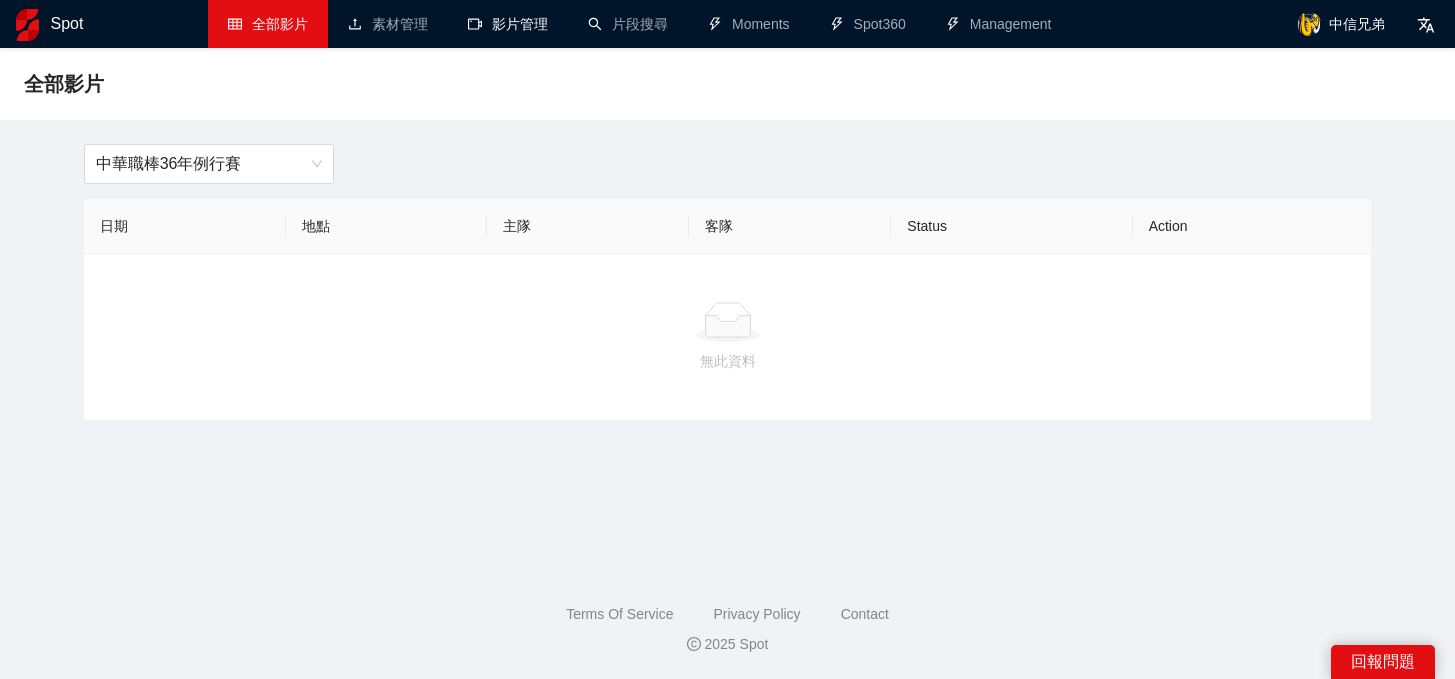 scroll, scrollTop: 0, scrollLeft: 0, axis: both 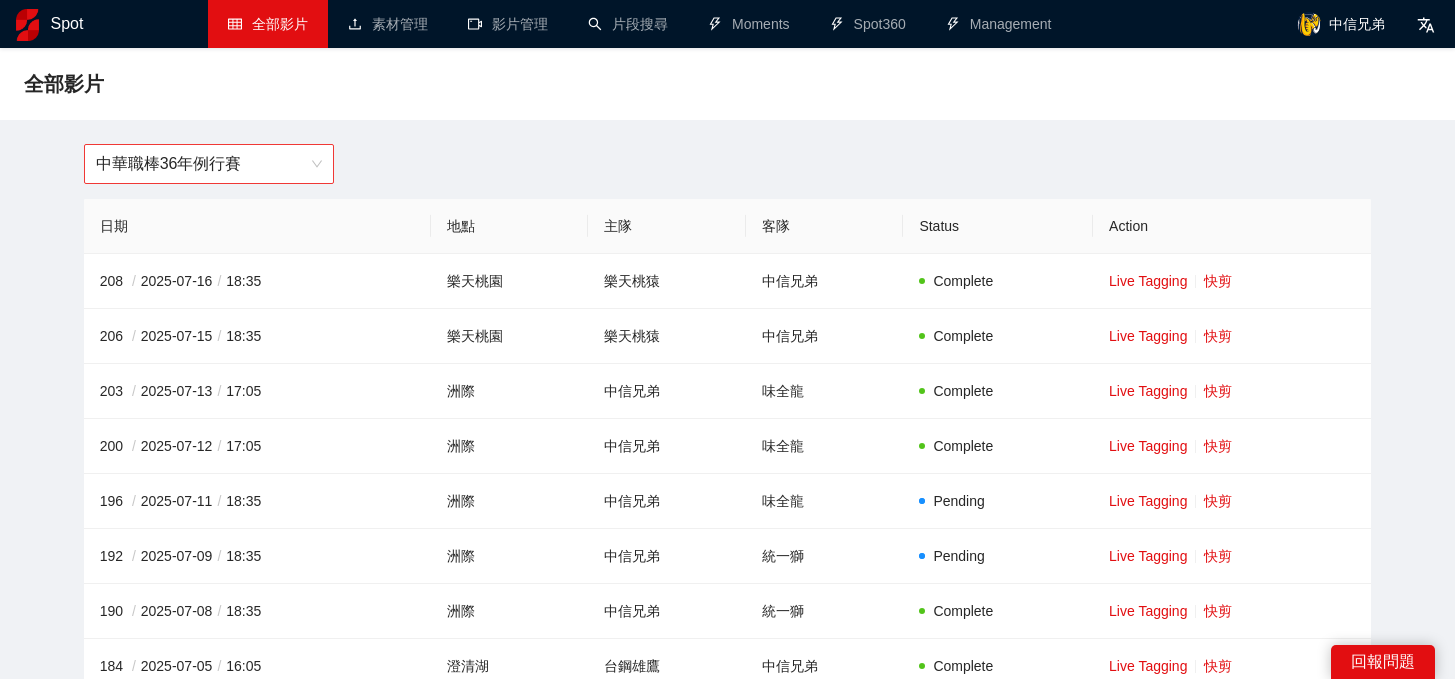 click on "中華職棒36年例行賽" at bounding box center (209, 164) 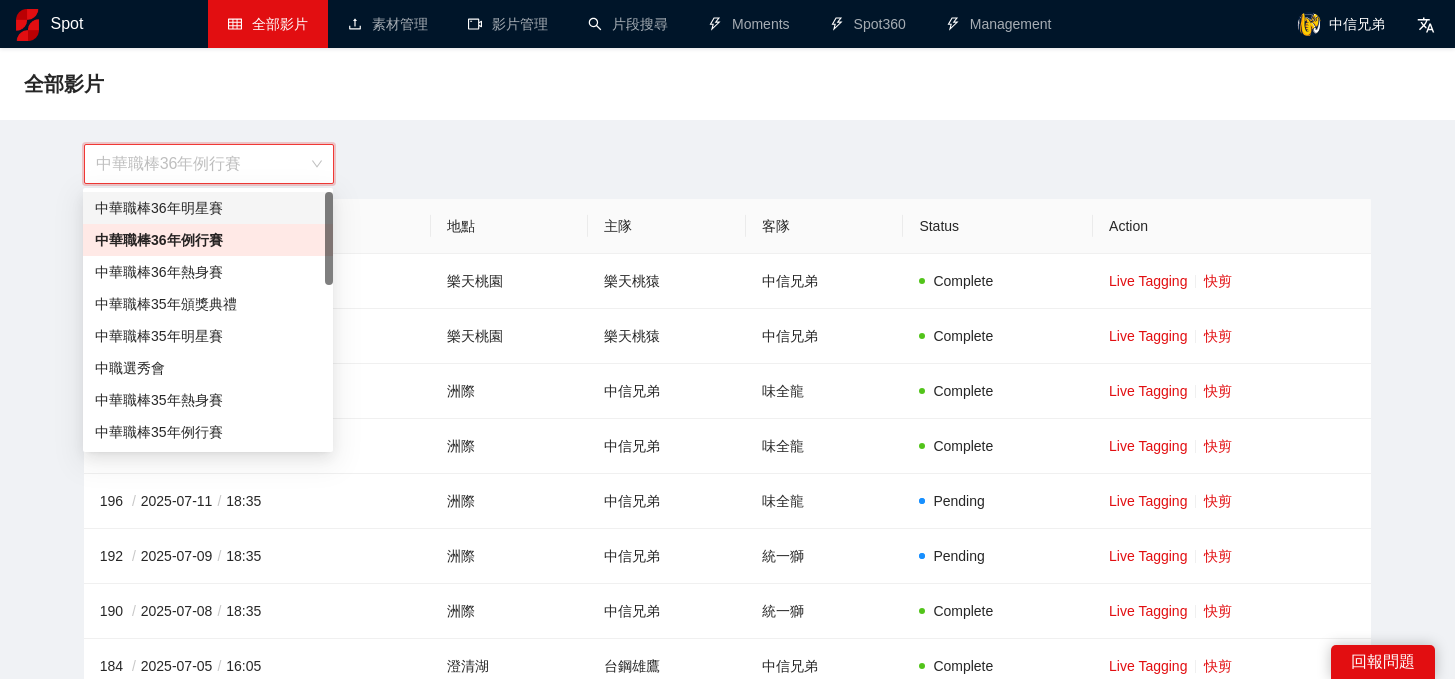 click on "中華職棒36年明星賽" at bounding box center [208, 208] 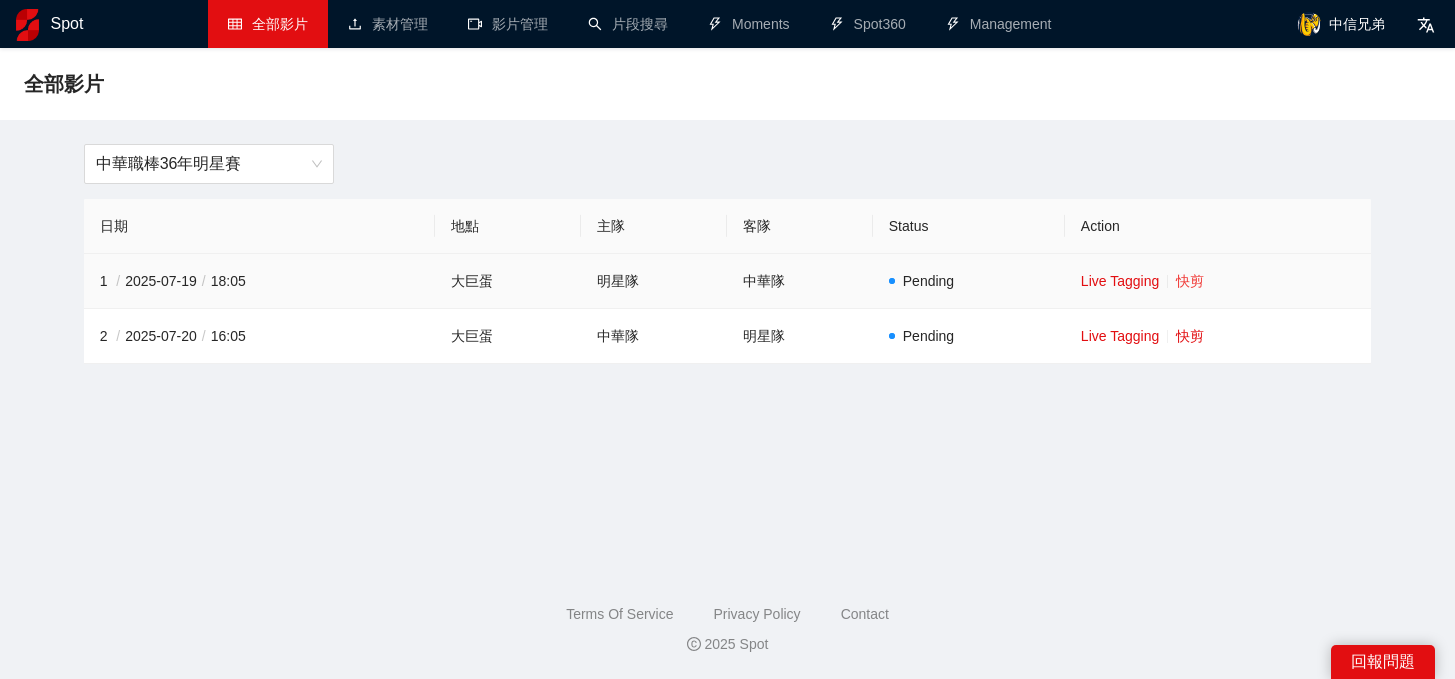 click on "快剪" at bounding box center [1190, 281] 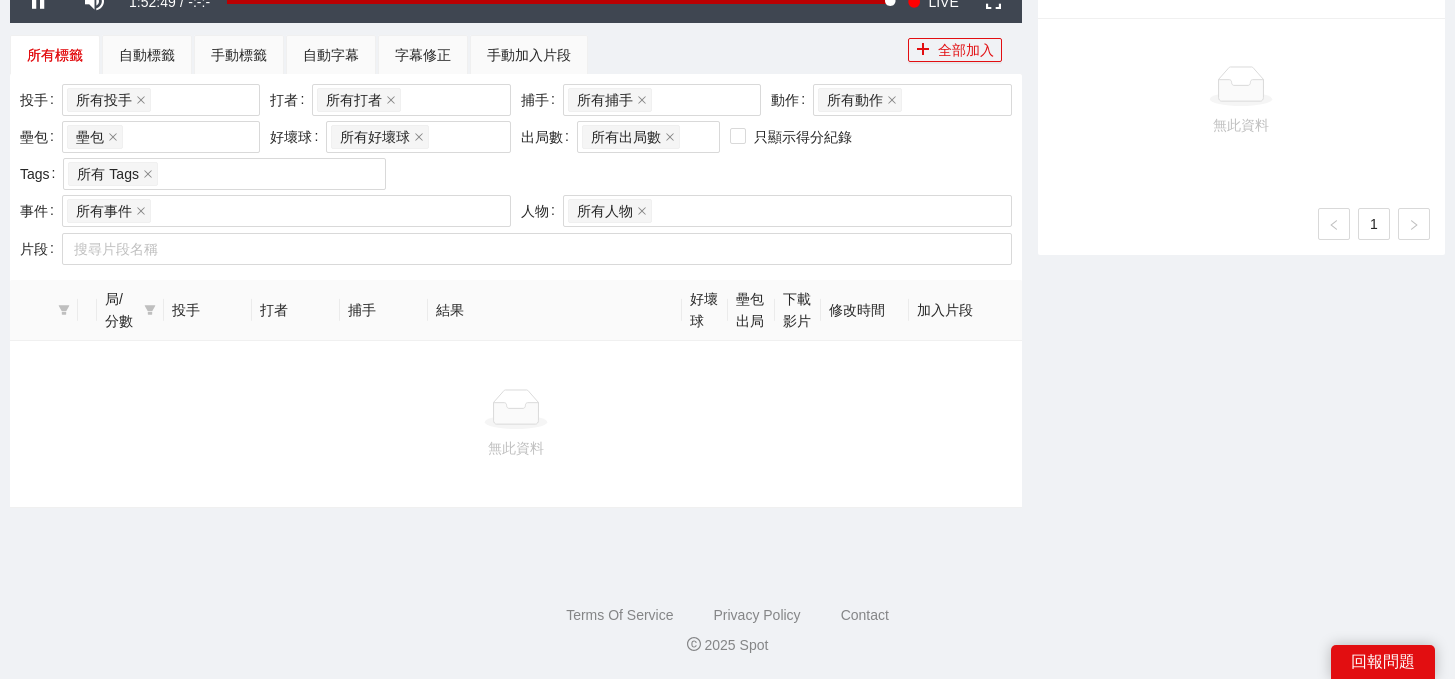 scroll, scrollTop: 466, scrollLeft: 0, axis: vertical 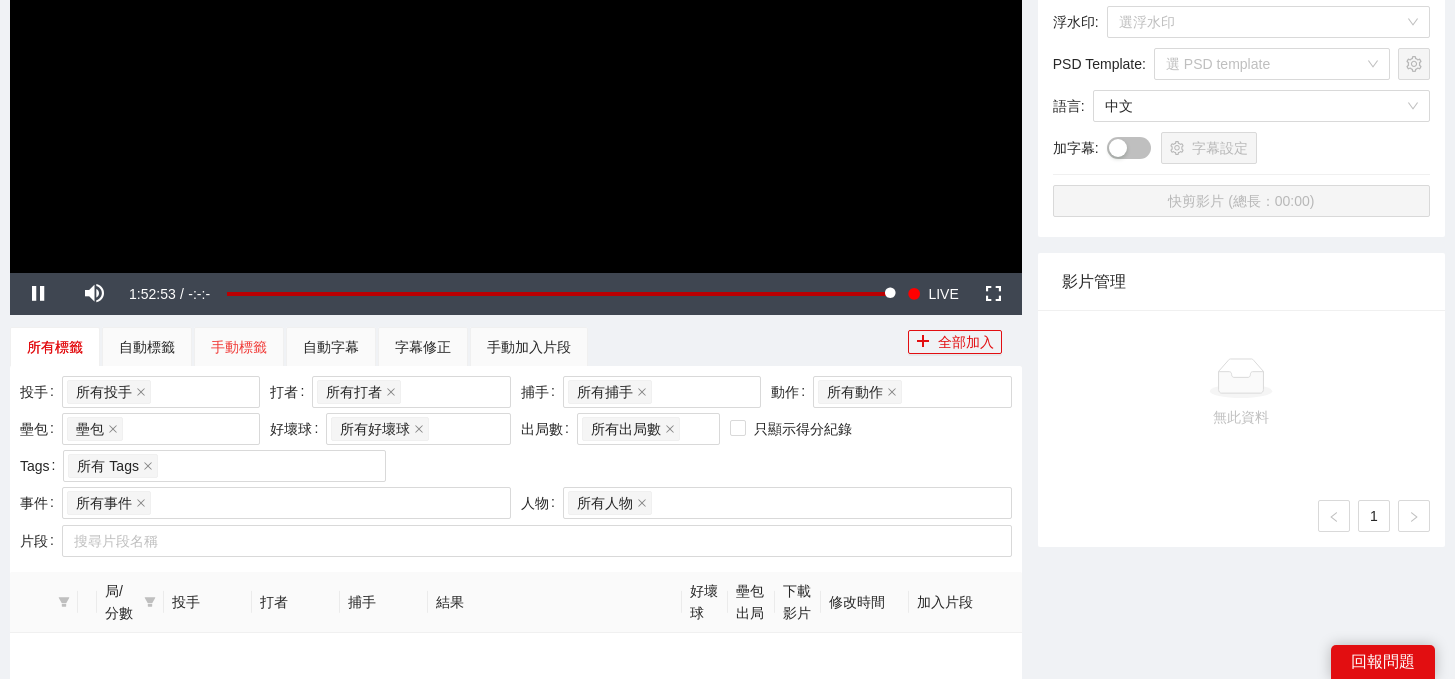 click on "手動標籤" at bounding box center [239, 347] 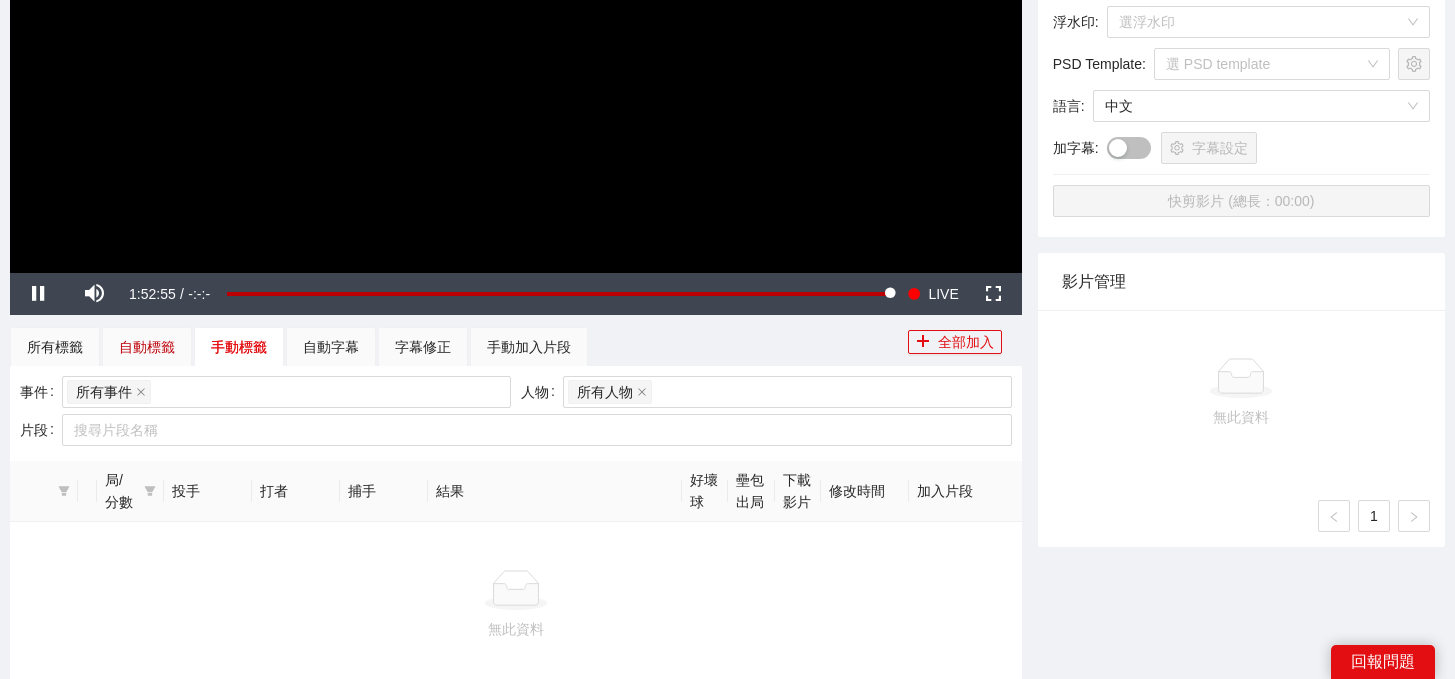 click on "自動標籤" at bounding box center (147, 347) 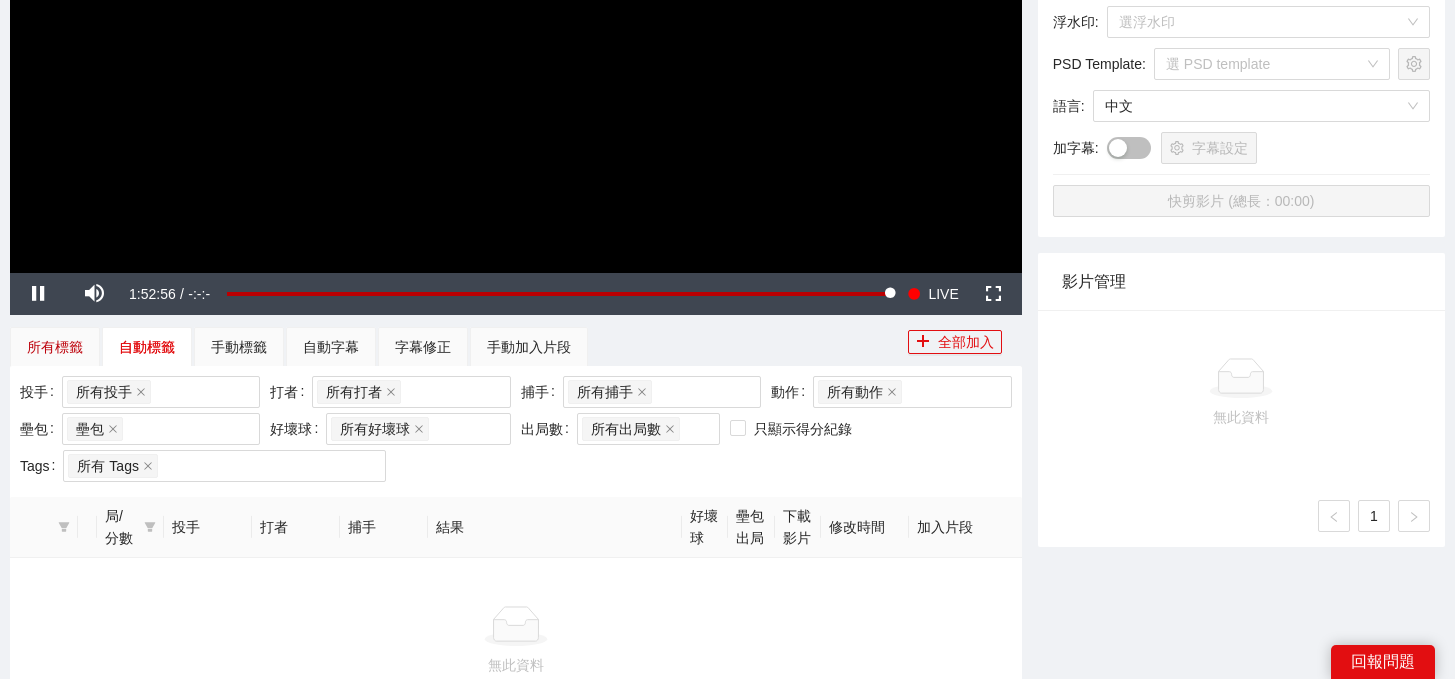 click on "所有標籤" at bounding box center (55, 347) 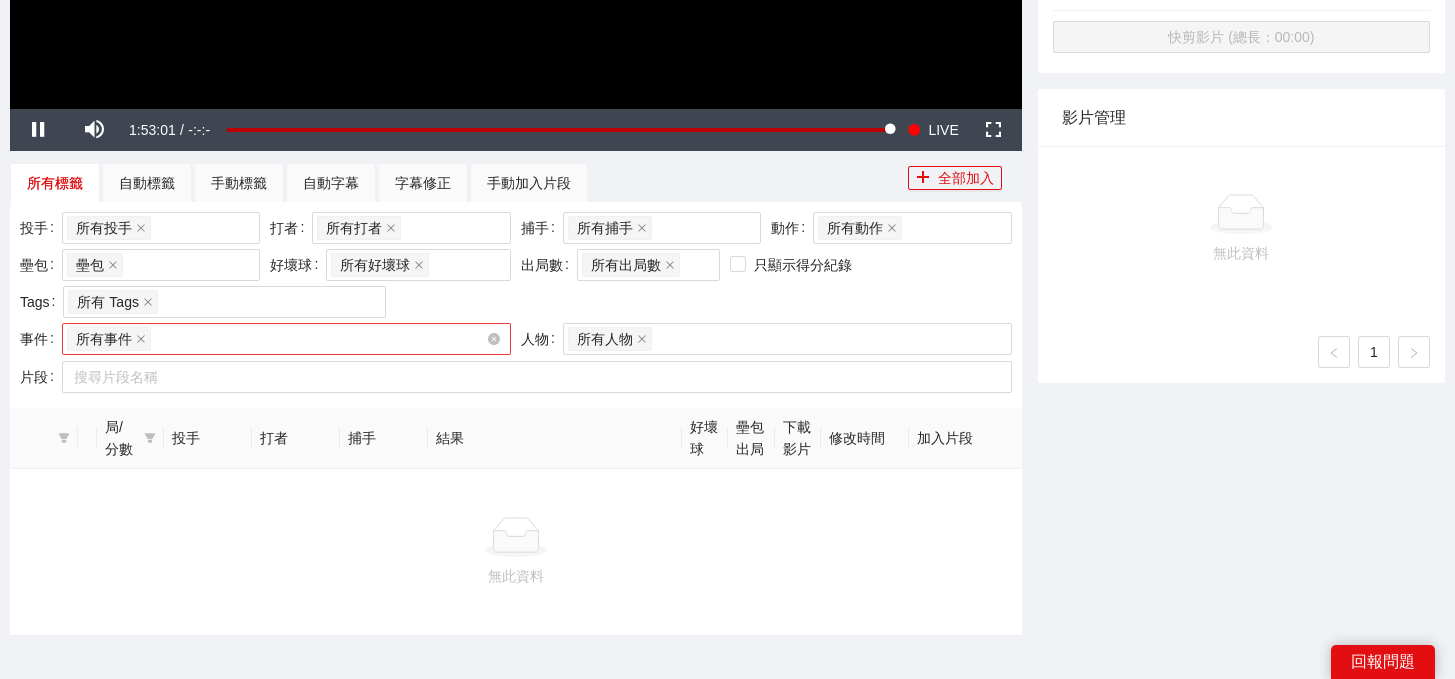 scroll, scrollTop: 758, scrollLeft: 0, axis: vertical 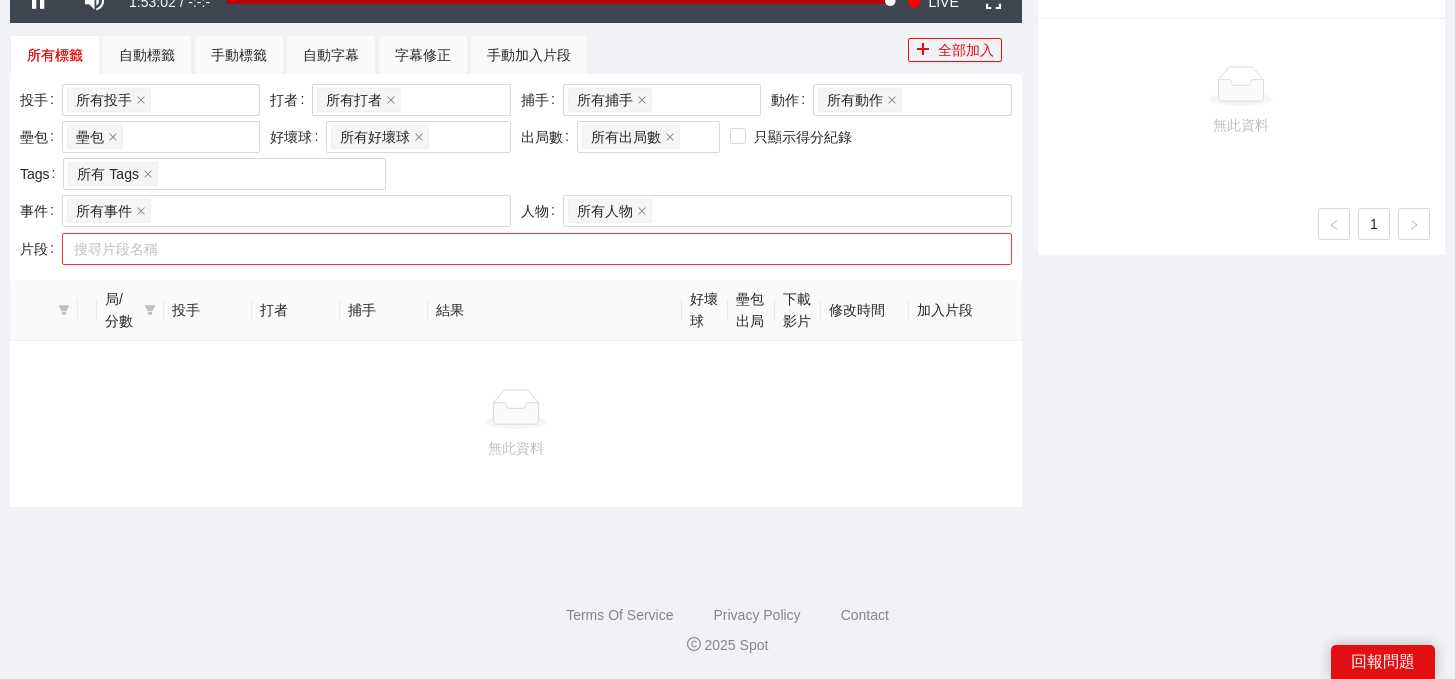 click at bounding box center [527, 249] 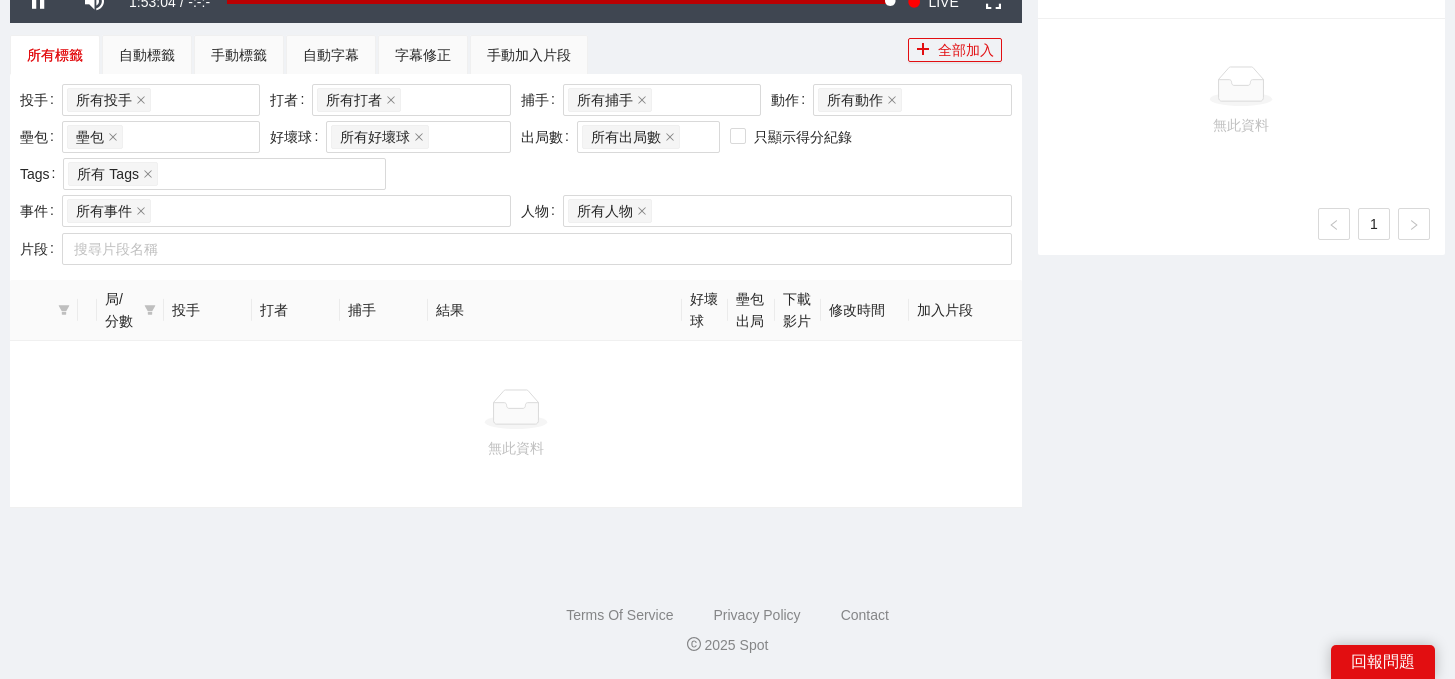 click on "結果" at bounding box center [555, 310] 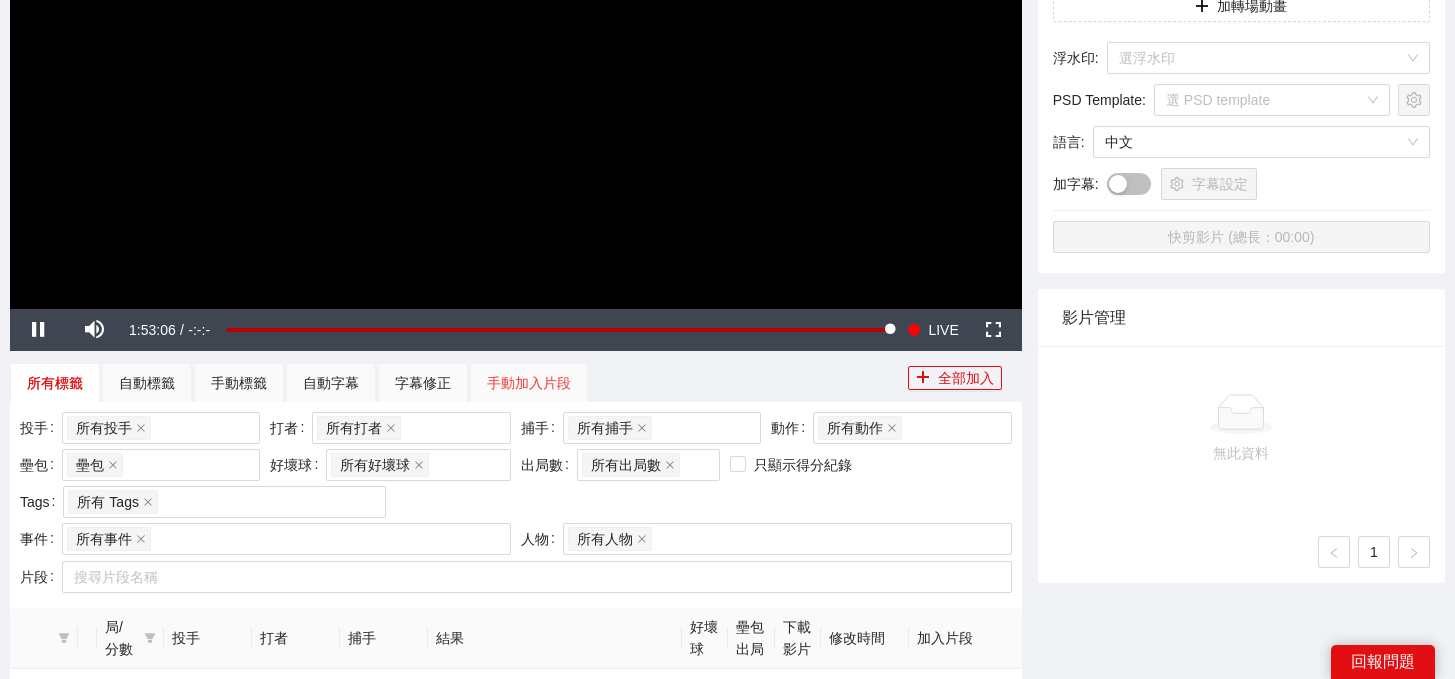 scroll, scrollTop: 231, scrollLeft: 0, axis: vertical 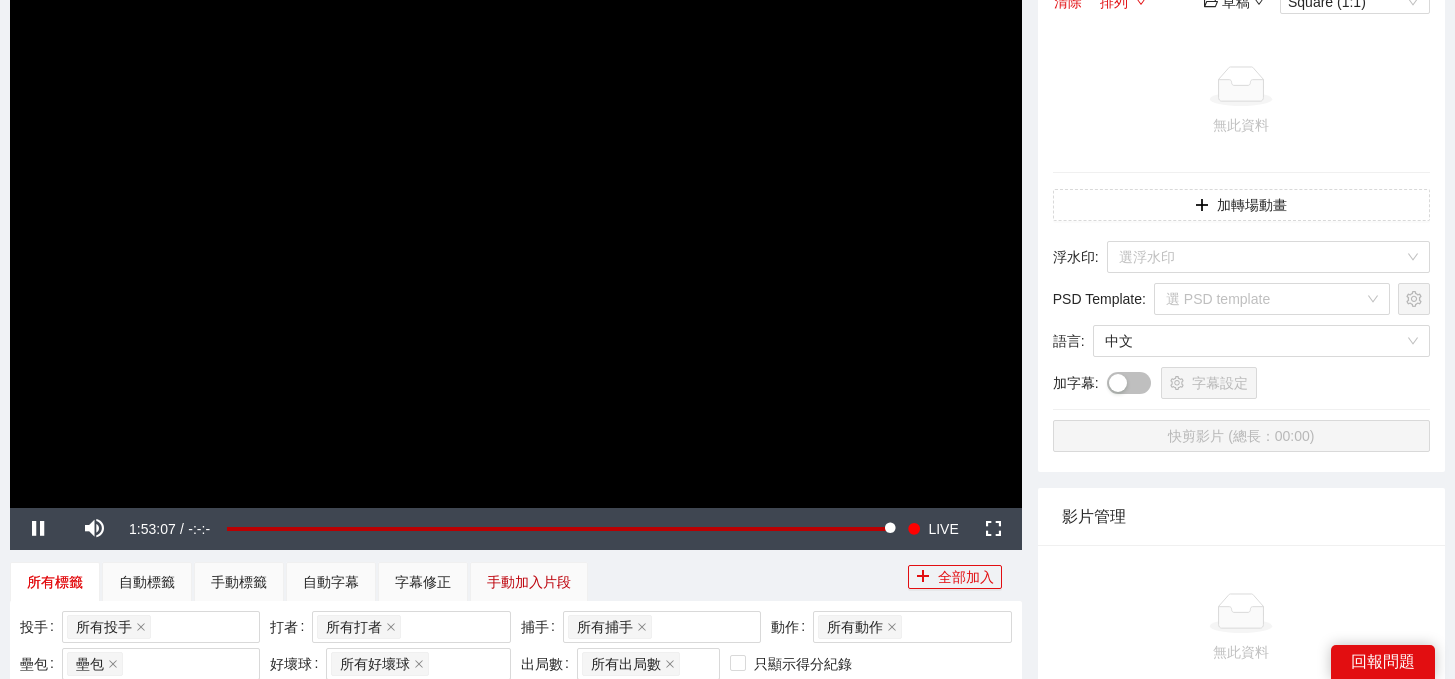 click on "手動加入片段" at bounding box center (529, 582) 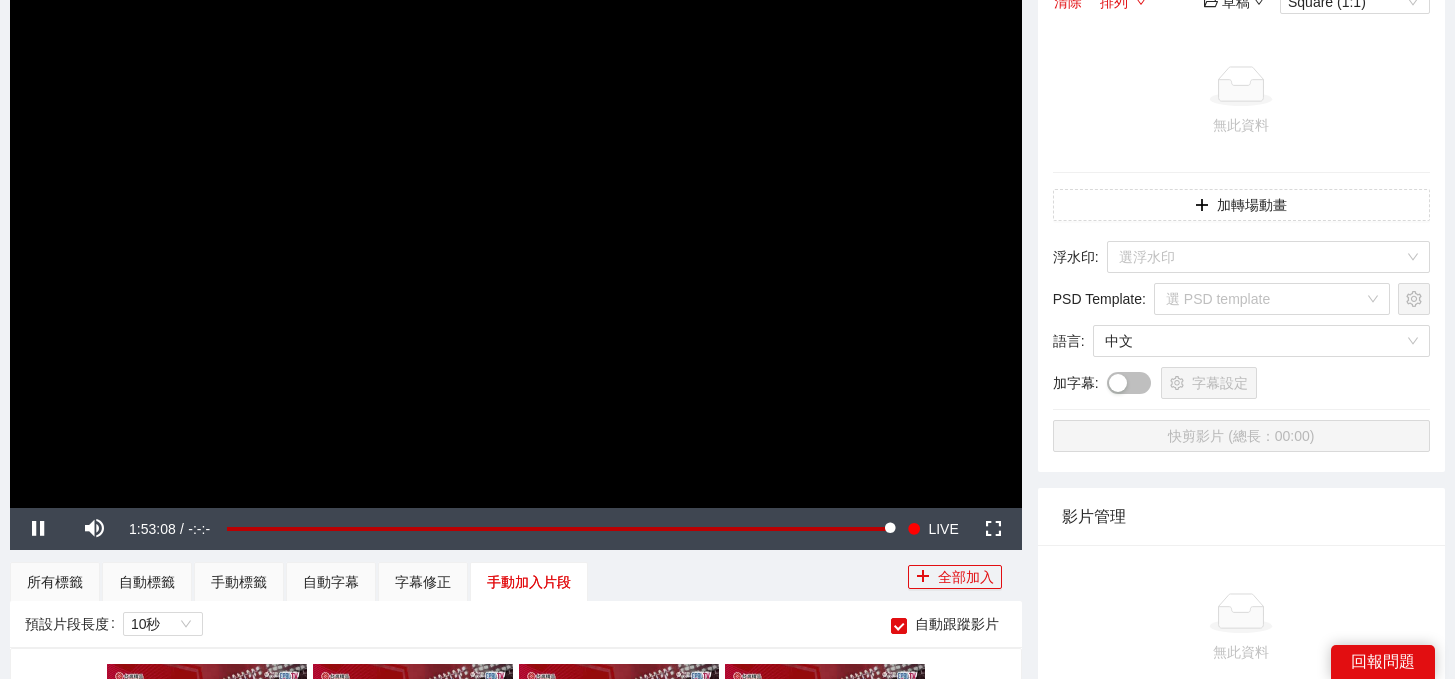 scroll, scrollTop: 452, scrollLeft: 0, axis: vertical 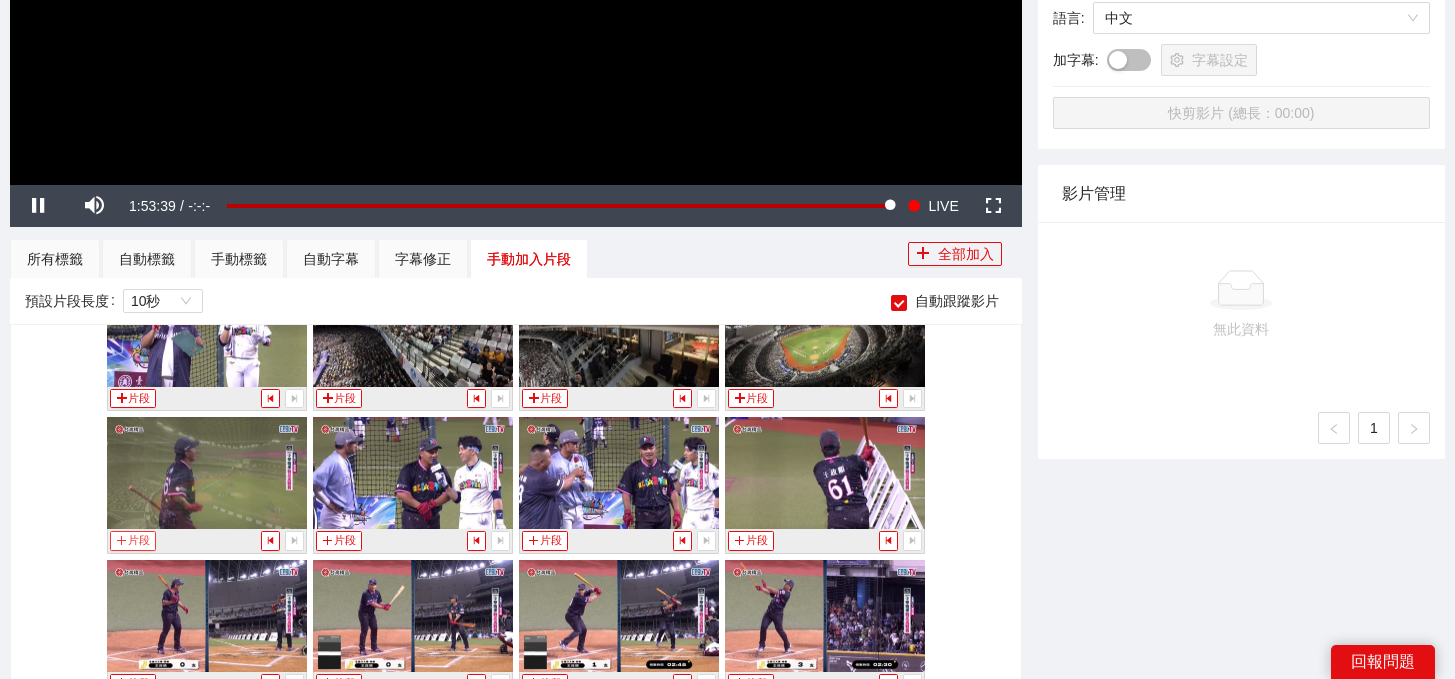click on "片段" at bounding box center (133, 540) 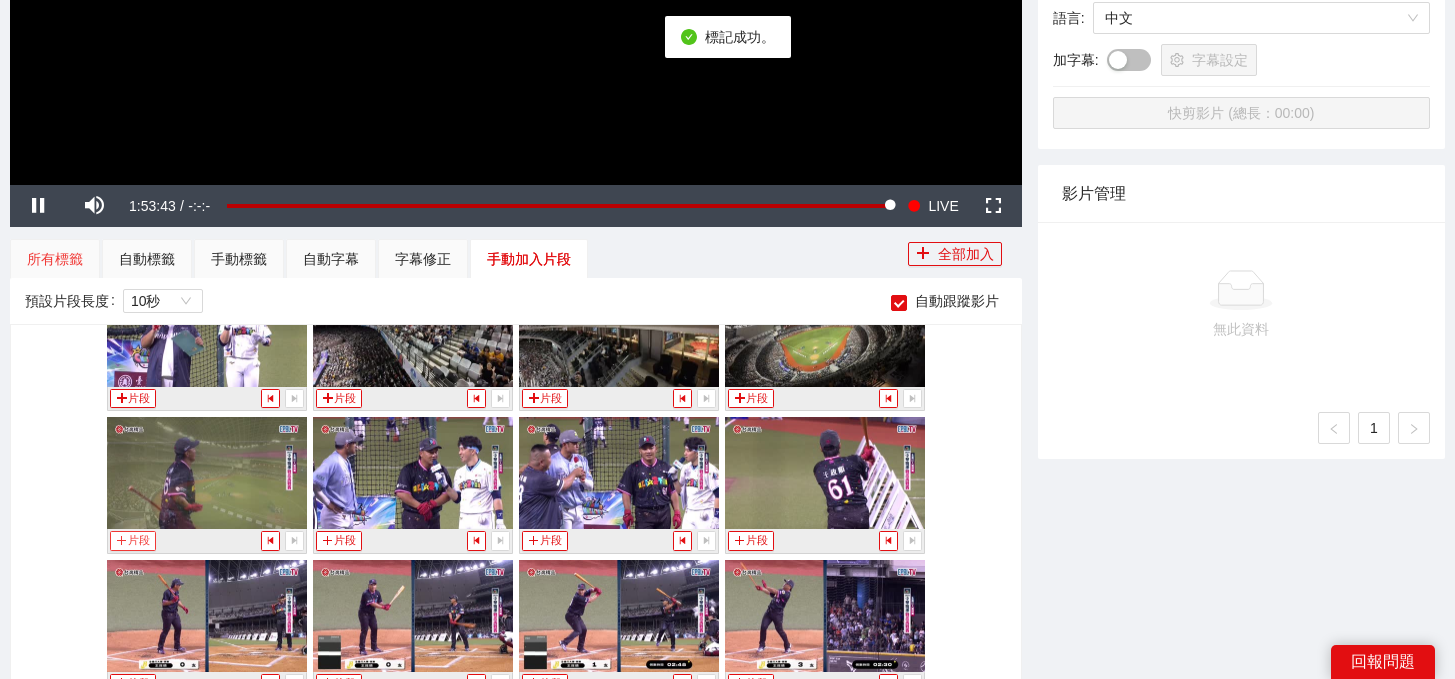 scroll, scrollTop: 13034, scrollLeft: 0, axis: vertical 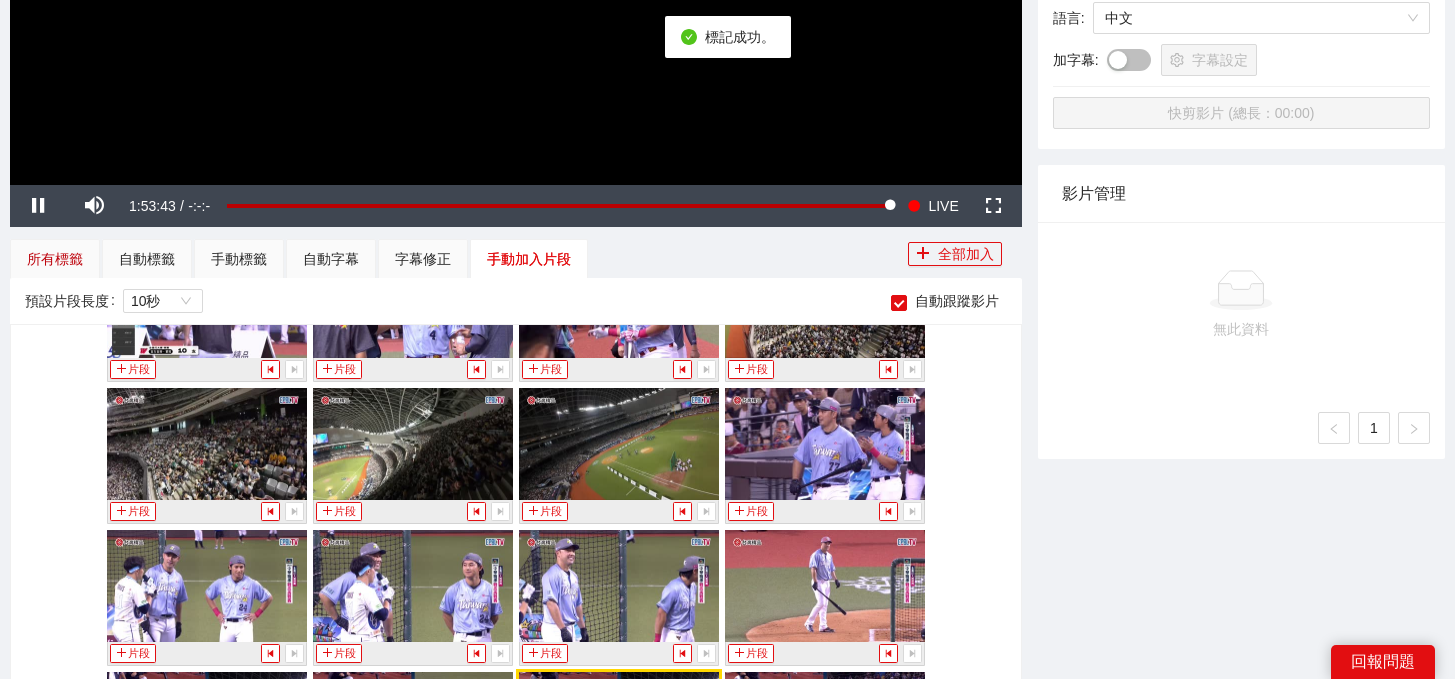 click on "所有標籤" at bounding box center [55, 259] 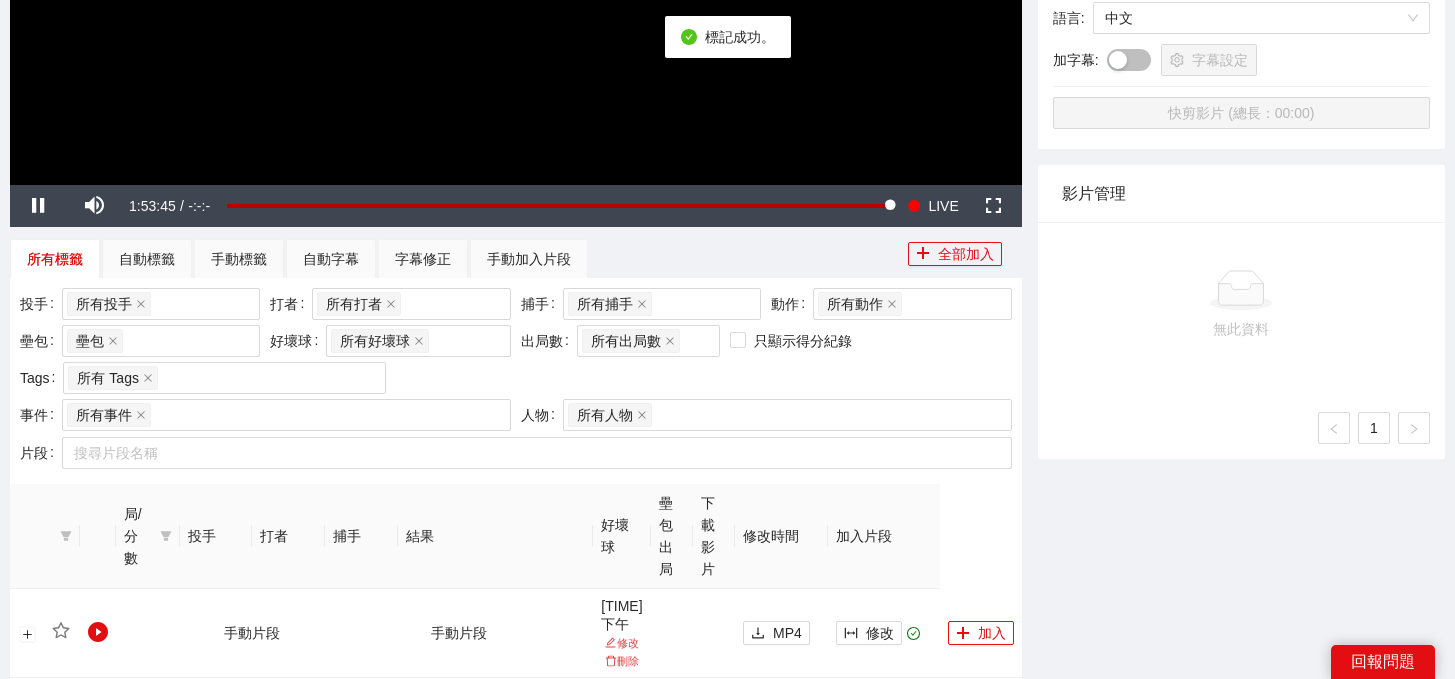 scroll, scrollTop: 699, scrollLeft: 0, axis: vertical 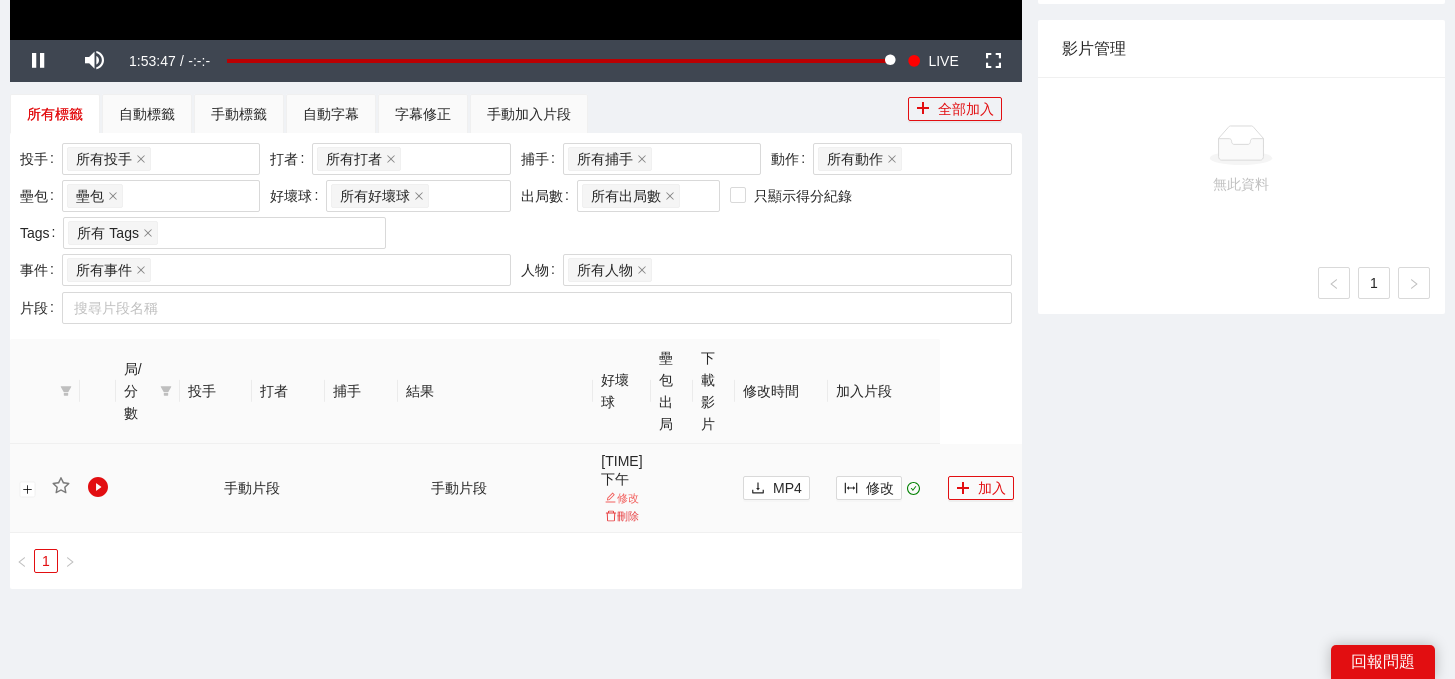 click on "修改" at bounding box center (621, 498) 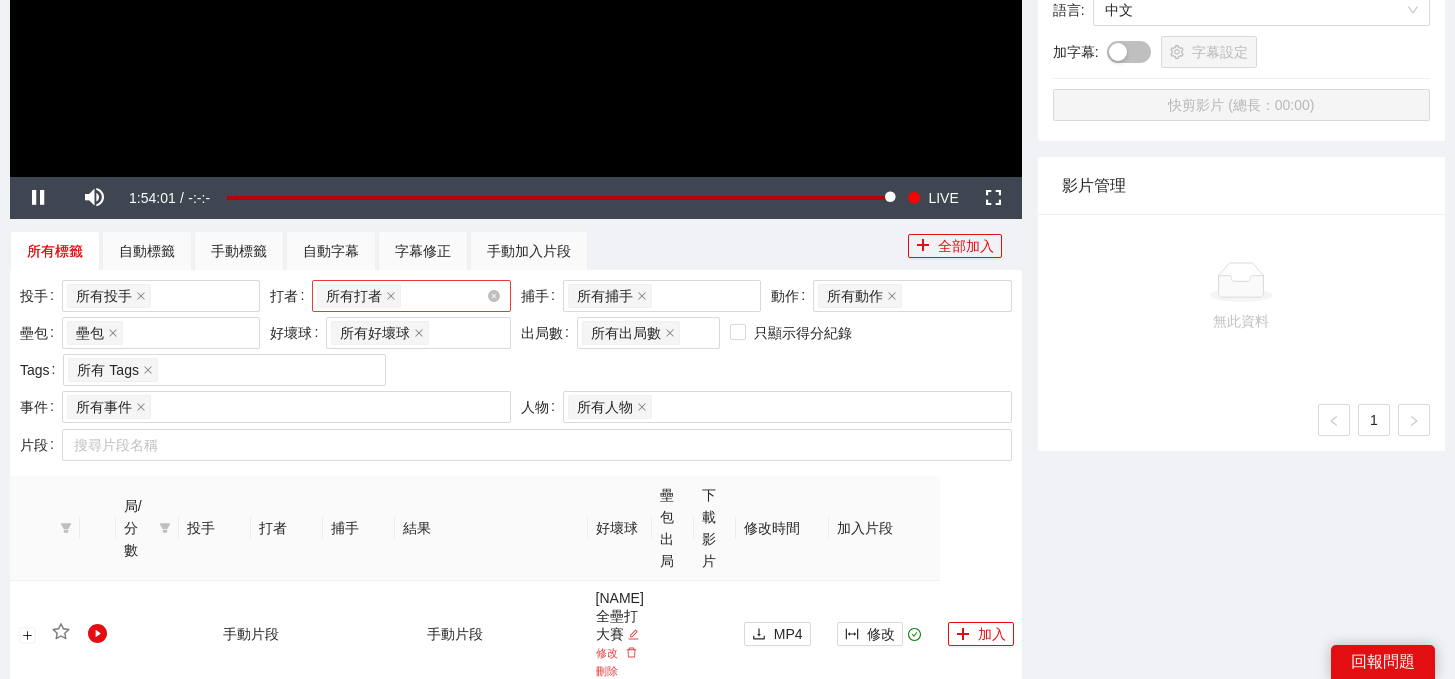 scroll, scrollTop: 391, scrollLeft: 0, axis: vertical 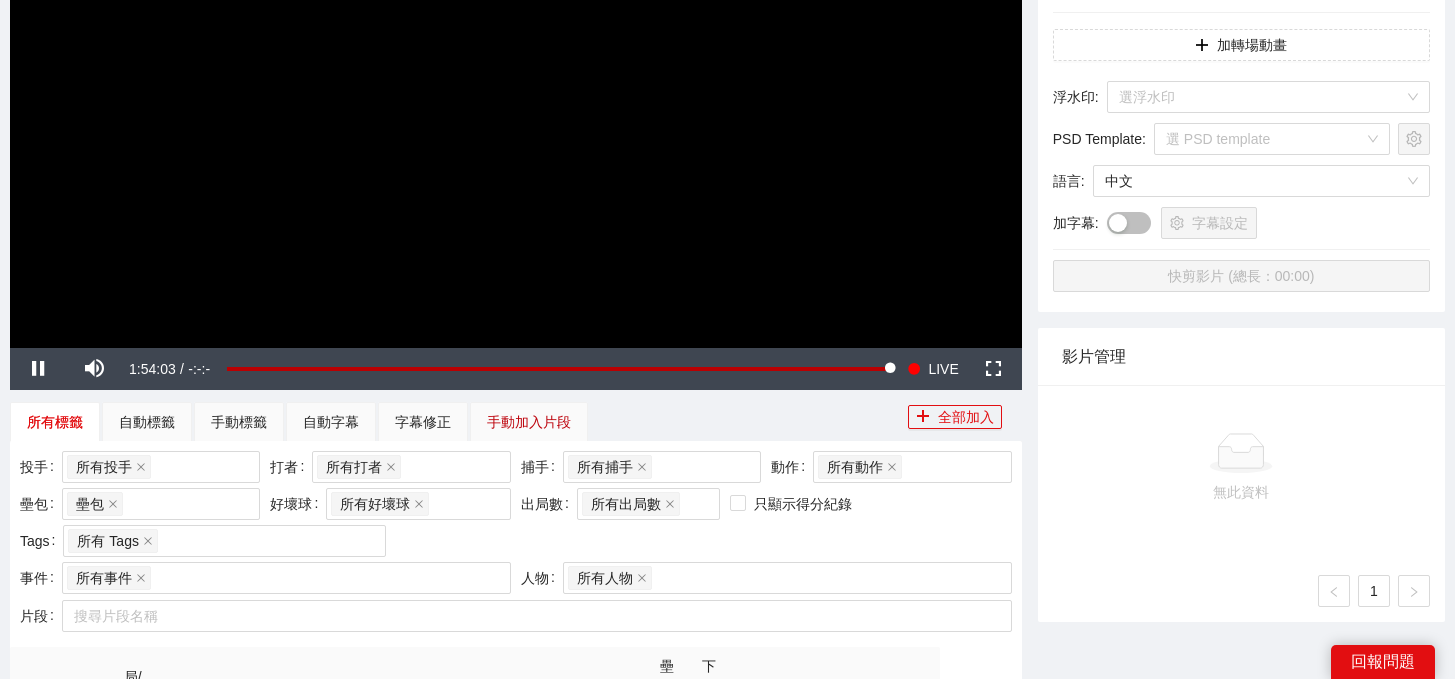 click on "手動加入片段" at bounding box center [529, 422] 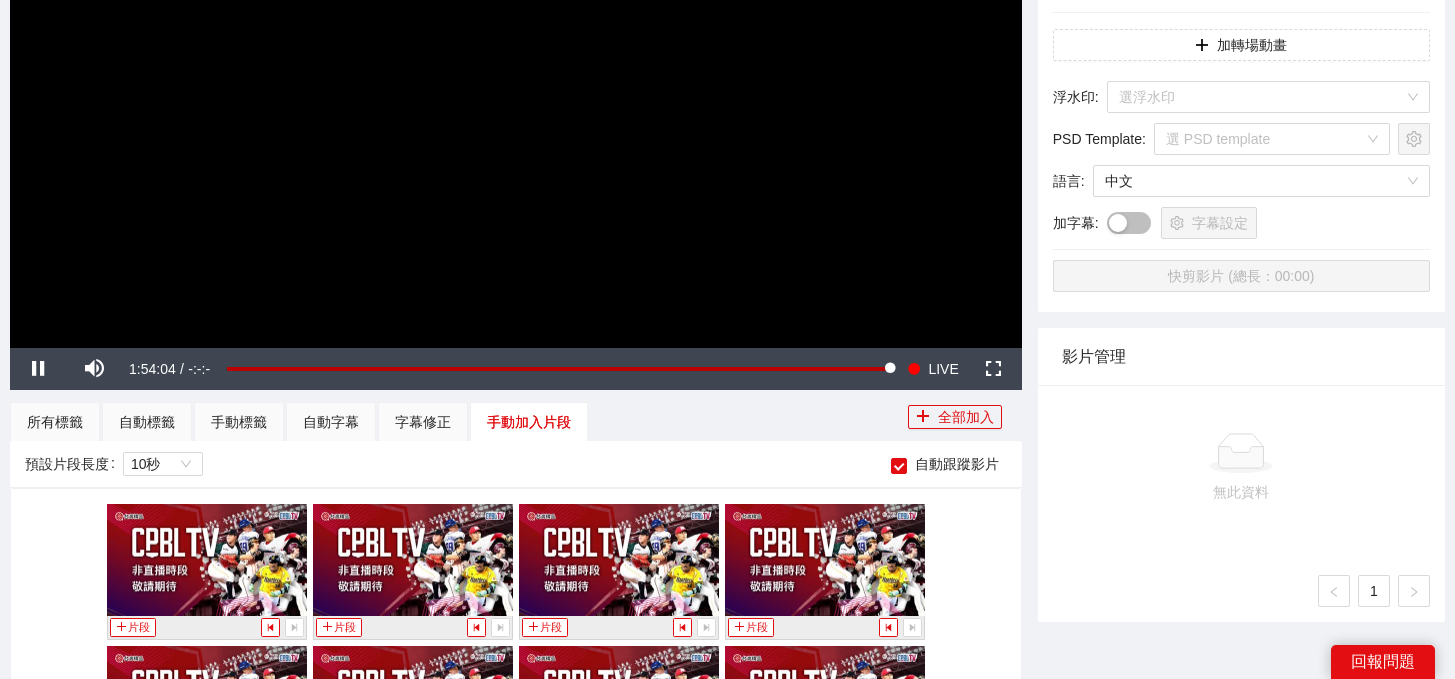 scroll, scrollTop: 13177, scrollLeft: 0, axis: vertical 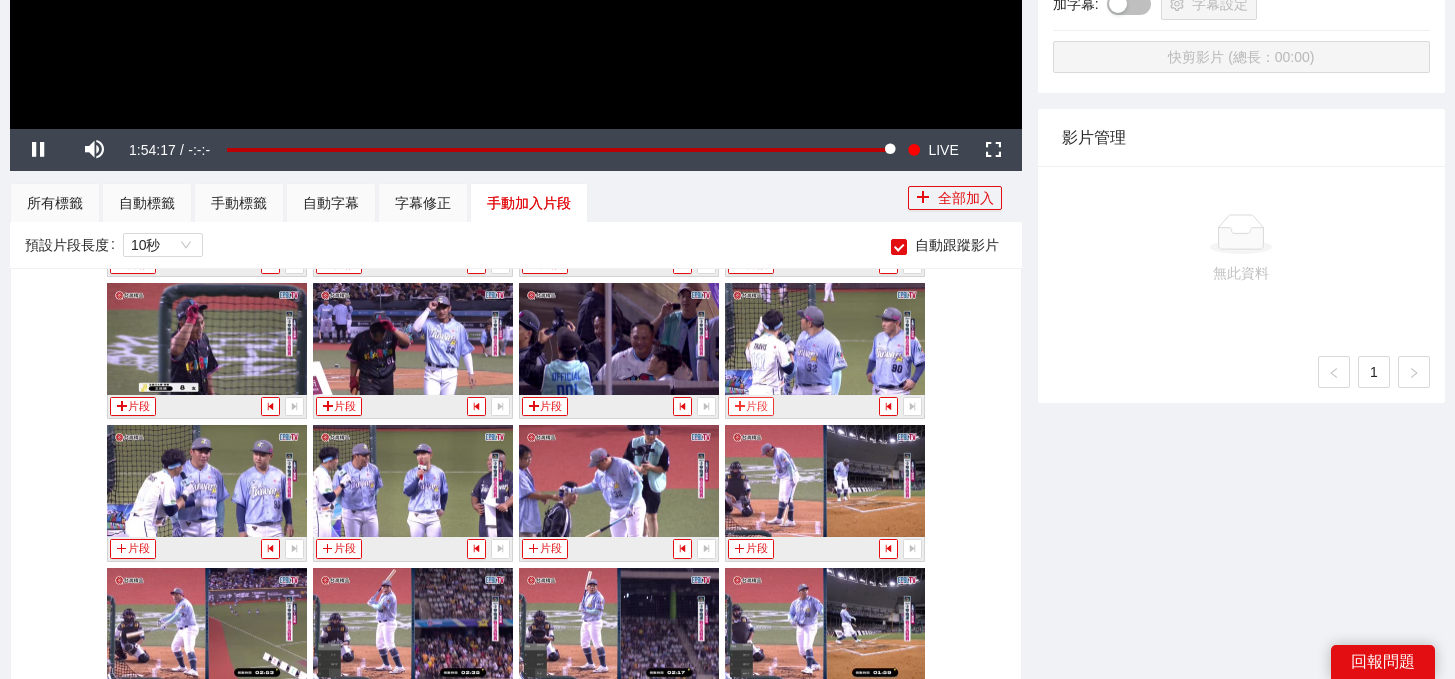 click 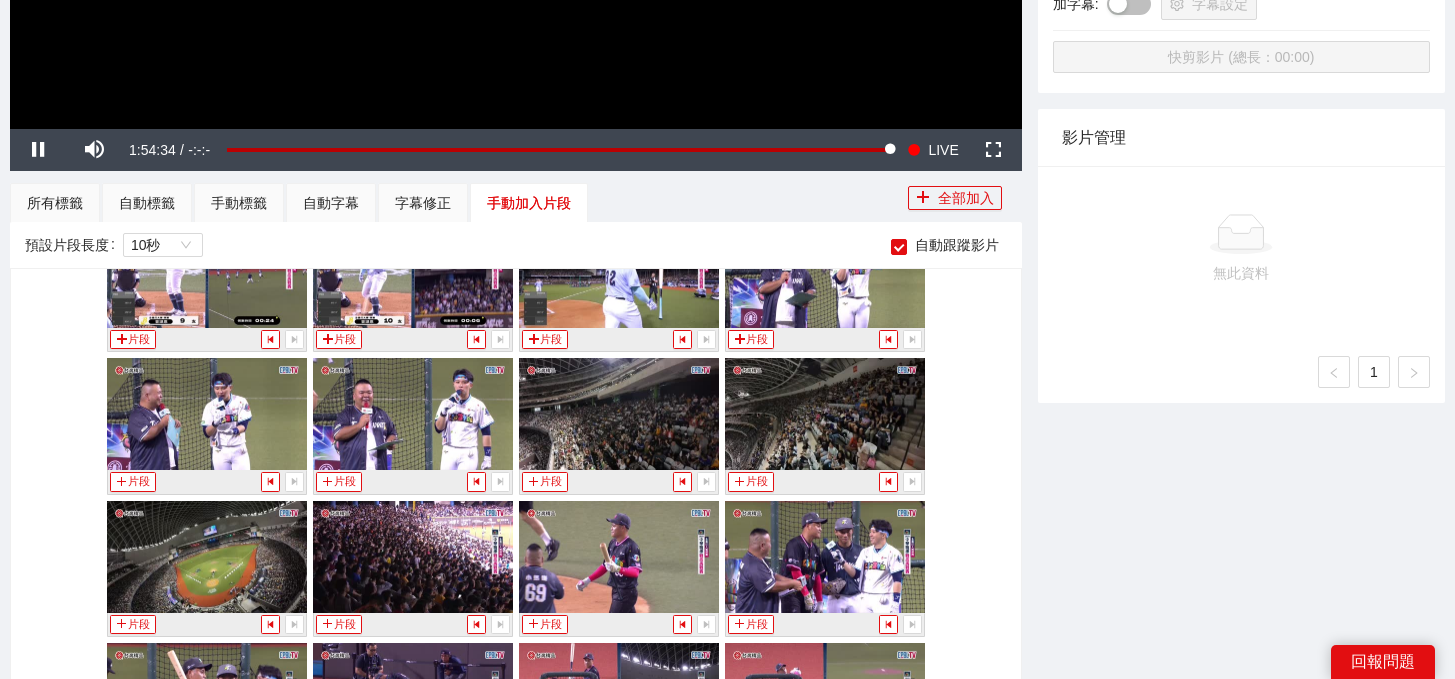 scroll, scrollTop: 11335, scrollLeft: 0, axis: vertical 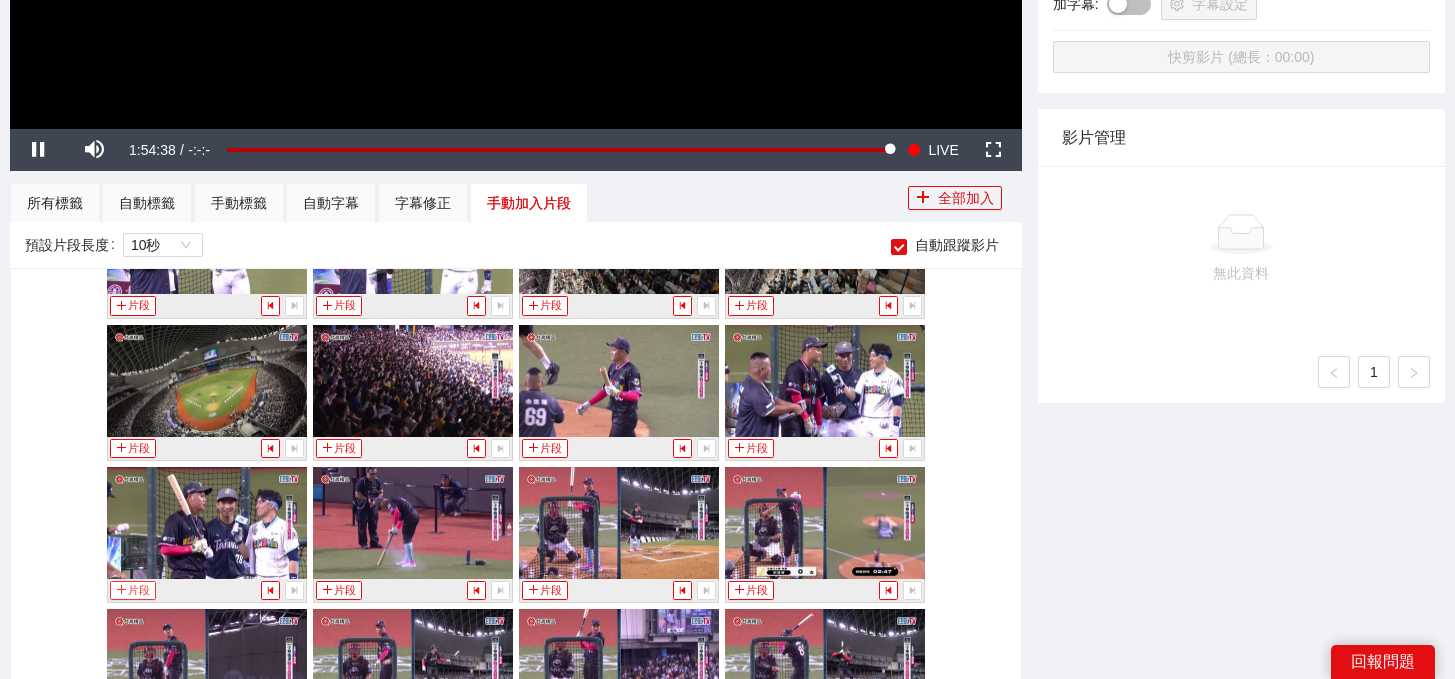 click on "片段" at bounding box center [133, 590] 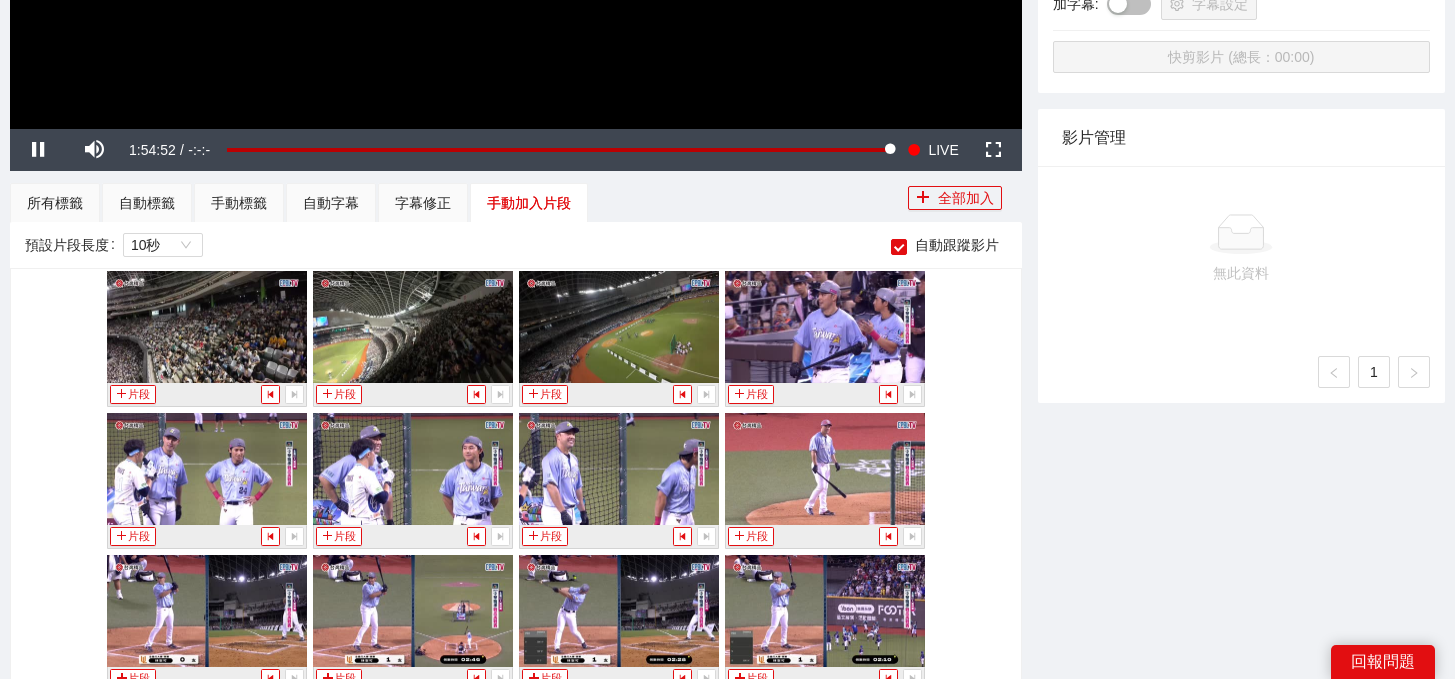 scroll, scrollTop: 13177, scrollLeft: 0, axis: vertical 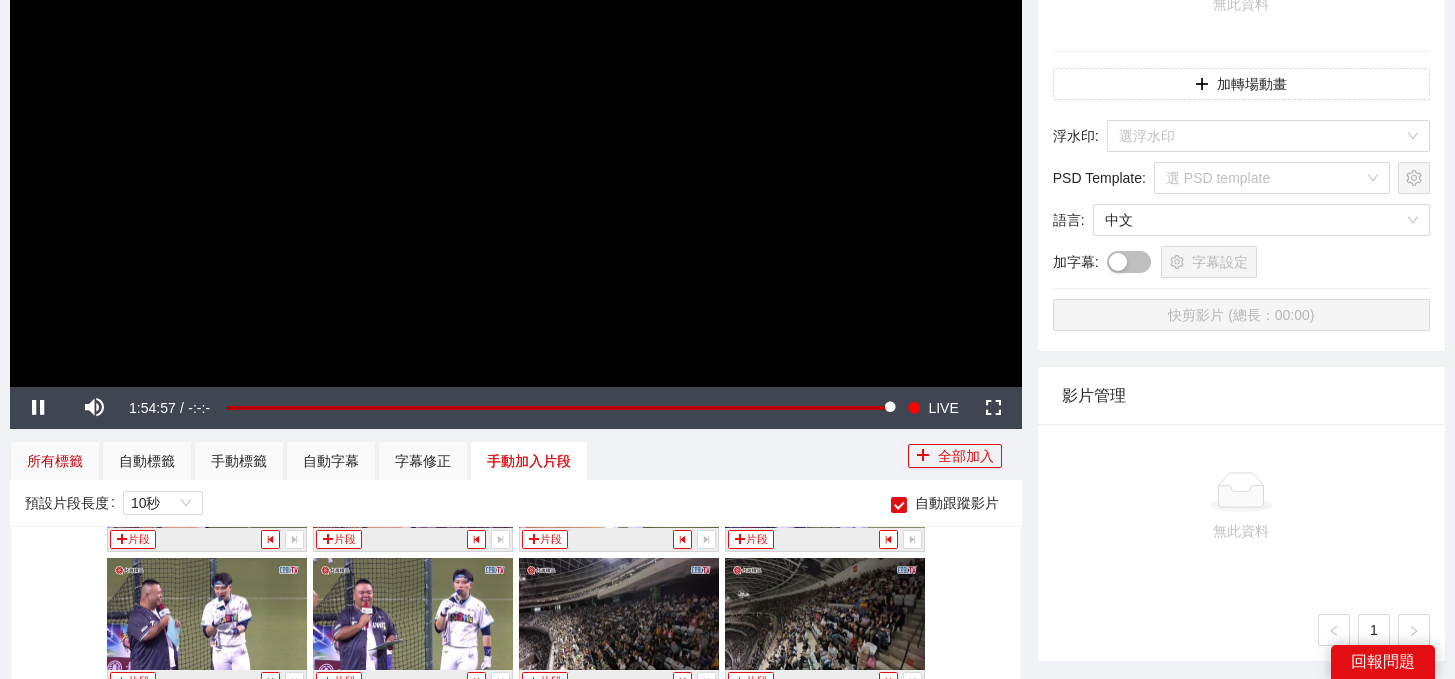 click on "所有標籤" at bounding box center [55, 461] 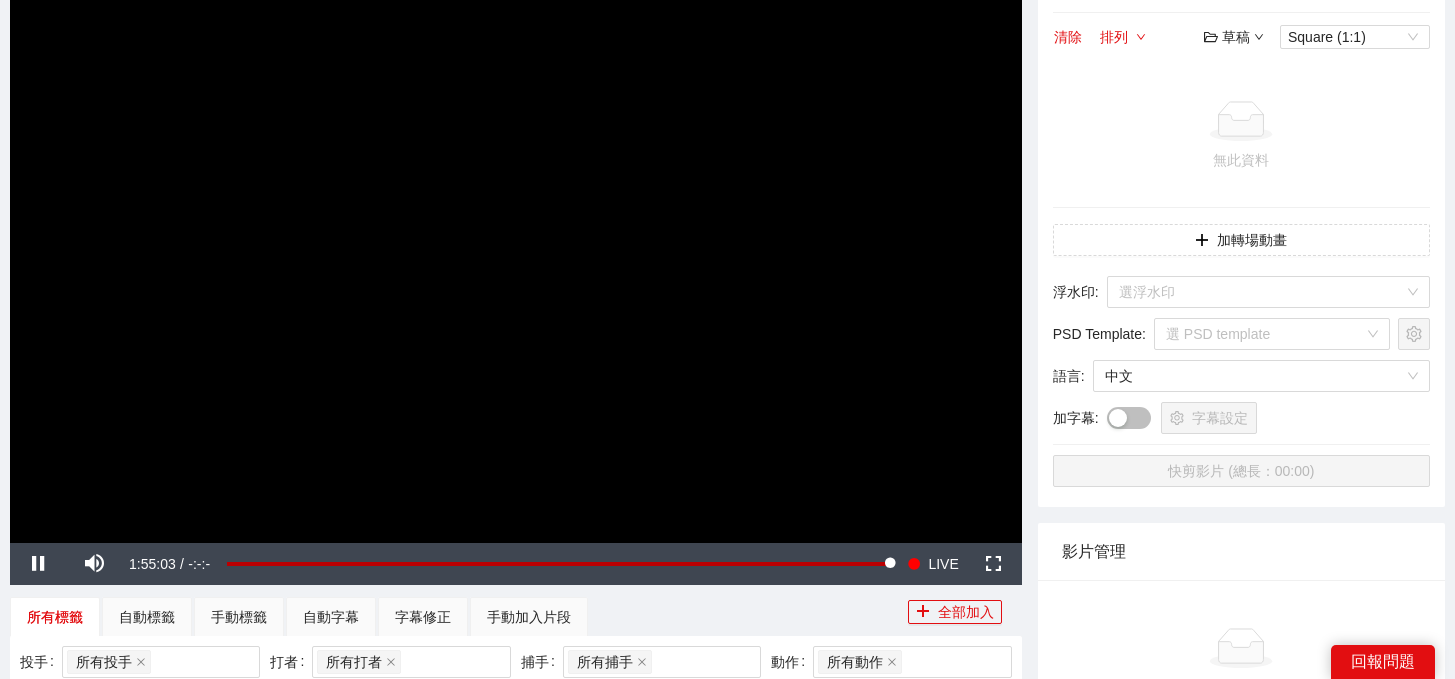 scroll, scrollTop: 201, scrollLeft: 0, axis: vertical 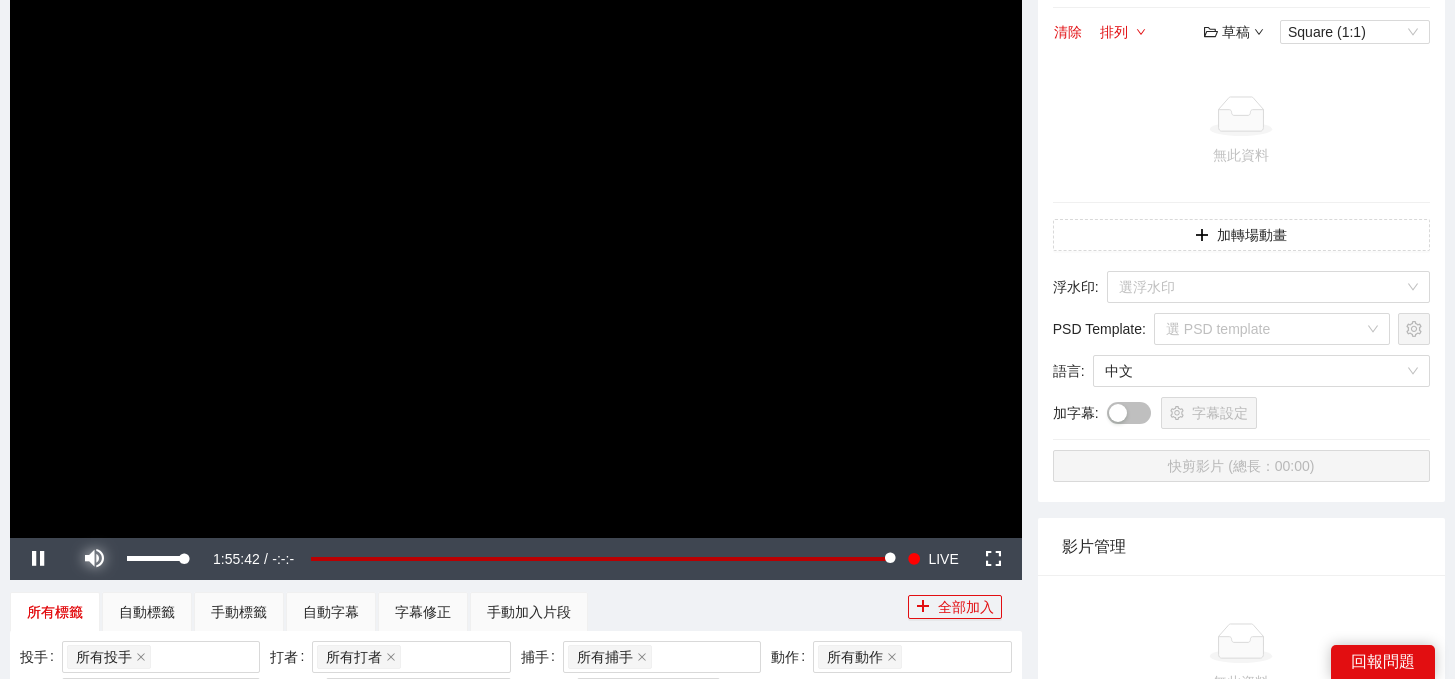 click at bounding box center (94, 559) 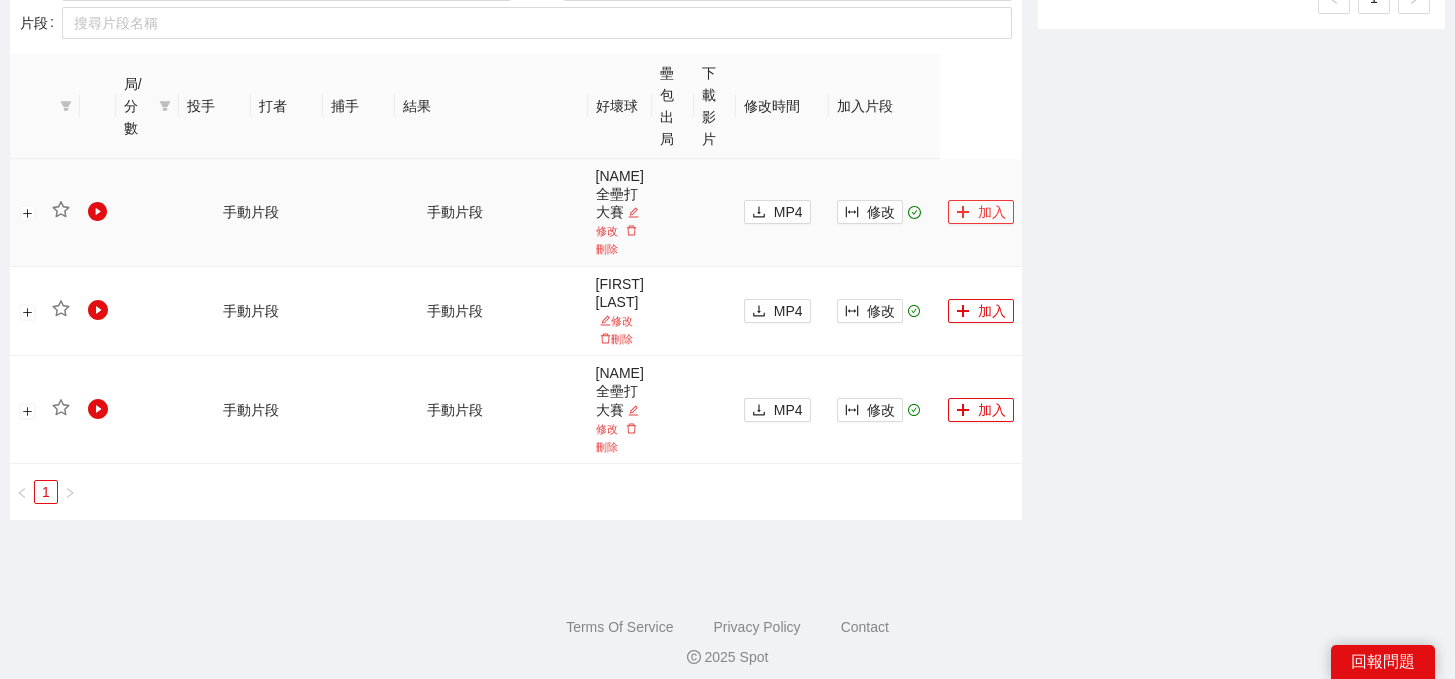 scroll, scrollTop: 1397, scrollLeft: 0, axis: vertical 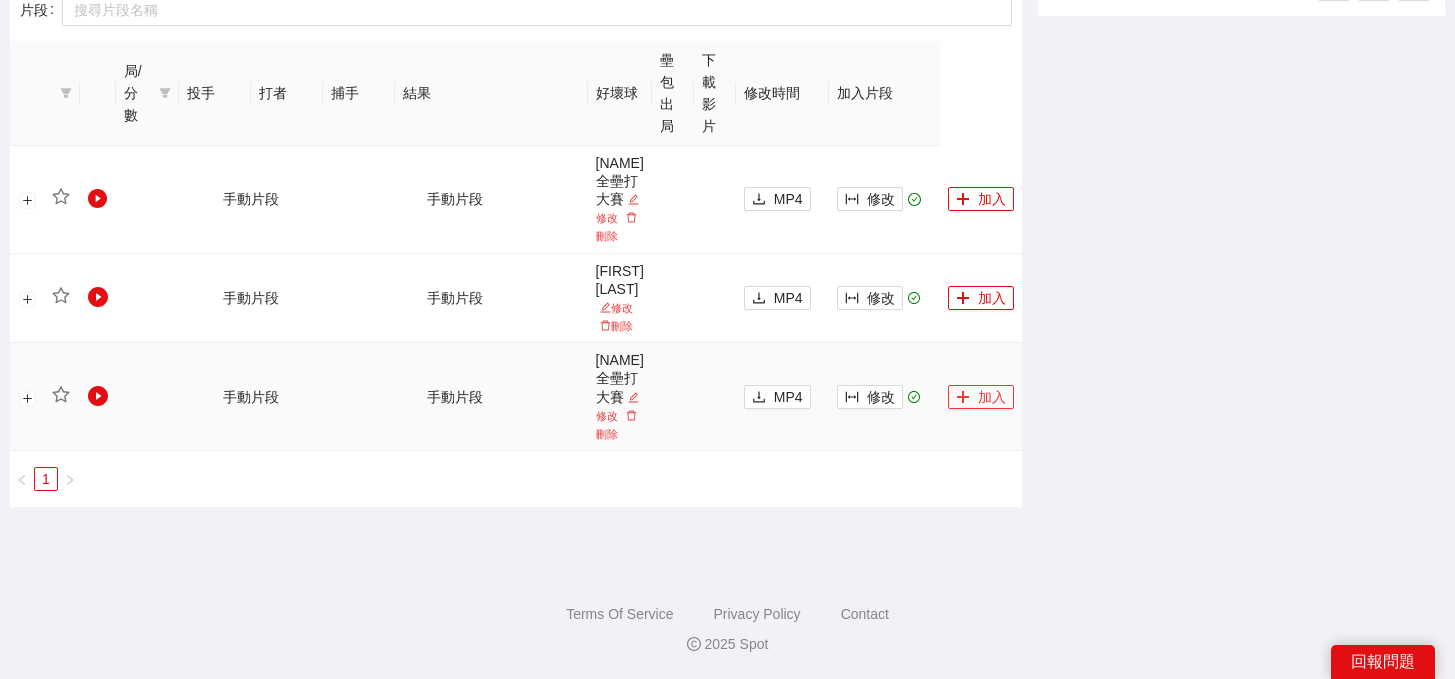 click on "加入" at bounding box center (981, 397) 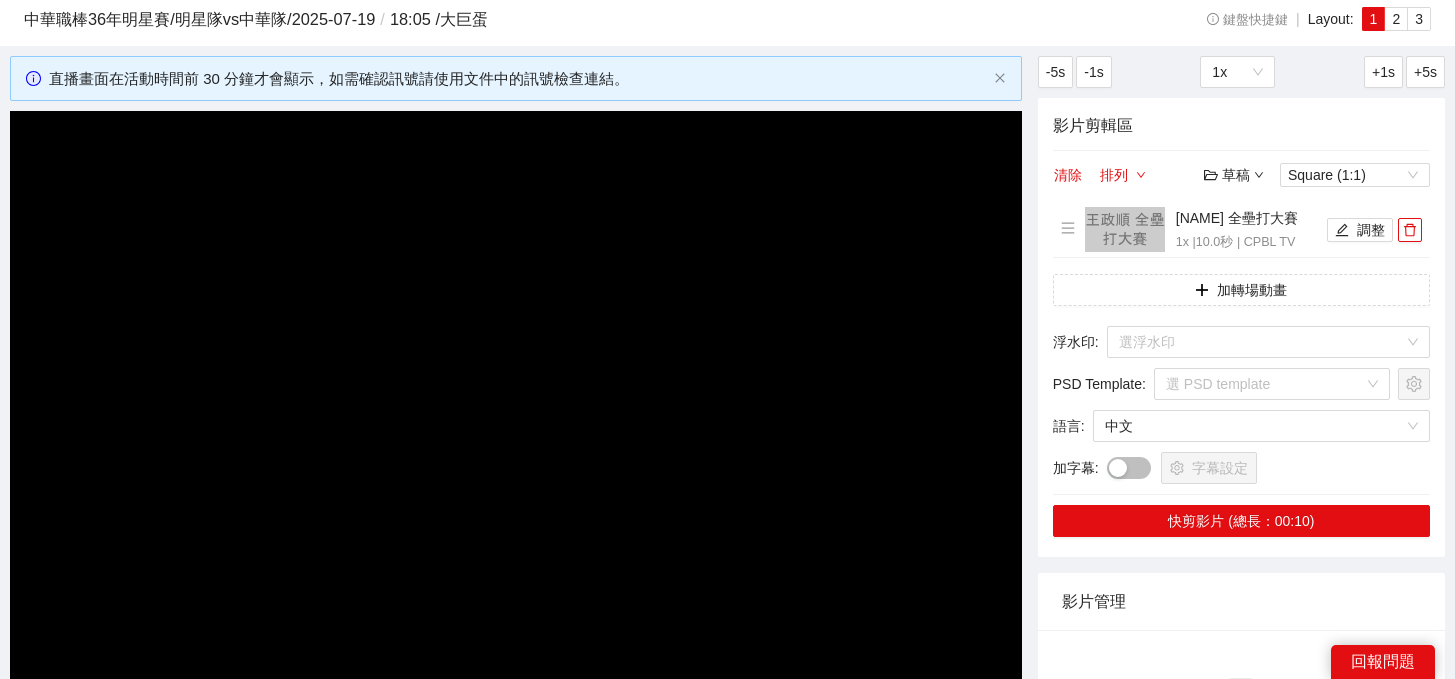 scroll, scrollTop: 0, scrollLeft: 0, axis: both 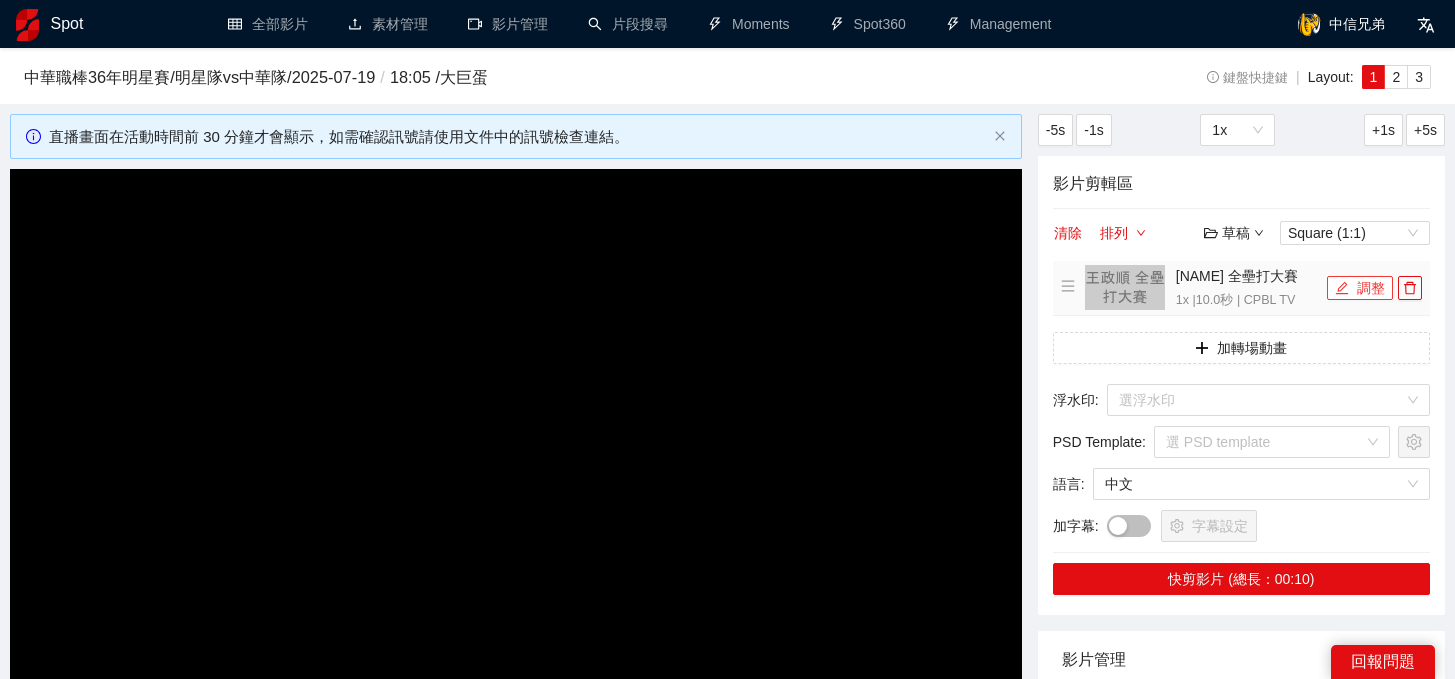 click on "調整" at bounding box center [1360, 288] 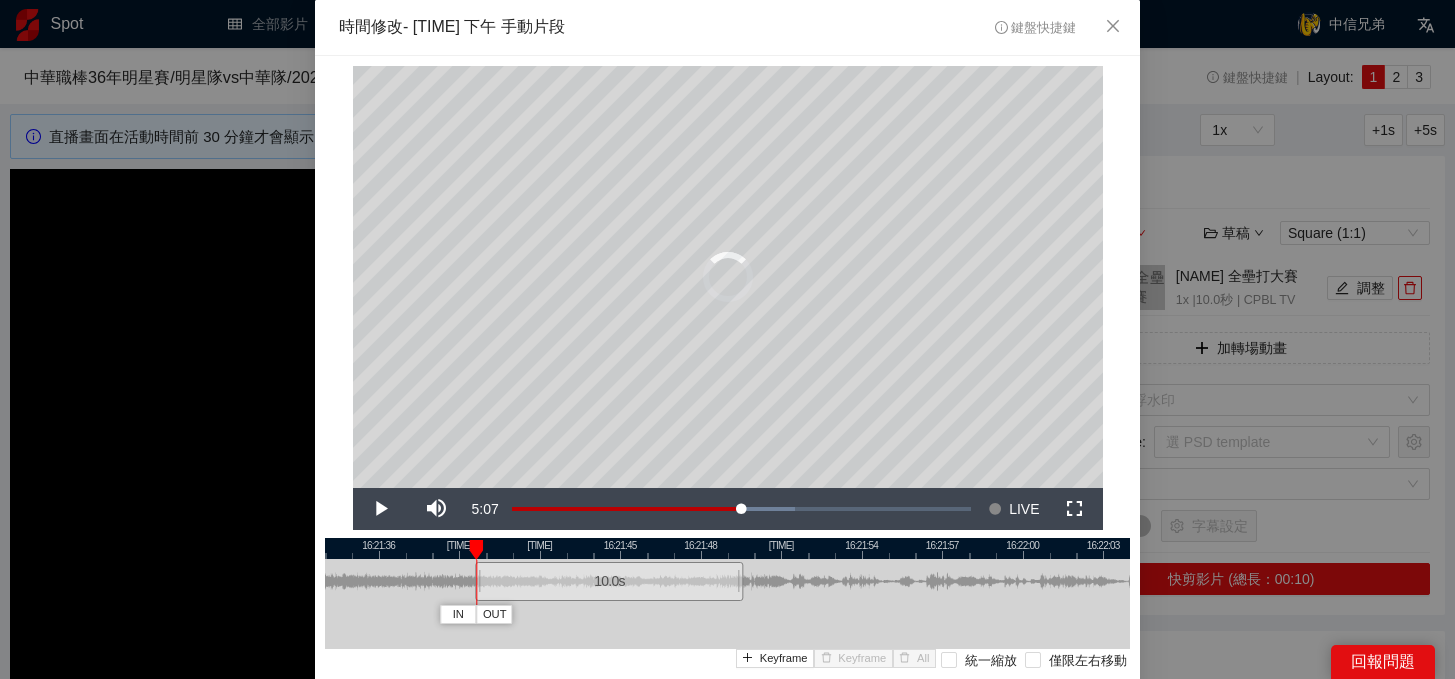 drag, startPoint x: 732, startPoint y: 585, endPoint x: 613, endPoint y: 586, distance: 119.0042 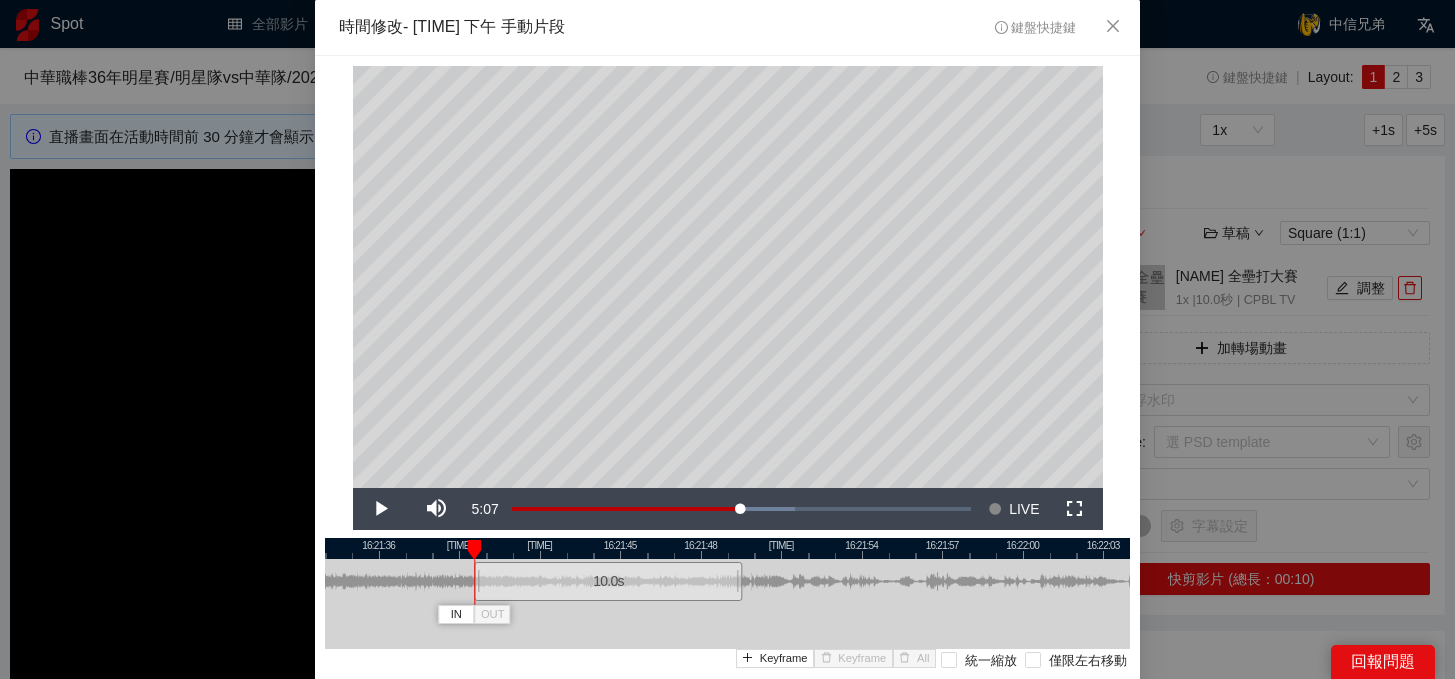 scroll, scrollTop: 81, scrollLeft: 0, axis: vertical 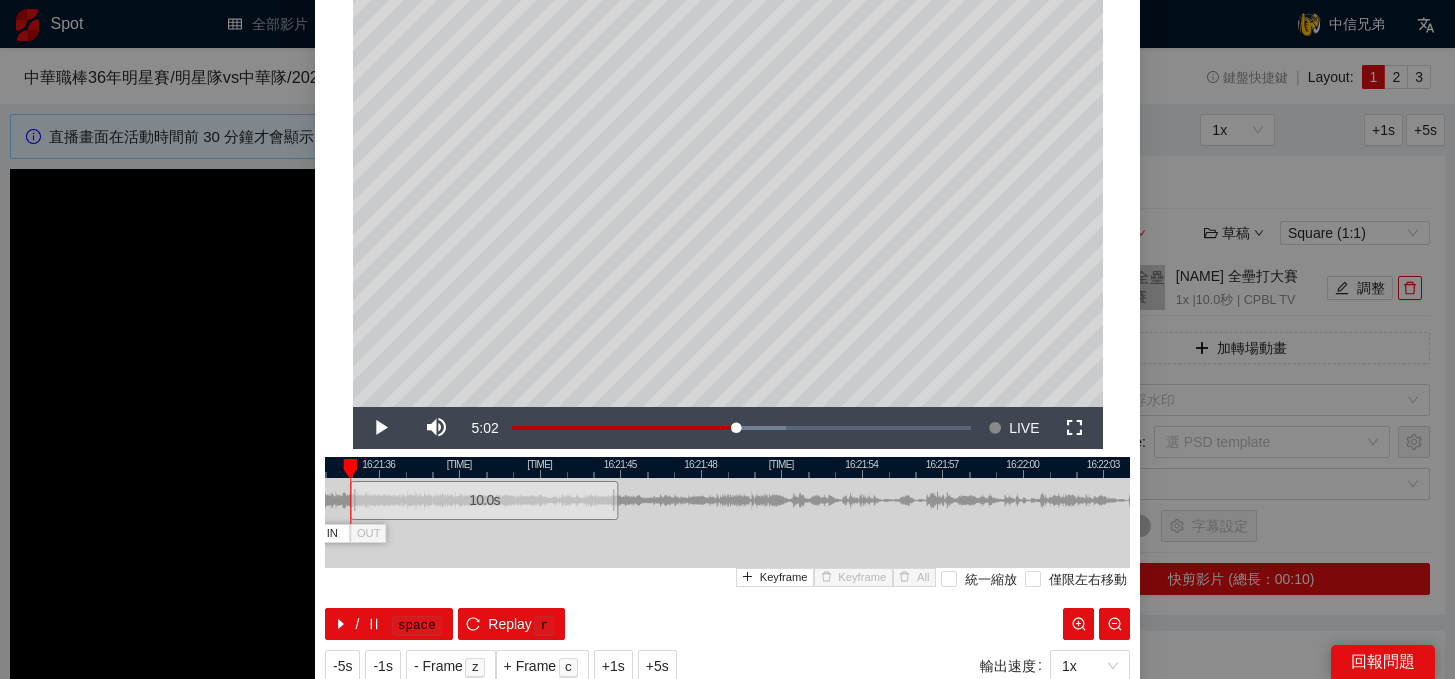 drag, startPoint x: 560, startPoint y: 510, endPoint x: 436, endPoint y: 514, distance: 124.0645 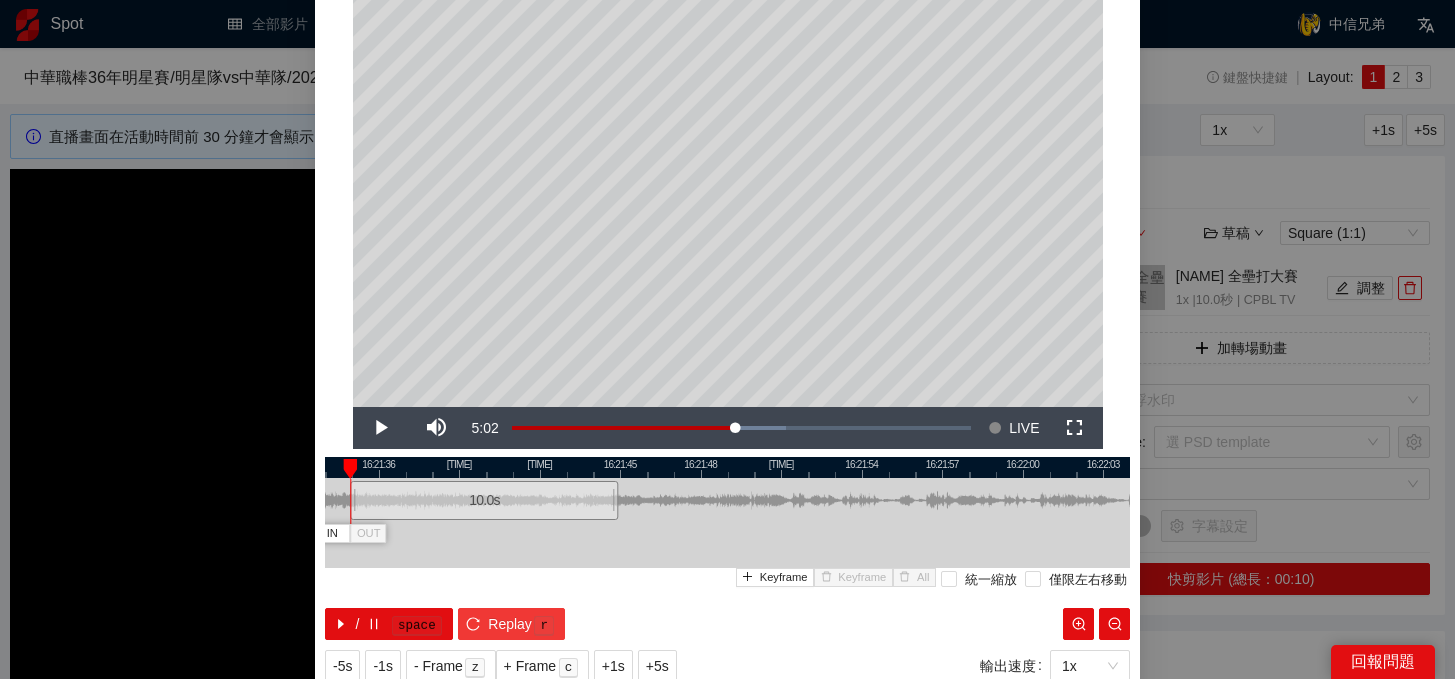 click on "Replay" at bounding box center (510, 624) 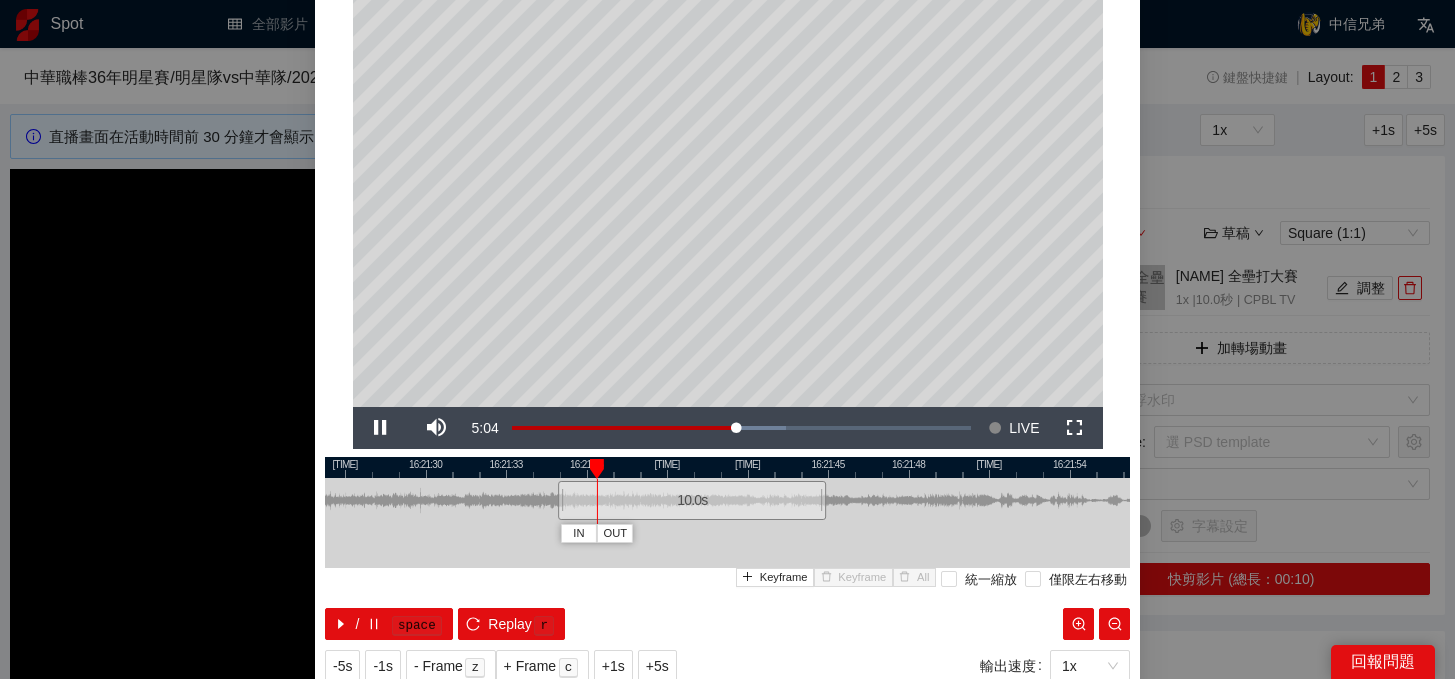 drag, startPoint x: 648, startPoint y: 466, endPoint x: 864, endPoint y: 466, distance: 216 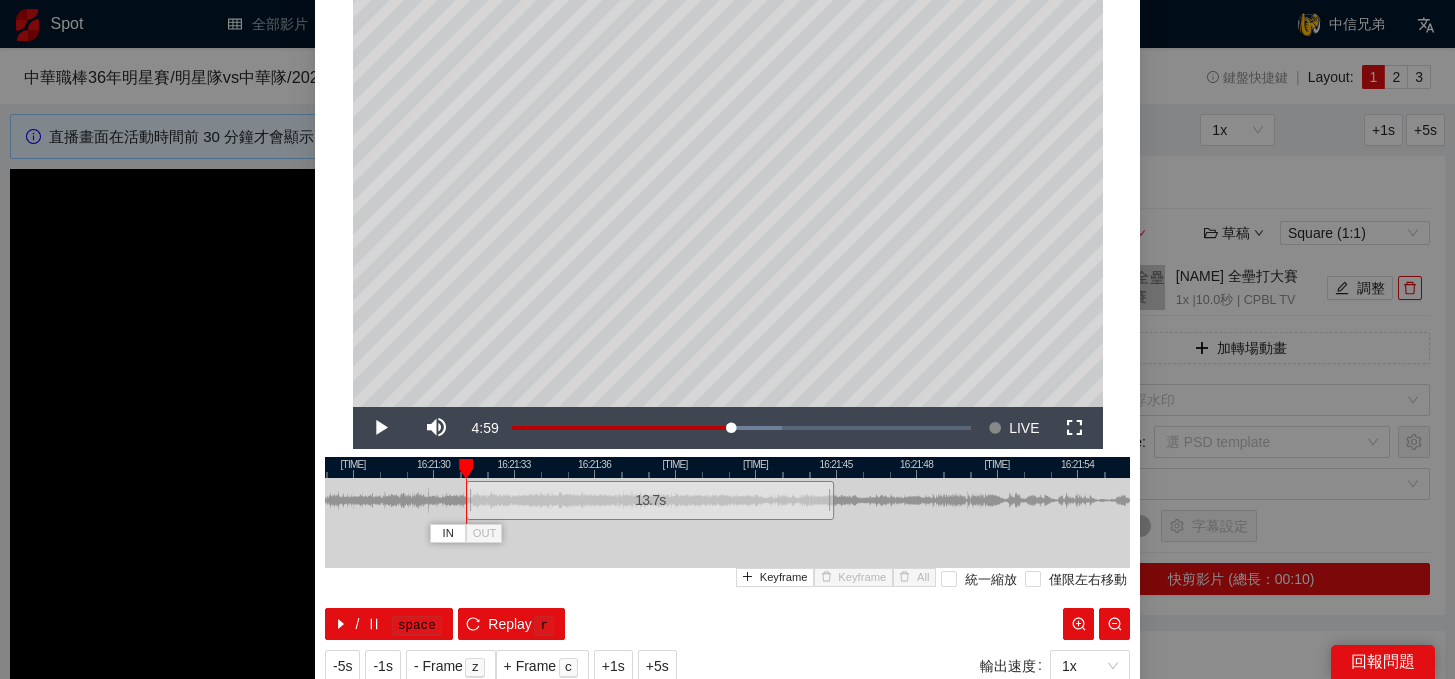 drag, startPoint x: 569, startPoint y: 506, endPoint x: 470, endPoint y: 510, distance: 99.08077 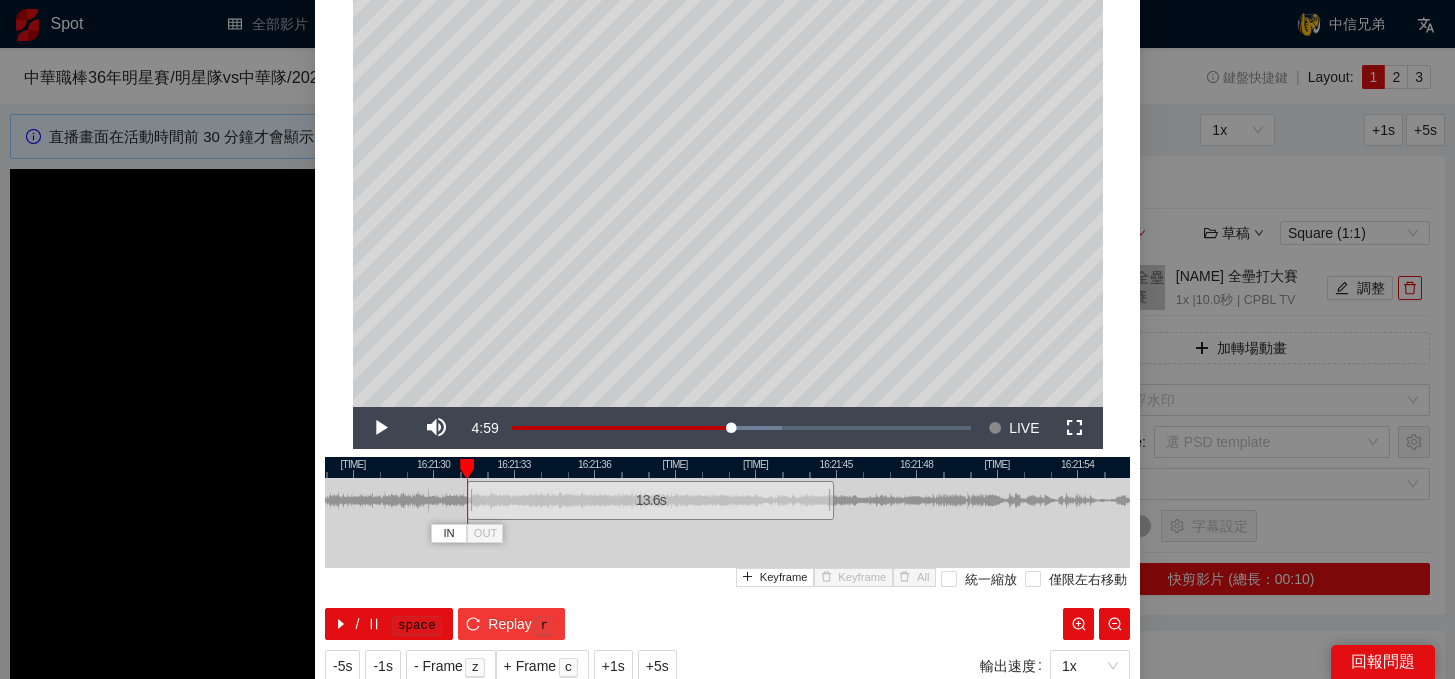 click on "Replay  r" at bounding box center [511, 624] 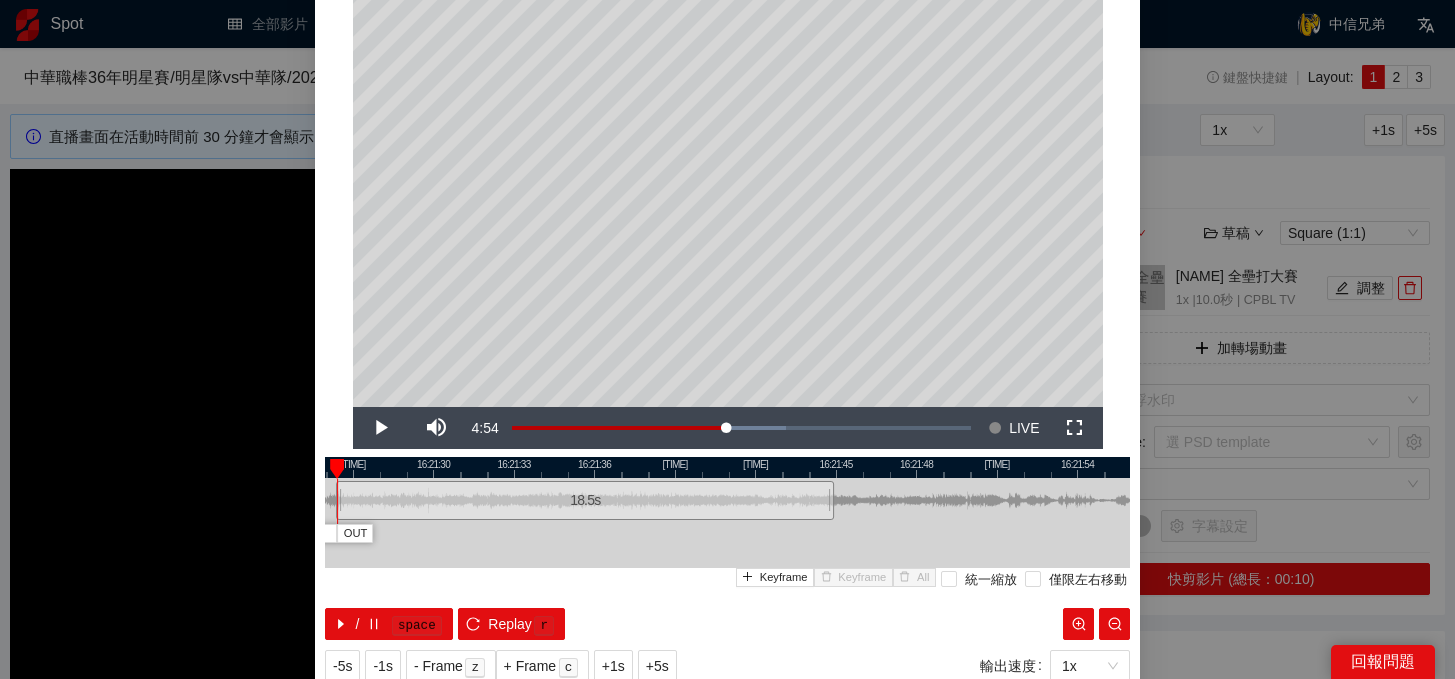 drag, startPoint x: 470, startPoint y: 505, endPoint x: 339, endPoint y: 514, distance: 131.30879 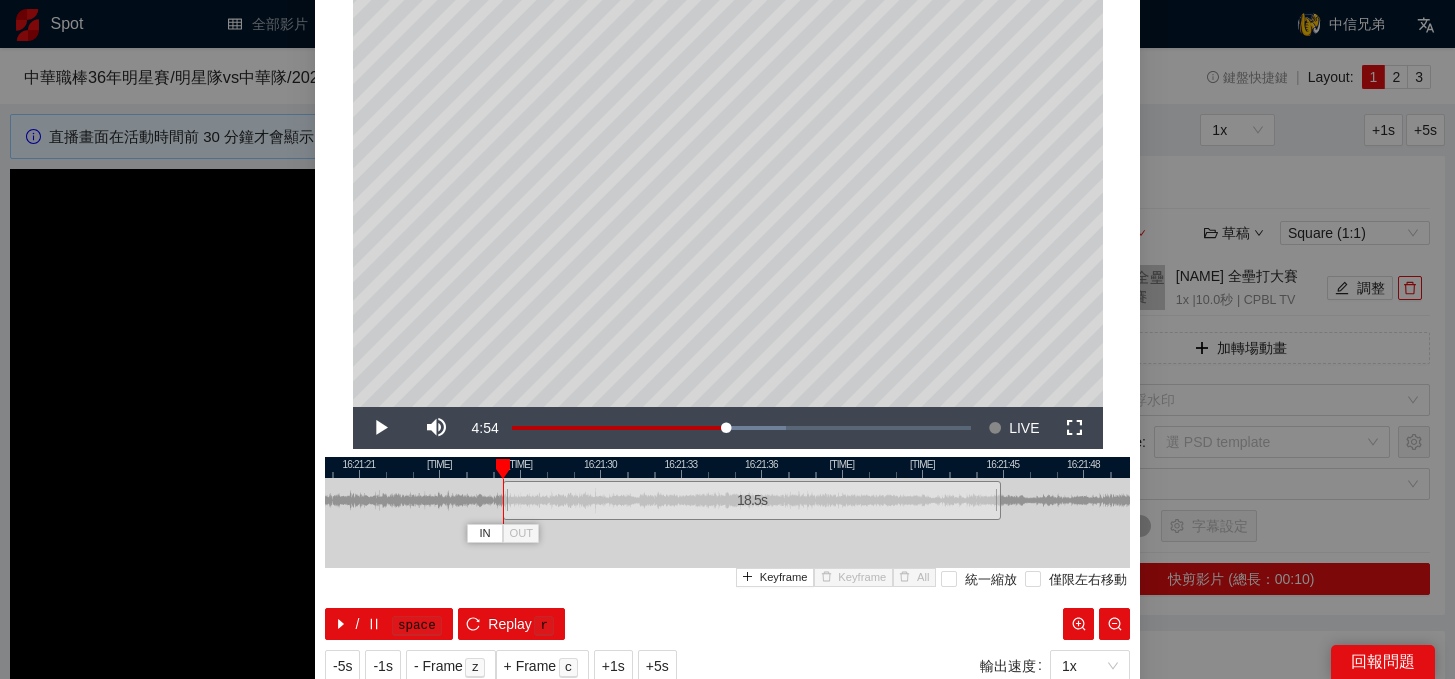 drag, startPoint x: 423, startPoint y: 471, endPoint x: 687, endPoint y: 478, distance: 264.09277 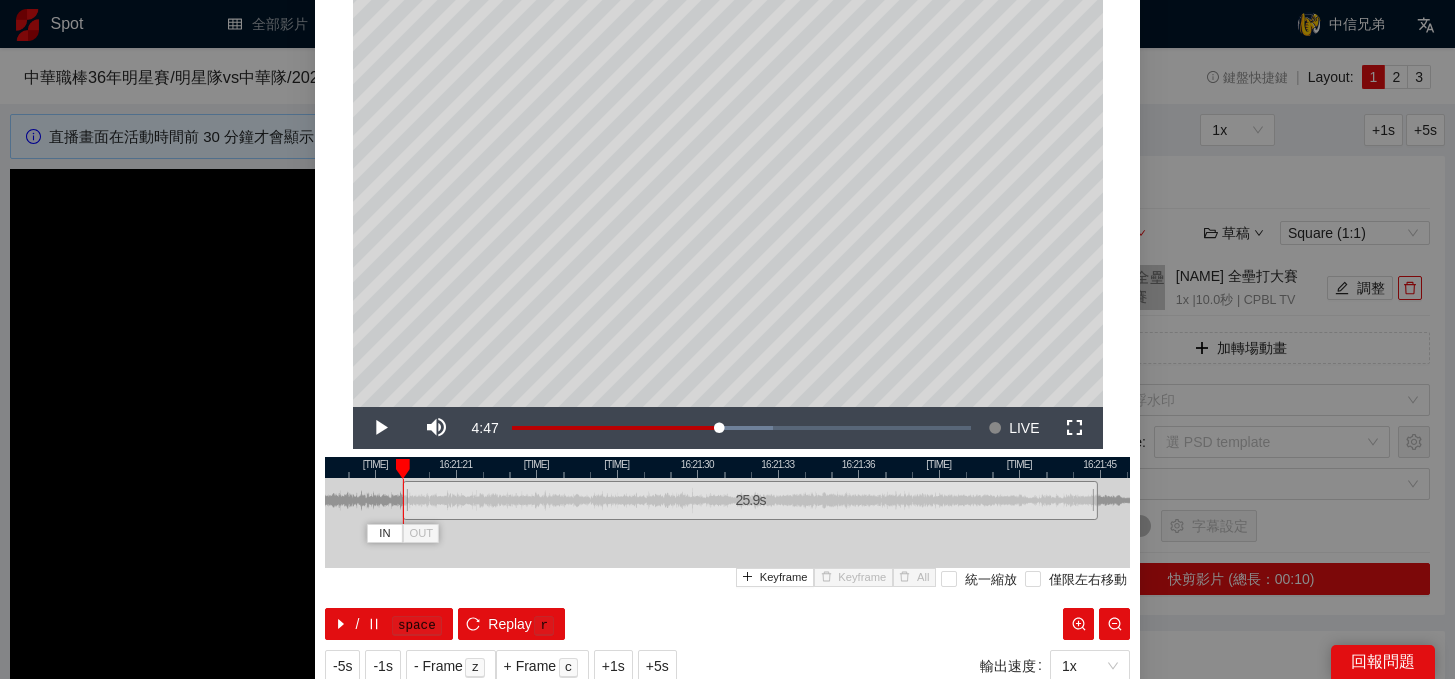drag, startPoint x: 597, startPoint y: 505, endPoint x: 399, endPoint y: 511, distance: 198.09088 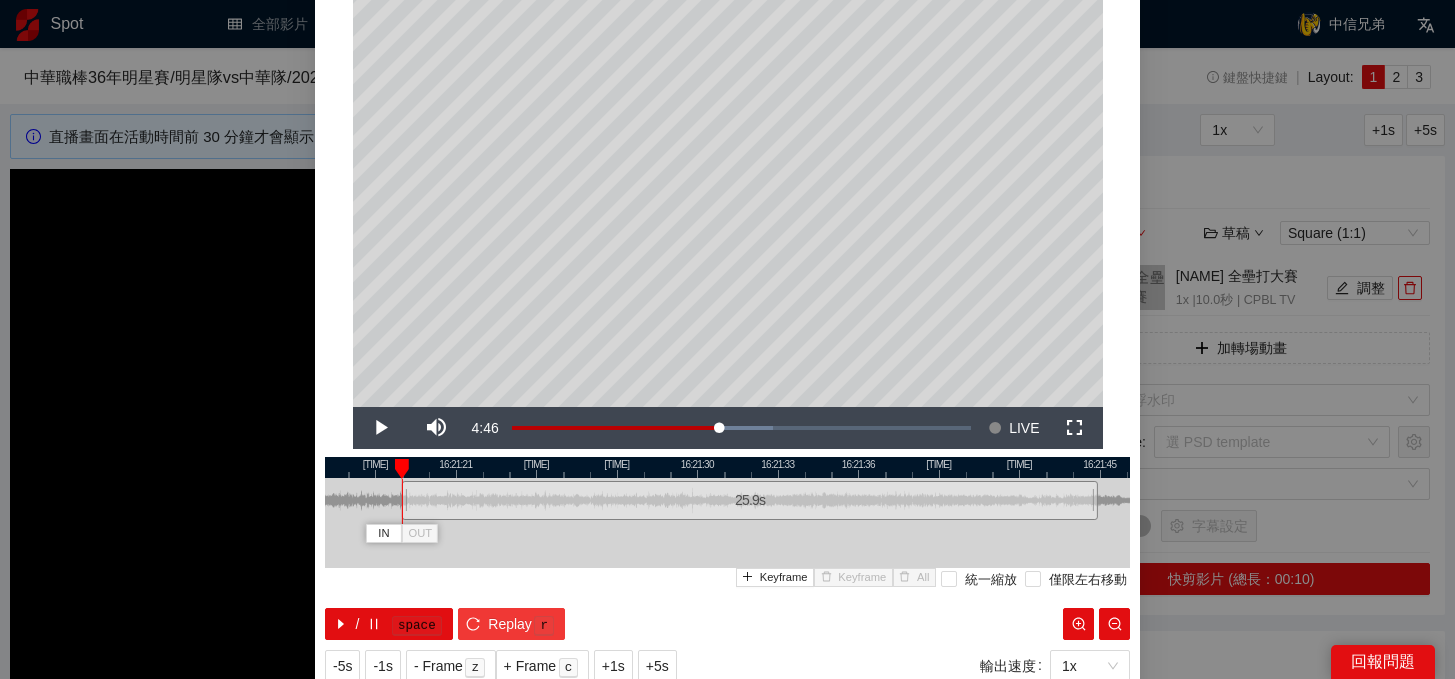 click on "Replay" at bounding box center [510, 624] 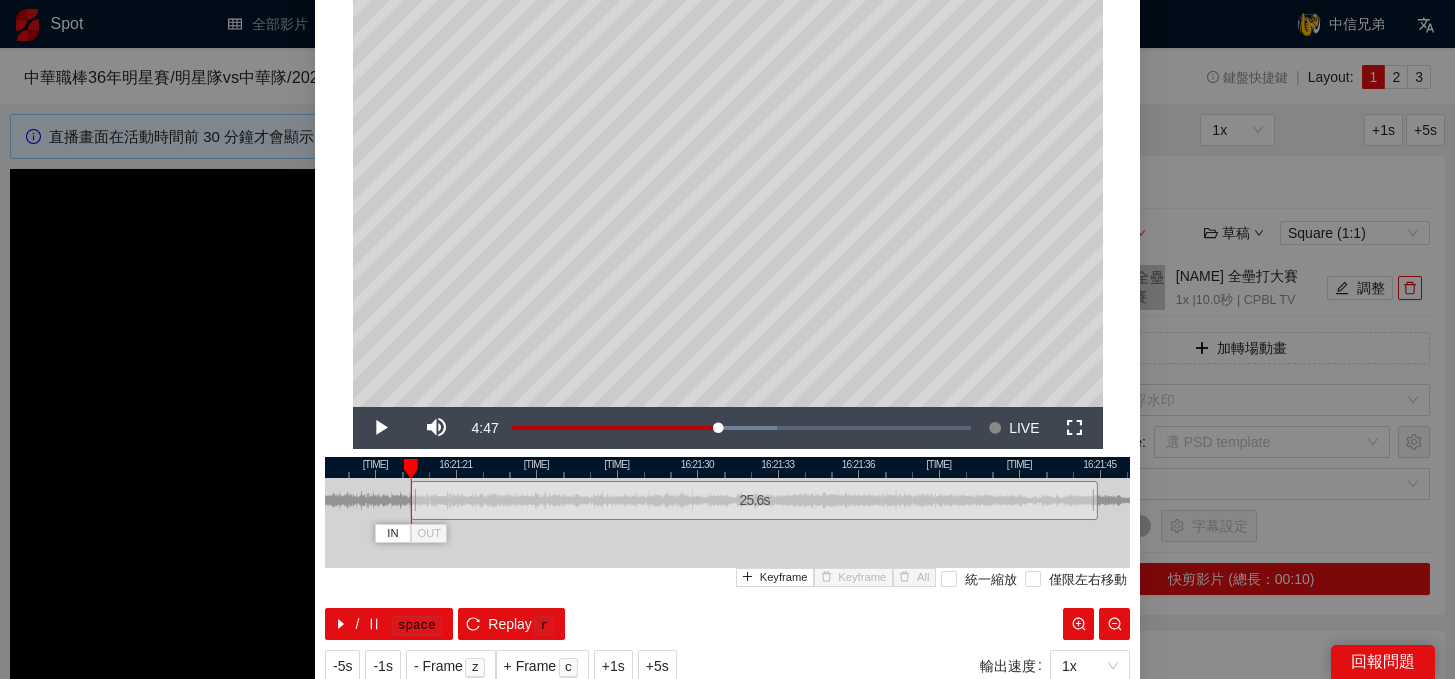 click at bounding box center (414, 500) 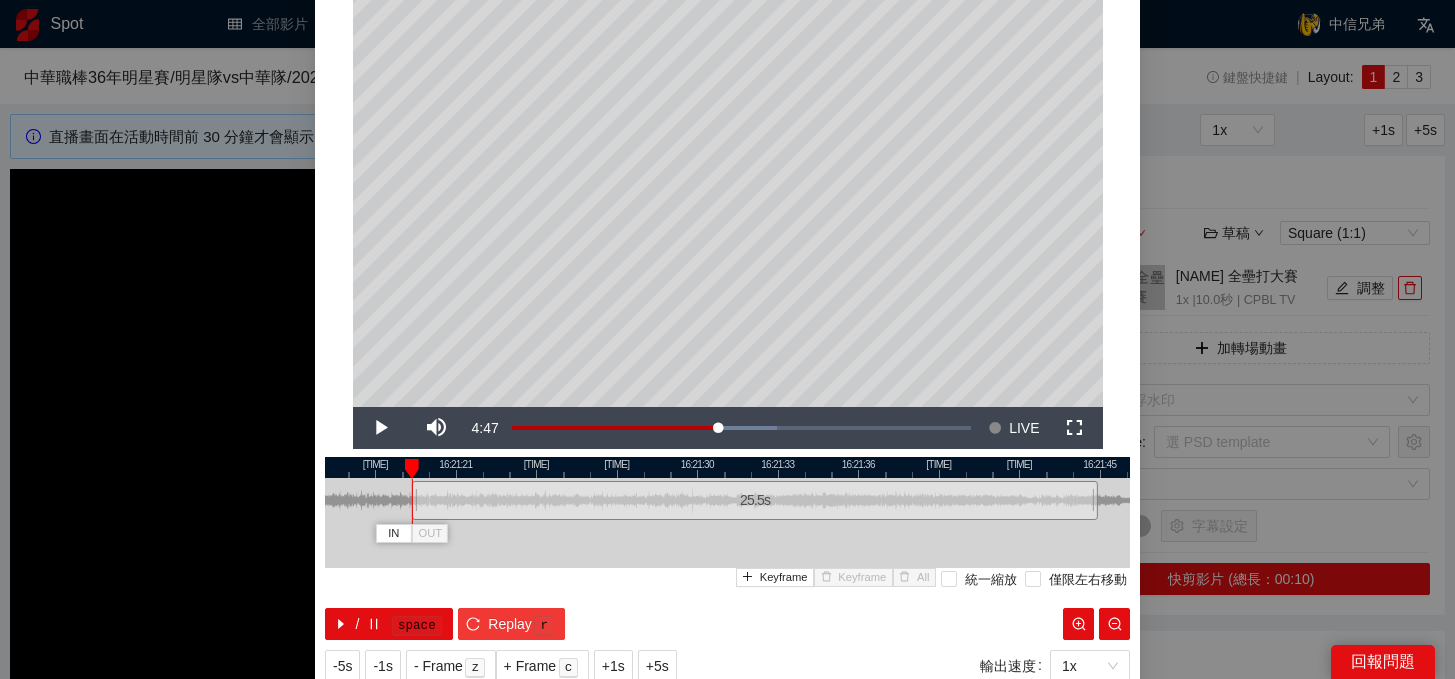 click on "Replay" at bounding box center [510, 624] 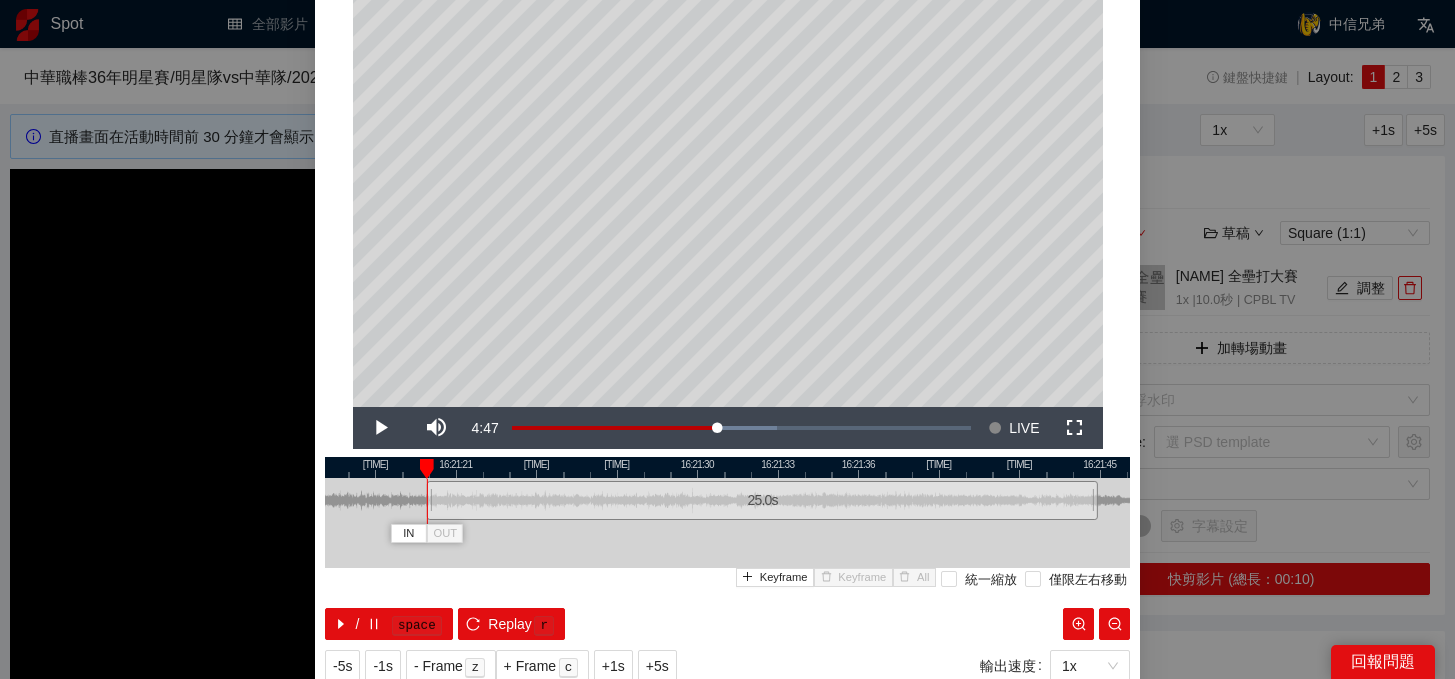 drag, startPoint x: 410, startPoint y: 488, endPoint x: 425, endPoint y: 488, distance: 15 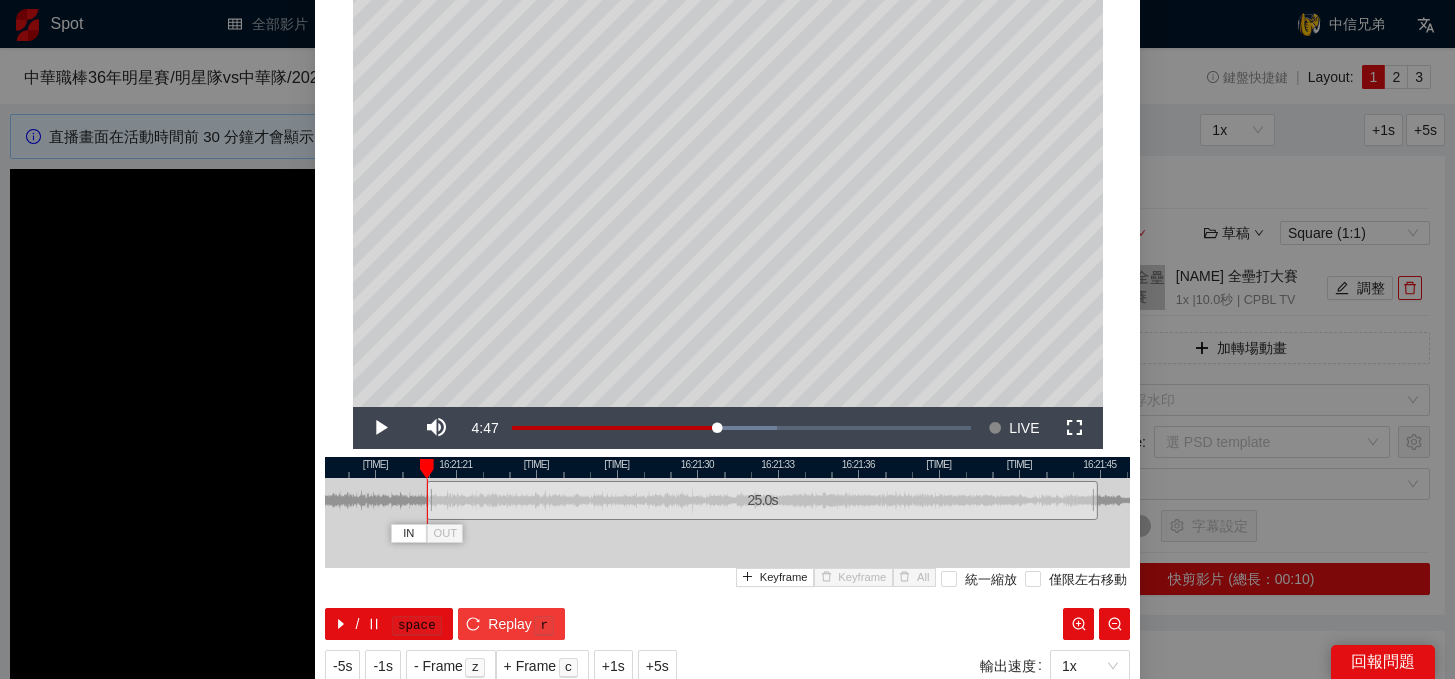 click on "Replay" at bounding box center [510, 624] 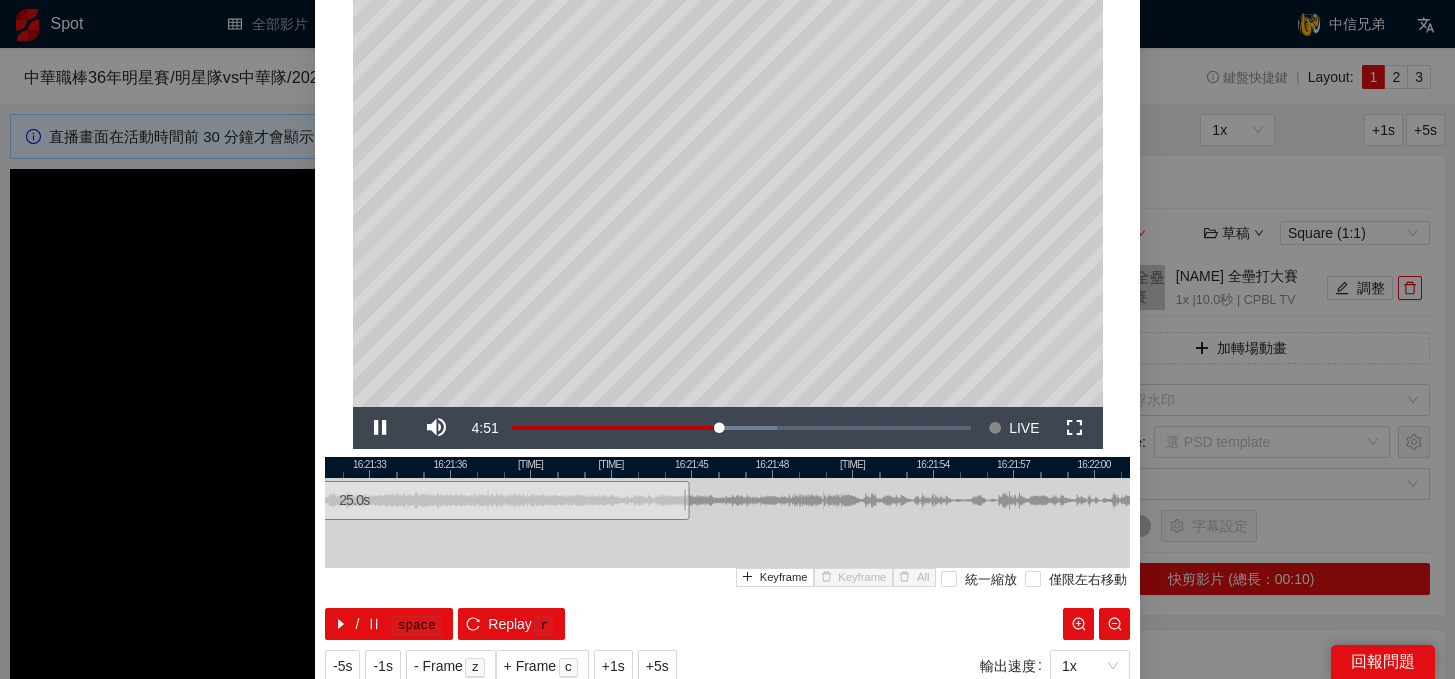 drag, startPoint x: 840, startPoint y: 469, endPoint x: 431, endPoint y: 461, distance: 409.07825 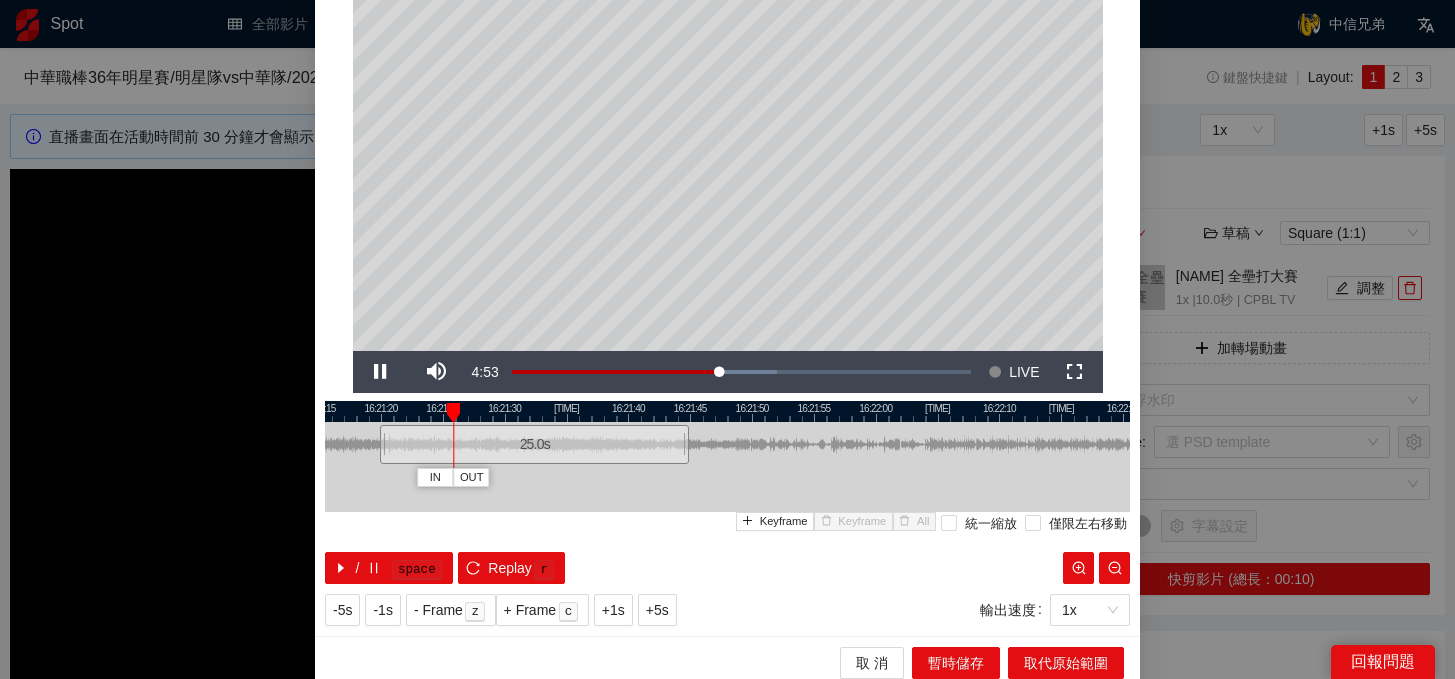 scroll, scrollTop: 146, scrollLeft: 0, axis: vertical 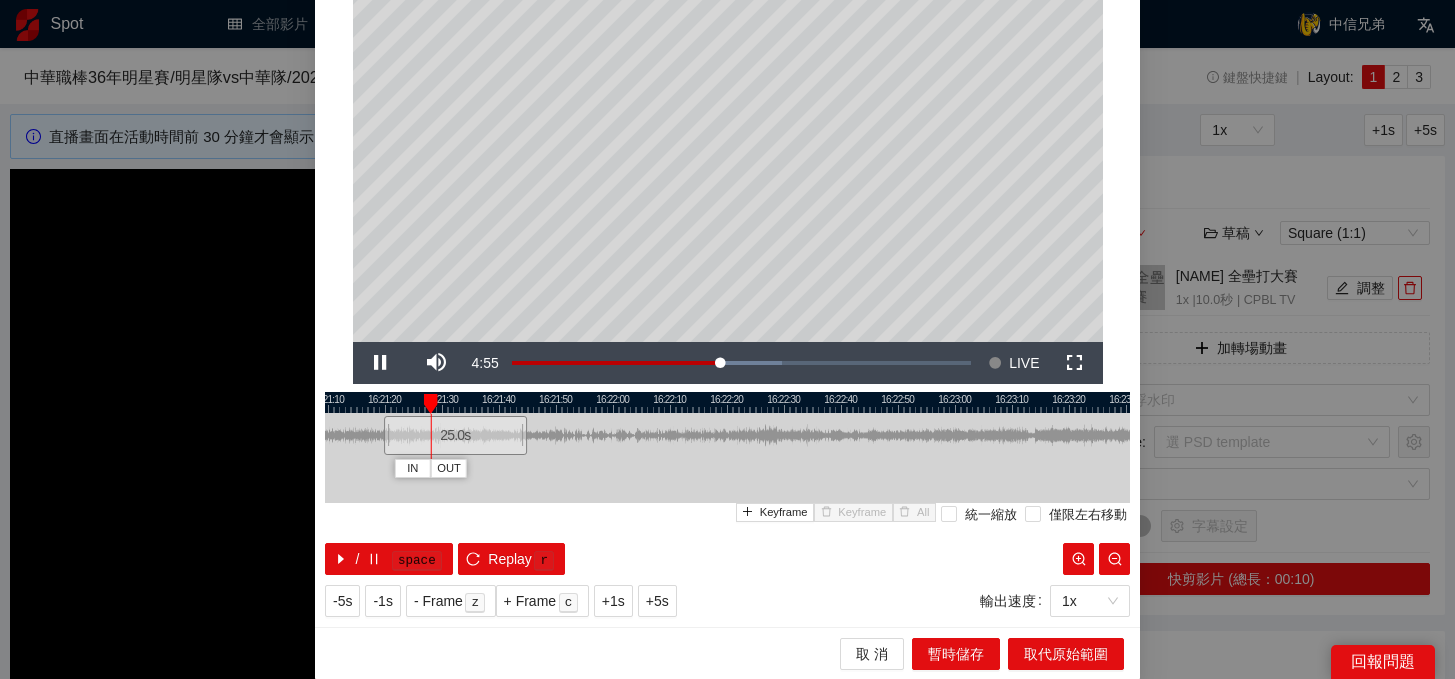 drag, startPoint x: 808, startPoint y: 404, endPoint x: 589, endPoint y: 402, distance: 219.00912 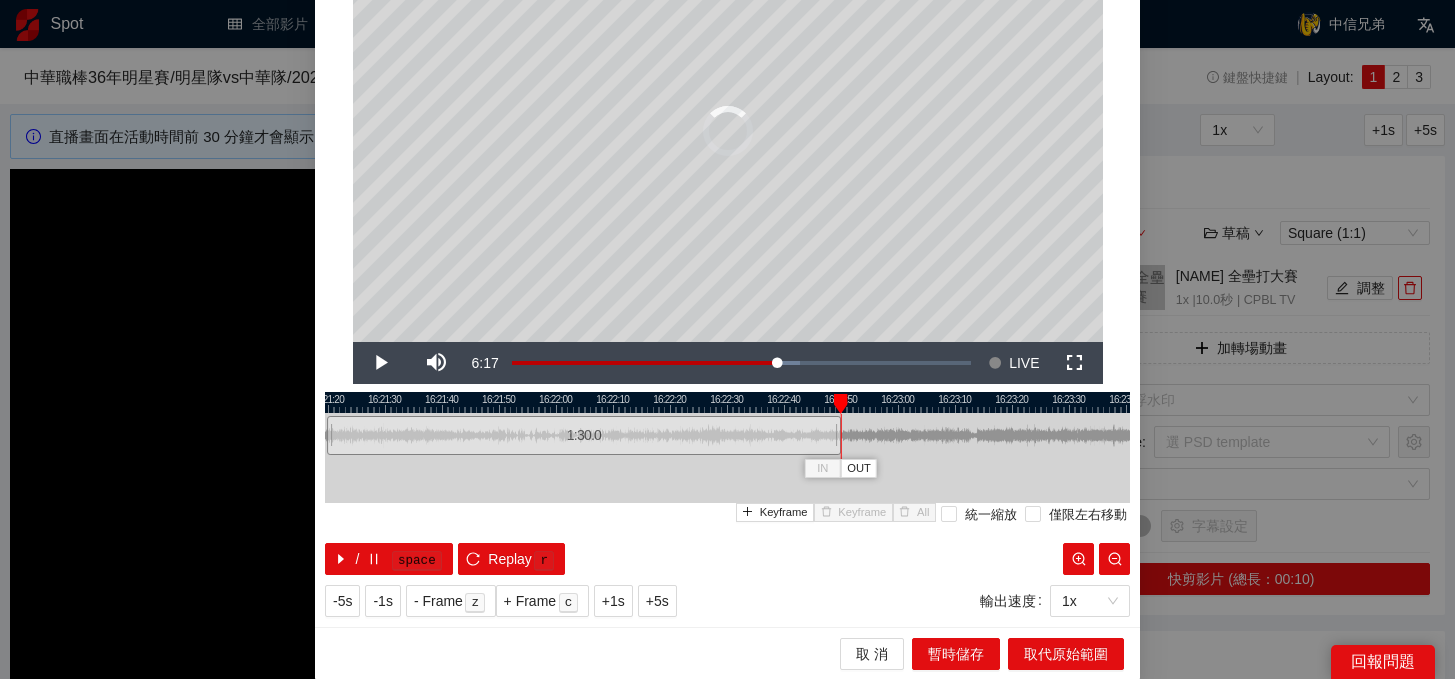 drag, startPoint x: 465, startPoint y: 432, endPoint x: 845, endPoint y: 428, distance: 380.02106 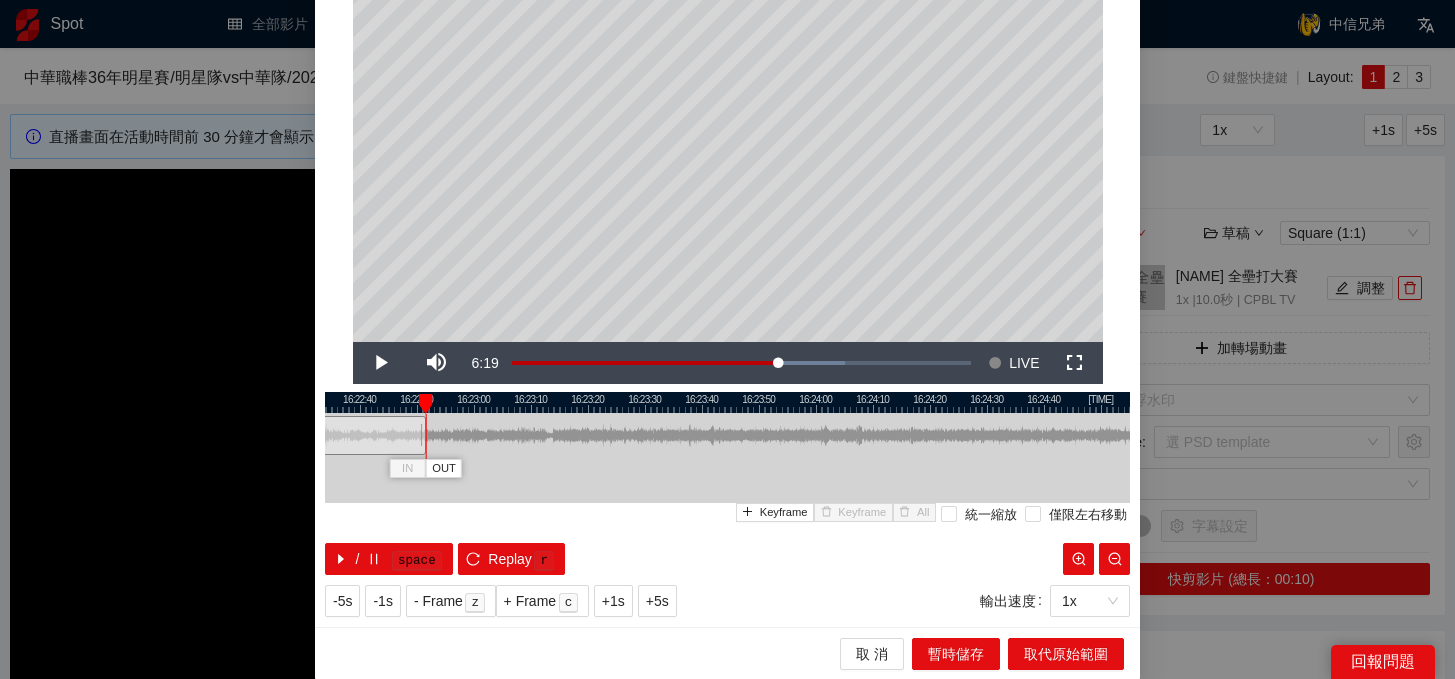 drag, startPoint x: 912, startPoint y: 395, endPoint x: 488, endPoint y: 409, distance: 424.23108 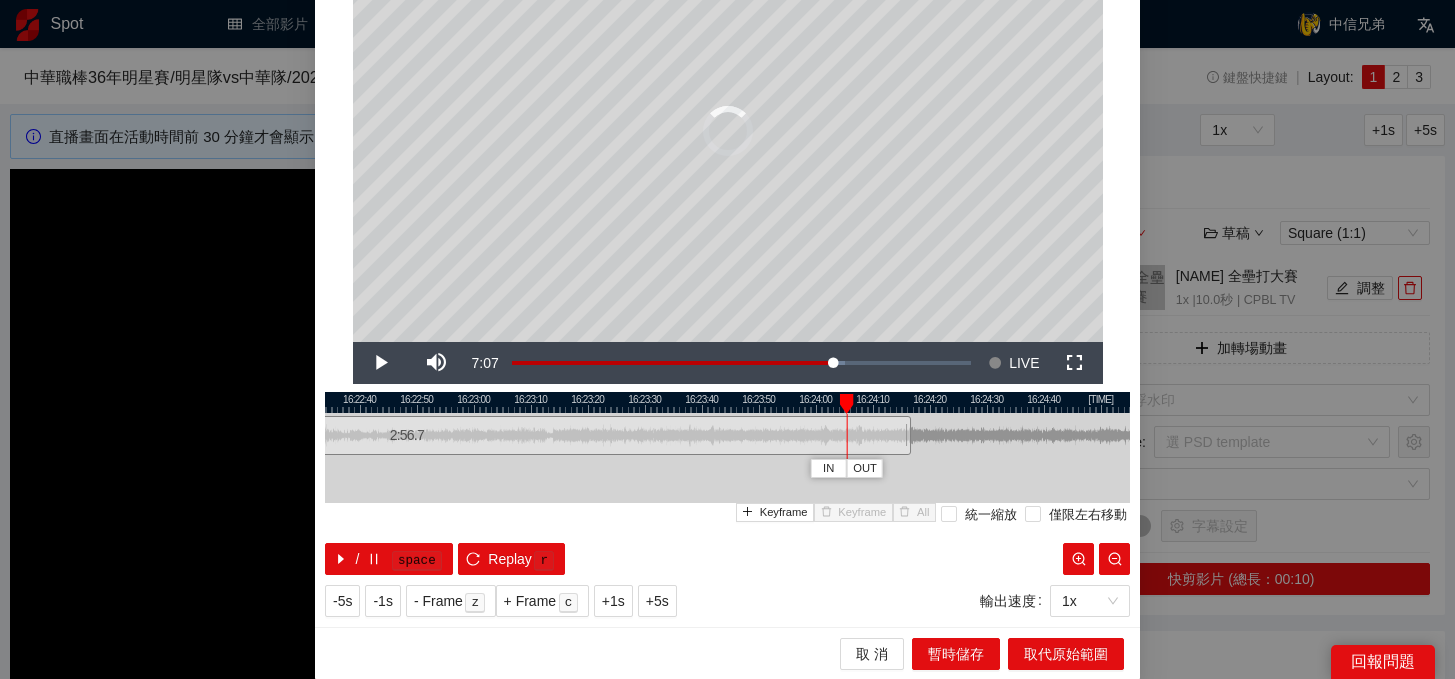 drag, startPoint x: 417, startPoint y: 431, endPoint x: 1001, endPoint y: 429, distance: 584.0034 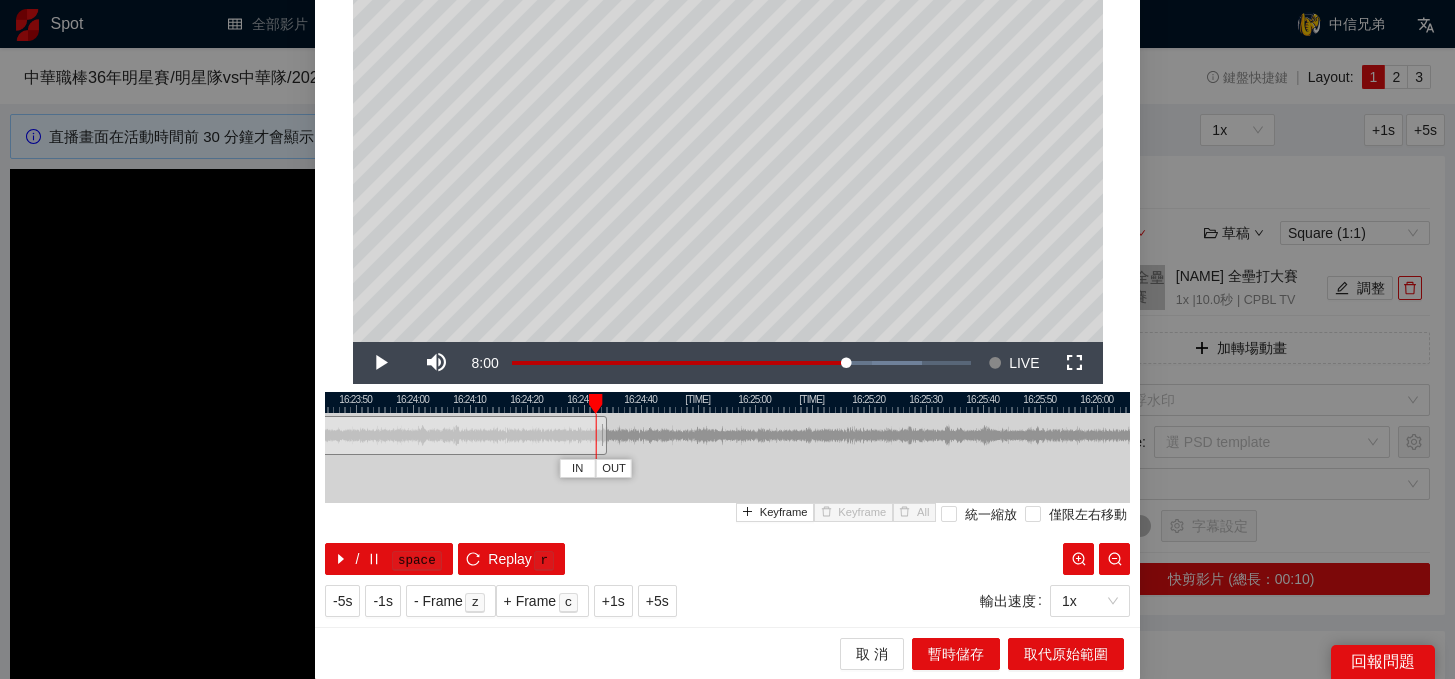 drag, startPoint x: 977, startPoint y: 401, endPoint x: 572, endPoint y: 411, distance: 405.12344 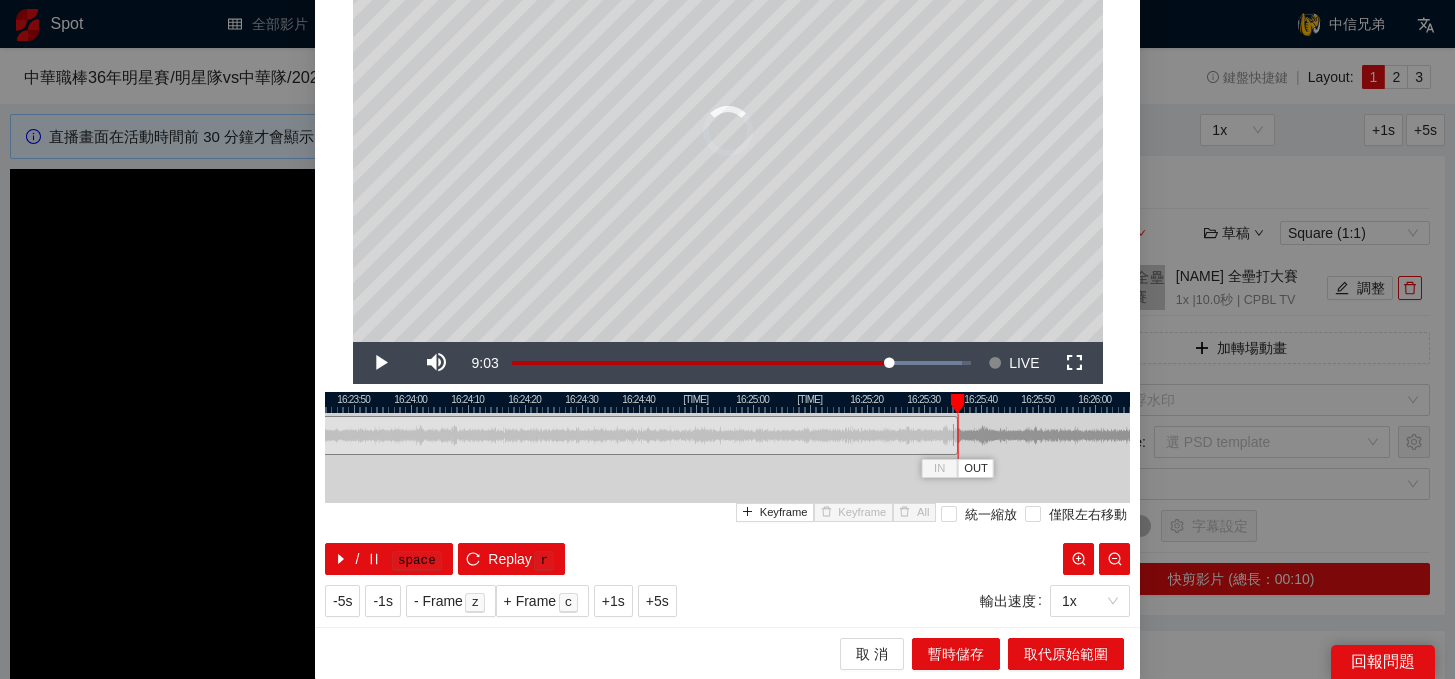 drag, startPoint x: 604, startPoint y: 431, endPoint x: 962, endPoint y: 436, distance: 358.0349 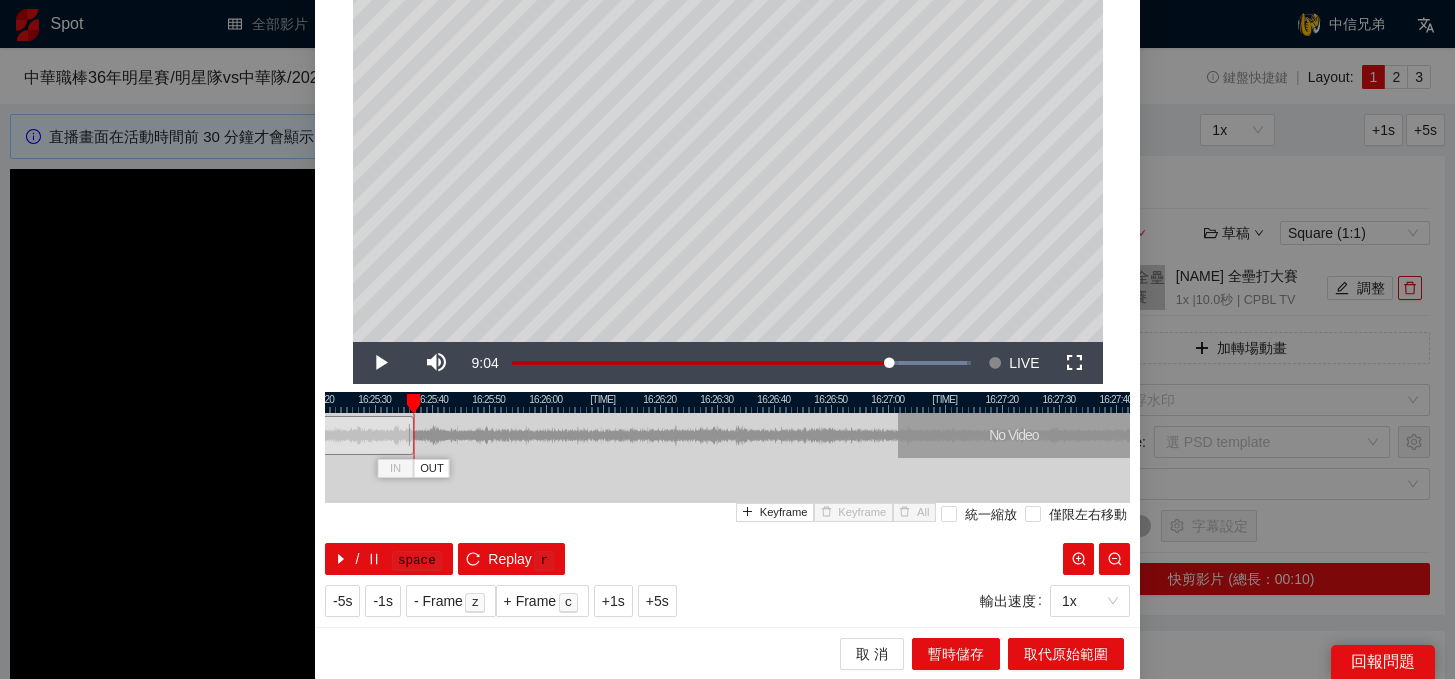 drag, startPoint x: 937, startPoint y: 404, endPoint x: 388, endPoint y: 417, distance: 549.1539 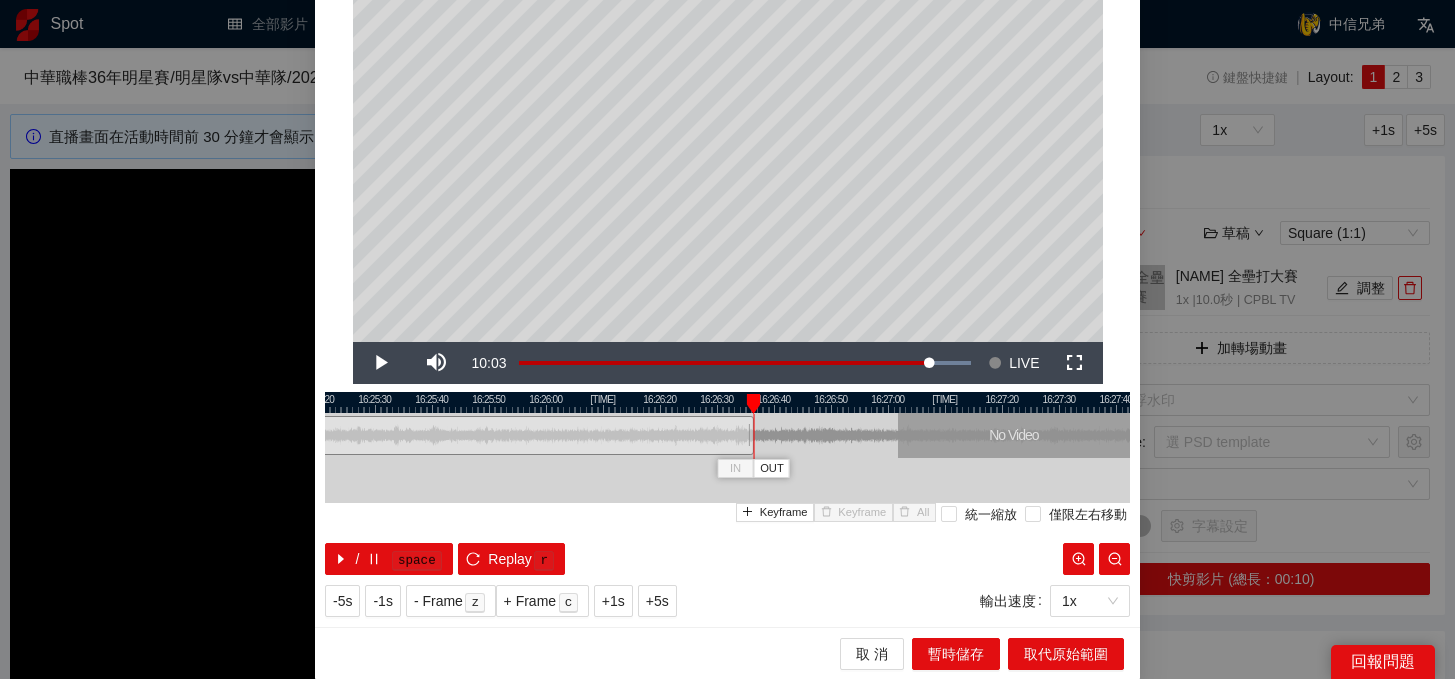 drag, startPoint x: 409, startPoint y: 433, endPoint x: 775, endPoint y: 420, distance: 366.2308 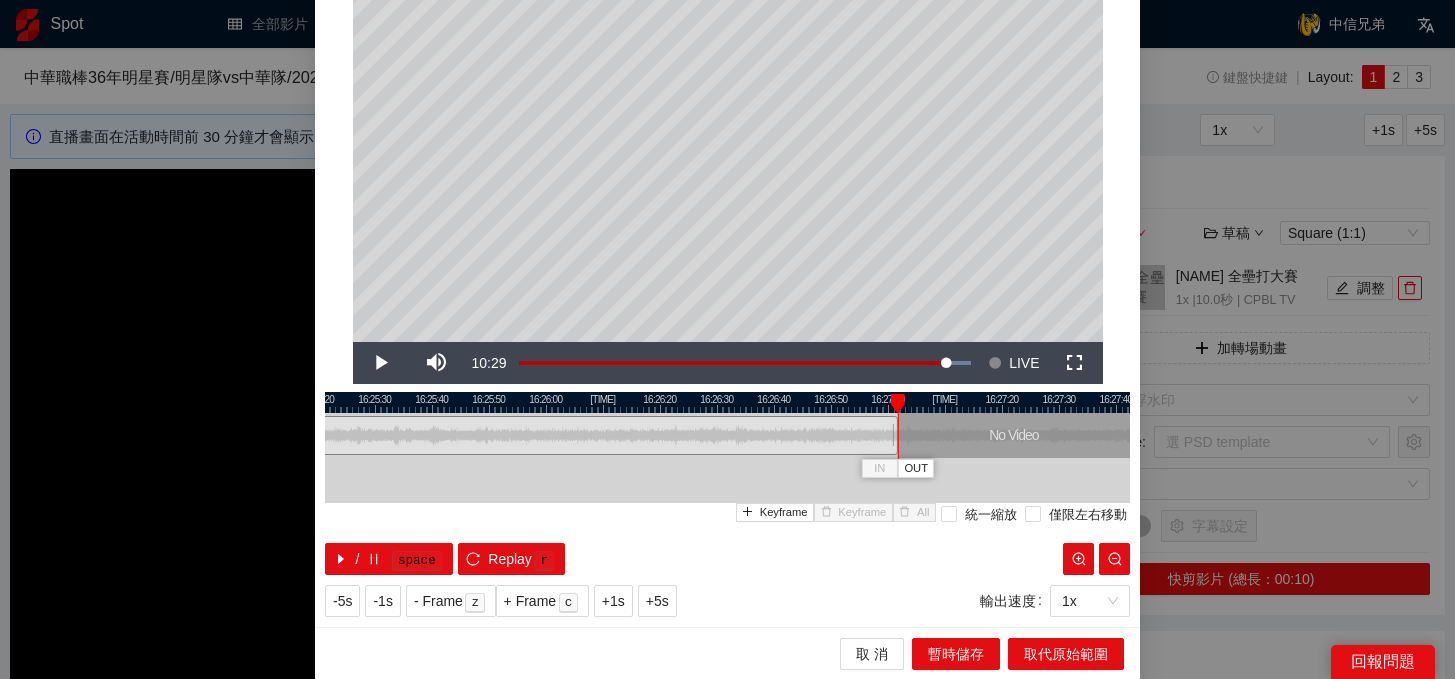drag, startPoint x: 775, startPoint y: 420, endPoint x: 905, endPoint y: 418, distance: 130.01538 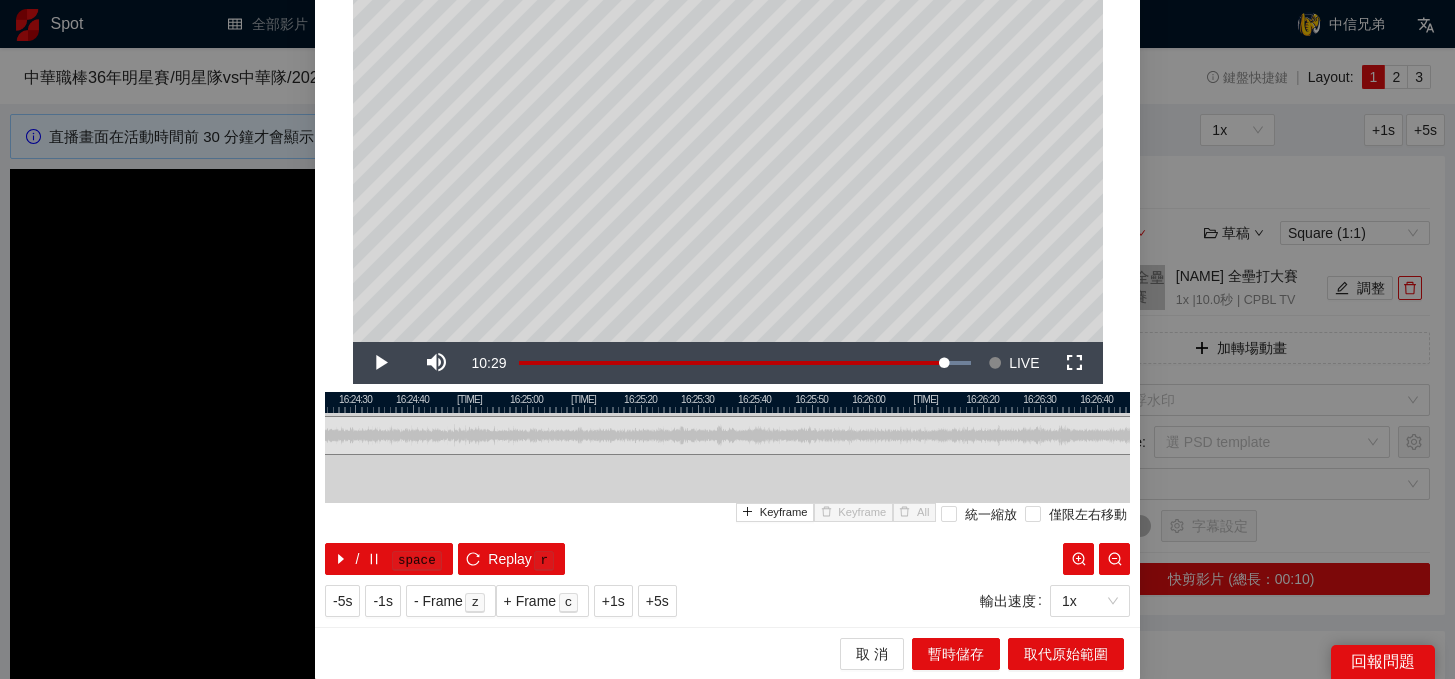 drag, startPoint x: 786, startPoint y: 400, endPoint x: 1107, endPoint y: 410, distance: 321.15573 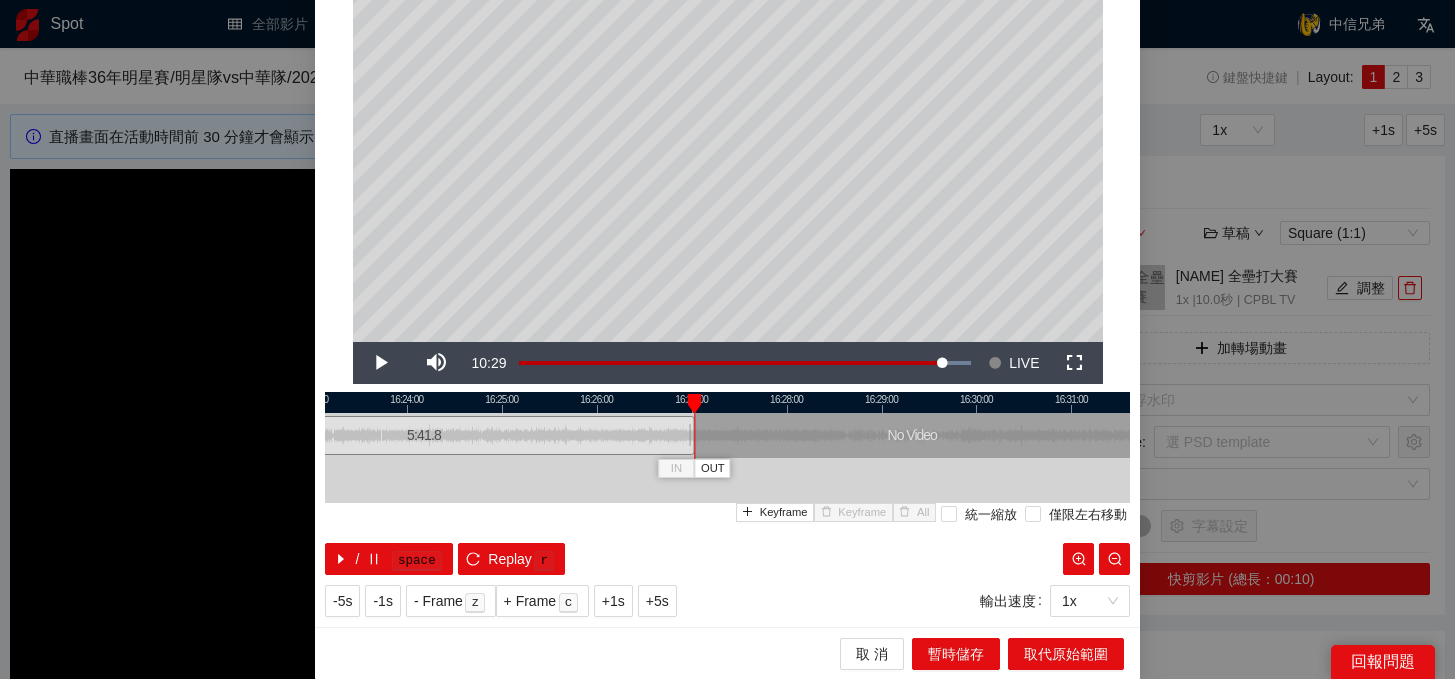 drag, startPoint x: 1015, startPoint y: 397, endPoint x: 623, endPoint y: 406, distance: 392.1033 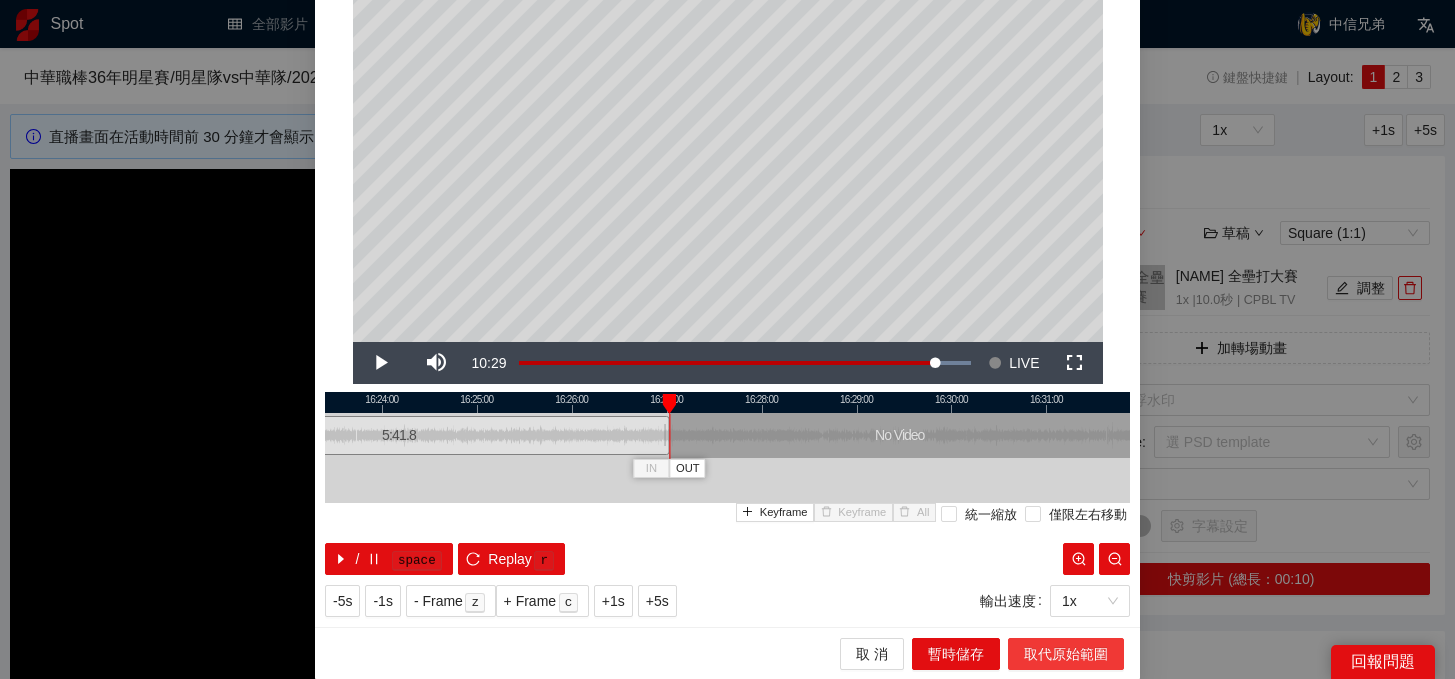 click on "取代原始範圍" at bounding box center (1066, 654) 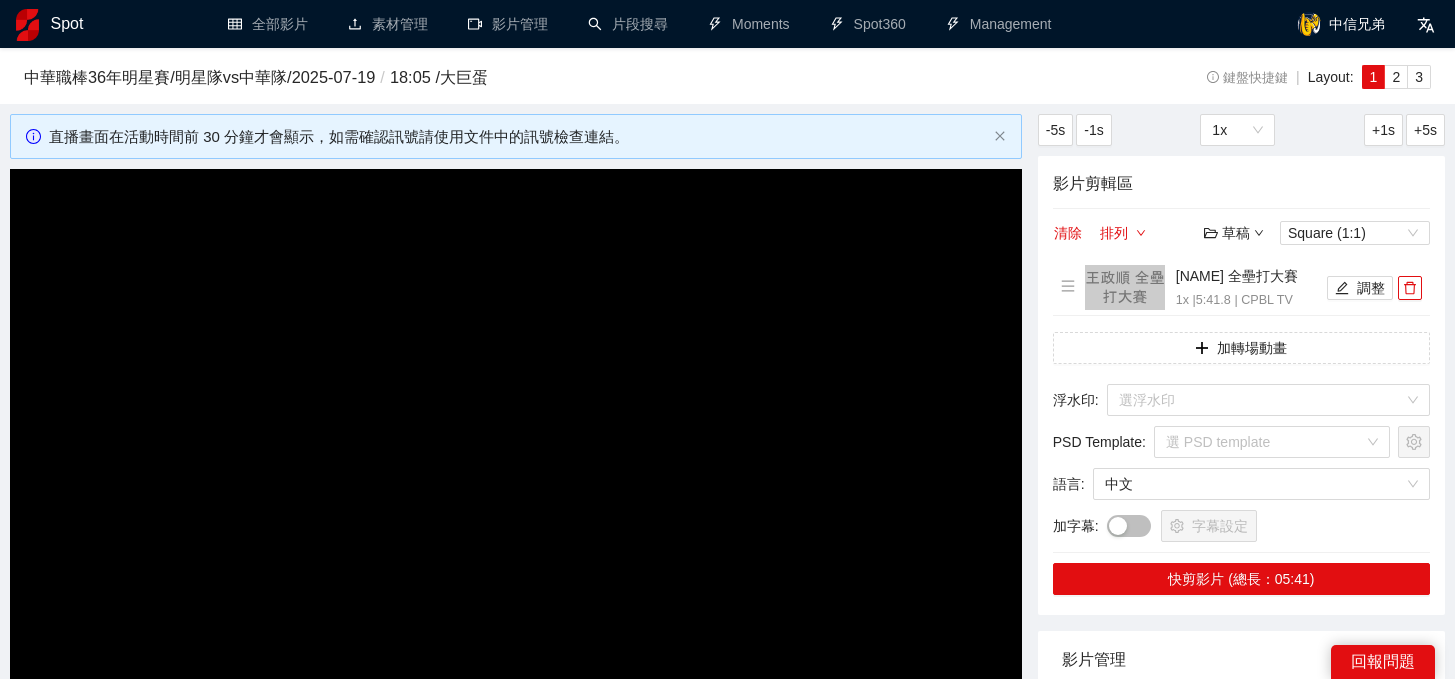 scroll, scrollTop: 0, scrollLeft: 0, axis: both 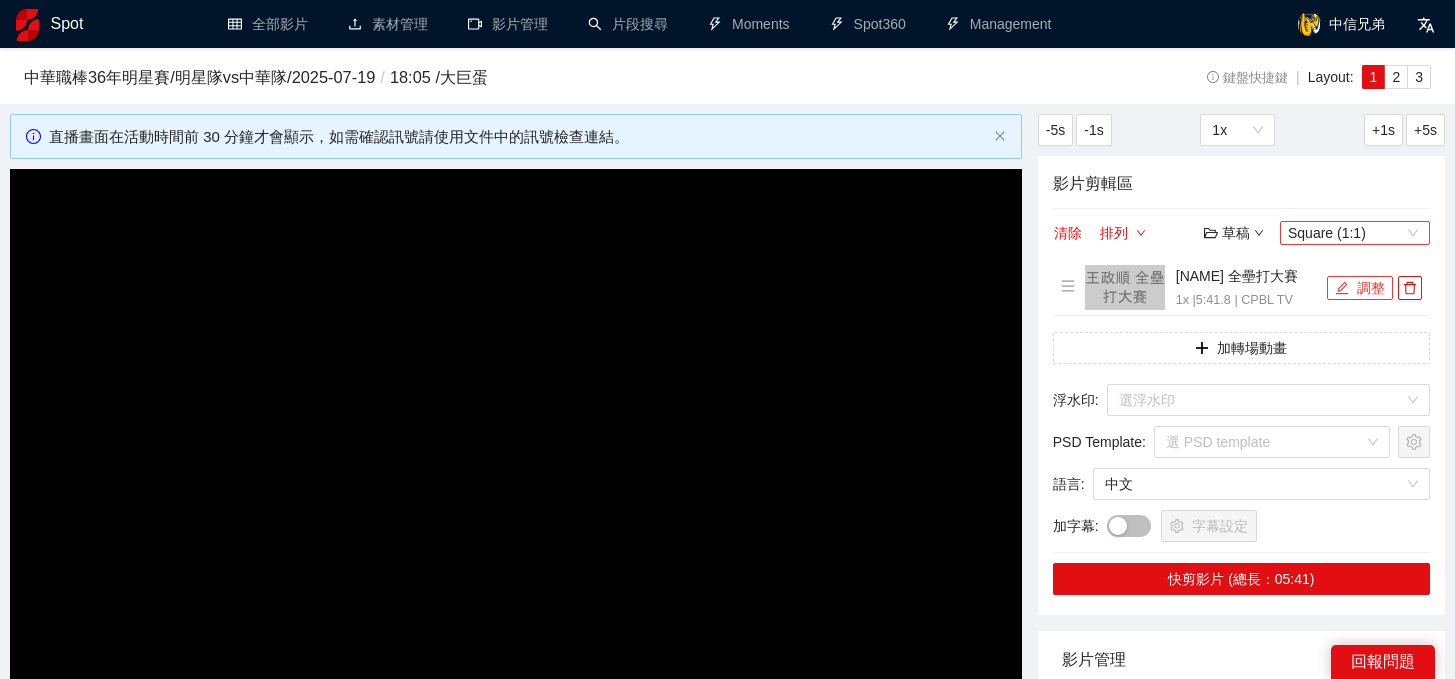 click on "Square (1:1)" at bounding box center [1355, 233] 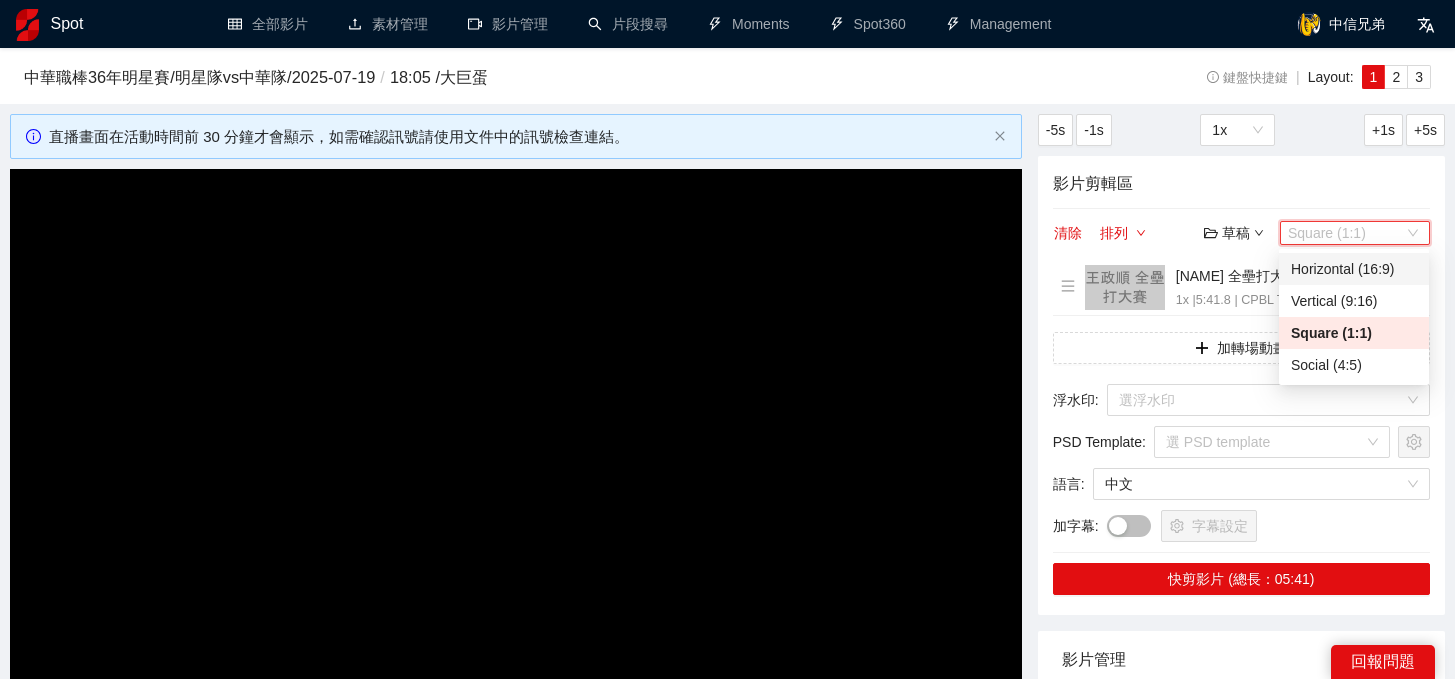 click on "Horizontal (16:9)" at bounding box center (1354, 269) 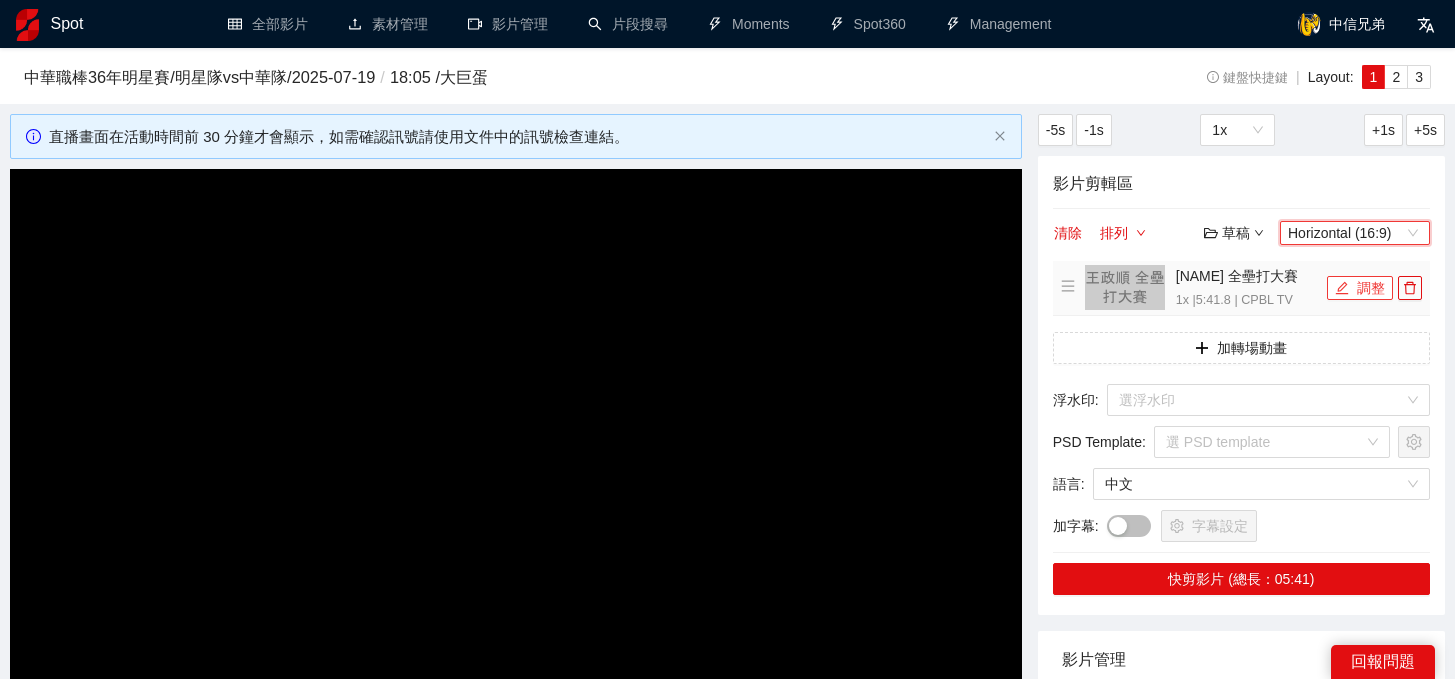 click on "調整" at bounding box center [1360, 288] 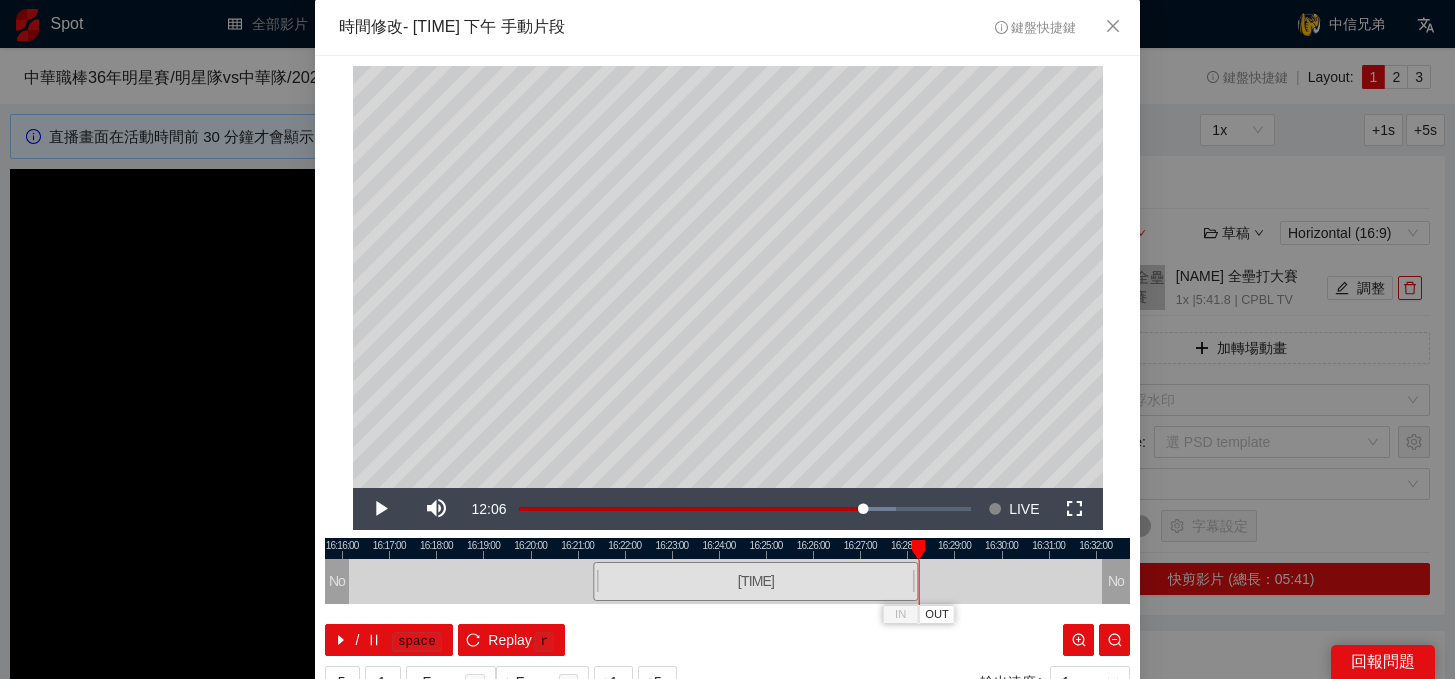 drag, startPoint x: 861, startPoint y: 588, endPoint x: 918, endPoint y: 592, distance: 57.14018 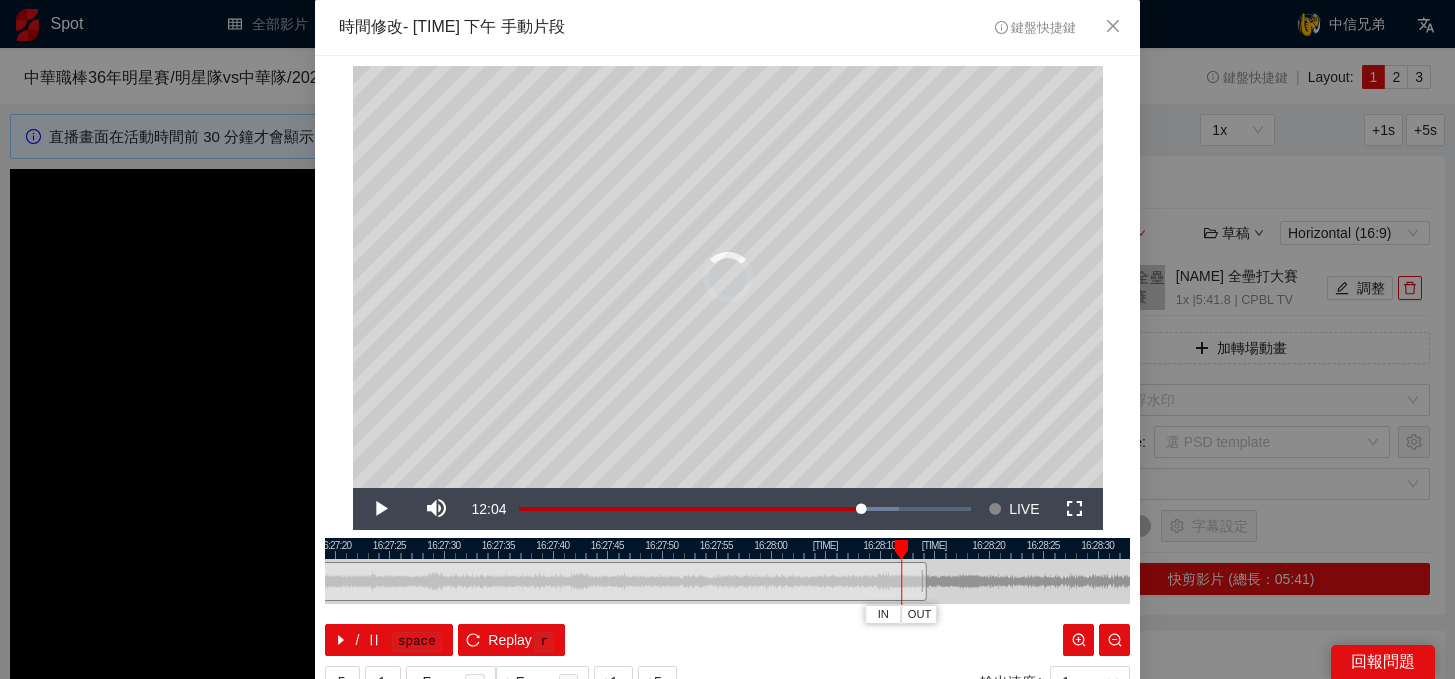 drag, startPoint x: 933, startPoint y: 550, endPoint x: 889, endPoint y: 548, distance: 44.04543 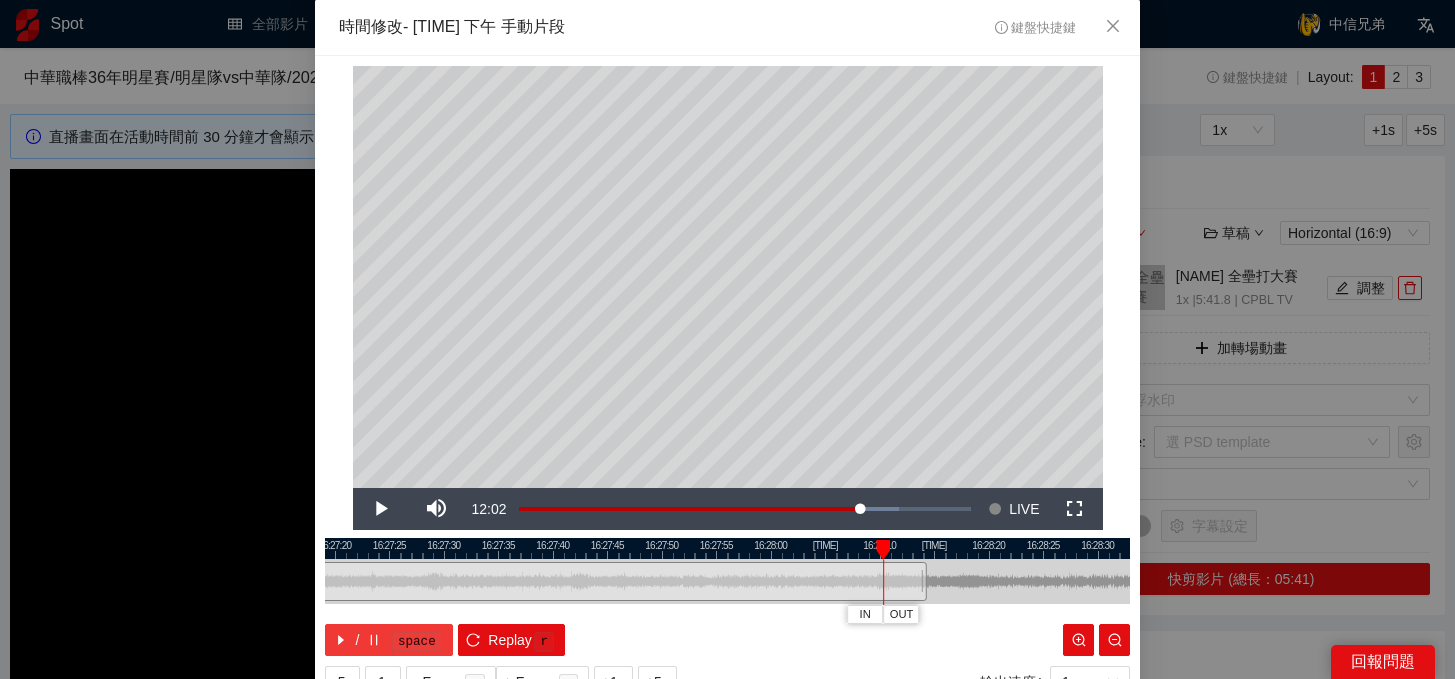 click on "/   space" at bounding box center [389, 640] 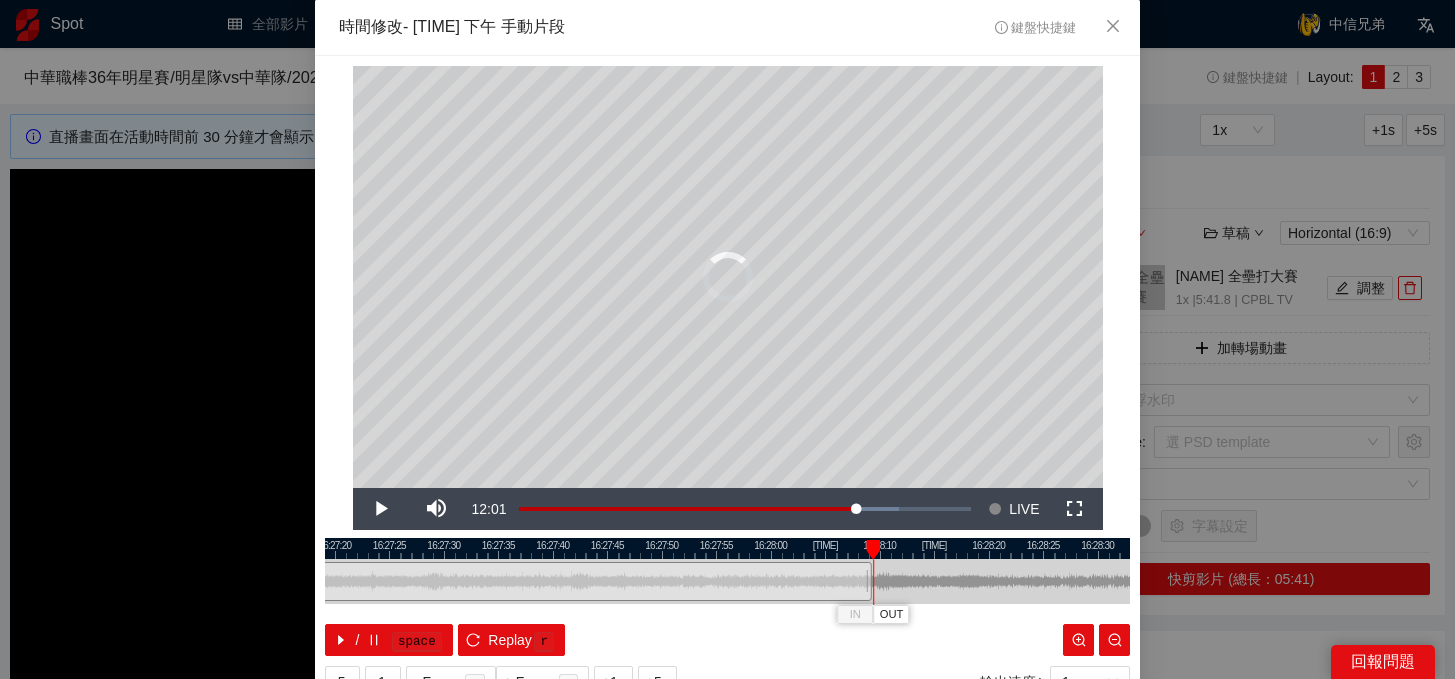 drag, startPoint x: 923, startPoint y: 588, endPoint x: 868, endPoint y: 592, distance: 55.145264 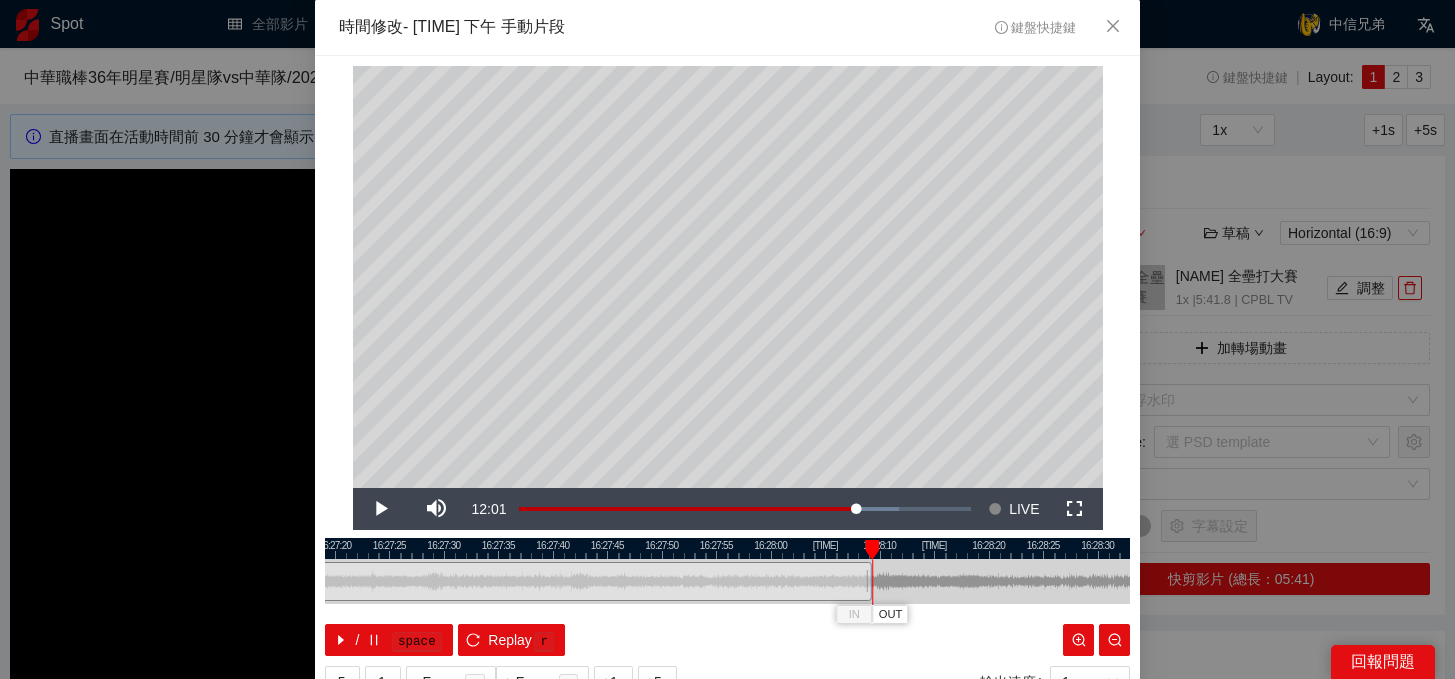 drag, startPoint x: 870, startPoint y: 549, endPoint x: 829, endPoint y: 549, distance: 41 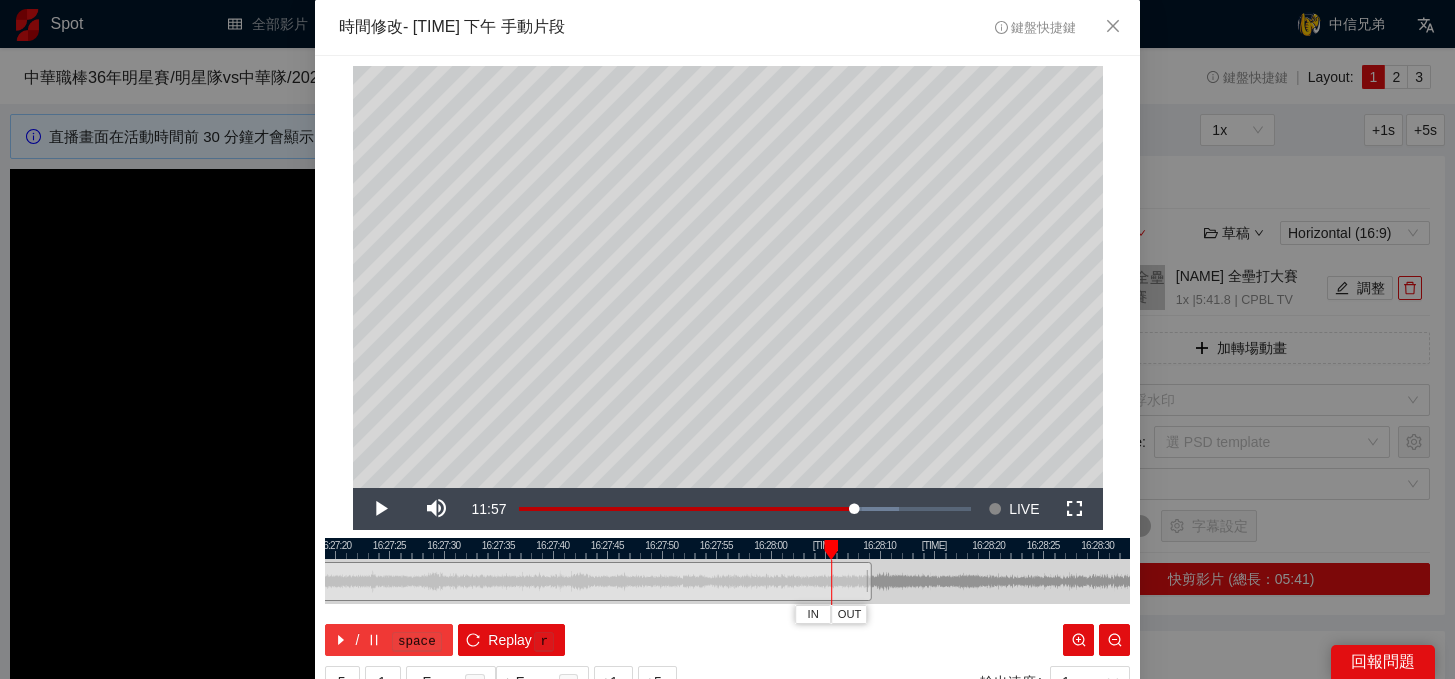 click on "space" at bounding box center [417, 642] 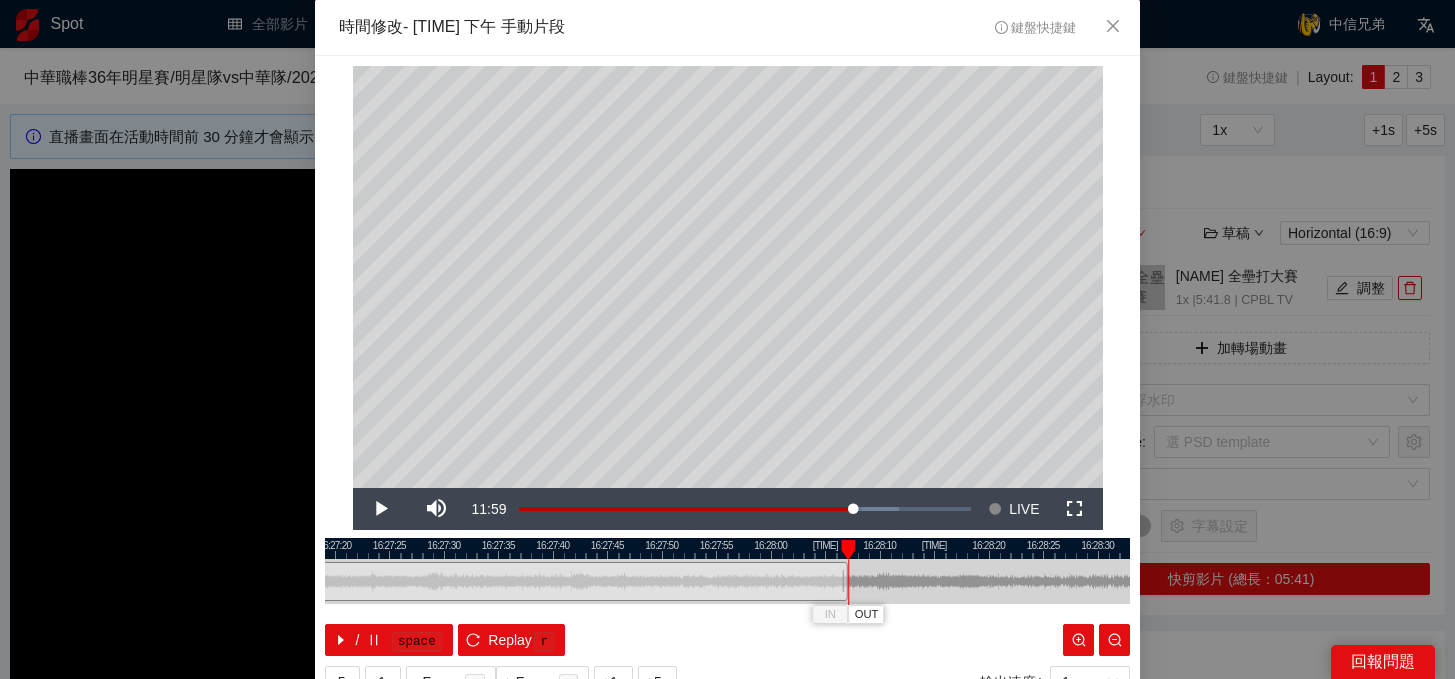 drag, startPoint x: 868, startPoint y: 588, endPoint x: 844, endPoint y: 590, distance: 24.083189 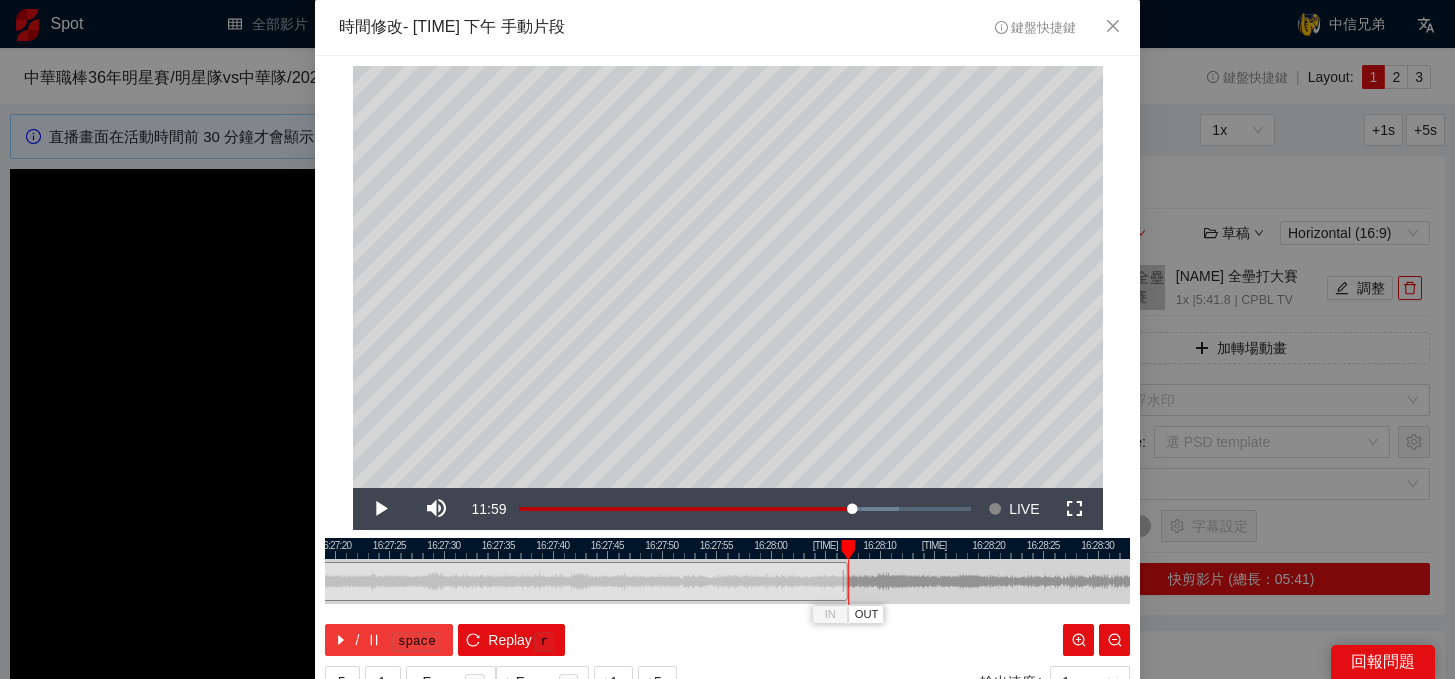 click on "space" at bounding box center [417, 642] 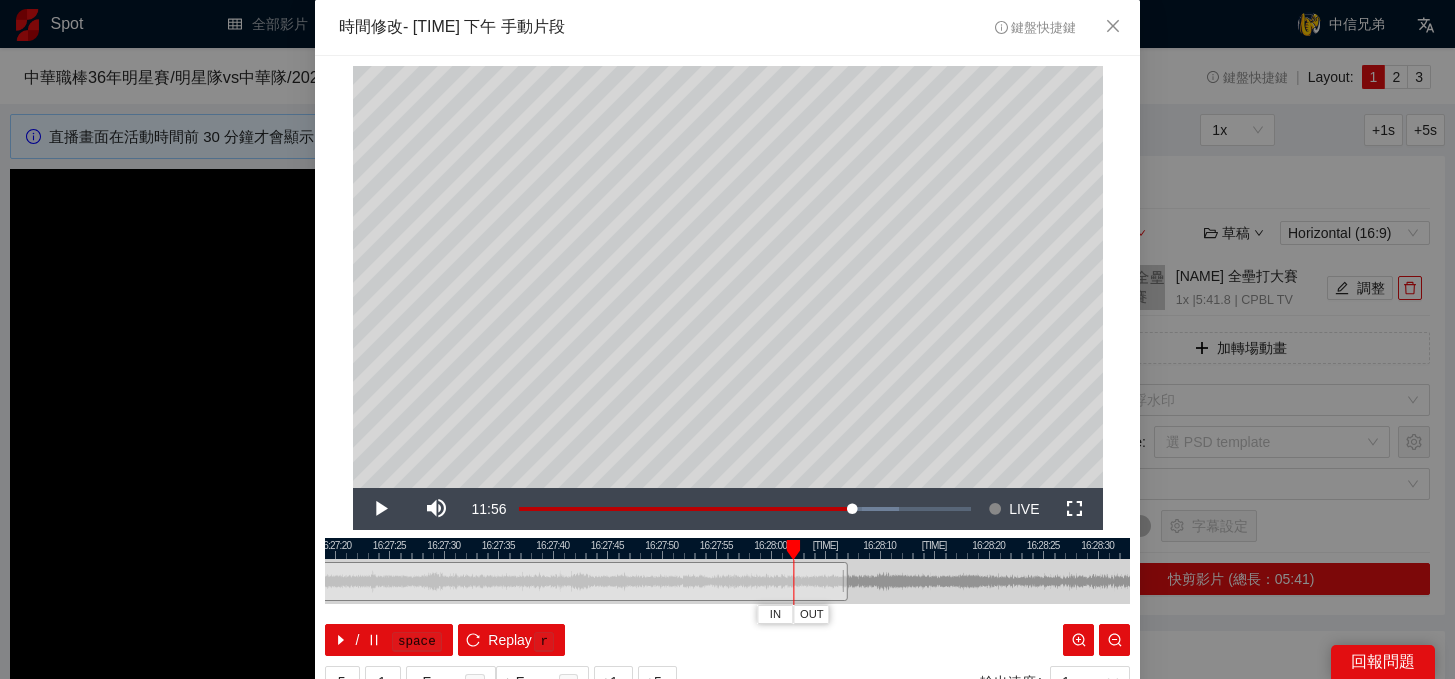 drag, startPoint x: 865, startPoint y: 549, endPoint x: 746, endPoint y: 559, distance: 119.419426 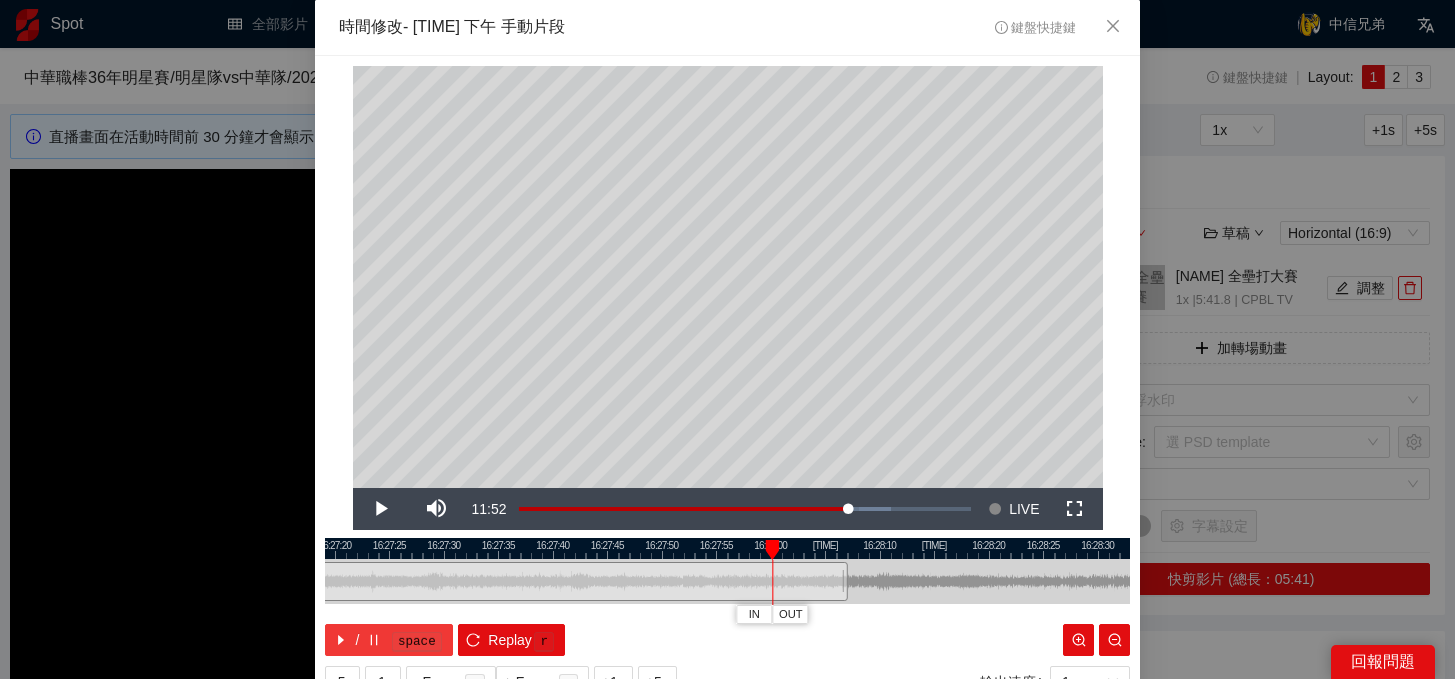 click on "/   space" at bounding box center [389, 640] 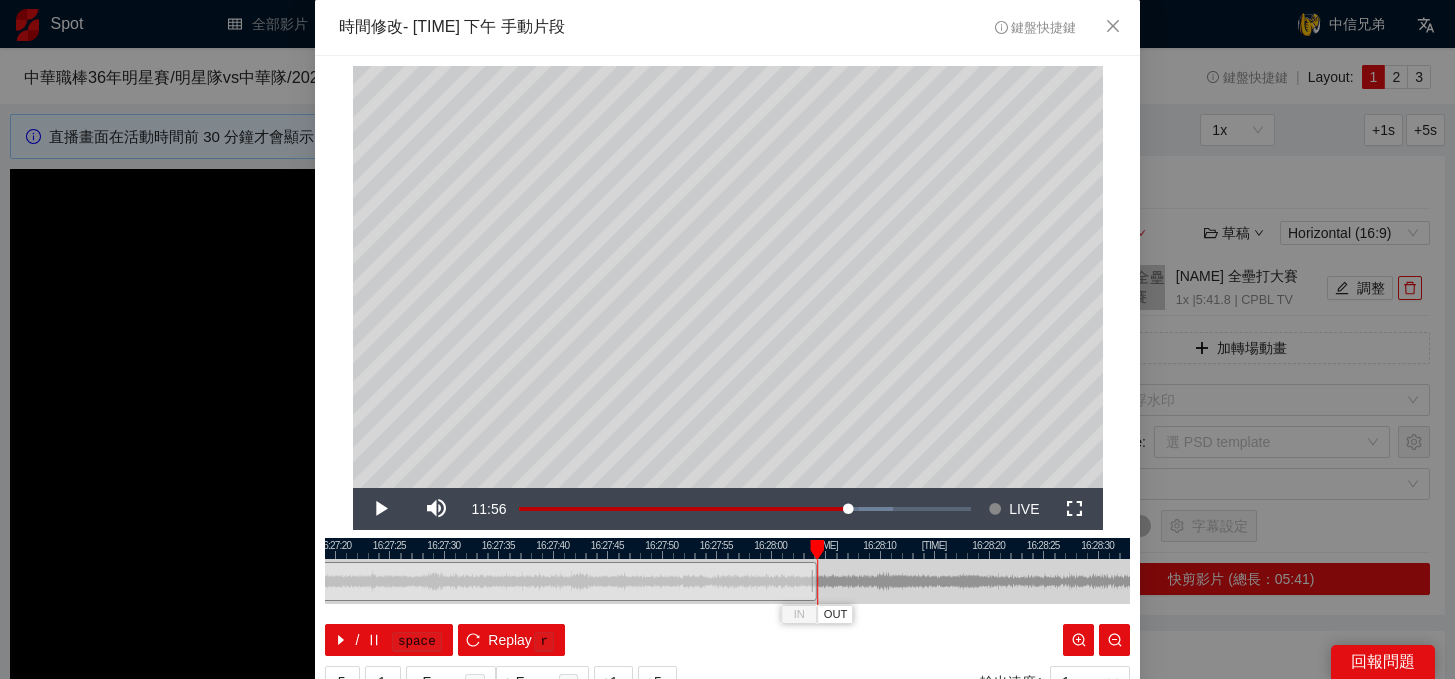 drag, startPoint x: 845, startPoint y: 587, endPoint x: 814, endPoint y: 588, distance: 31.016125 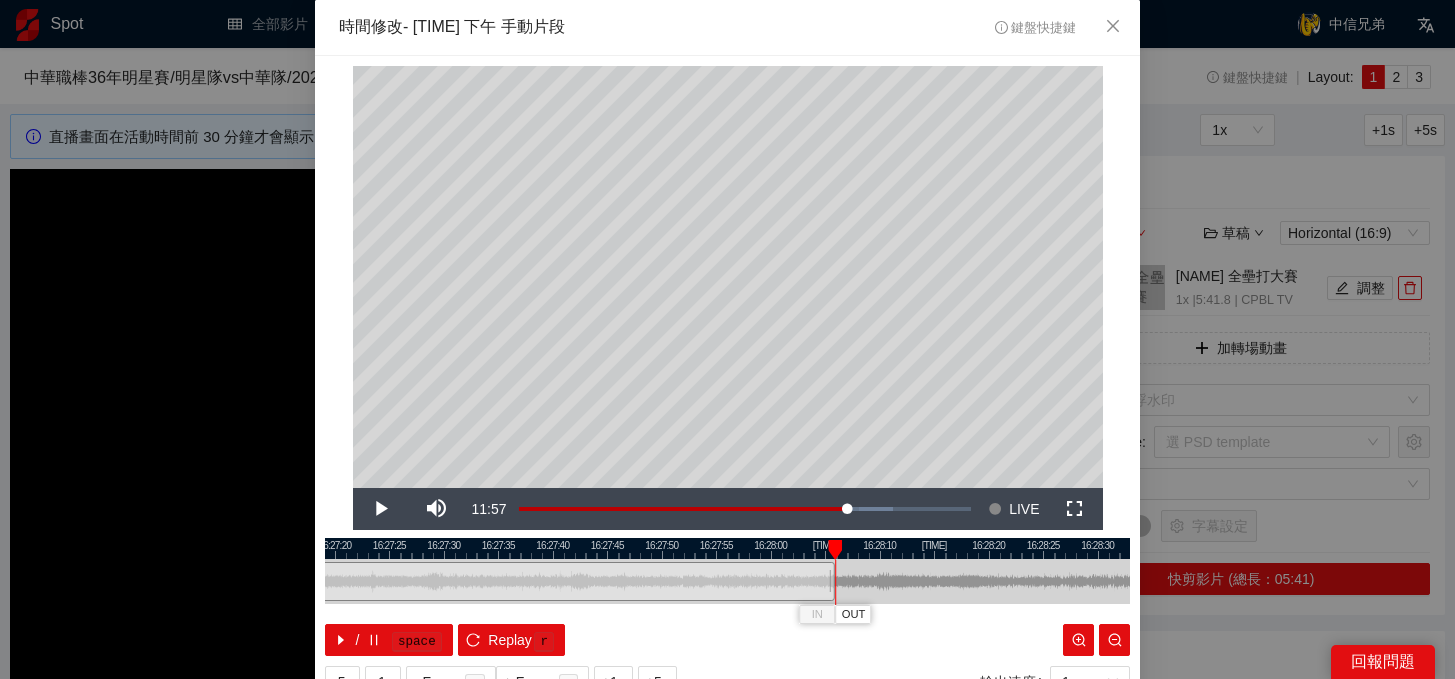 drag, startPoint x: 814, startPoint y: 588, endPoint x: 832, endPoint y: 588, distance: 18 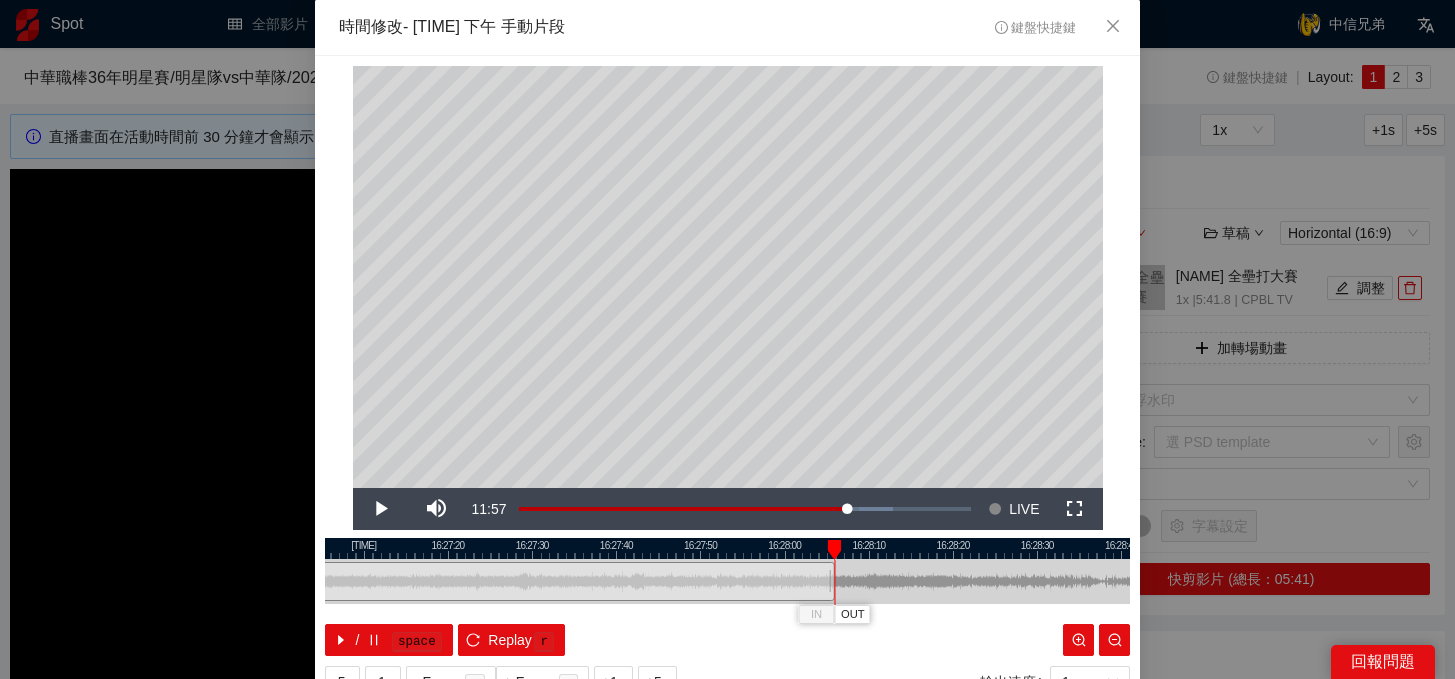 scroll, scrollTop: 81, scrollLeft: 0, axis: vertical 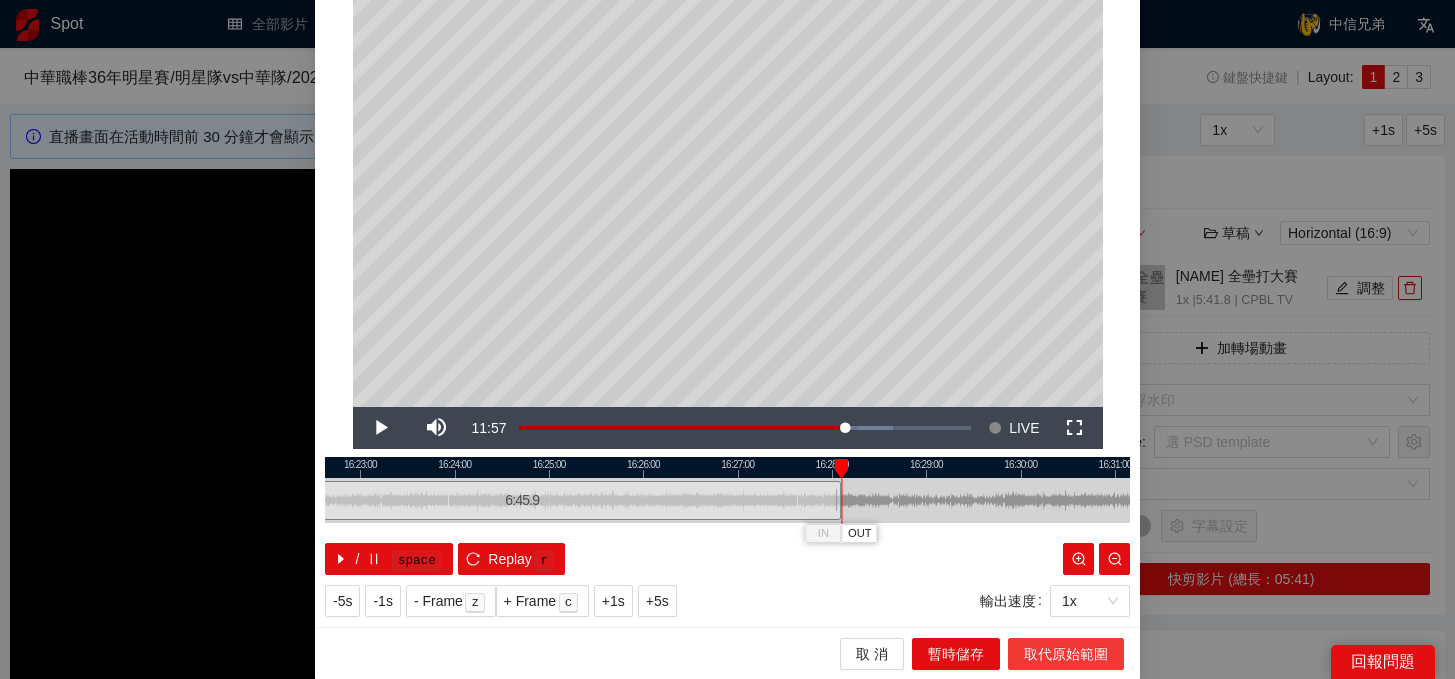 click on "取代原始範圍" at bounding box center [1066, 654] 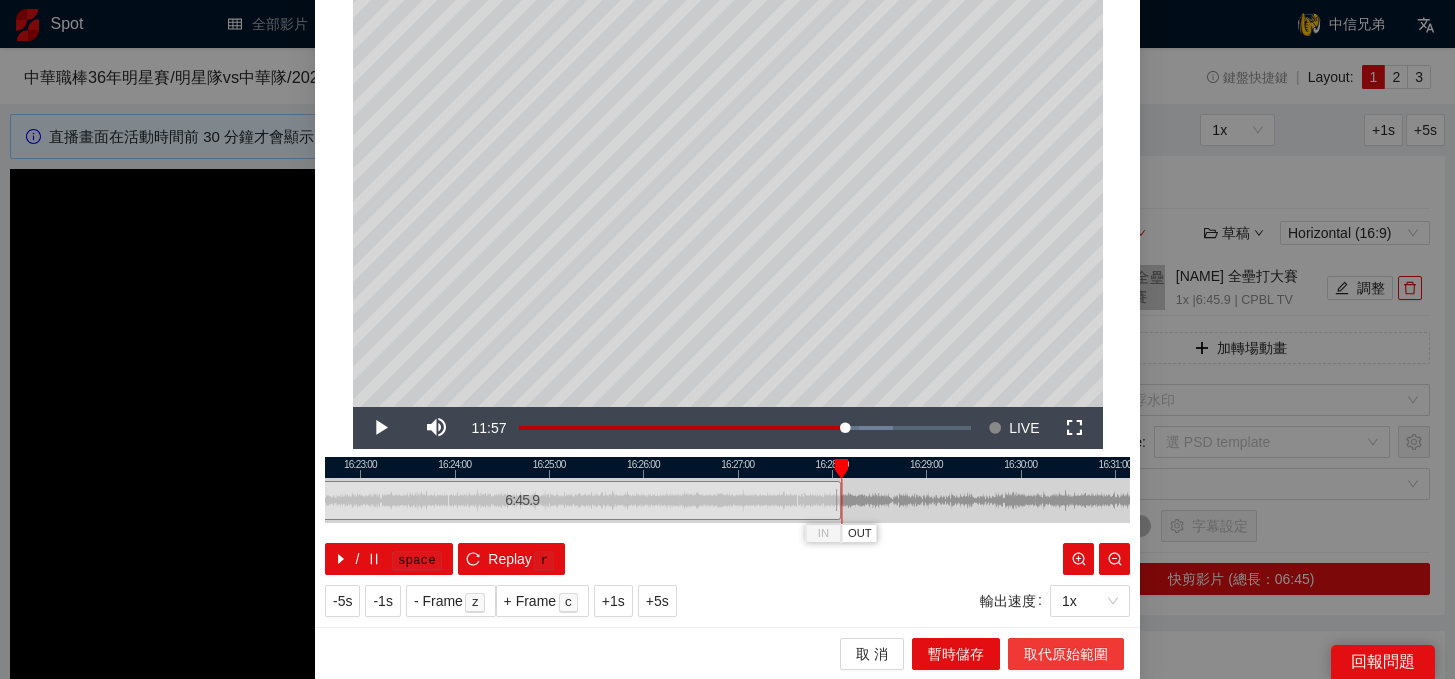 scroll, scrollTop: 0, scrollLeft: 0, axis: both 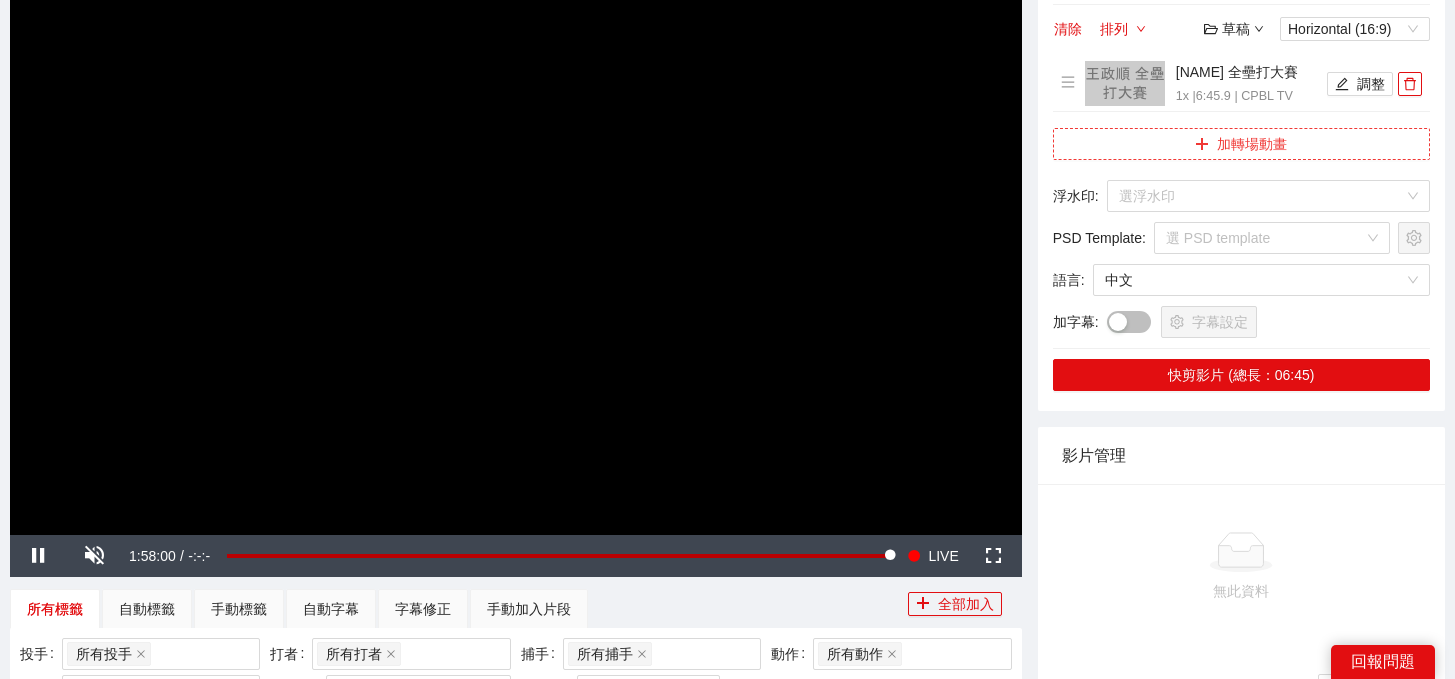click on "加轉場動畫" at bounding box center [1241, 144] 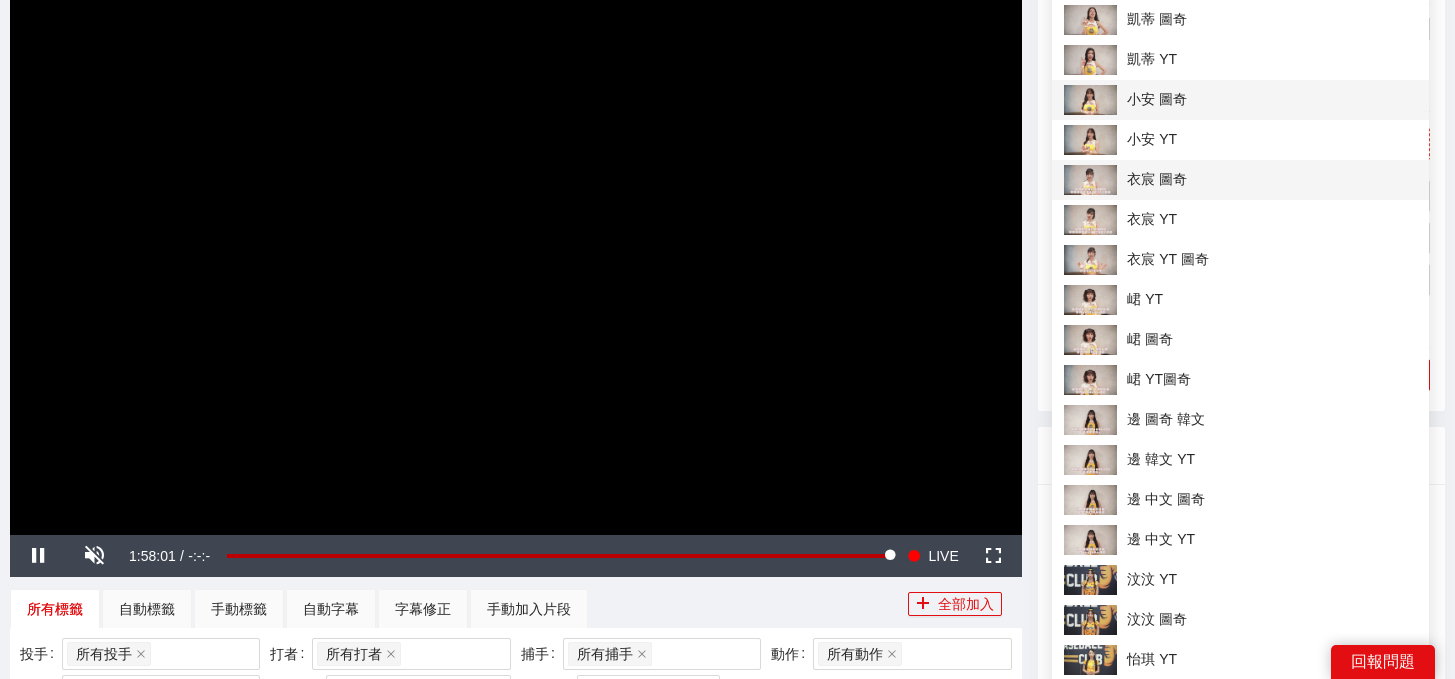 scroll, scrollTop: 0, scrollLeft: 0, axis: both 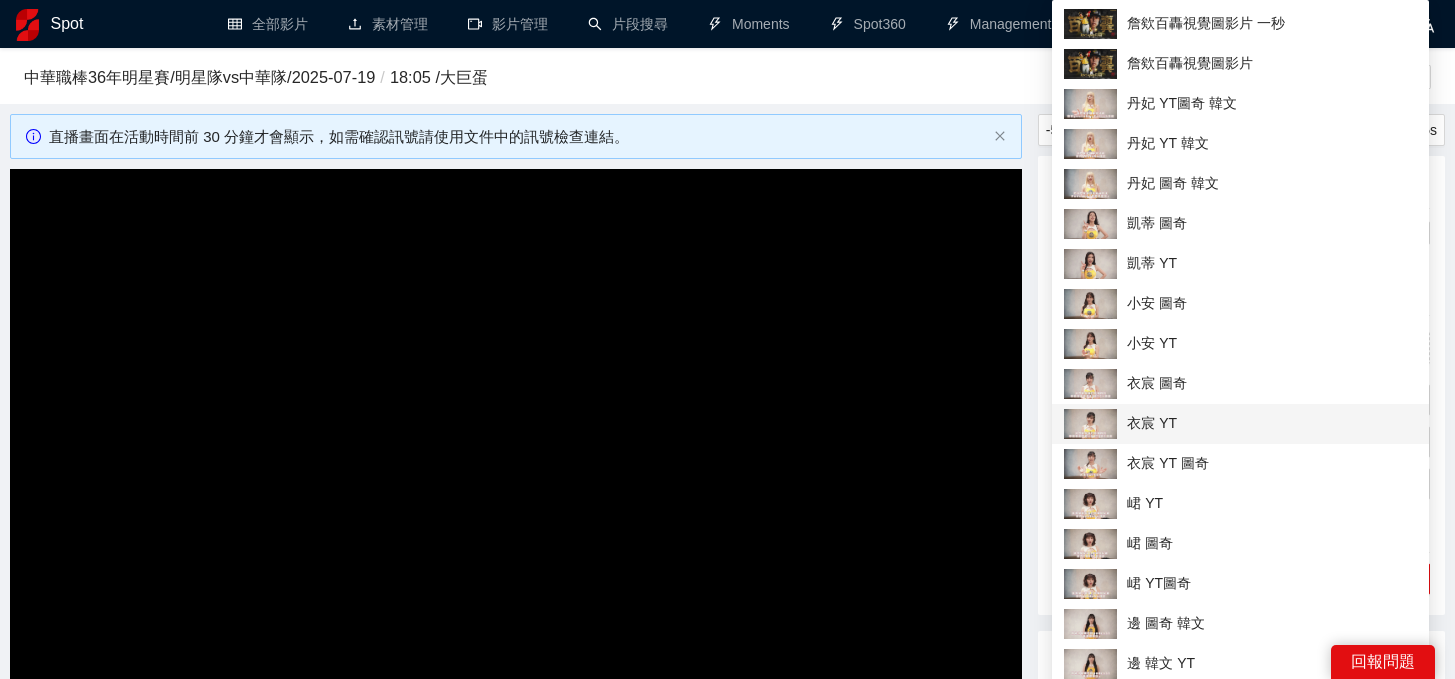 click on "衣宸 YT" at bounding box center (1240, 424) 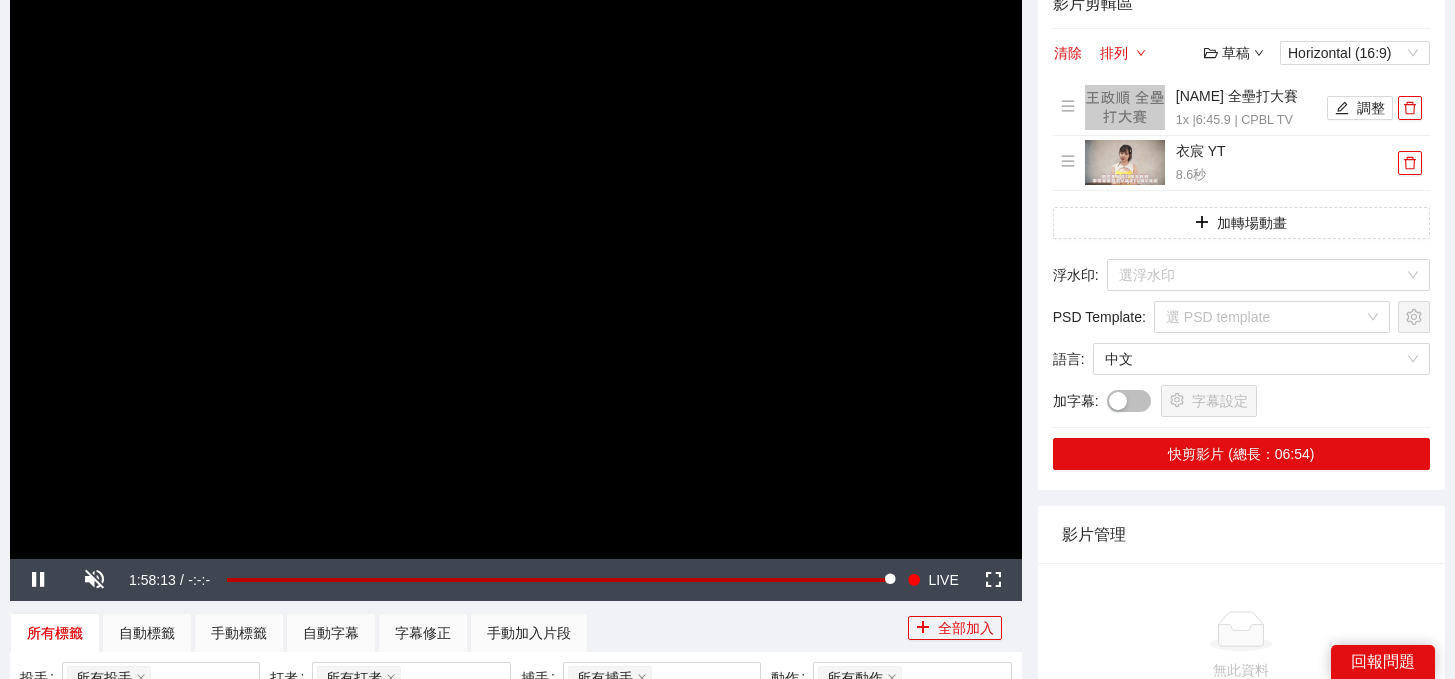 scroll, scrollTop: 196, scrollLeft: 0, axis: vertical 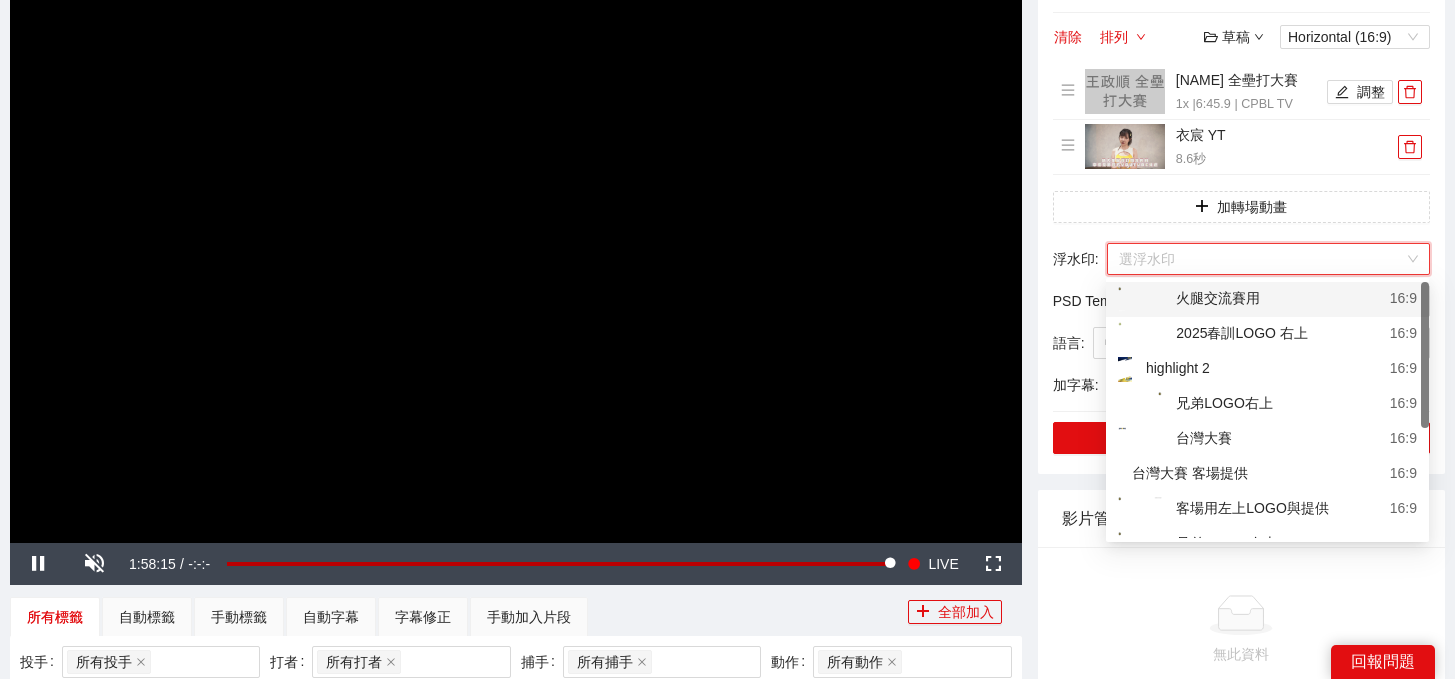 click at bounding box center (1261, 259) 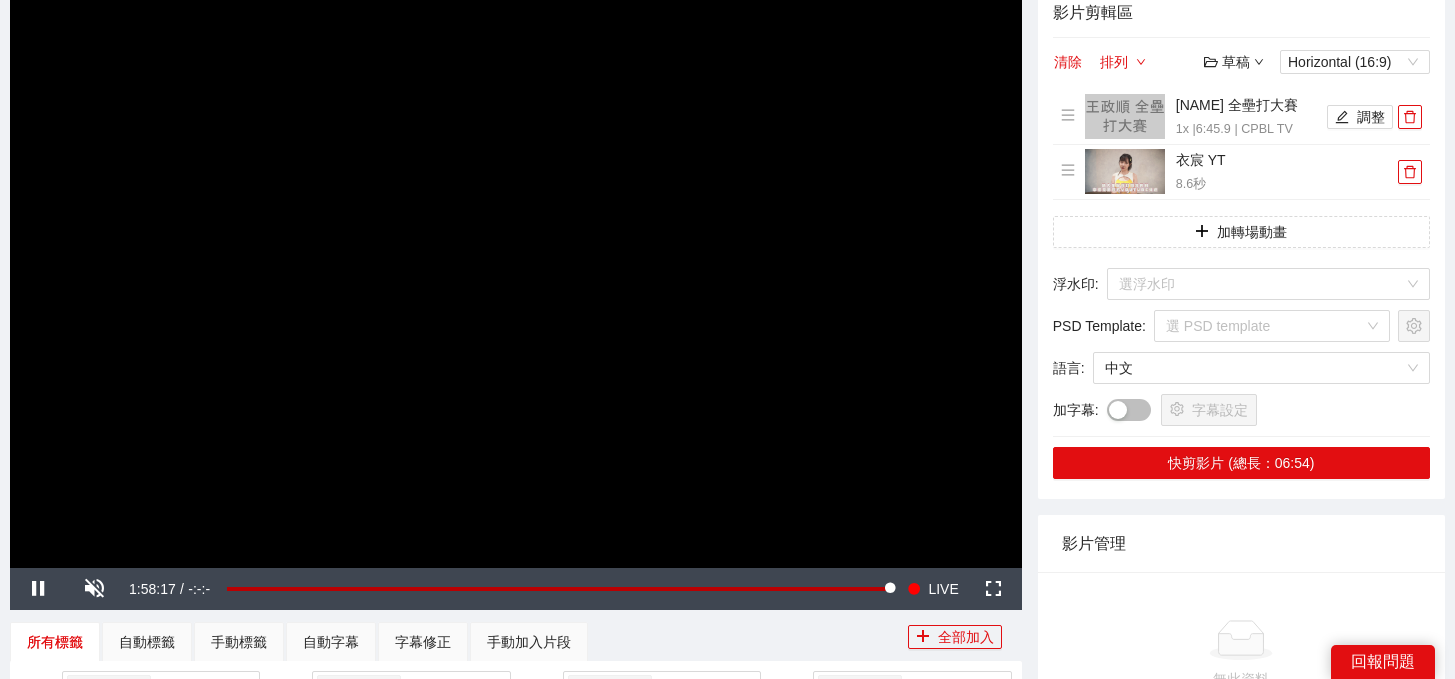 scroll, scrollTop: 170, scrollLeft: 0, axis: vertical 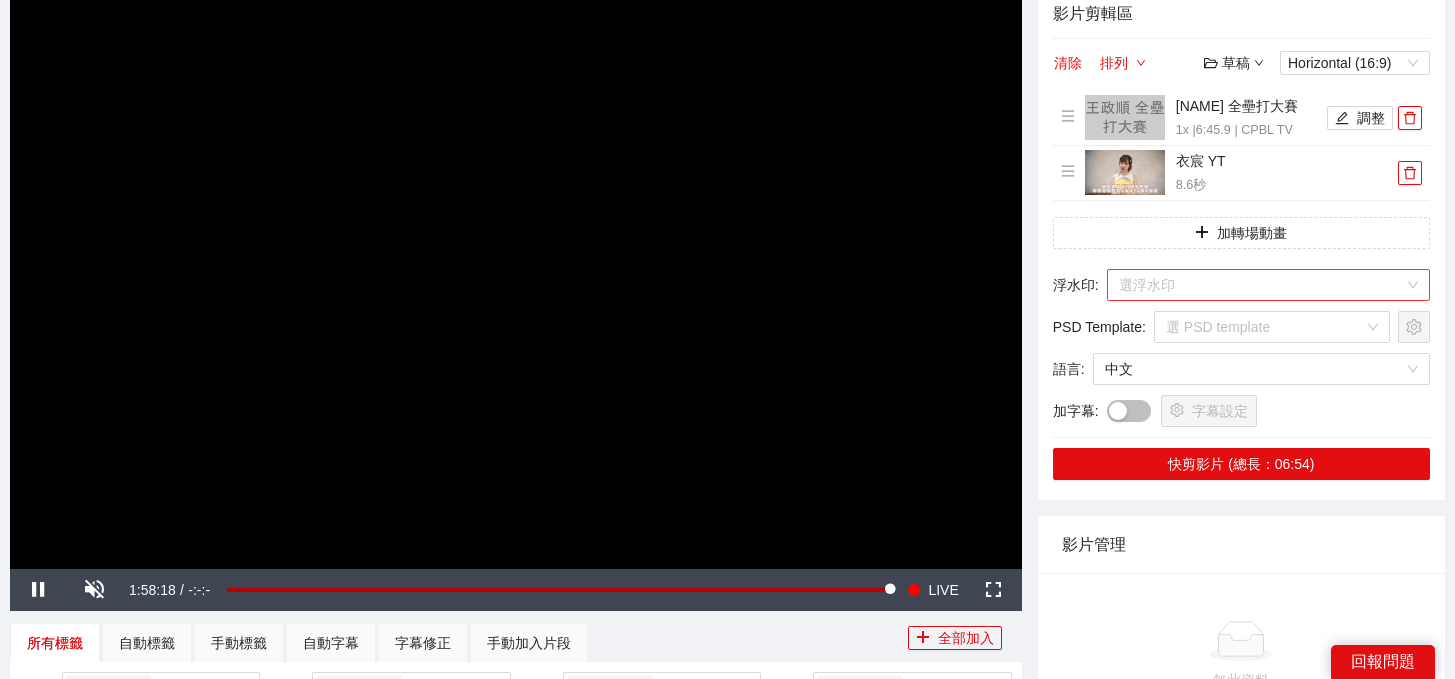 click at bounding box center (1261, 285) 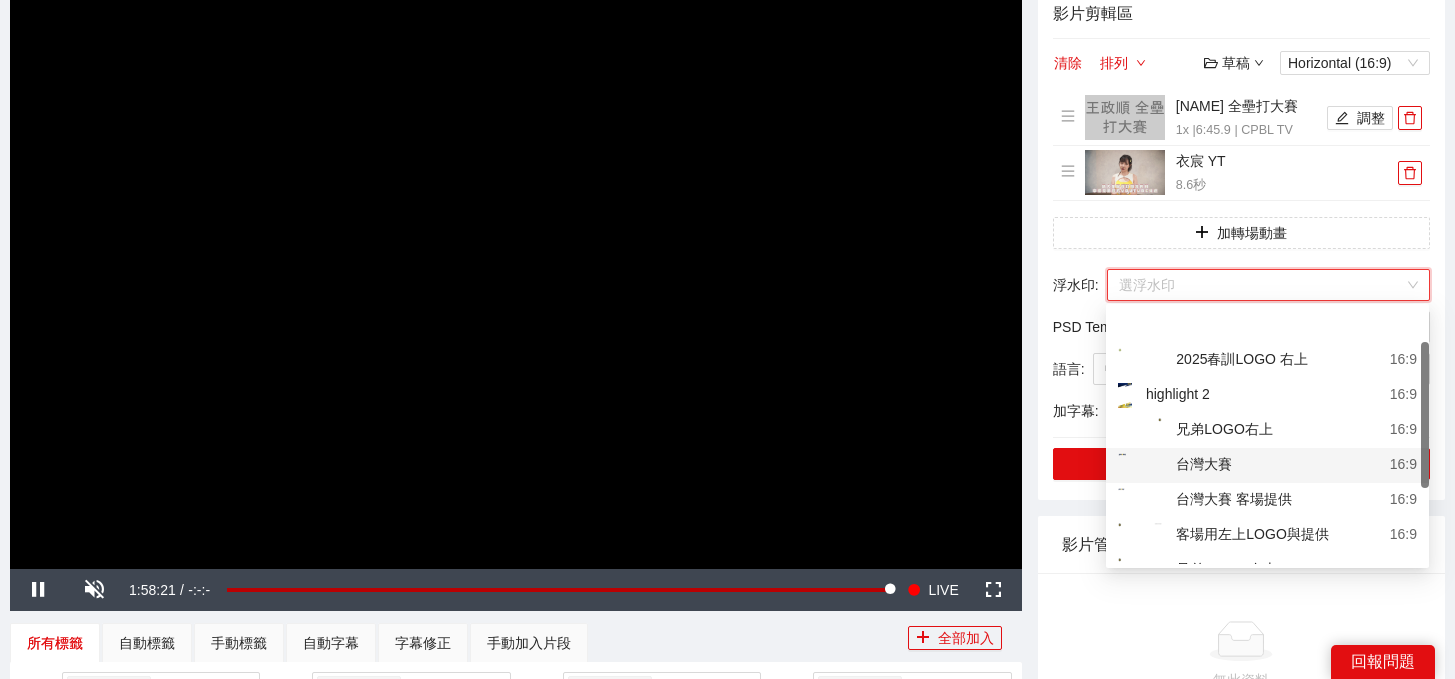 scroll, scrollTop: 79, scrollLeft: 0, axis: vertical 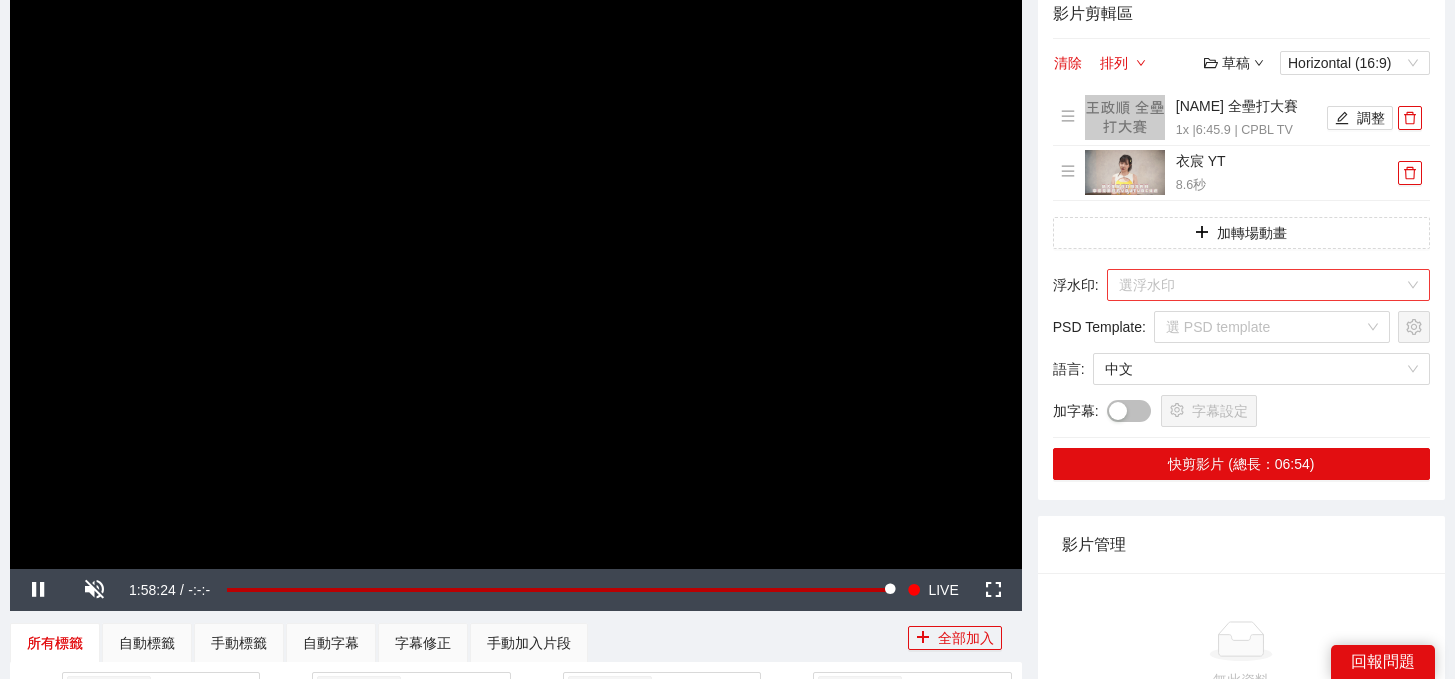 click at bounding box center [1261, 285] 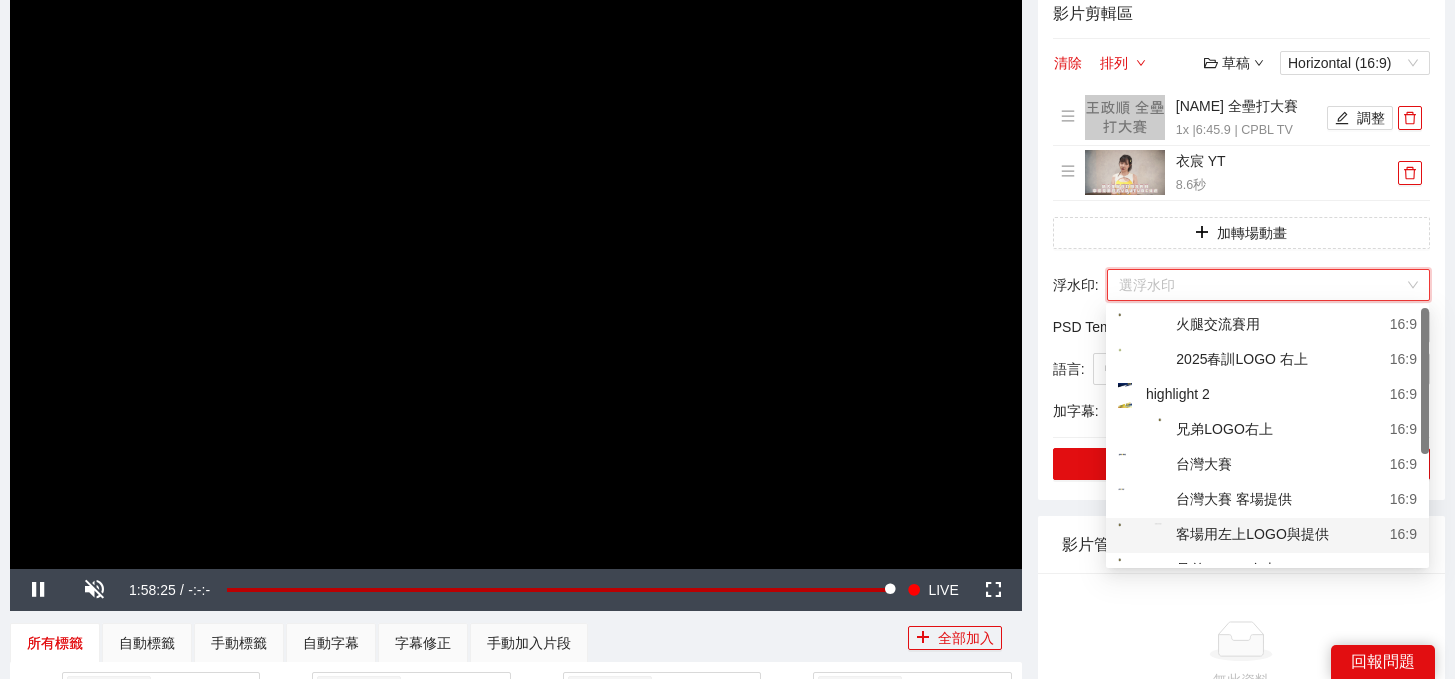 click on "客場用左上LOGO與提供" at bounding box center [1223, 535] 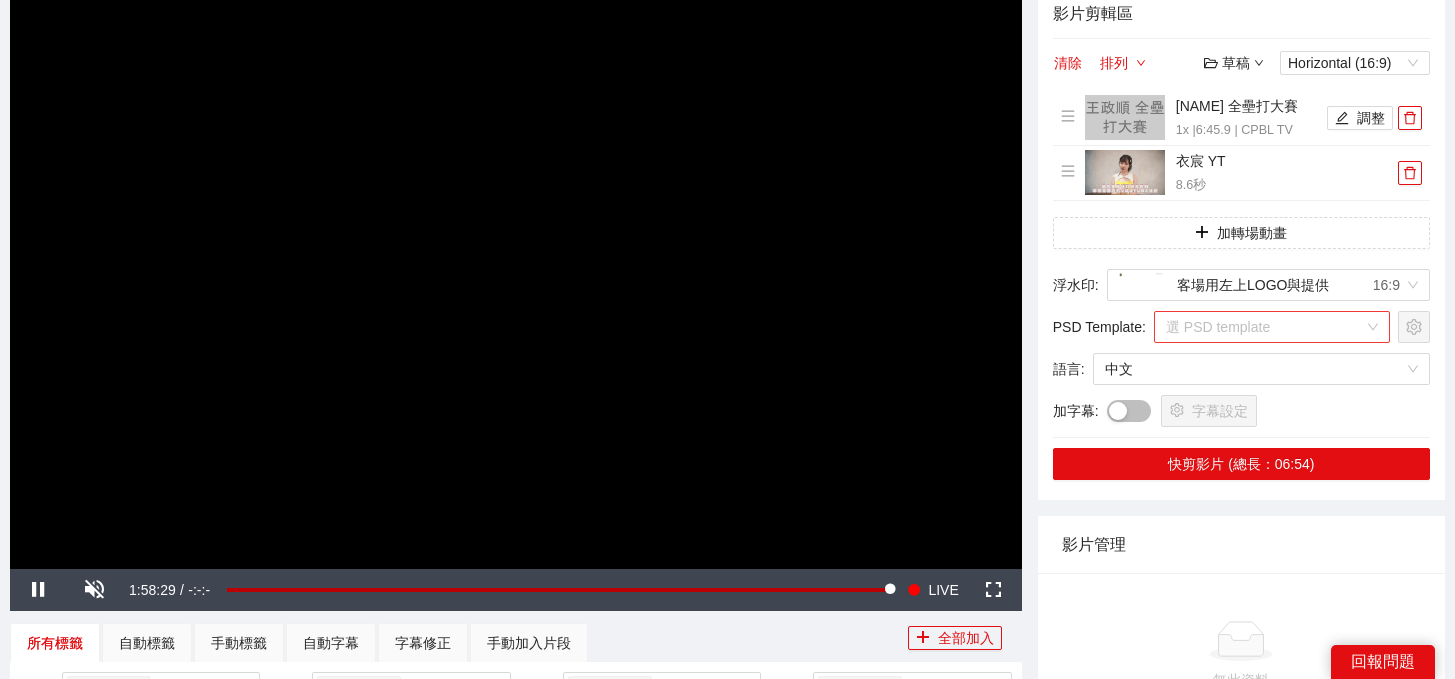 click on "選 PSD template" at bounding box center (1272, 327) 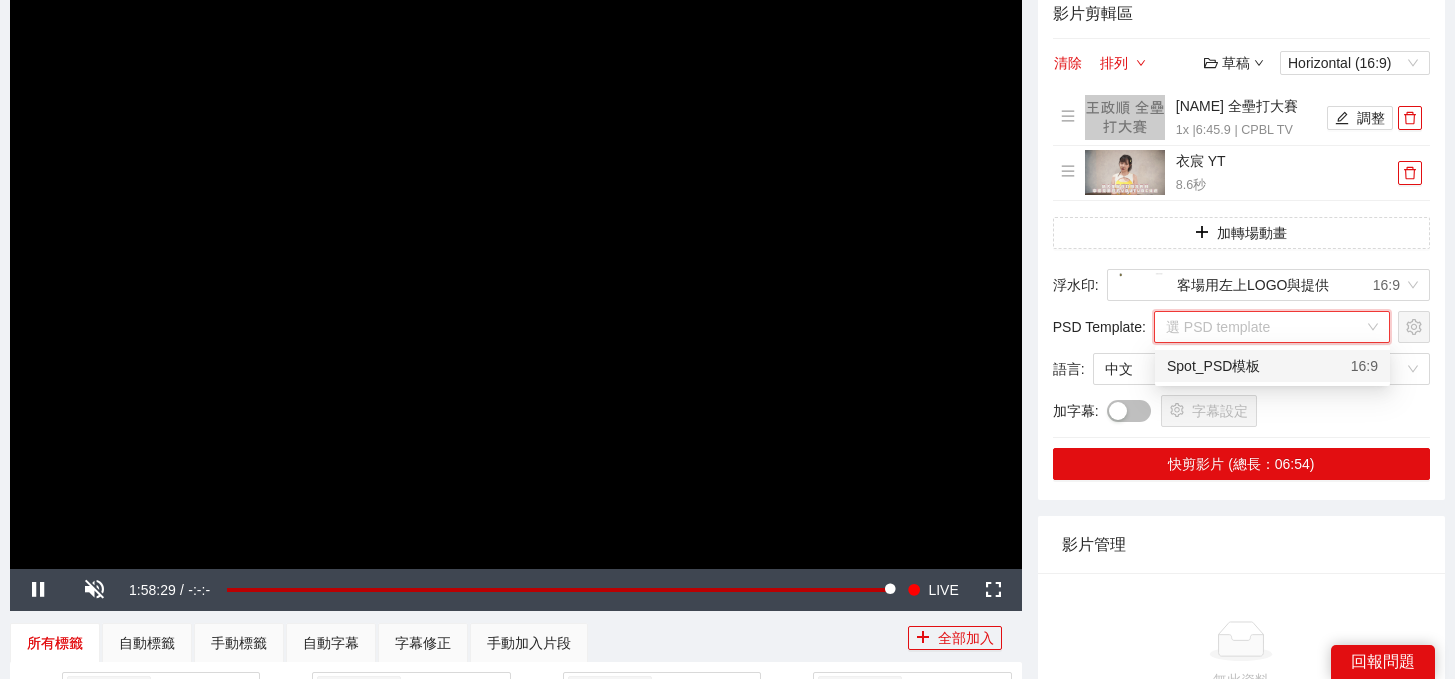 click on "選 PSD template" at bounding box center (1272, 327) 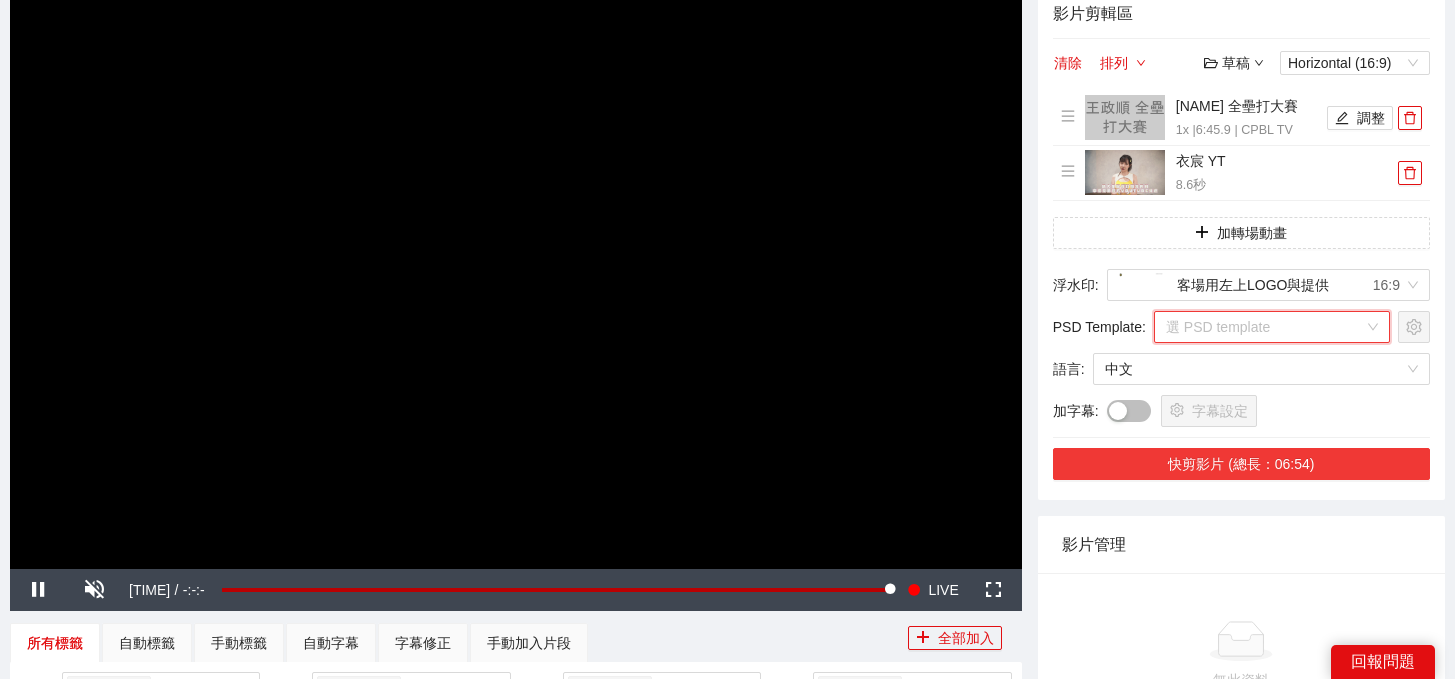 click on "快剪影片 (總長：06:54)" at bounding box center [1241, 464] 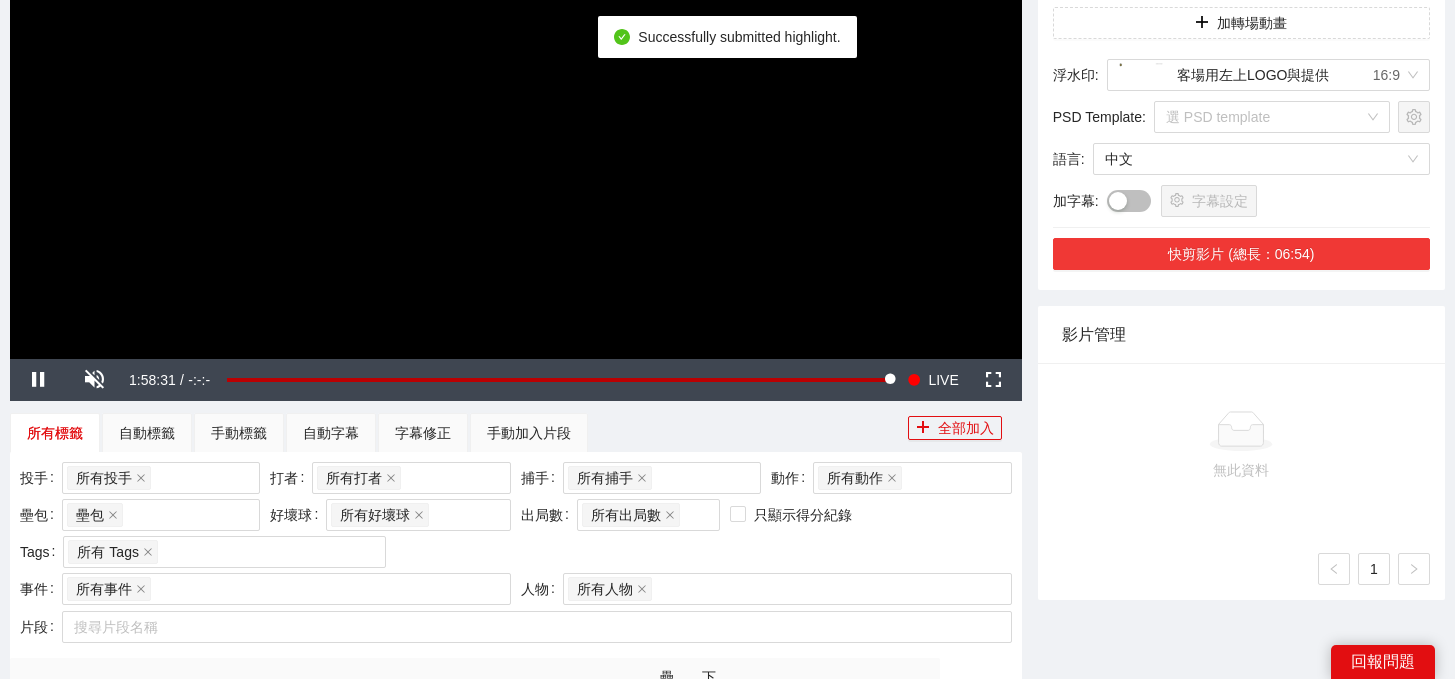 scroll, scrollTop: 404, scrollLeft: 0, axis: vertical 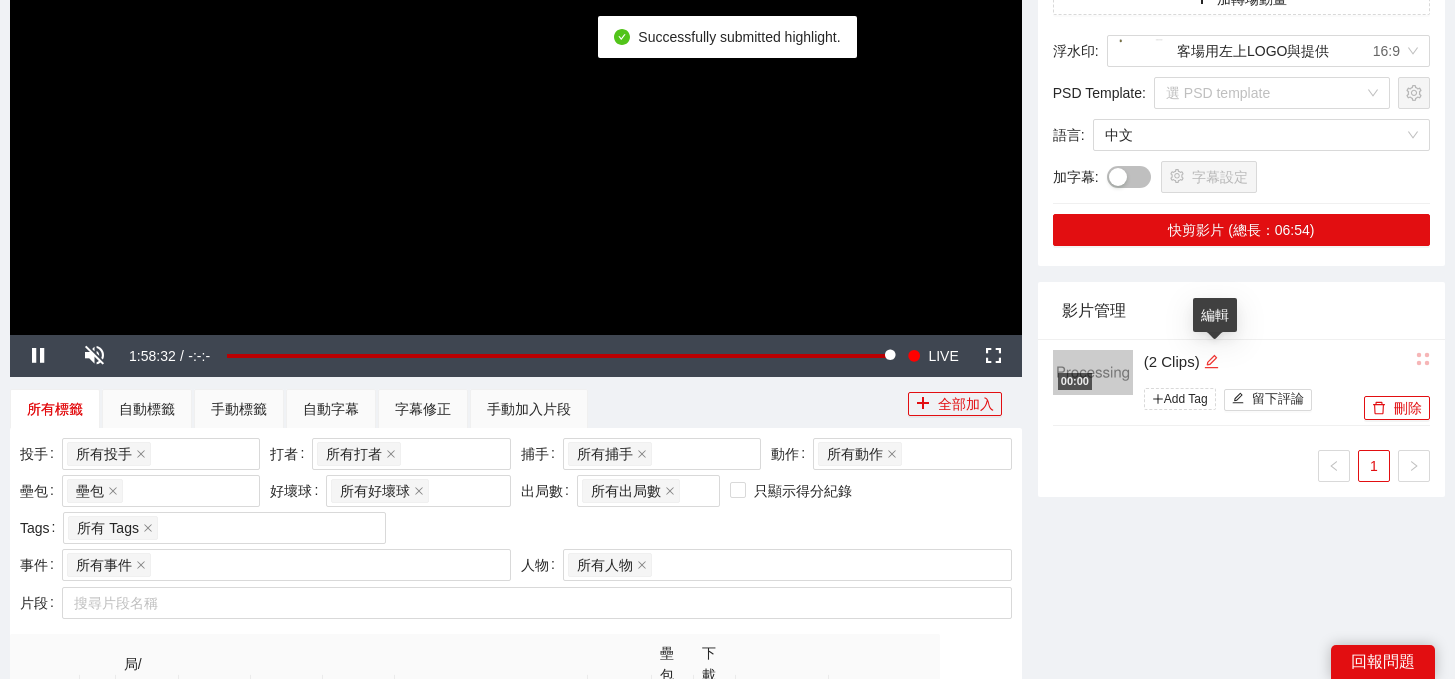 click 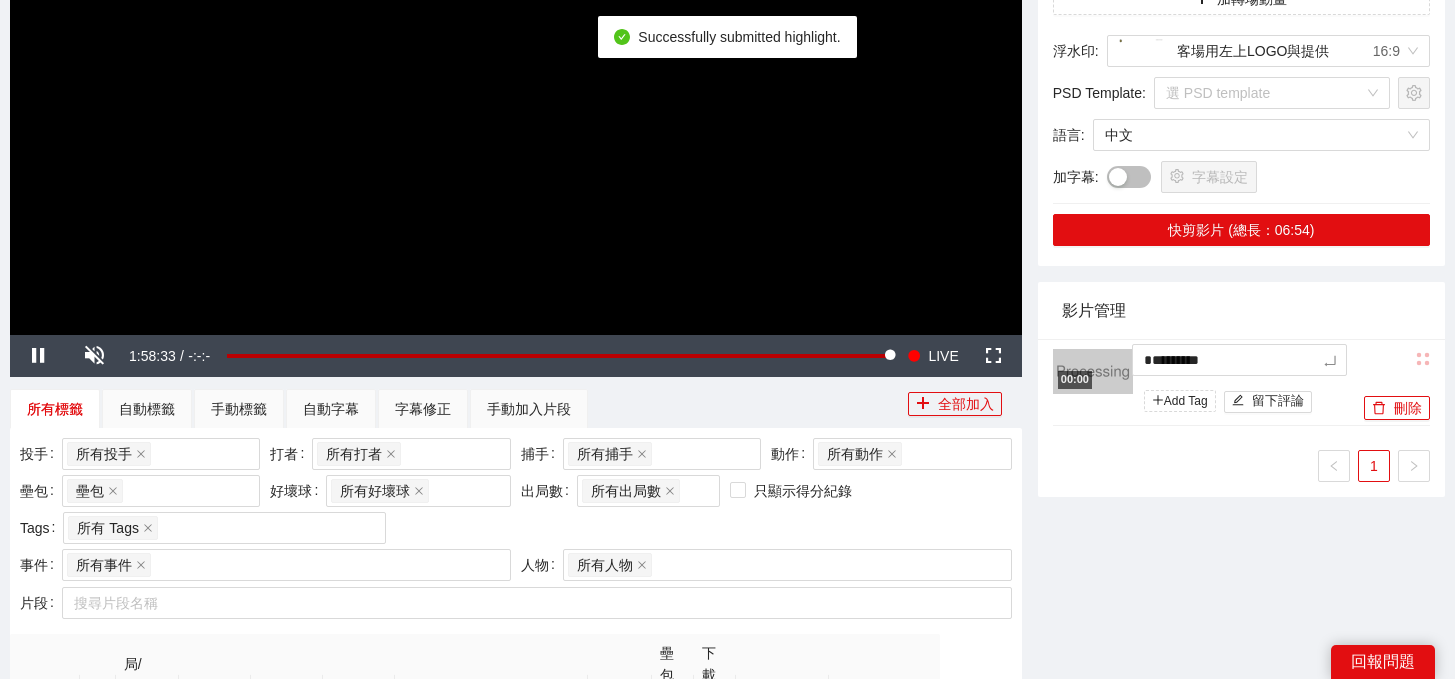 drag, startPoint x: 1237, startPoint y: 366, endPoint x: 1029, endPoint y: 358, distance: 208.1538 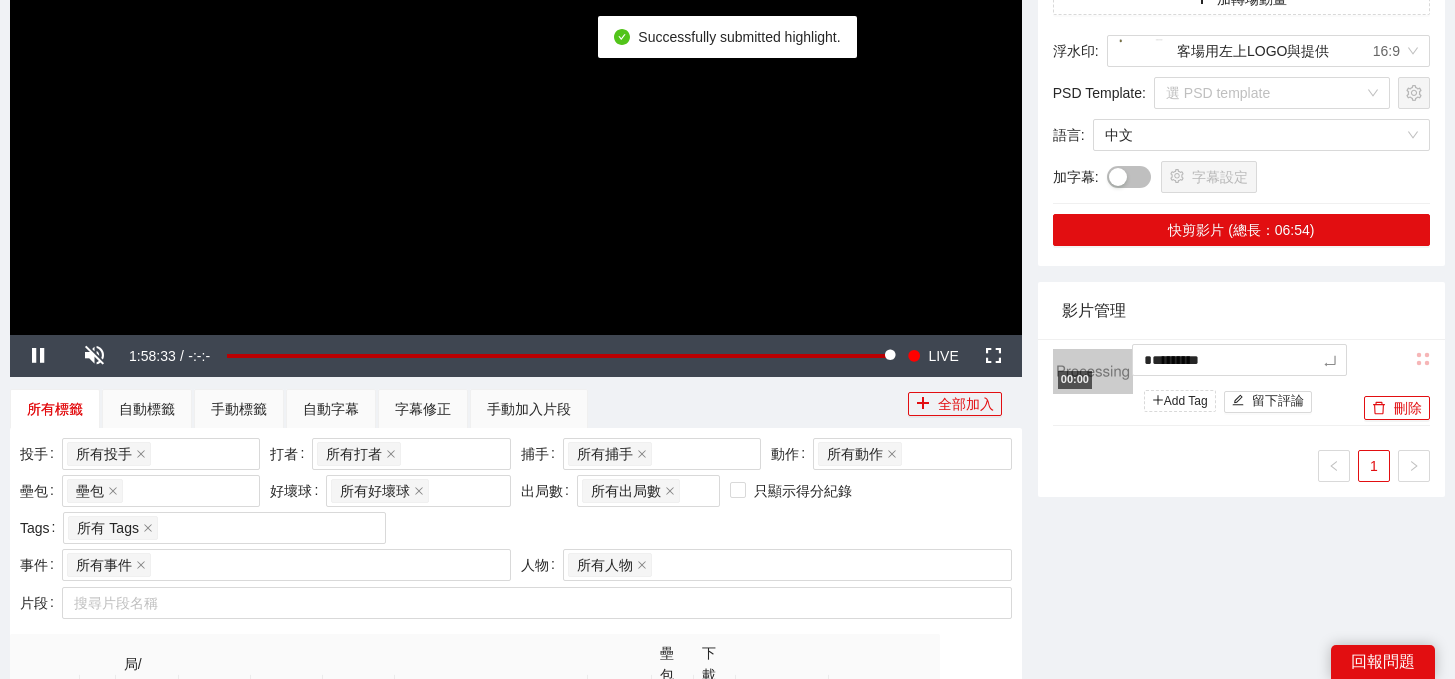 click on "-5s -1s 1x +1s +5s 影片剪輯區 清除 排列     草稿   Horizontal (16:9) [NAME] 全壘打大賽 1x |  6:45.9    | CPBL TV   調整 衣宸 YT 8.6  秒     加轉場動畫 浮水印 :   客場用左上LOGO與提供 16:9 PSD Template : 選 PSD template 語言 : 中文 加字幕 :   字幕設定 快剪影片 (總長：06:54) 影片管理 00:00 *********  Add Tag   留下評論   刪除 1" at bounding box center [1241, 417] 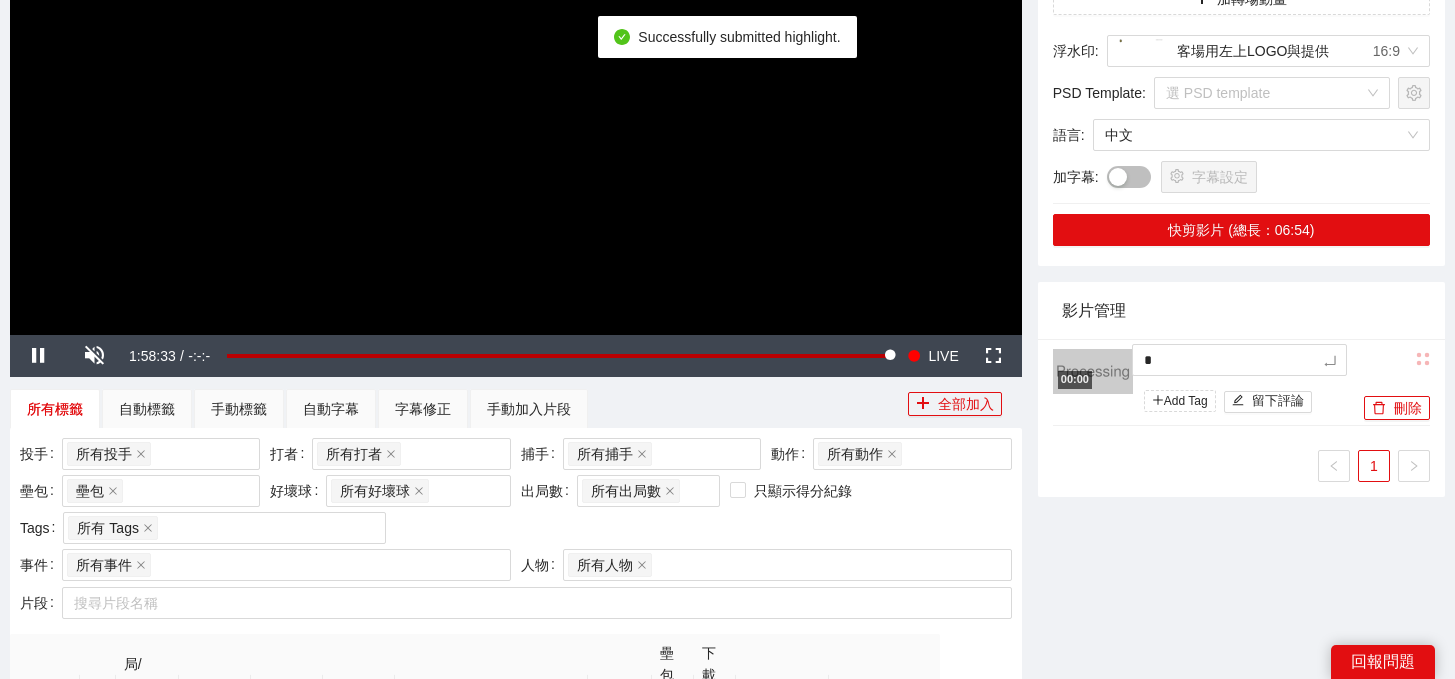 type on "*" 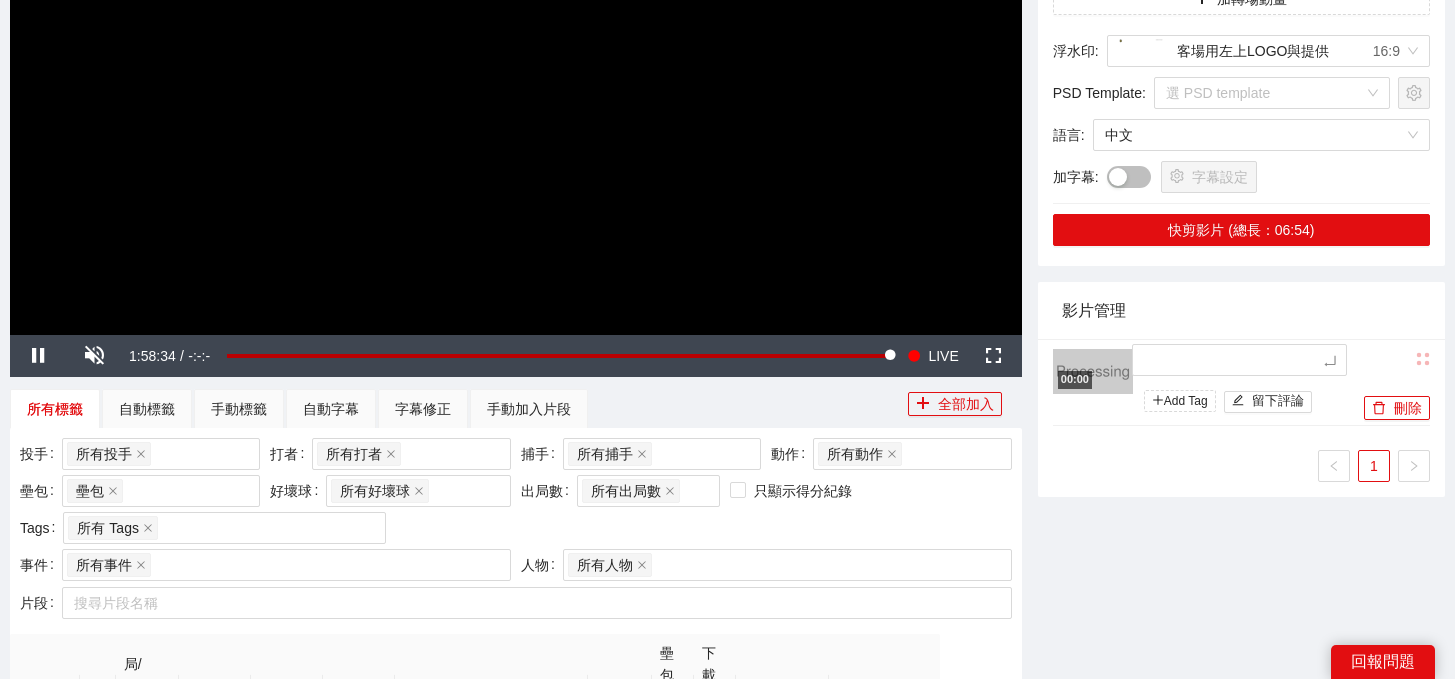 type on "*" 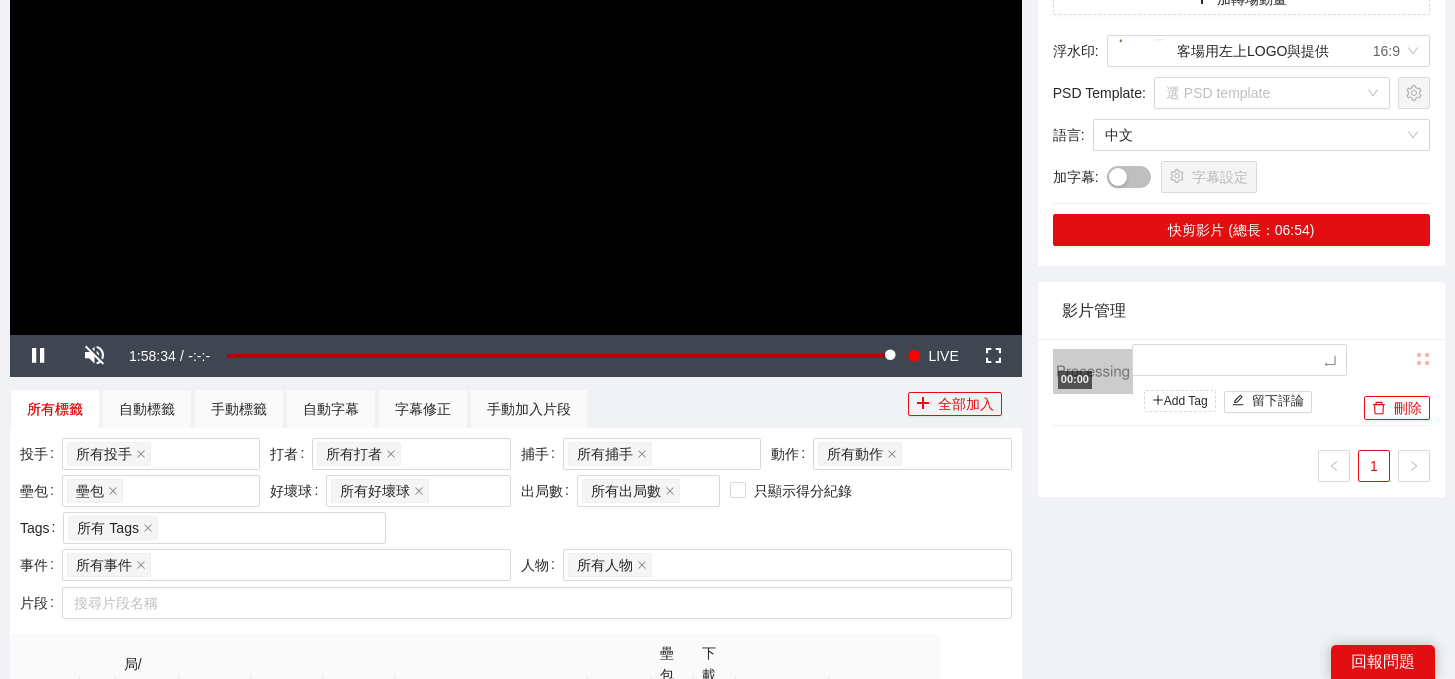type on "*" 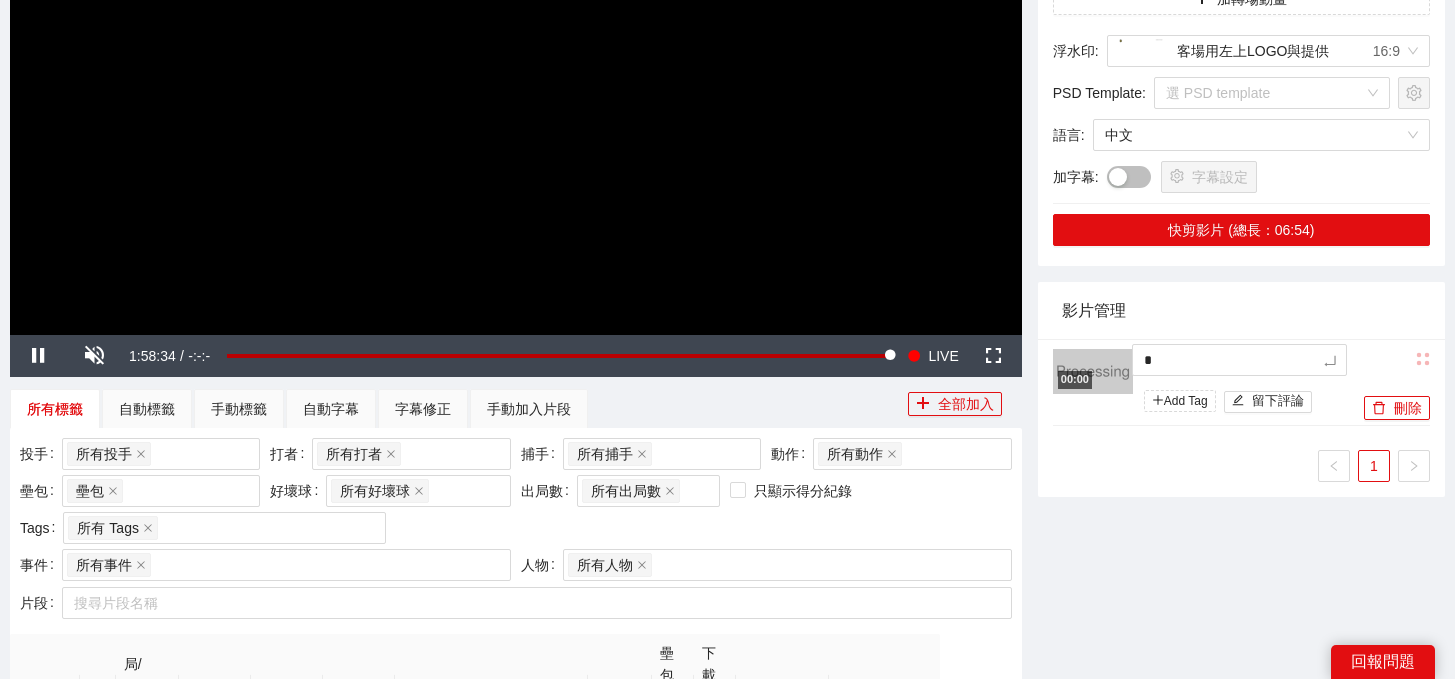 type on "*" 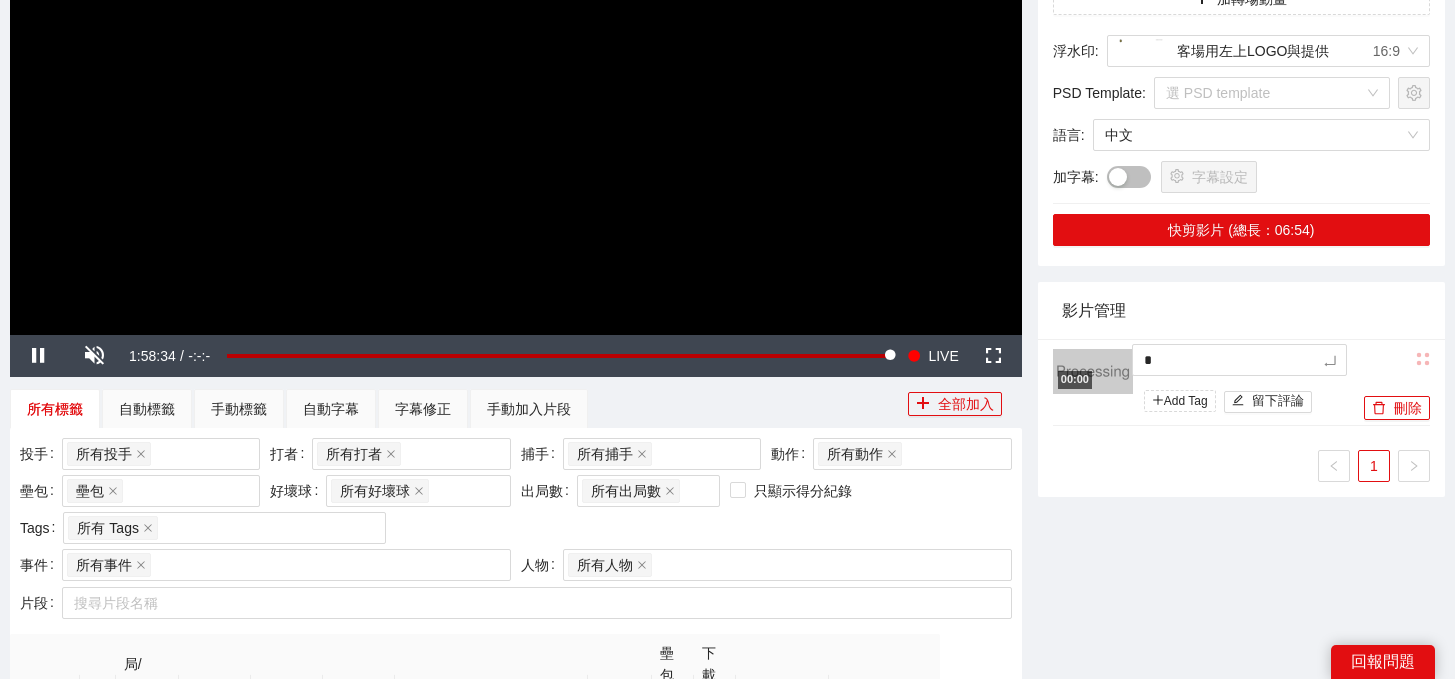 type on "*" 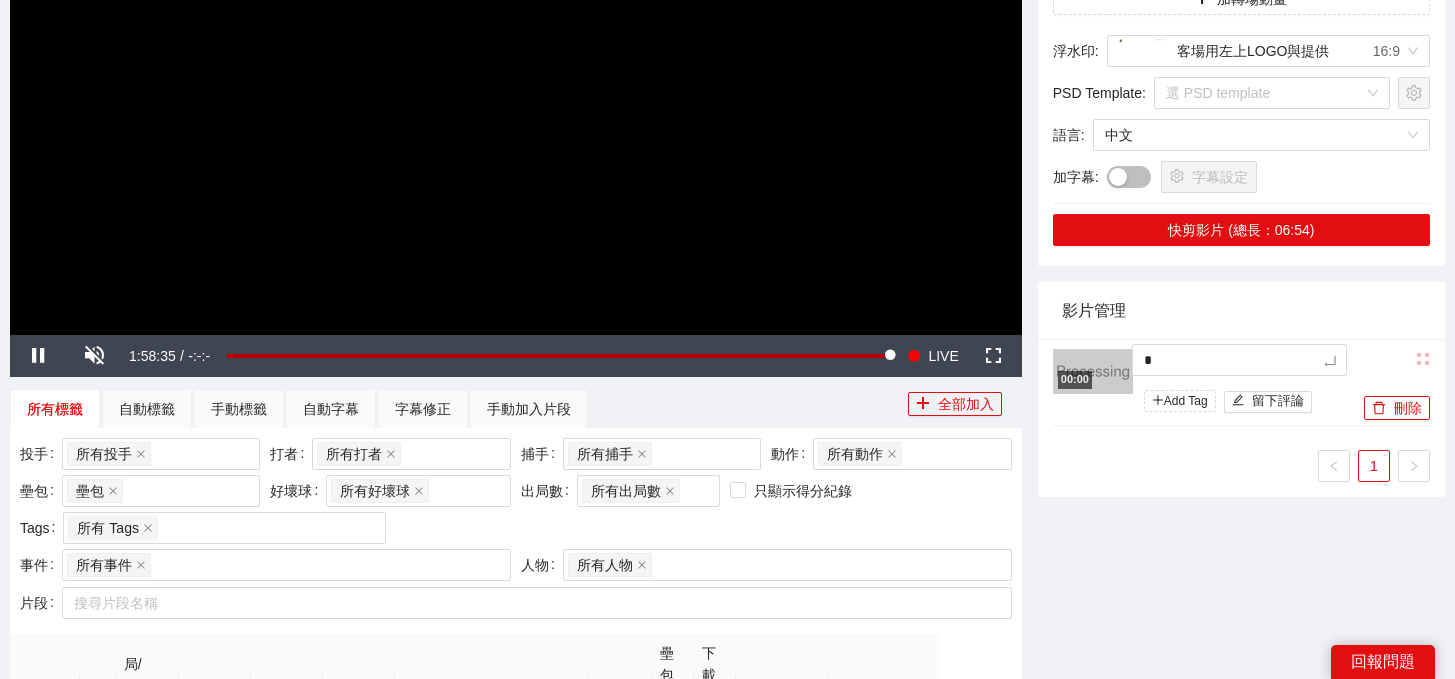 type 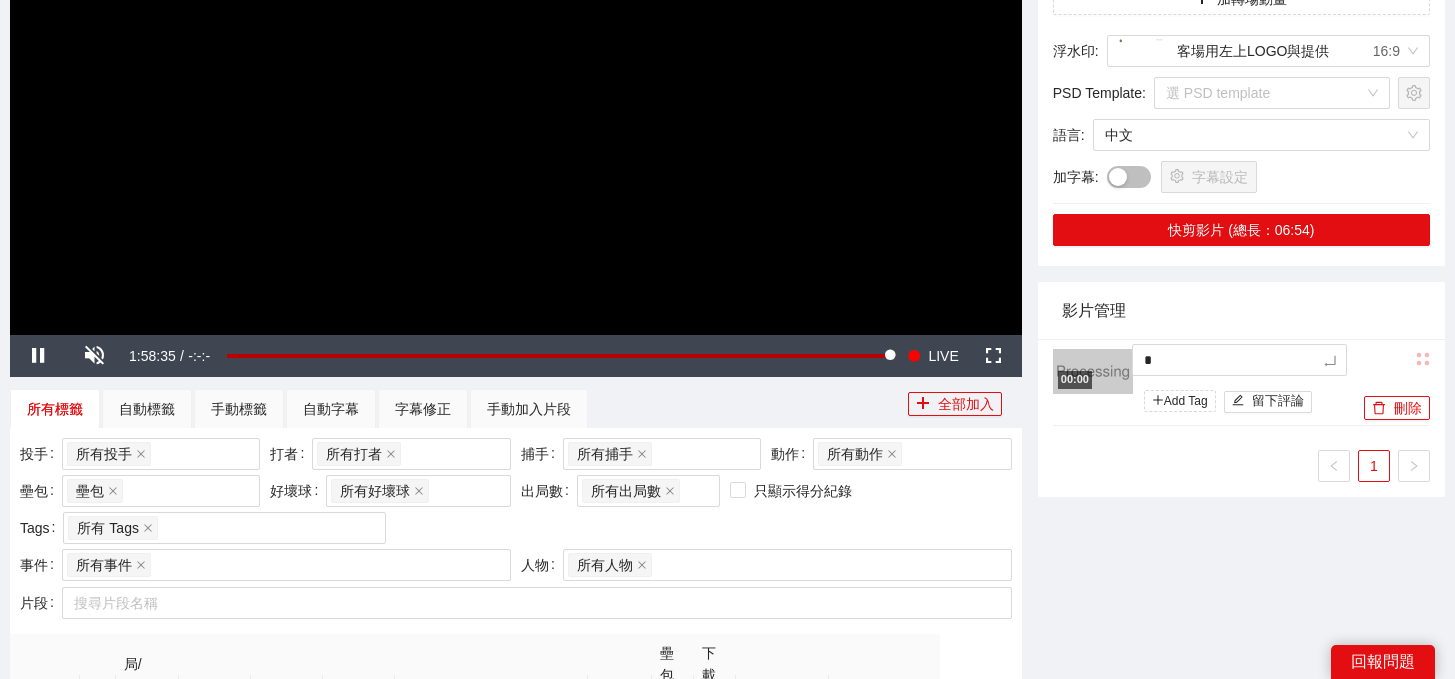 type 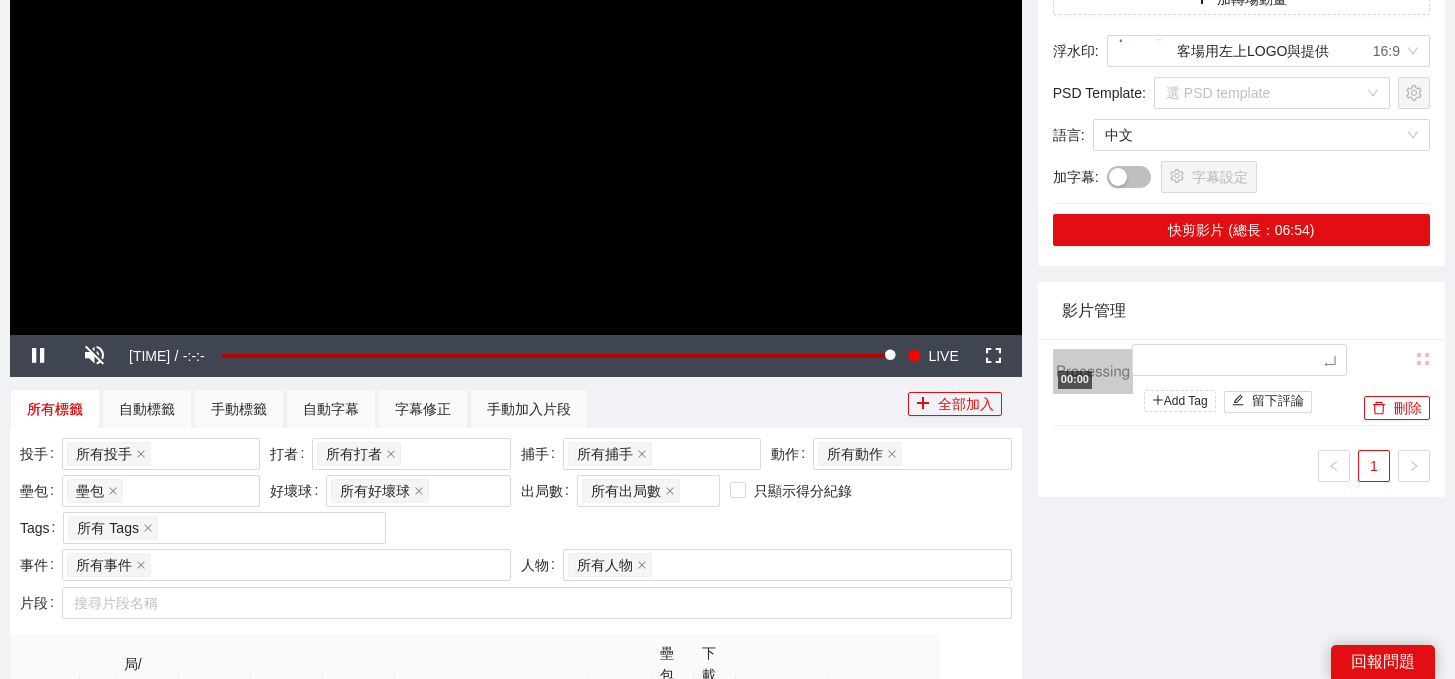 type on "*" 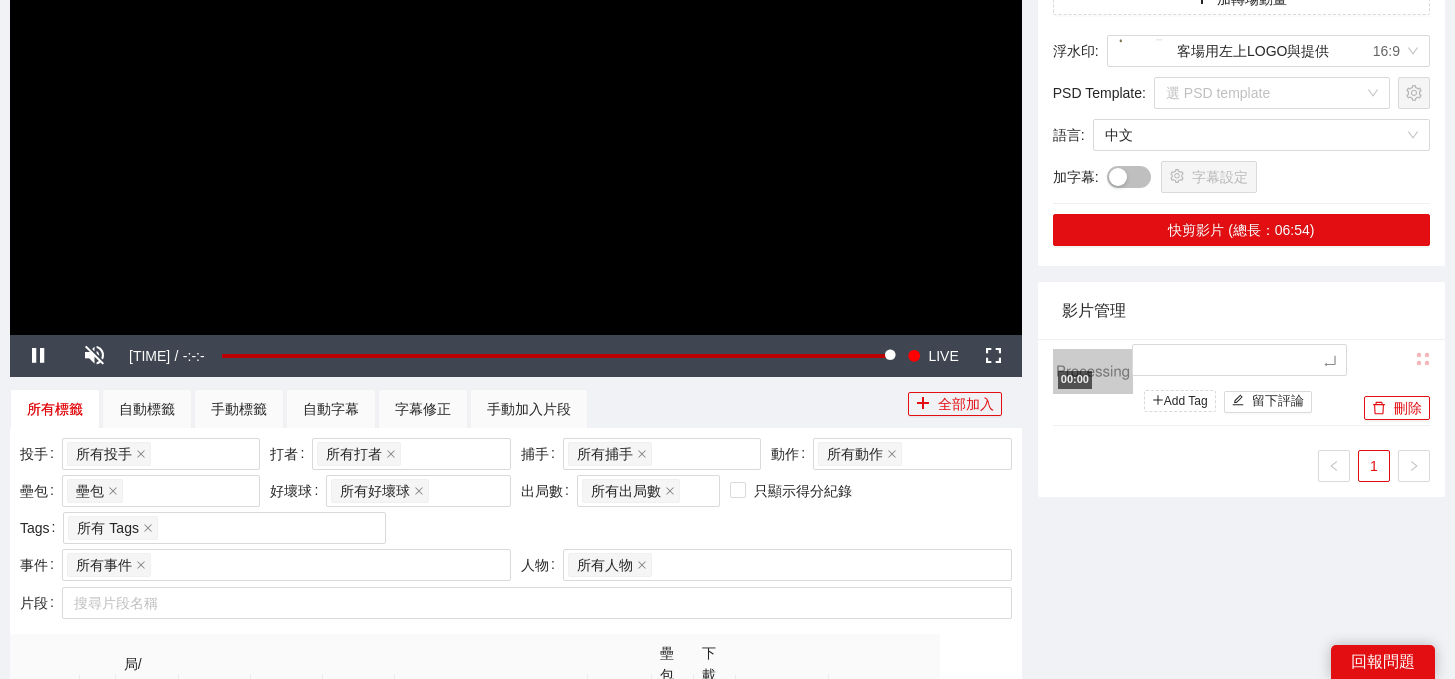 type on "*" 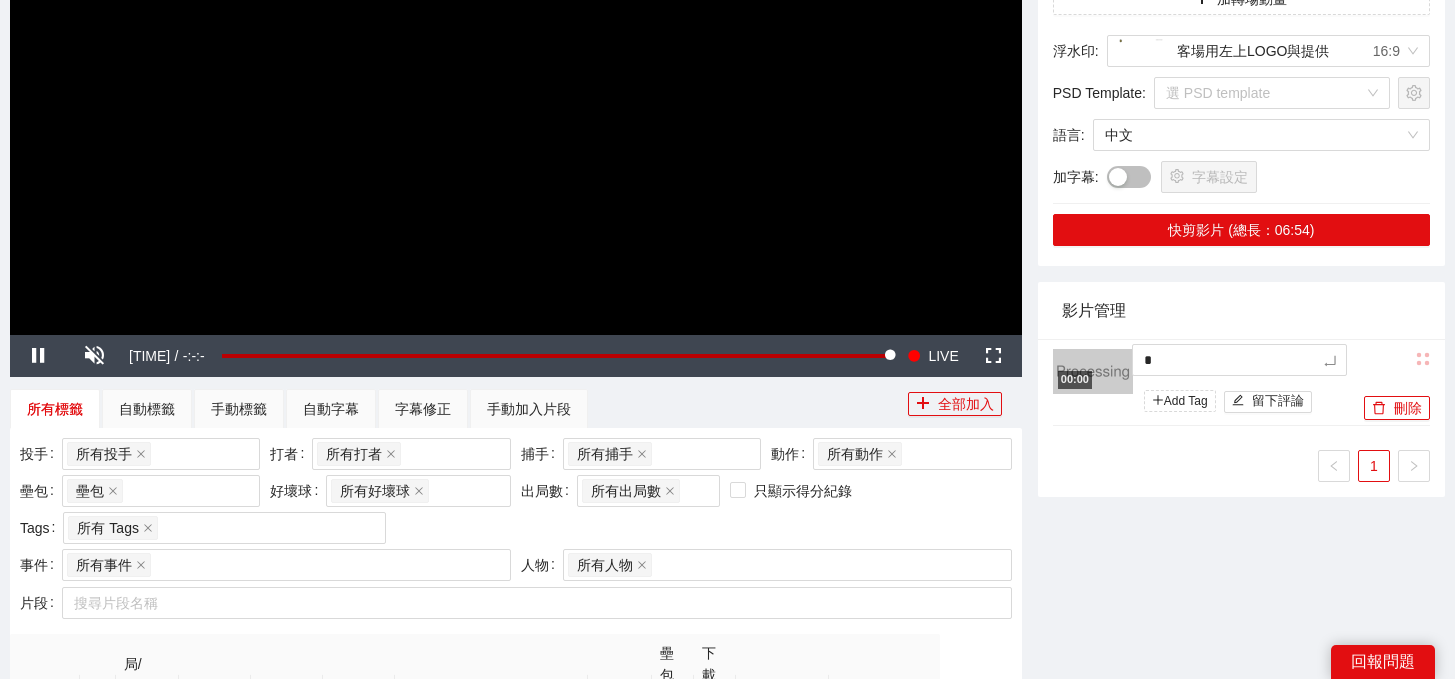 type on "**" 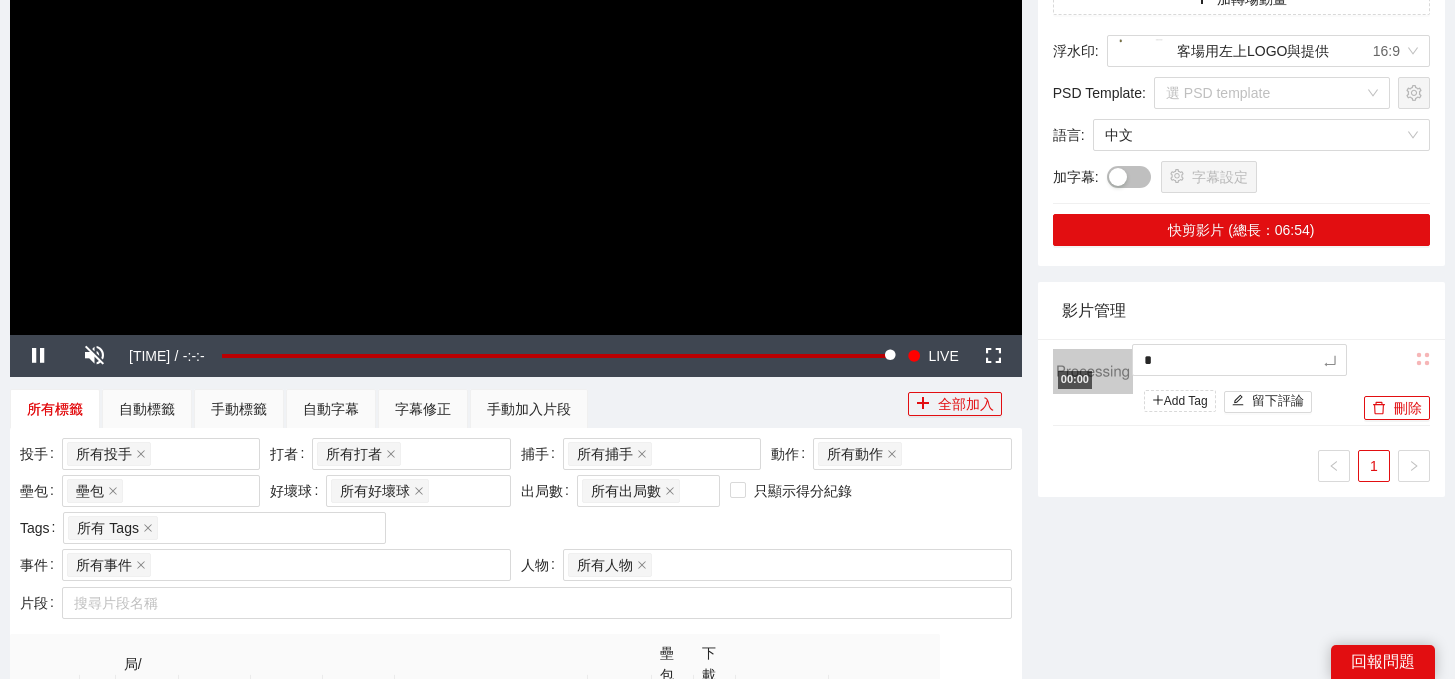type on "**" 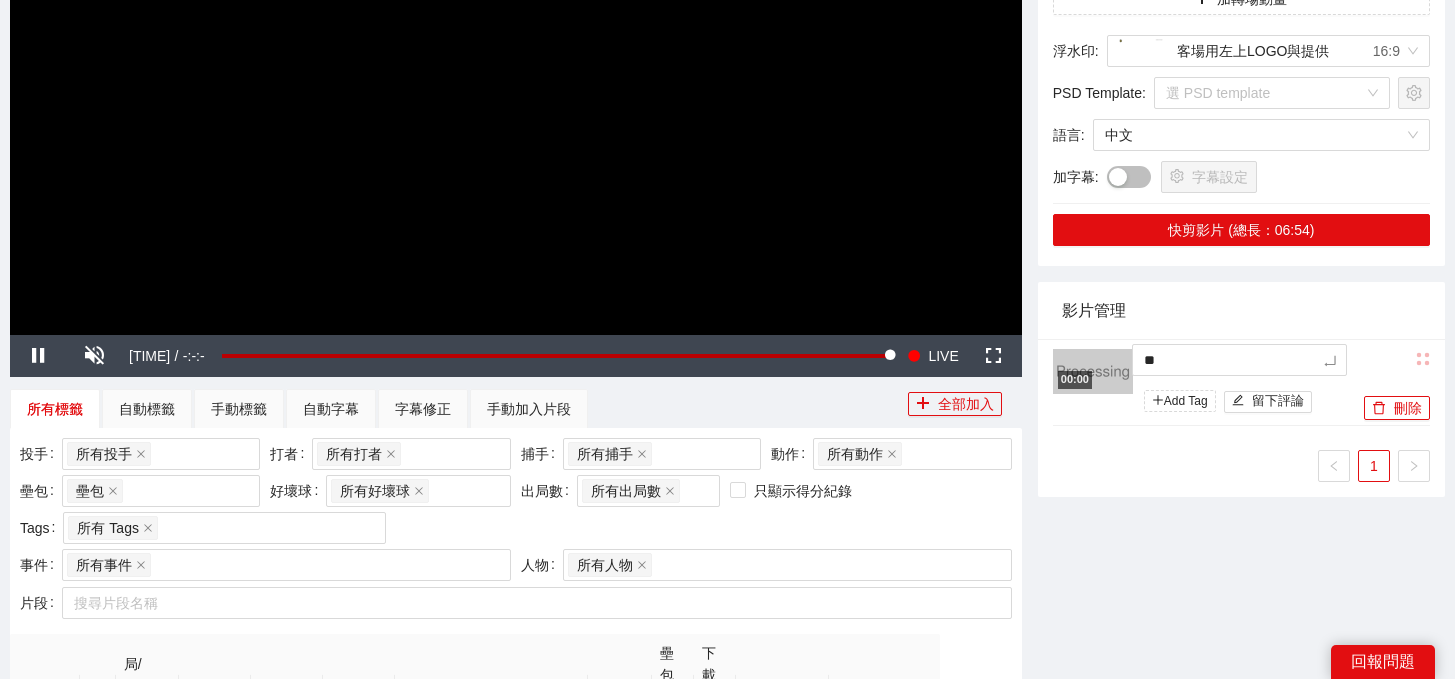 type on "*" 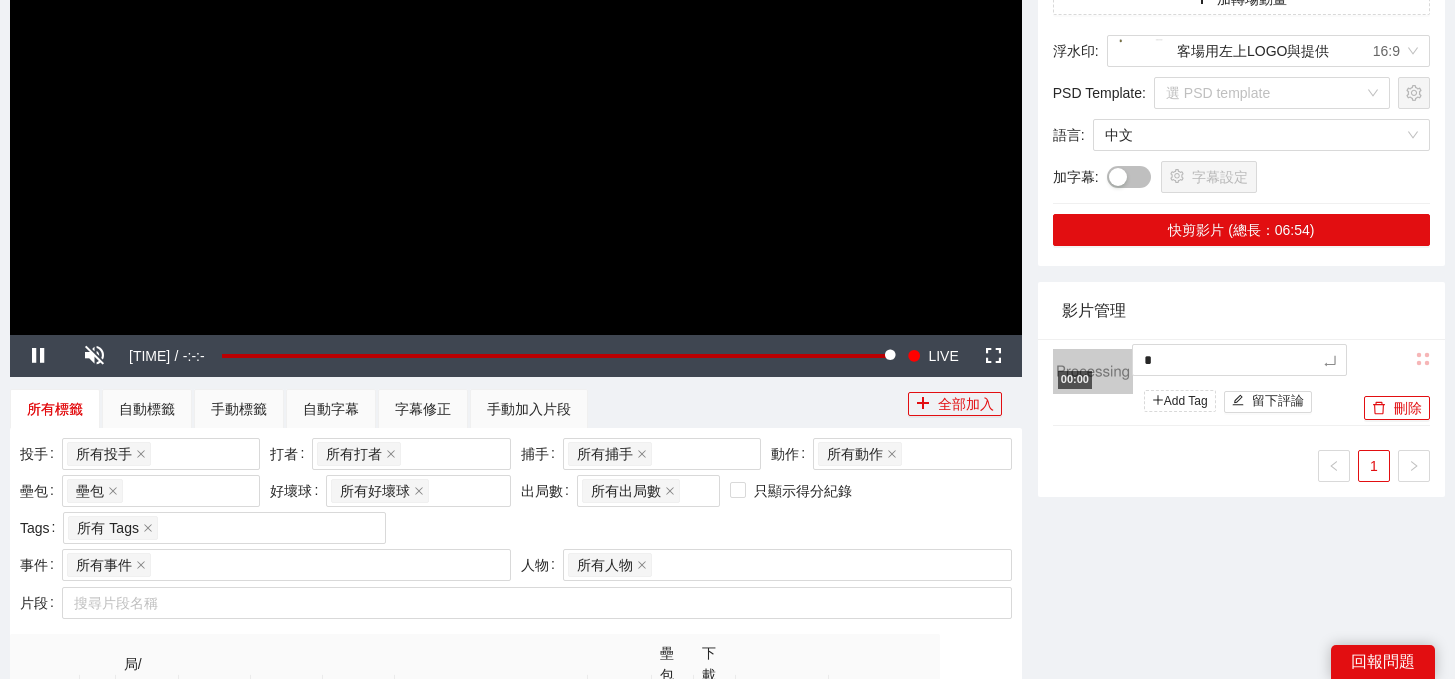 type on "**" 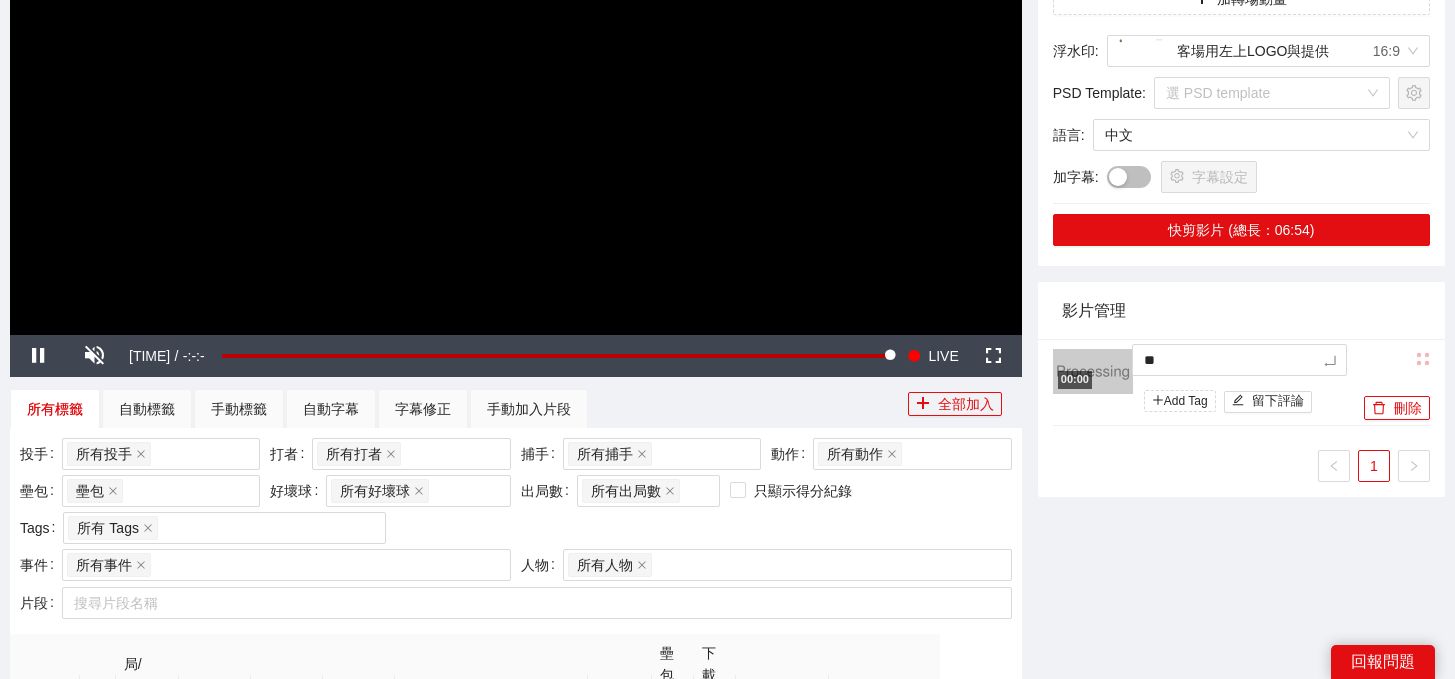 type on "***" 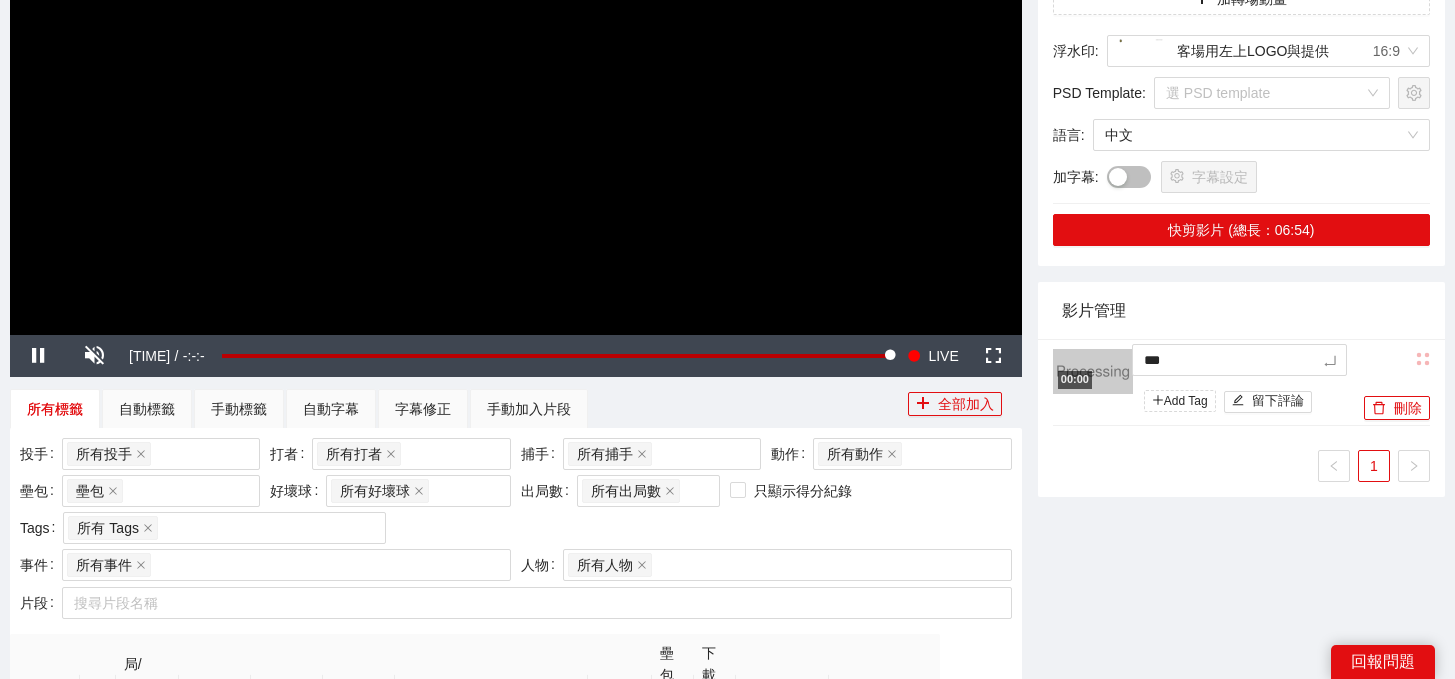 type on "**" 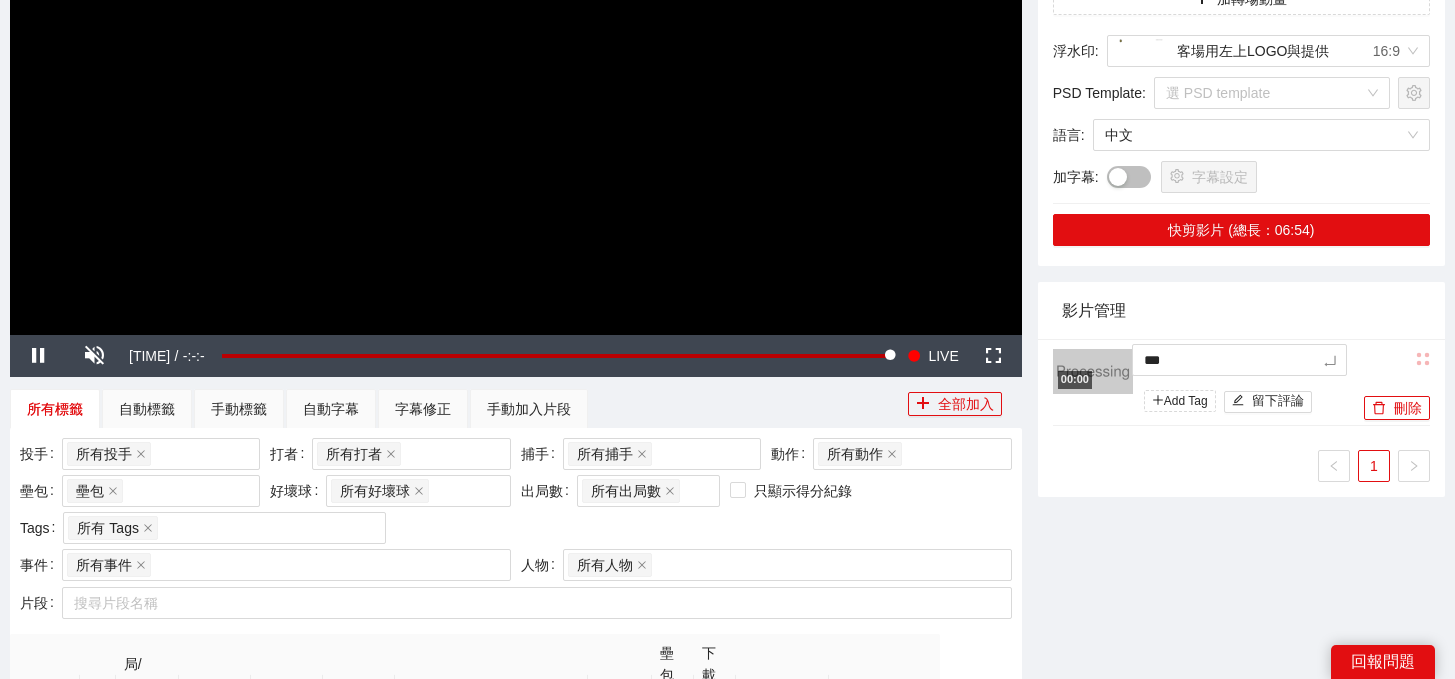 type on "**" 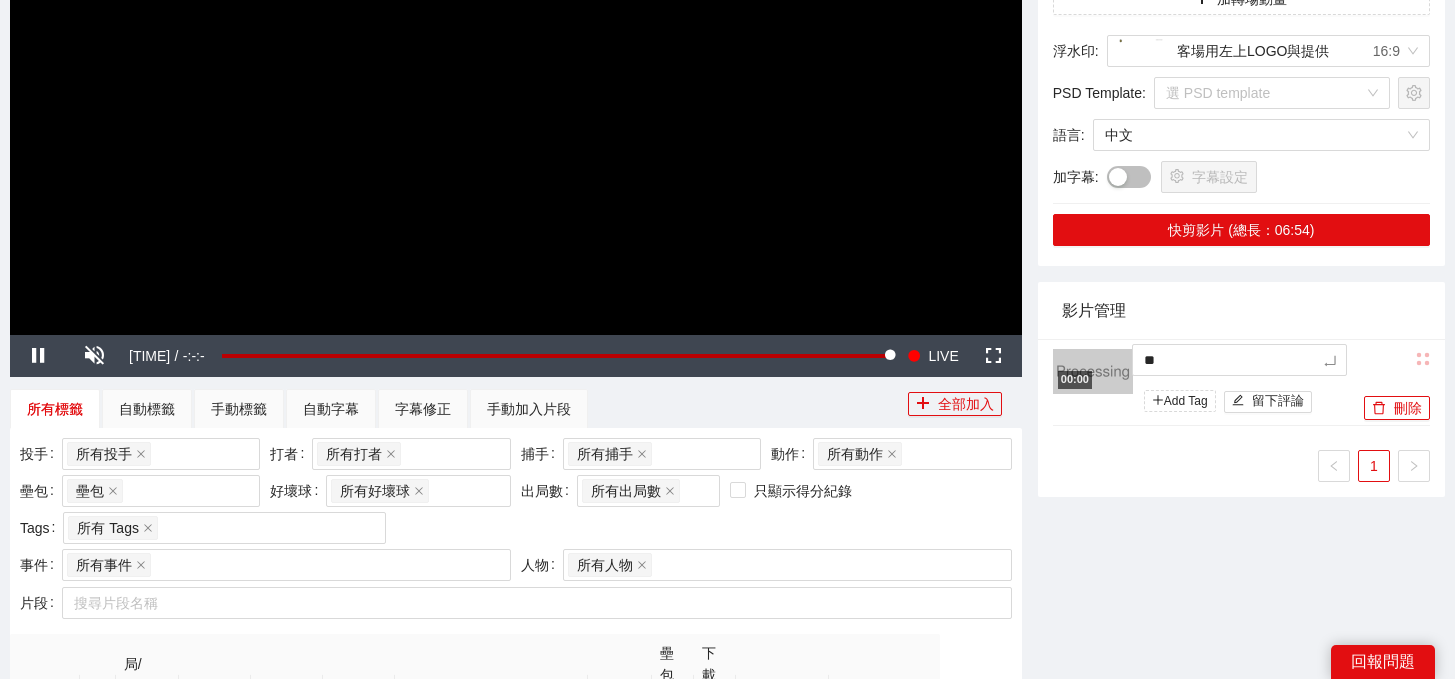 type on "***" 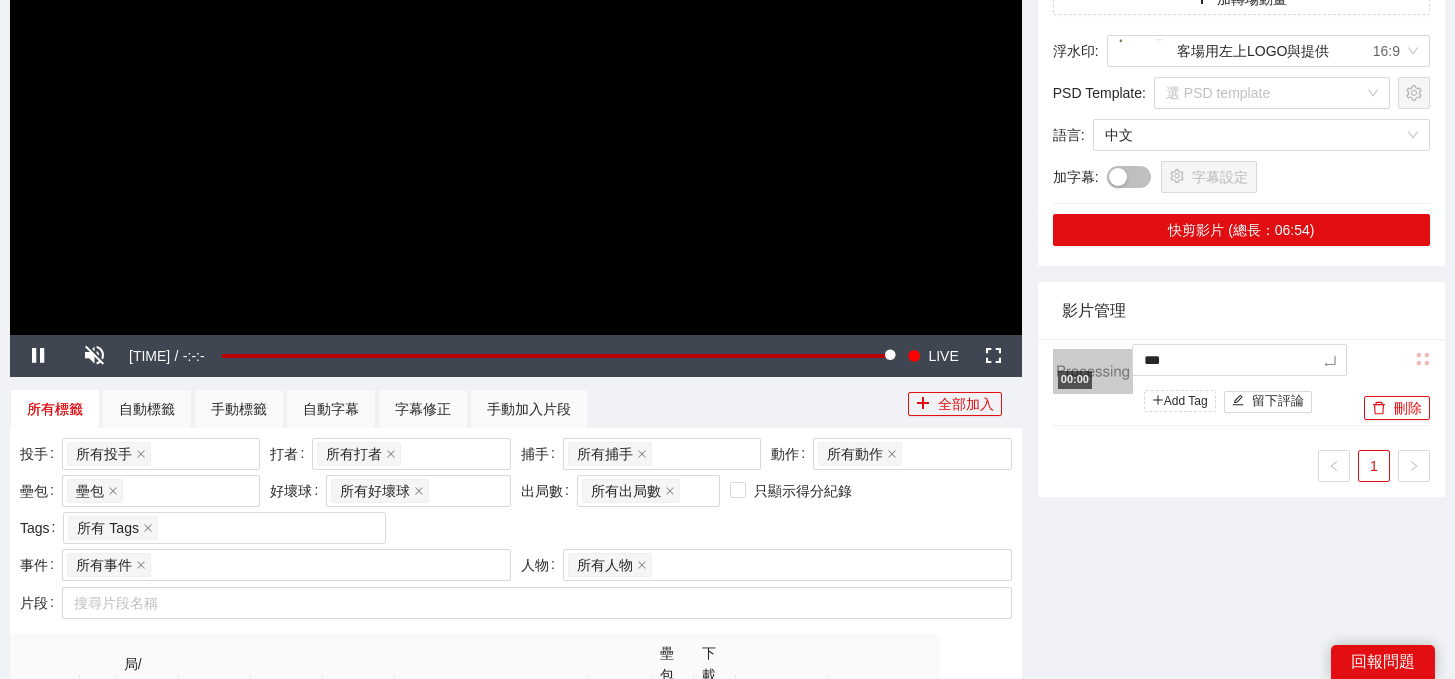 type on "****" 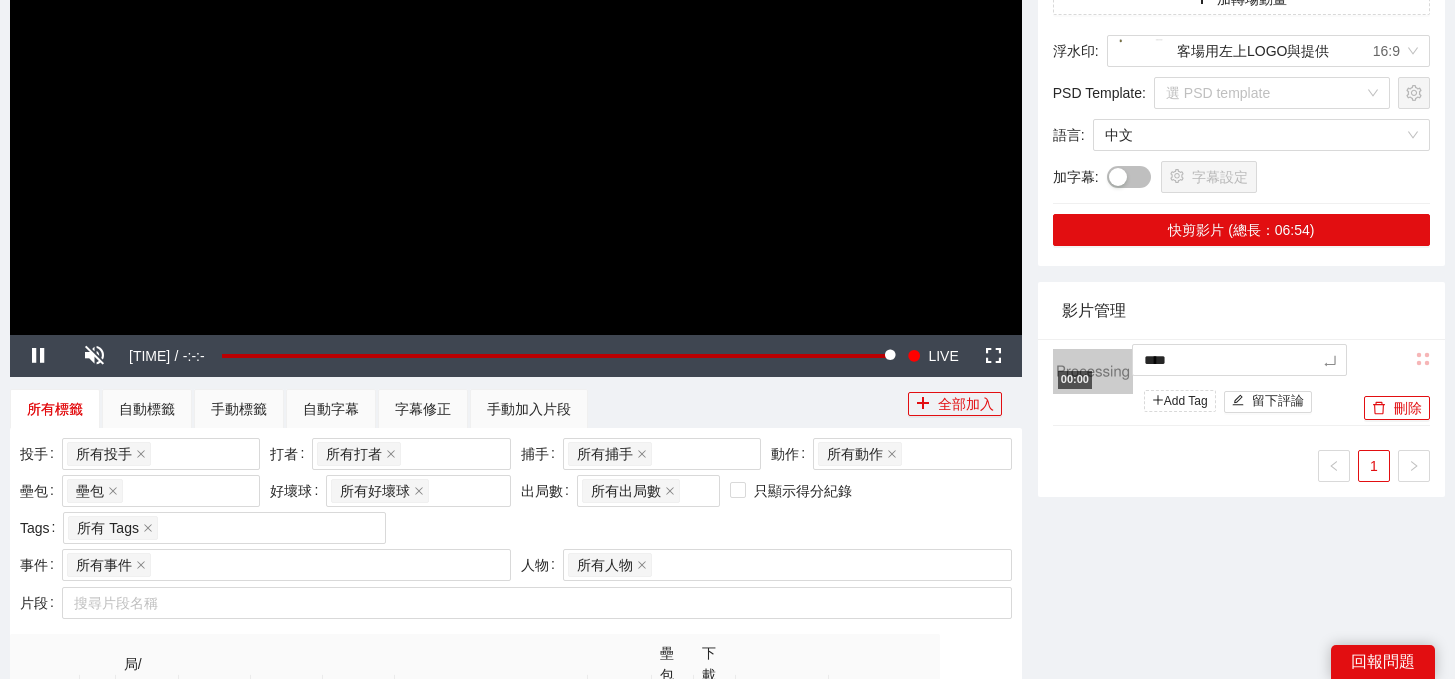 type on "*****" 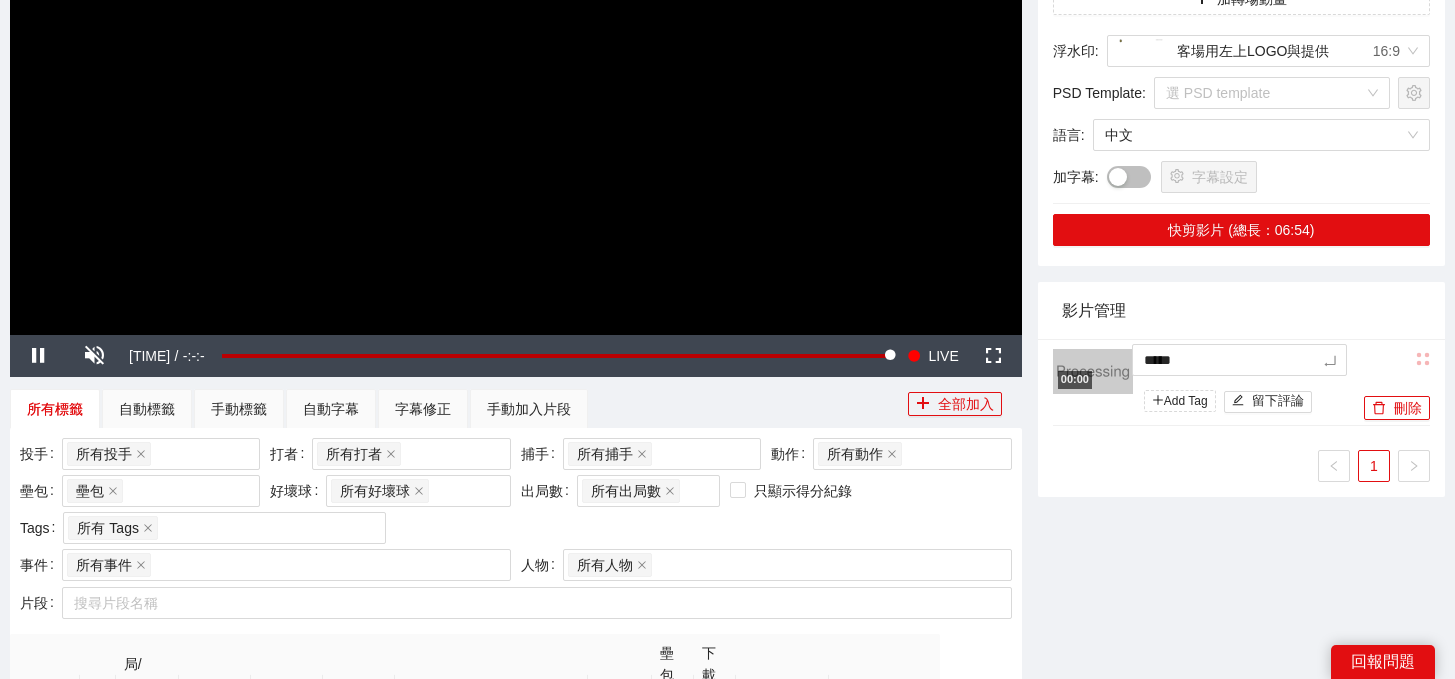type on "***" 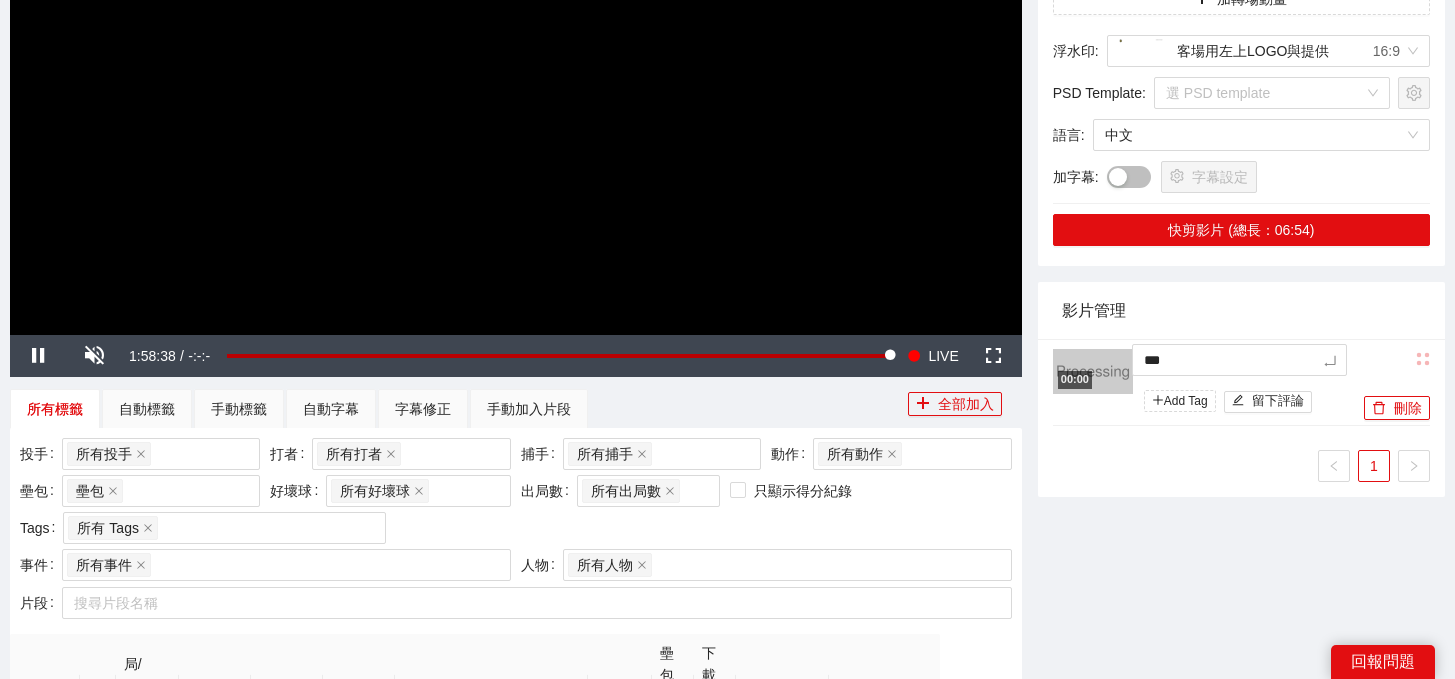 type on "****" 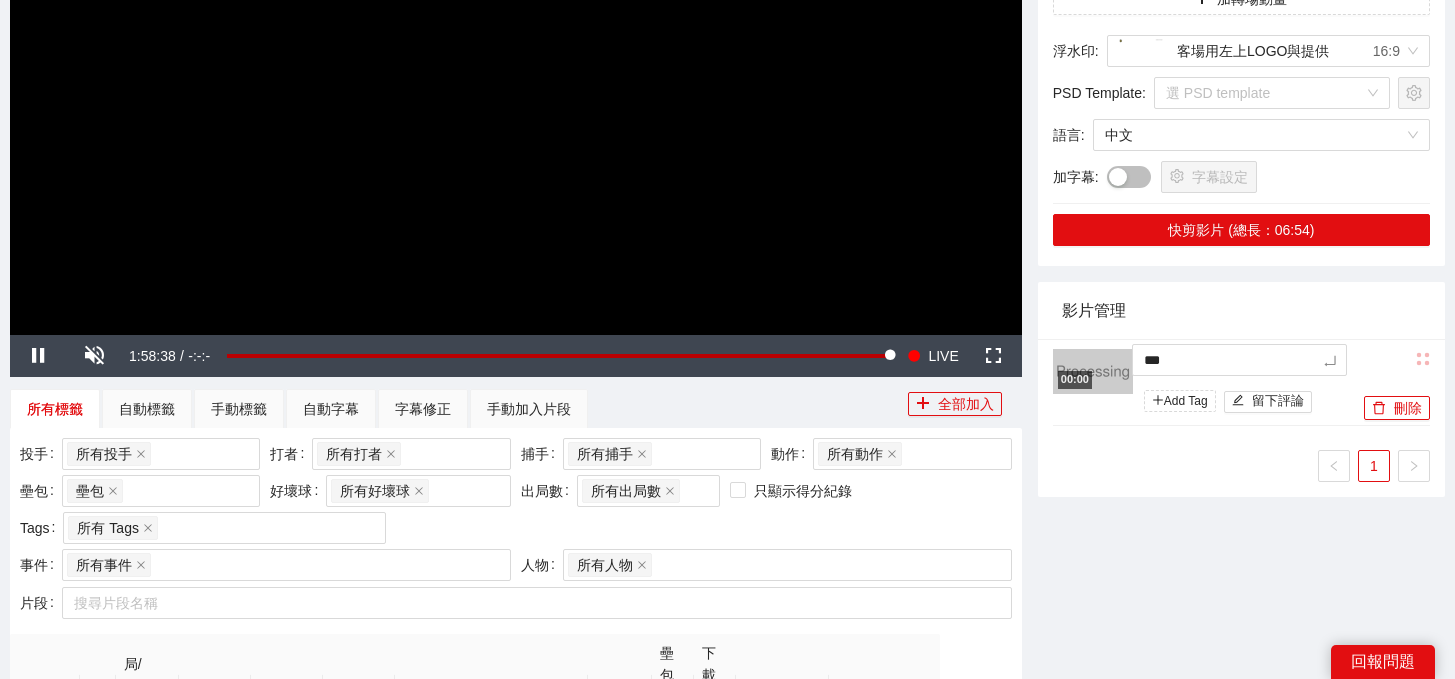 type on "****" 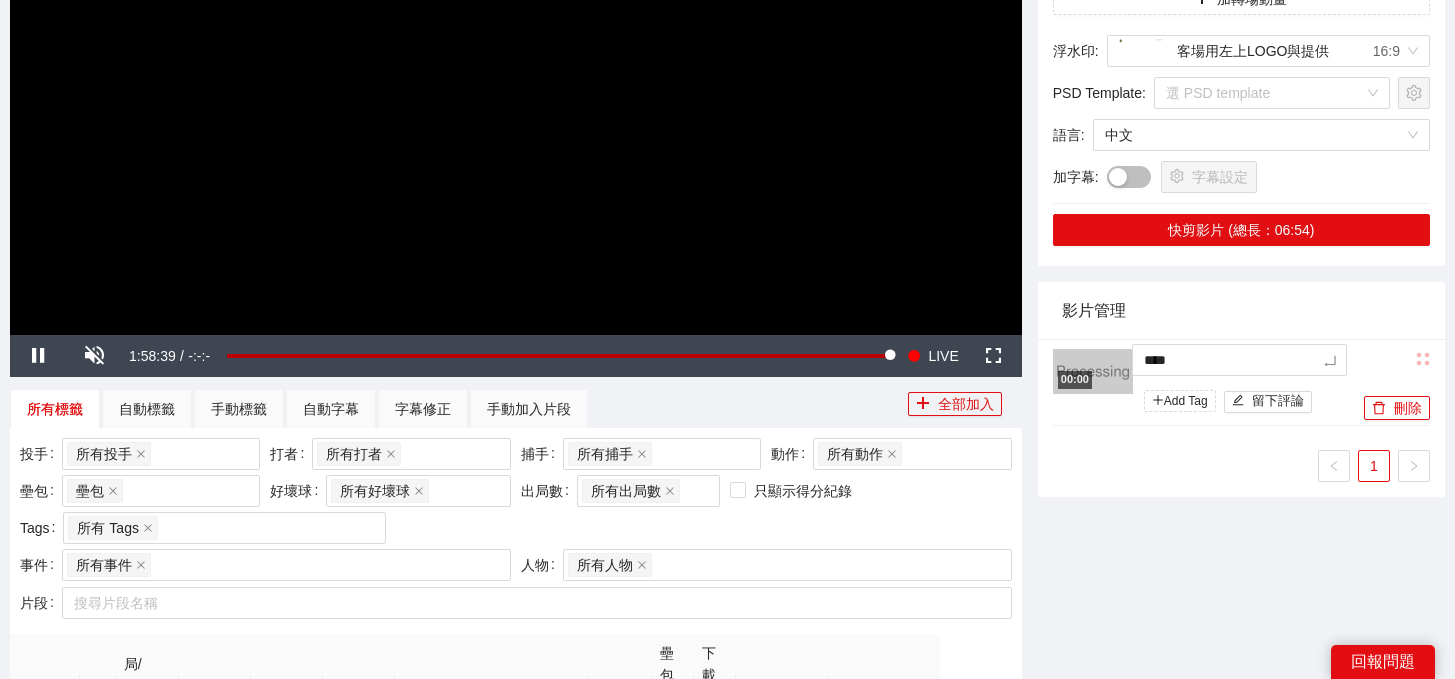 type on "*****" 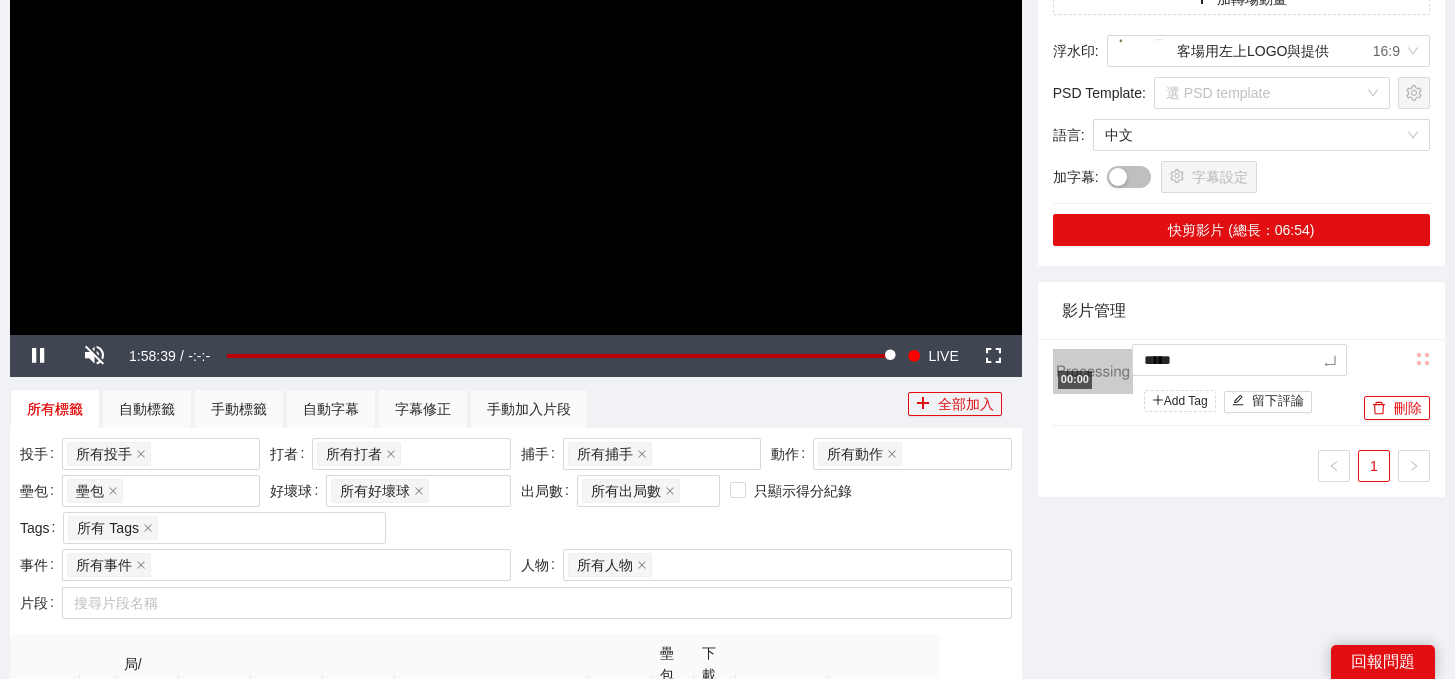 type on "****" 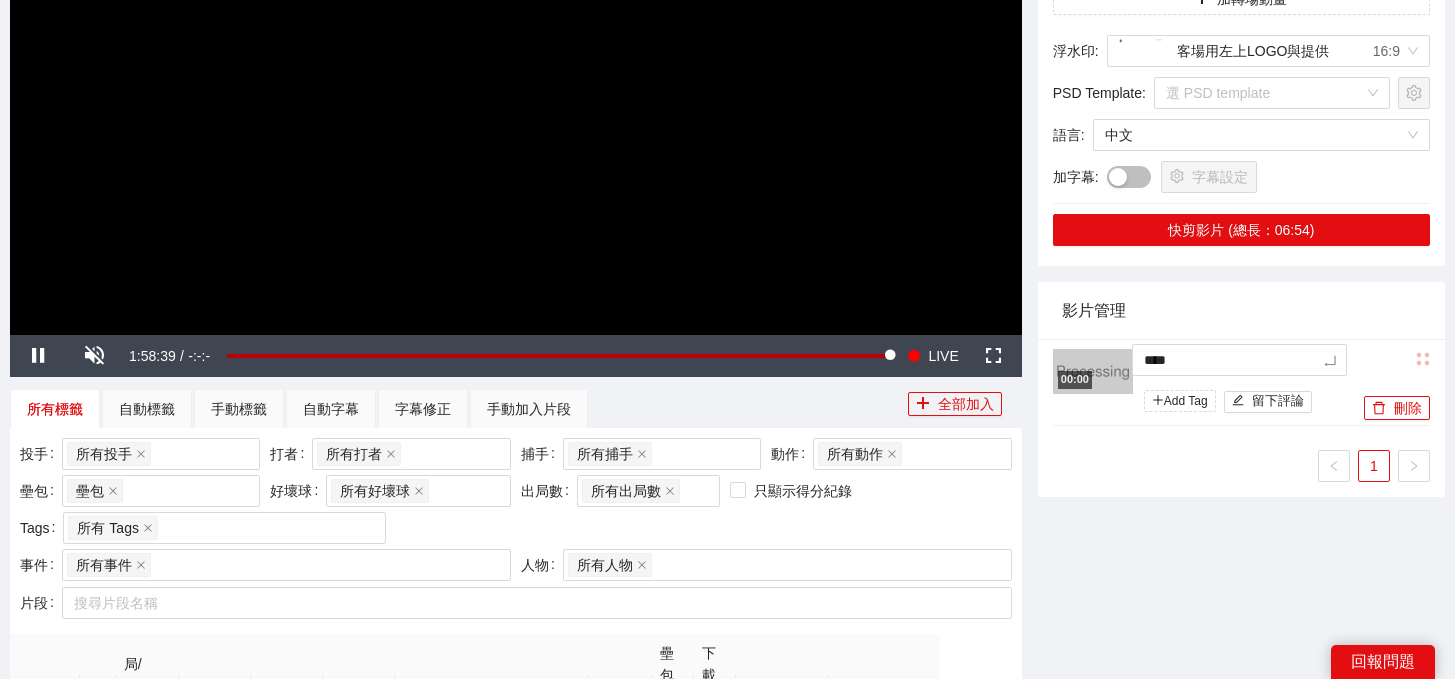 type on "***" 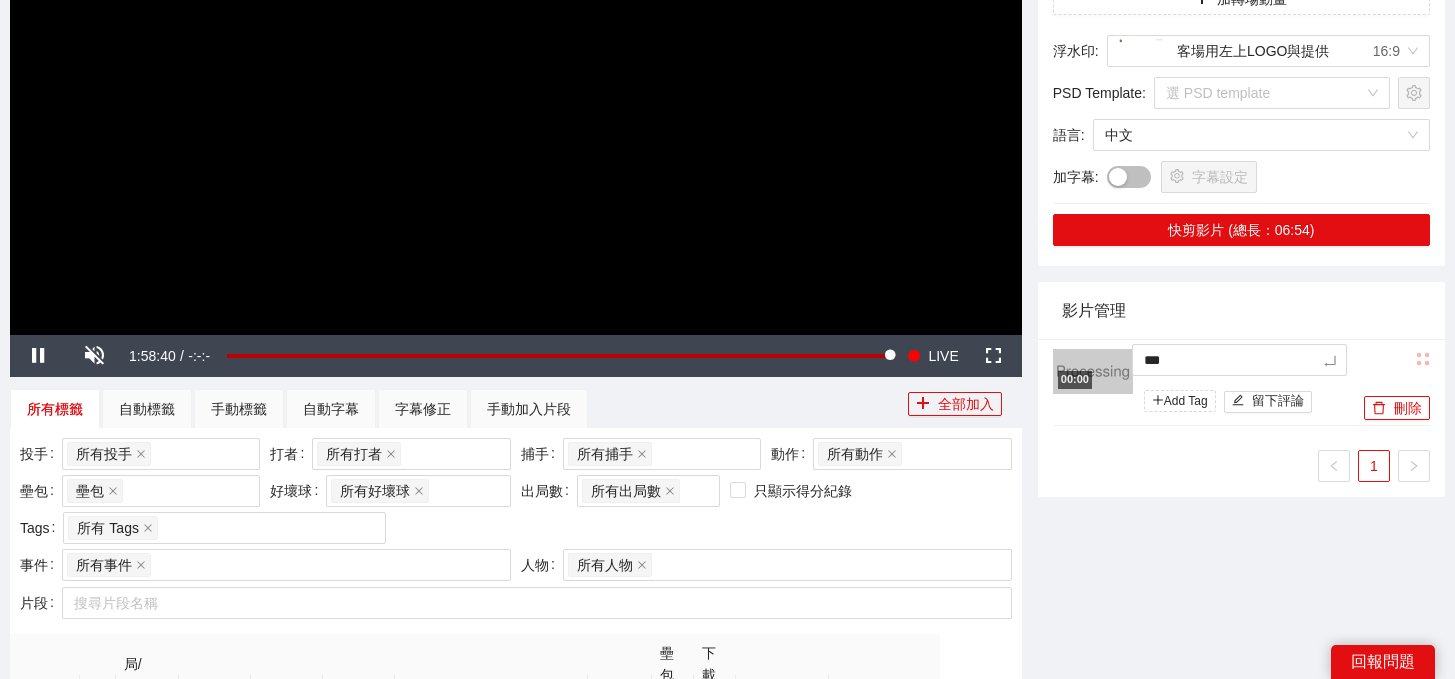 type on "***" 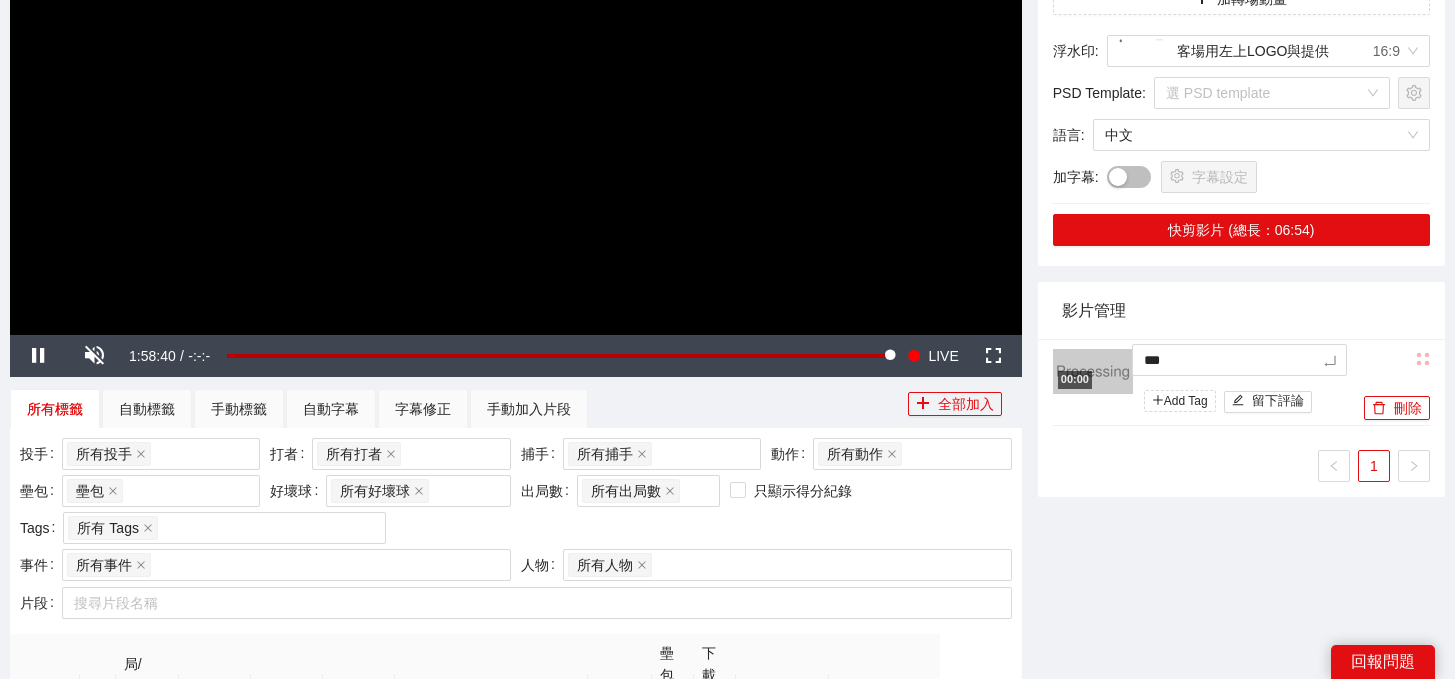 type on "***" 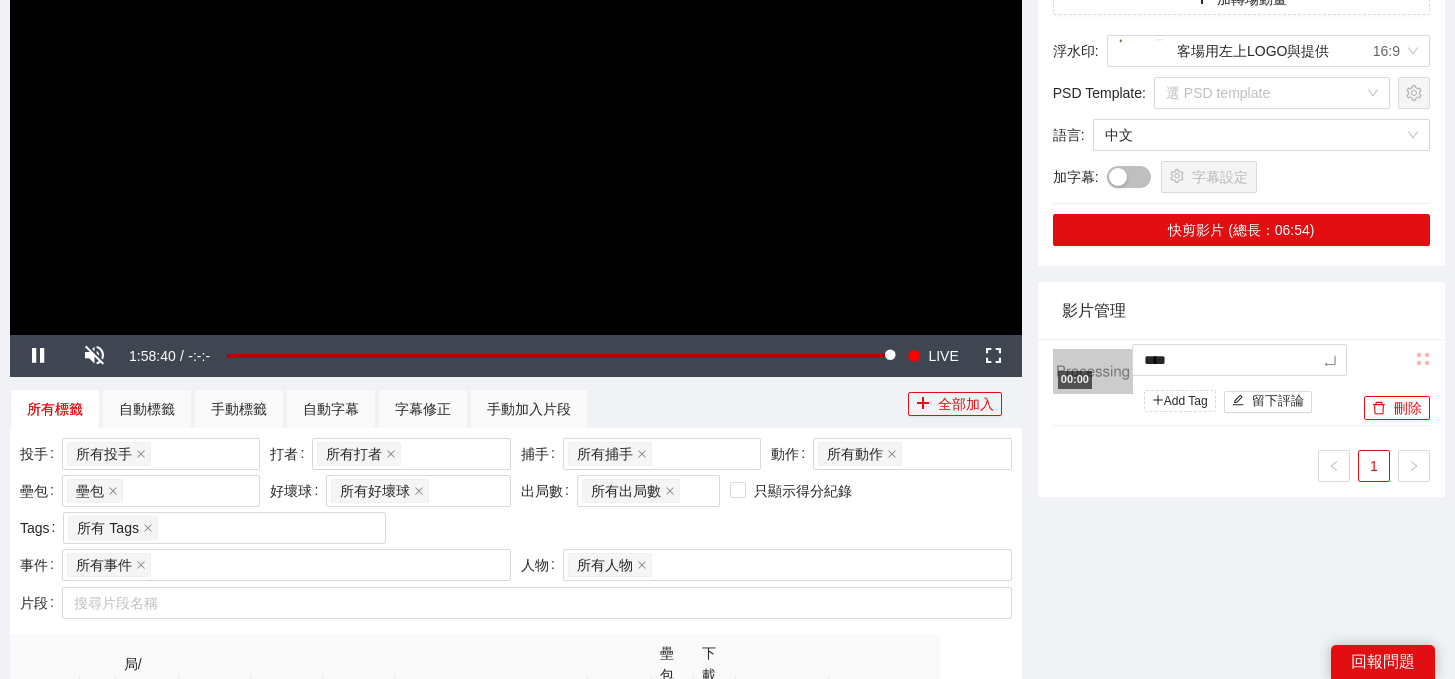 type on "*****" 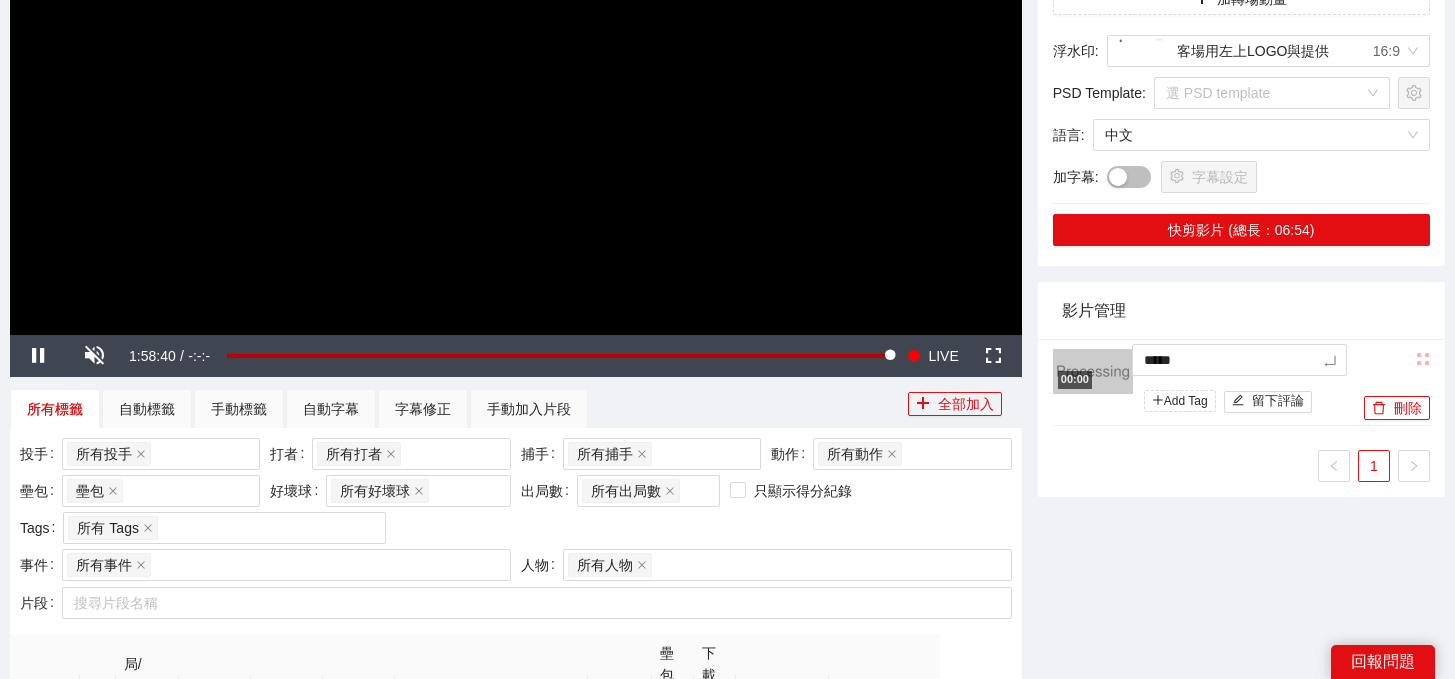 type on "******" 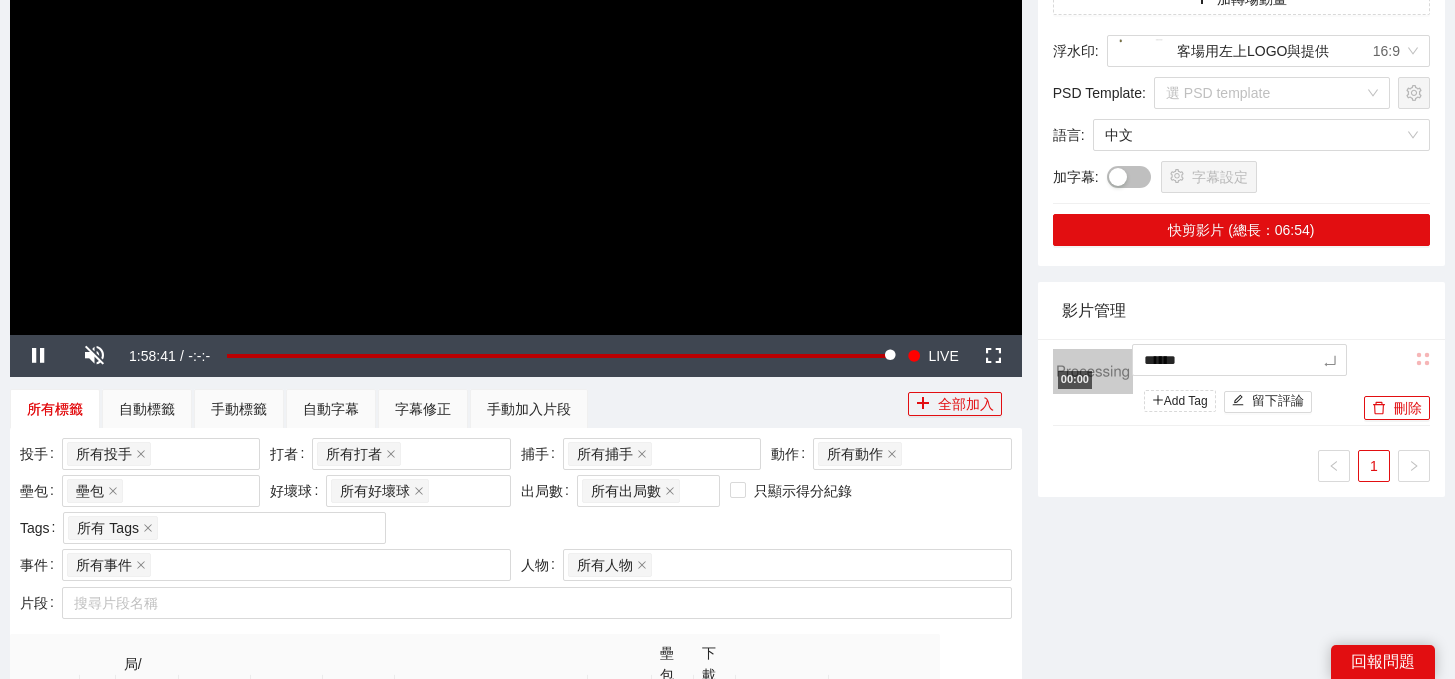 type on "*******" 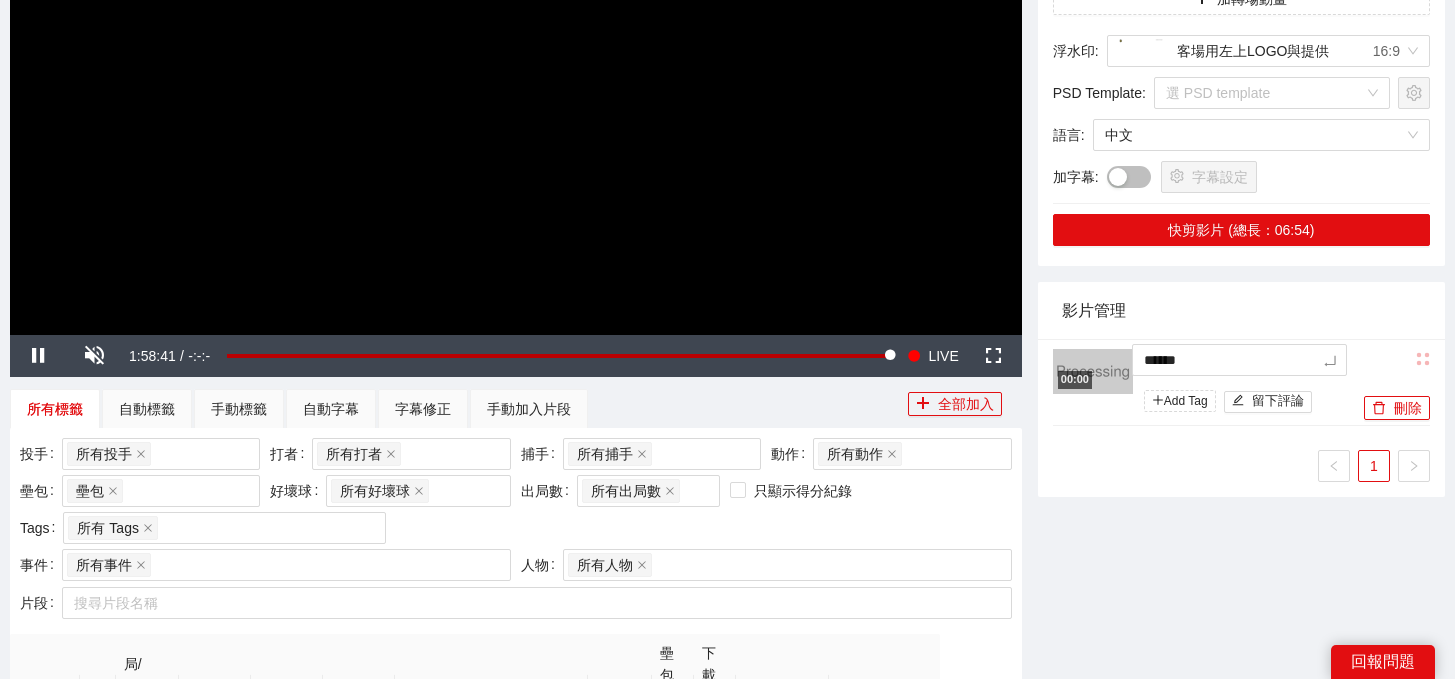 type on "*******" 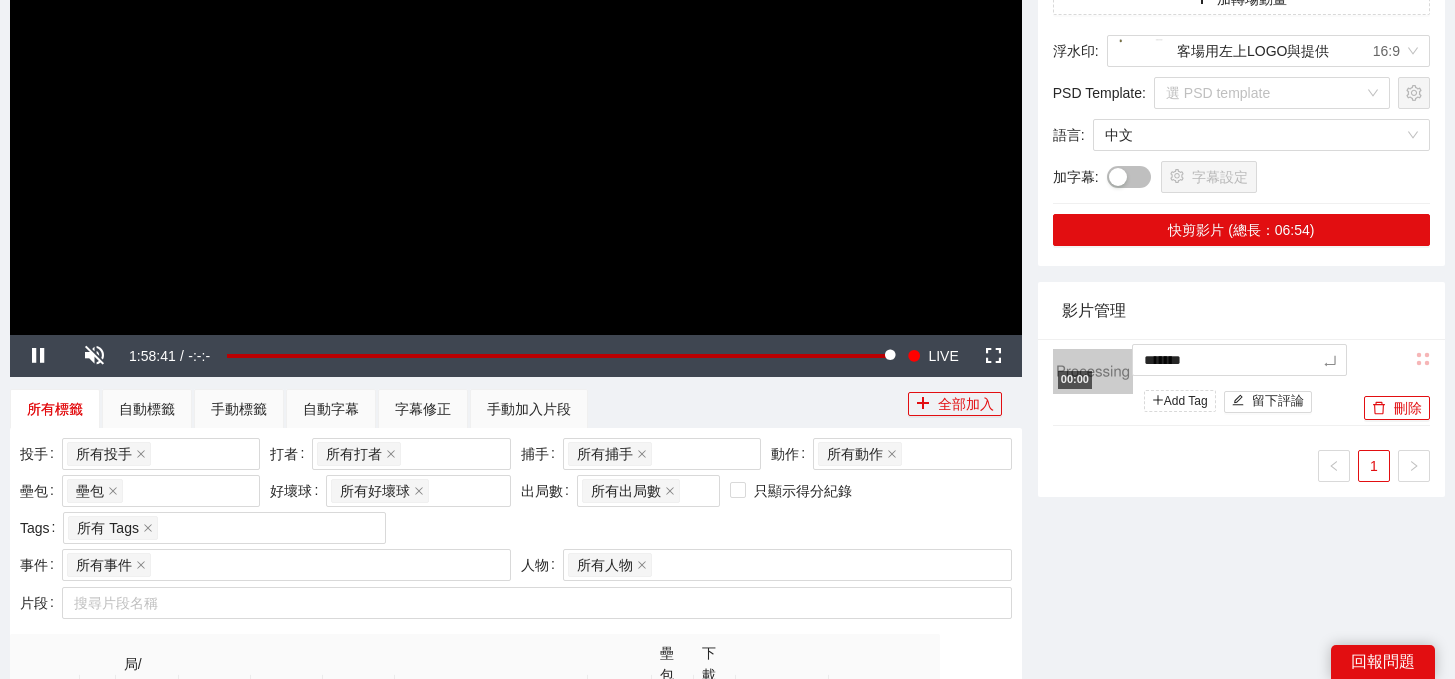 type on "*****" 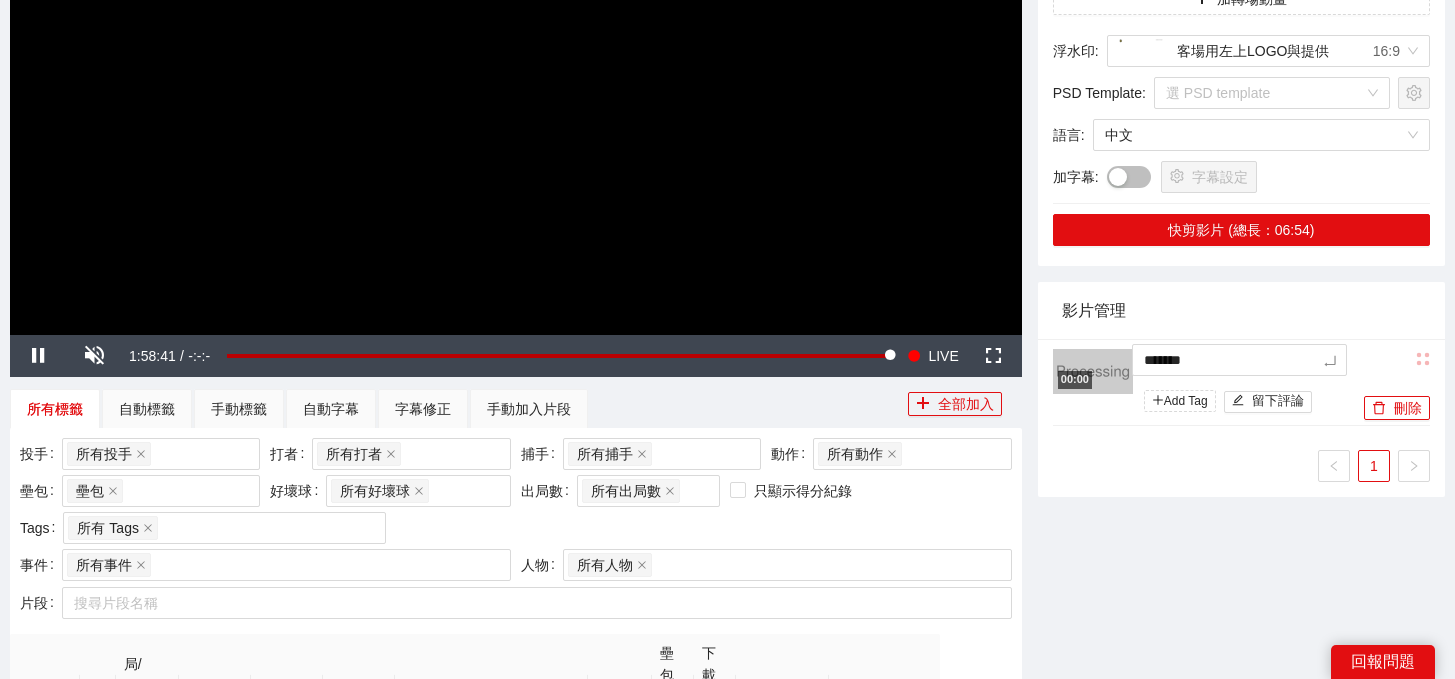 type on "*****" 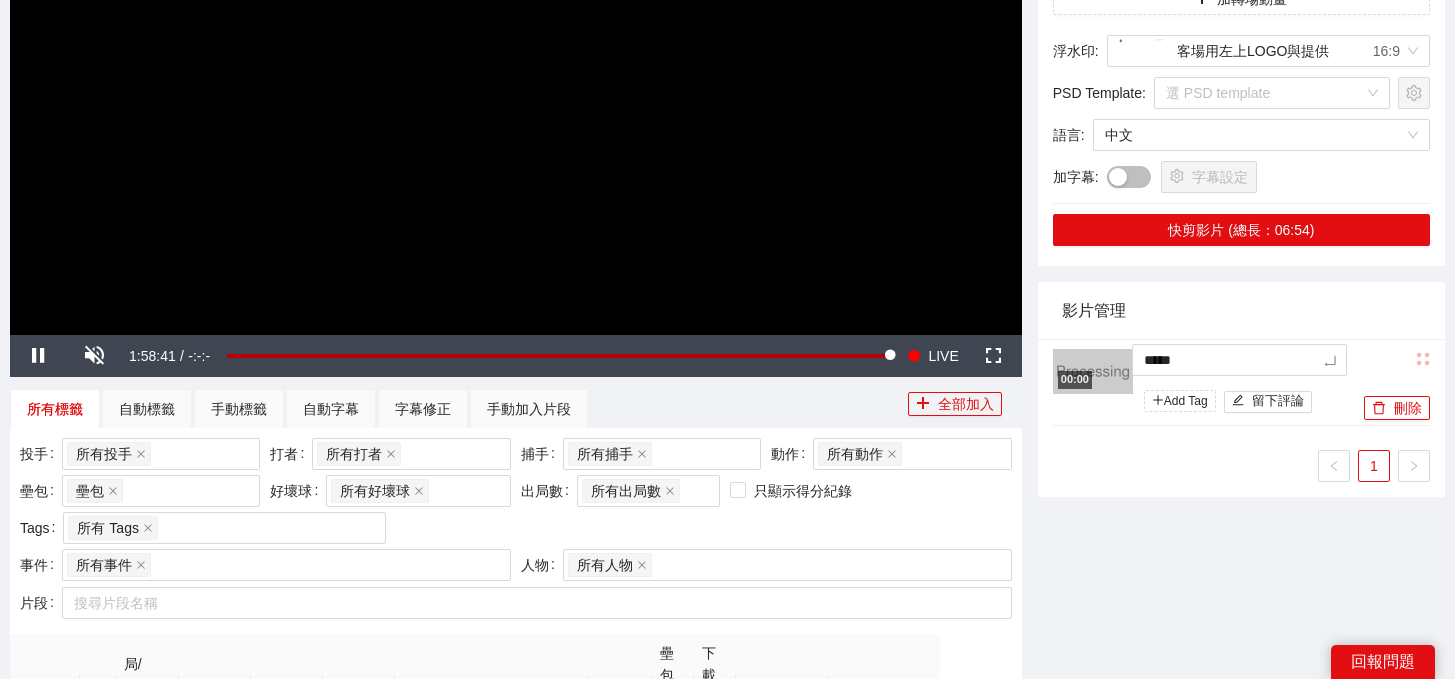 type on "******" 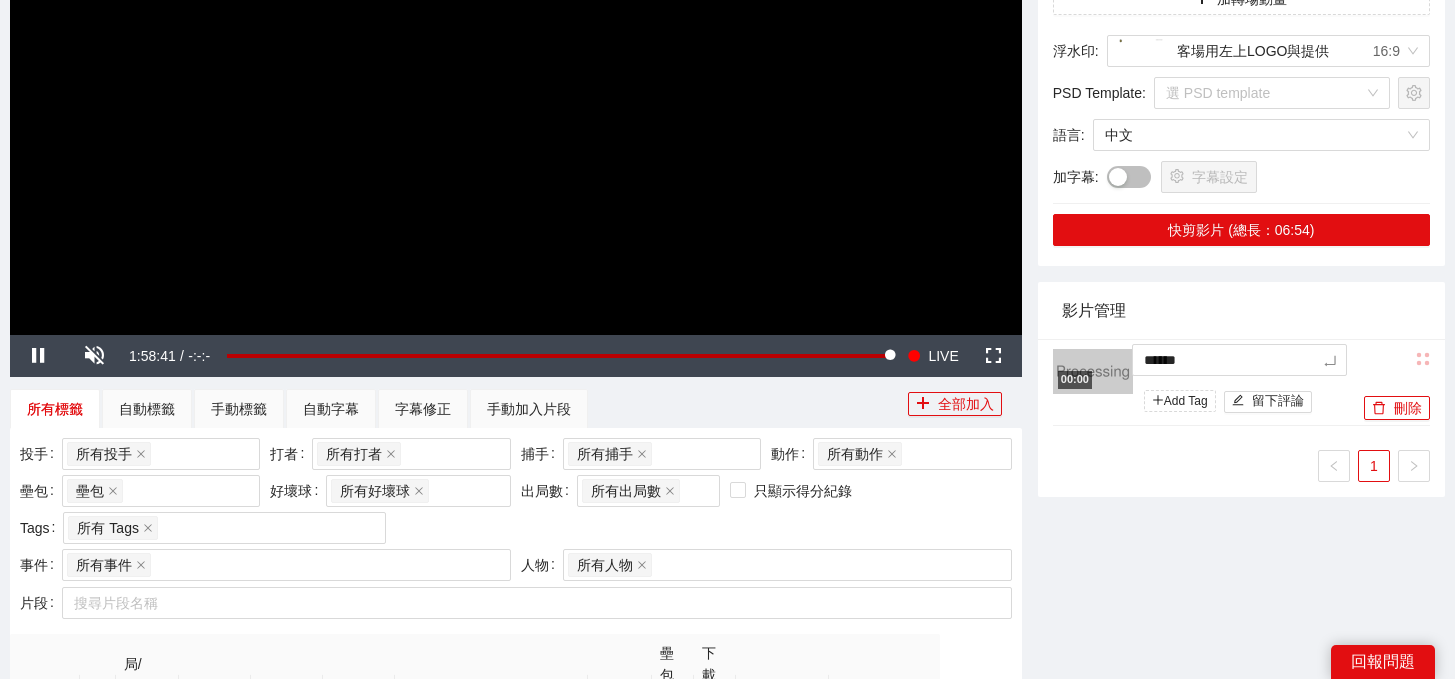type on "*******" 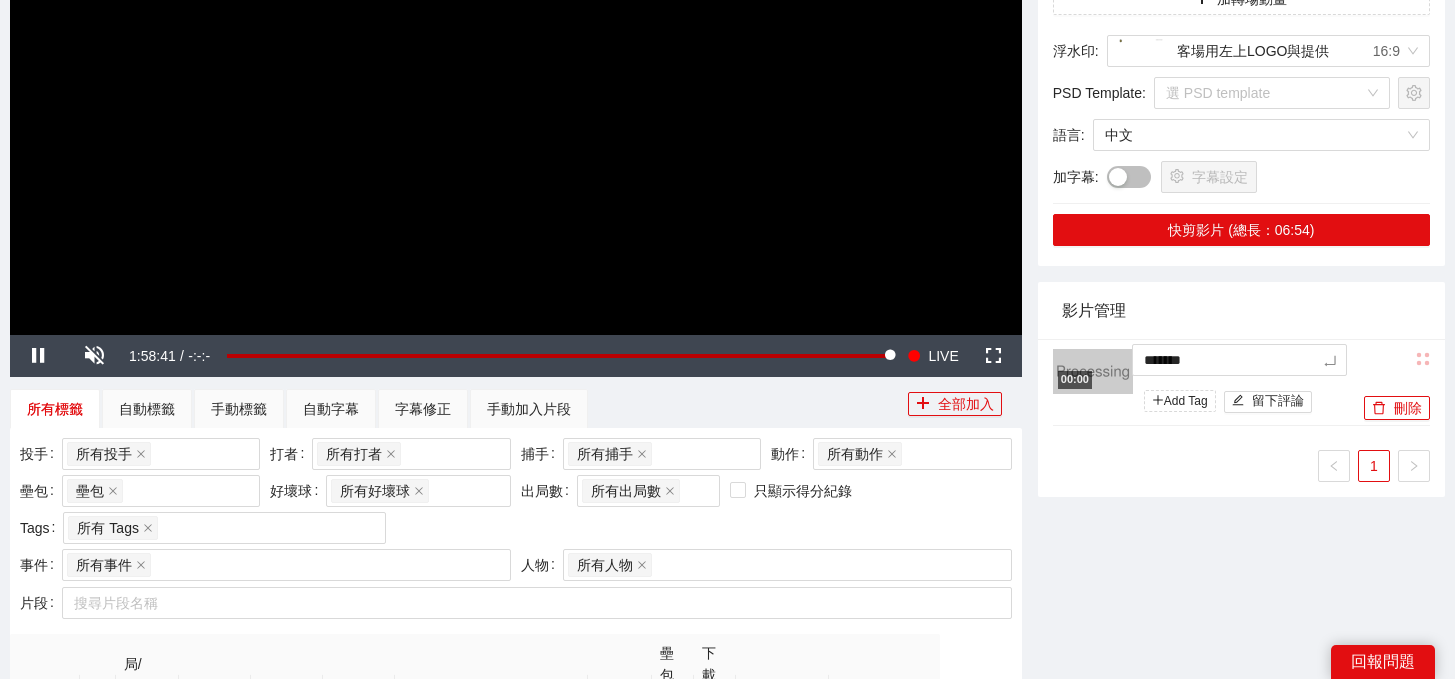 type on "******" 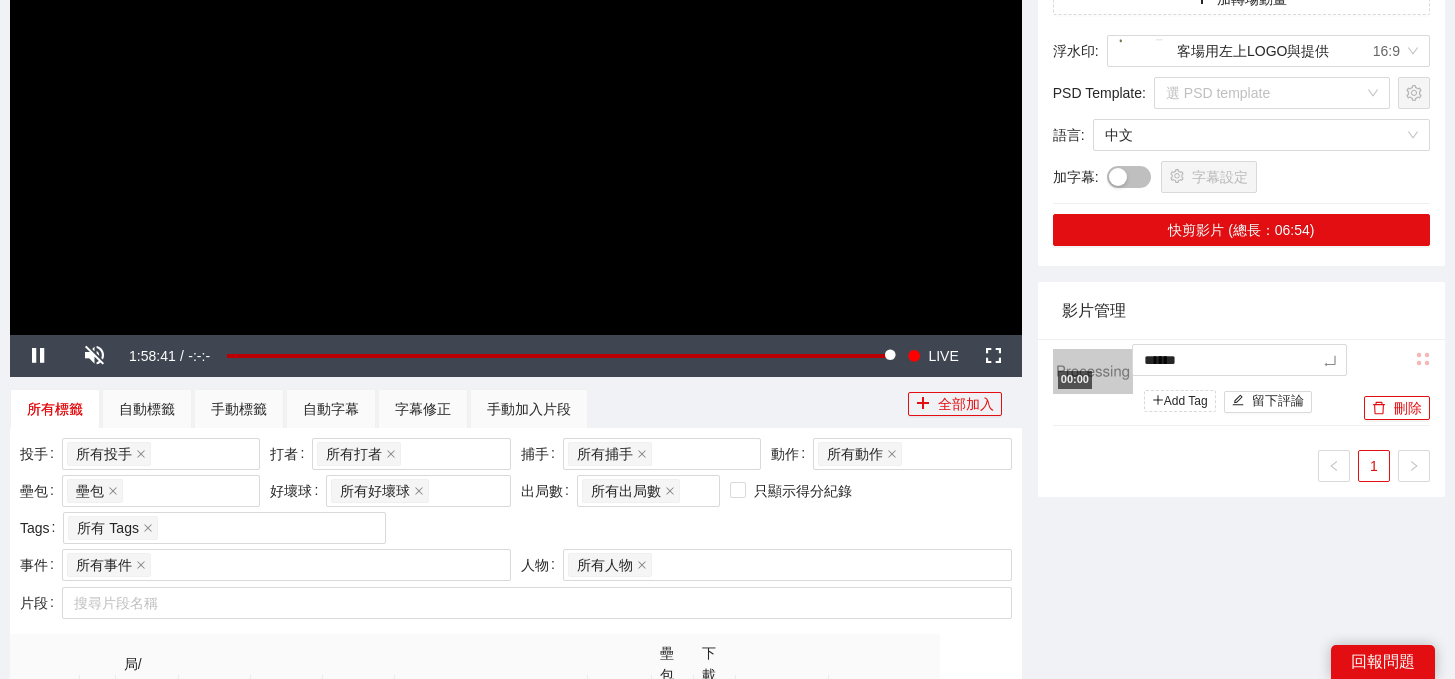 type on "*******" 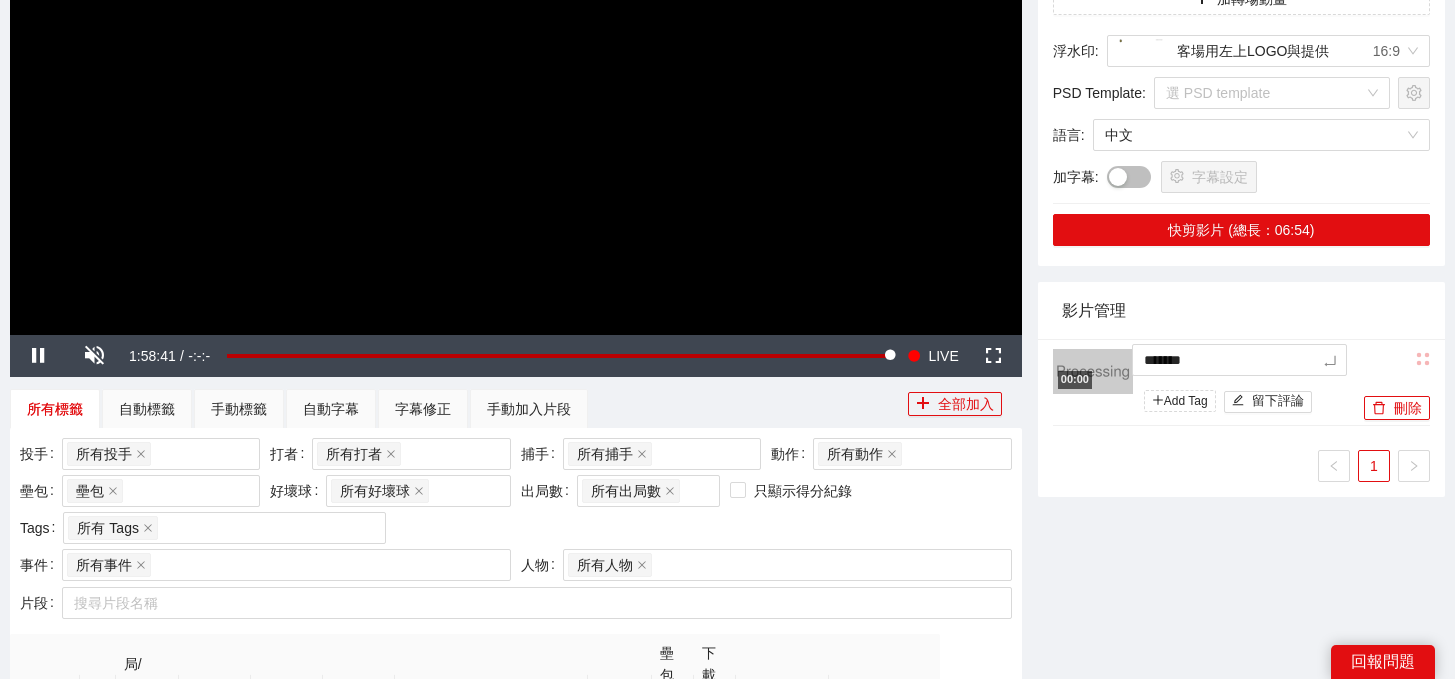 type on "********" 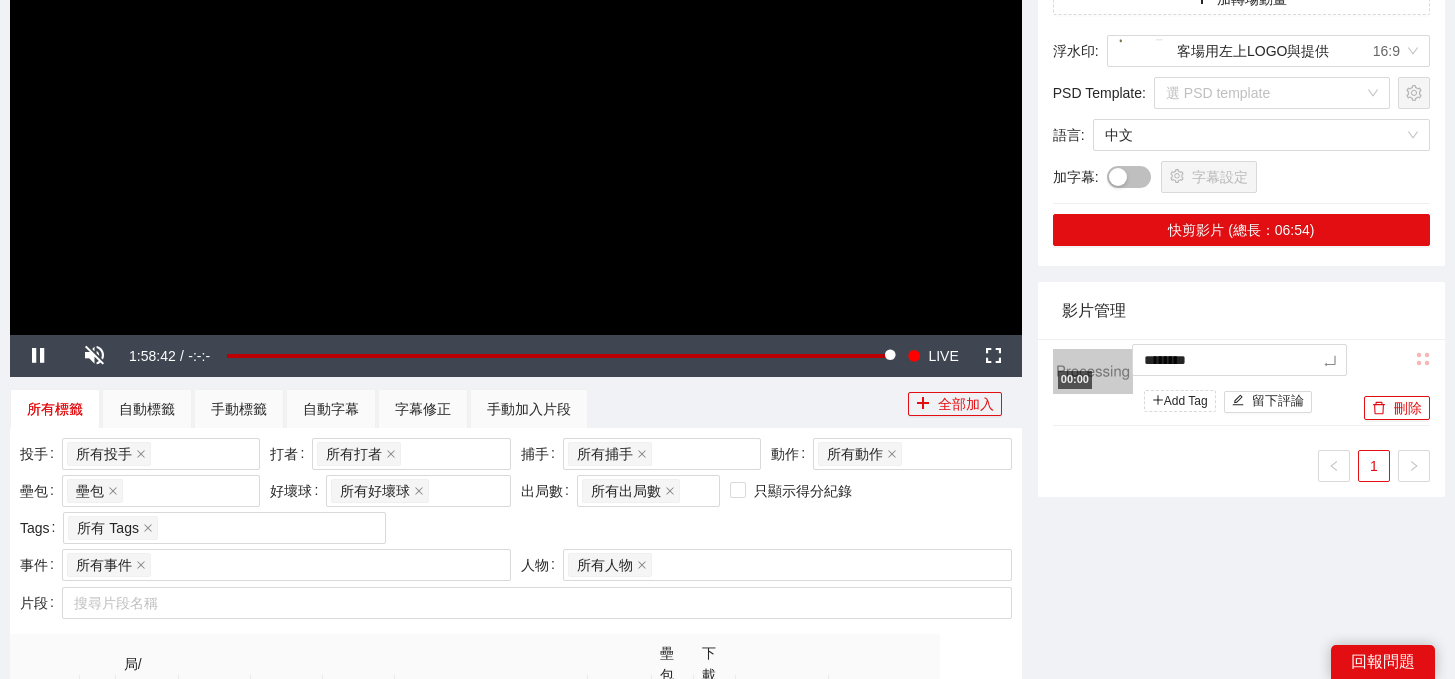 type on "*******" 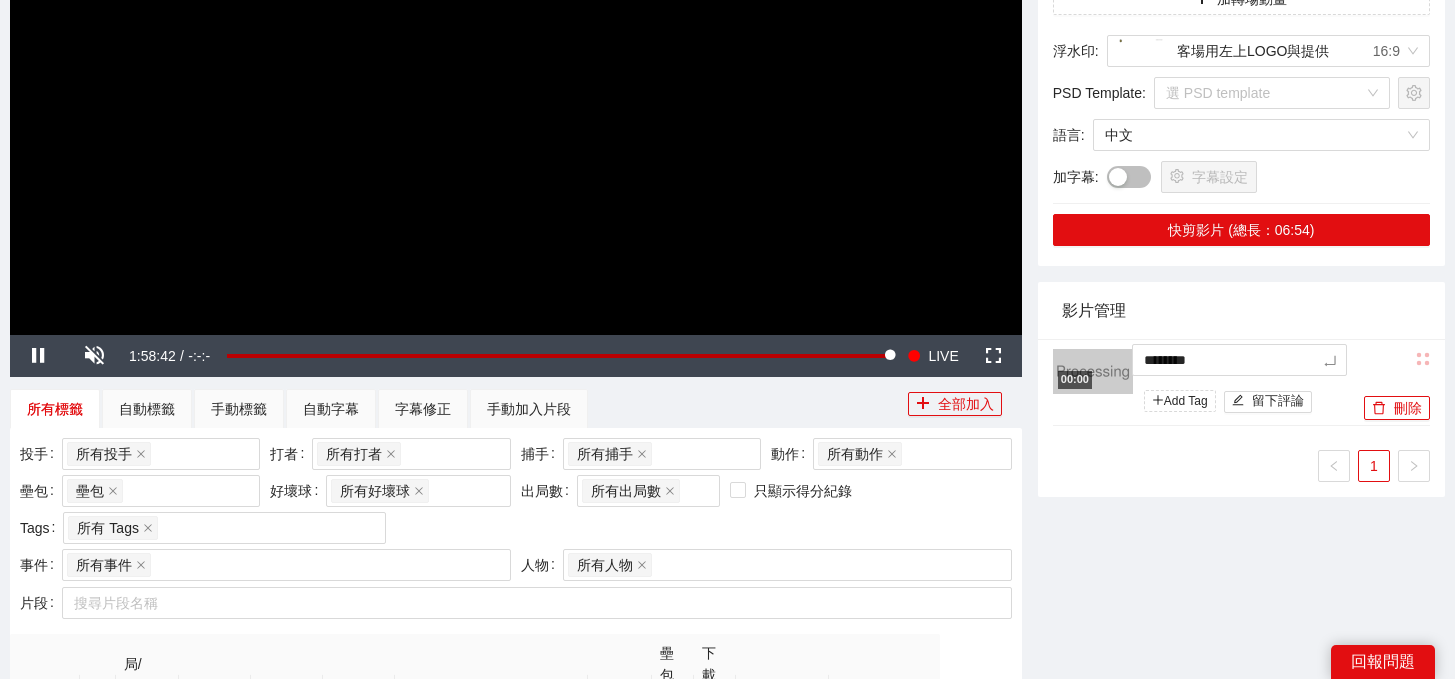 type on "*******" 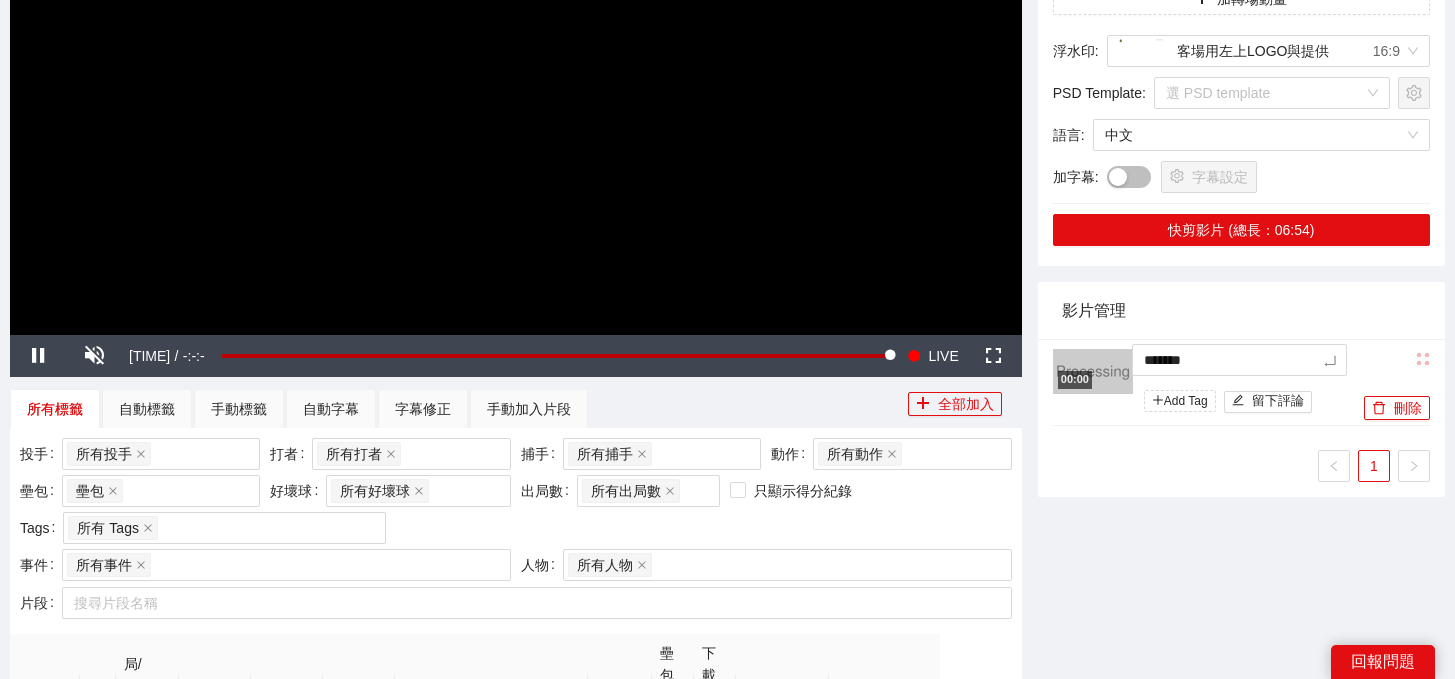 type on "********" 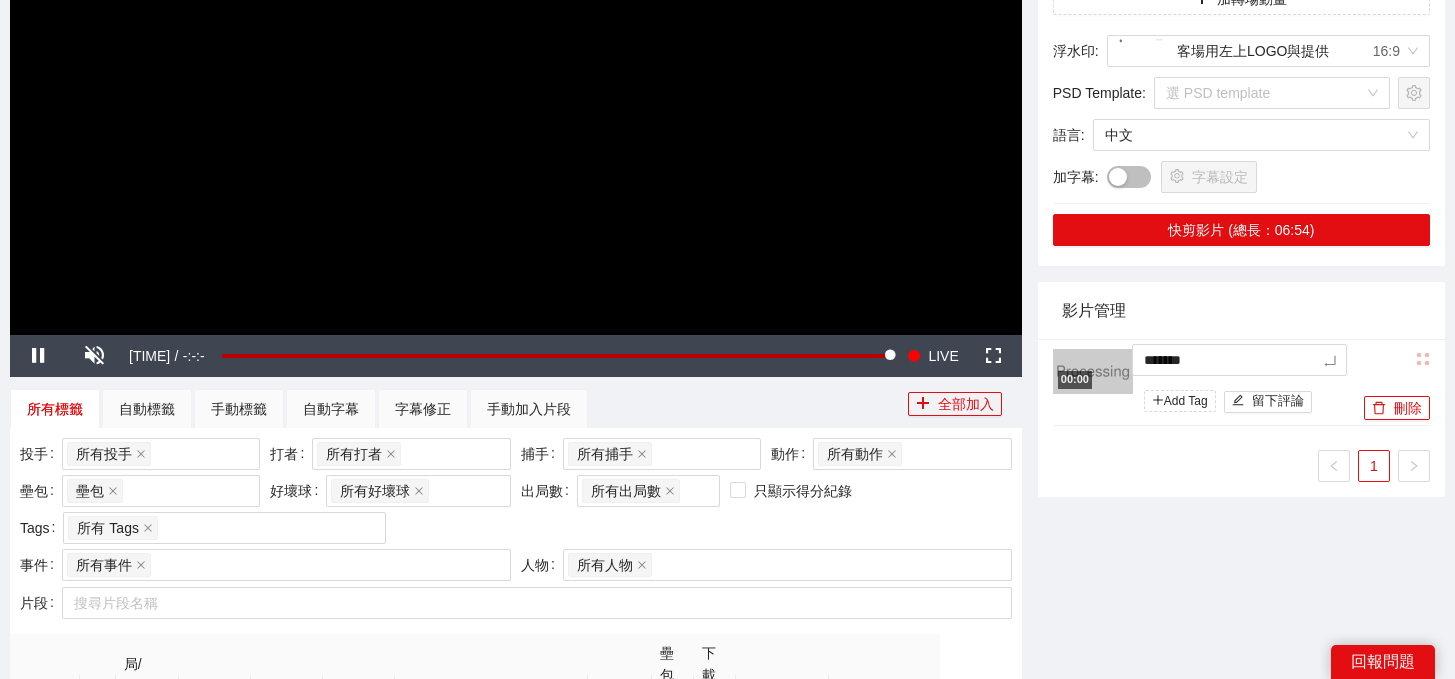 type on "********" 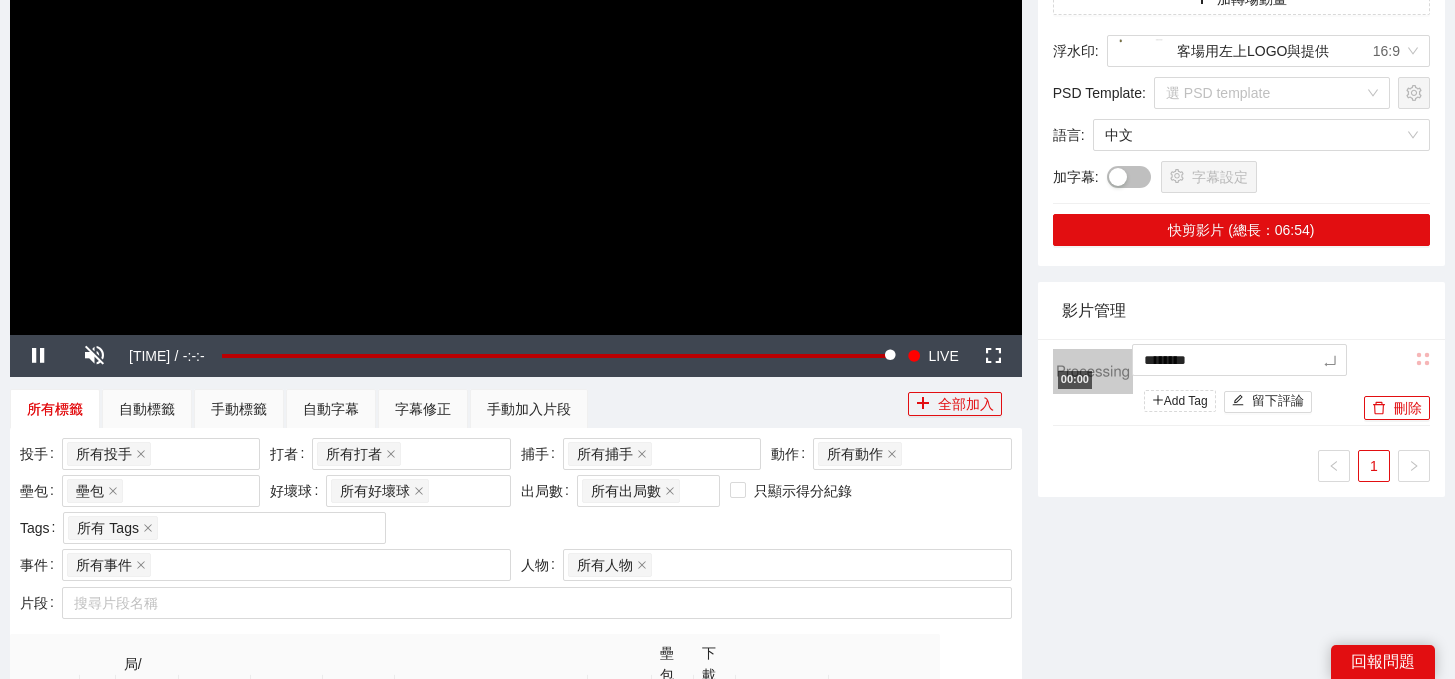 type on "*********" 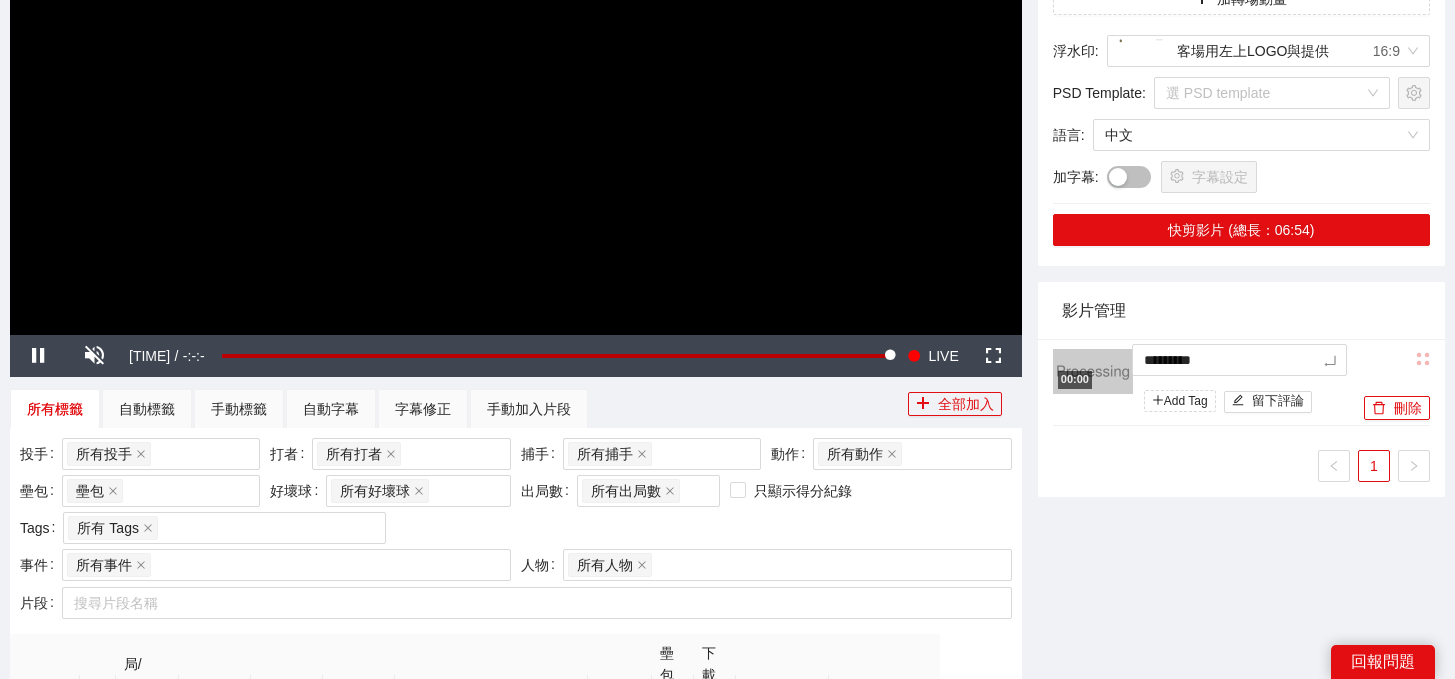 type on "********" 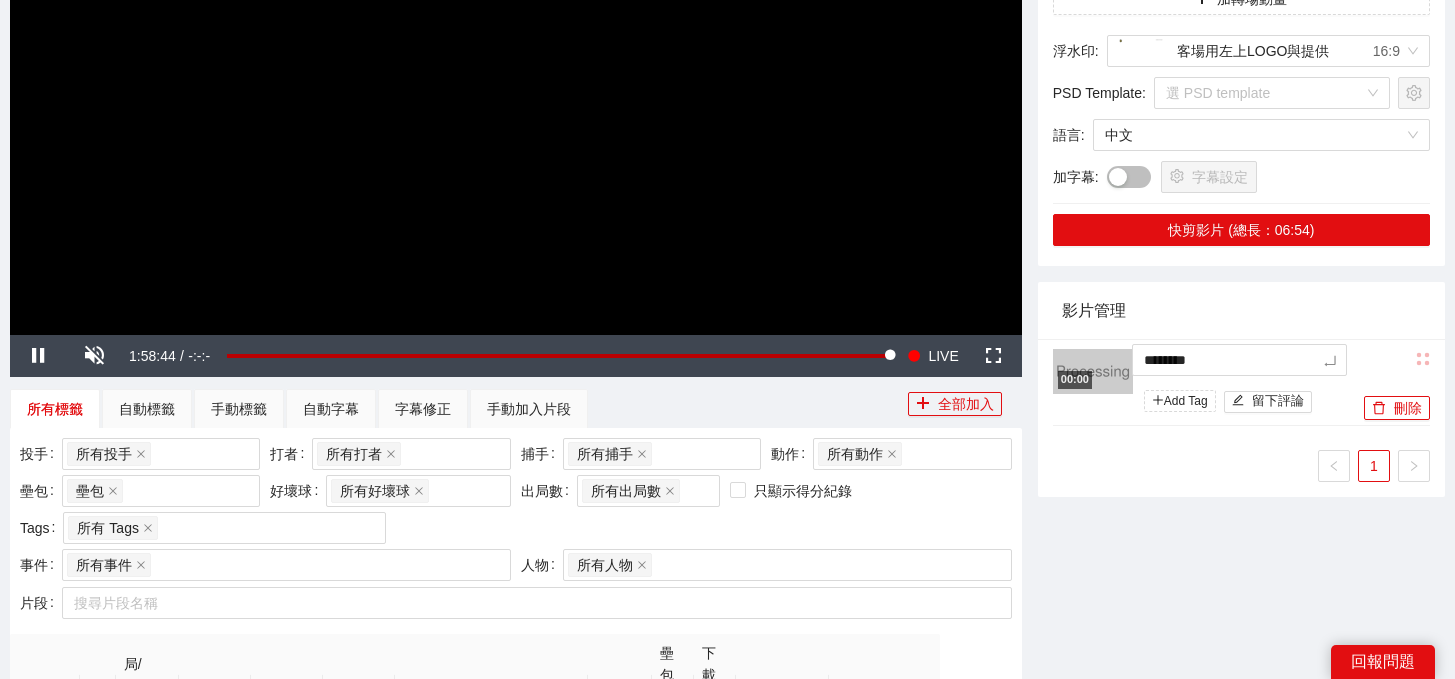 type on "*********" 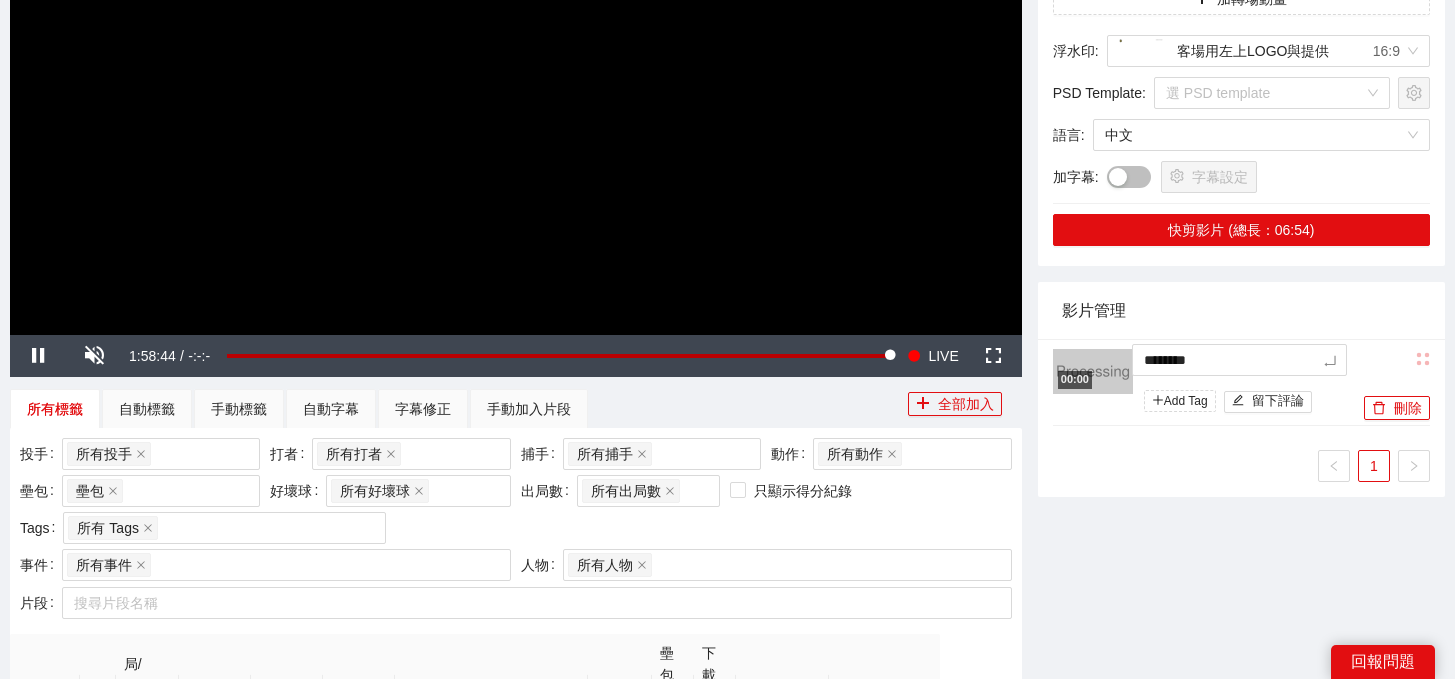 type on "*********" 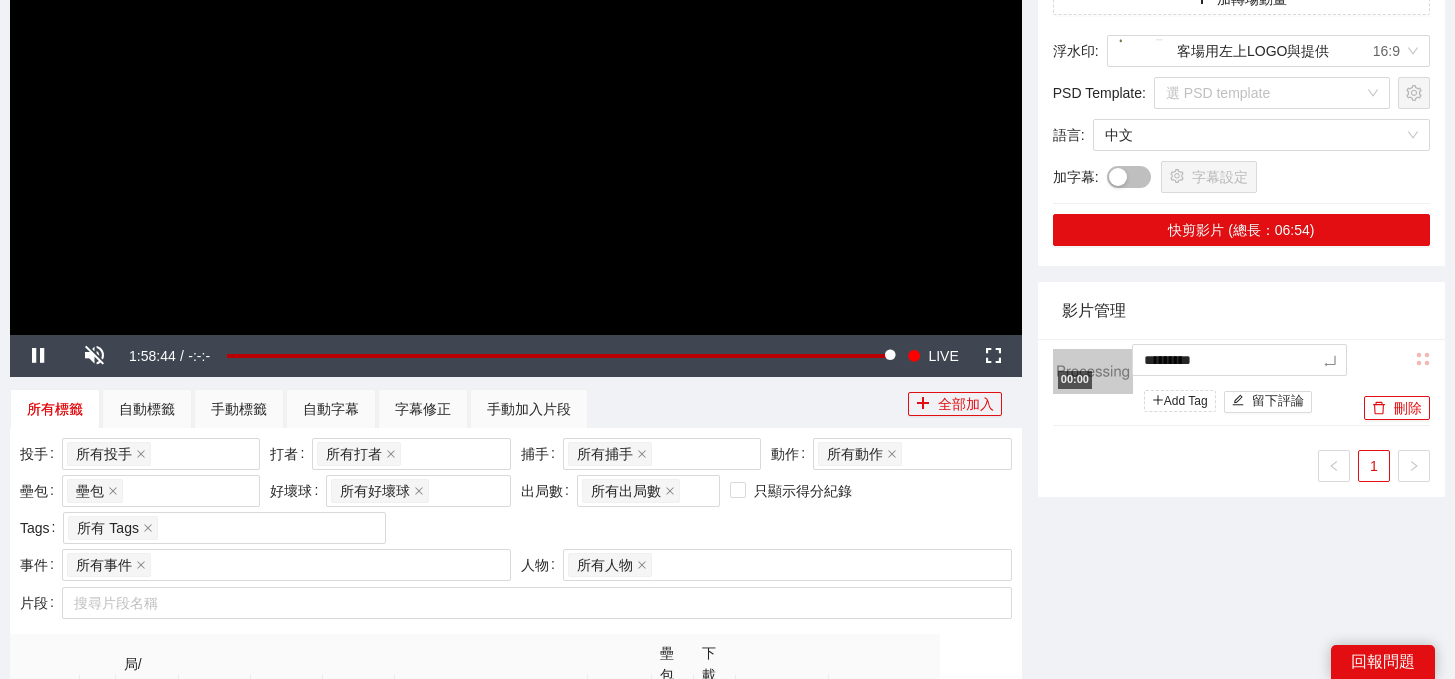 type on "**********" 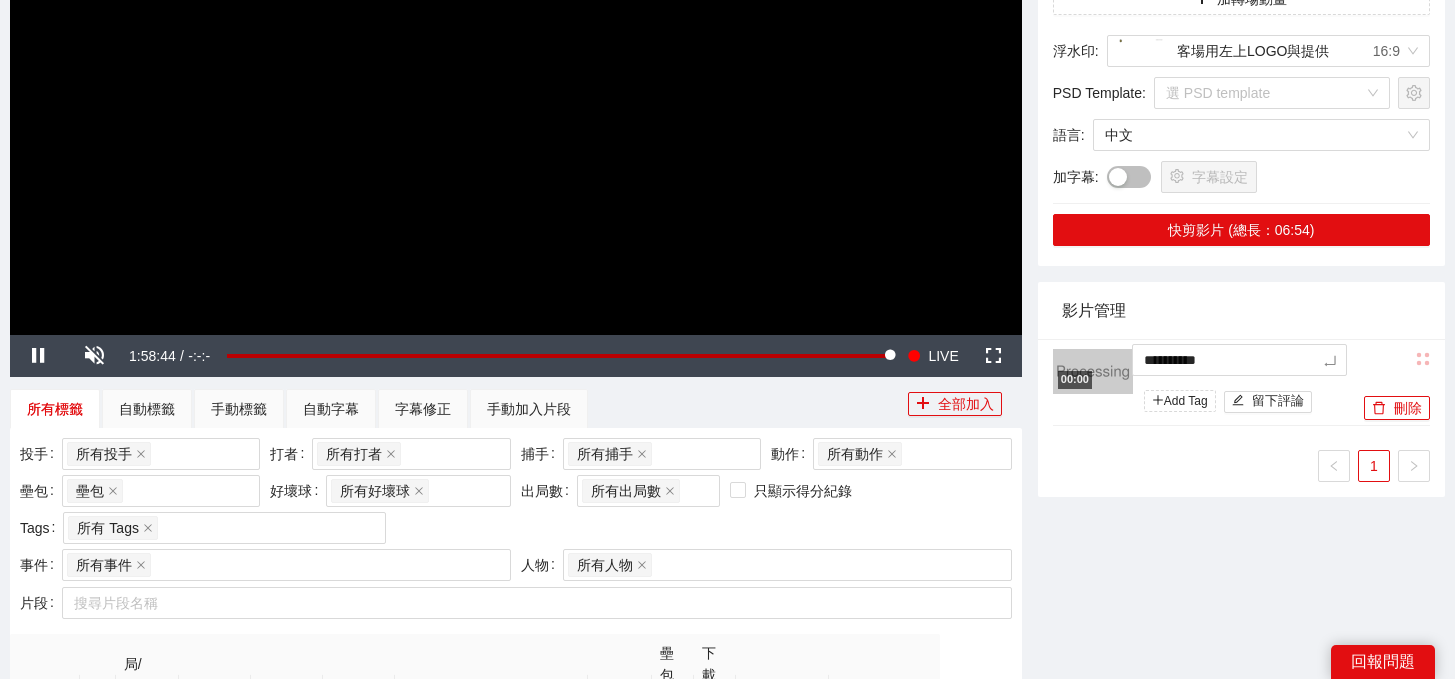 type on "*********" 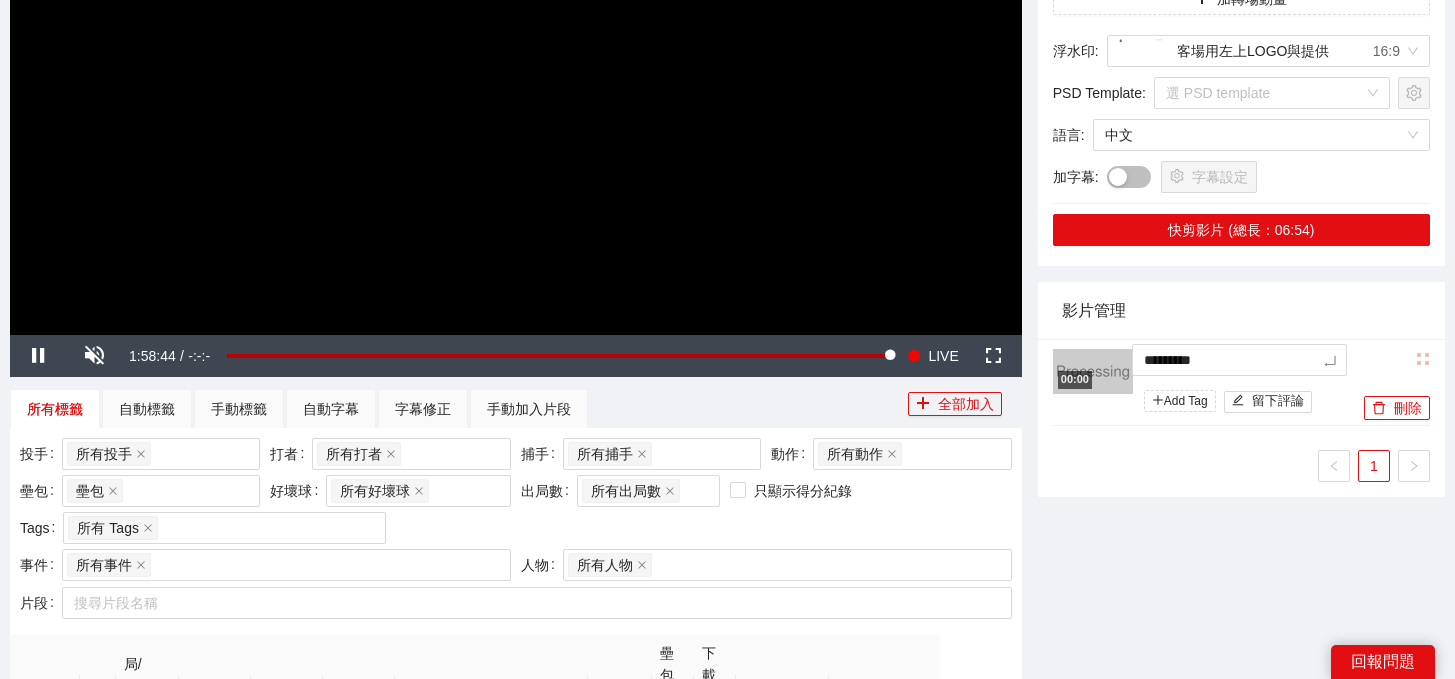 type on "**********" 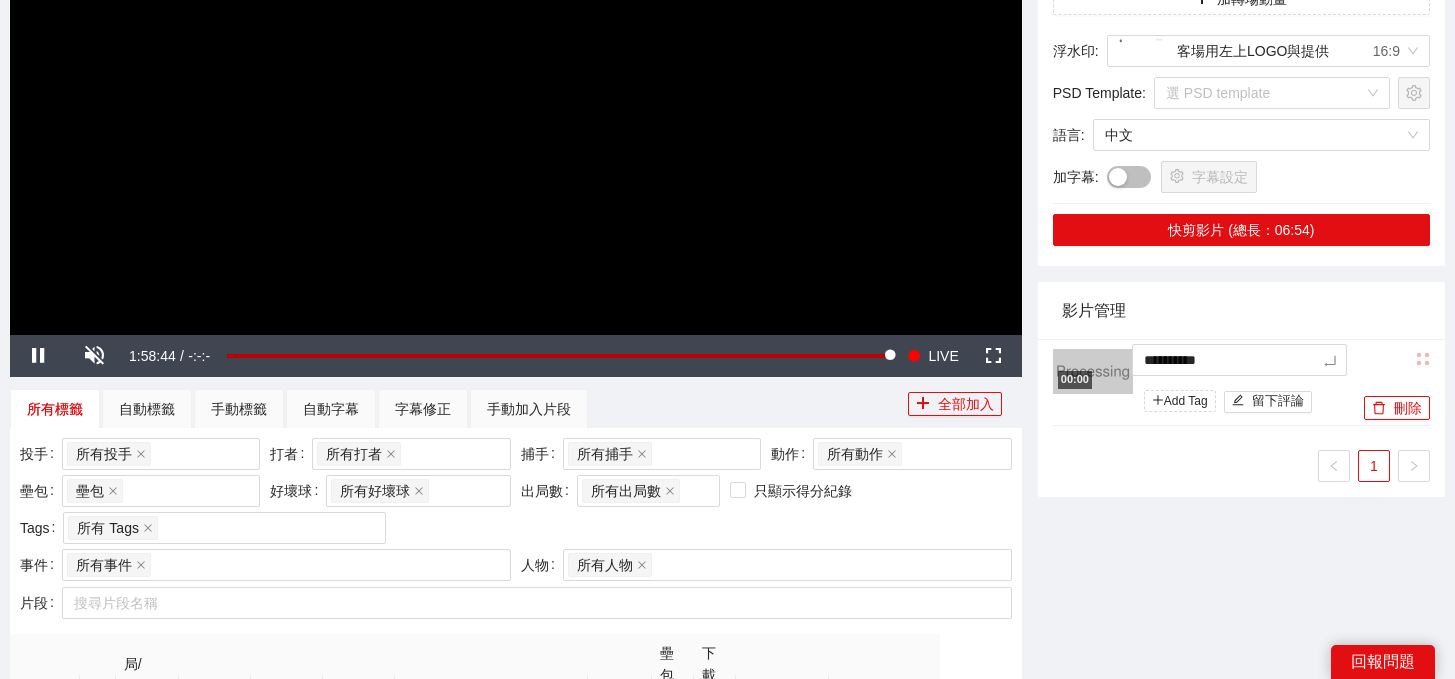 type on "**********" 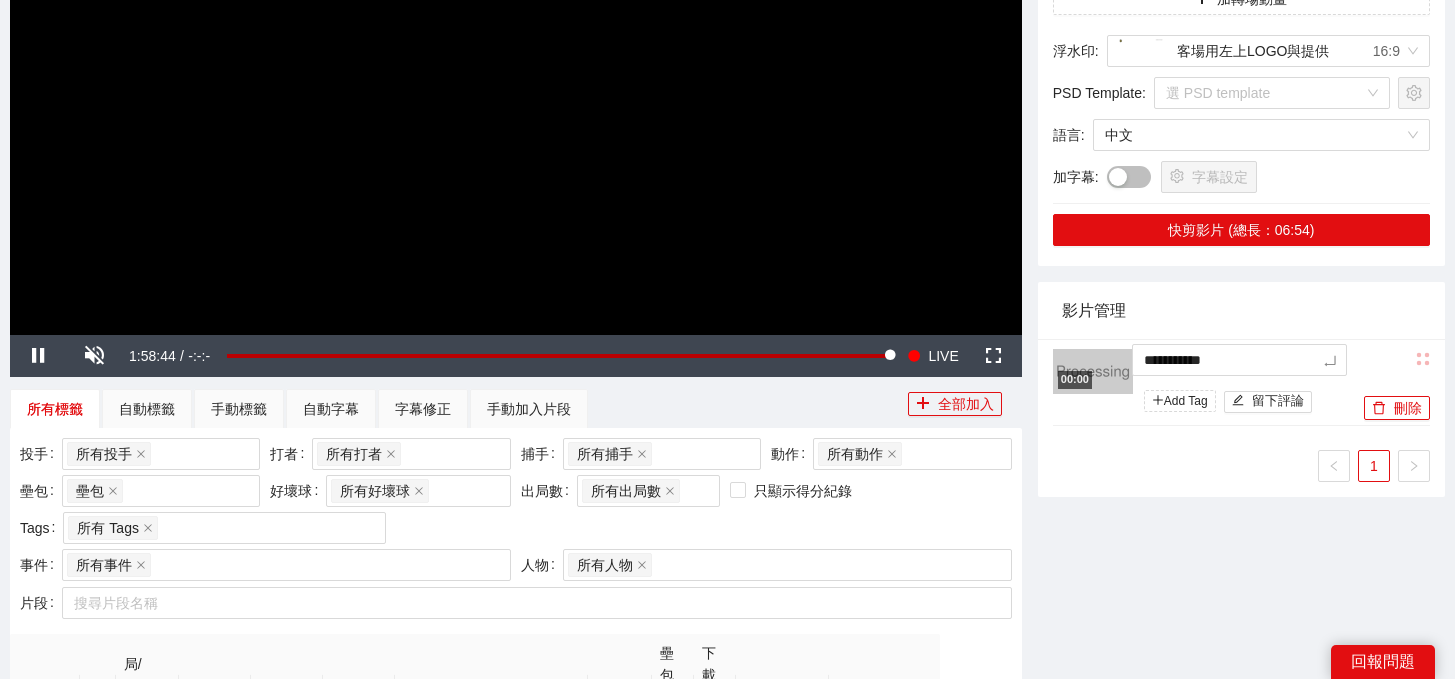type on "**********" 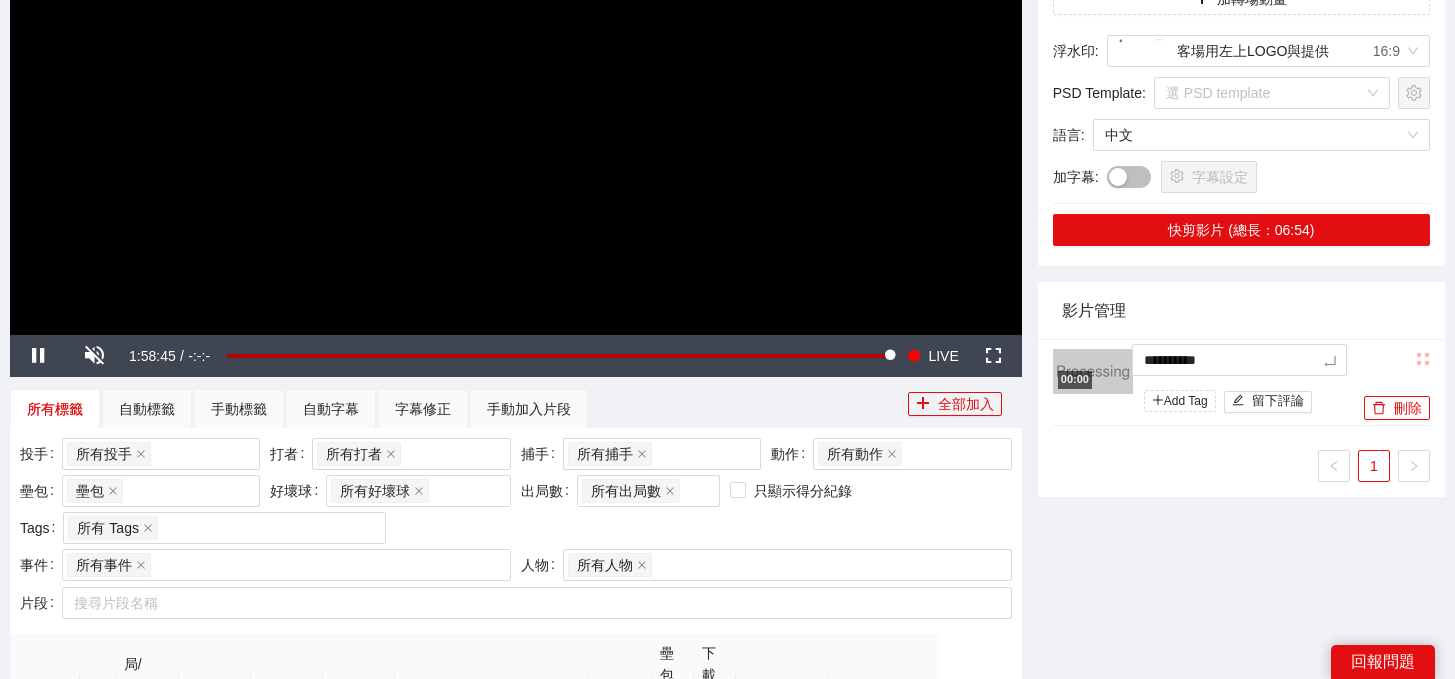 type on "**********" 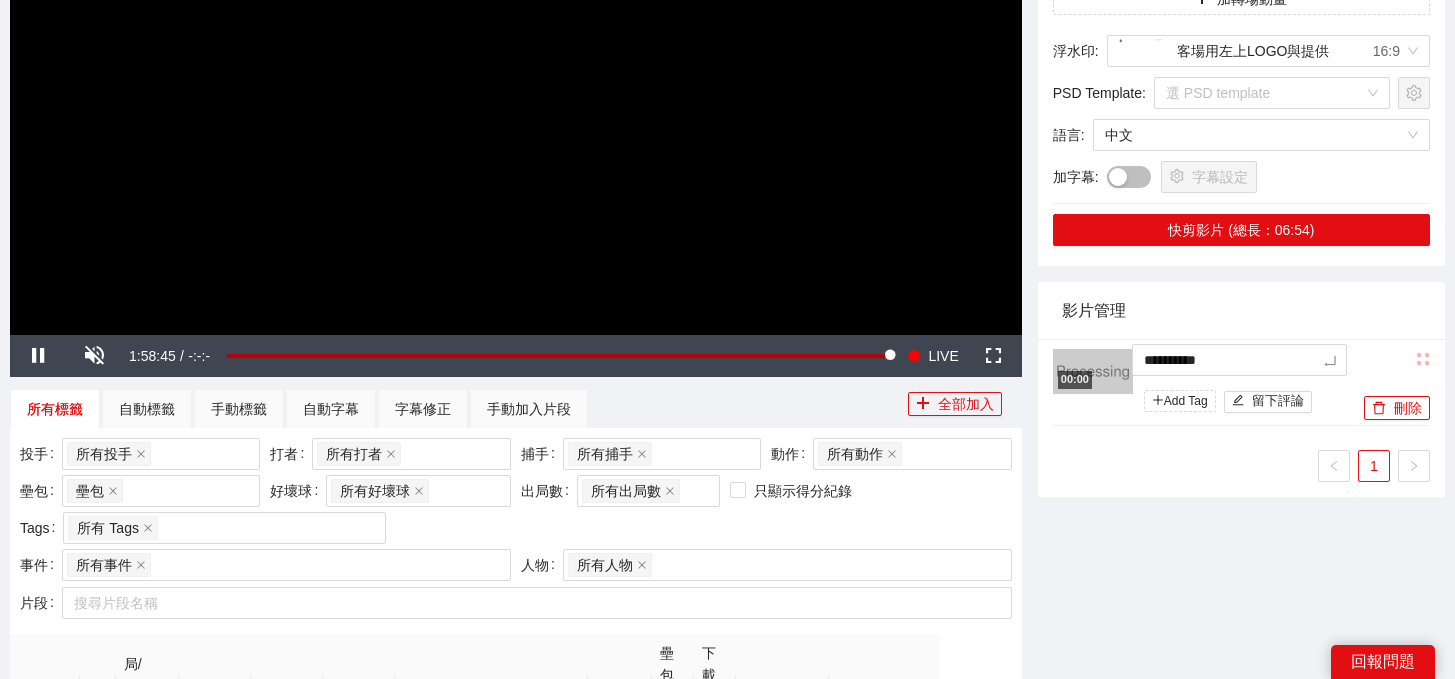 type on "**********" 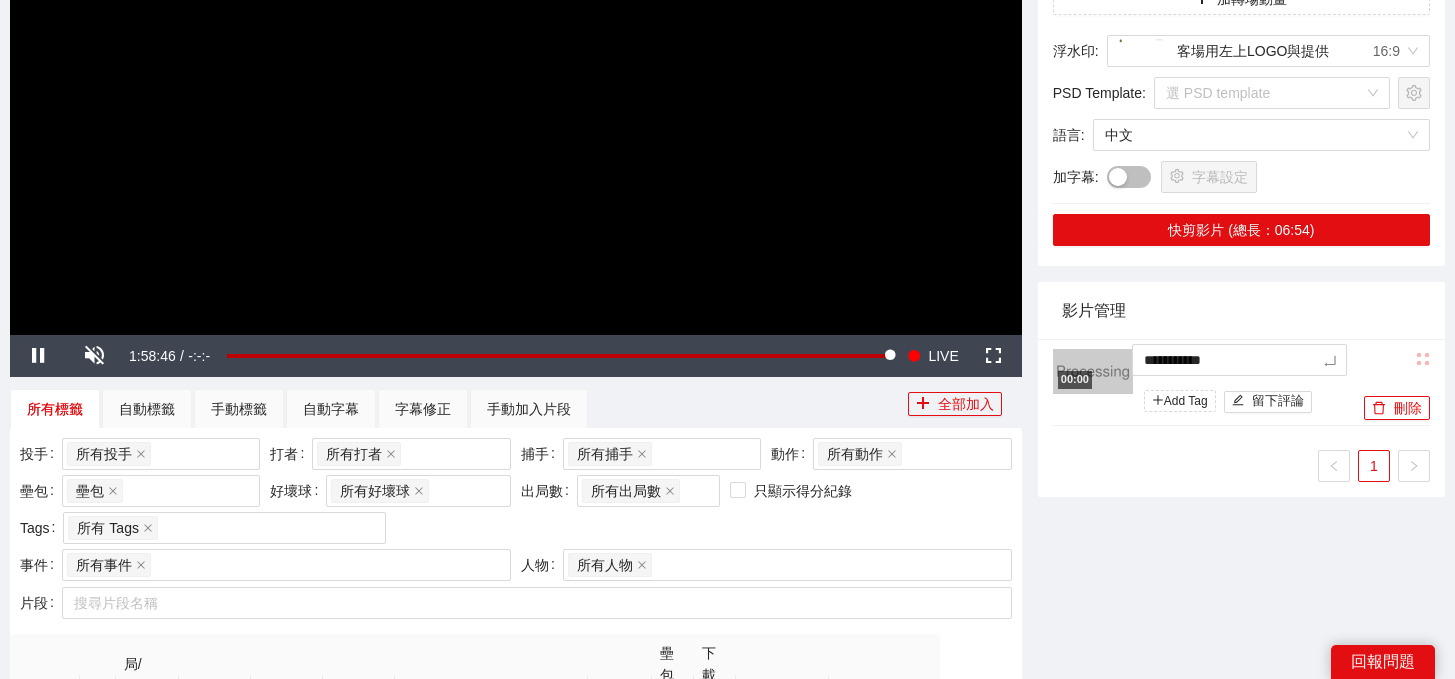 type on "**********" 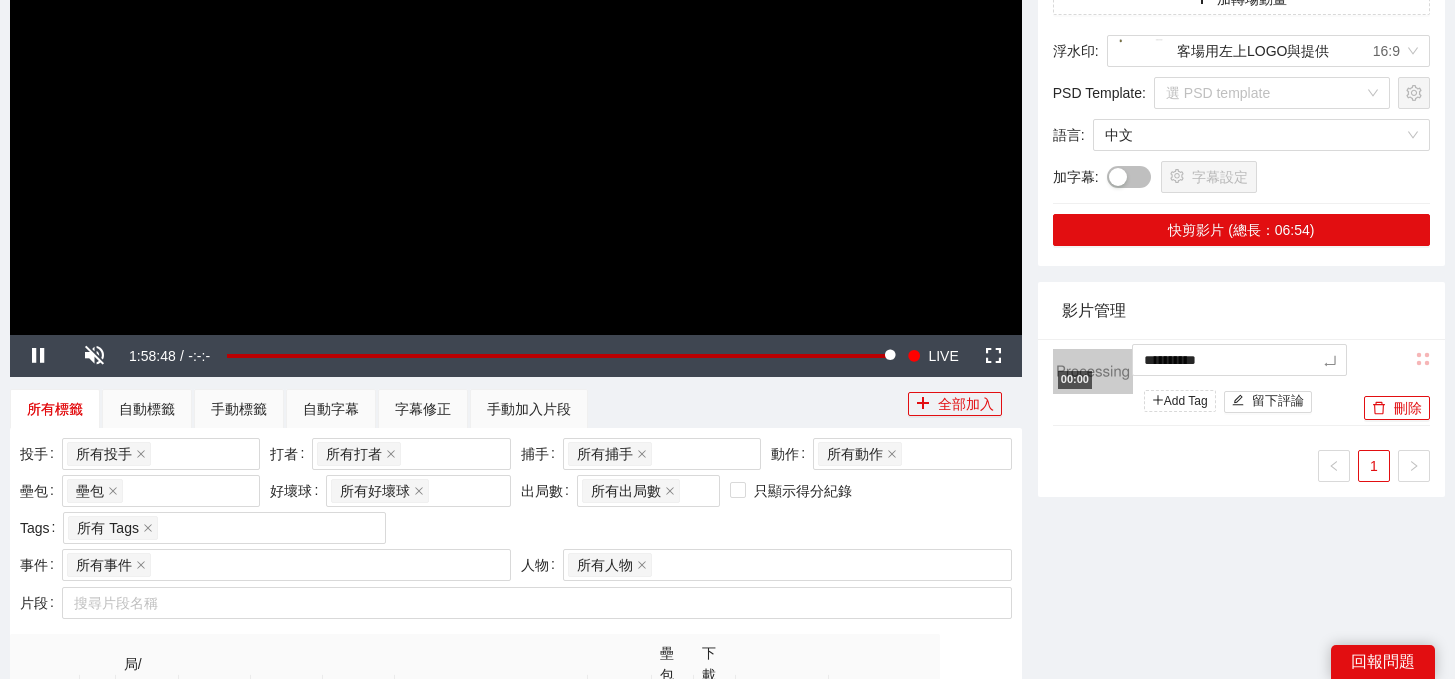 type on "**********" 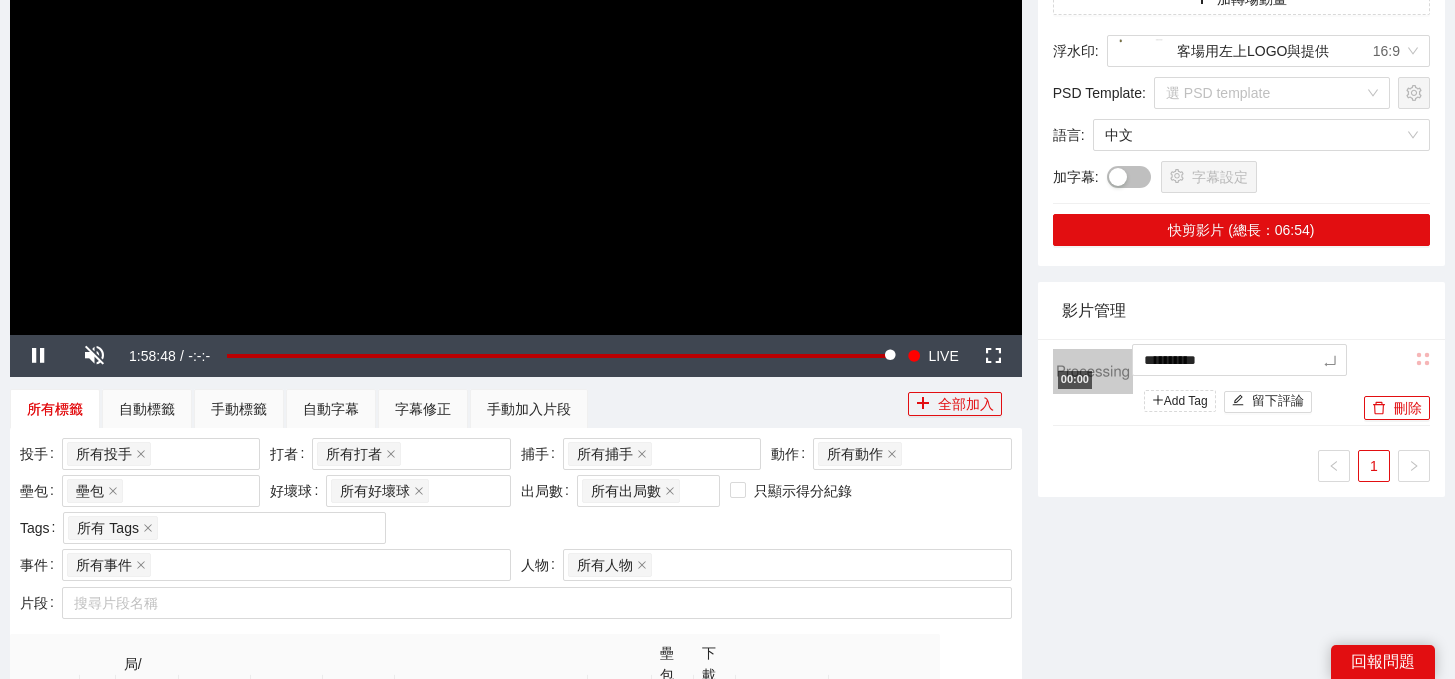 type on "**********" 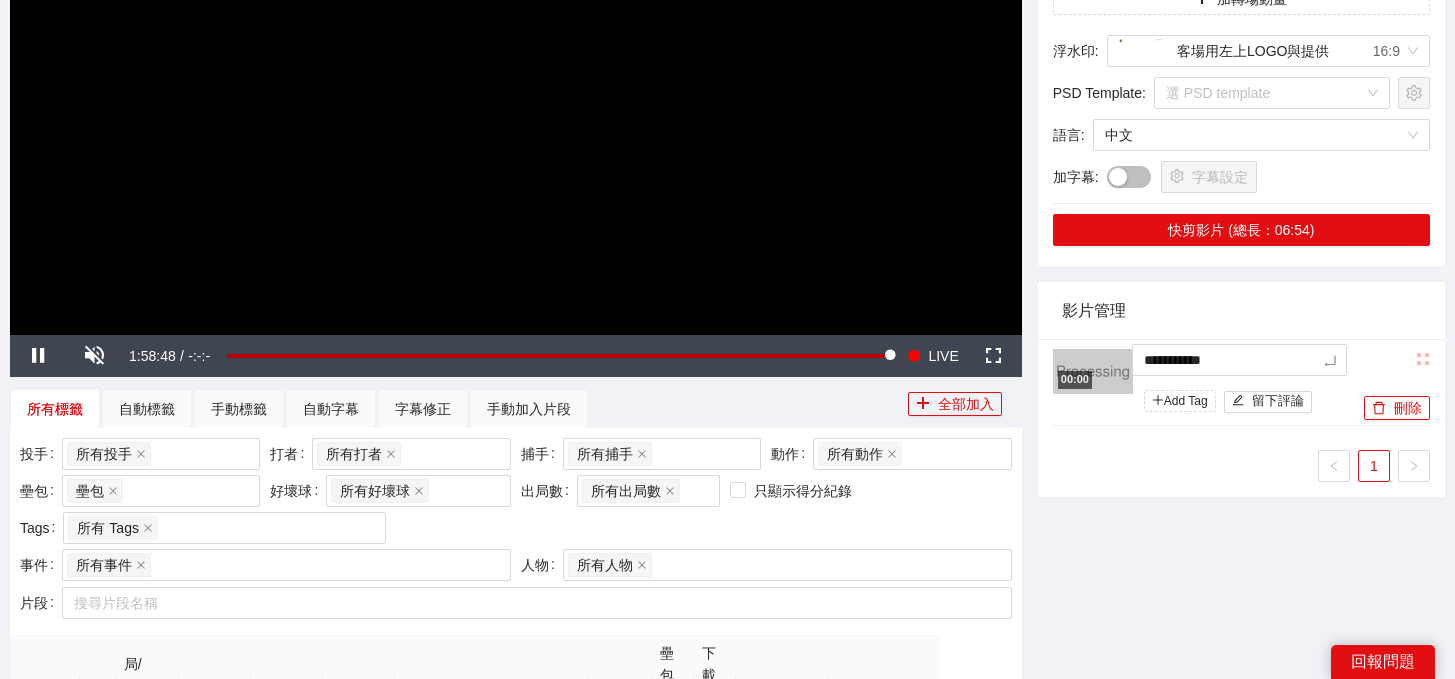 type on "**********" 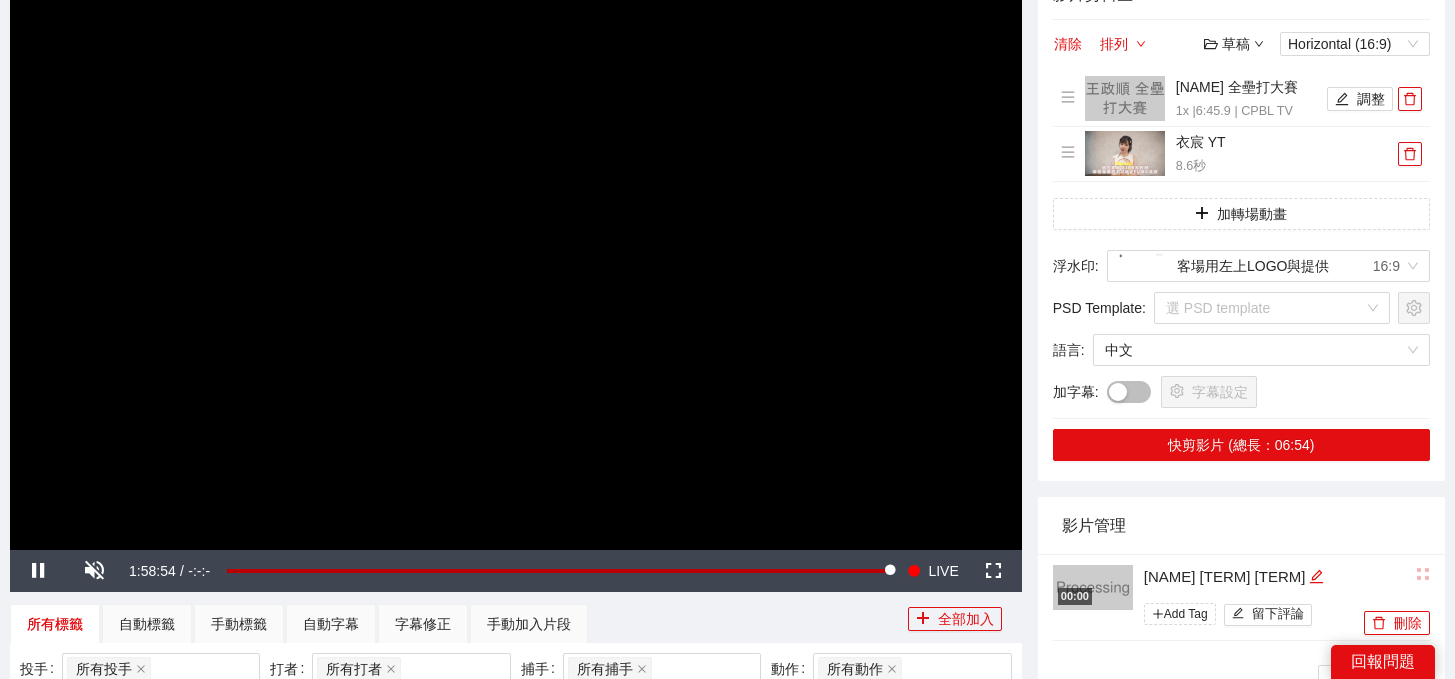 scroll, scrollTop: 191, scrollLeft: 0, axis: vertical 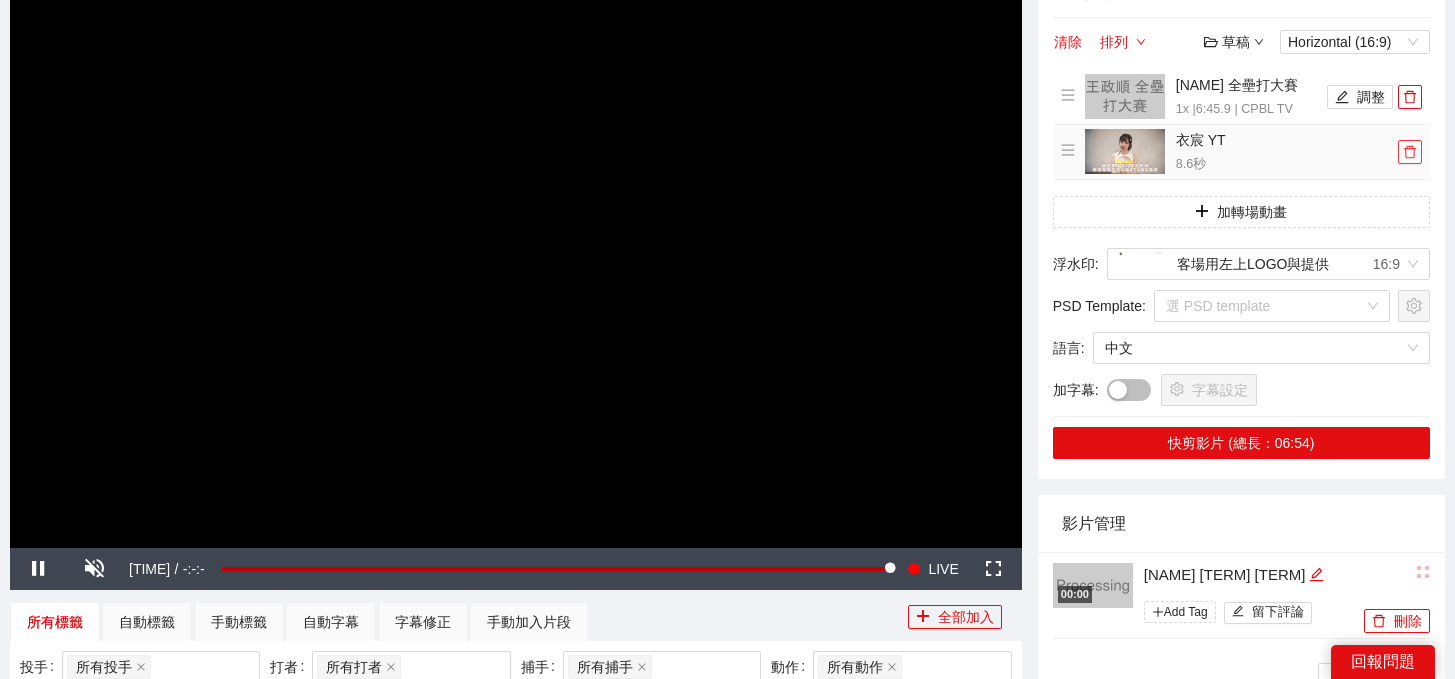 click 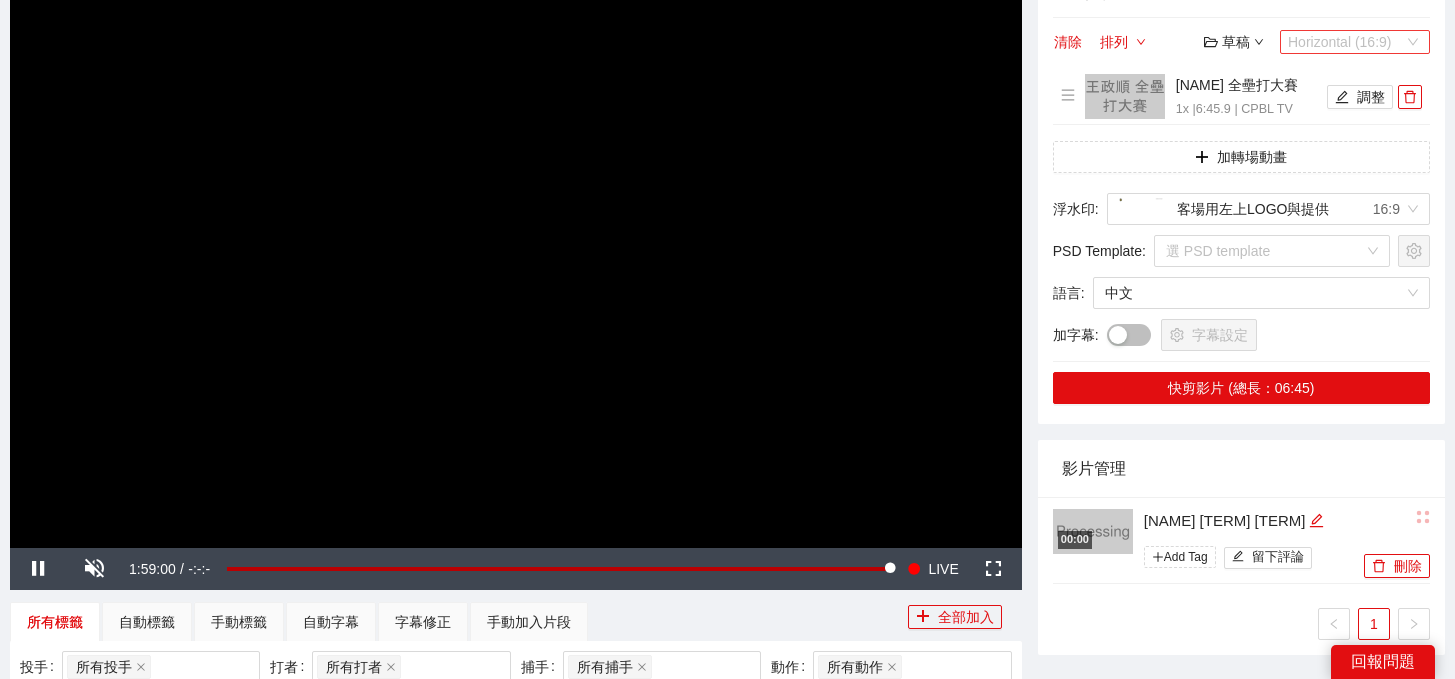 click on "Horizontal (16:9)" at bounding box center (1355, 42) 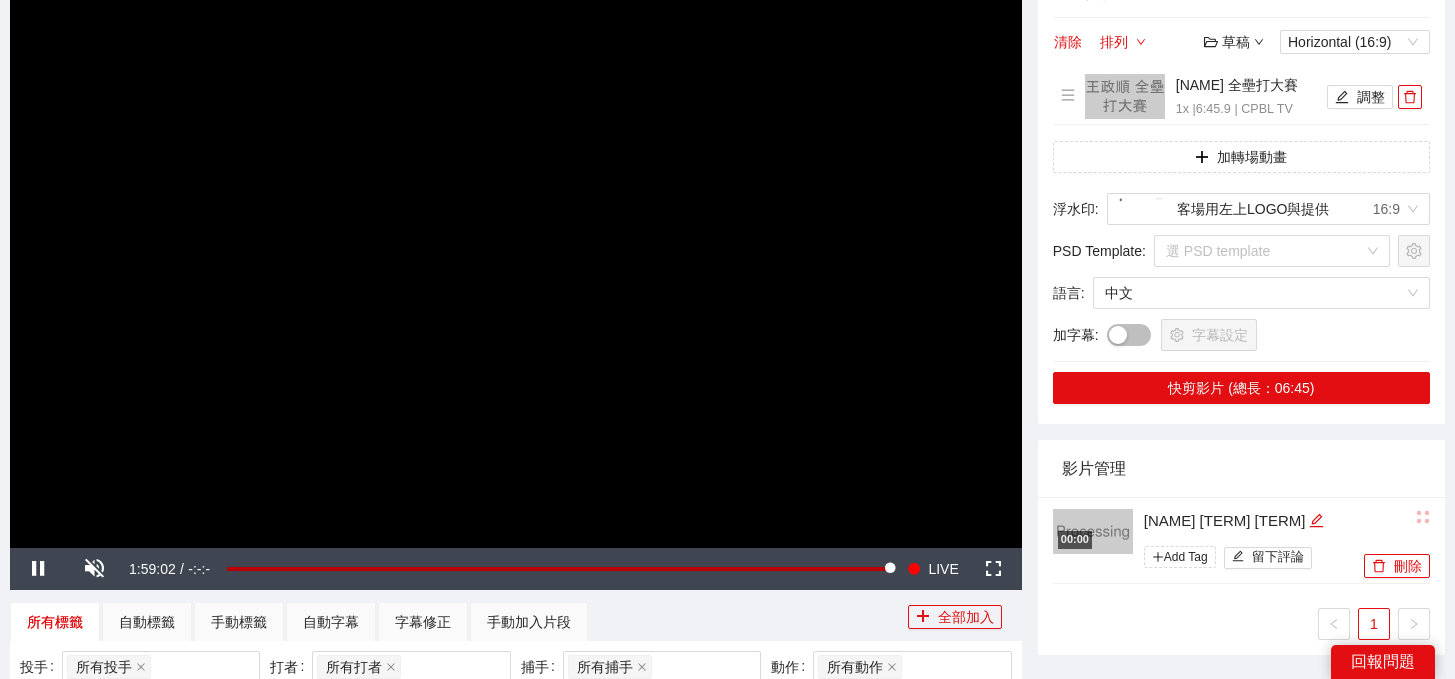 click on "影片剪輯區 清除 排列     草稿   Horizontal (16:9) [NAME] 全壘打大賽 1x |  6:45.9    | CPBL TV   調整   加轉場動畫 浮水印 :   客場用左上LOGO與提供 16:9 PSD Template : 選 PSD template 語言 : 中文 加字幕 :   字幕設定 快剪影片 (總長：06:45)" at bounding box center (1241, 194) 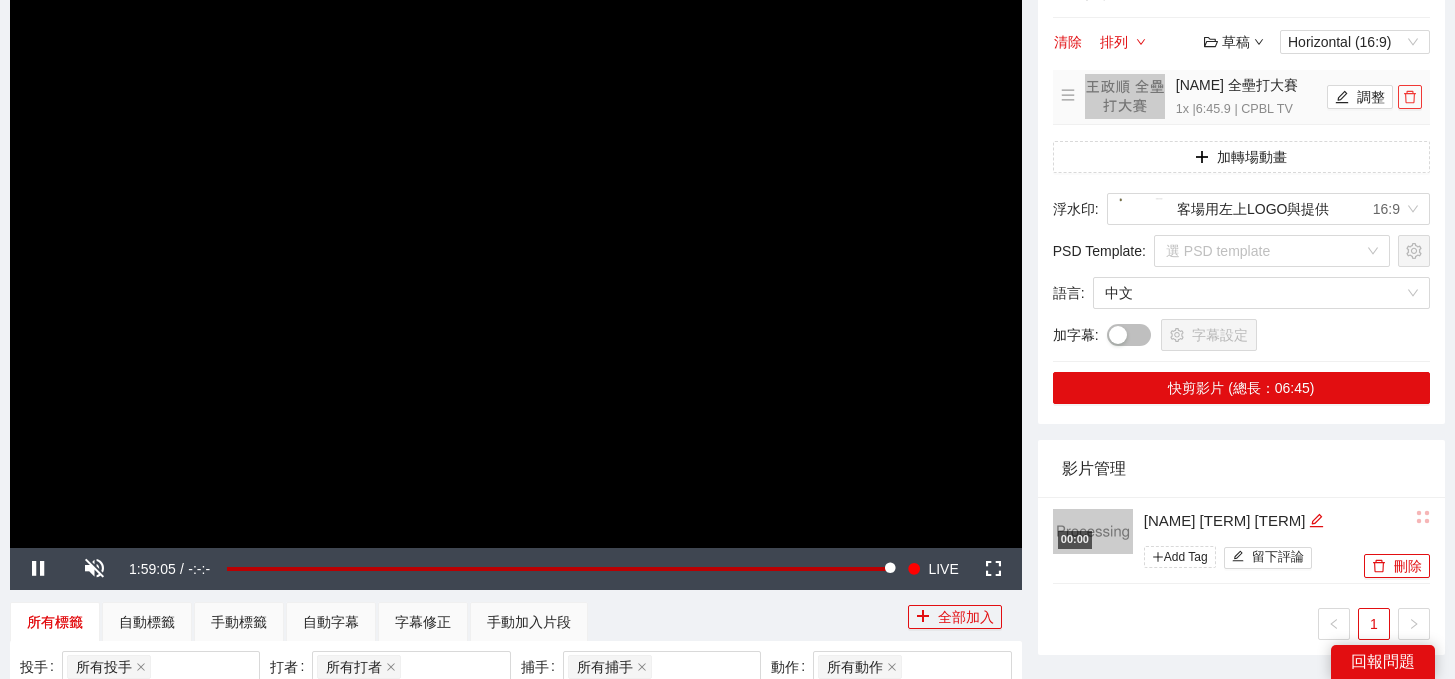 click 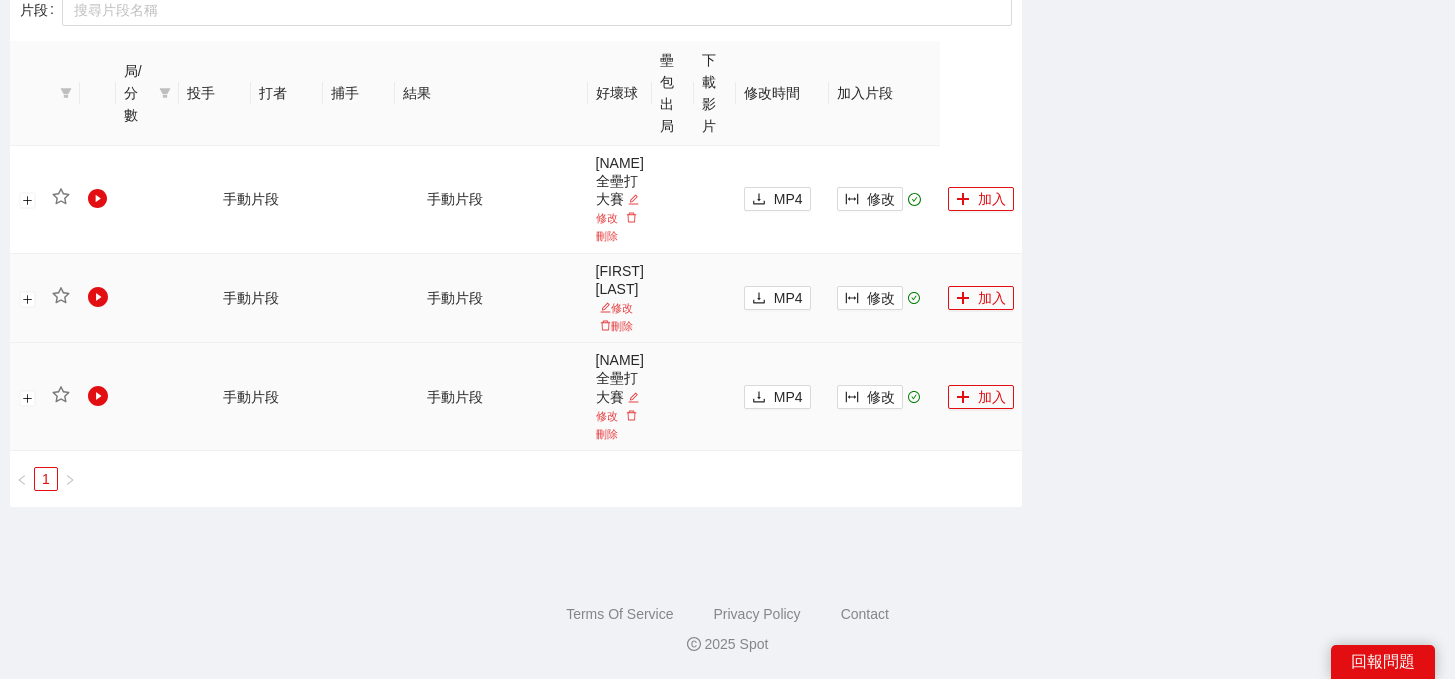 scroll, scrollTop: 1390, scrollLeft: 0, axis: vertical 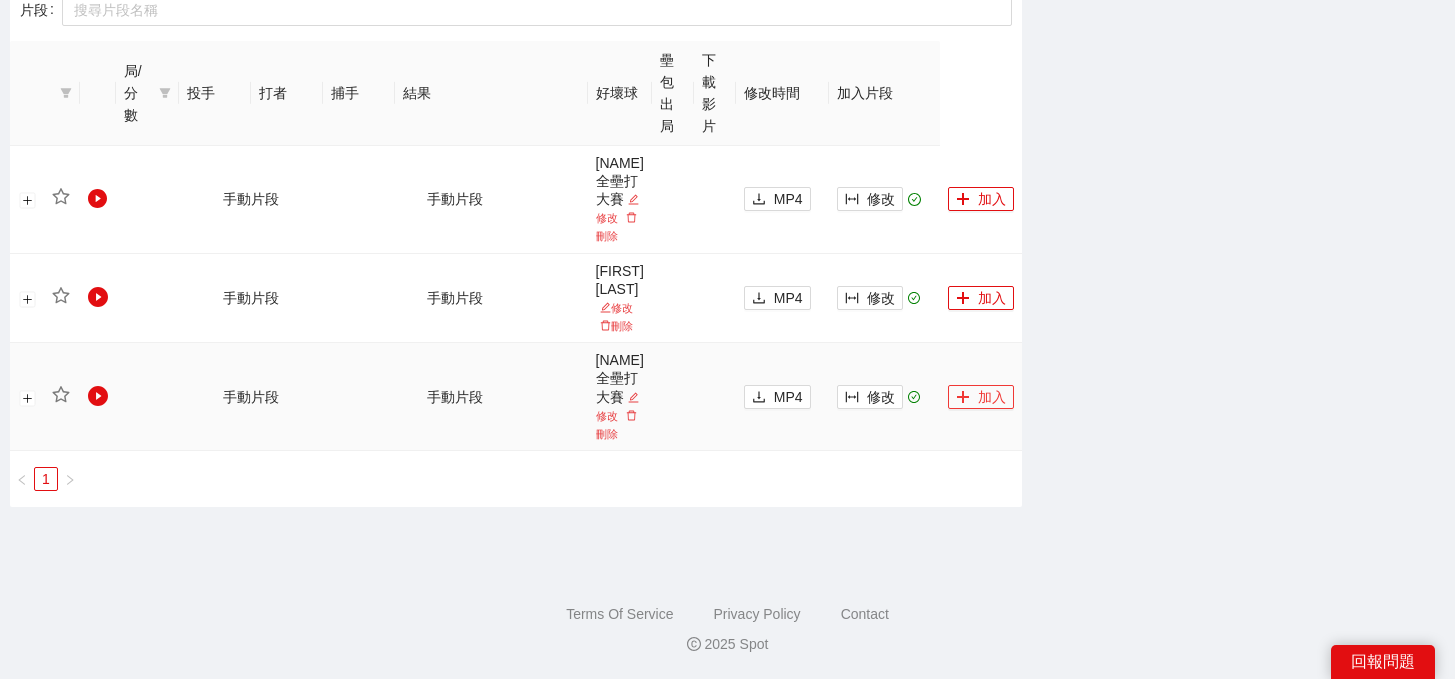 click 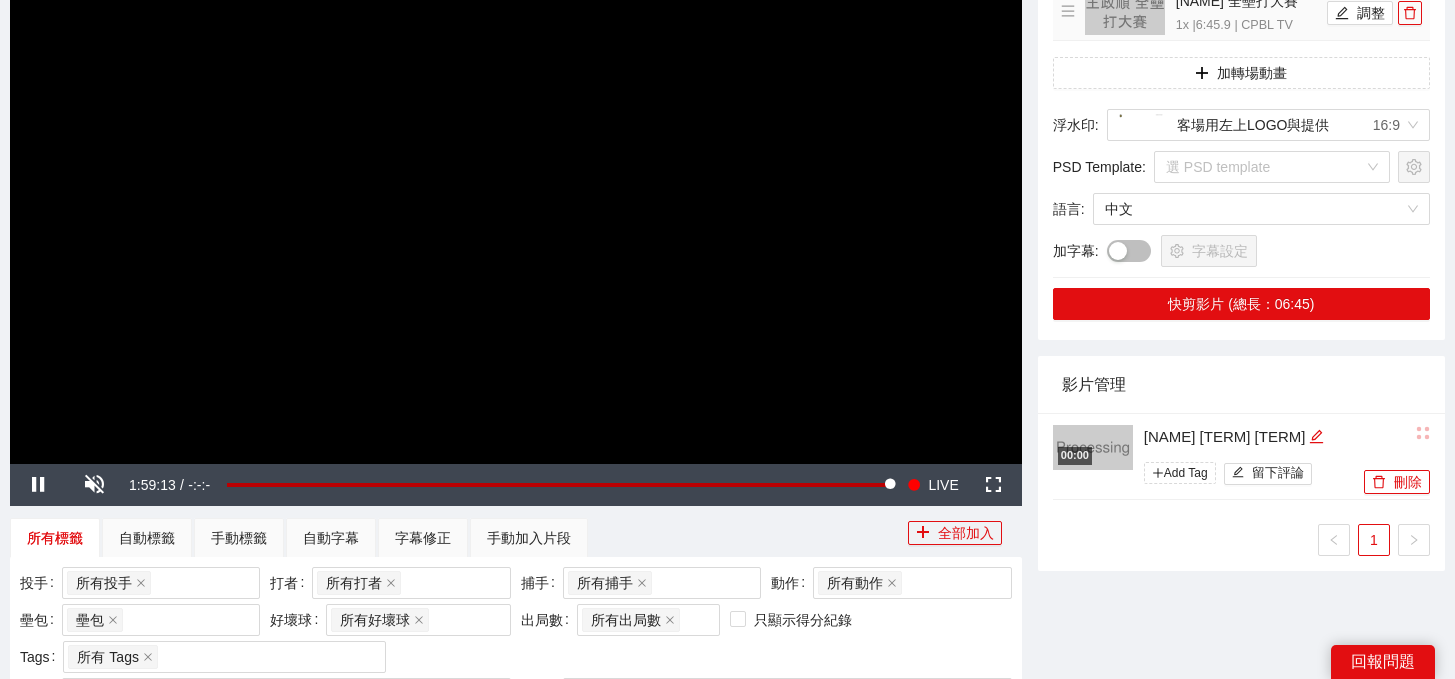 scroll, scrollTop: 0, scrollLeft: 0, axis: both 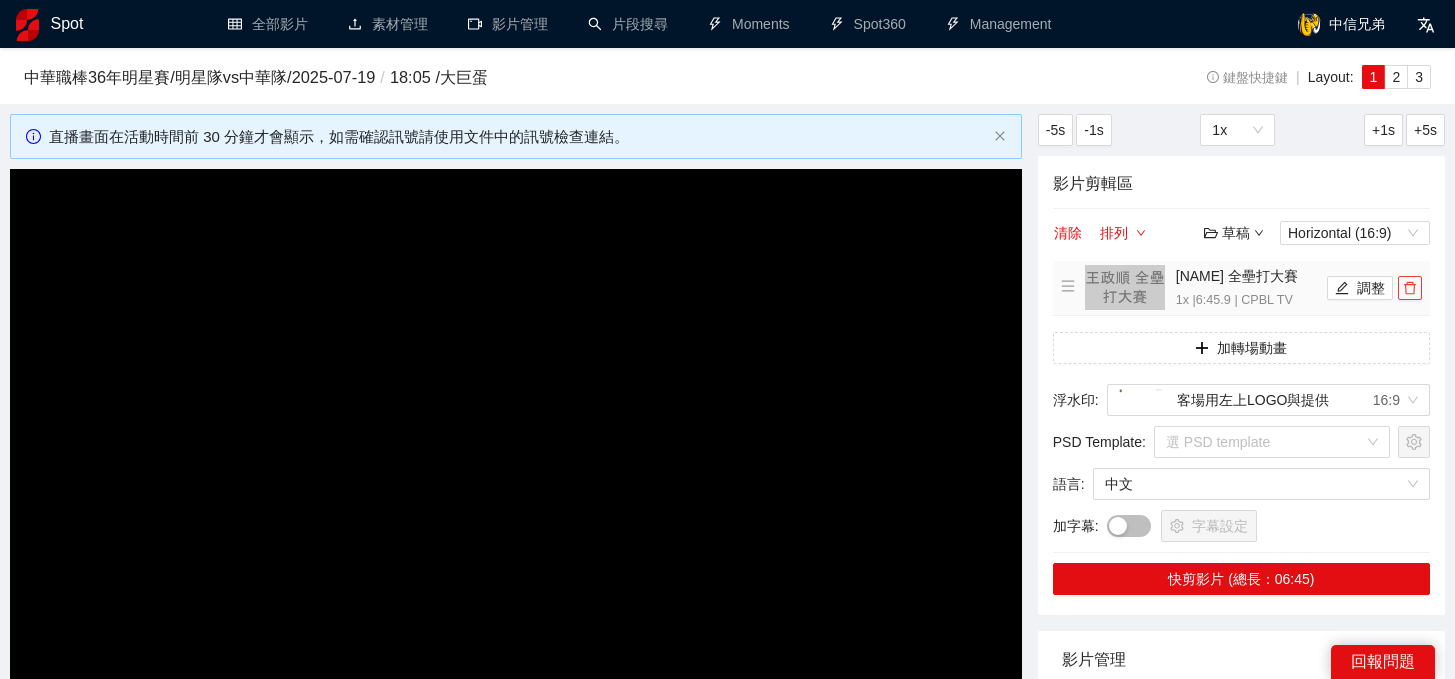click at bounding box center [1410, 288] 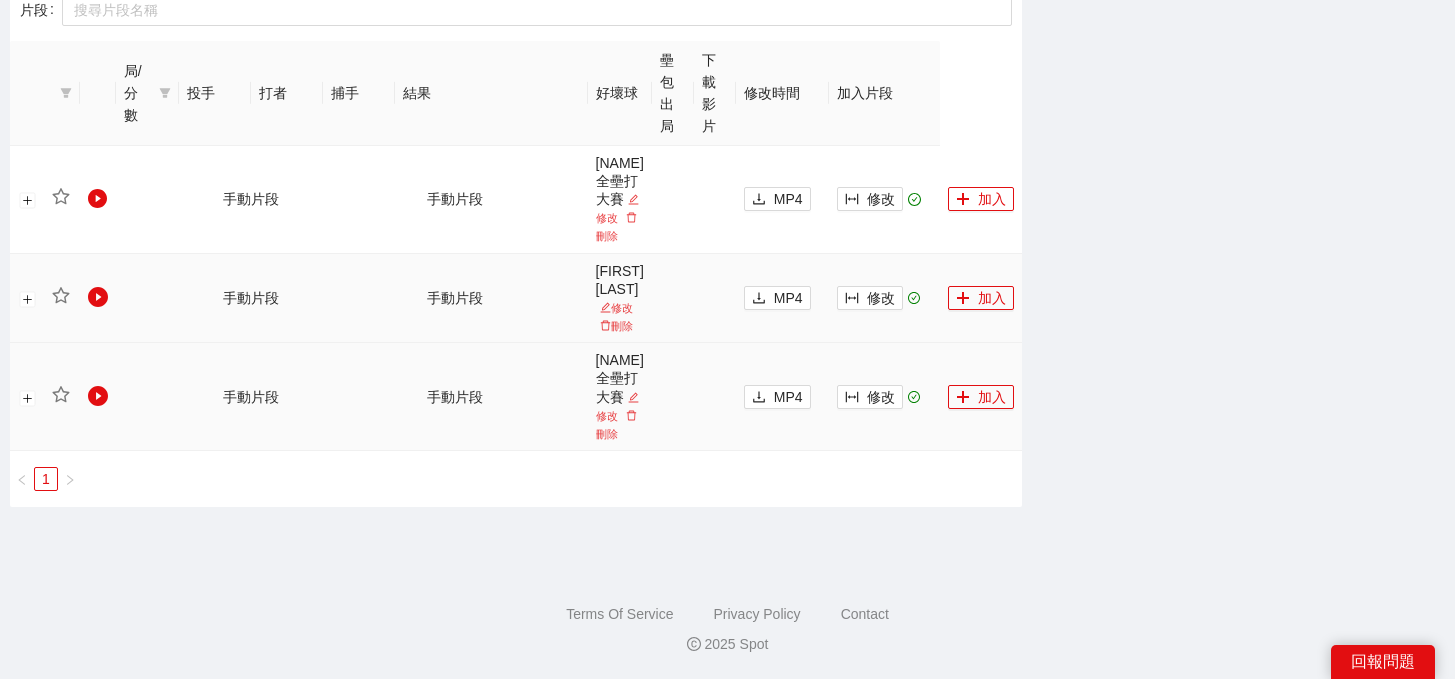 scroll, scrollTop: 1181, scrollLeft: 0, axis: vertical 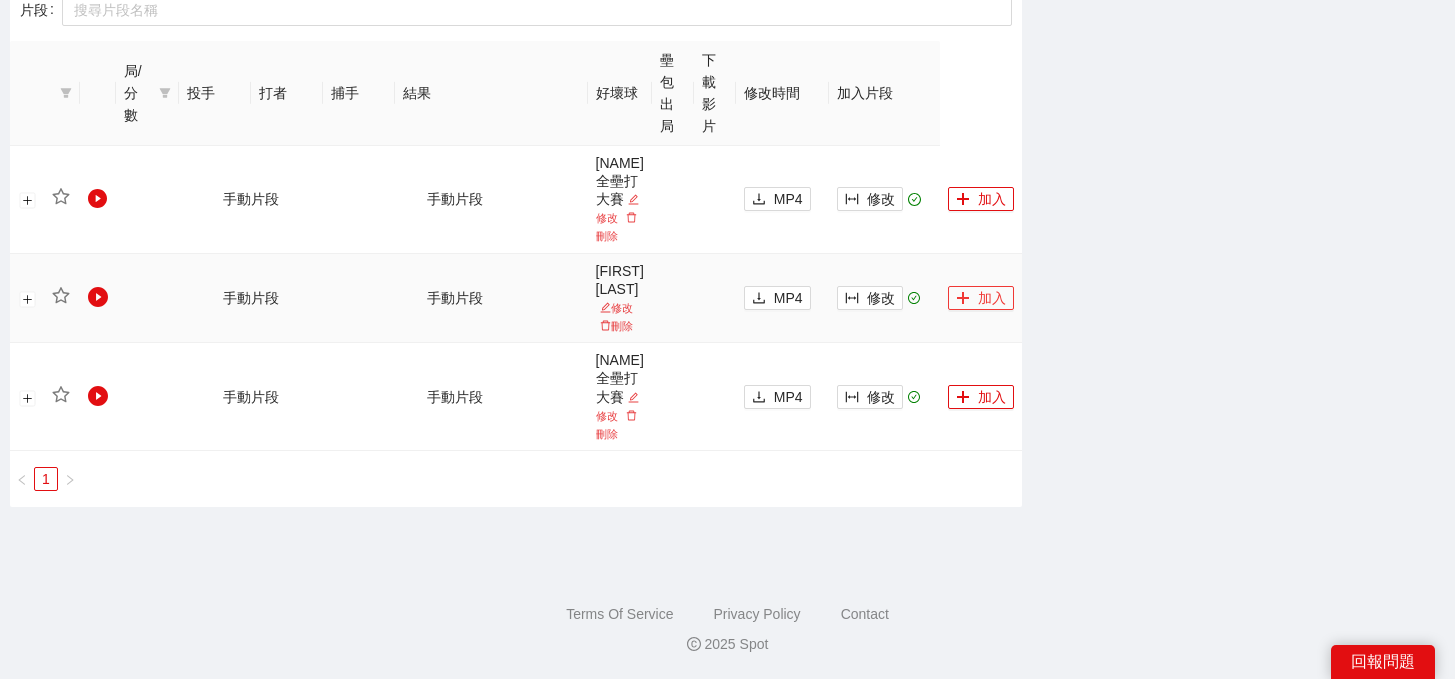 click on "加入" at bounding box center (981, 298) 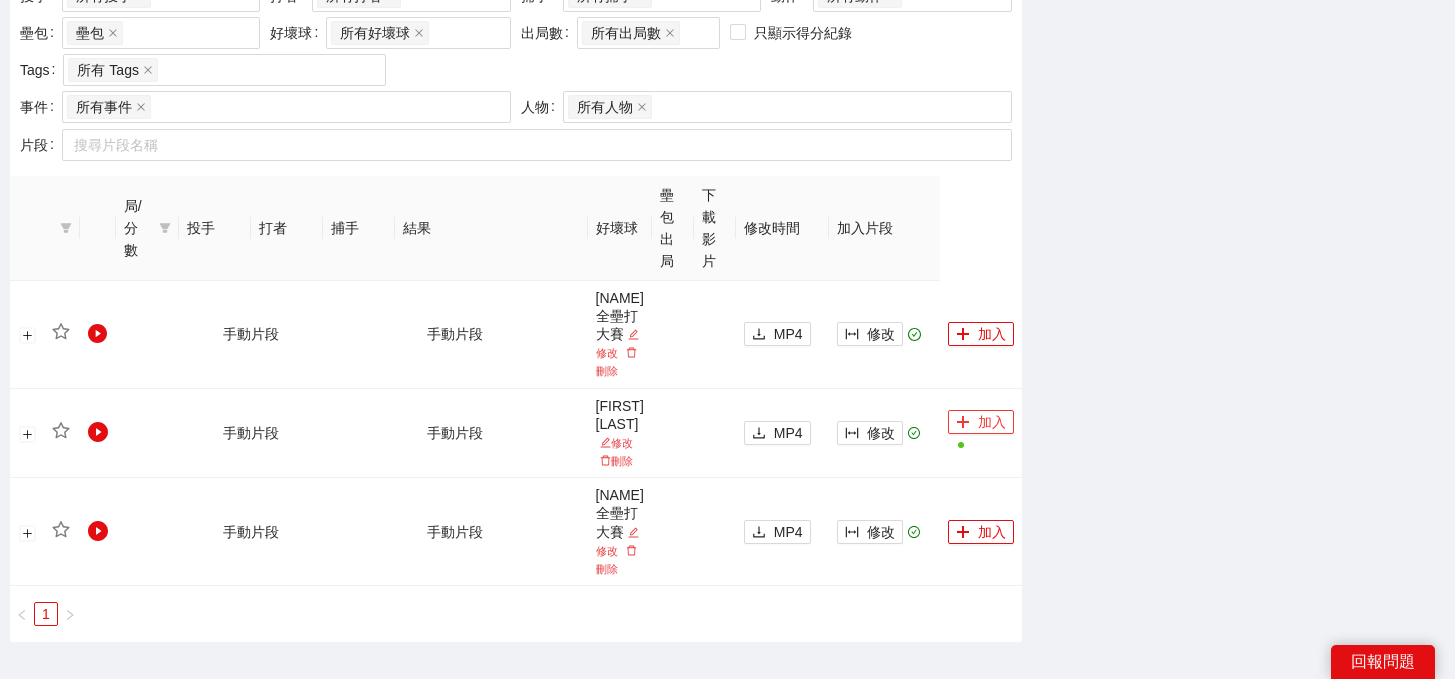 scroll, scrollTop: 128, scrollLeft: 0, axis: vertical 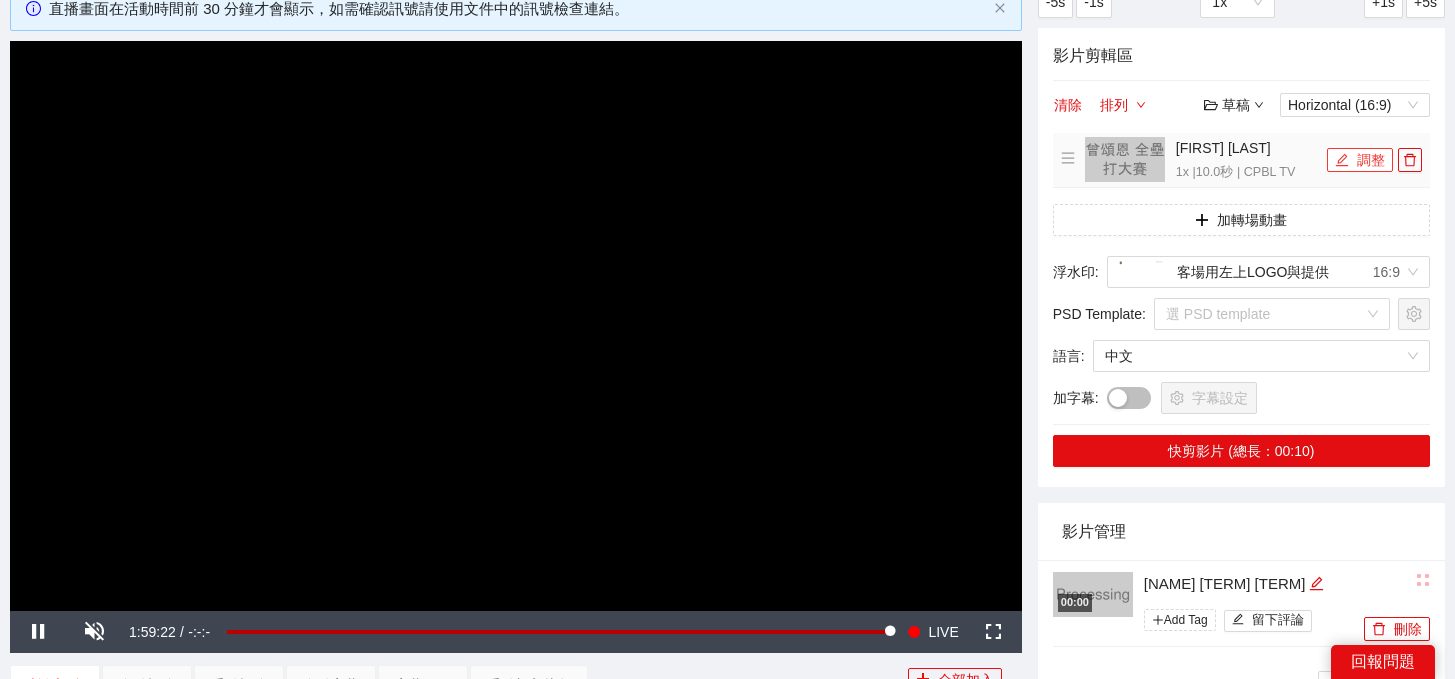click 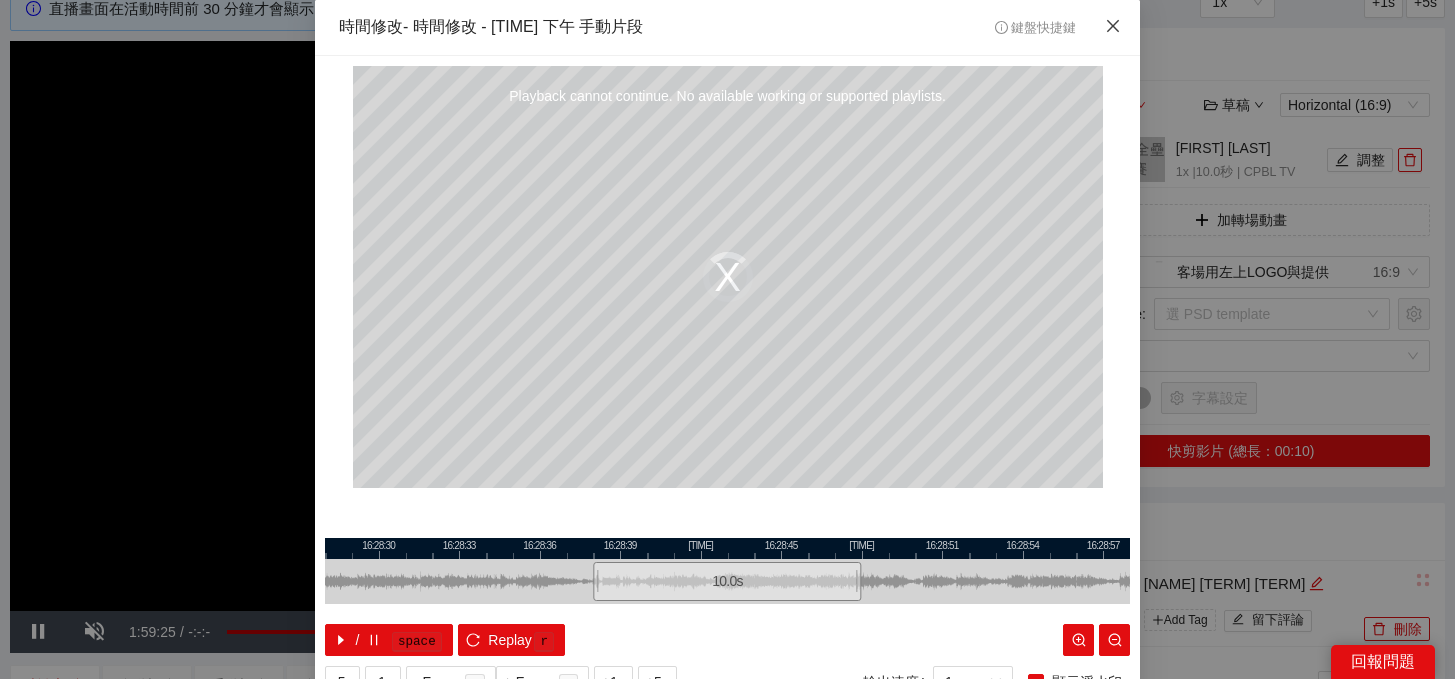click 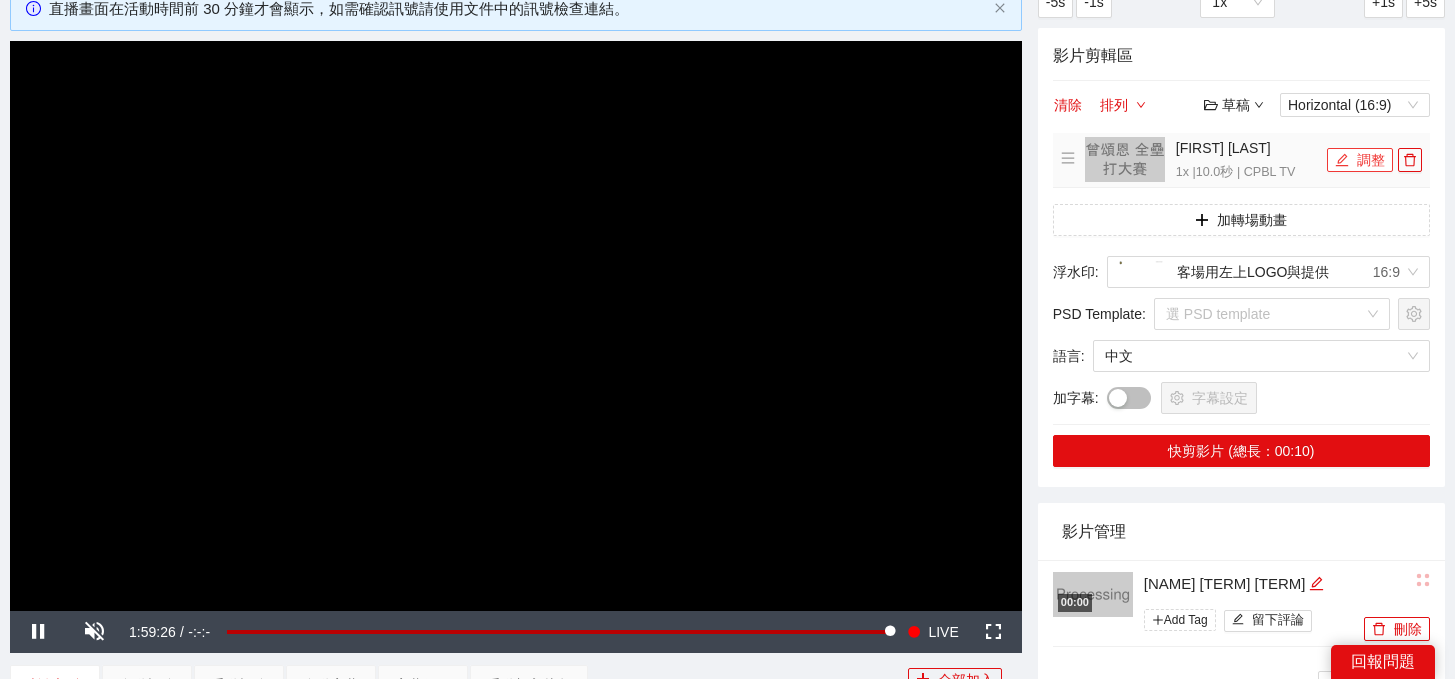 click on "調整" at bounding box center [1360, 160] 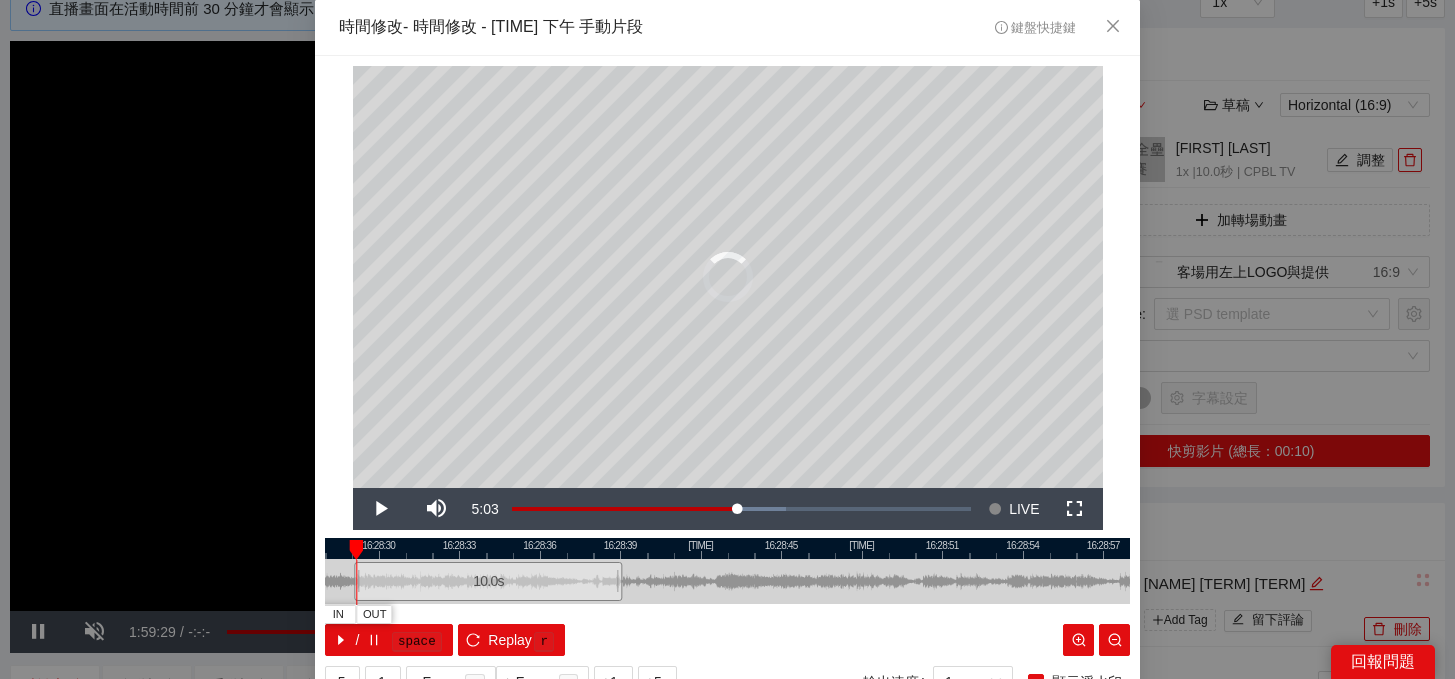 drag, startPoint x: 780, startPoint y: 571, endPoint x: 541, endPoint y: 571, distance: 239 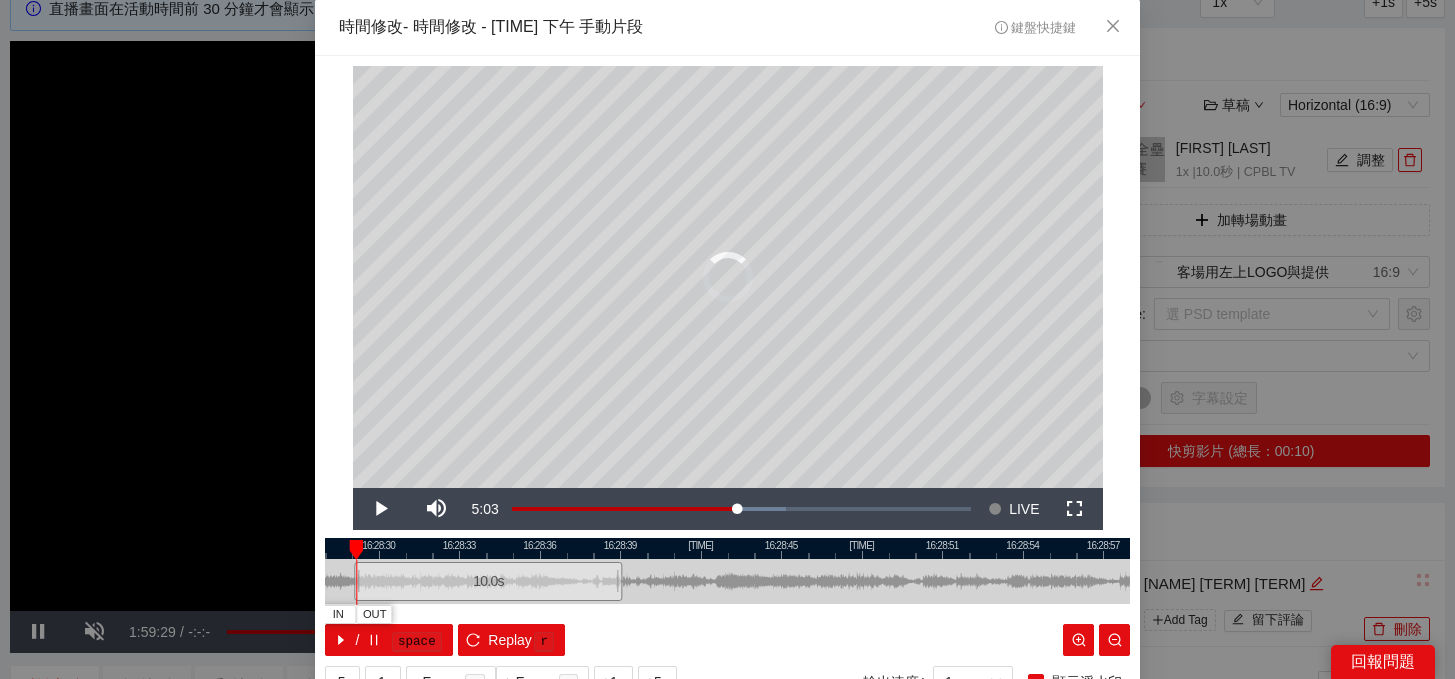 click on "10.0 s" at bounding box center [488, 581] 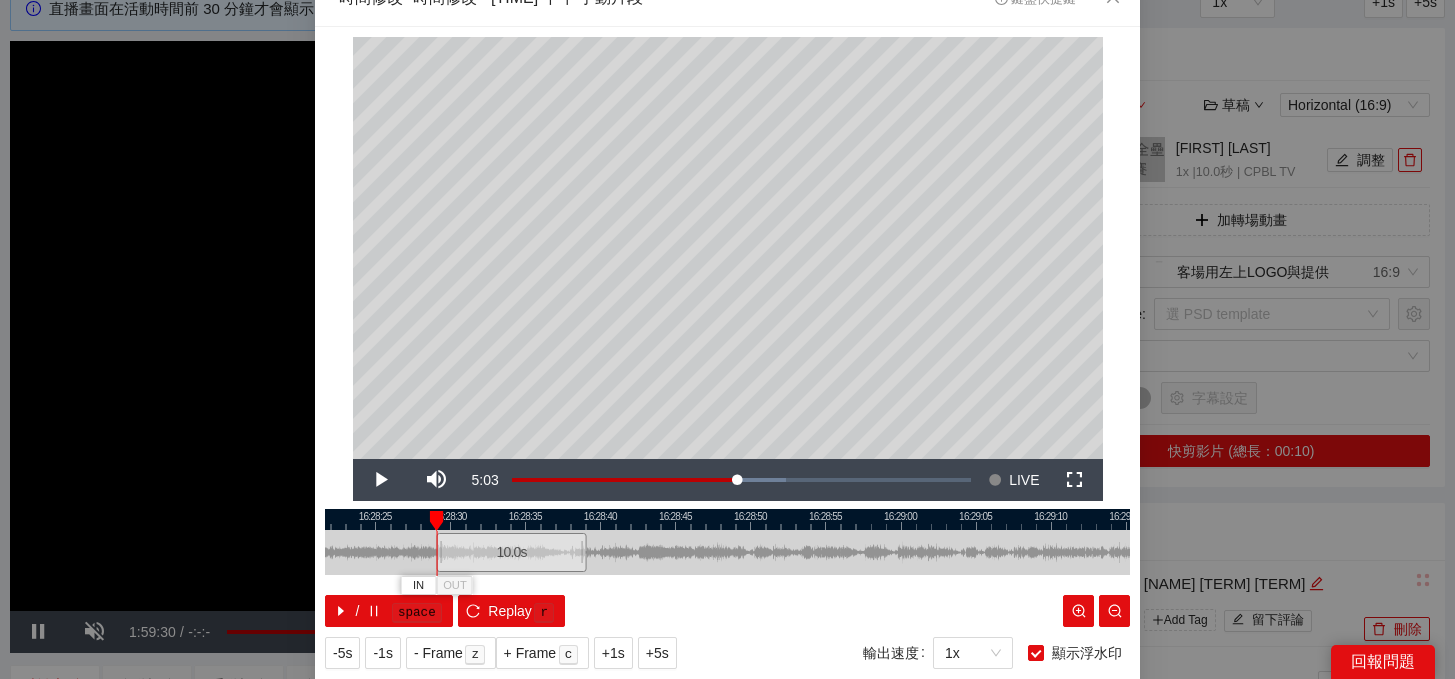 scroll, scrollTop: 30, scrollLeft: 0, axis: vertical 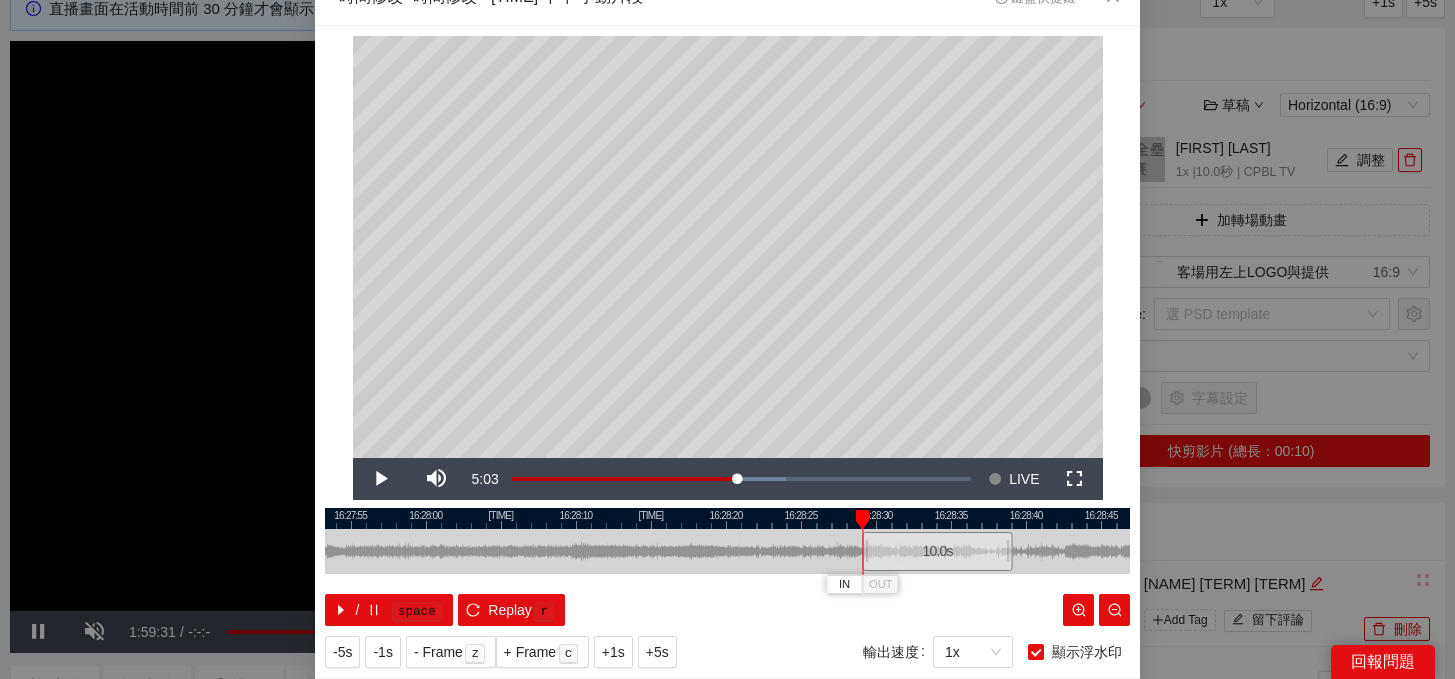 drag, startPoint x: 581, startPoint y: 519, endPoint x: 1006, endPoint y: 519, distance: 425 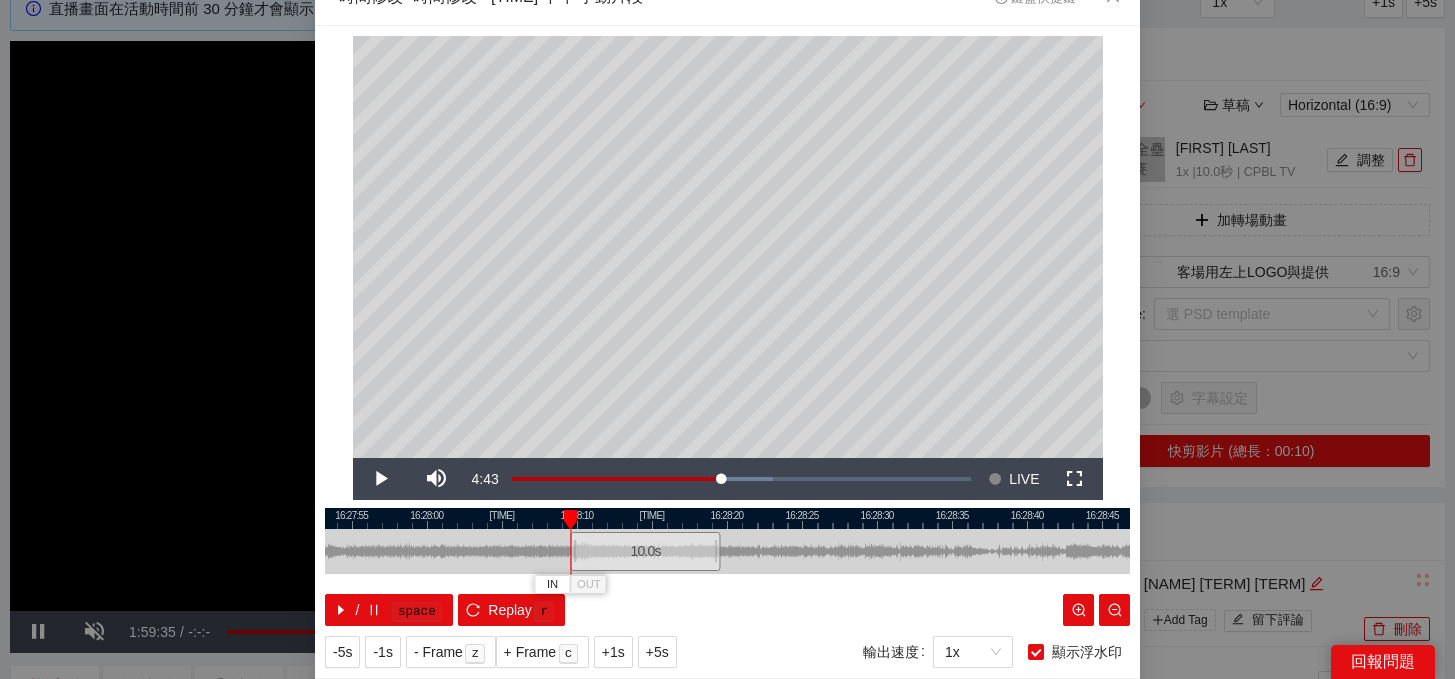 drag, startPoint x: 912, startPoint y: 557, endPoint x: 619, endPoint y: 568, distance: 293.20642 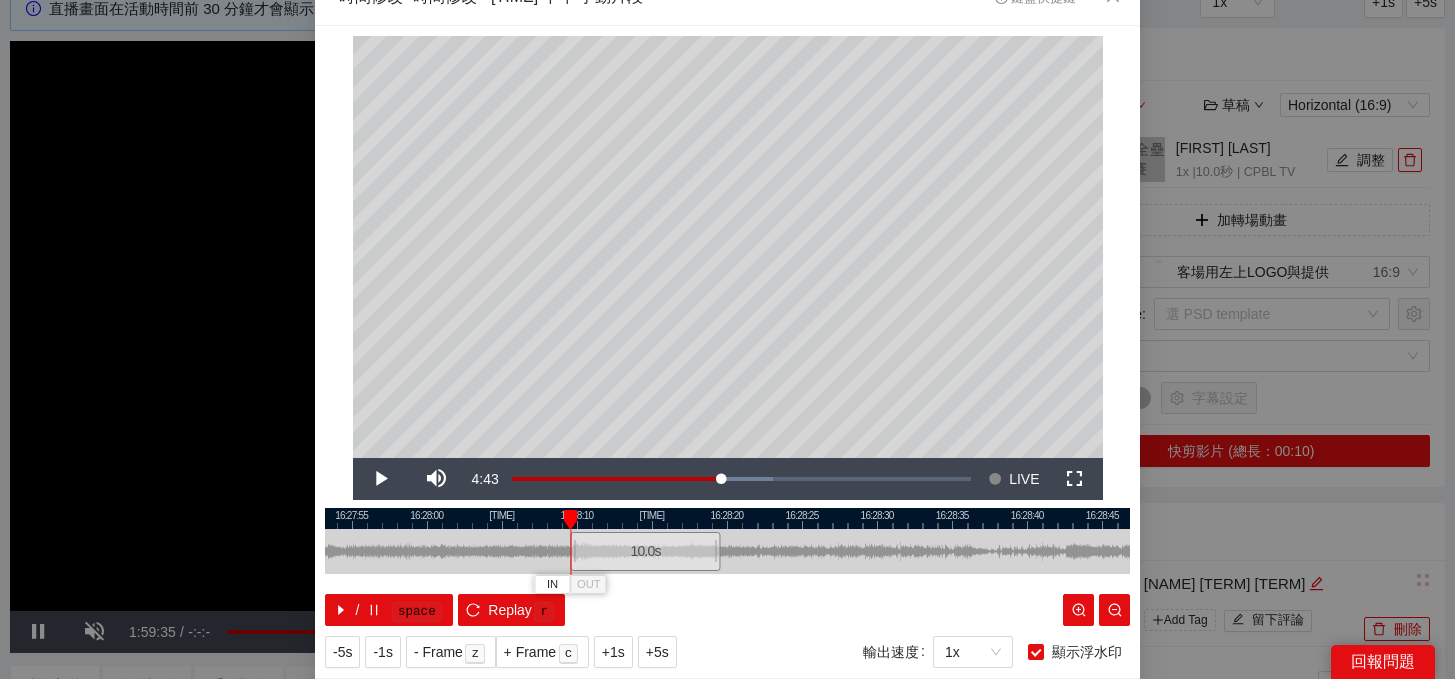 click on "10.0 s" at bounding box center (645, 551) 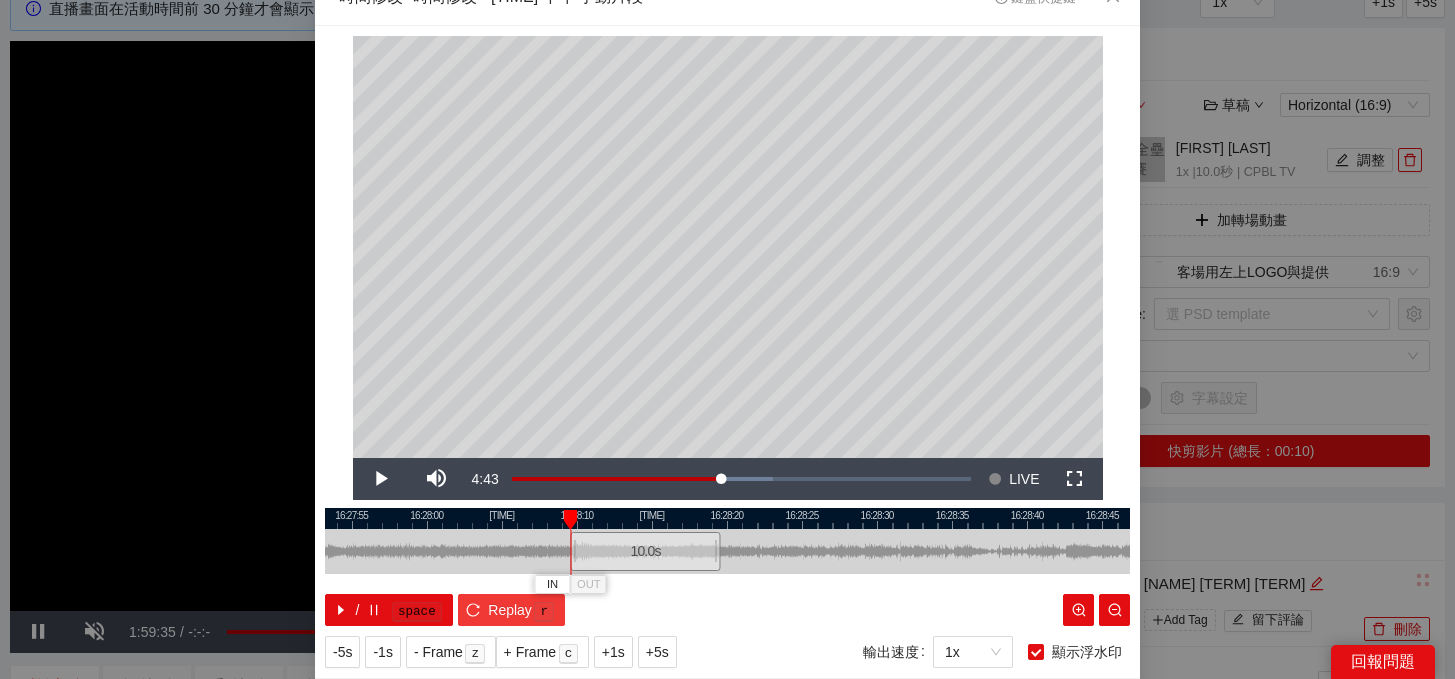 click 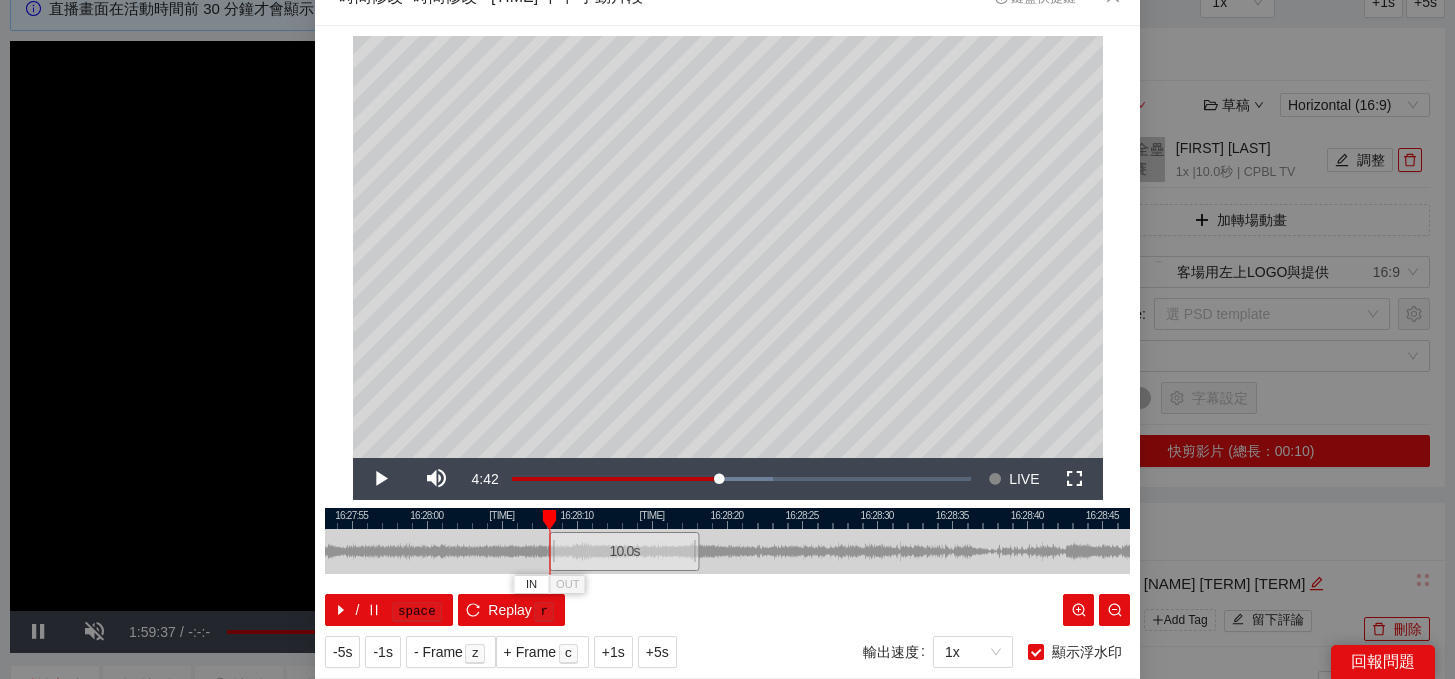drag, startPoint x: 673, startPoint y: 553, endPoint x: 648, endPoint y: 553, distance: 25 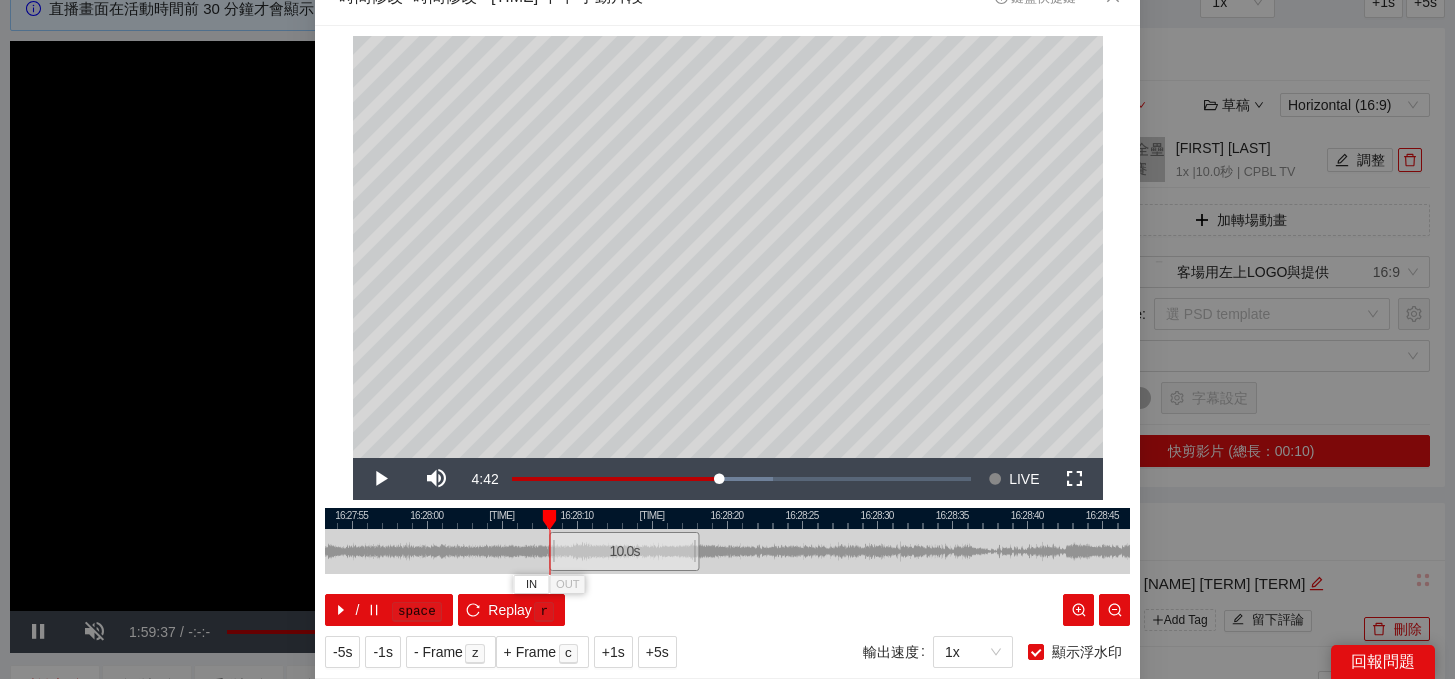 click on "10.0 s" at bounding box center (624, 551) 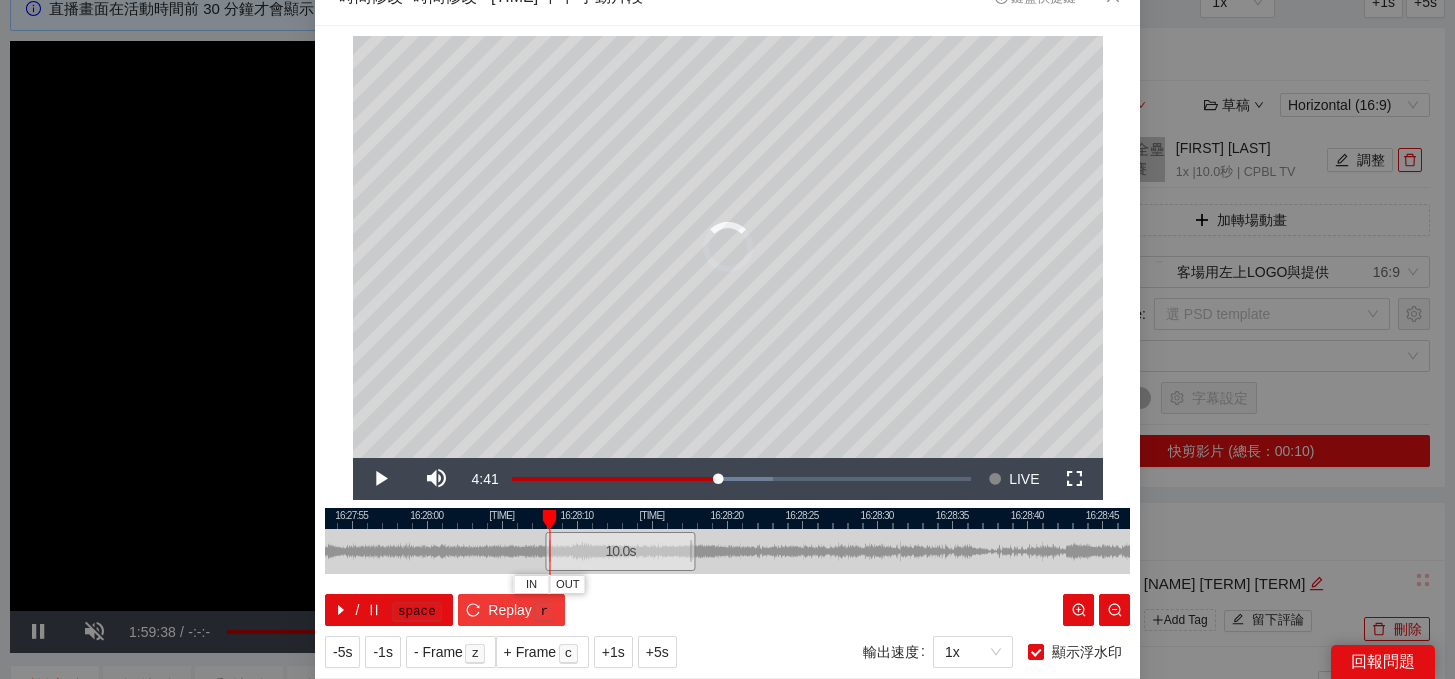 click on "r" at bounding box center (544, 611) 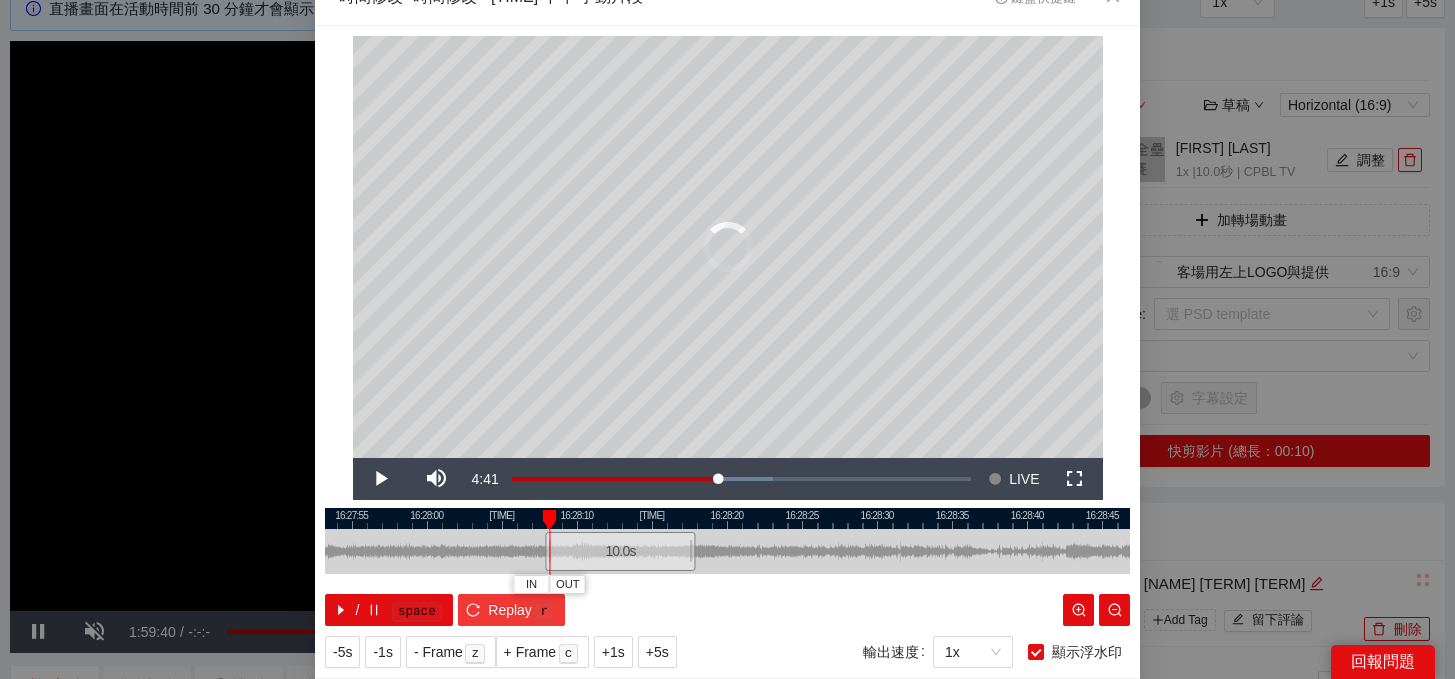 click on "Replay" at bounding box center (510, 610) 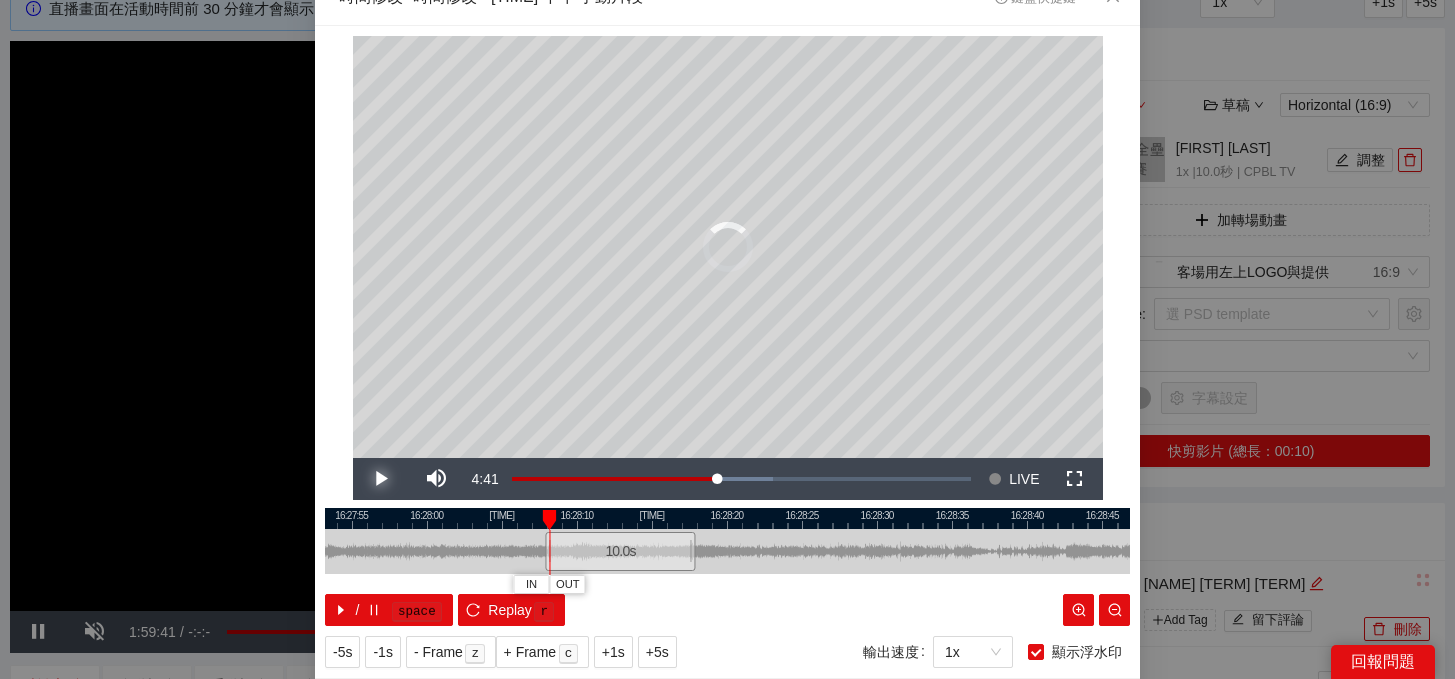 click at bounding box center [381, 479] 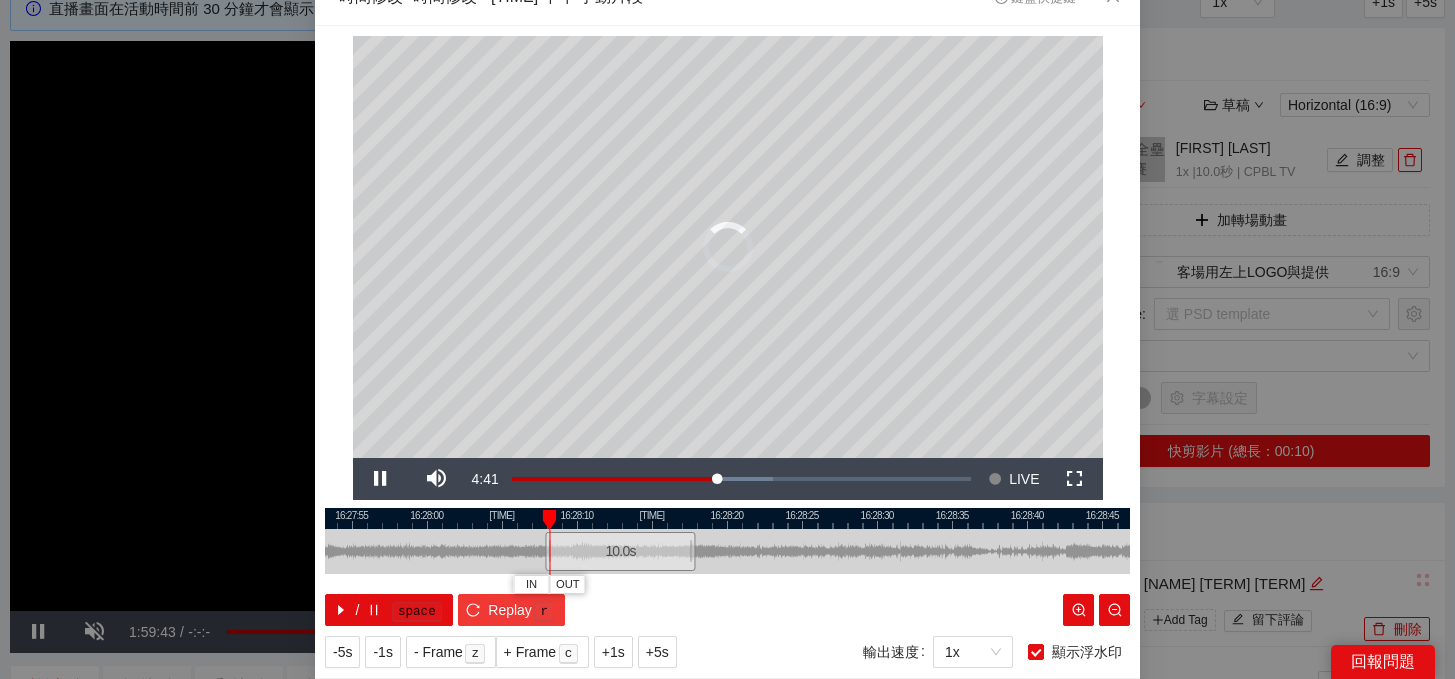 click on "Replay" at bounding box center (510, 610) 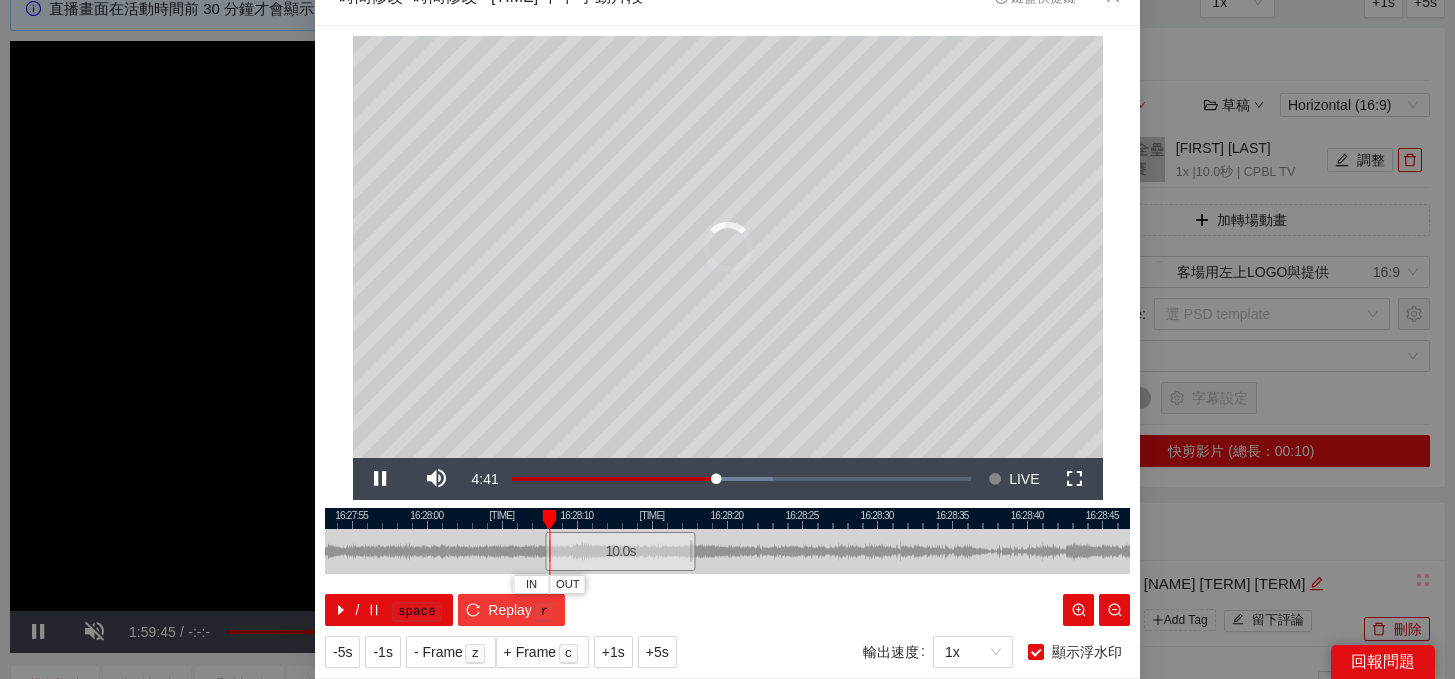 scroll, scrollTop: 81, scrollLeft: 0, axis: vertical 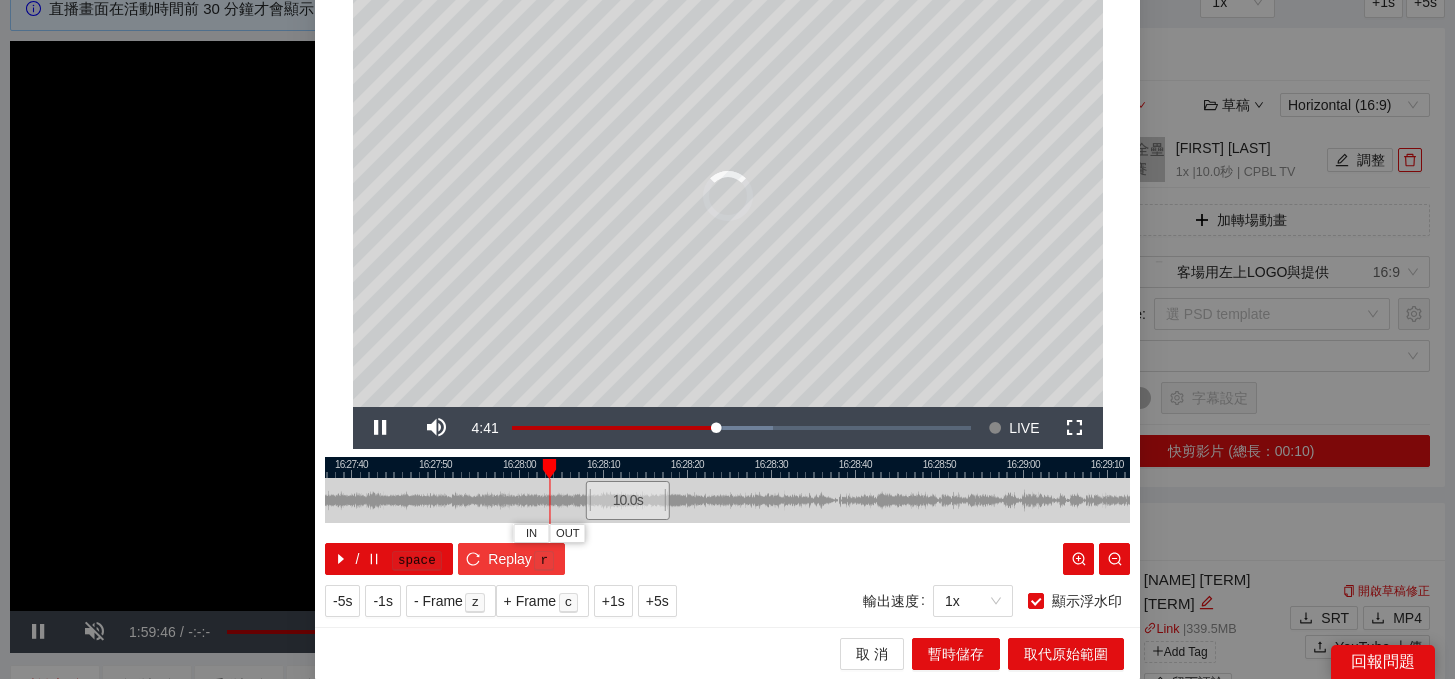 click on "Replay  r" at bounding box center [511, 559] 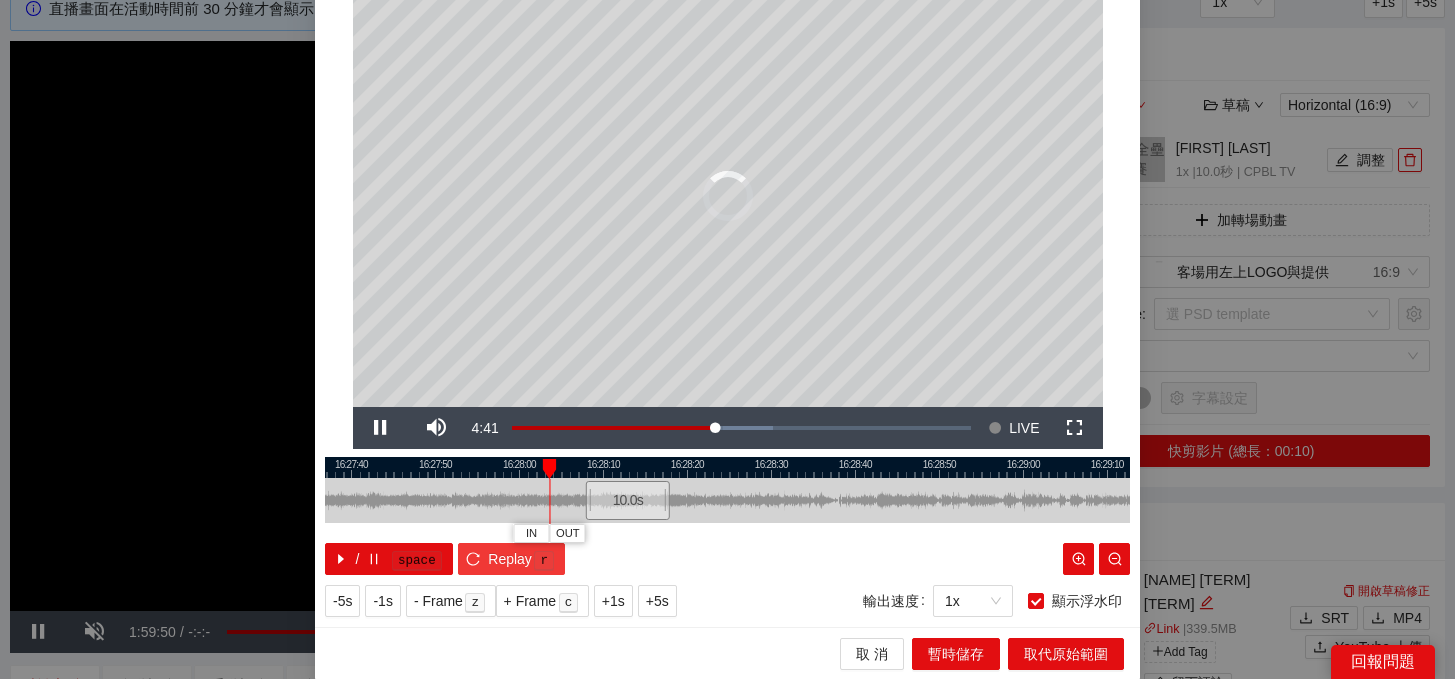 scroll, scrollTop: 0, scrollLeft: 0, axis: both 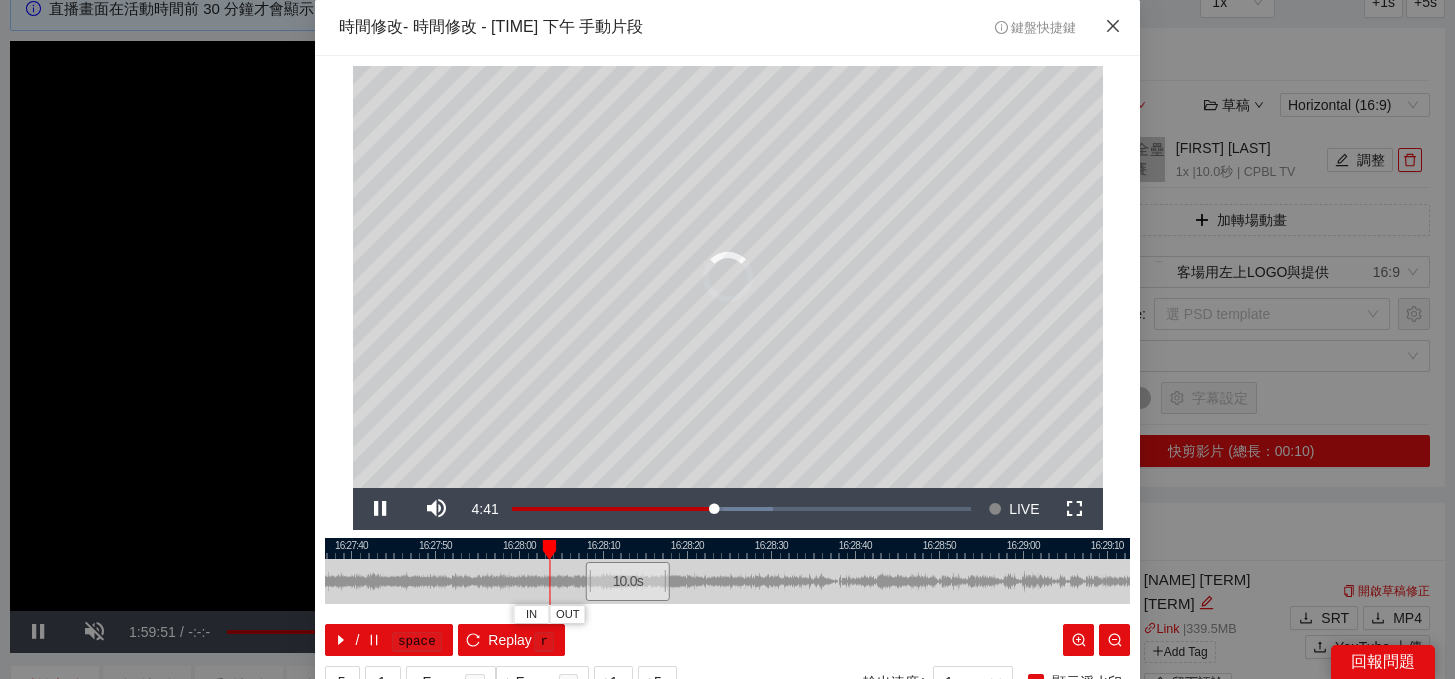 click at bounding box center (1113, 27) 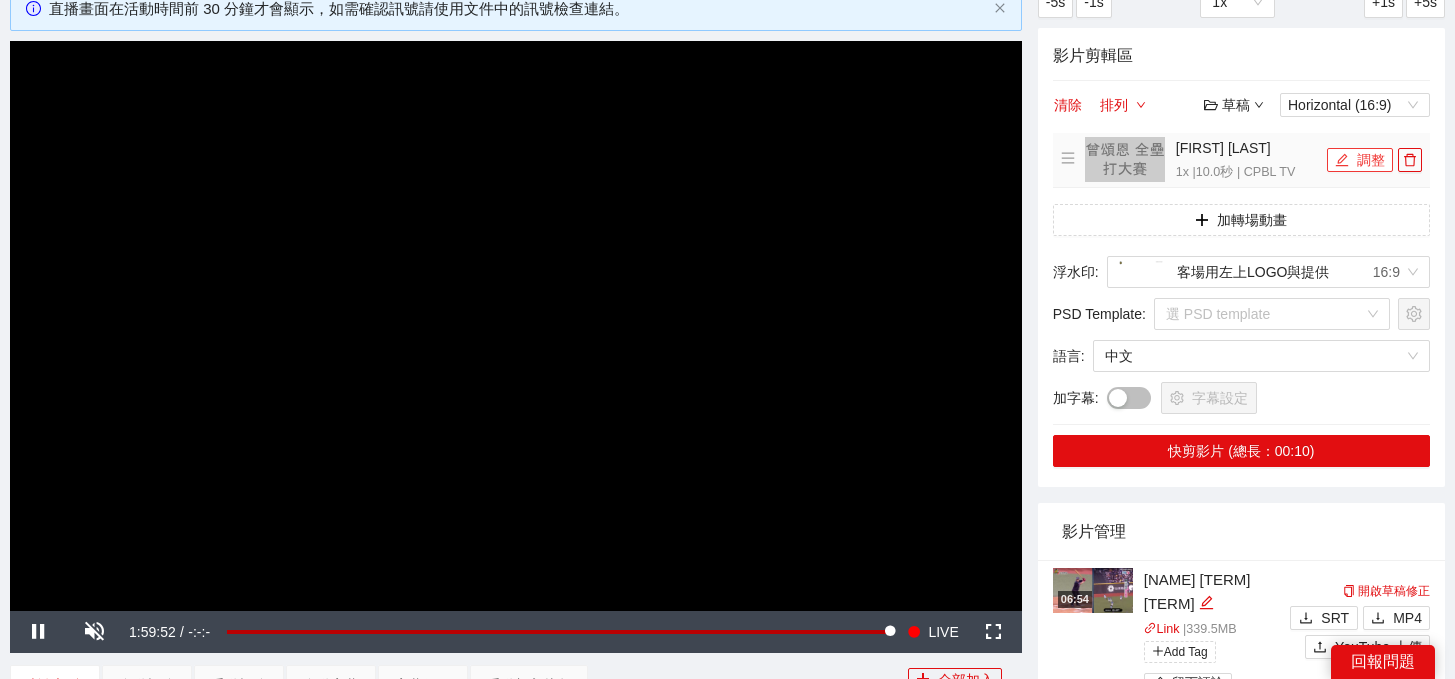 click on "調整" at bounding box center (1360, 160) 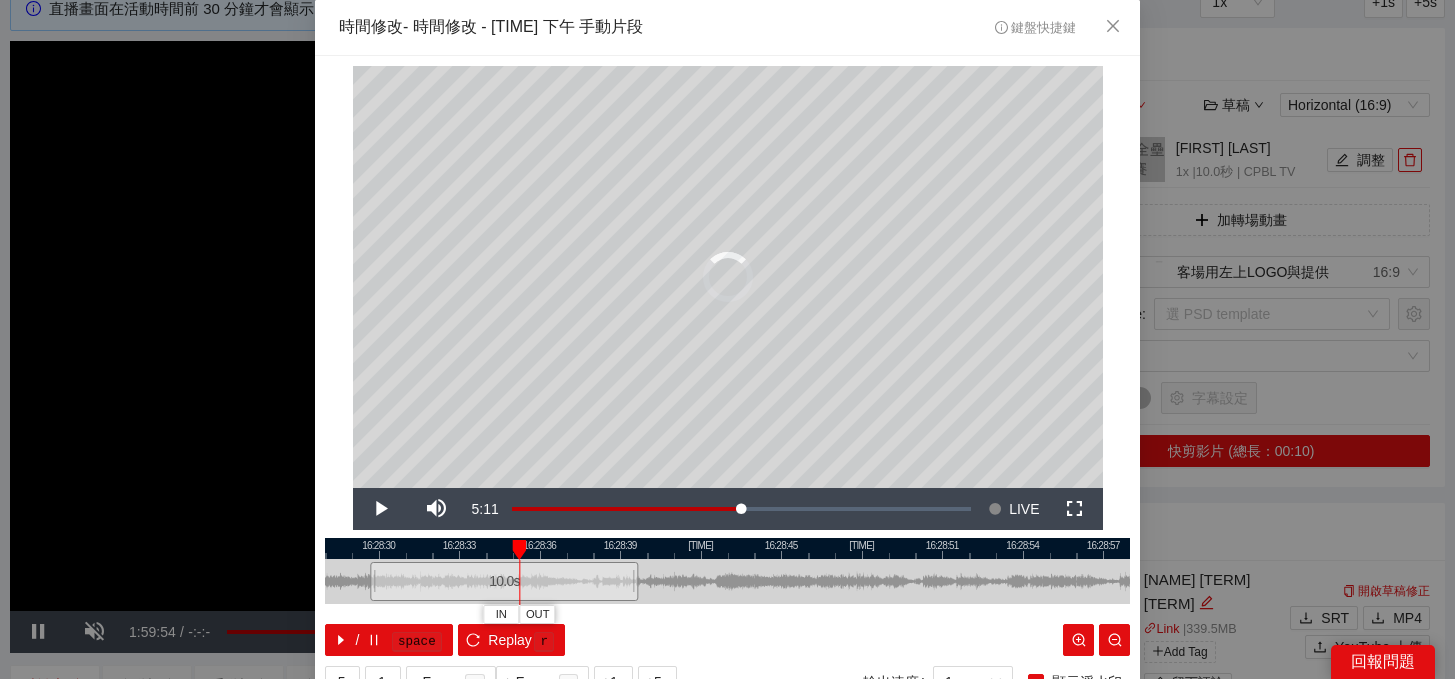 drag, startPoint x: 693, startPoint y: 583, endPoint x: 398, endPoint y: 583, distance: 295 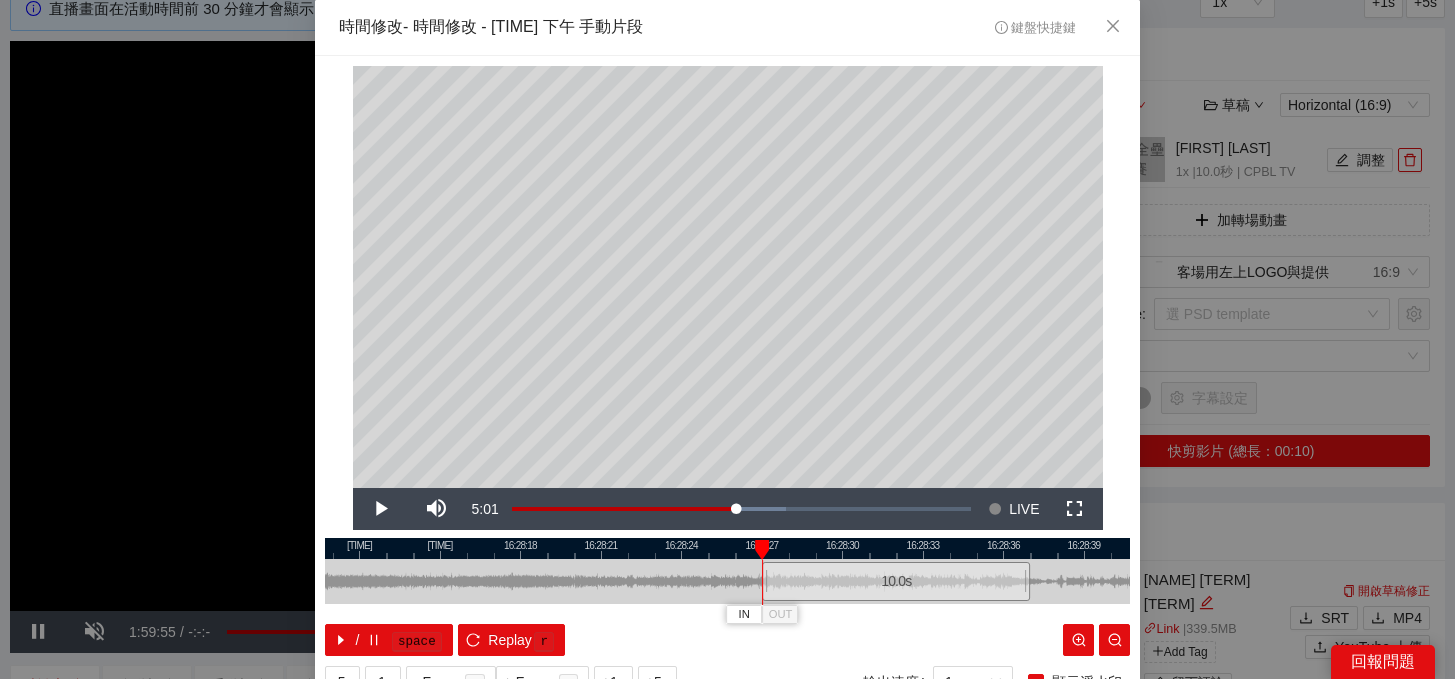 drag, startPoint x: 464, startPoint y: 552, endPoint x: 929, endPoint y: 557, distance: 465.0269 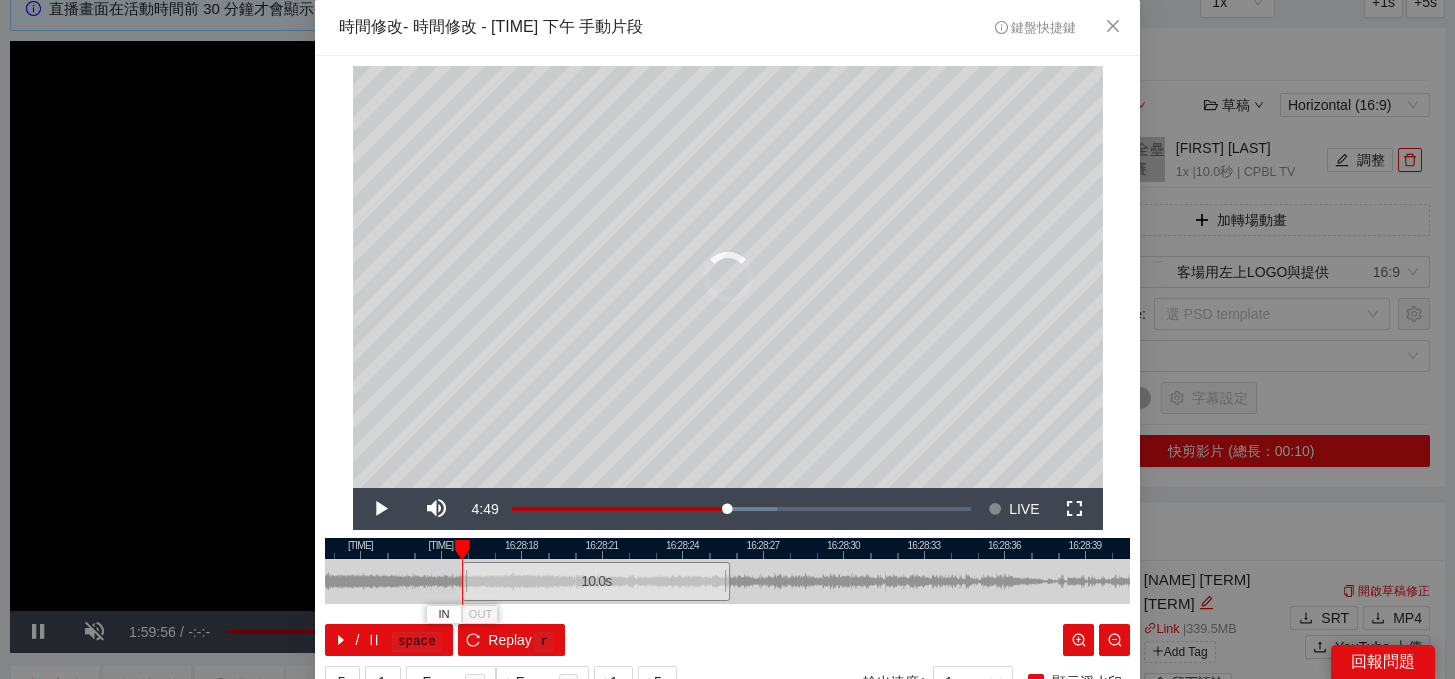 drag, startPoint x: 911, startPoint y: 584, endPoint x: 597, endPoint y: 580, distance: 314.02548 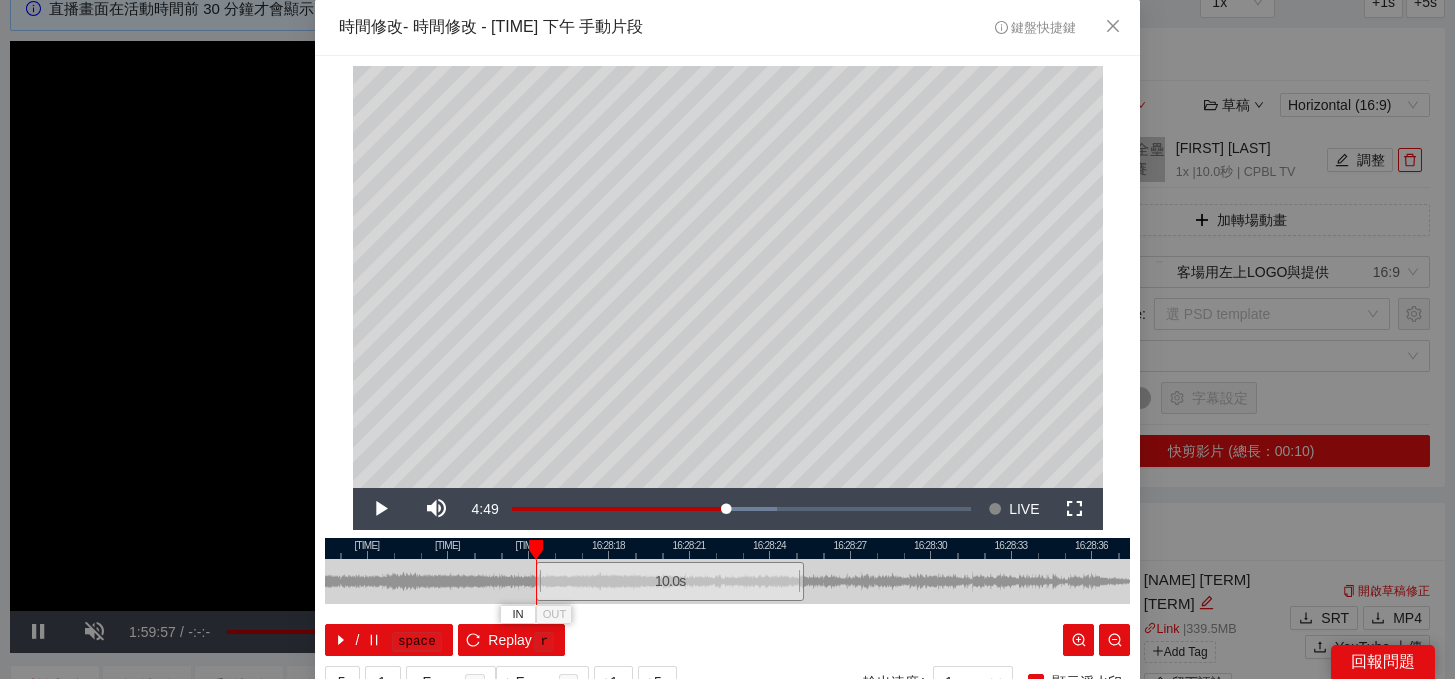 drag, startPoint x: 656, startPoint y: 543, endPoint x: 853, endPoint y: 546, distance: 197.02284 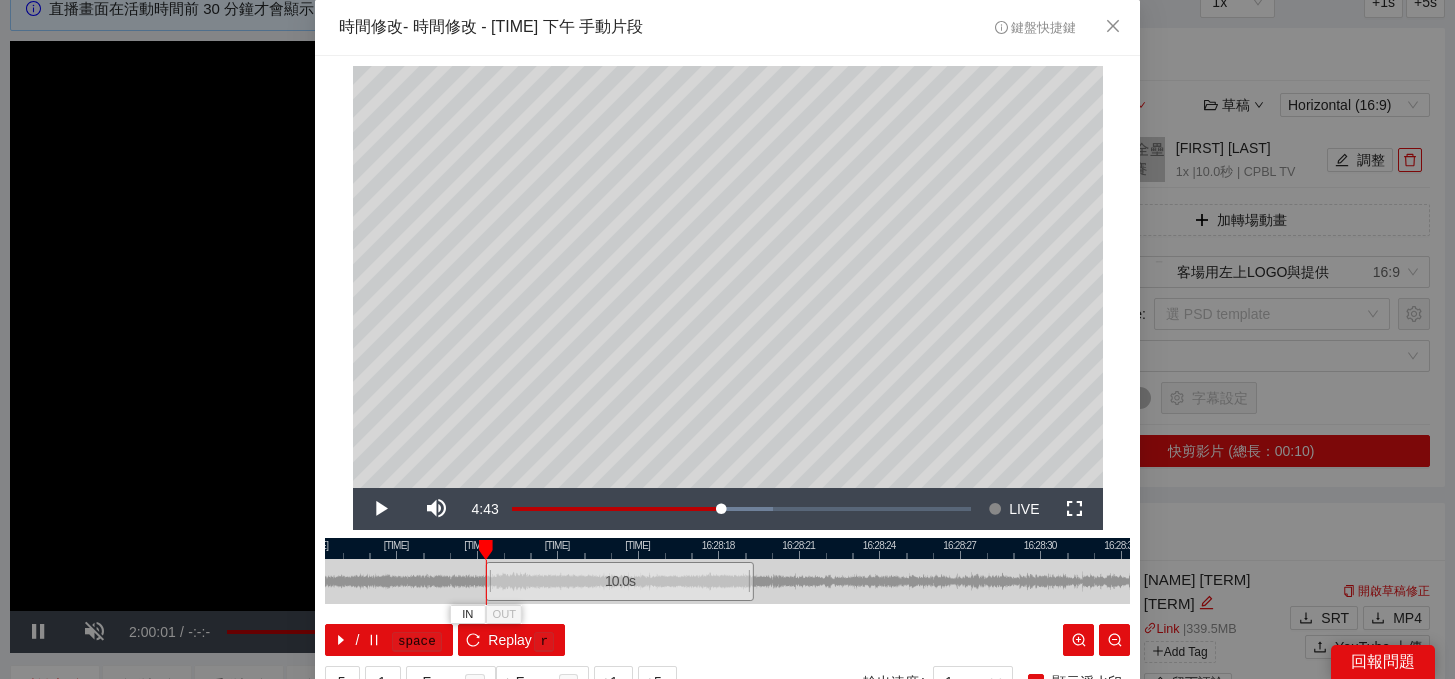 drag, startPoint x: 821, startPoint y: 576, endPoint x: 662, endPoint y: 575, distance: 159.00314 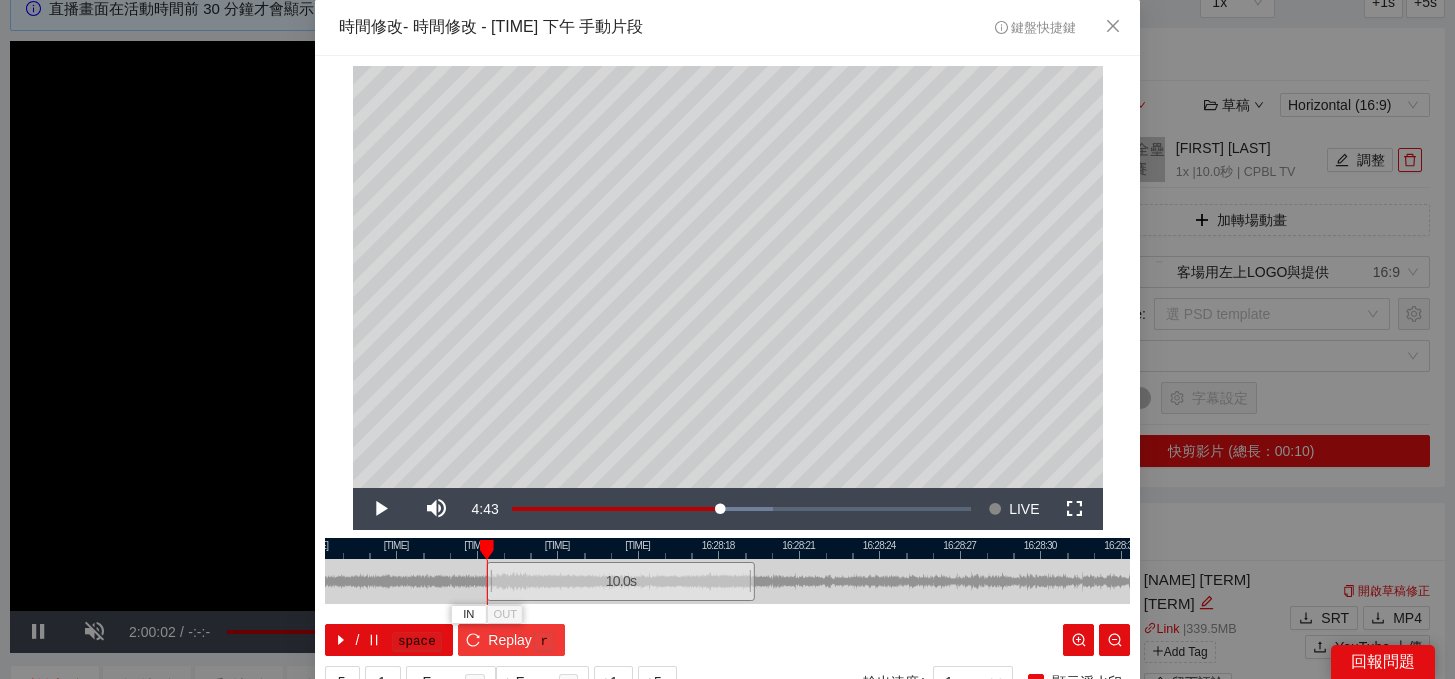 click on "Replay" at bounding box center (510, 640) 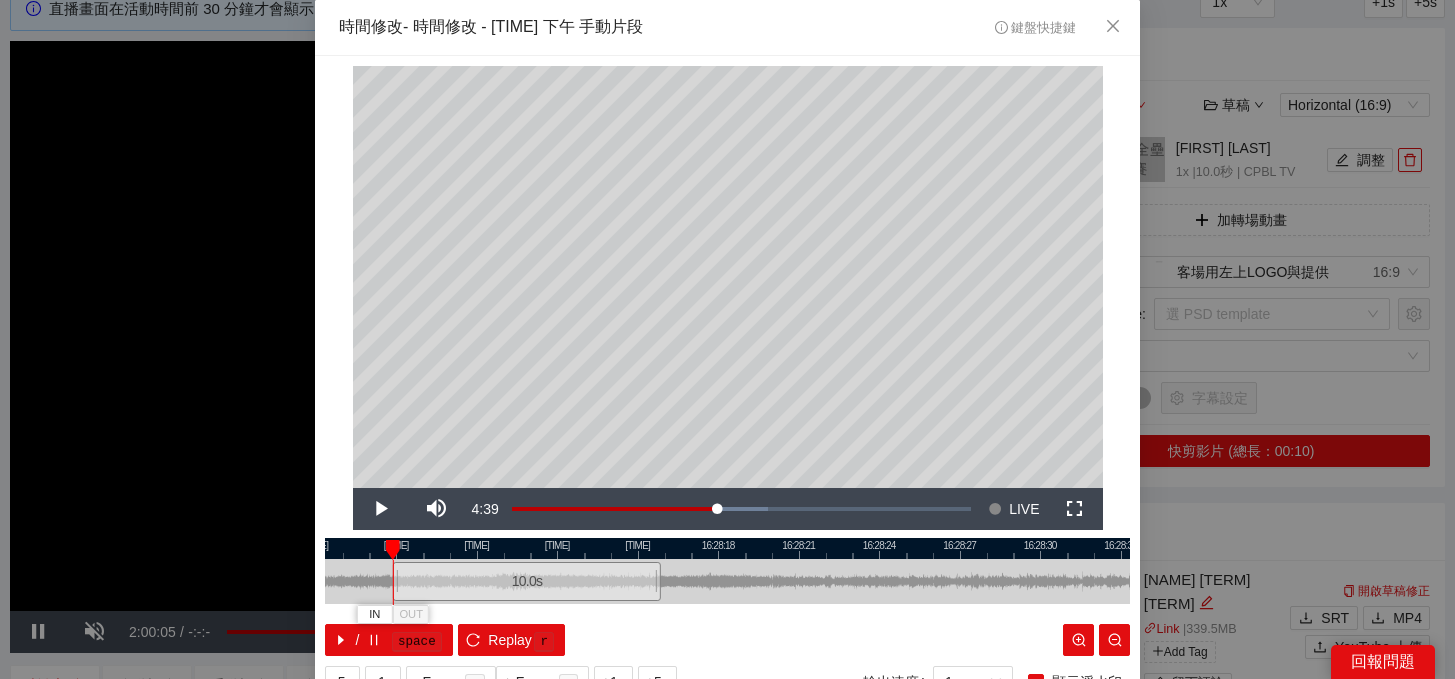 drag, startPoint x: 587, startPoint y: 578, endPoint x: 493, endPoint y: 576, distance: 94.02127 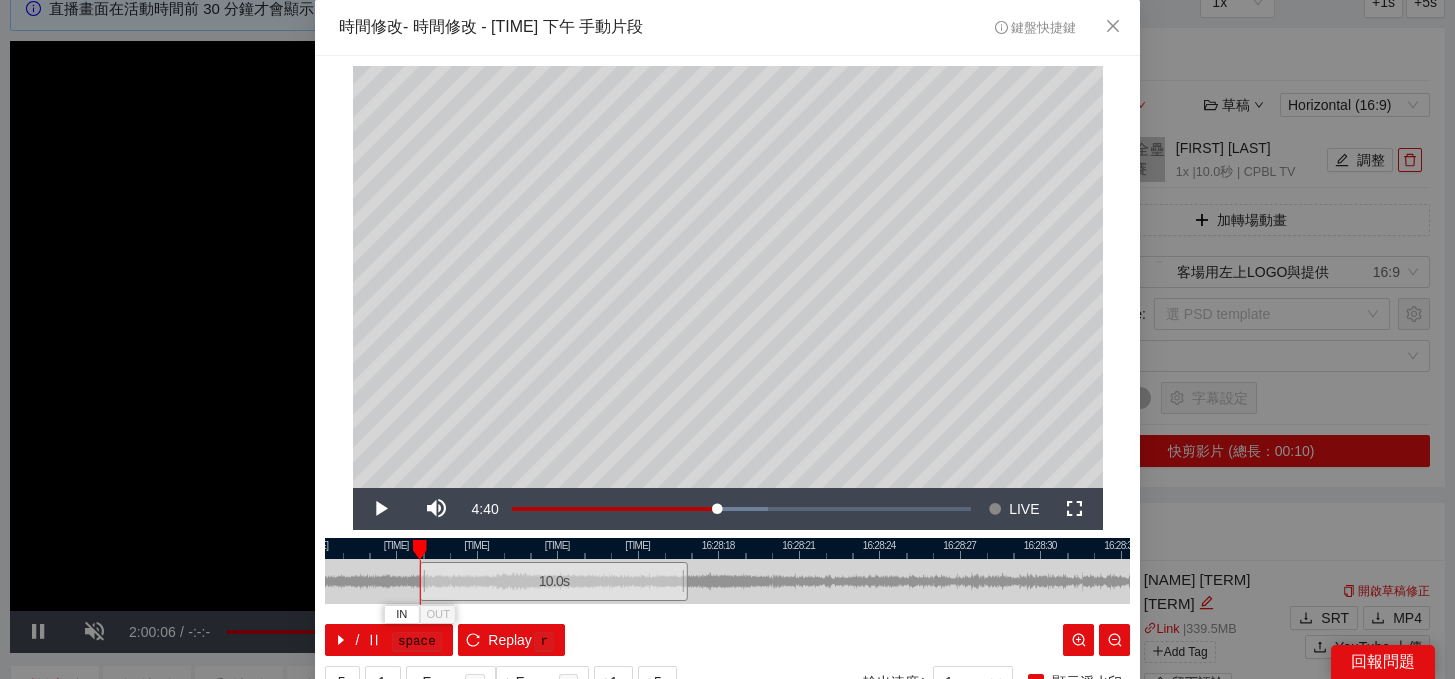 drag, startPoint x: 493, startPoint y: 576, endPoint x: 519, endPoint y: 576, distance: 26 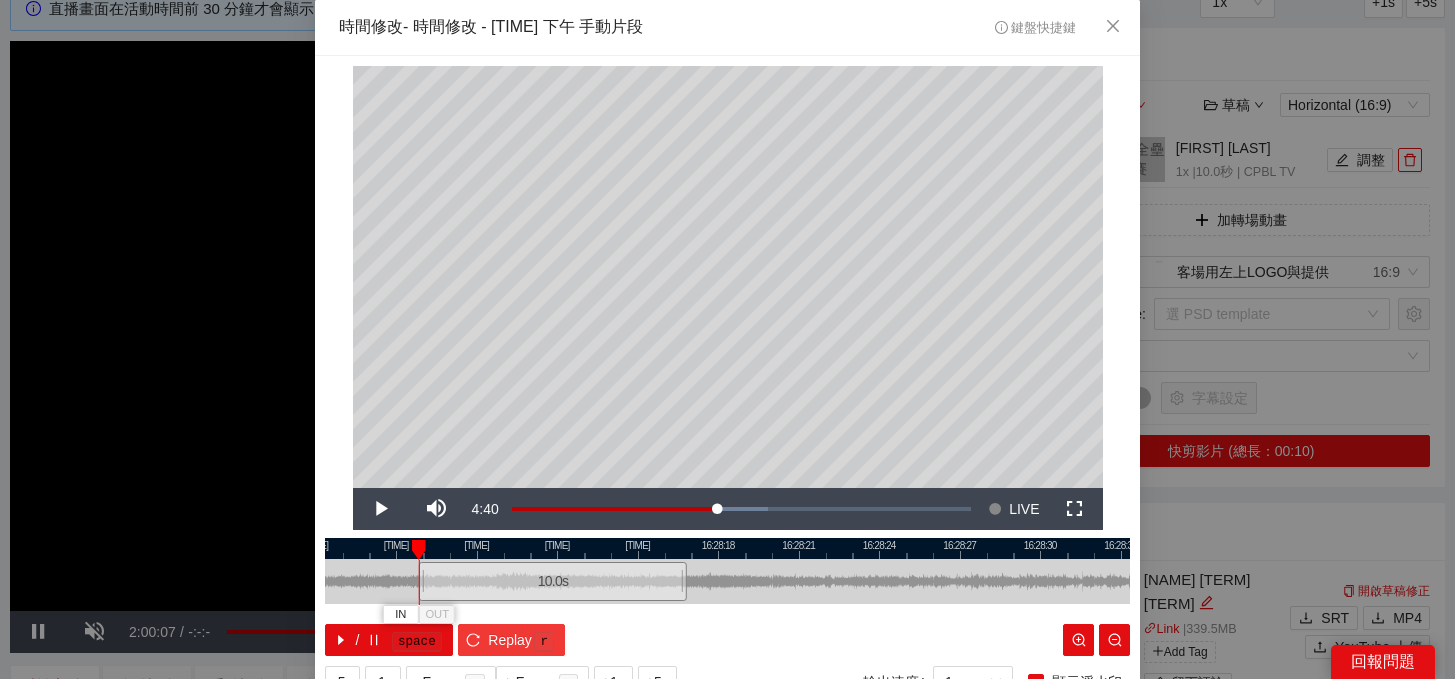 click on "Replay" at bounding box center [510, 640] 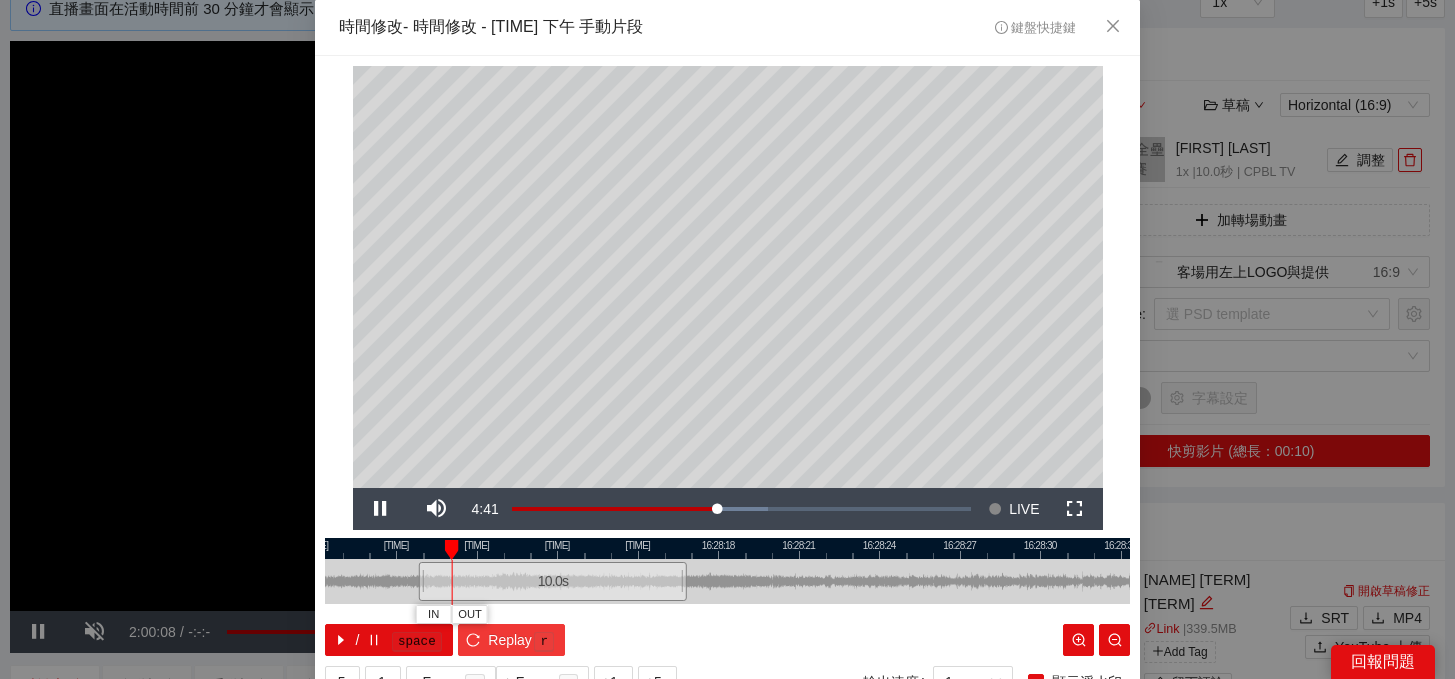 click on "Replay" at bounding box center [510, 640] 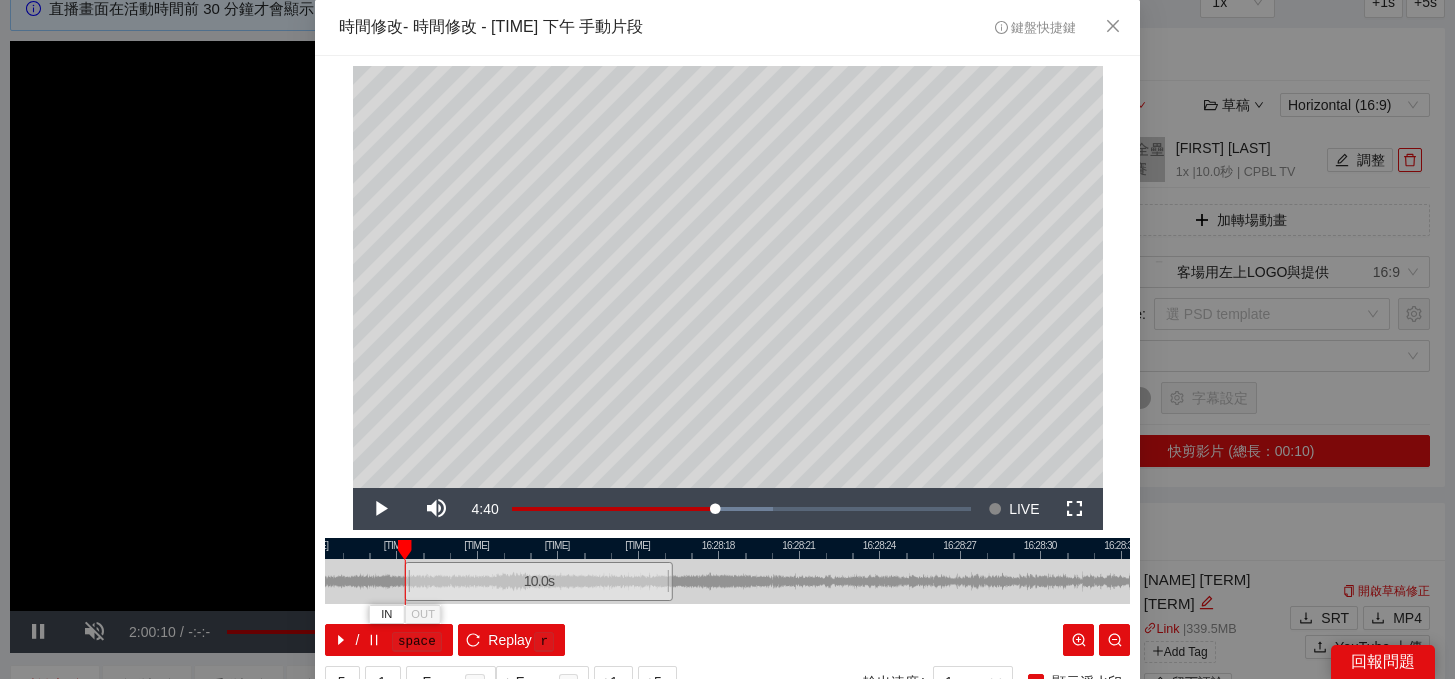 drag, startPoint x: 507, startPoint y: 579, endPoint x: 493, endPoint y: 579, distance: 14 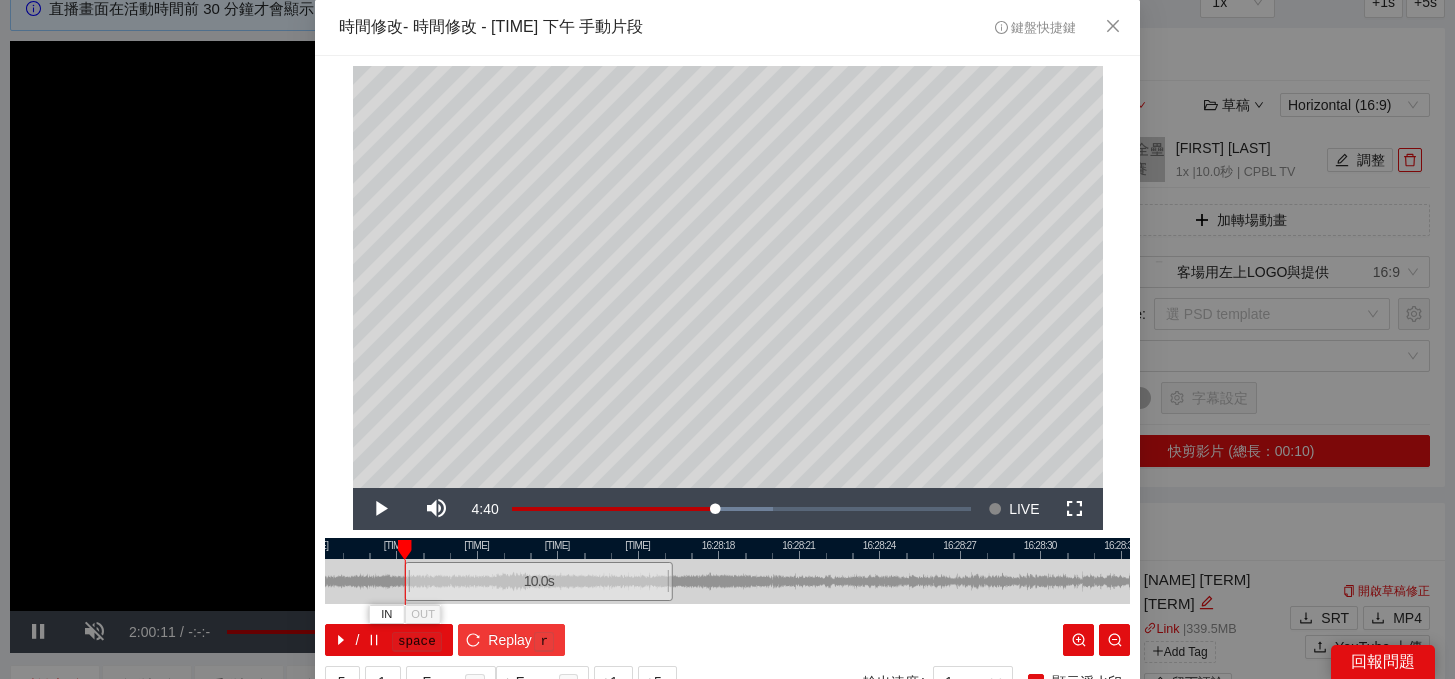 click on "Replay" at bounding box center (510, 640) 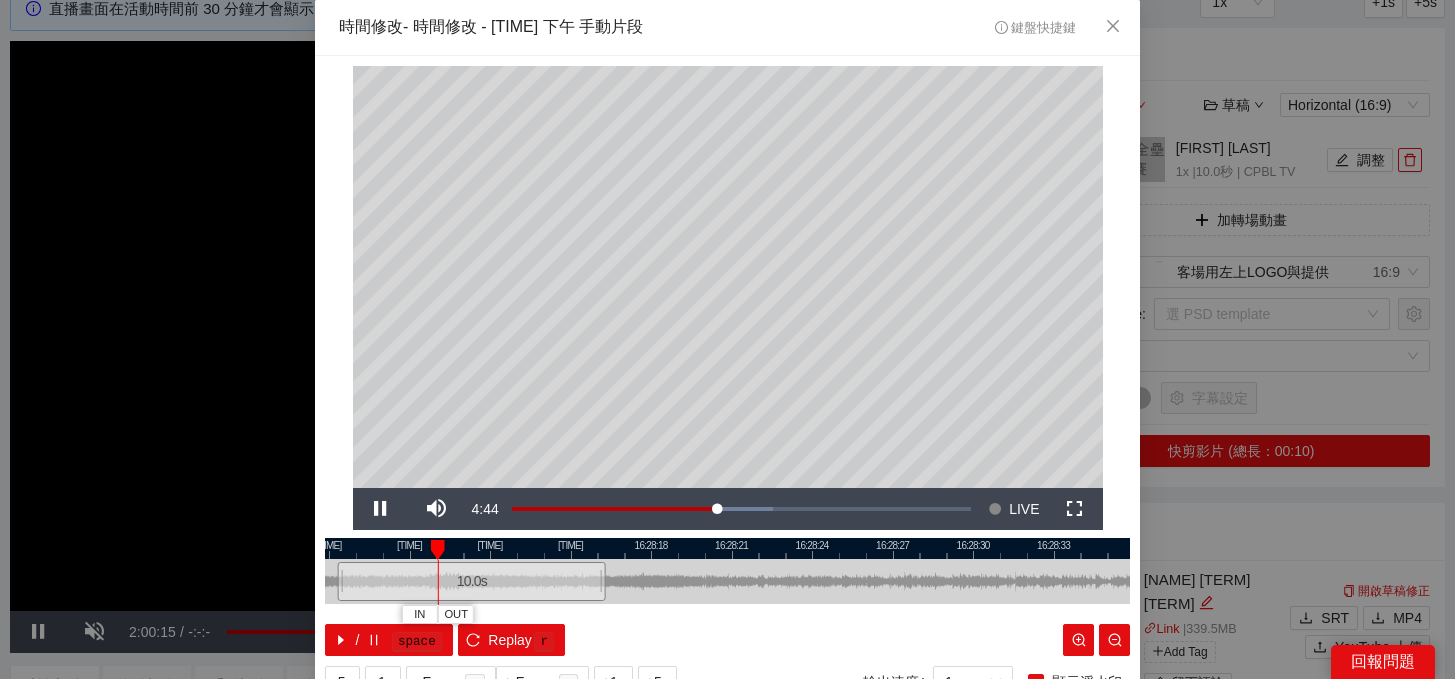 drag, startPoint x: 698, startPoint y: 549, endPoint x: 551, endPoint y: 556, distance: 147.16656 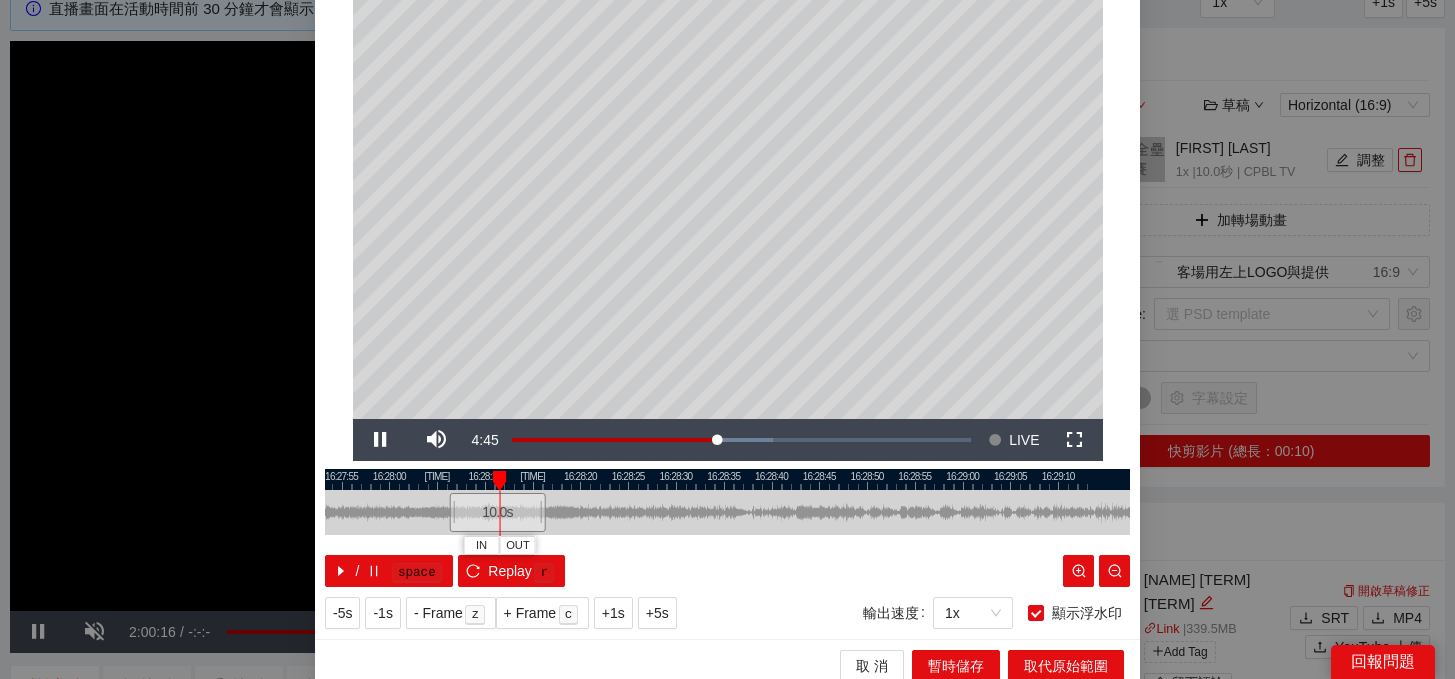 scroll, scrollTop: 81, scrollLeft: 0, axis: vertical 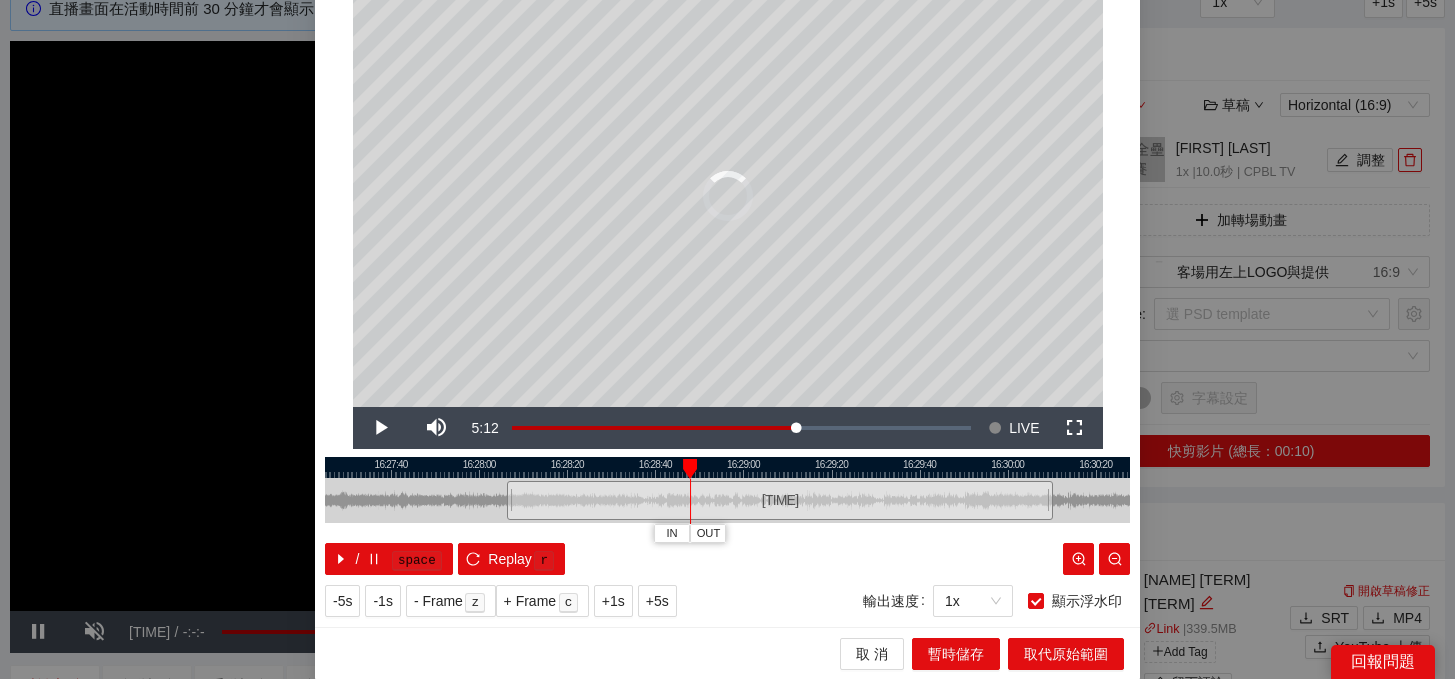 drag, startPoint x: 547, startPoint y: 498, endPoint x: 1073, endPoint y: 495, distance: 526.00854 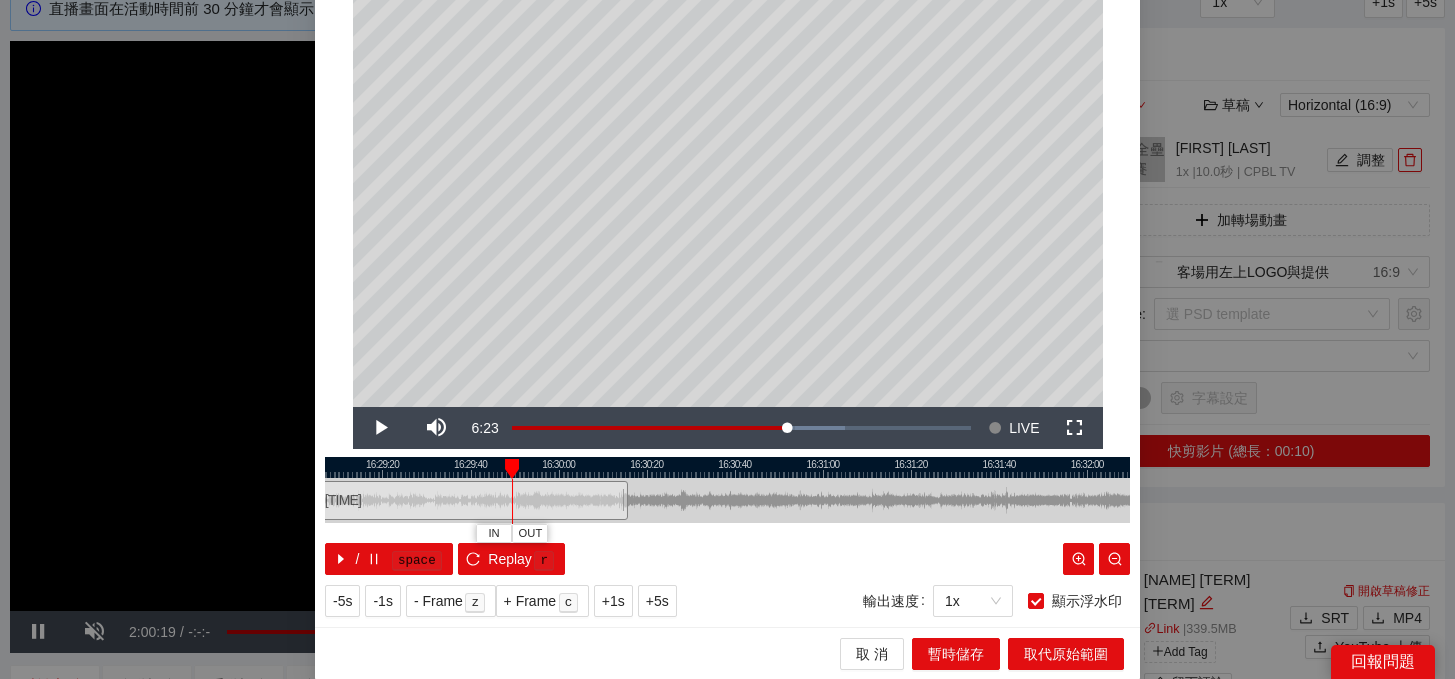 drag, startPoint x: 1049, startPoint y: 469, endPoint x: 582, endPoint y: 473, distance: 467.01712 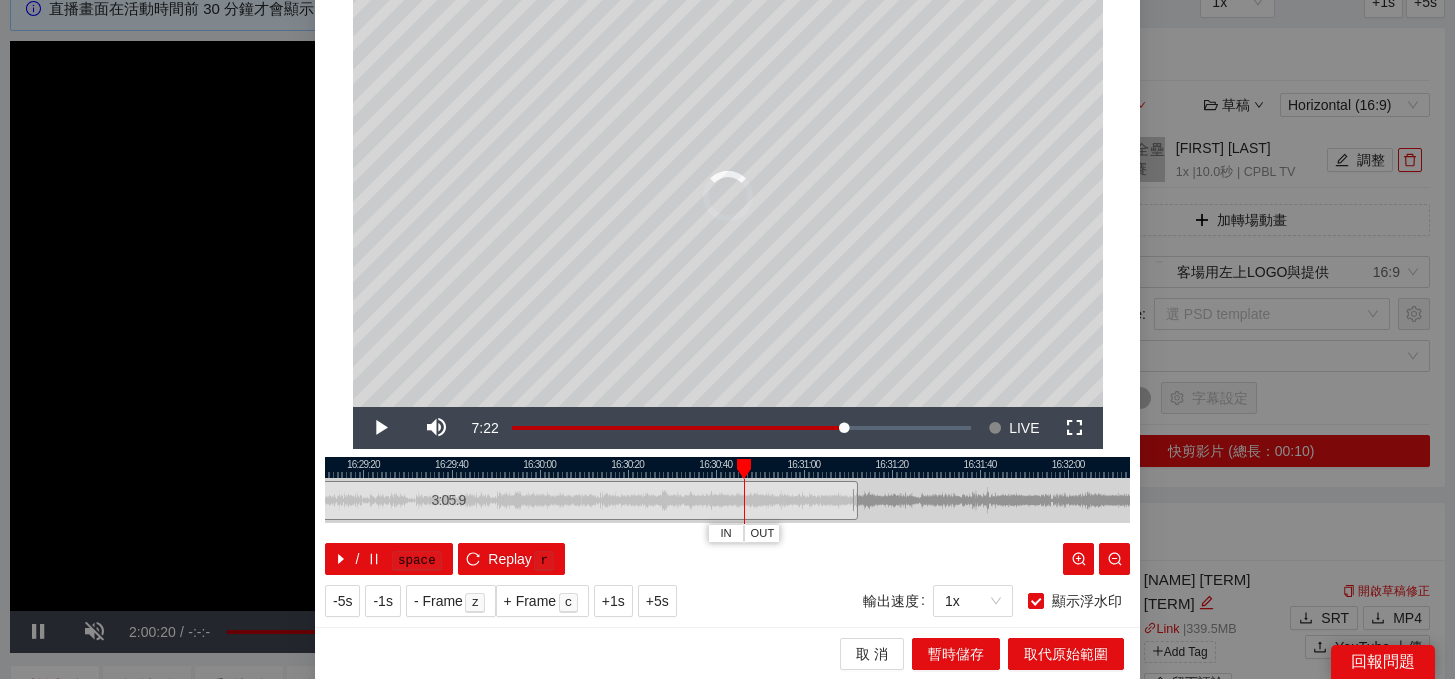 drag, startPoint x: 602, startPoint y: 491, endPoint x: 928, endPoint y: 507, distance: 326.3924 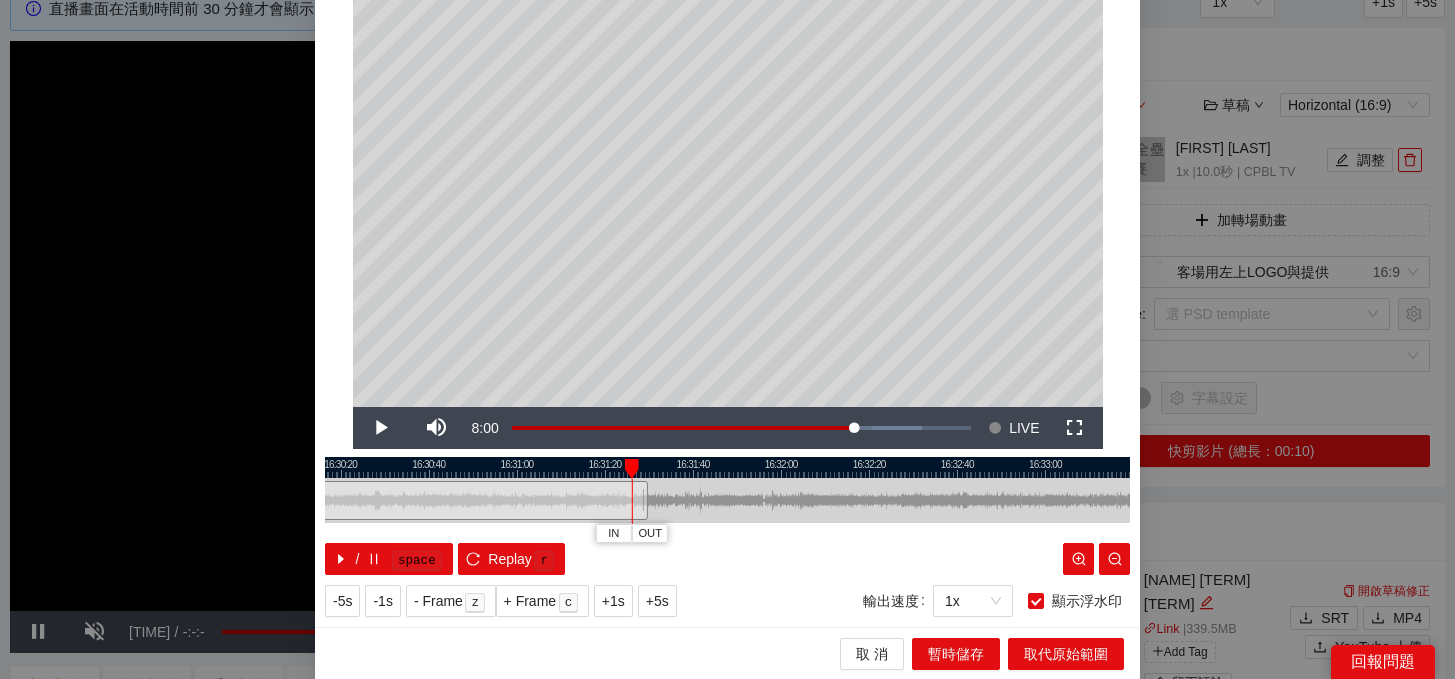 drag, startPoint x: 907, startPoint y: 466, endPoint x: 595, endPoint y: 480, distance: 312.31393 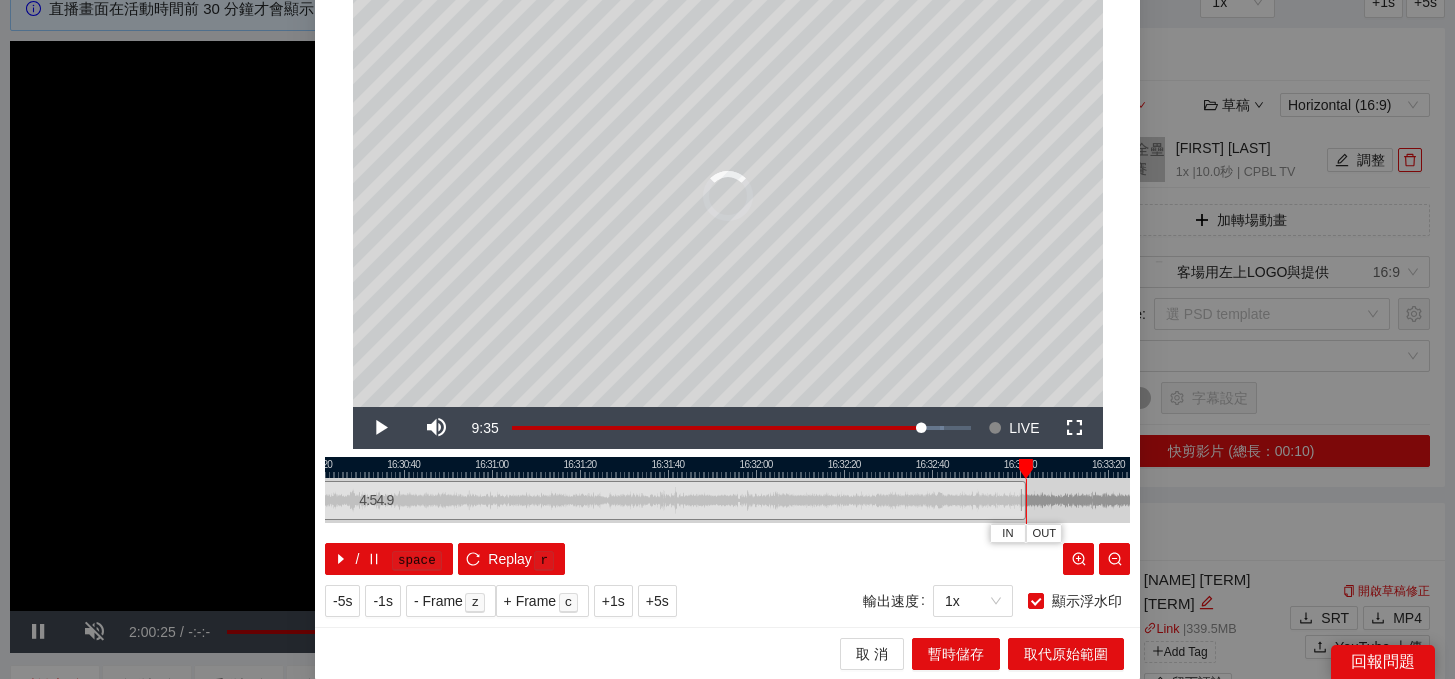 drag, startPoint x: 620, startPoint y: 499, endPoint x: 1023, endPoint y: 492, distance: 403.0608 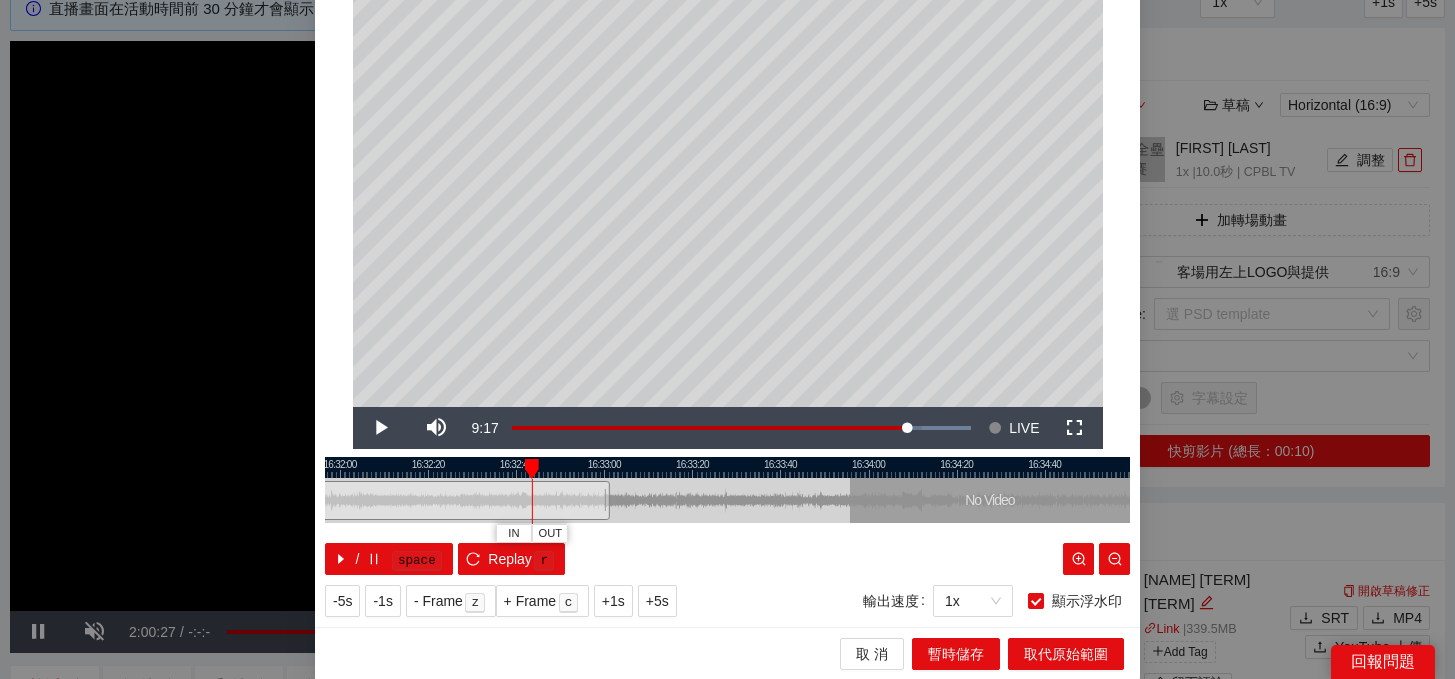 drag, startPoint x: 1013, startPoint y: 467, endPoint x: 597, endPoint y: 474, distance: 416.0589 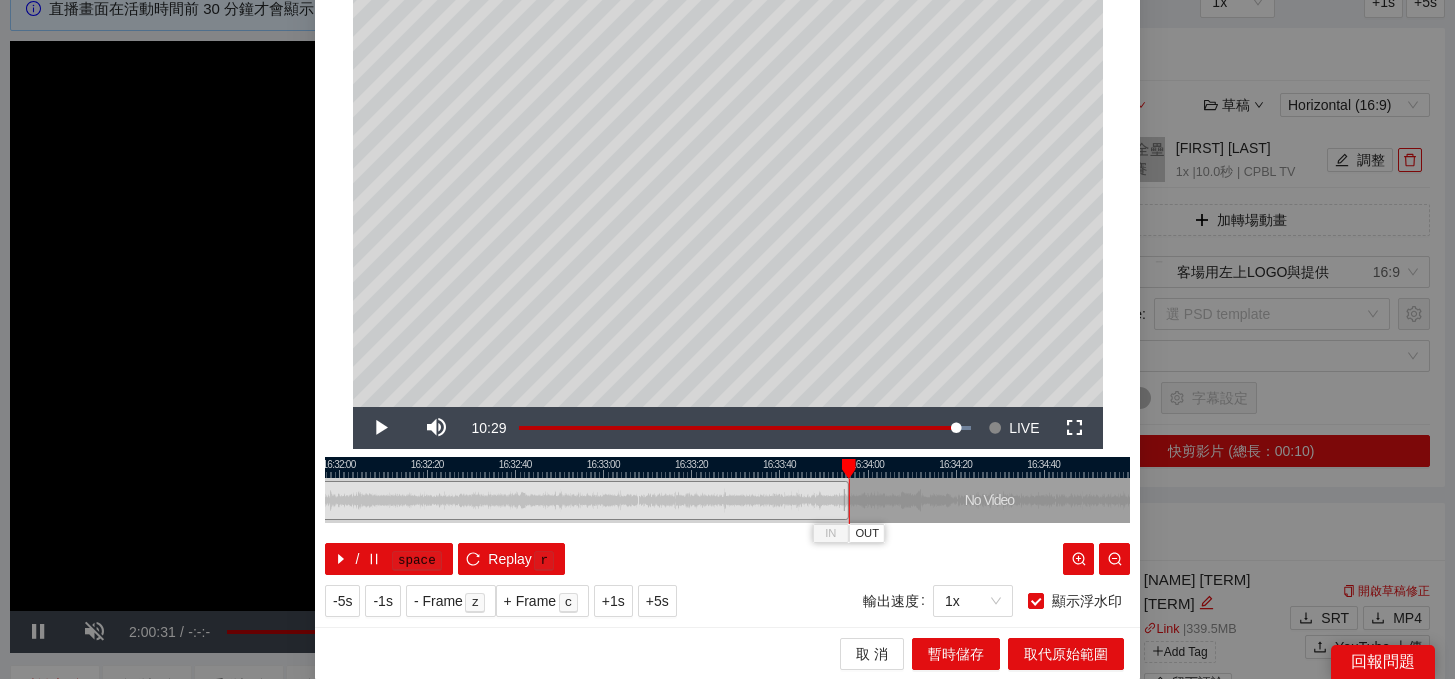 drag, startPoint x: 606, startPoint y: 499, endPoint x: 929, endPoint y: 514, distance: 323.3481 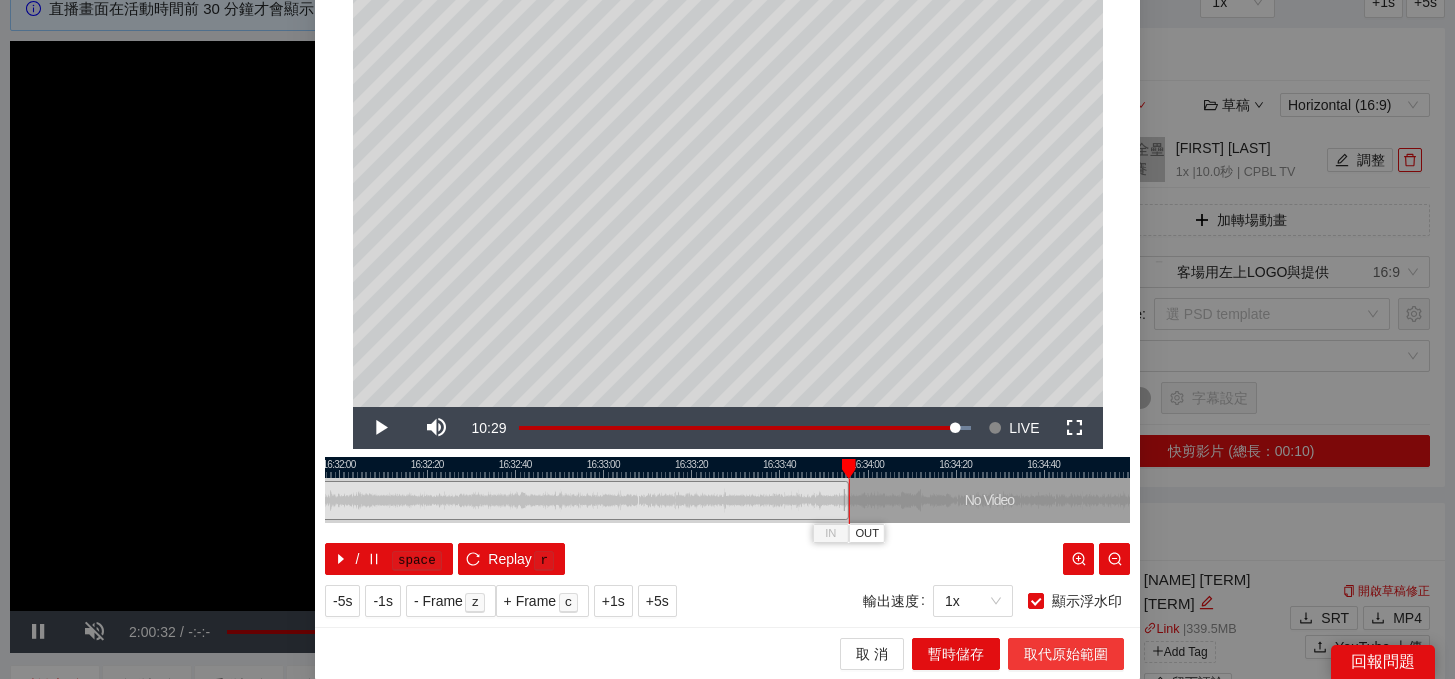 click on "取代原始範圍" at bounding box center [1066, 654] 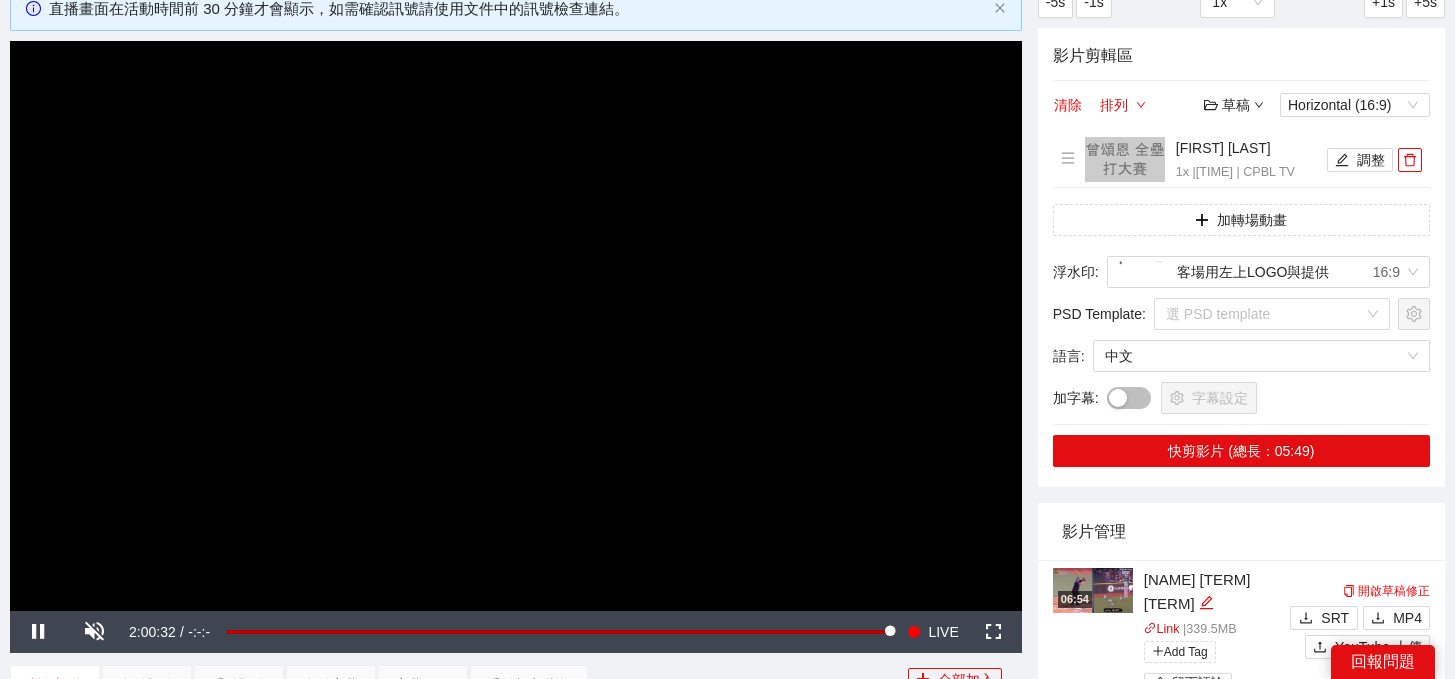 scroll, scrollTop: 0, scrollLeft: 0, axis: both 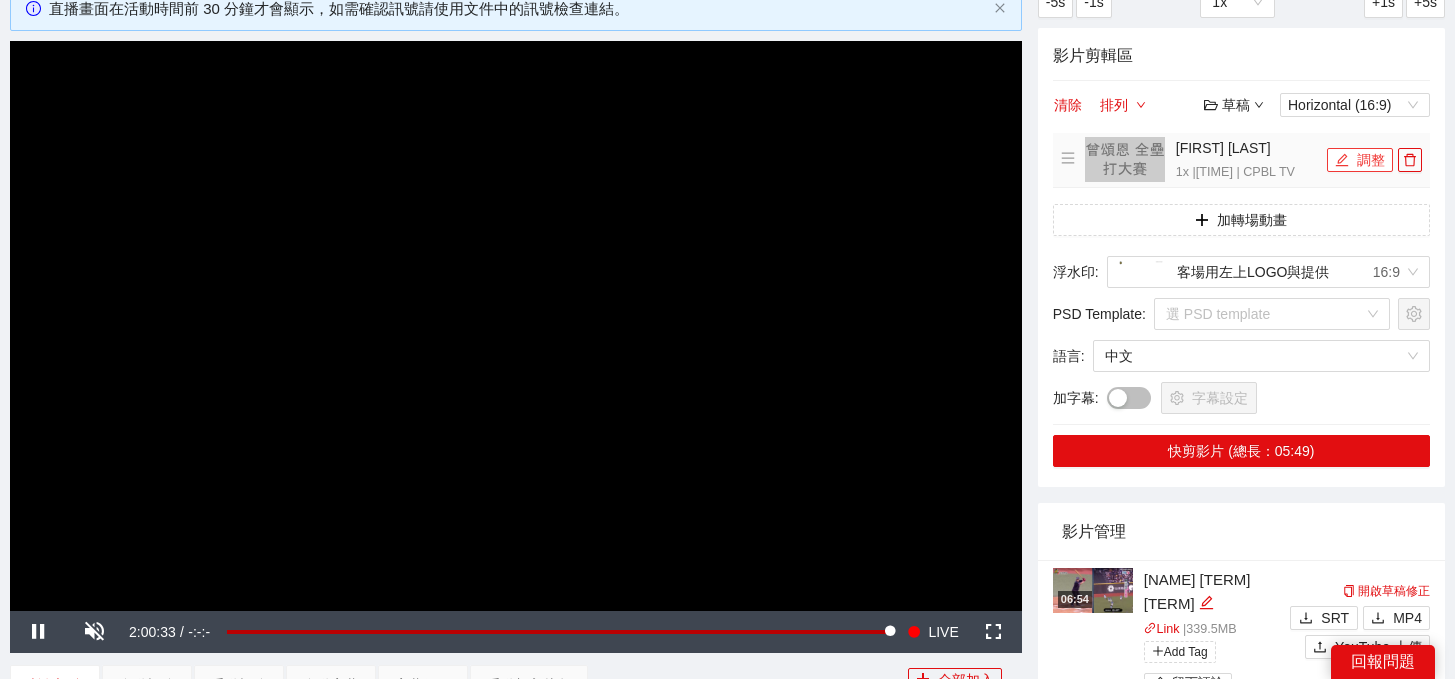 click on "調整" at bounding box center (1360, 160) 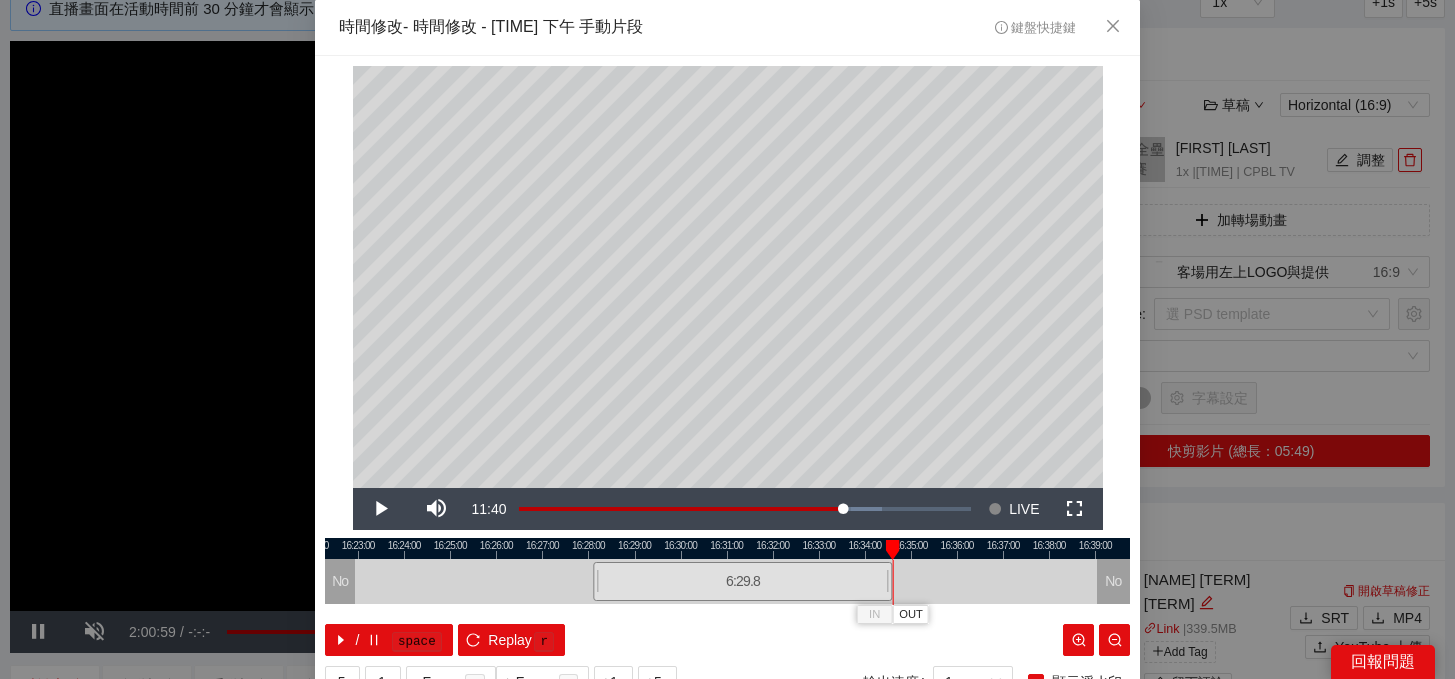 drag, startPoint x: 857, startPoint y: 584, endPoint x: 888, endPoint y: 585, distance: 31.016125 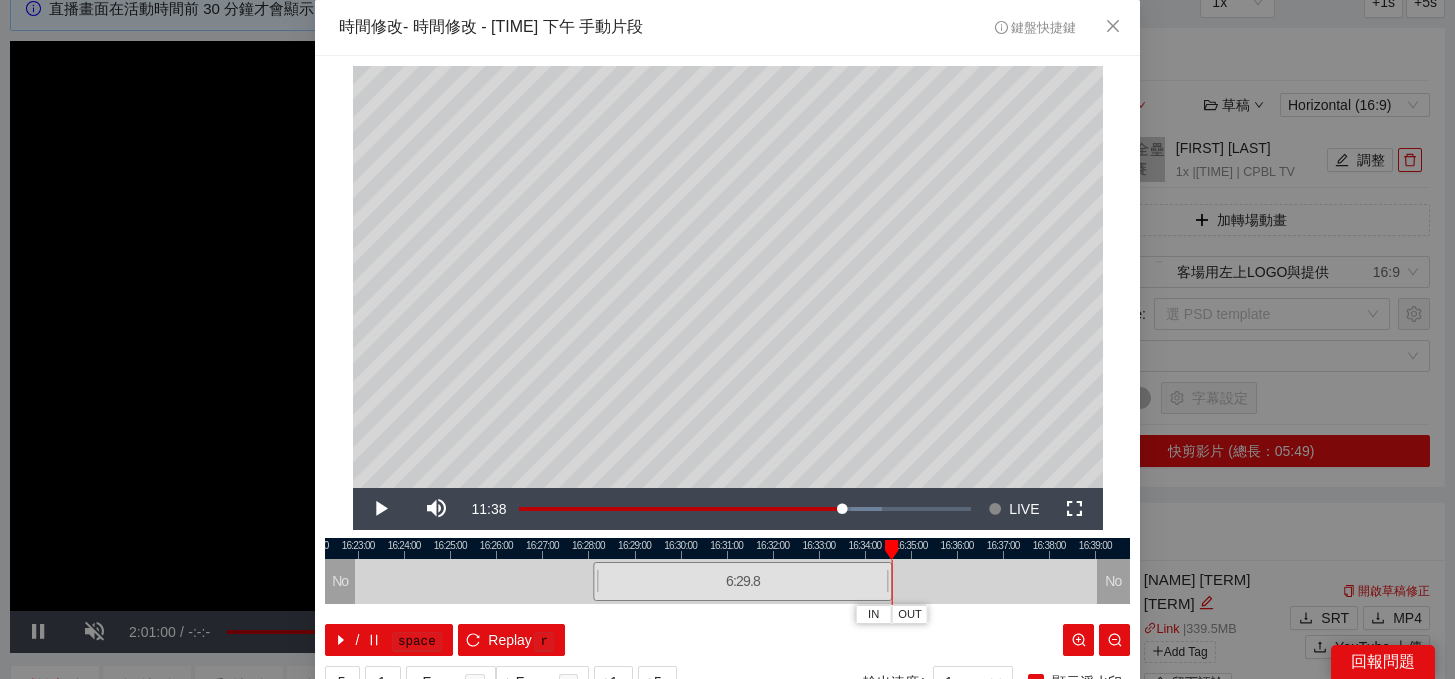 drag, startPoint x: 892, startPoint y: 547, endPoint x: 836, endPoint y: 546, distance: 56.008926 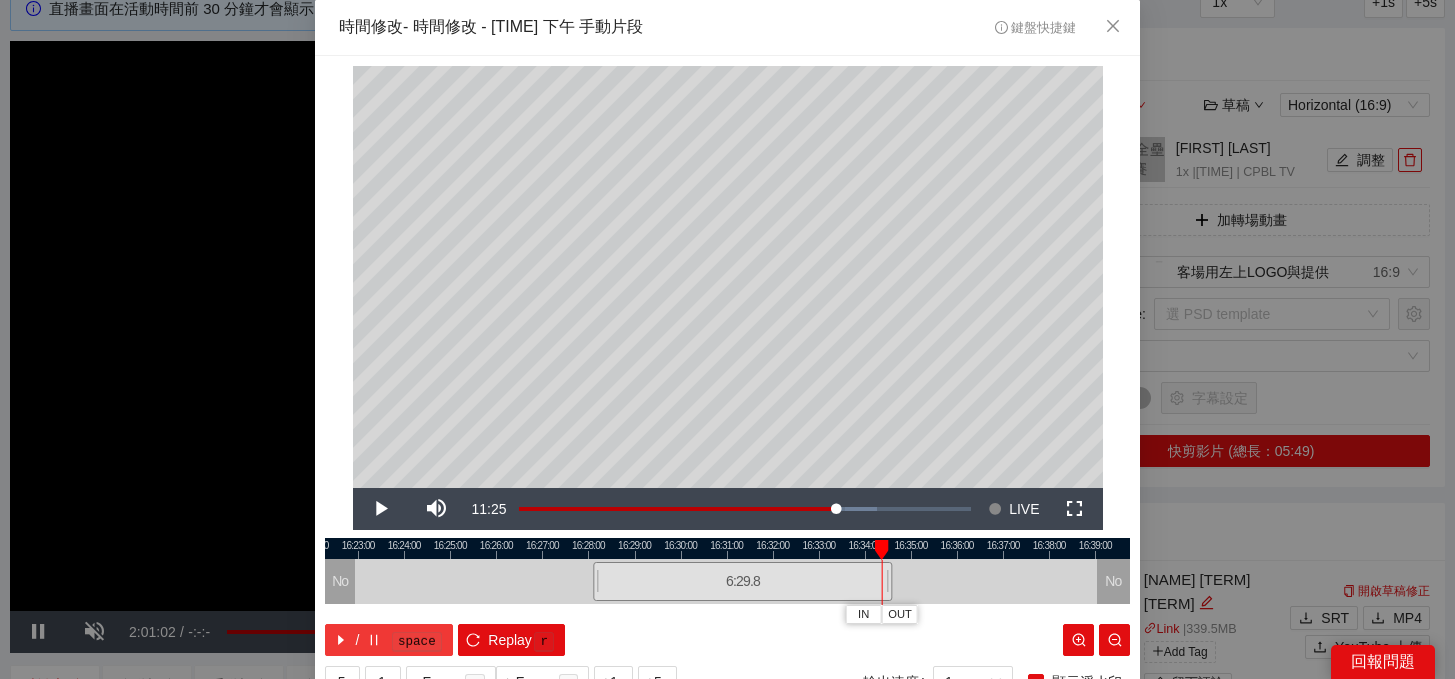 click on "/   space" at bounding box center [389, 640] 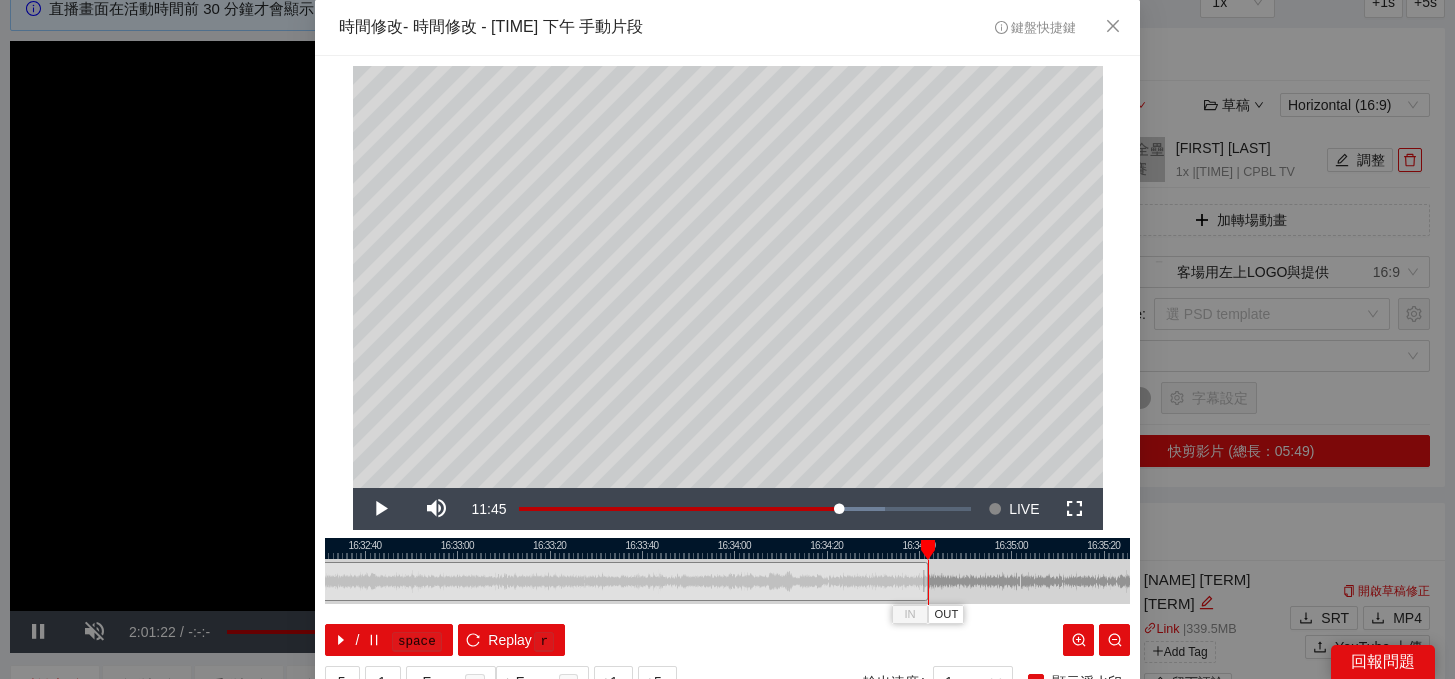 drag, startPoint x: 897, startPoint y: 579, endPoint x: 925, endPoint y: 583, distance: 28.284271 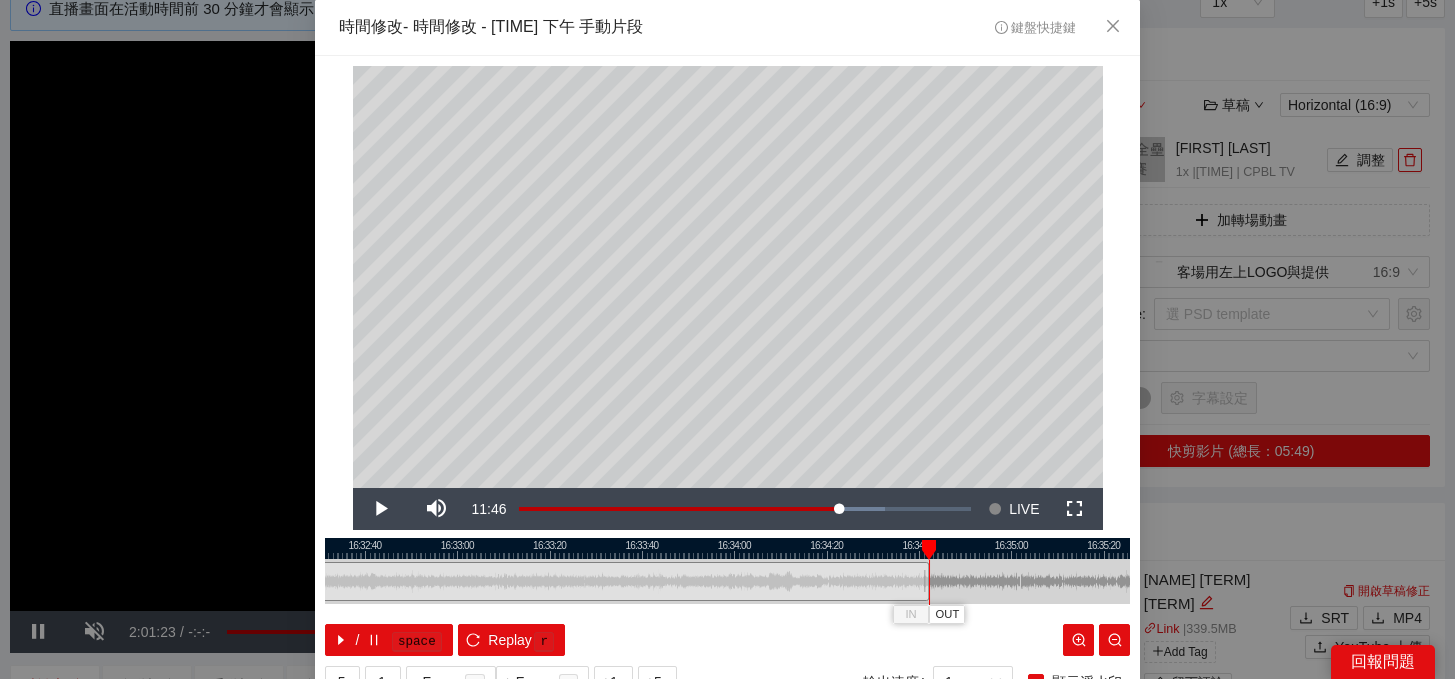 drag, startPoint x: 929, startPoint y: 549, endPoint x: 914, endPoint y: 549, distance: 15 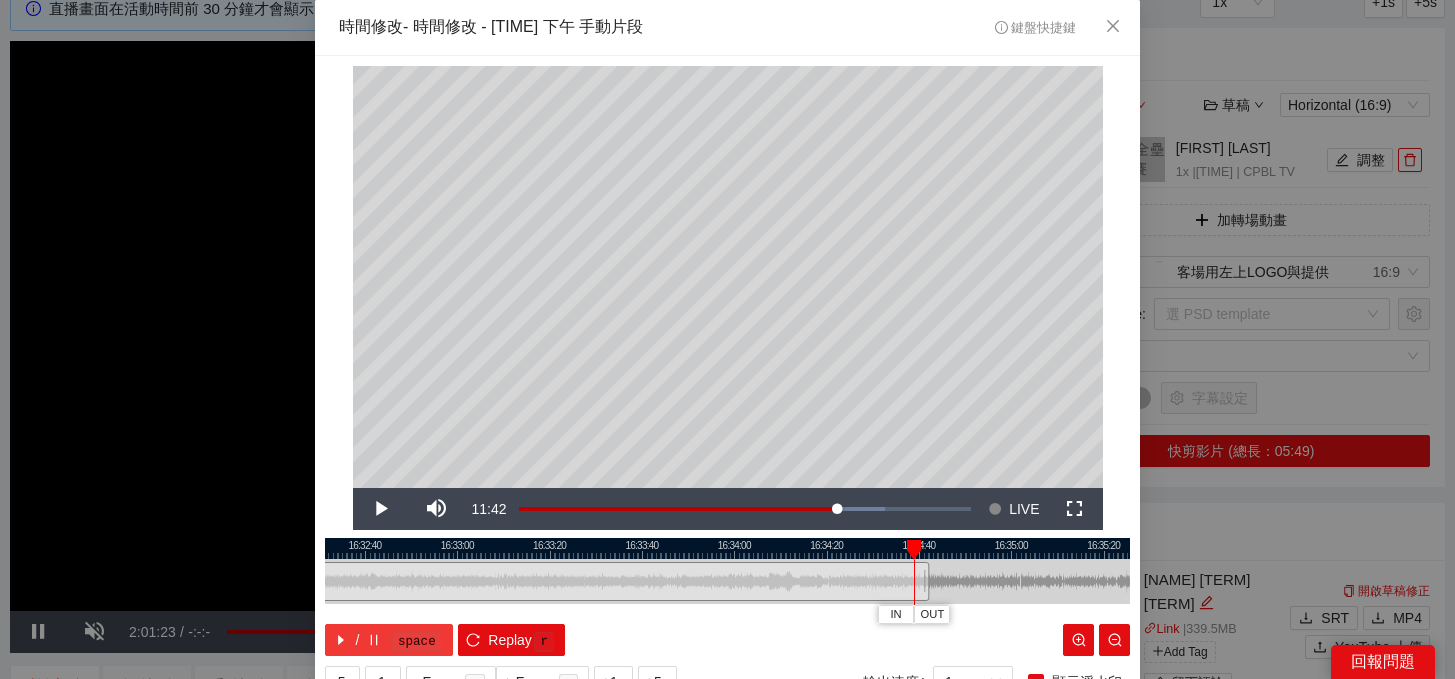 click on "space" at bounding box center [416, 641] 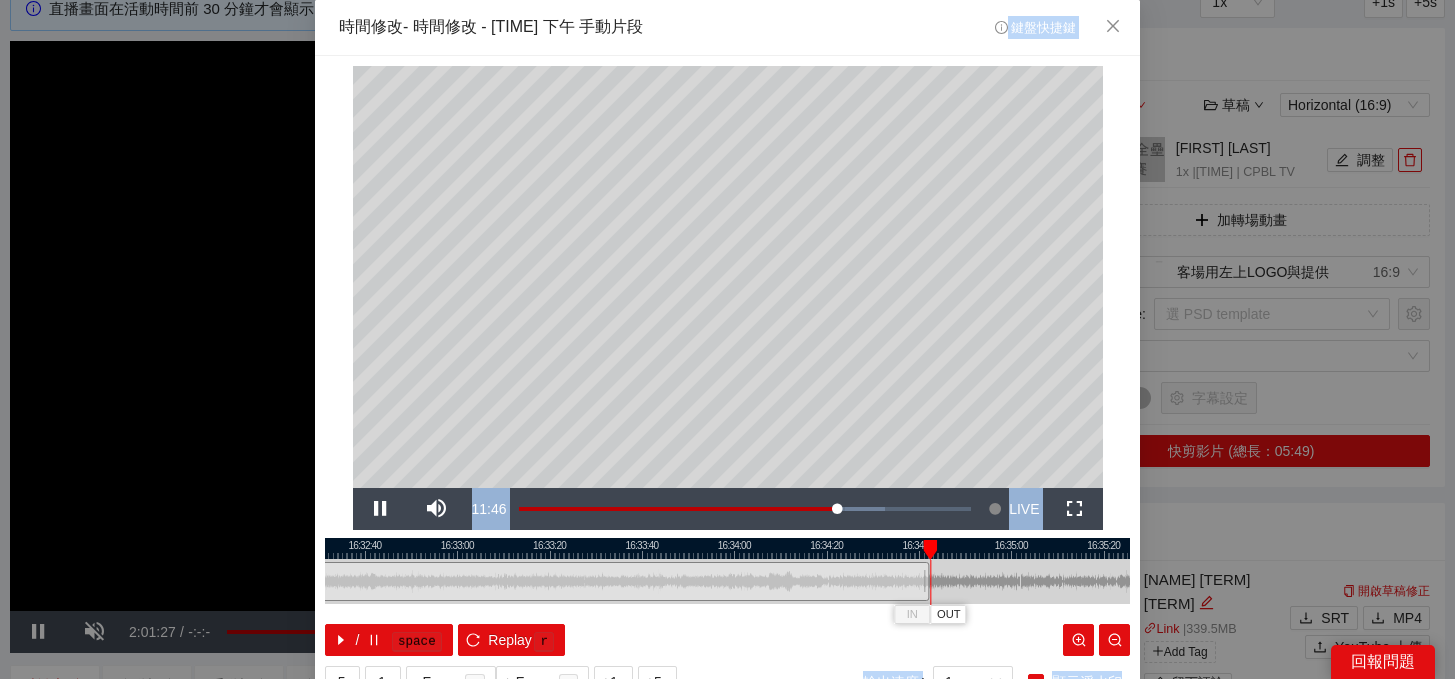 drag, startPoint x: 898, startPoint y: 25, endPoint x: 1259, endPoint y: 29, distance: 361.02216 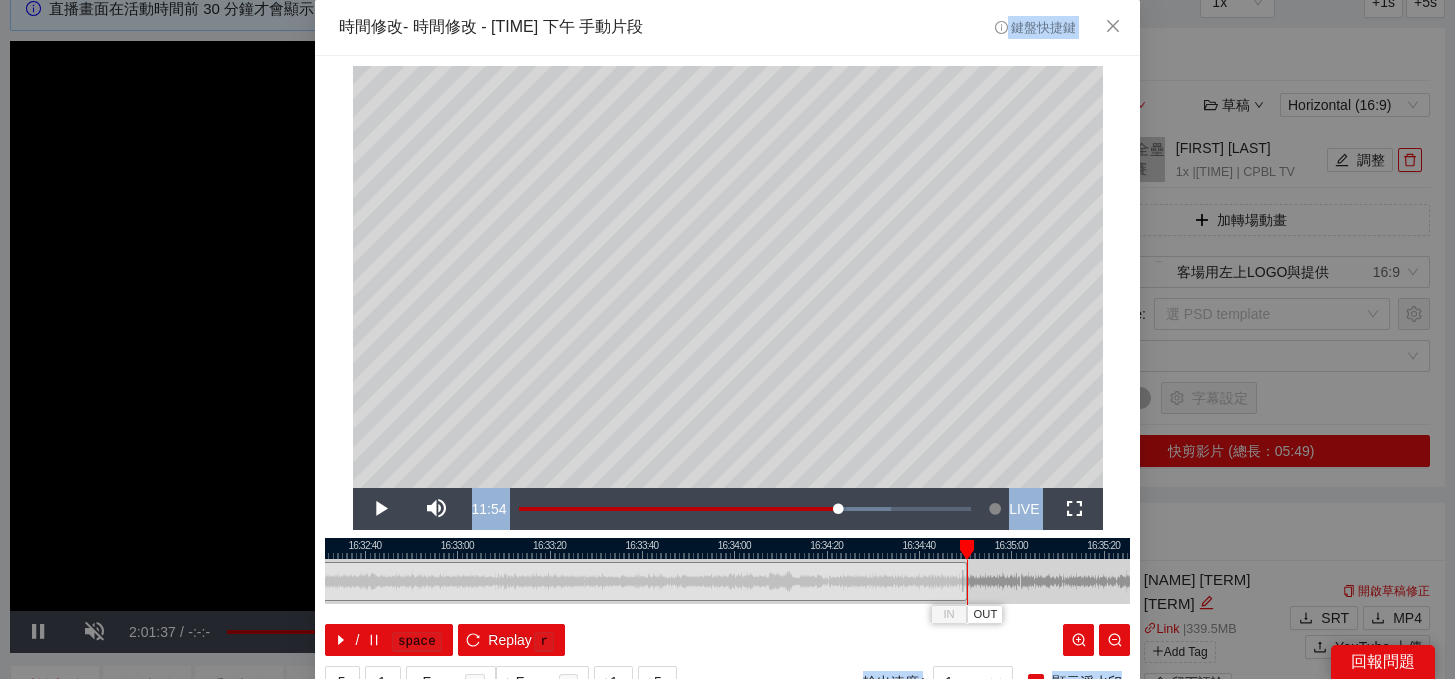 click at bounding box center [964, 581] 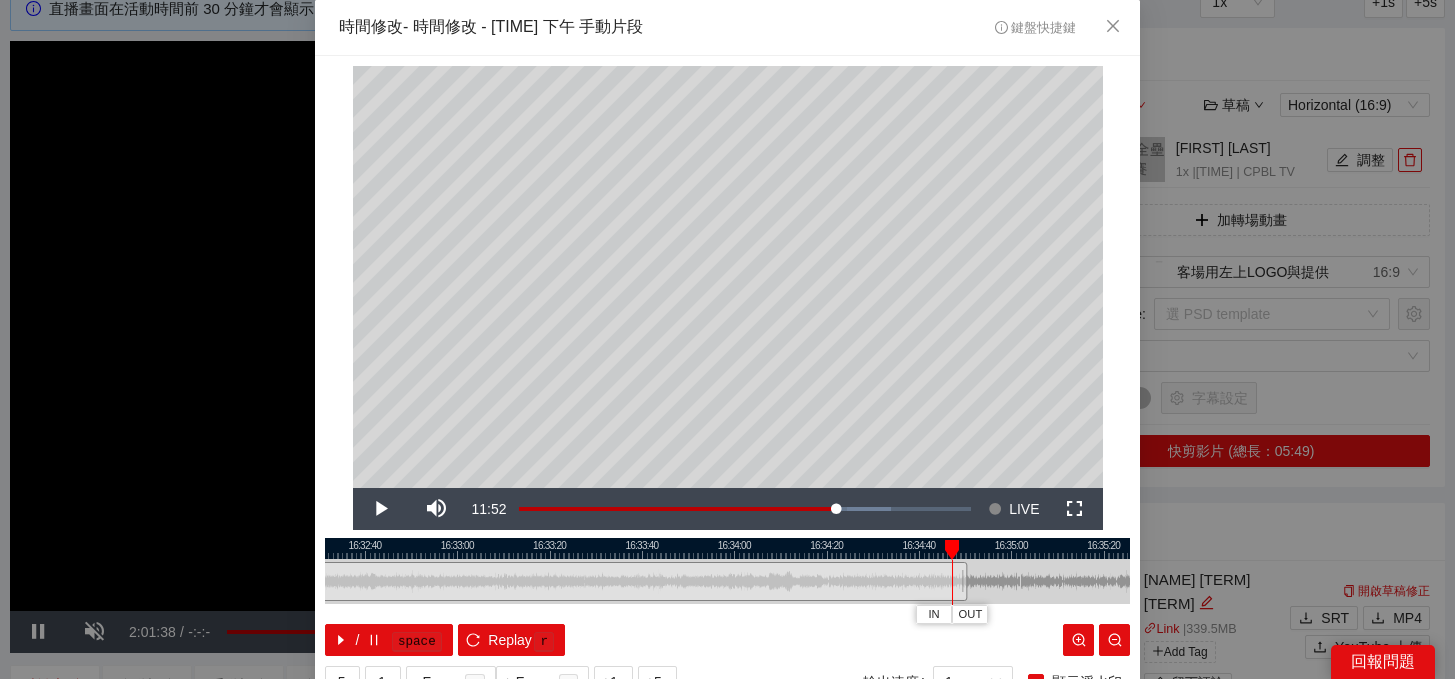 drag, startPoint x: 969, startPoint y: 542, endPoint x: 954, endPoint y: 542, distance: 15 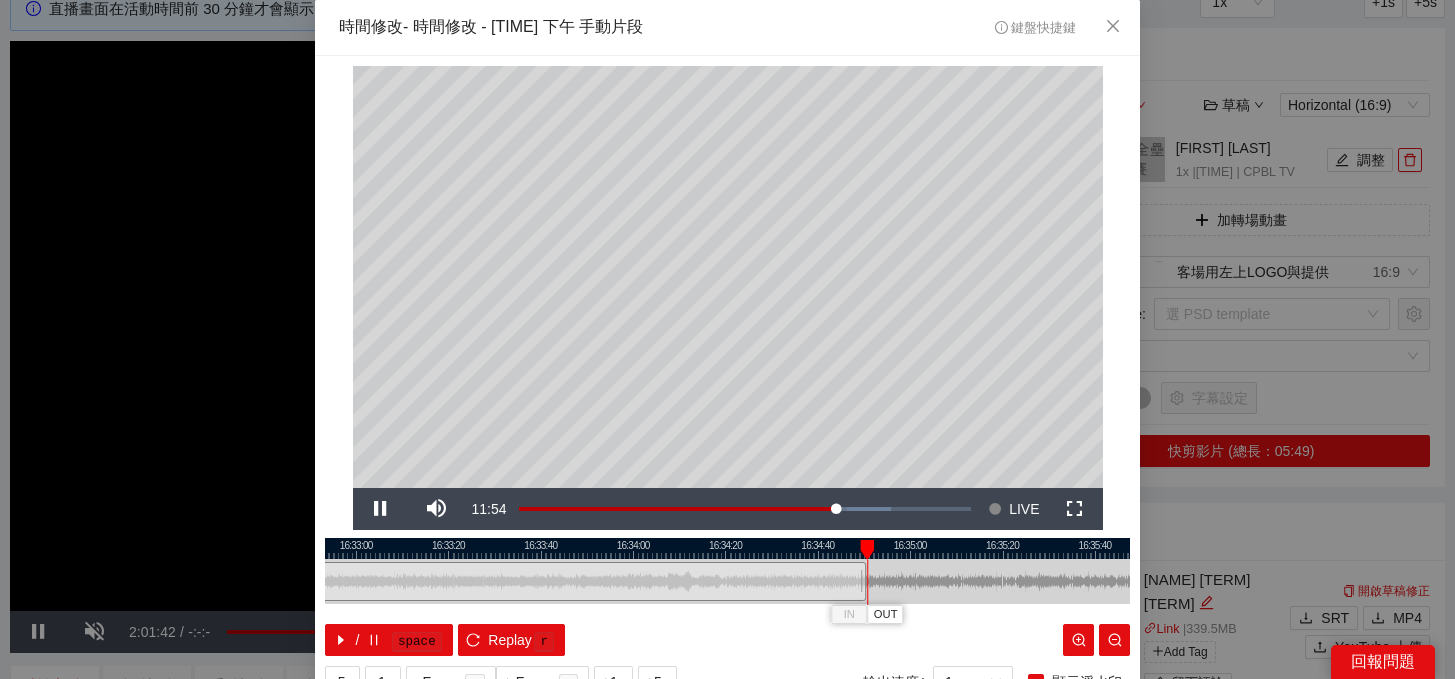 drag, startPoint x: 774, startPoint y: 550, endPoint x: 666, endPoint y: 591, distance: 115.52056 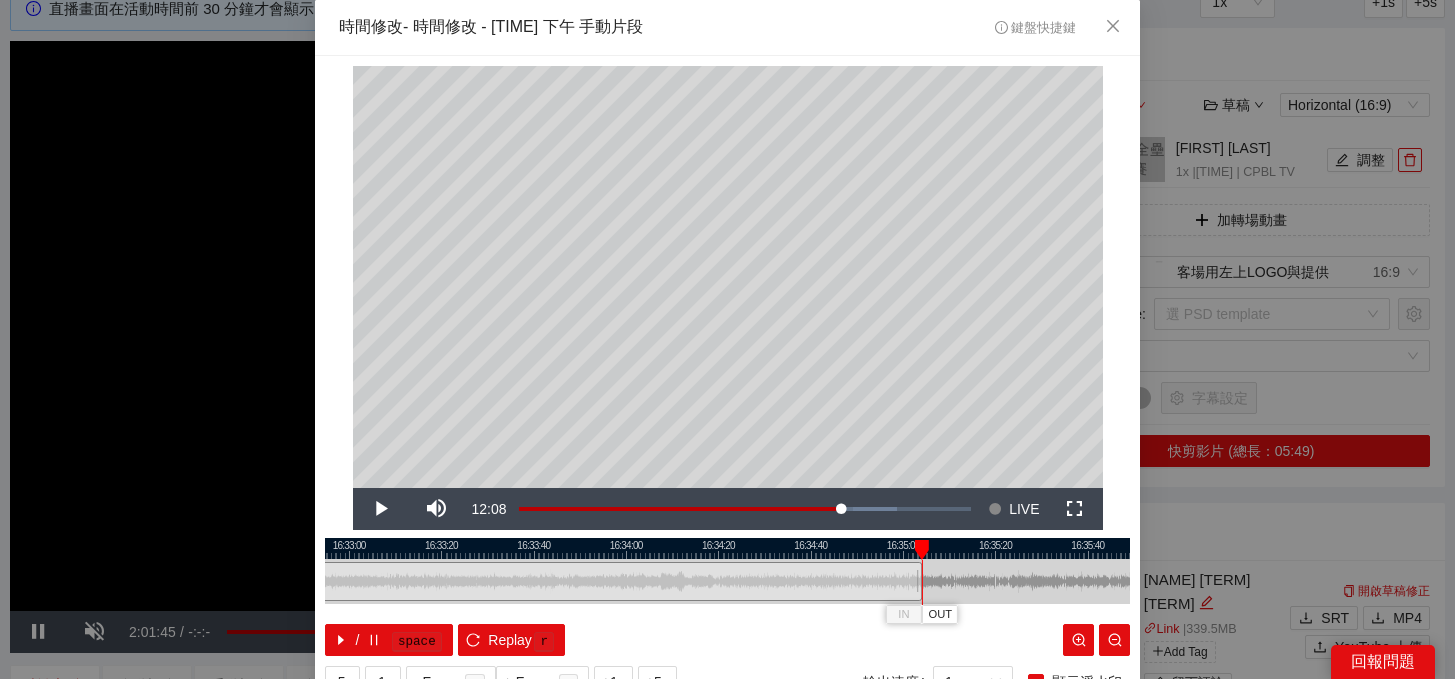 drag, startPoint x: 857, startPoint y: 578, endPoint x: 921, endPoint y: 578, distance: 64 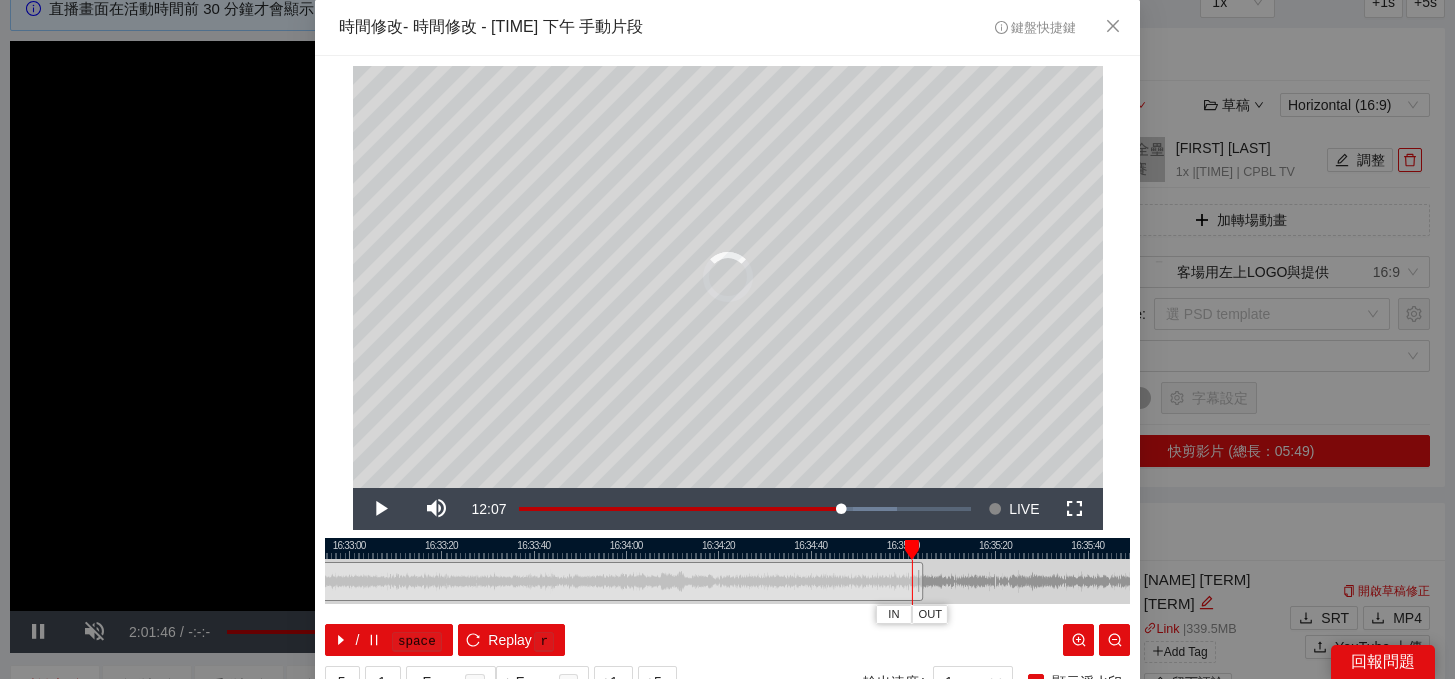 drag, startPoint x: 920, startPoint y: 547, endPoint x: 897, endPoint y: 547, distance: 23 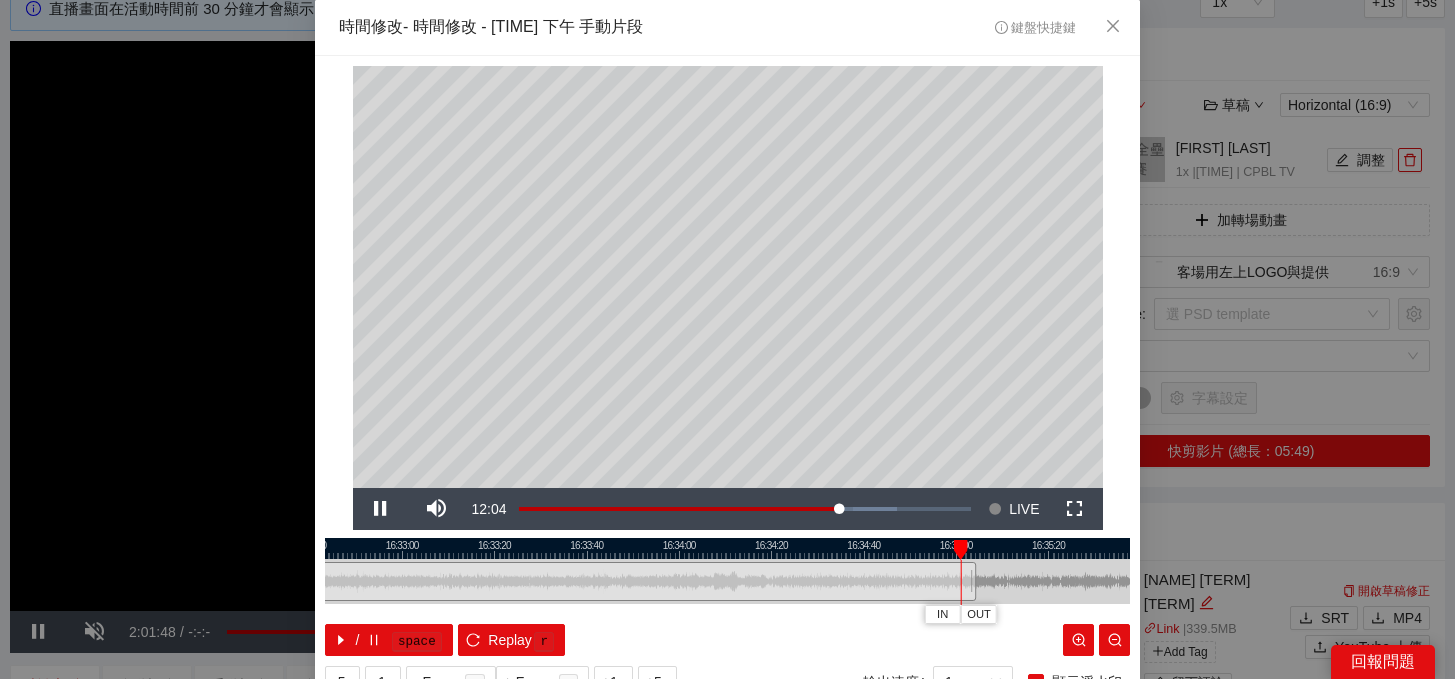 drag, startPoint x: 608, startPoint y: 543, endPoint x: 1125, endPoint y: 551, distance: 517.0619 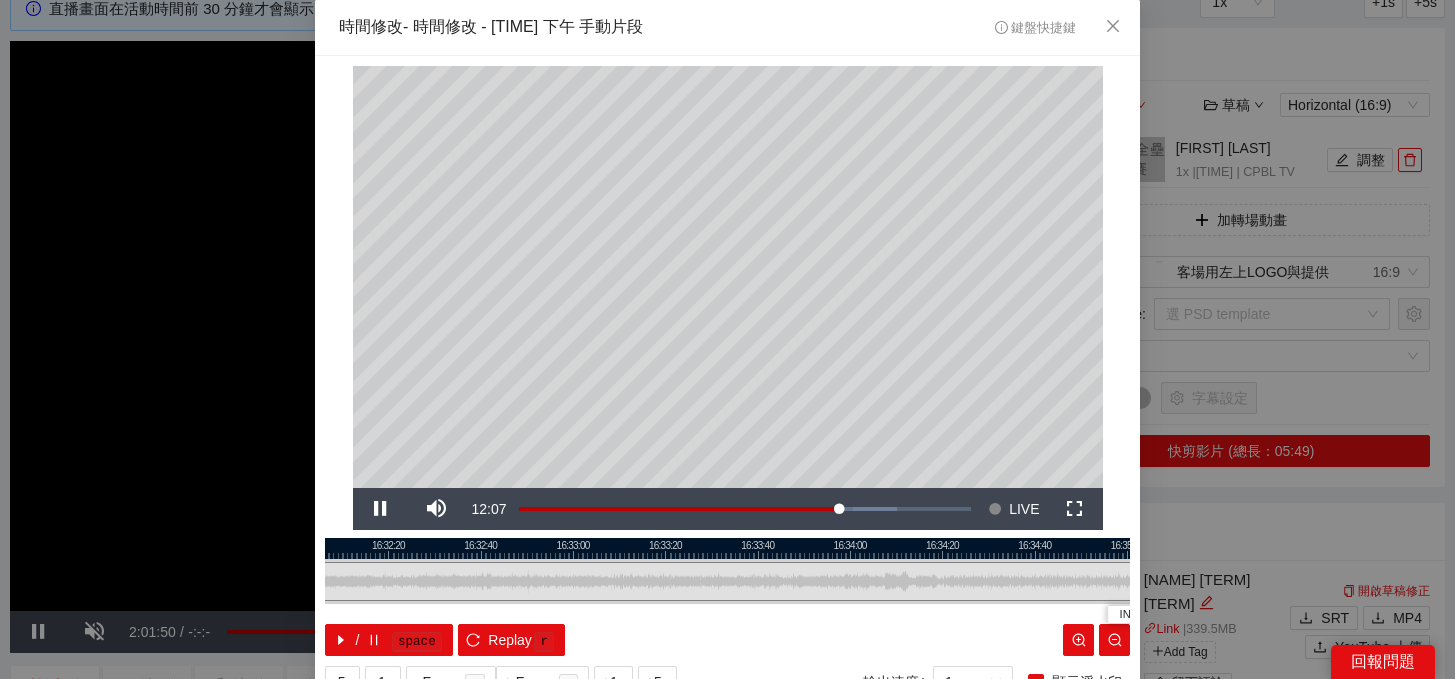 drag, startPoint x: 906, startPoint y: 541, endPoint x: 566, endPoint y: 555, distance: 340.28812 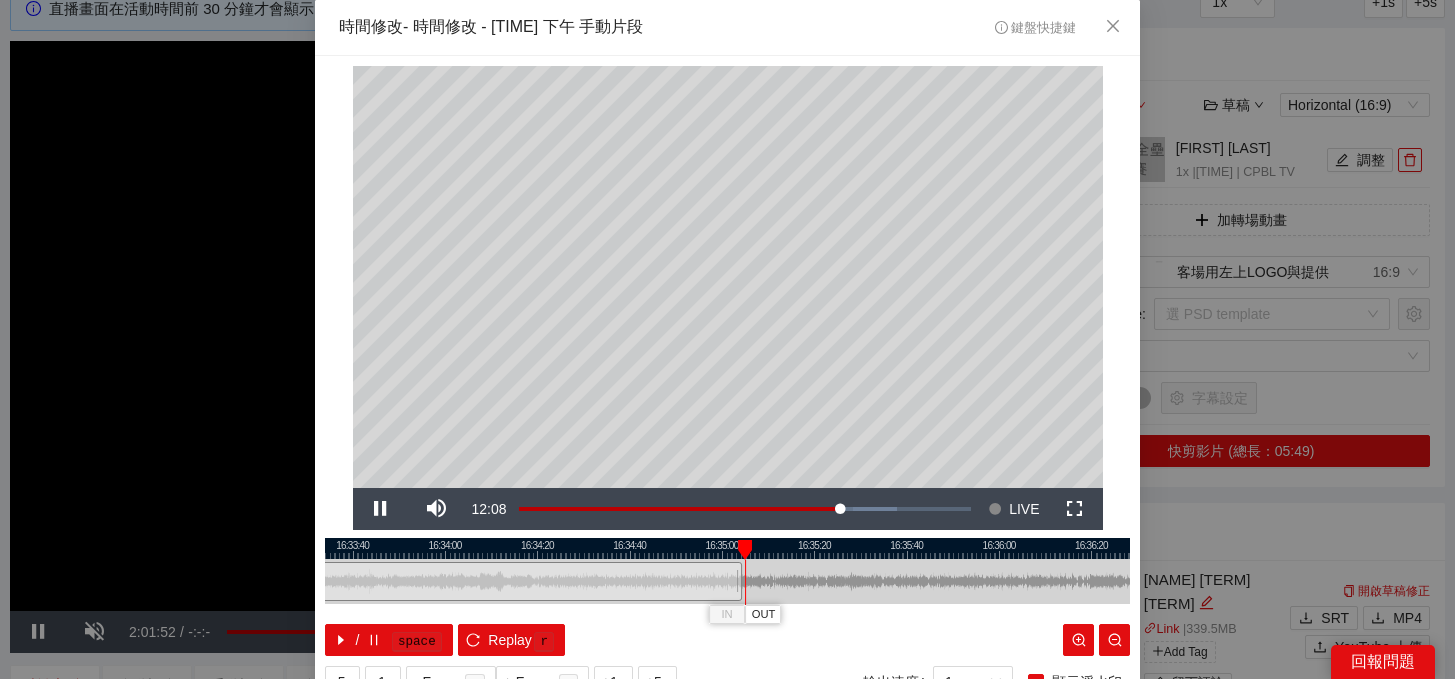 drag, startPoint x: 948, startPoint y: 547, endPoint x: 595, endPoint y: 538, distance: 353.11472 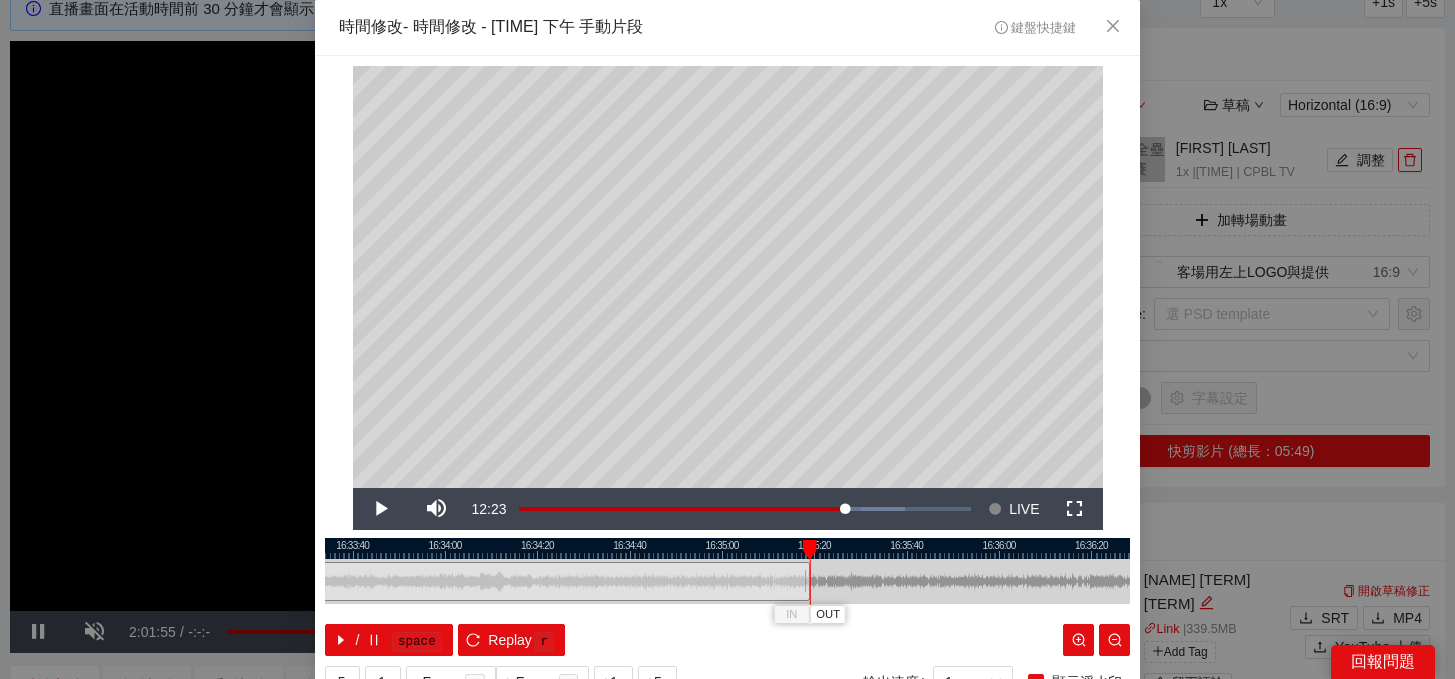 drag, startPoint x: 737, startPoint y: 580, endPoint x: 804, endPoint y: 577, distance: 67.06713 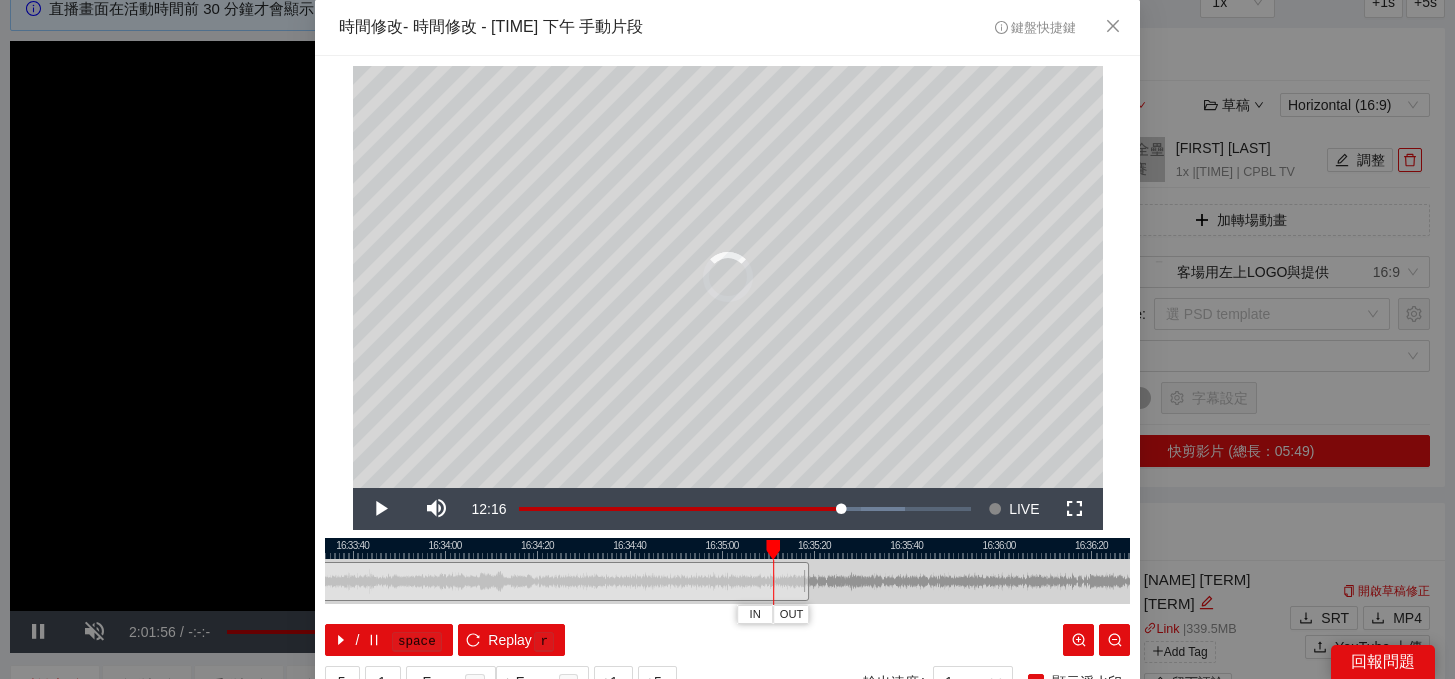 drag, startPoint x: 813, startPoint y: 546, endPoint x: 767, endPoint y: 546, distance: 46 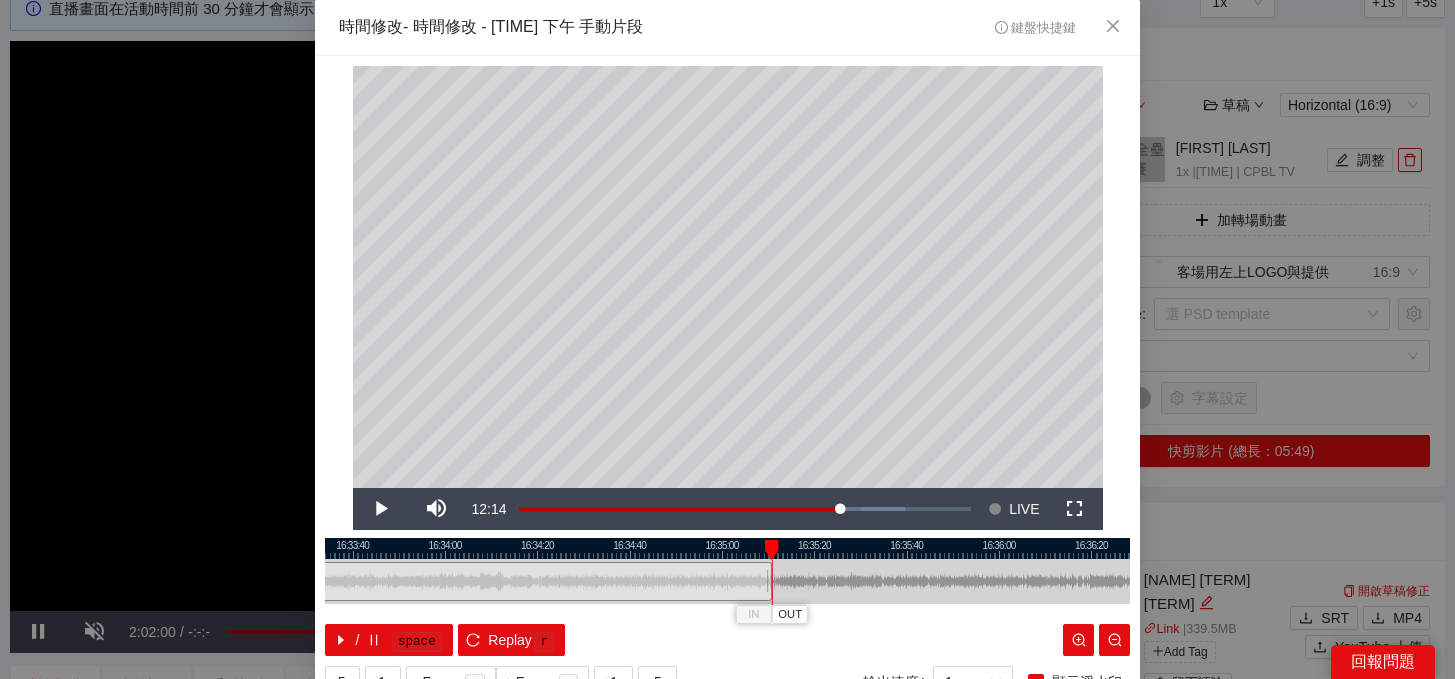drag, startPoint x: 805, startPoint y: 586, endPoint x: 768, endPoint y: 588, distance: 37.054016 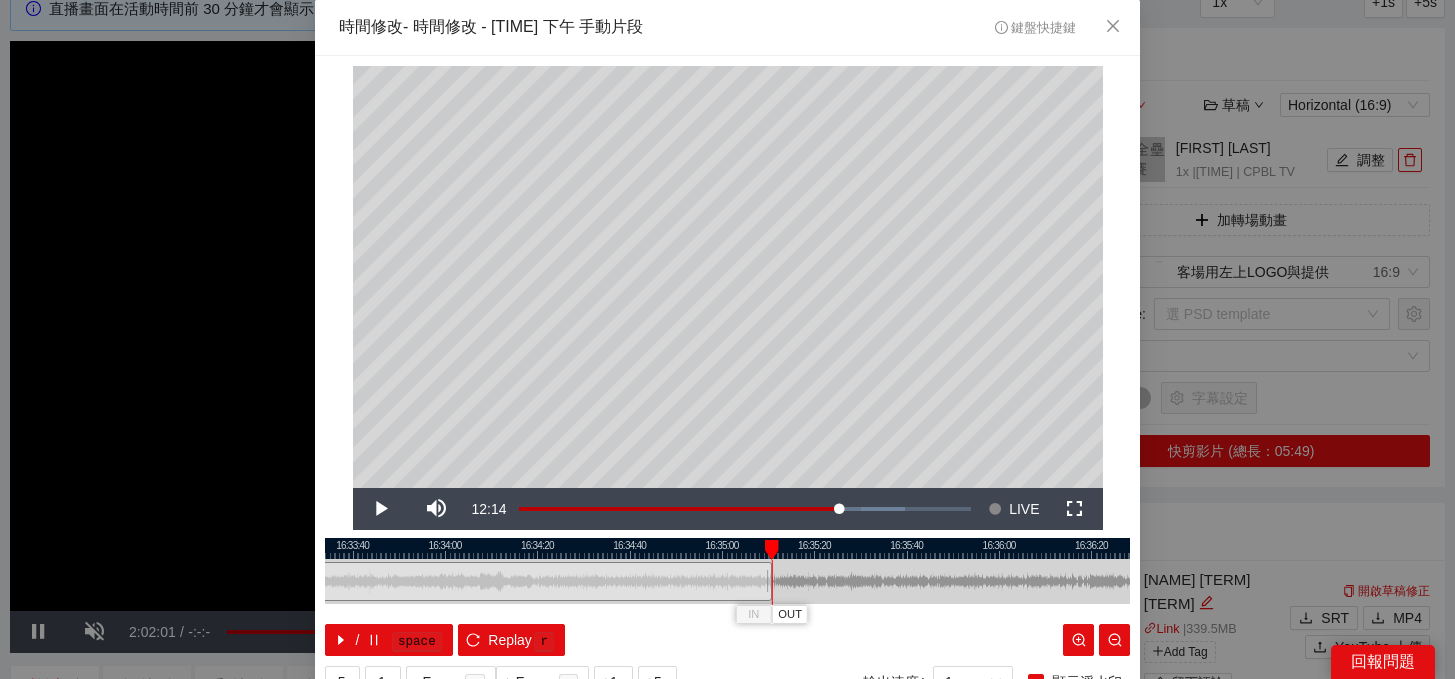 drag, startPoint x: 771, startPoint y: 545, endPoint x: 754, endPoint y: 545, distance: 17 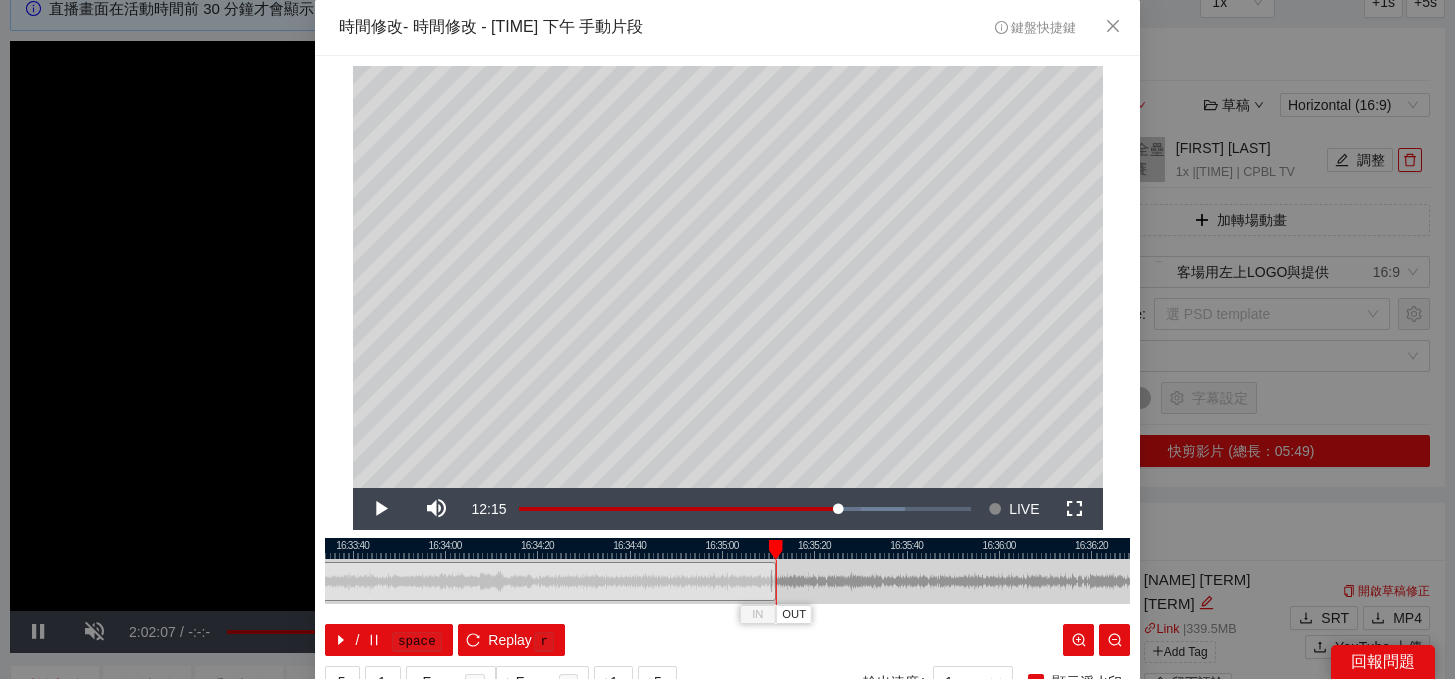 click at bounding box center (773, 581) 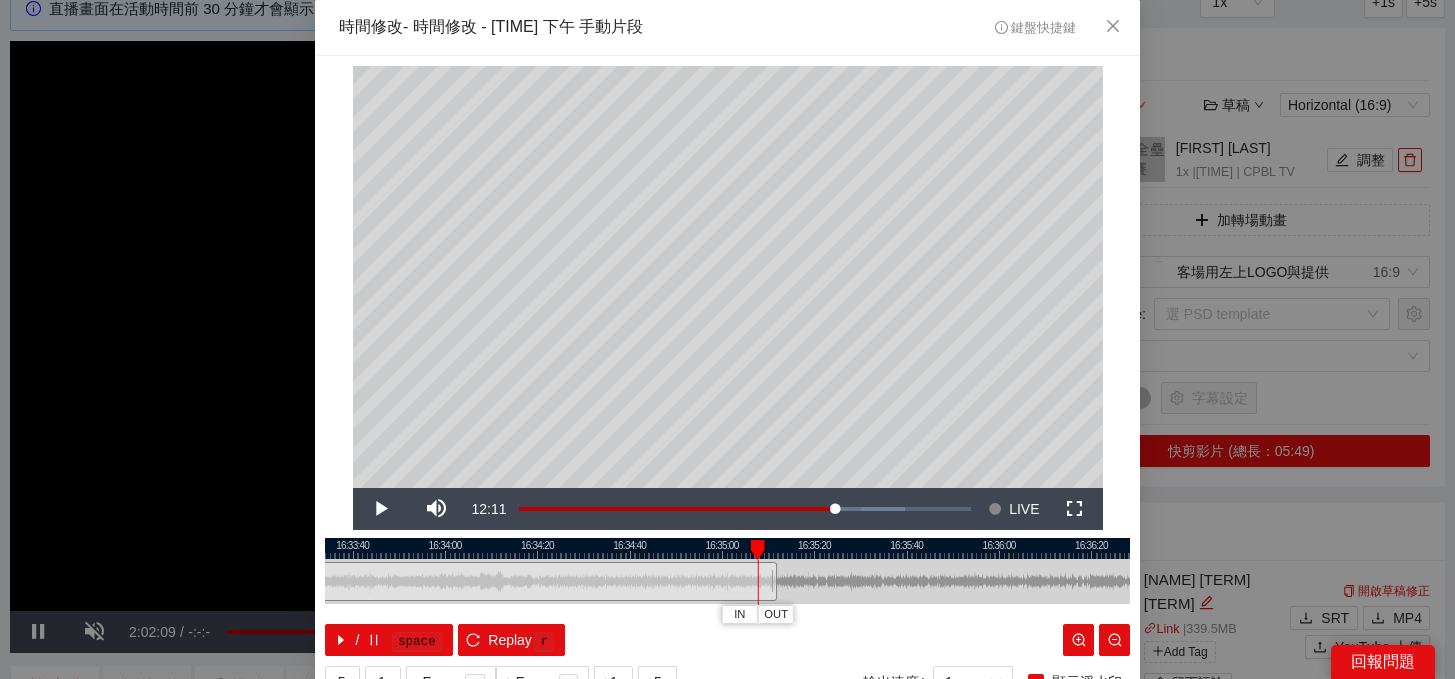 drag, startPoint x: 775, startPoint y: 553, endPoint x: 755, endPoint y: 553, distance: 20 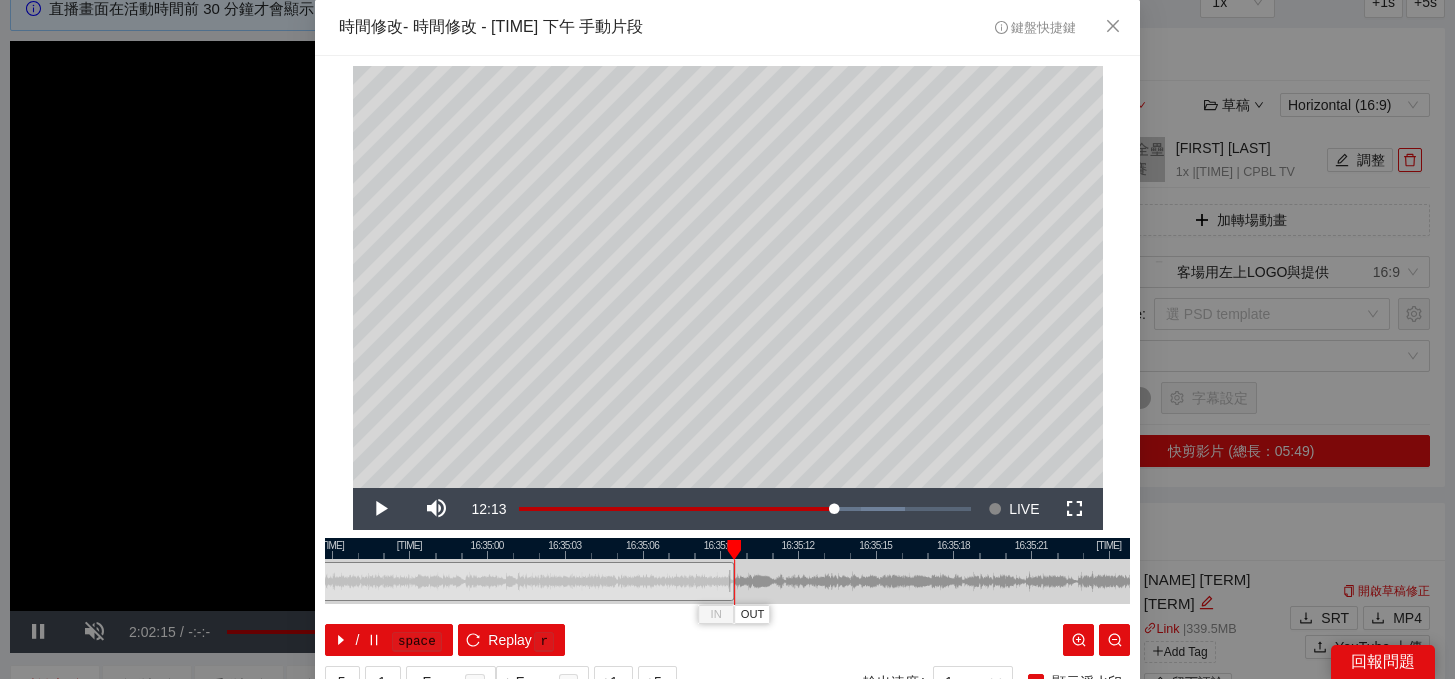 drag, startPoint x: 793, startPoint y: 592, endPoint x: 733, endPoint y: 592, distance: 60 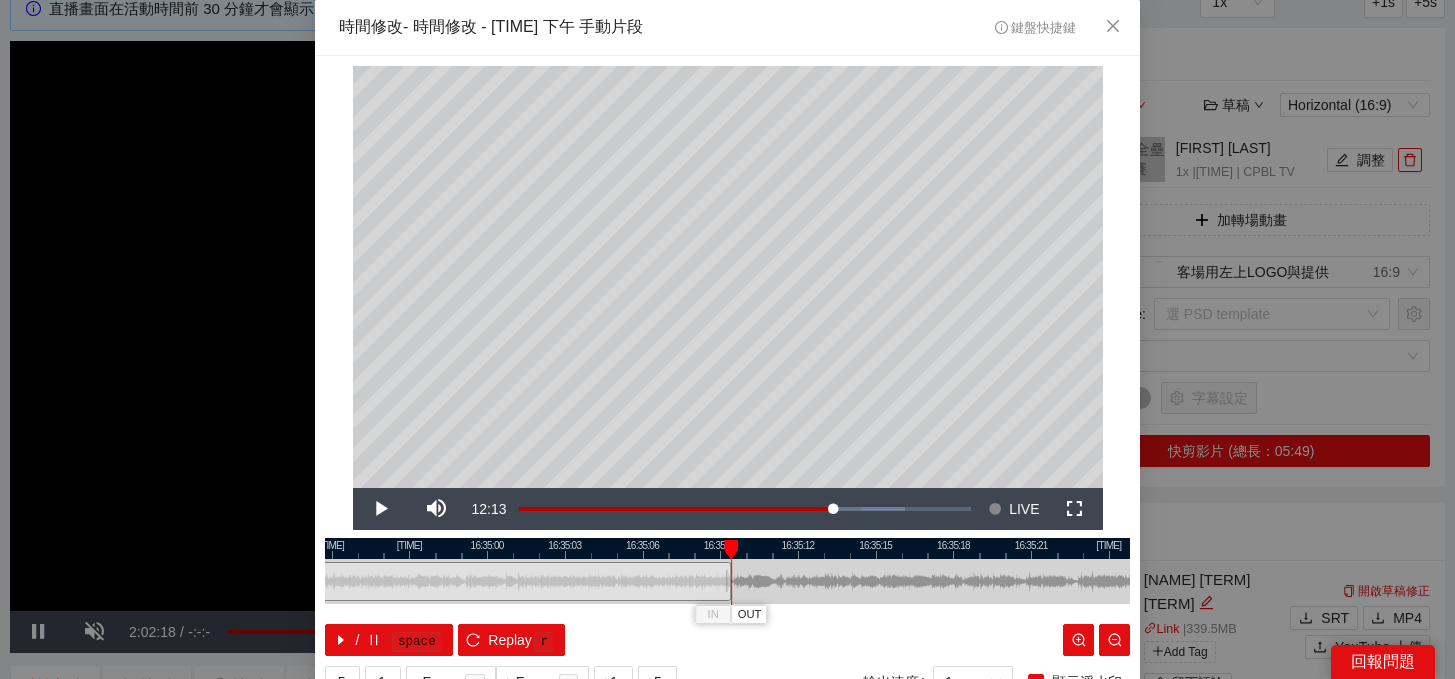 click at bounding box center [728, 581] 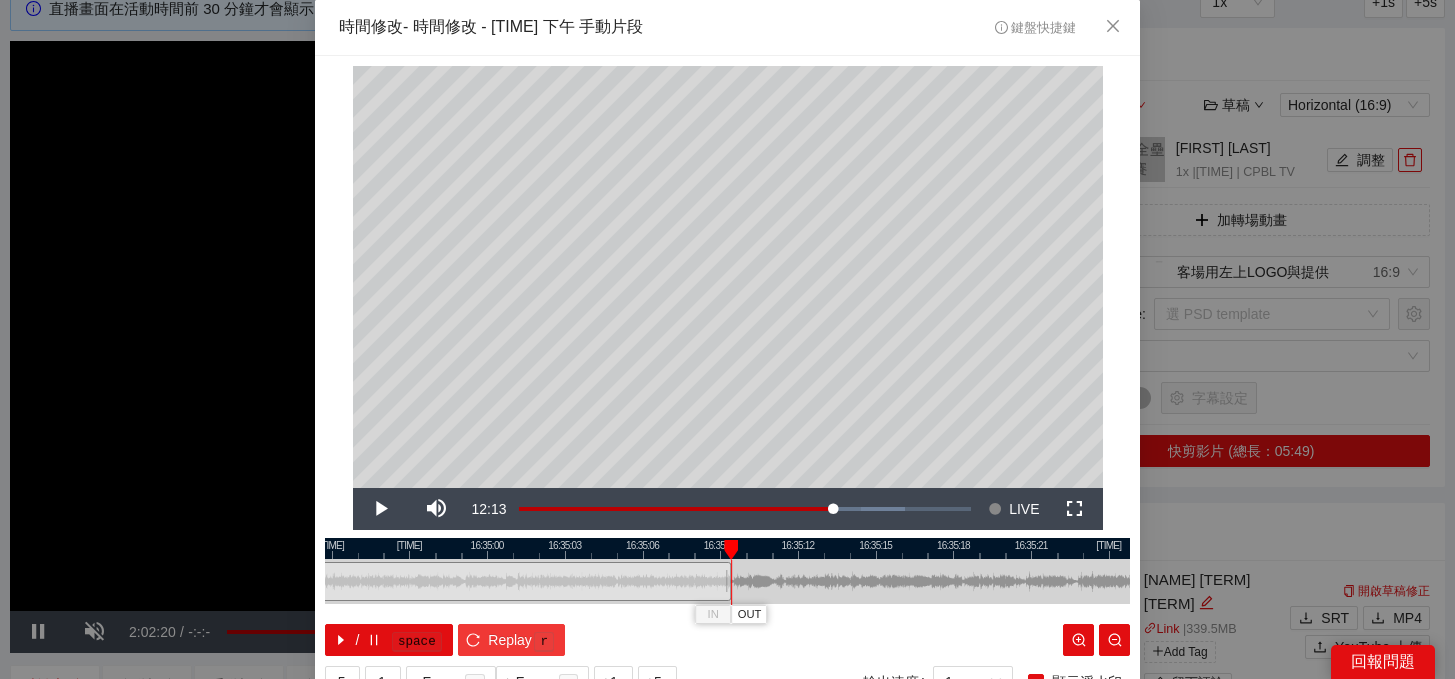 click on "r" at bounding box center [544, 641] 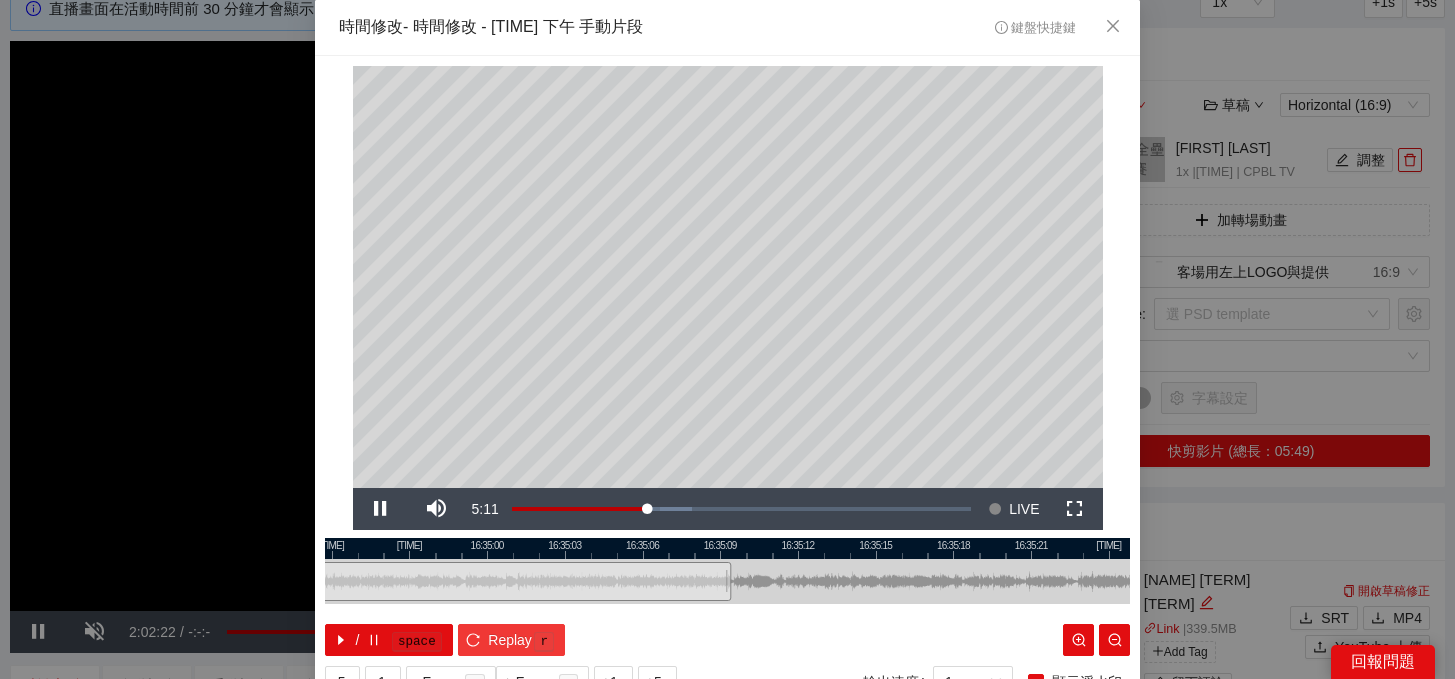 scroll, scrollTop: 81, scrollLeft: 0, axis: vertical 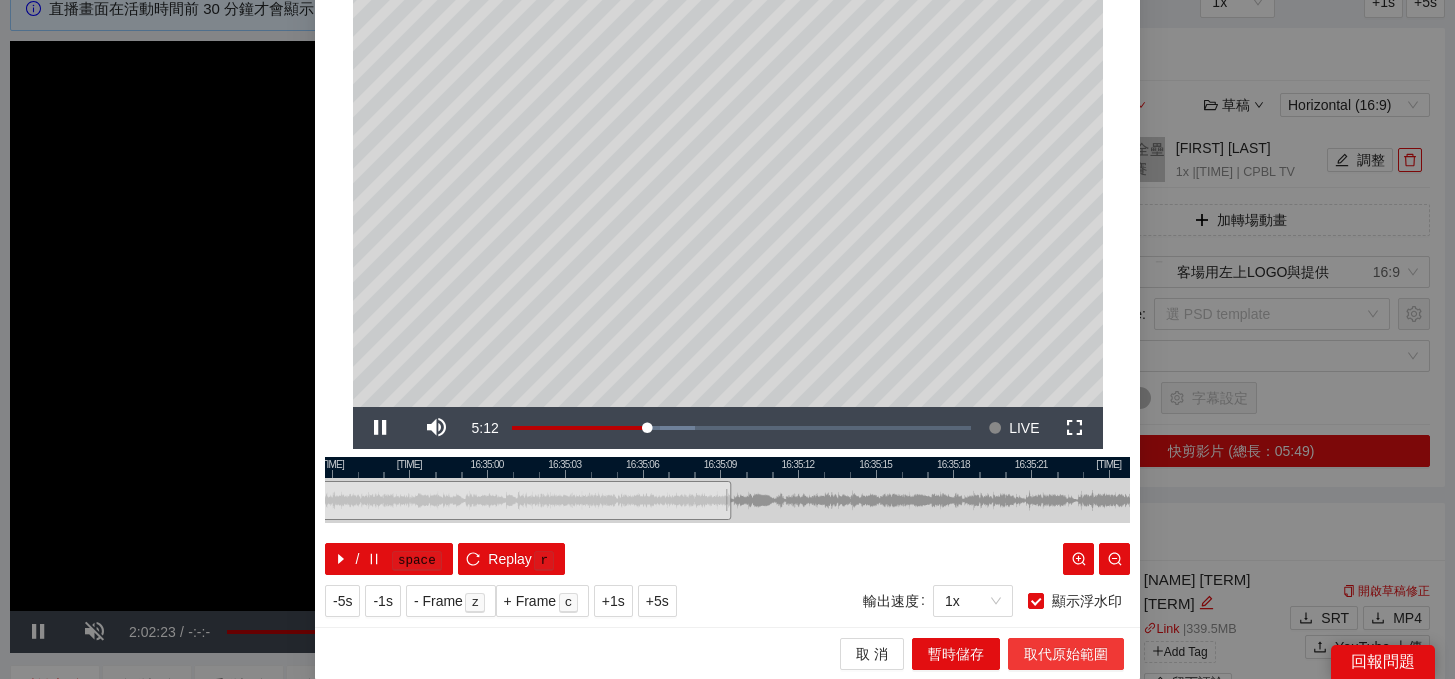 click on "取代原始範圍" at bounding box center [1066, 654] 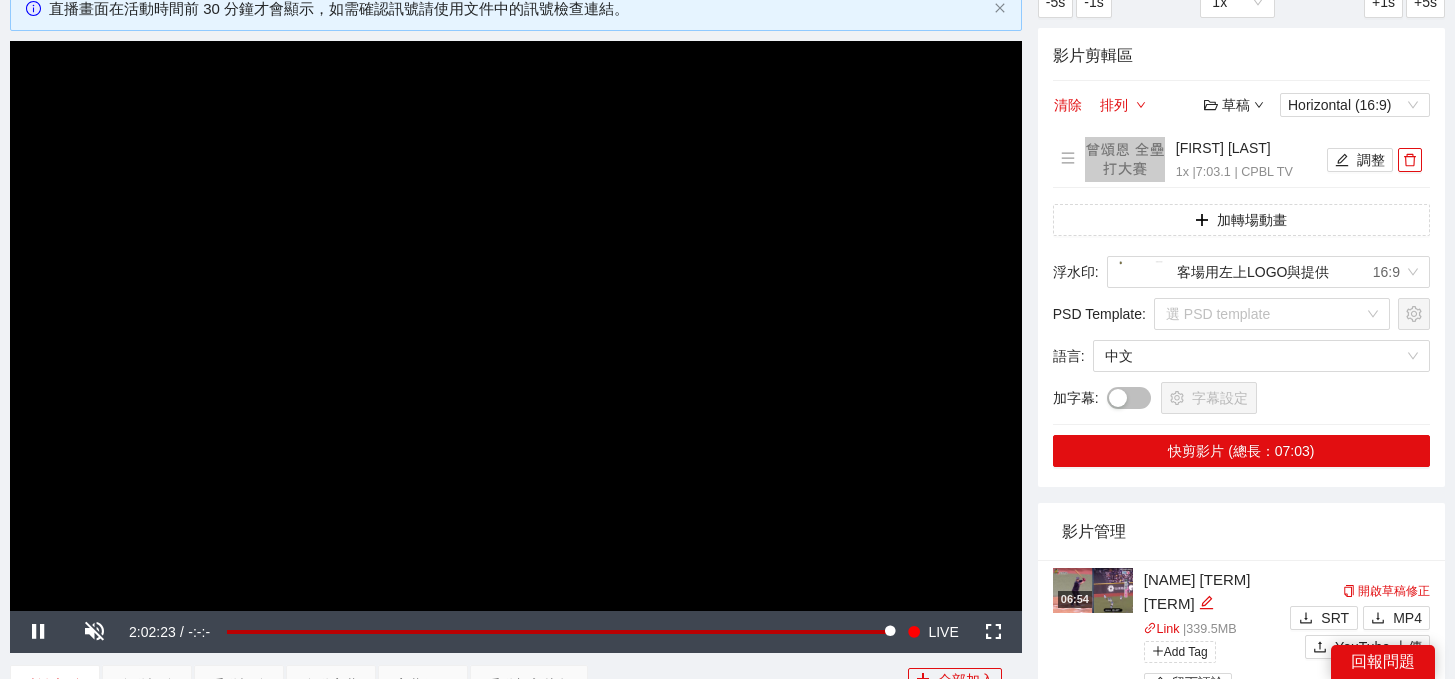 scroll, scrollTop: 0, scrollLeft: 0, axis: both 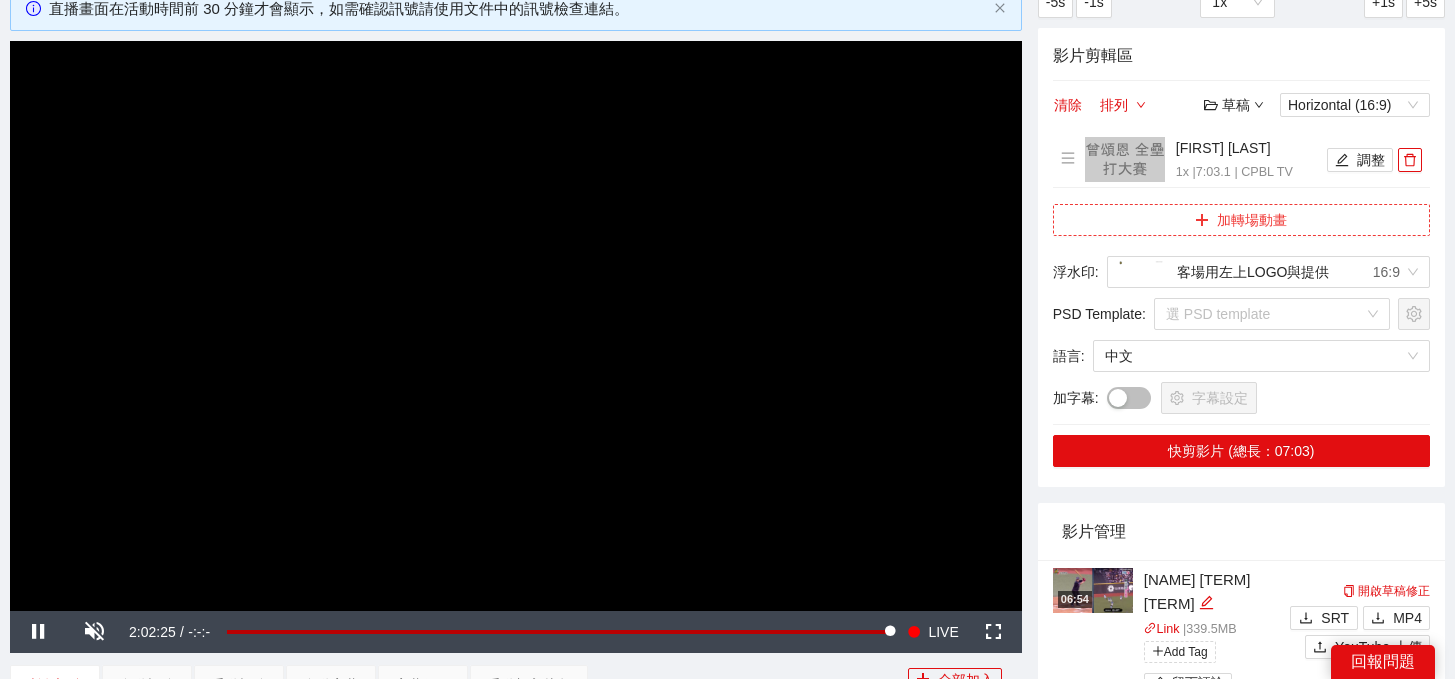 click on "加轉場動畫" at bounding box center (1241, 220) 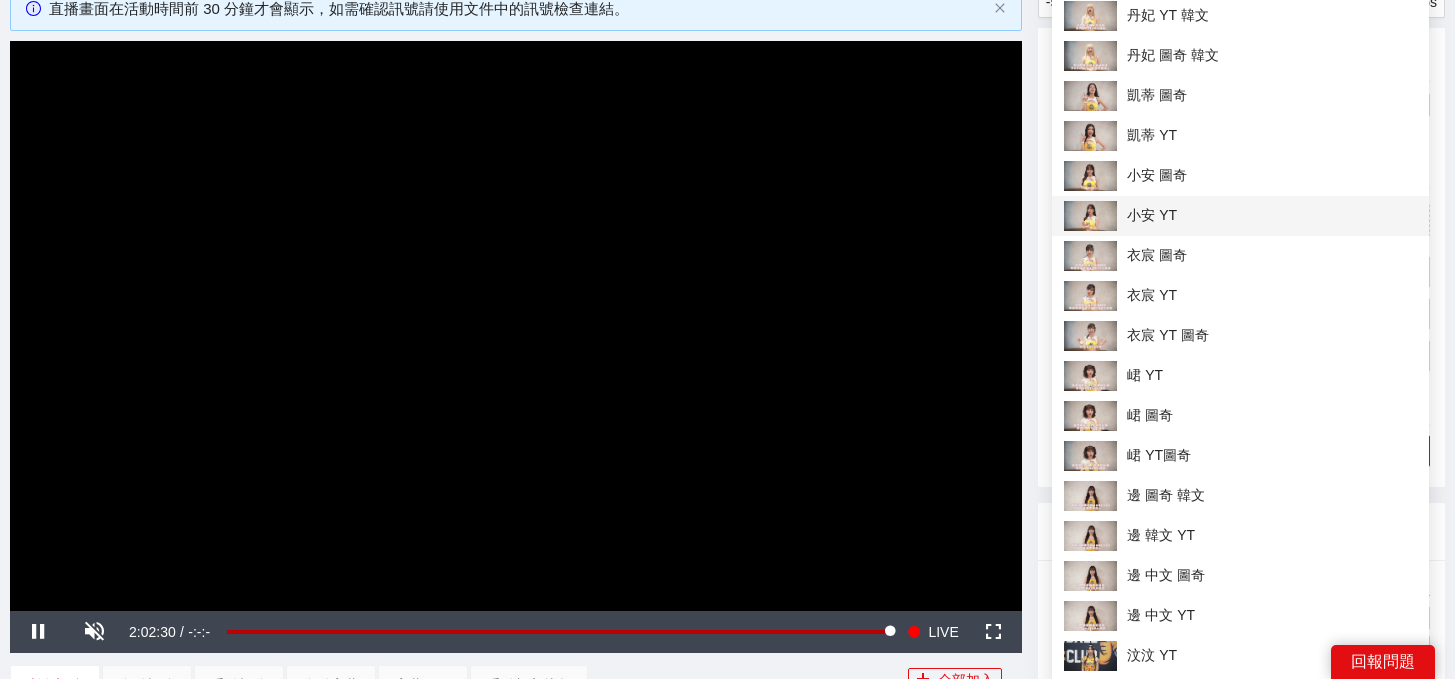 click on "小安 YT" at bounding box center (1240, 216) 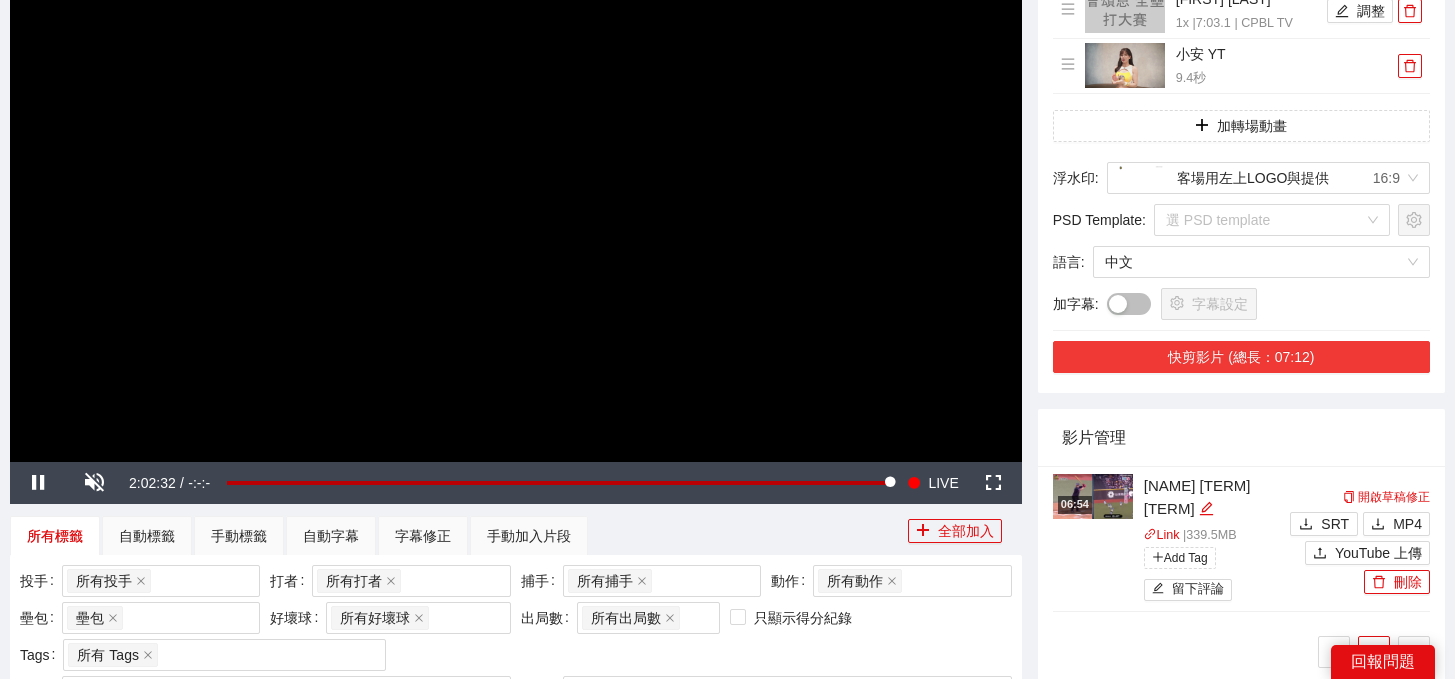 scroll, scrollTop: 331, scrollLeft: 0, axis: vertical 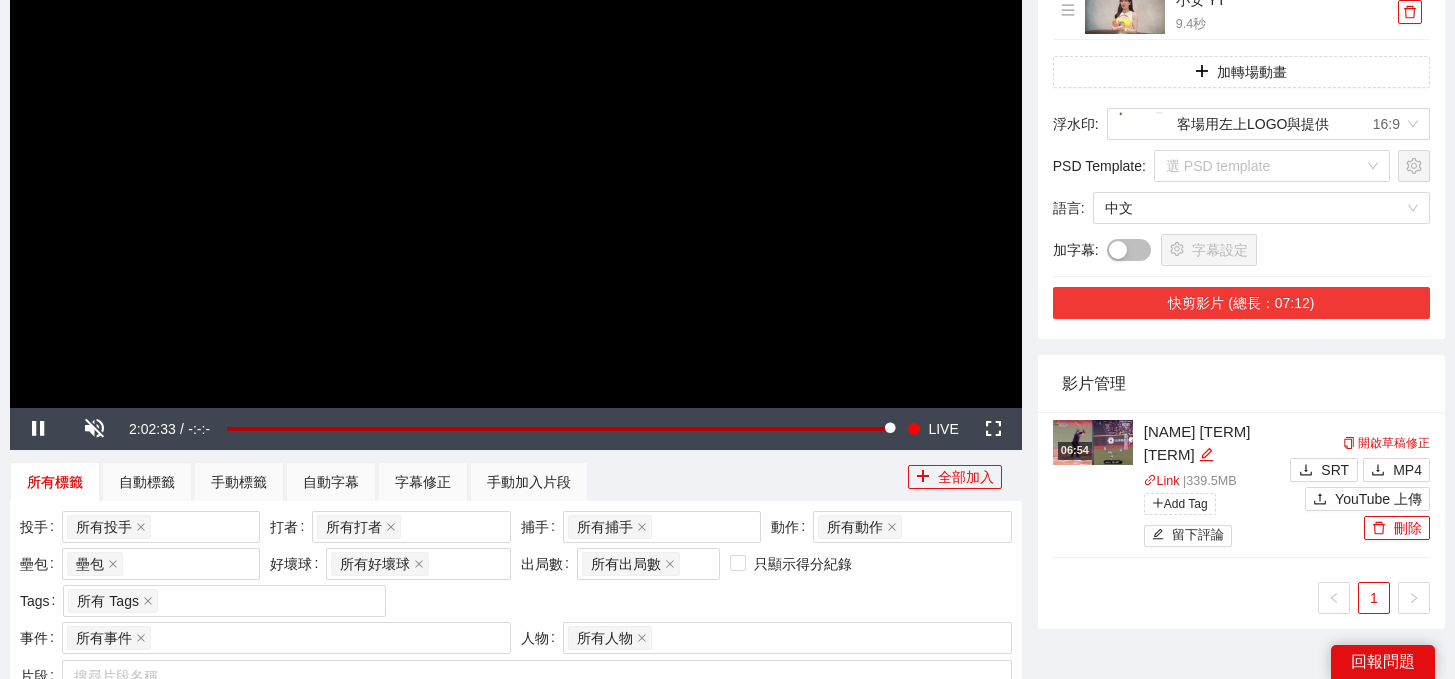 click on "快剪影片 (總長：07:12)" at bounding box center (1241, 303) 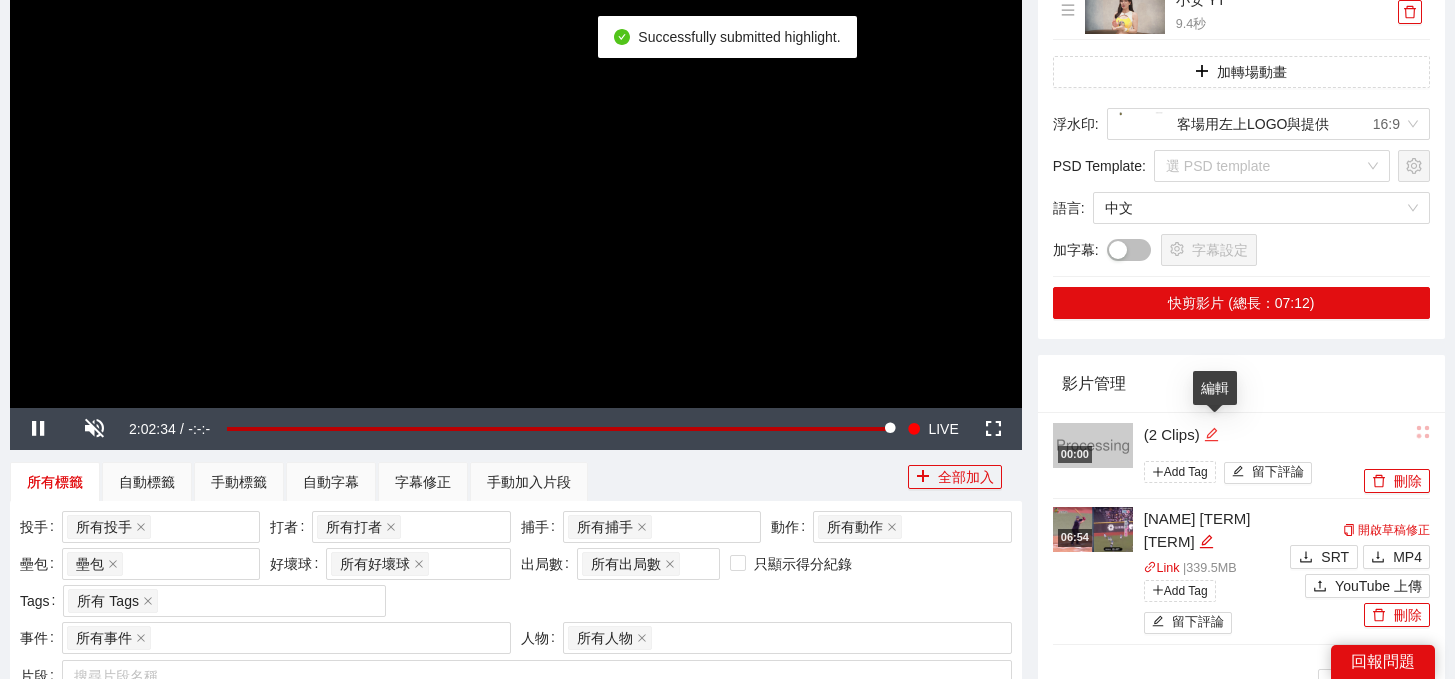 click 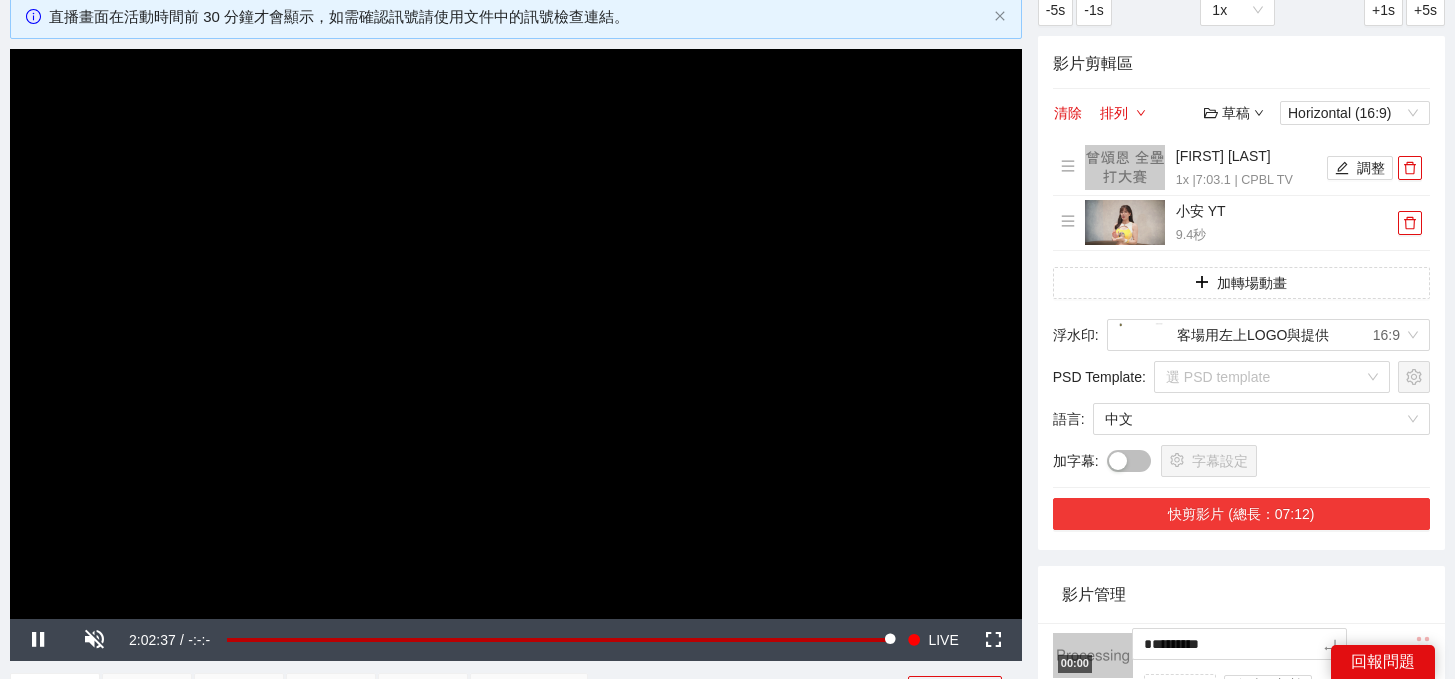 scroll, scrollTop: 233, scrollLeft: 0, axis: vertical 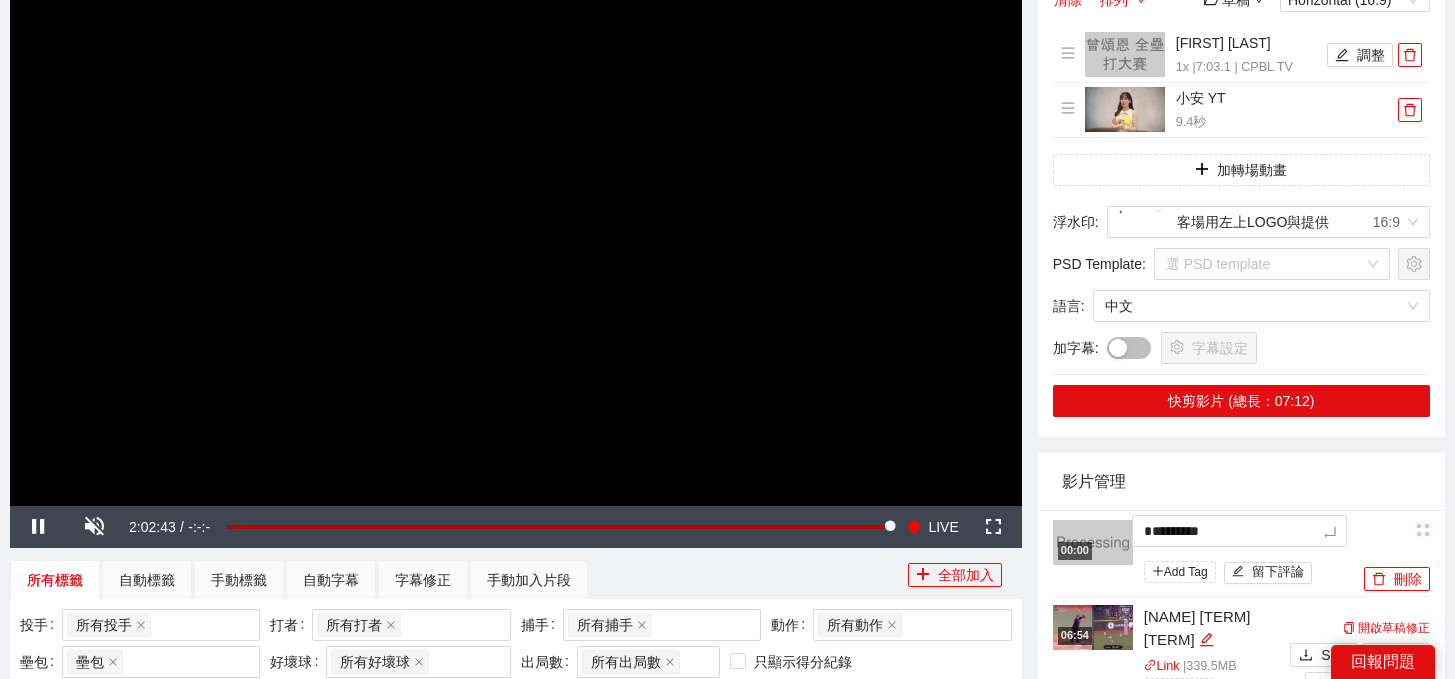 drag, startPoint x: 1212, startPoint y: 534, endPoint x: 1048, endPoint y: 529, distance: 164.0762 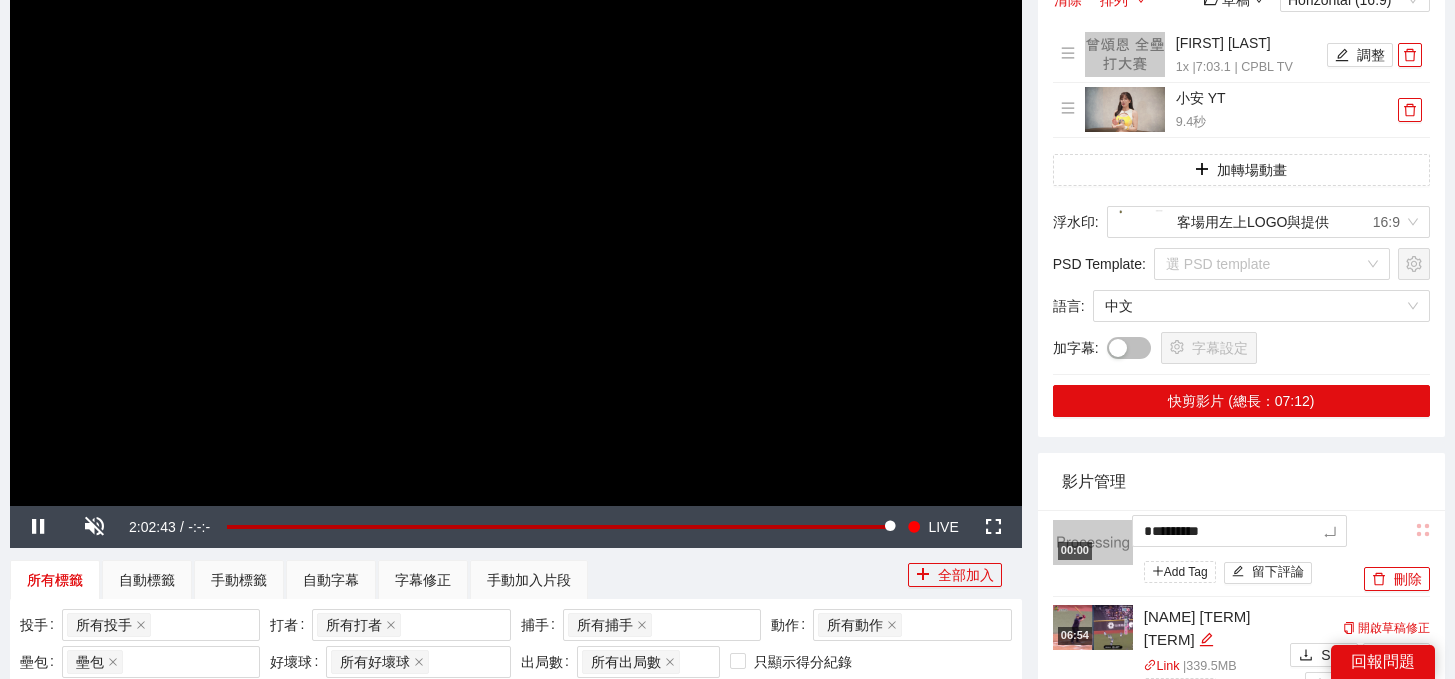 click on "[TIME] *********  Add Tag   留下評論   刪除 [TIME] [NAME] 全壘打完整版YT  Link   |  [NUMBER]  MB  Add Tag   留下評論   開啟草稿修正 SRT MP4 YouTube 上傳   刪除 1" at bounding box center (1241, 662) 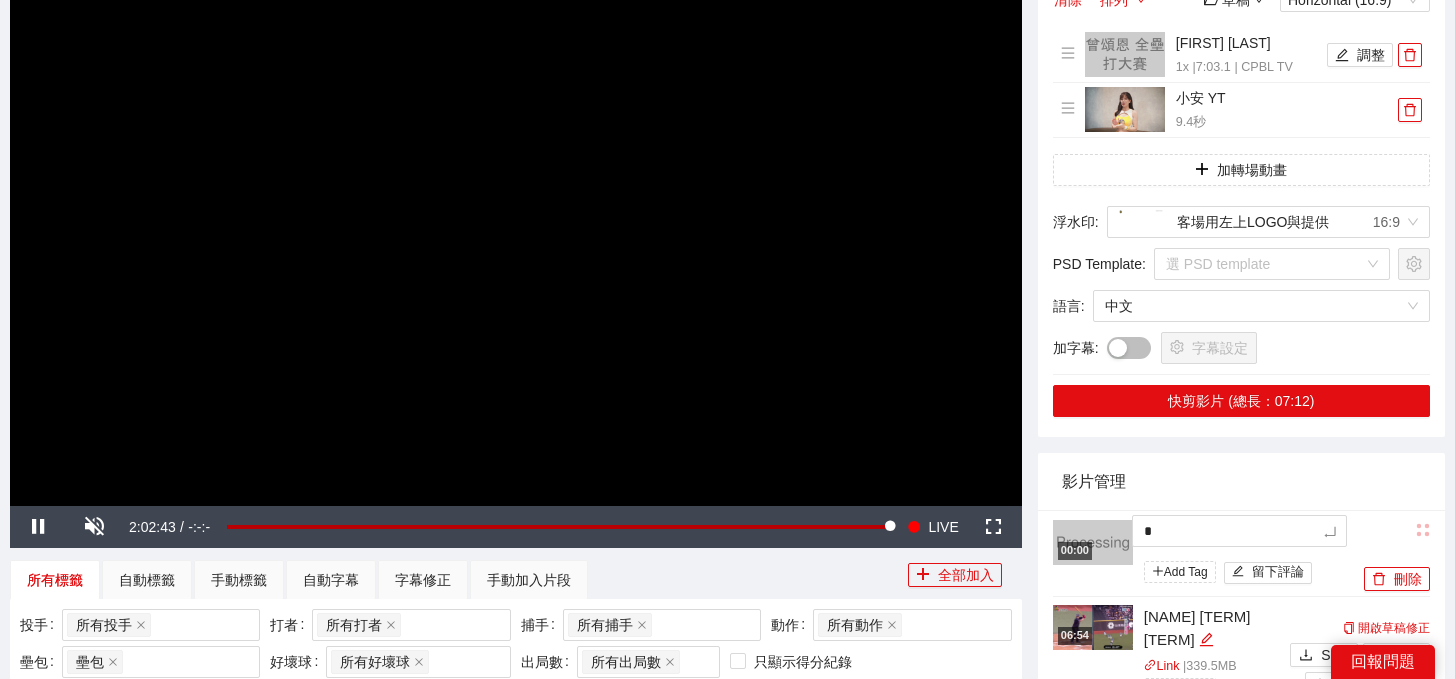 type 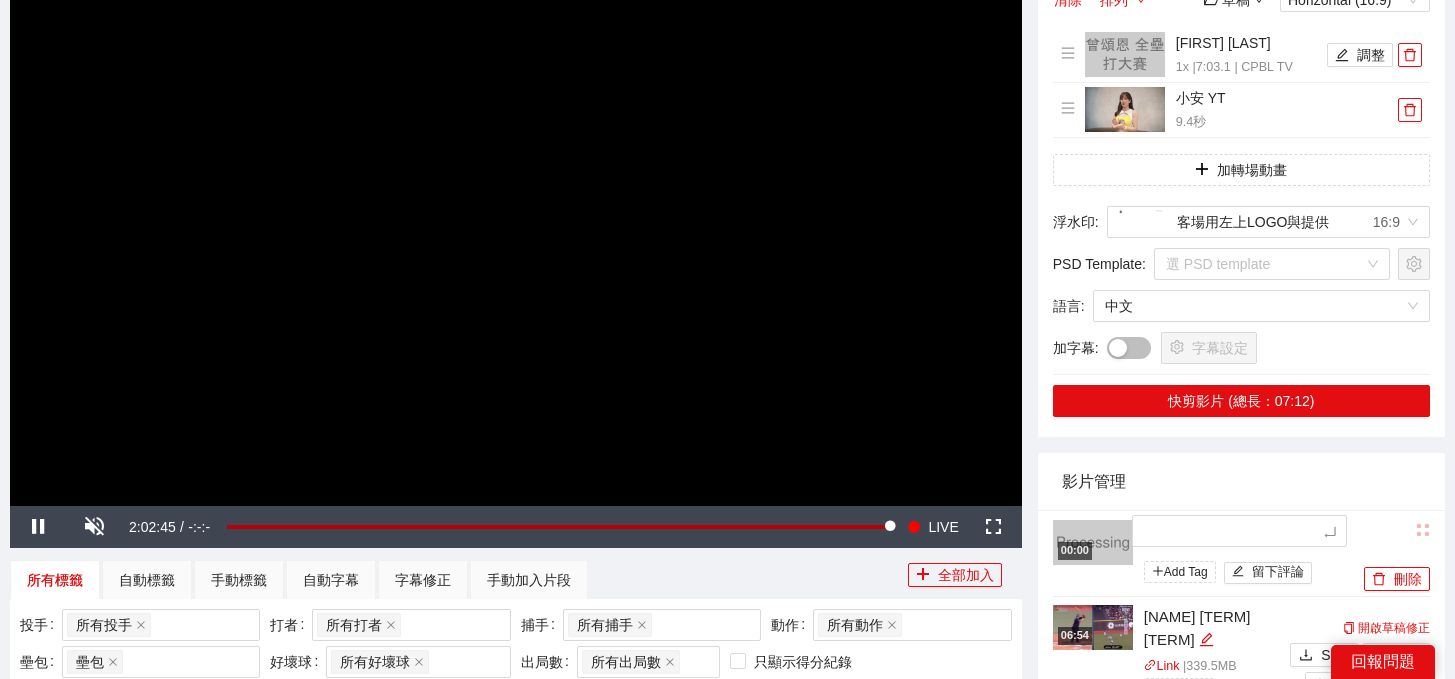 type on "*" 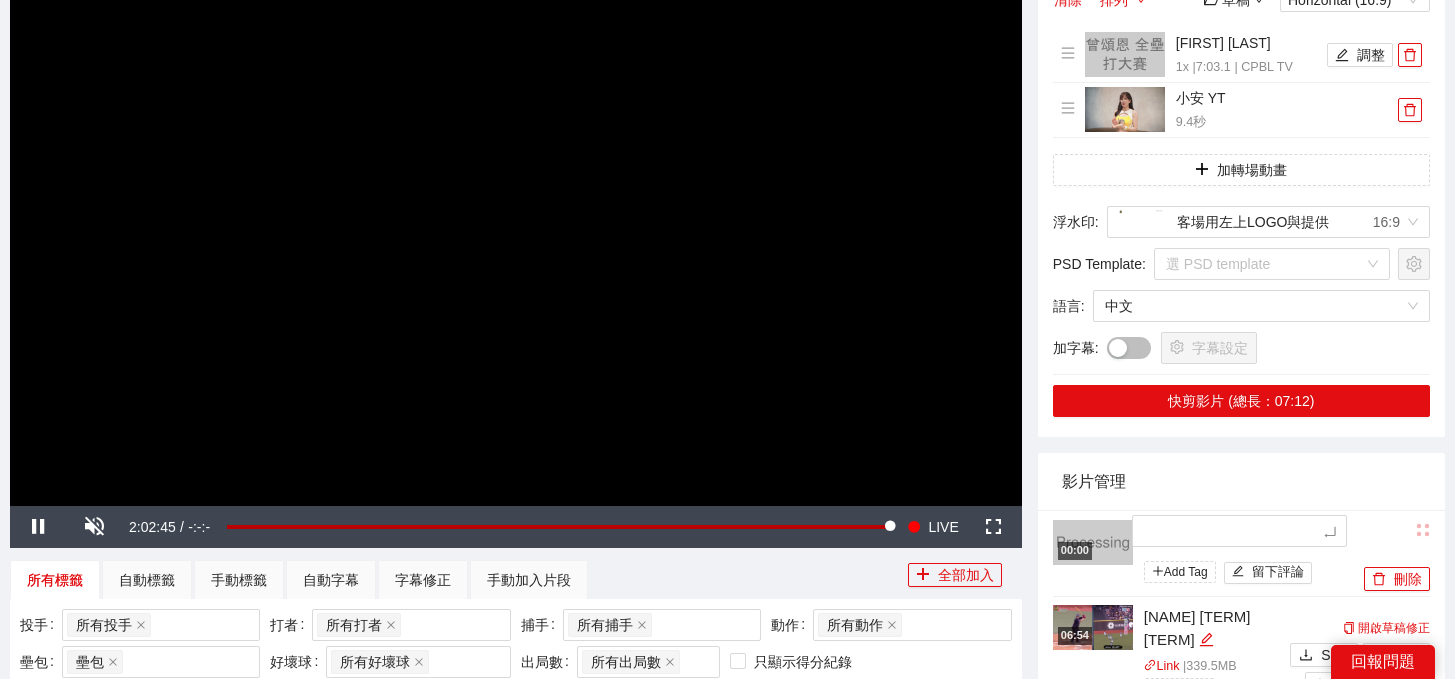 type on "*" 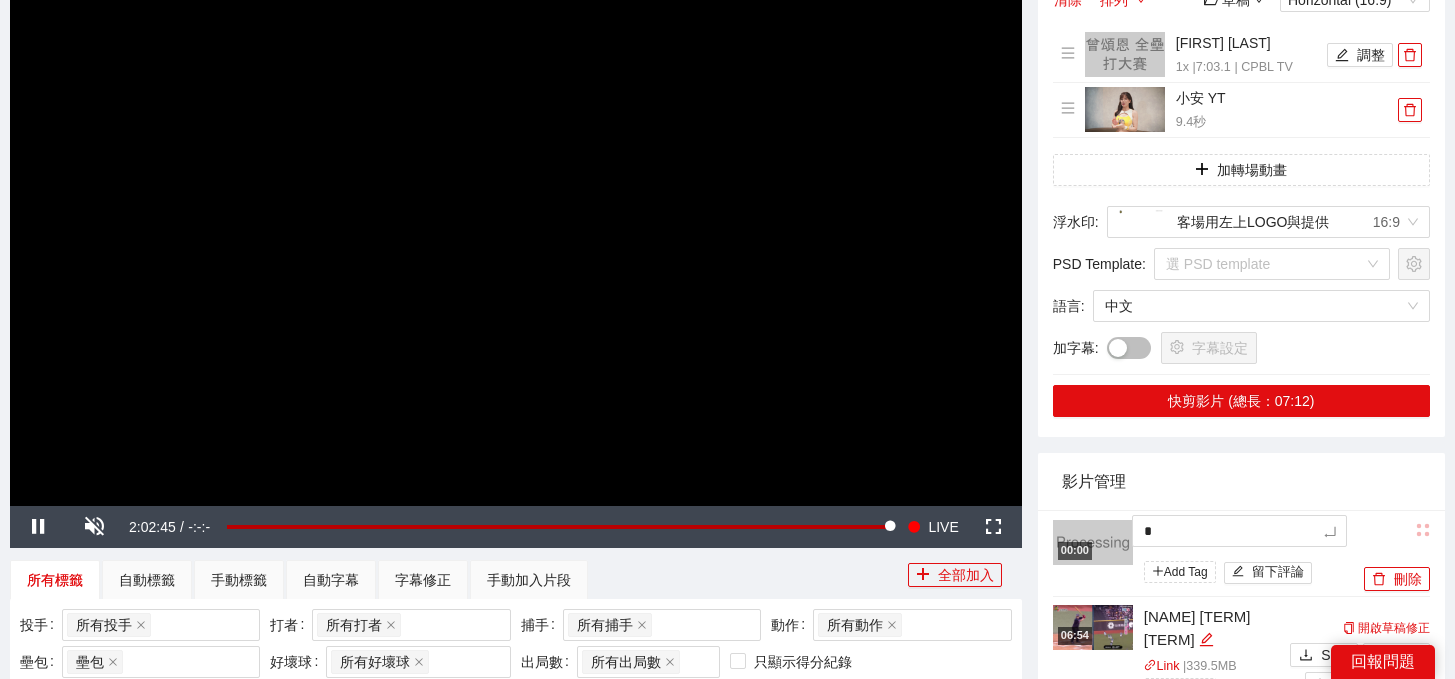 type 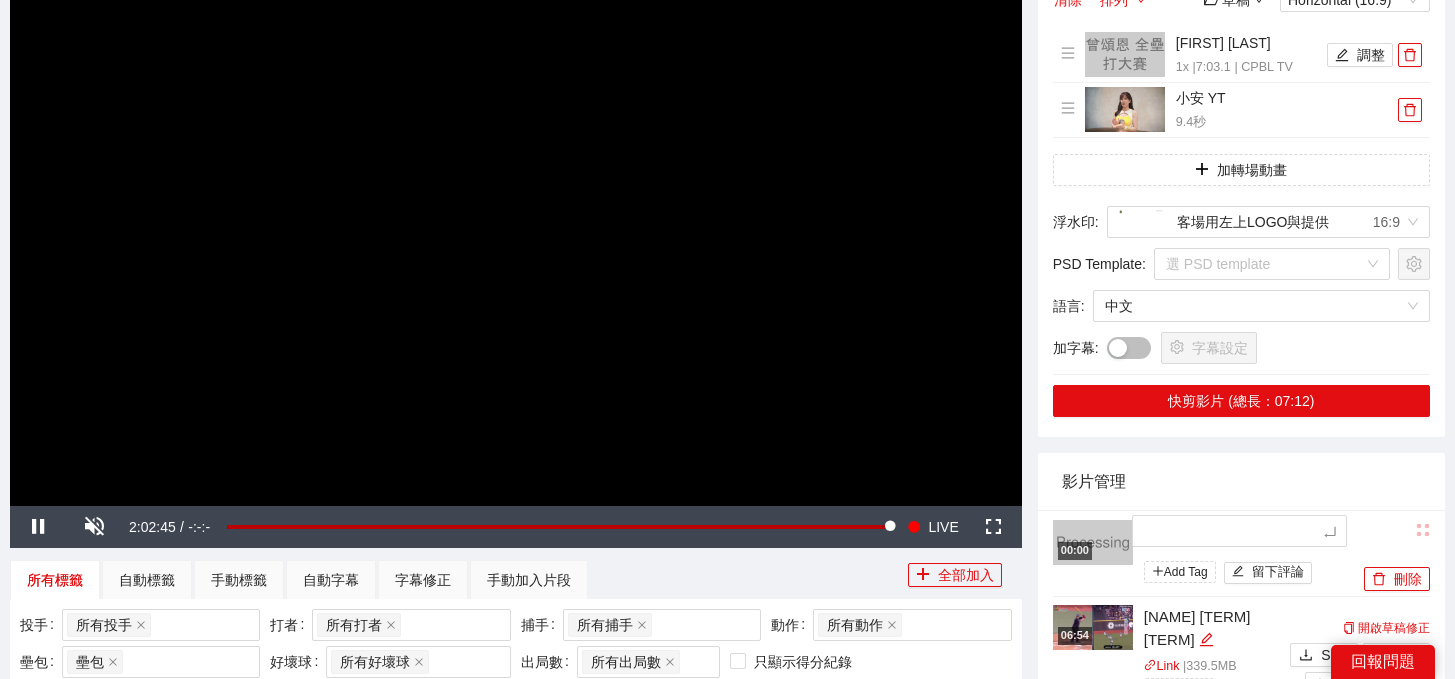 type on "*" 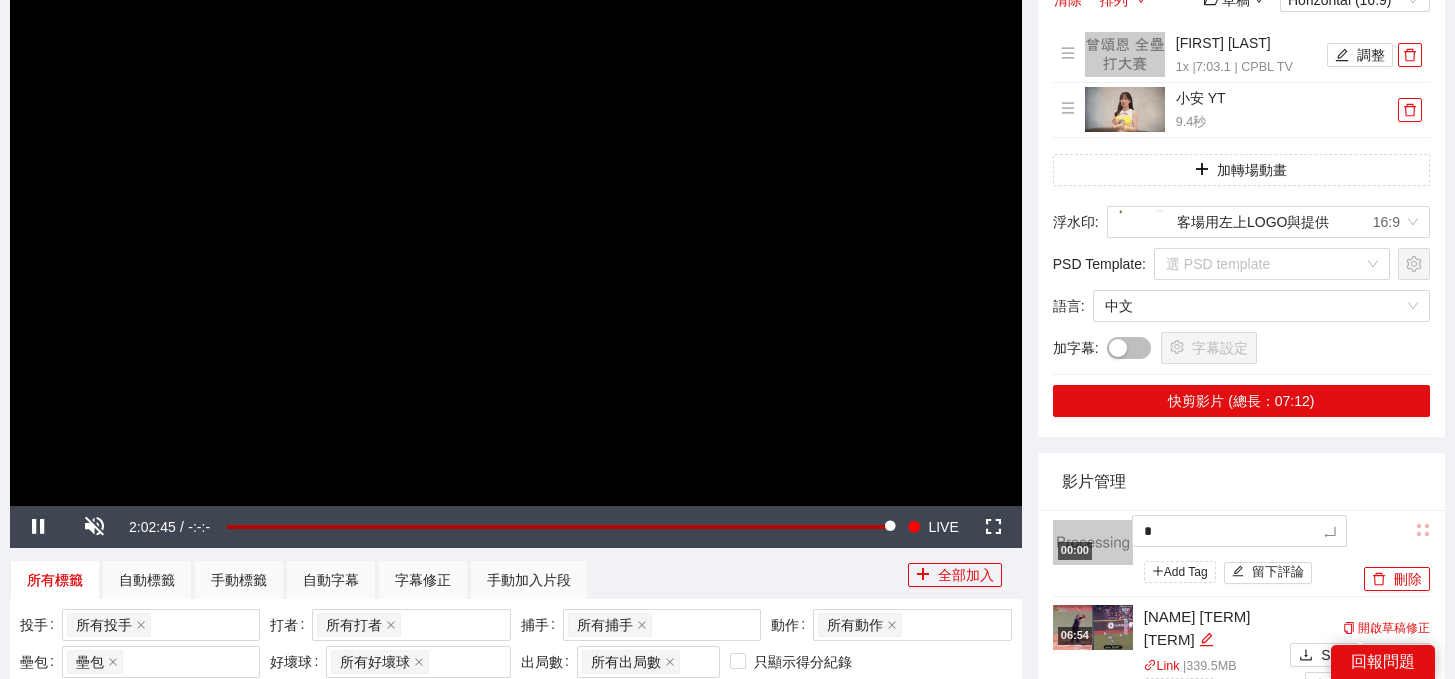 type 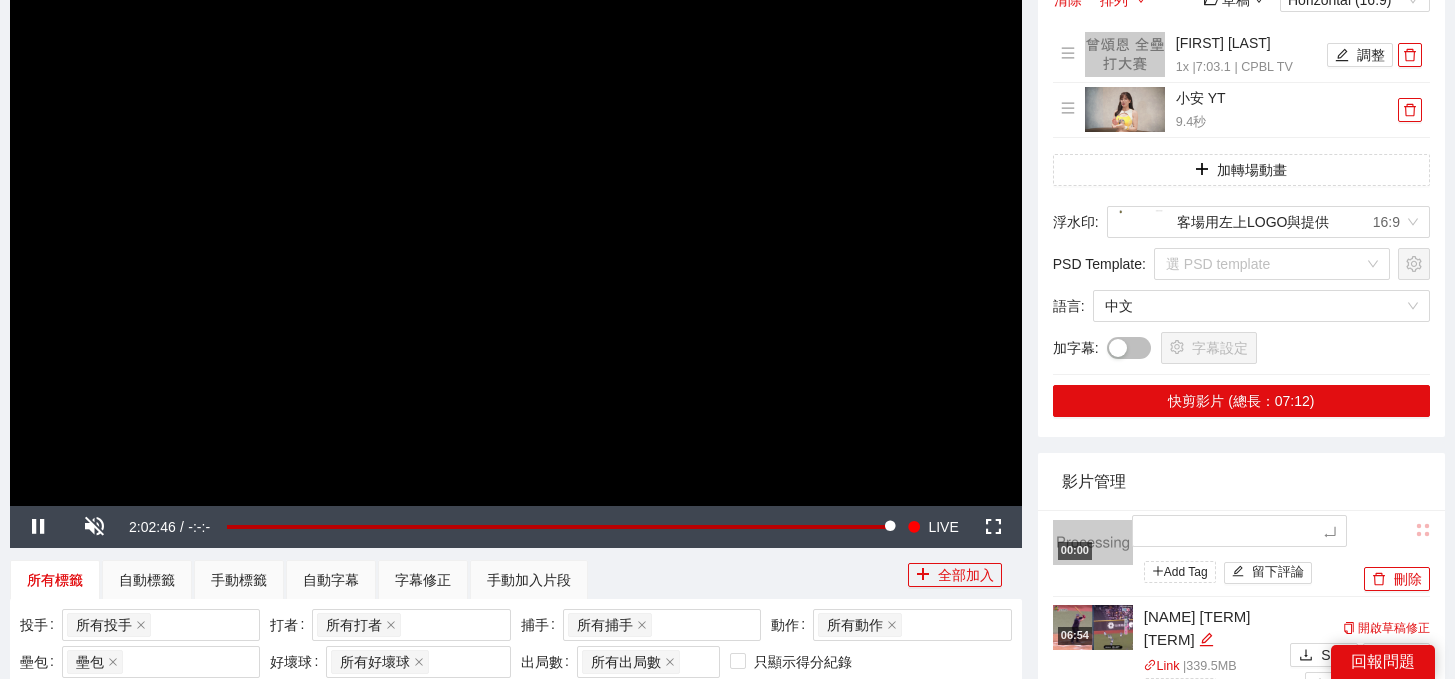 type on "*" 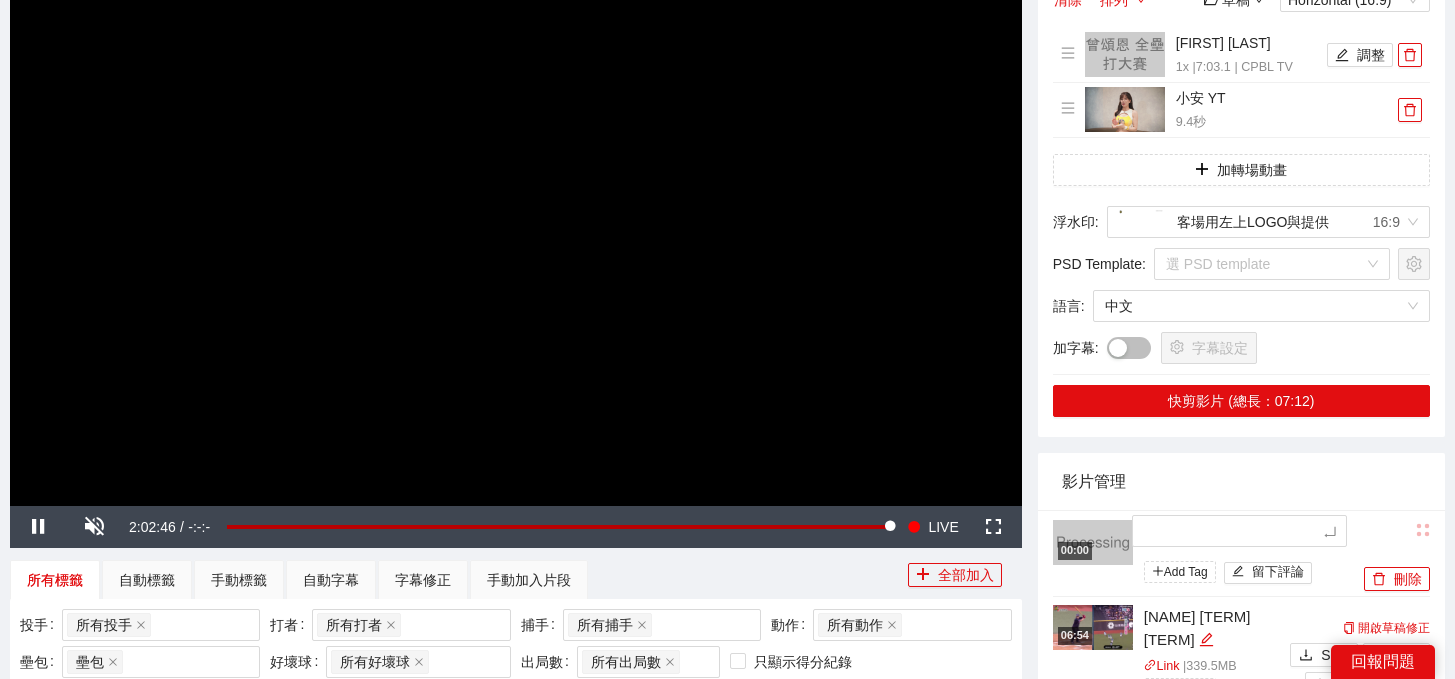 type on "*" 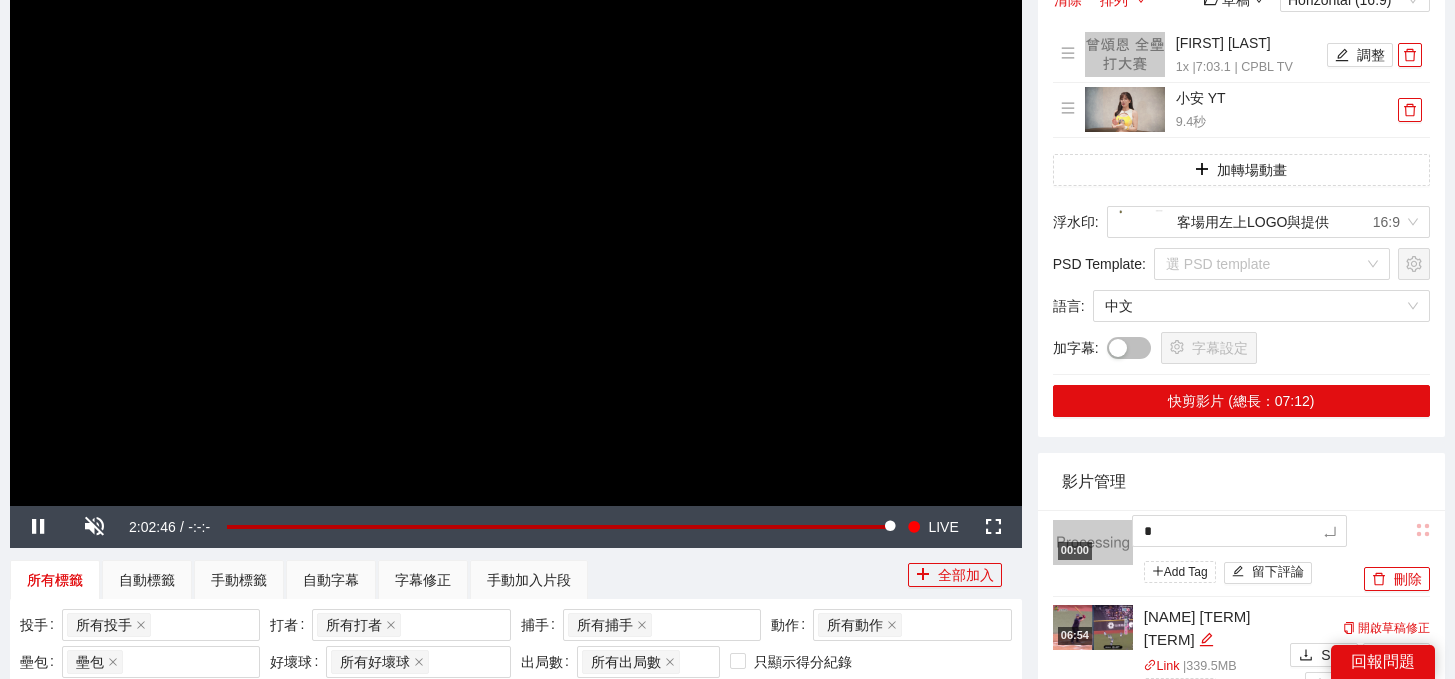 type 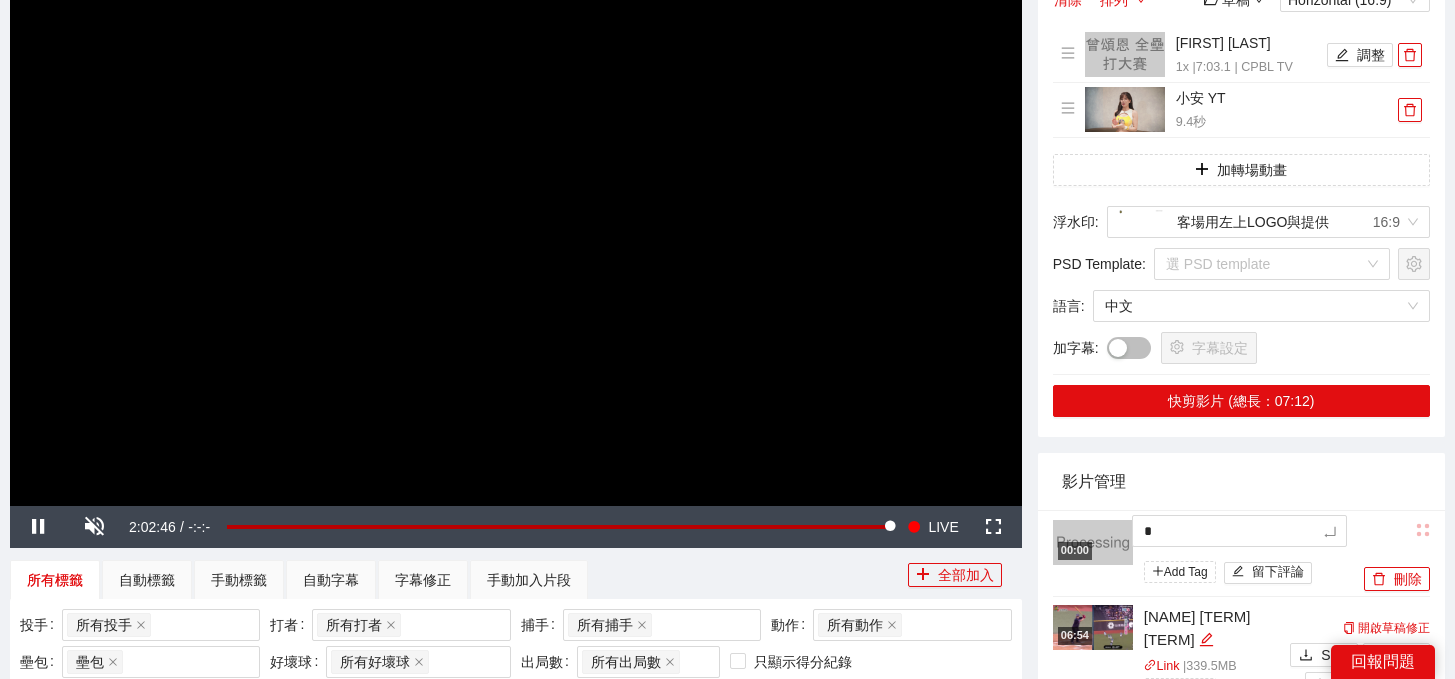 type 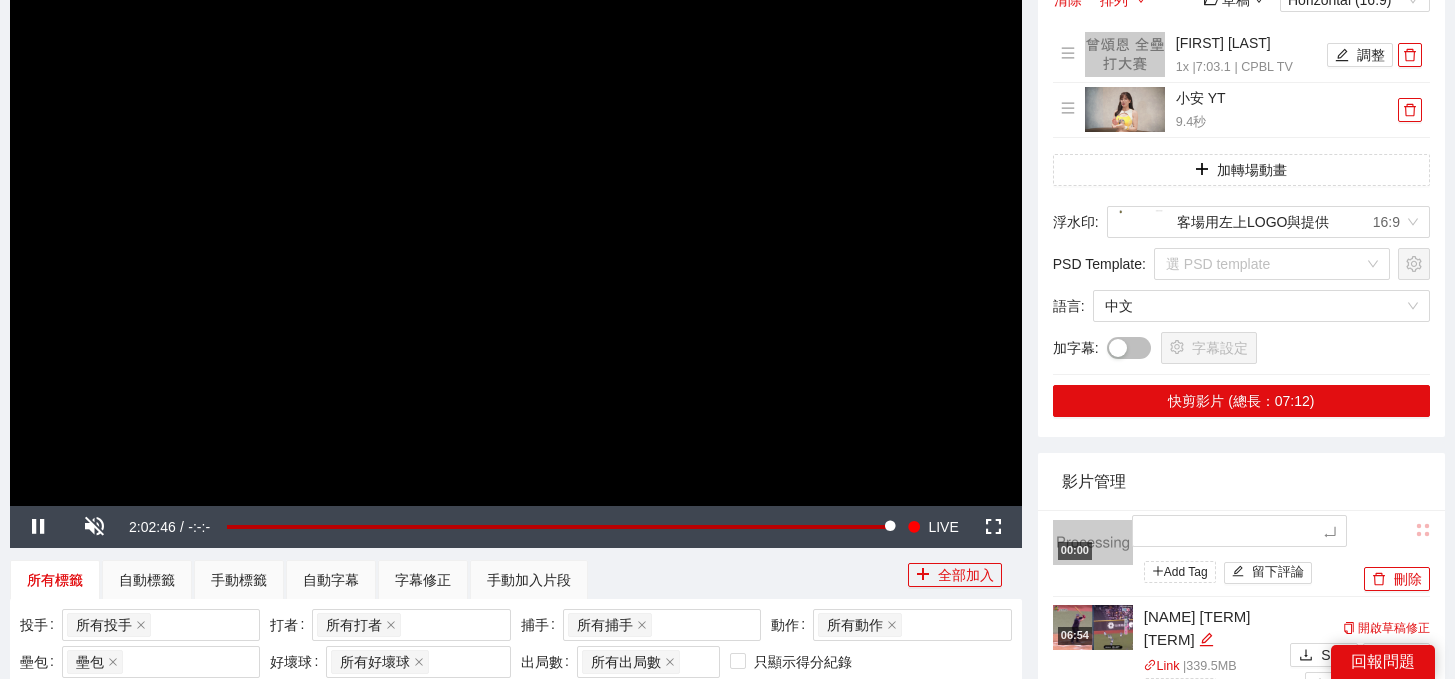 type on "*" 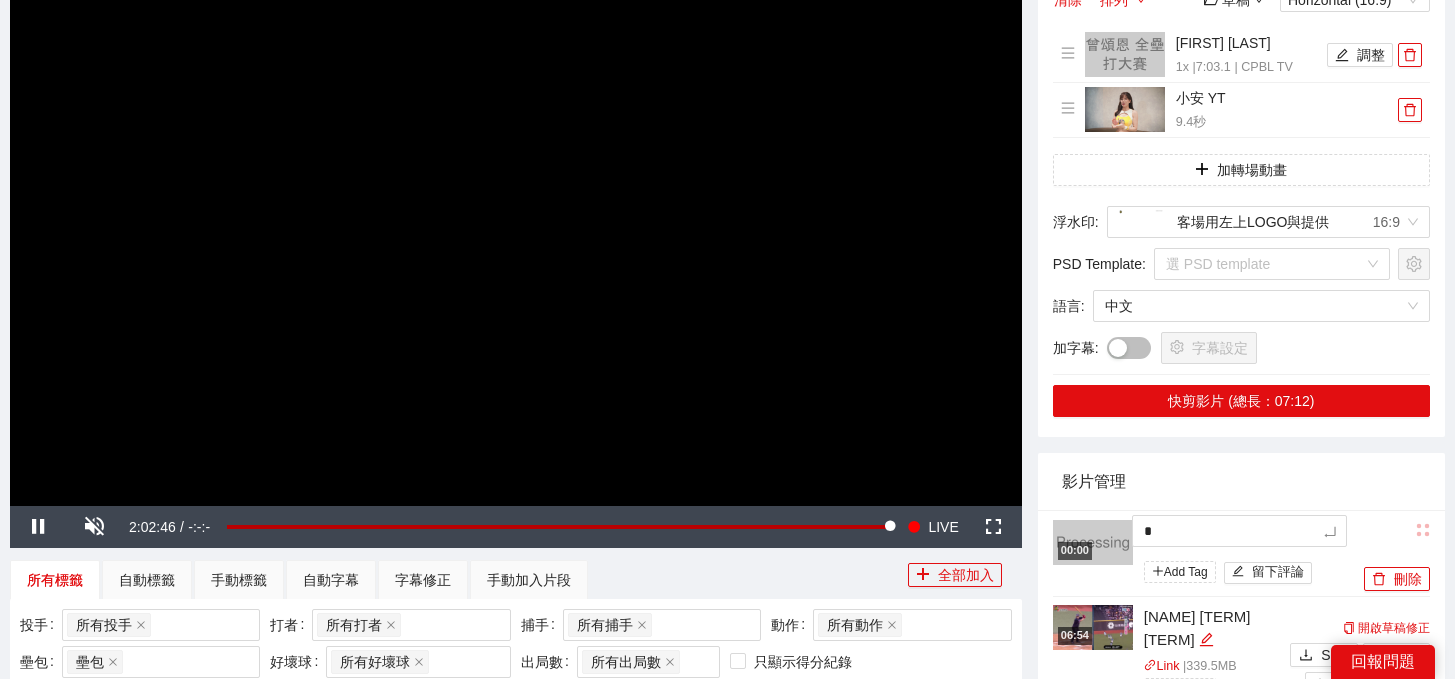 type on "**" 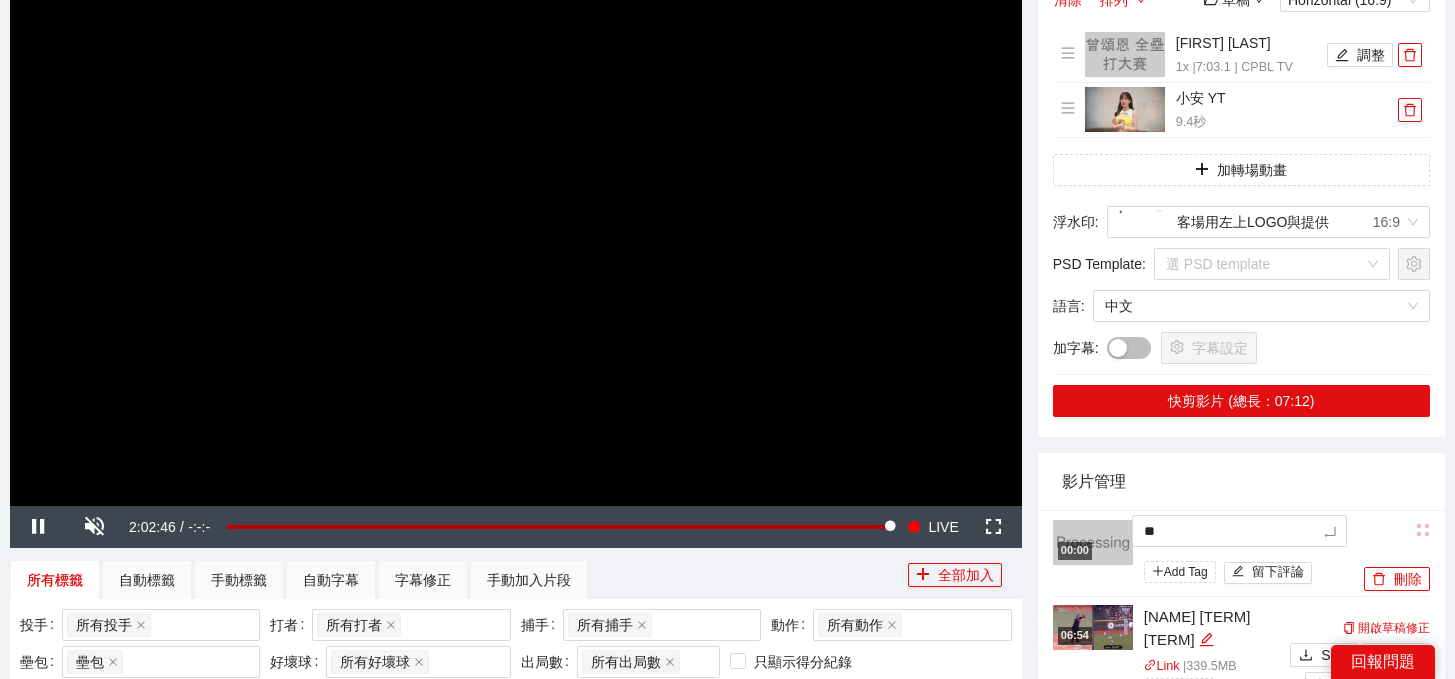 type on "*" 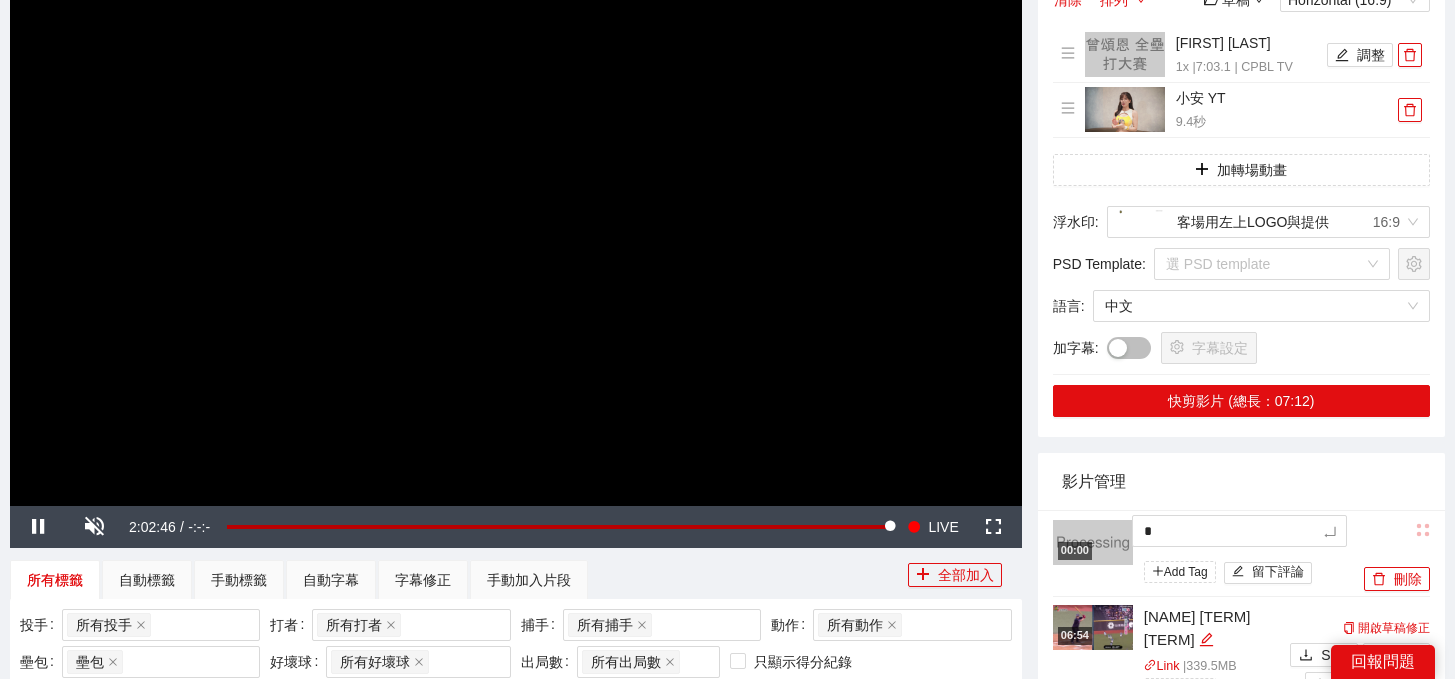 type on "**" 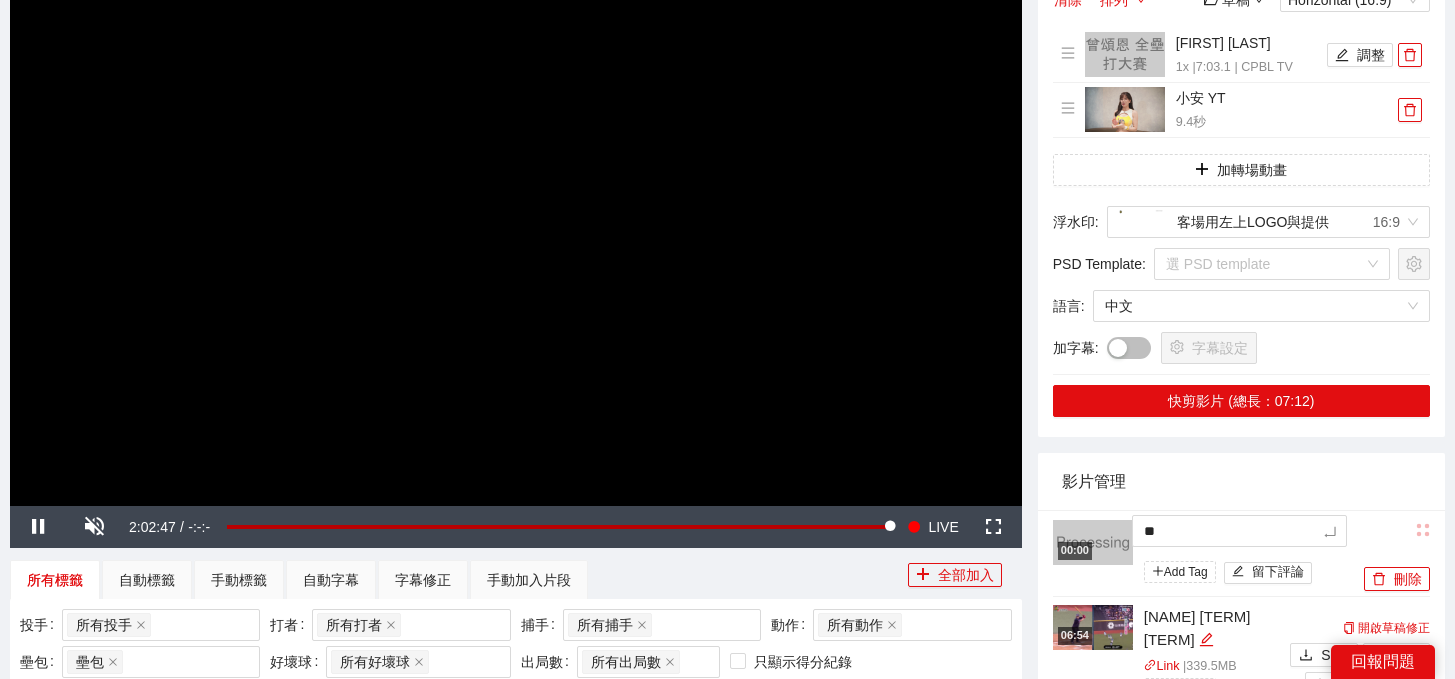 type on "***" 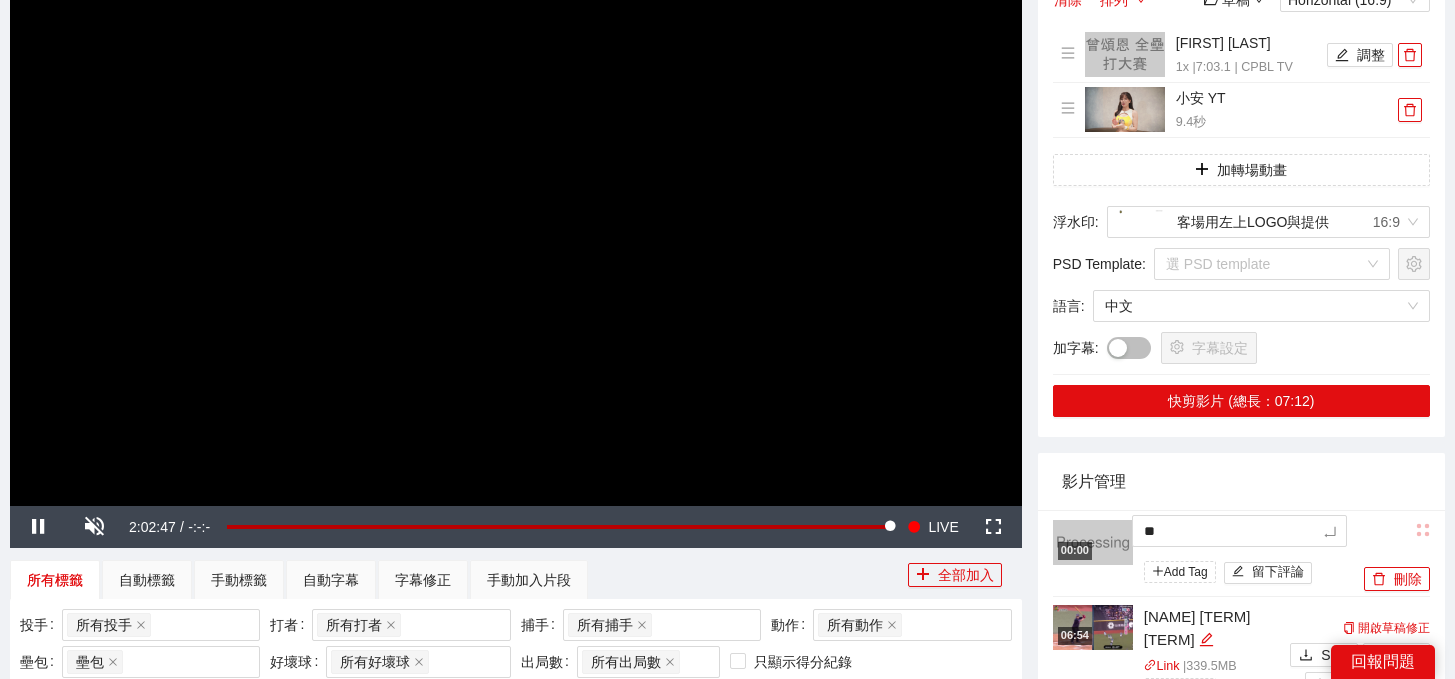 type on "***" 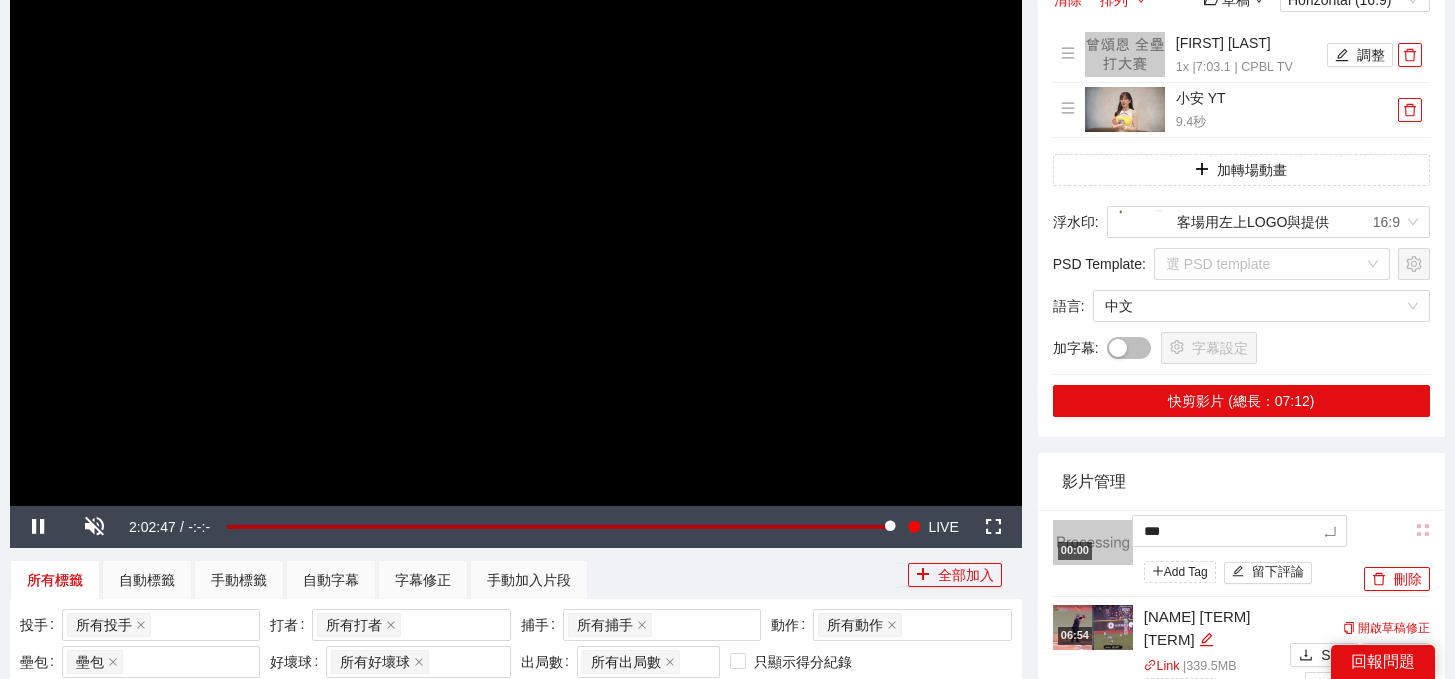 type on "****" 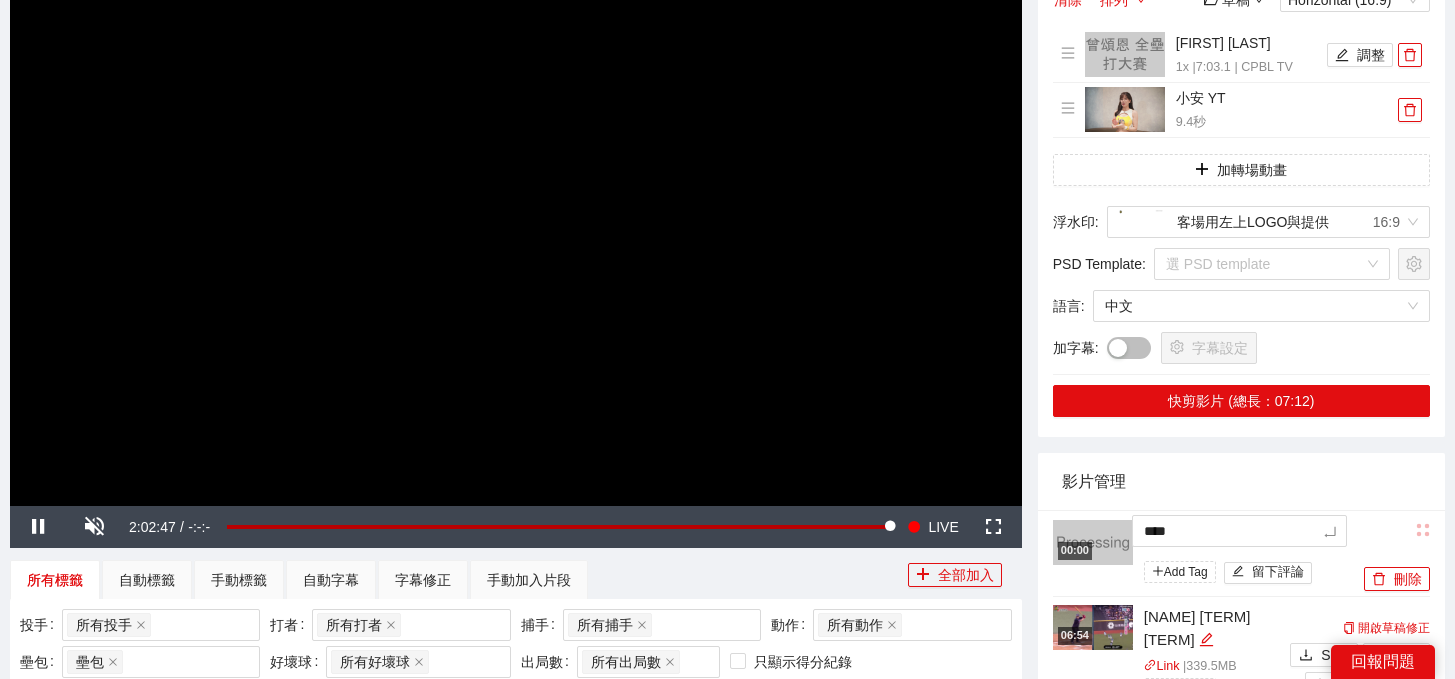 type on "**" 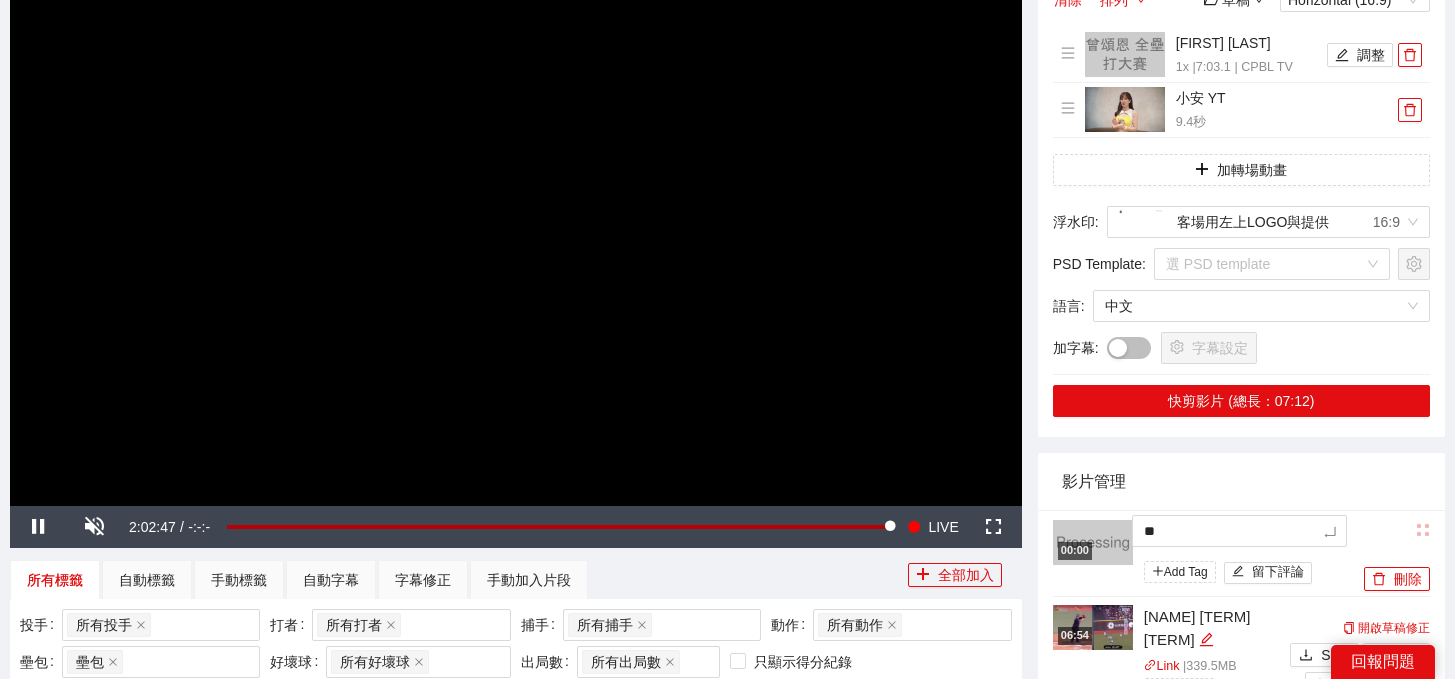 type on "***" 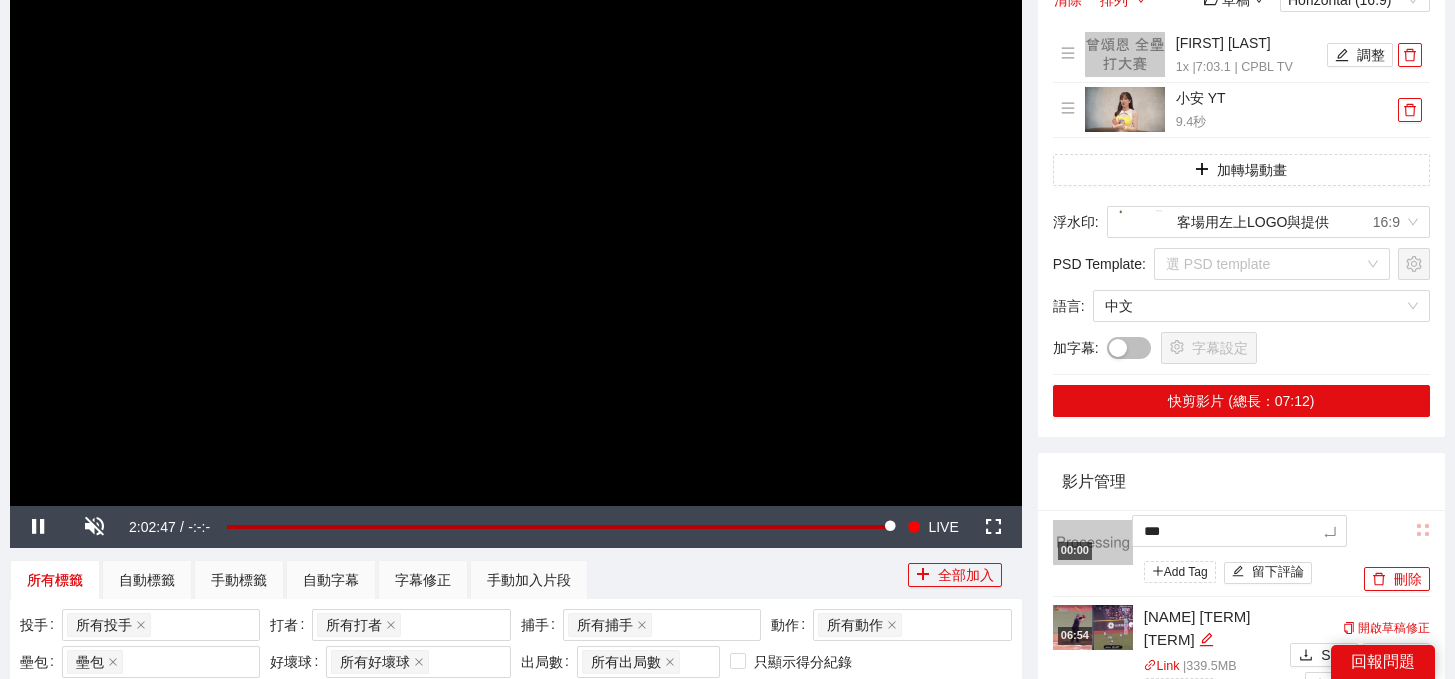 type on "***" 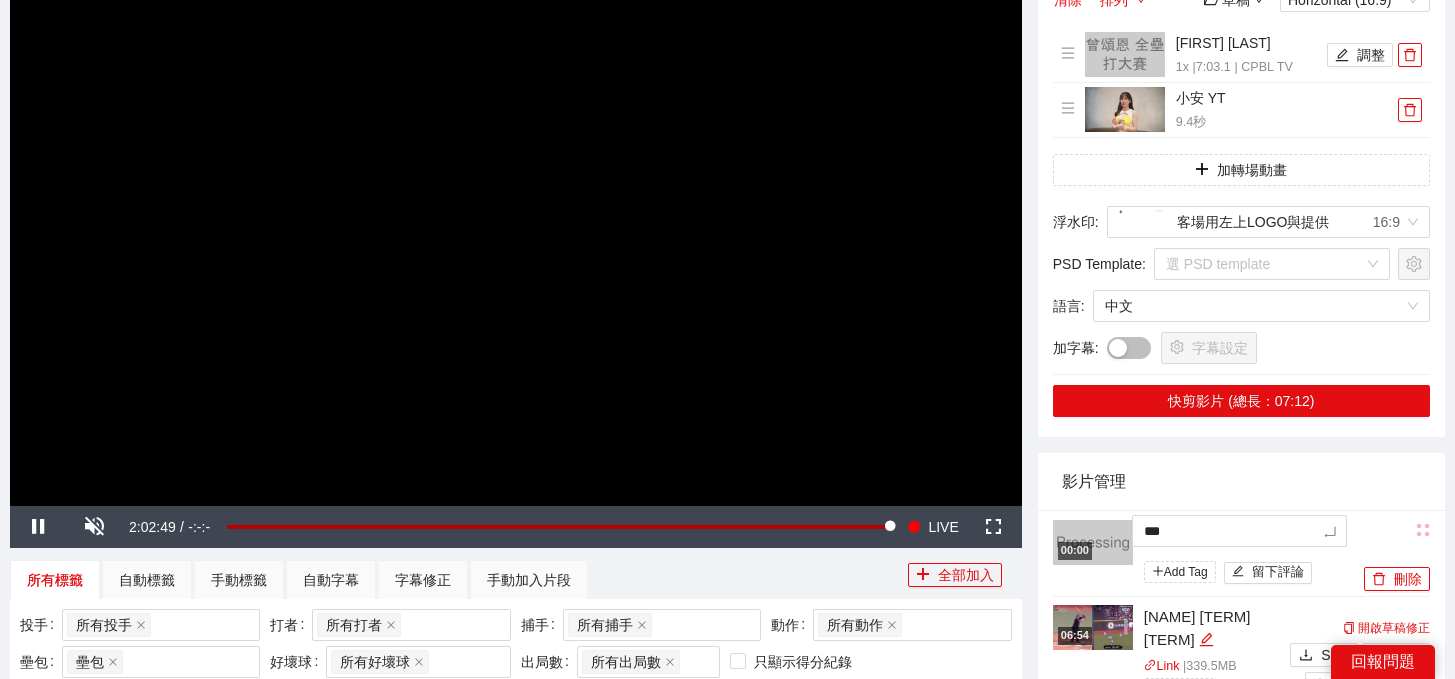 type on "***" 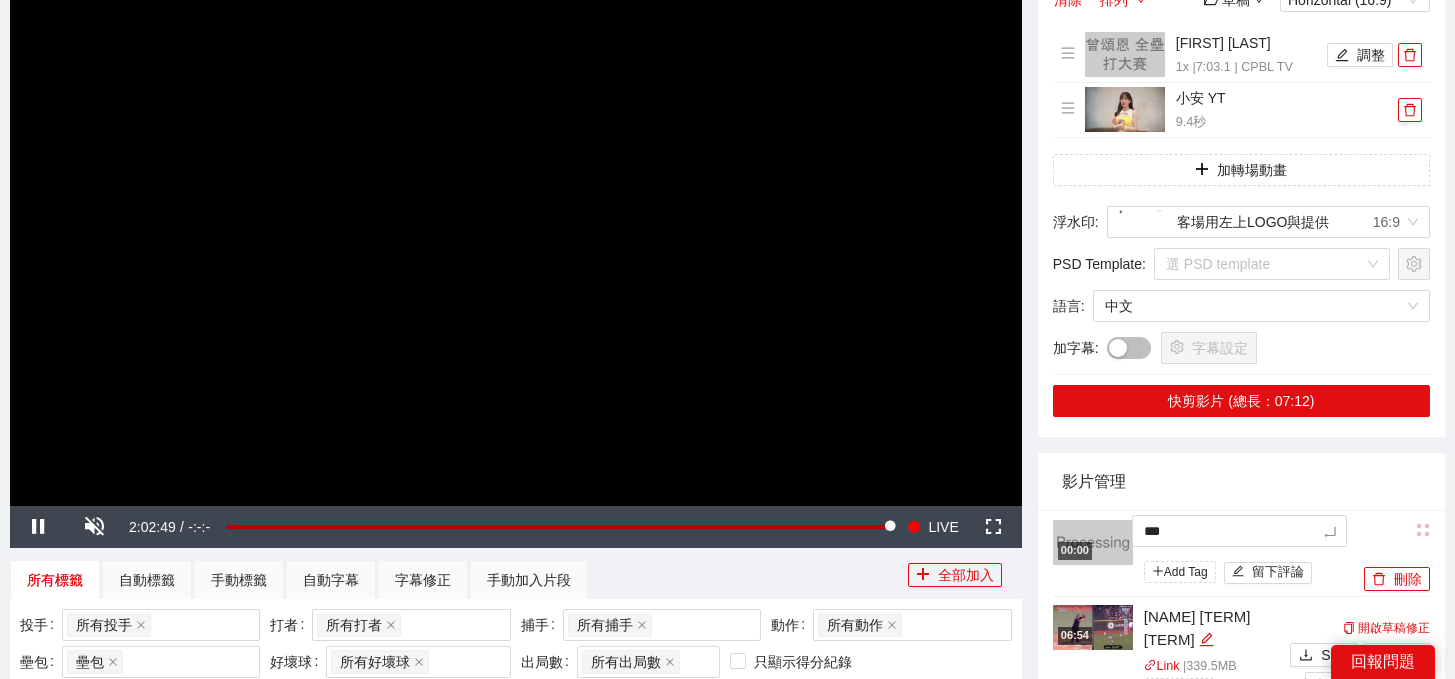 type on "***" 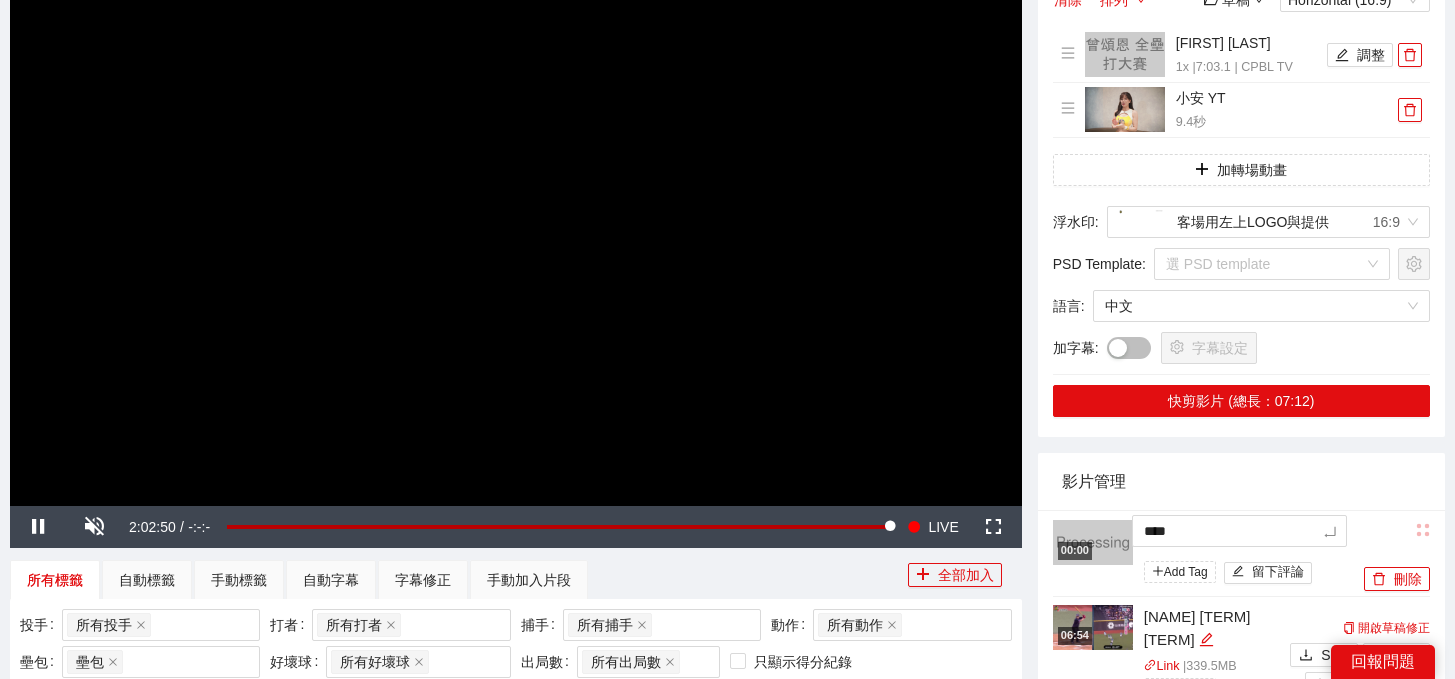 type on "*****" 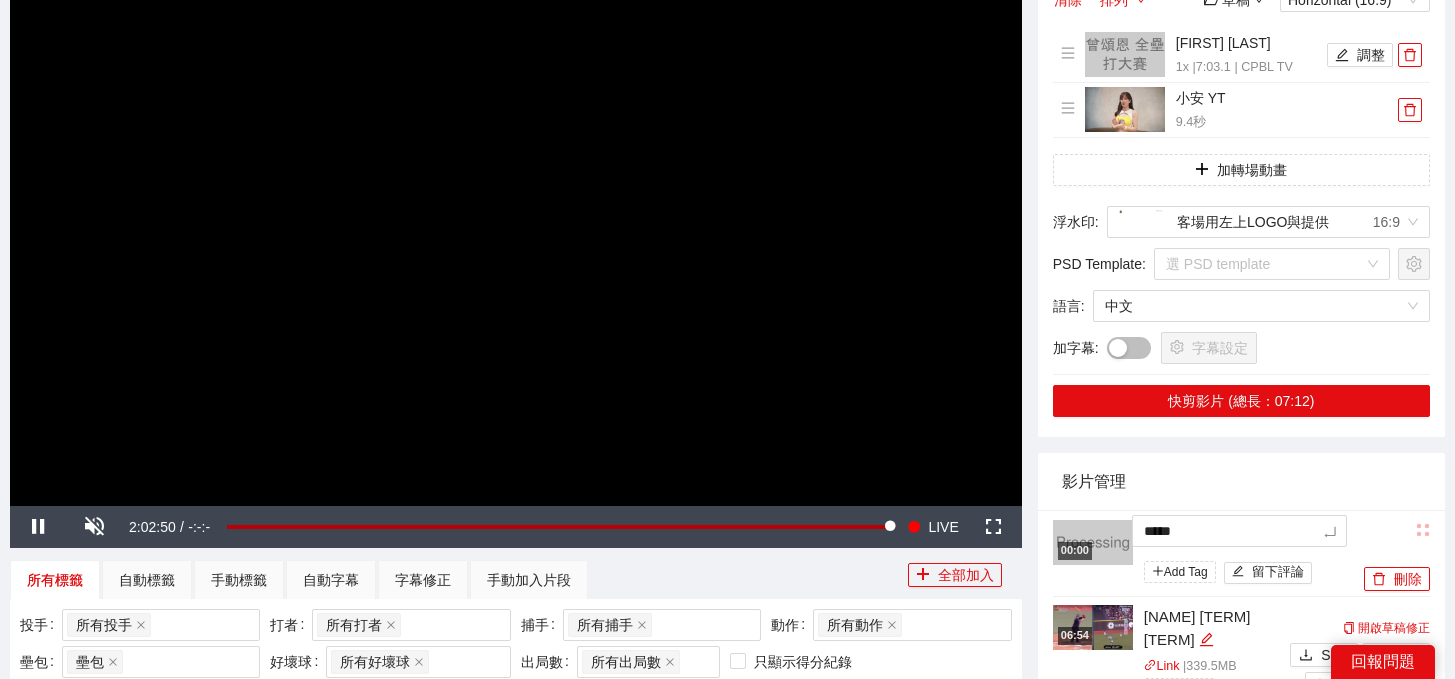 type on "******" 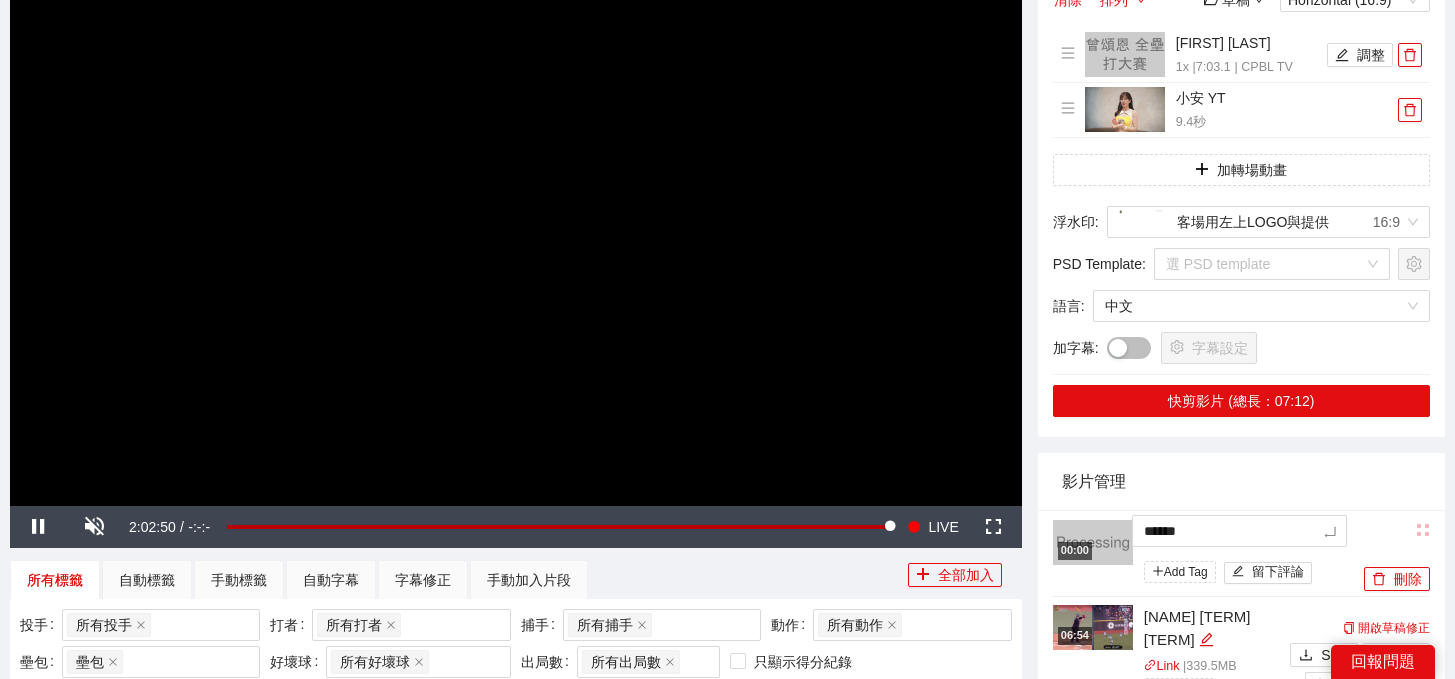 type on "*******" 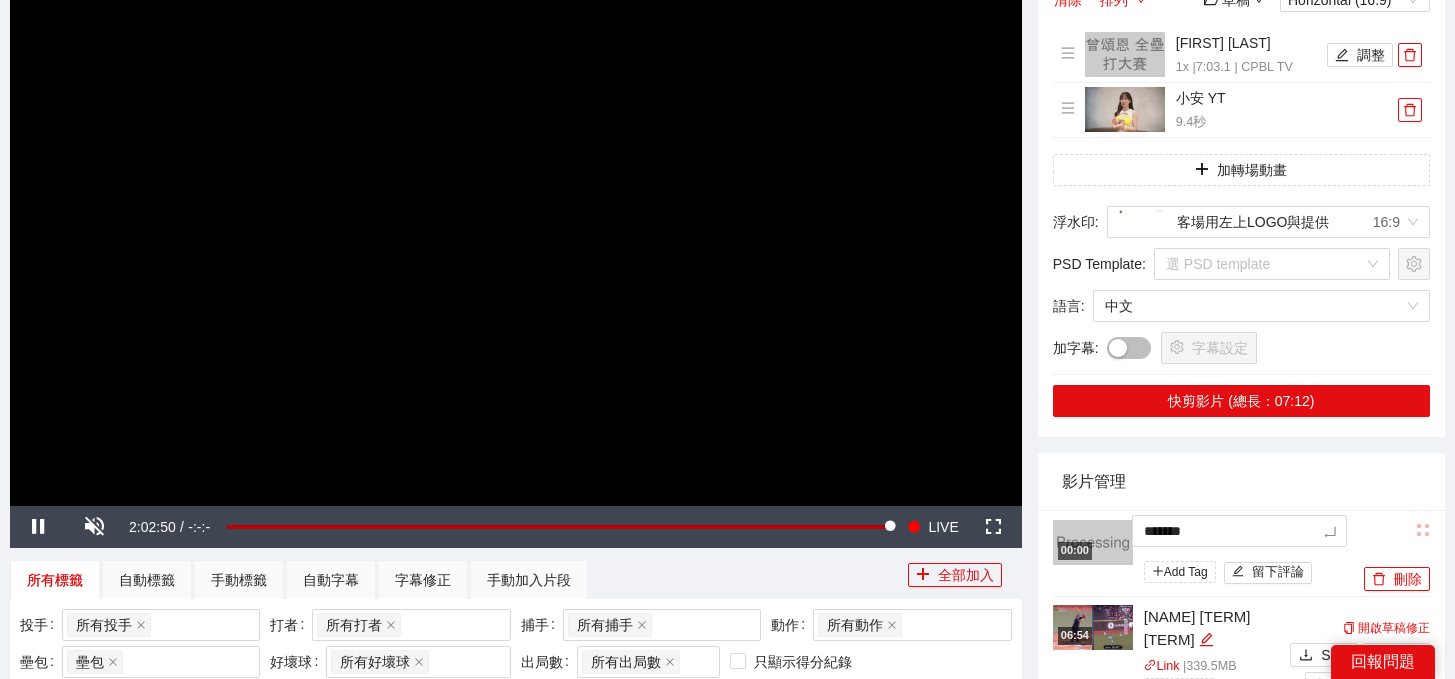 type on "*****" 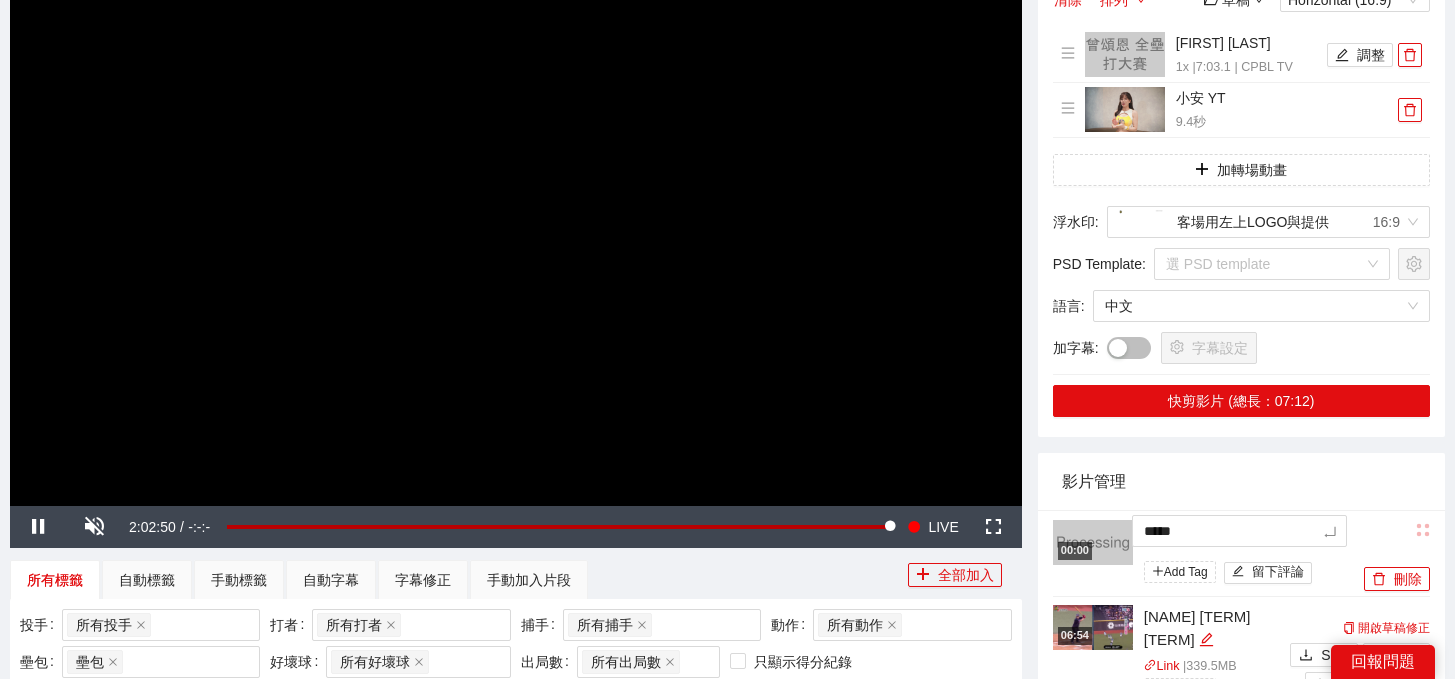 type on "******" 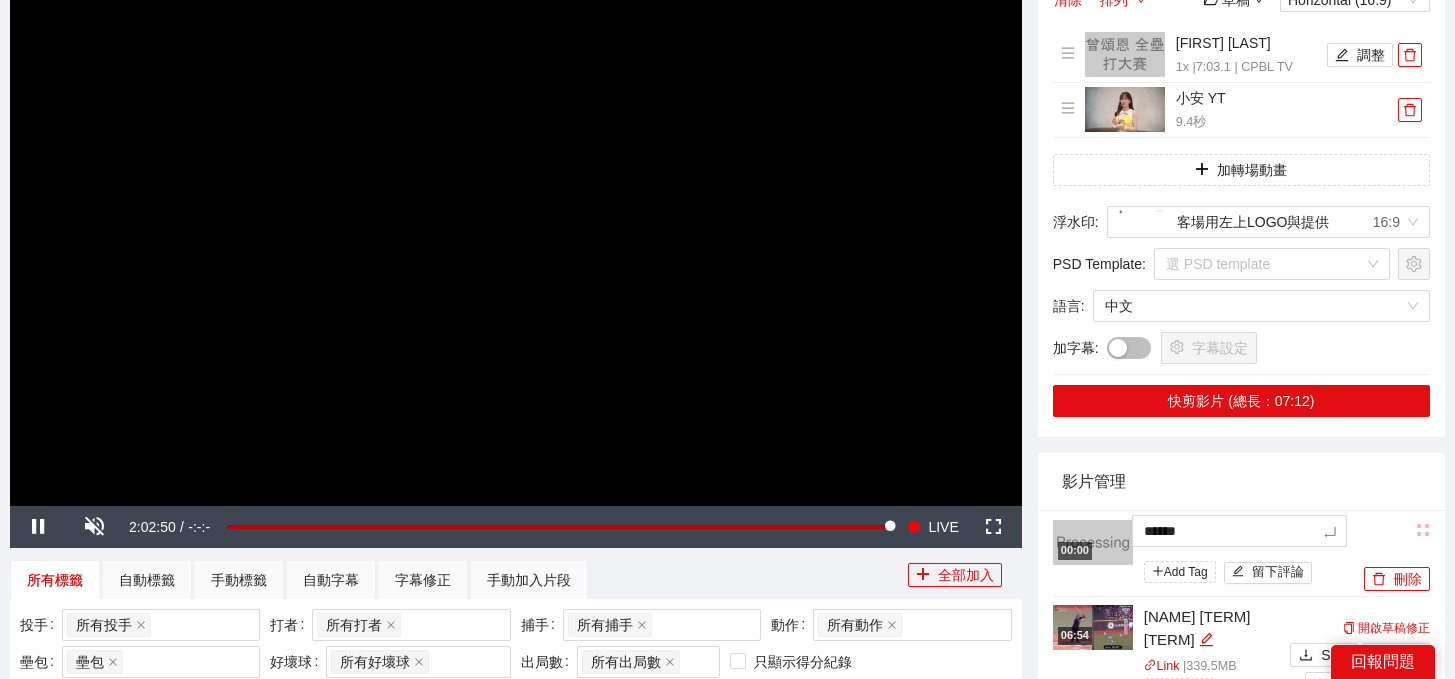 type on "*******" 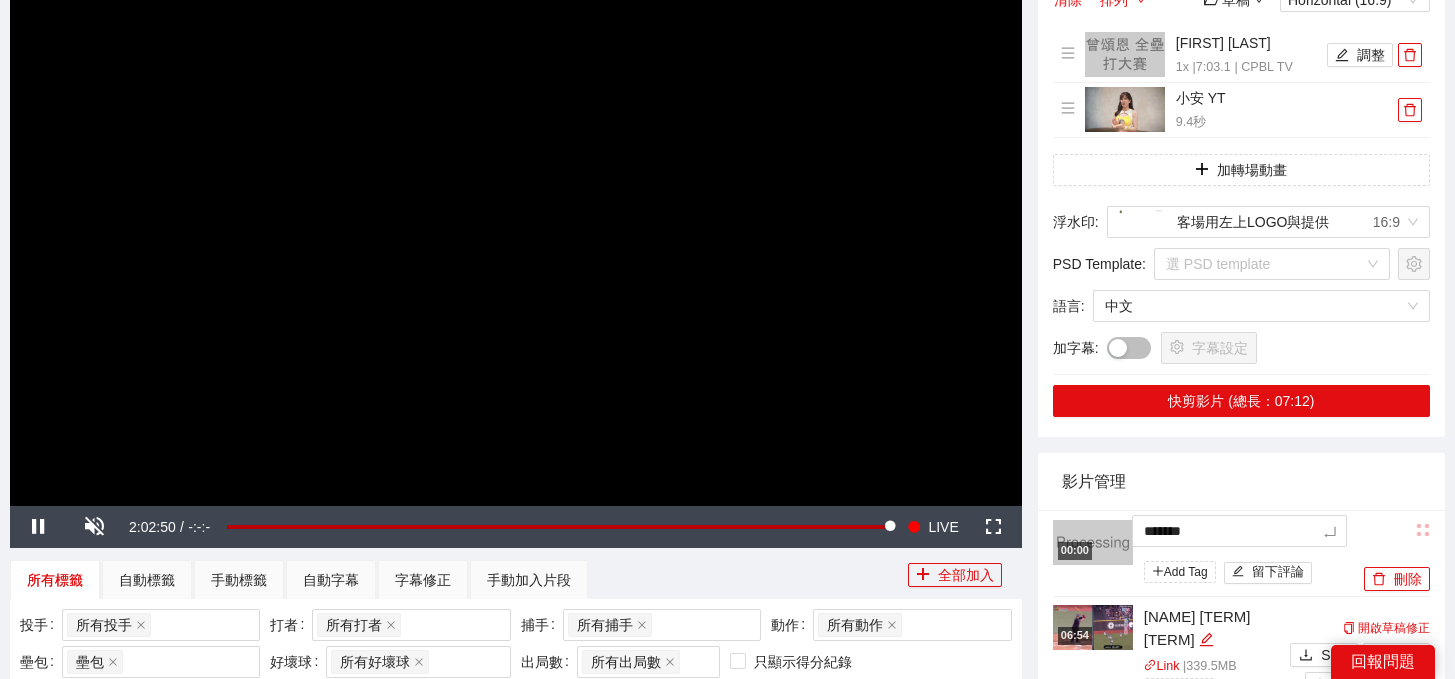 type on "******" 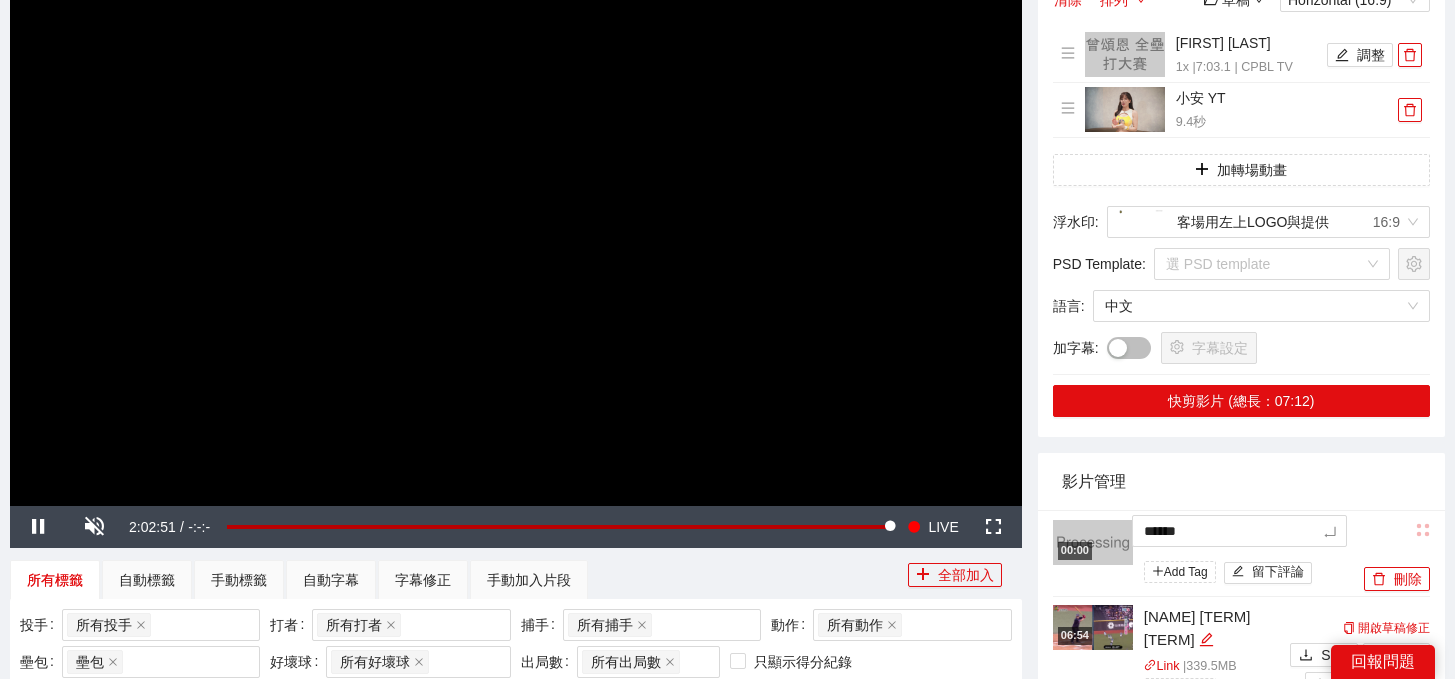 type on "*******" 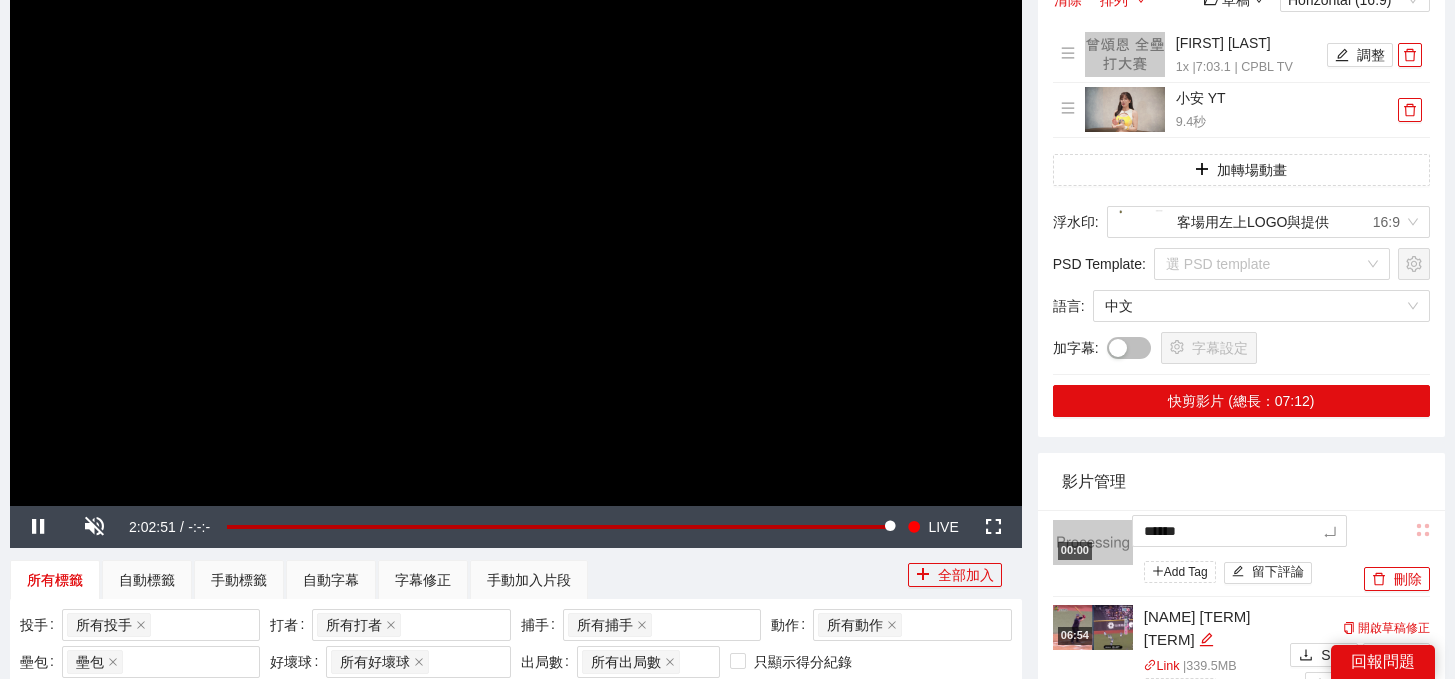 type on "*******" 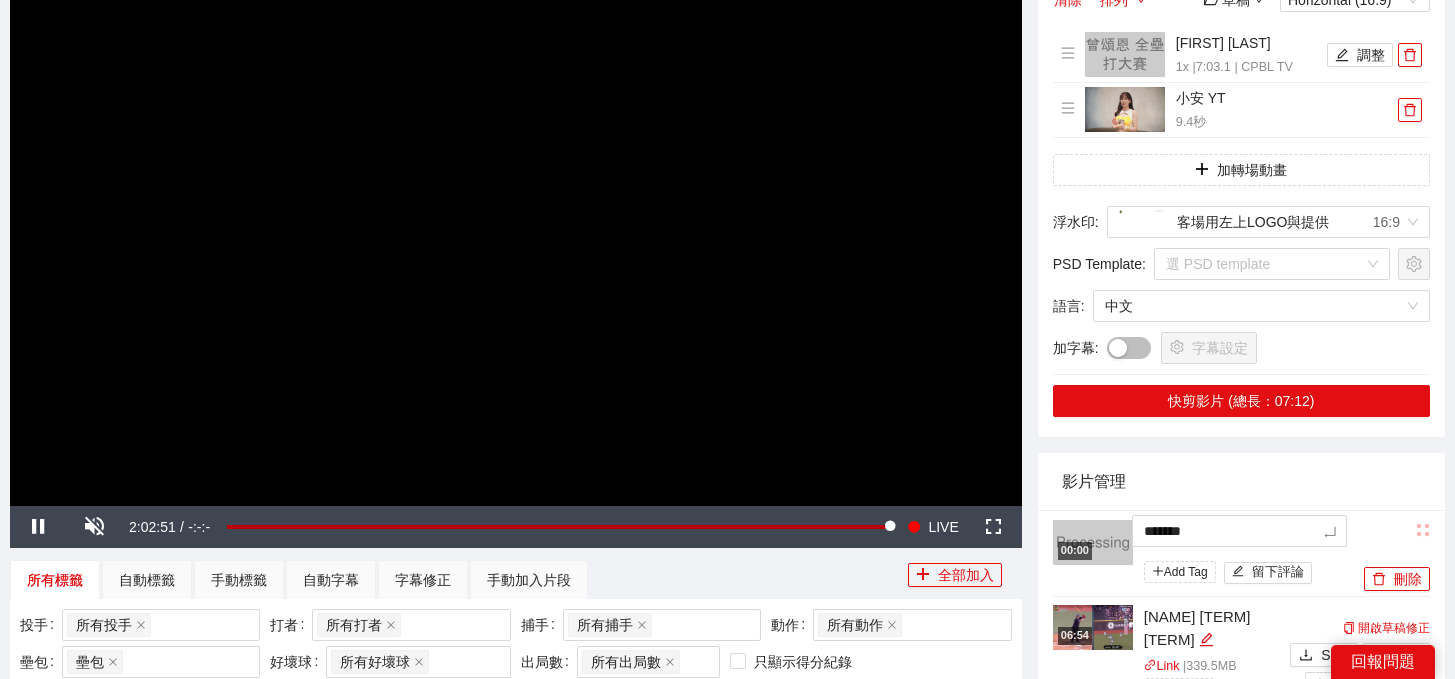 type on "********" 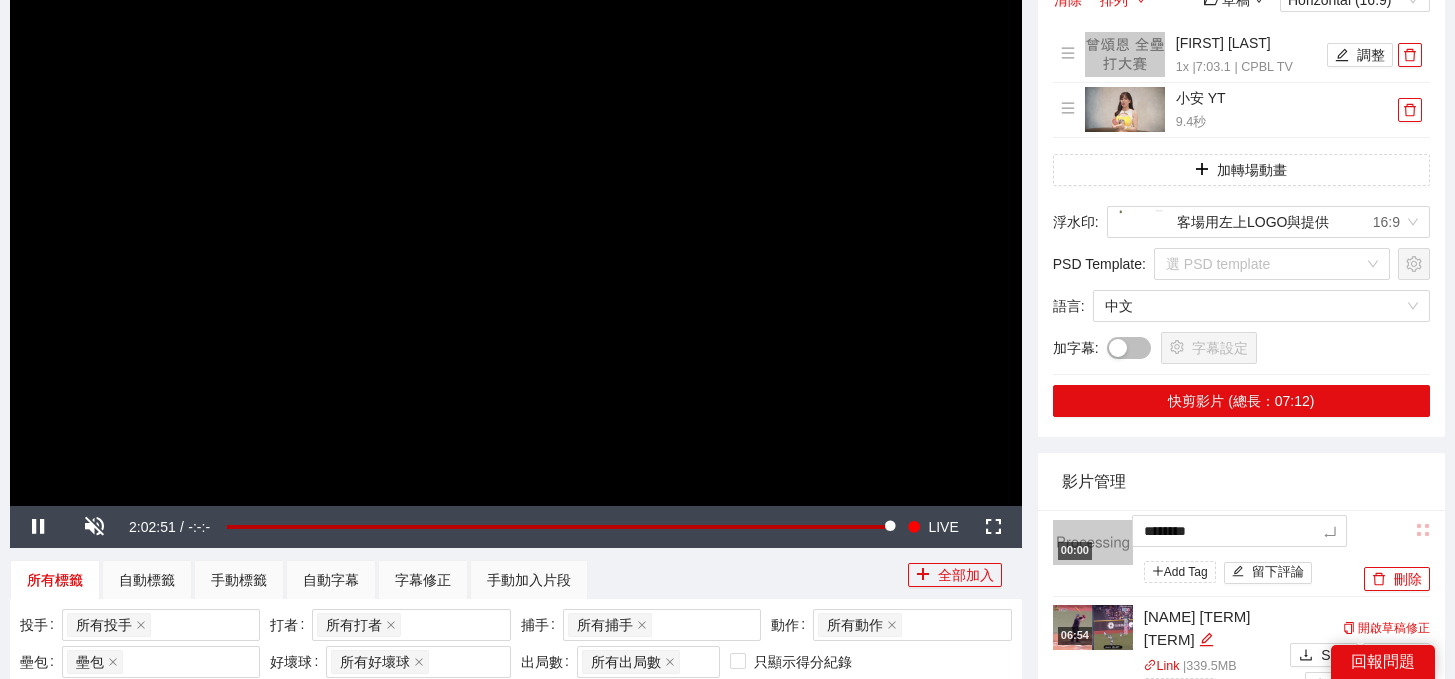 type on "*******" 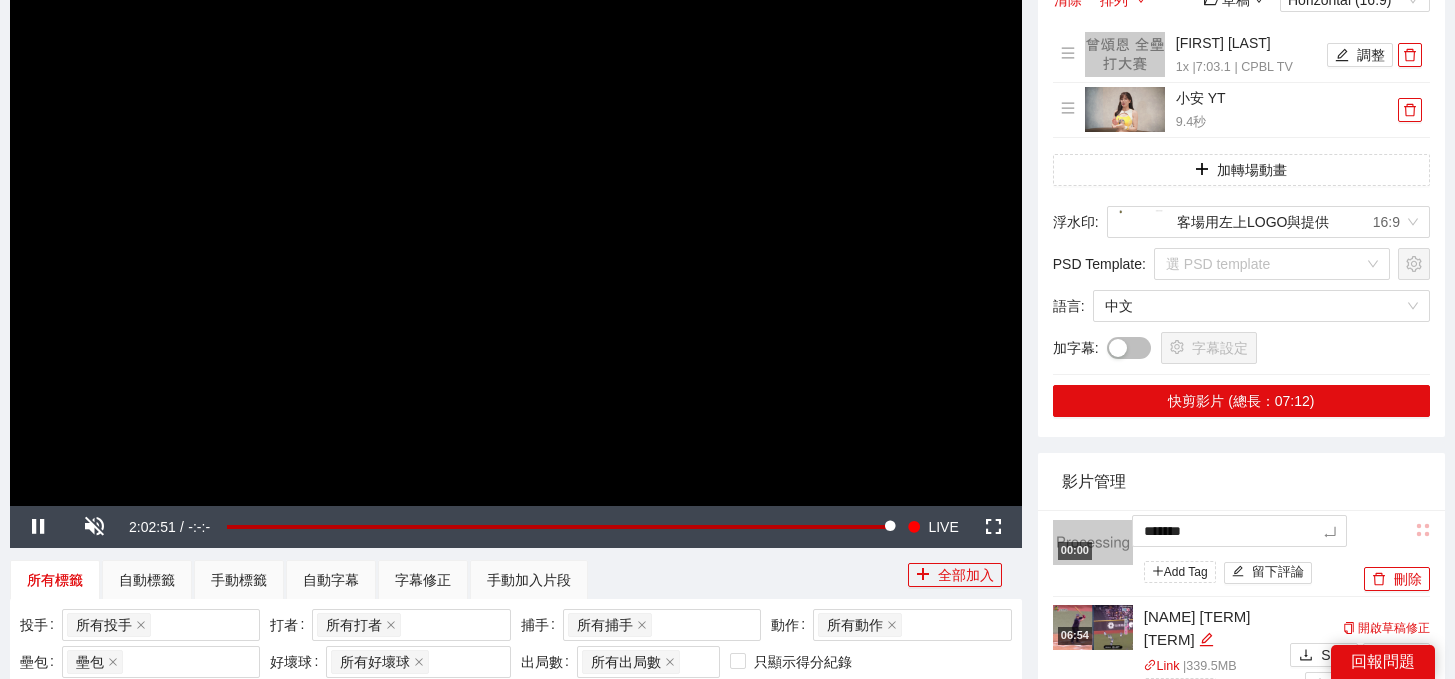 type on "********" 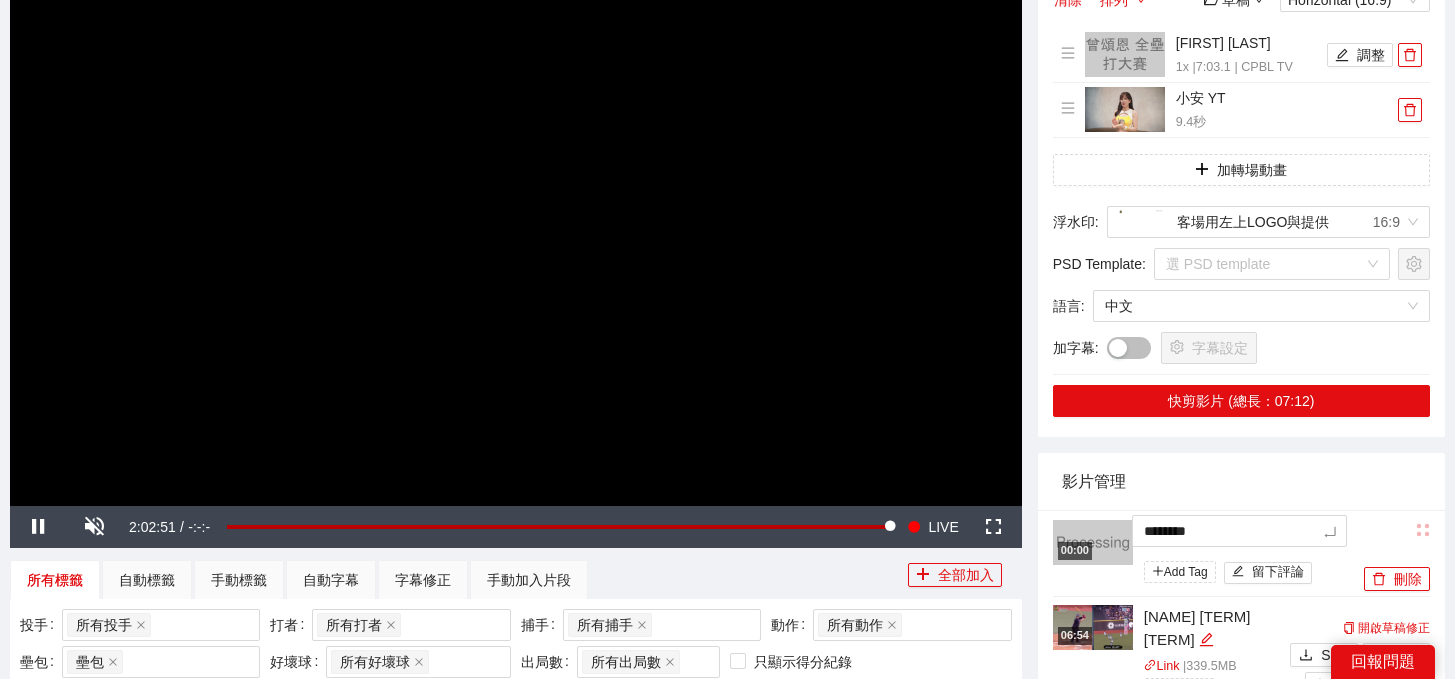 type on "*********" 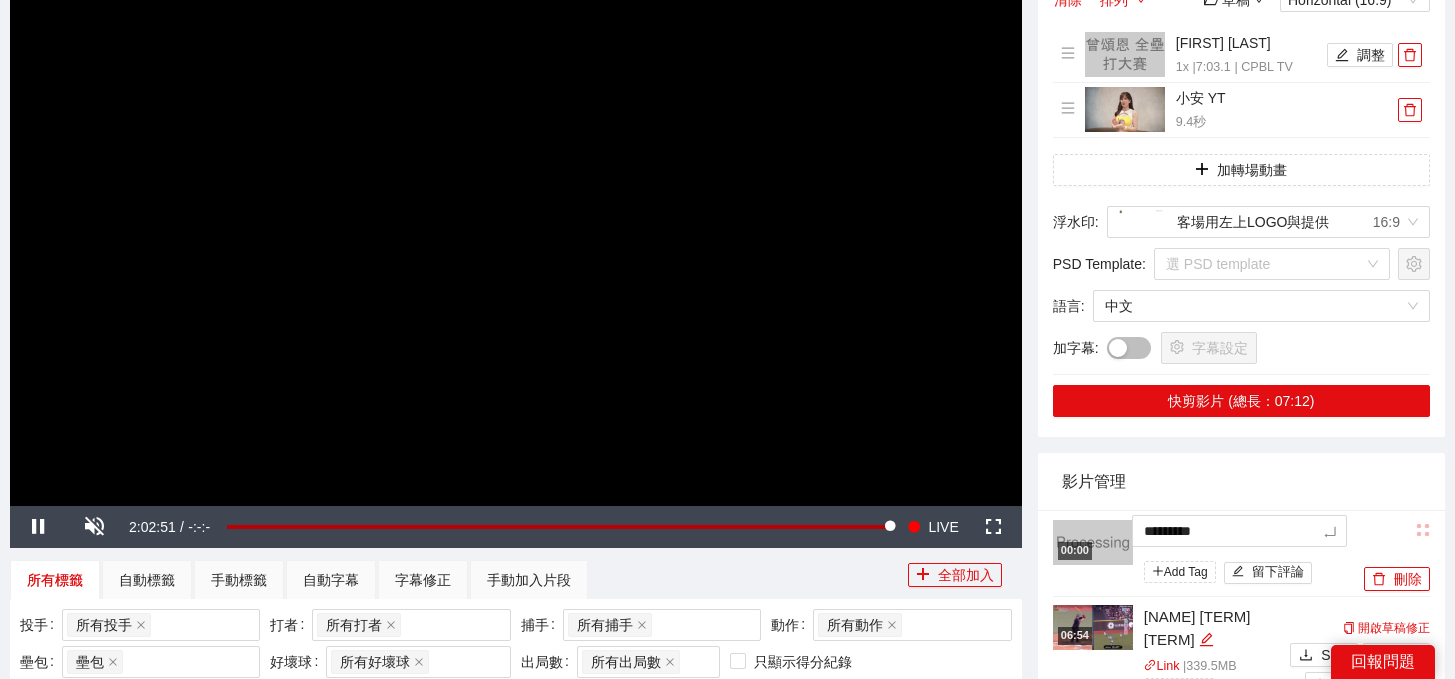 type on "********" 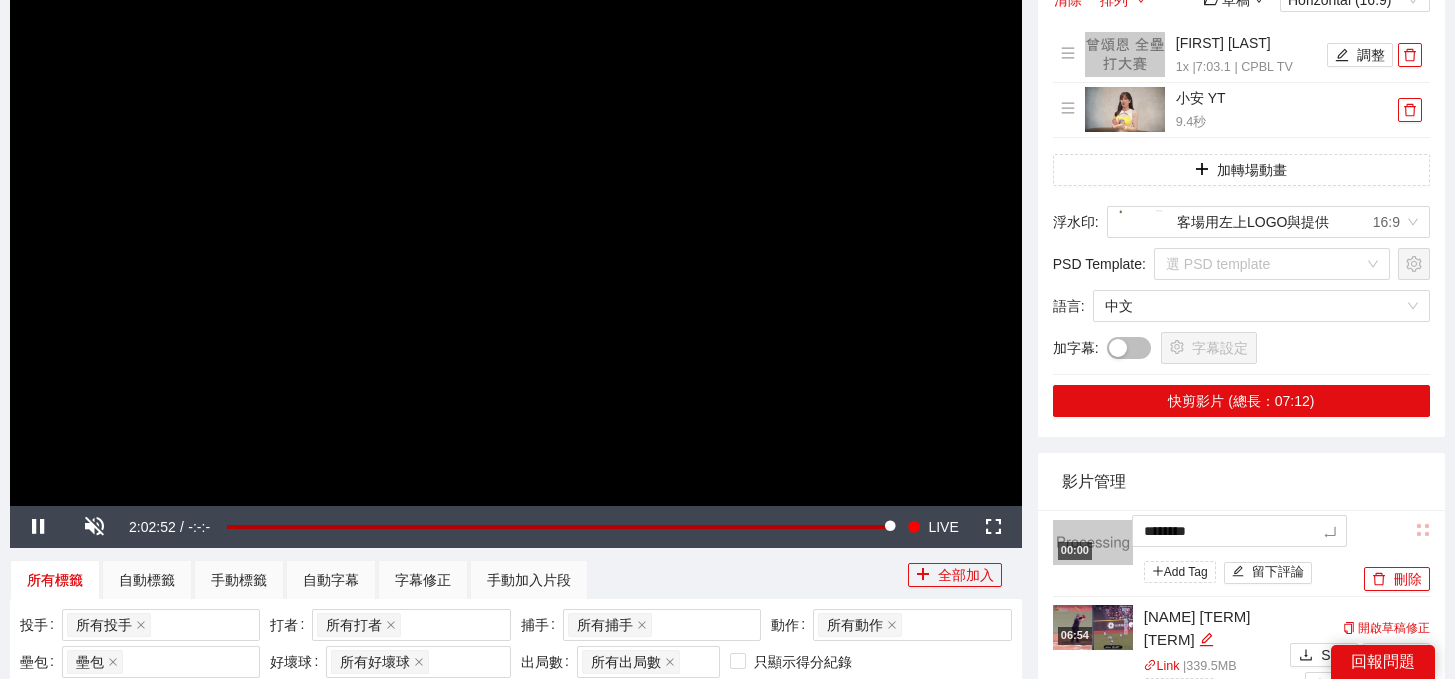 type on "*********" 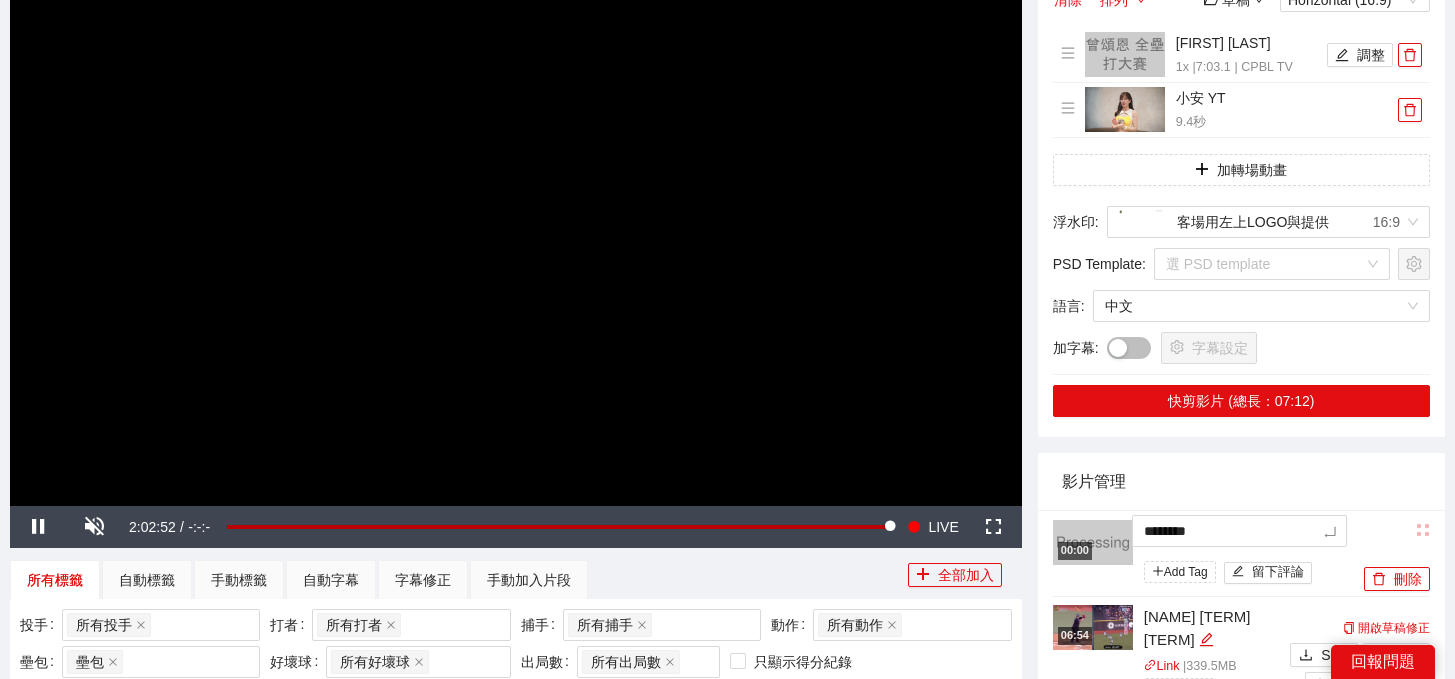 type on "*********" 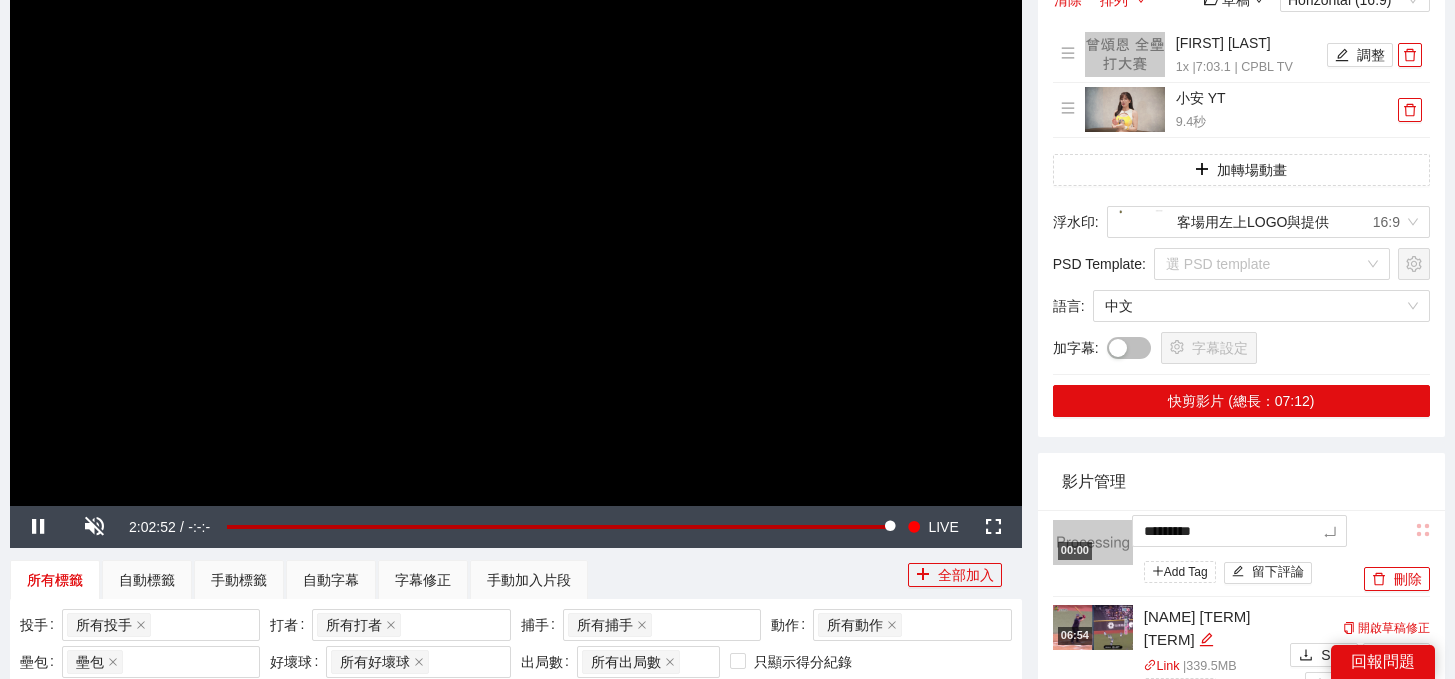 type on "**********" 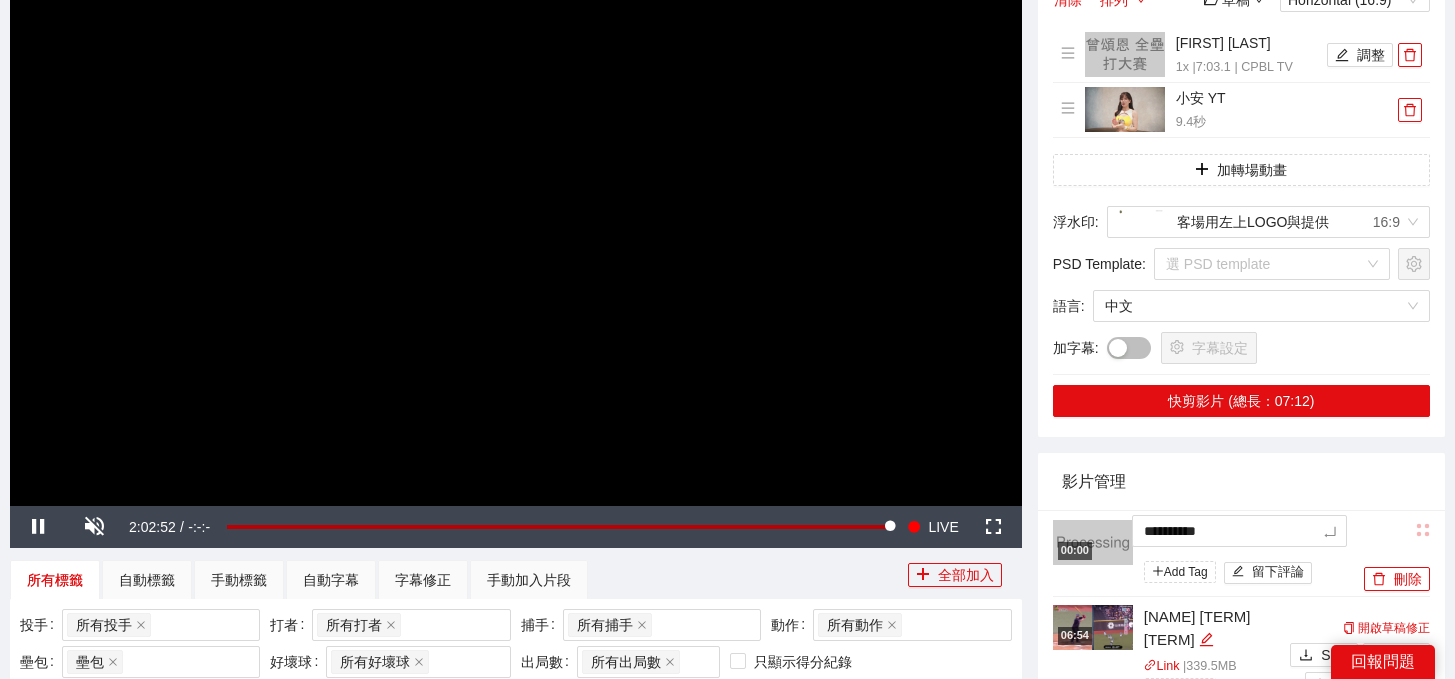 type on "*********" 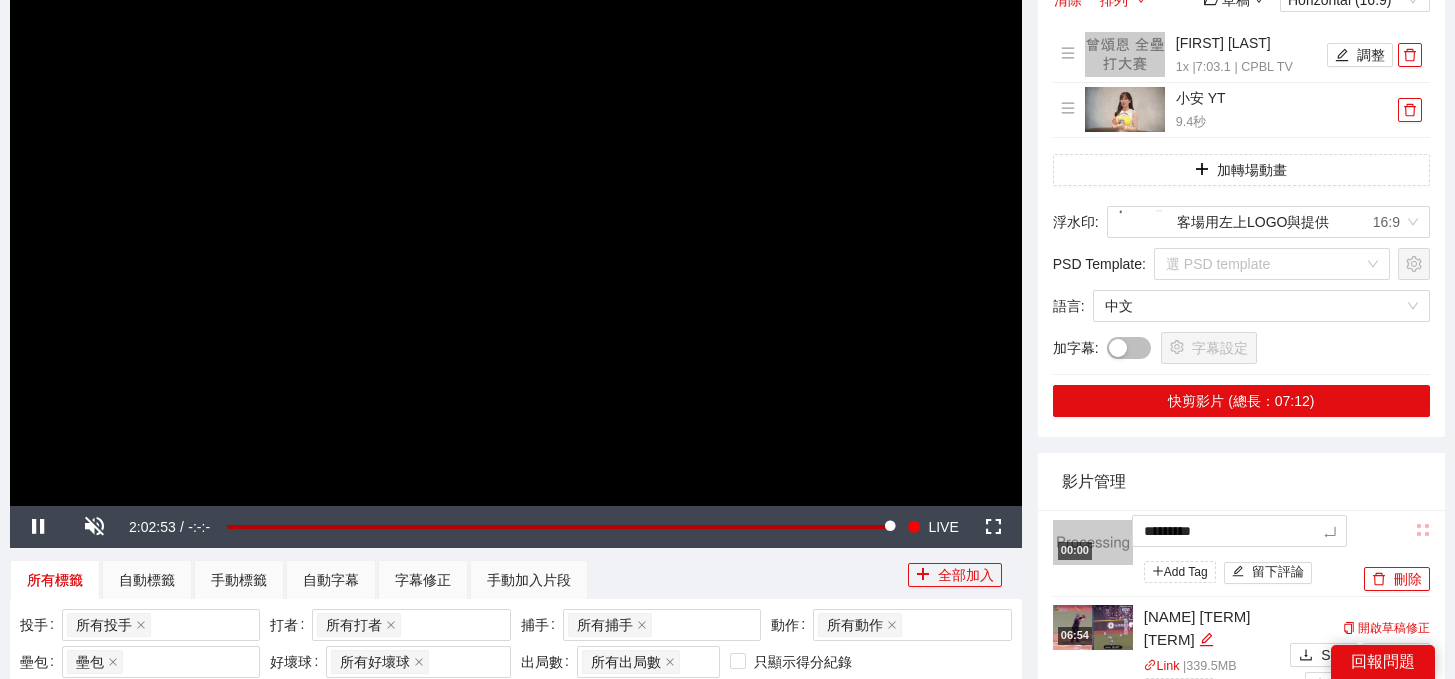 type on "**********" 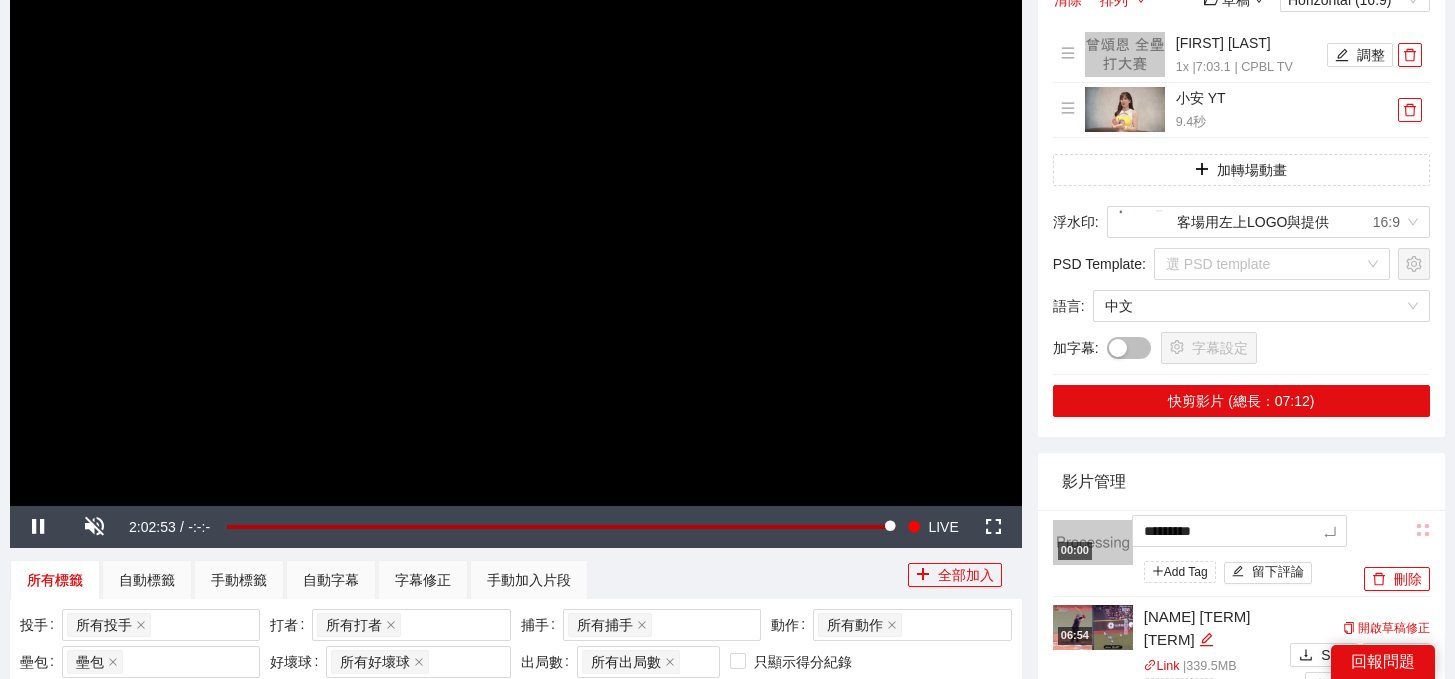 type on "**********" 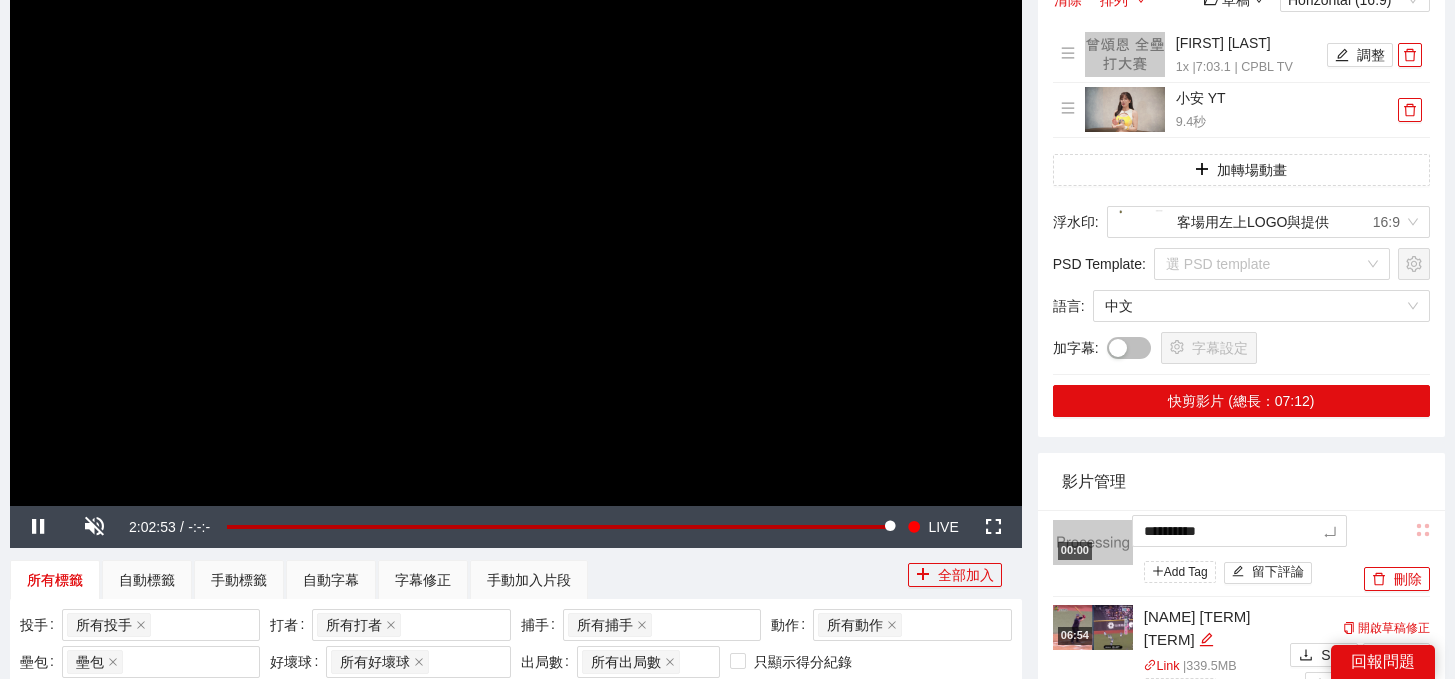 type on "**********" 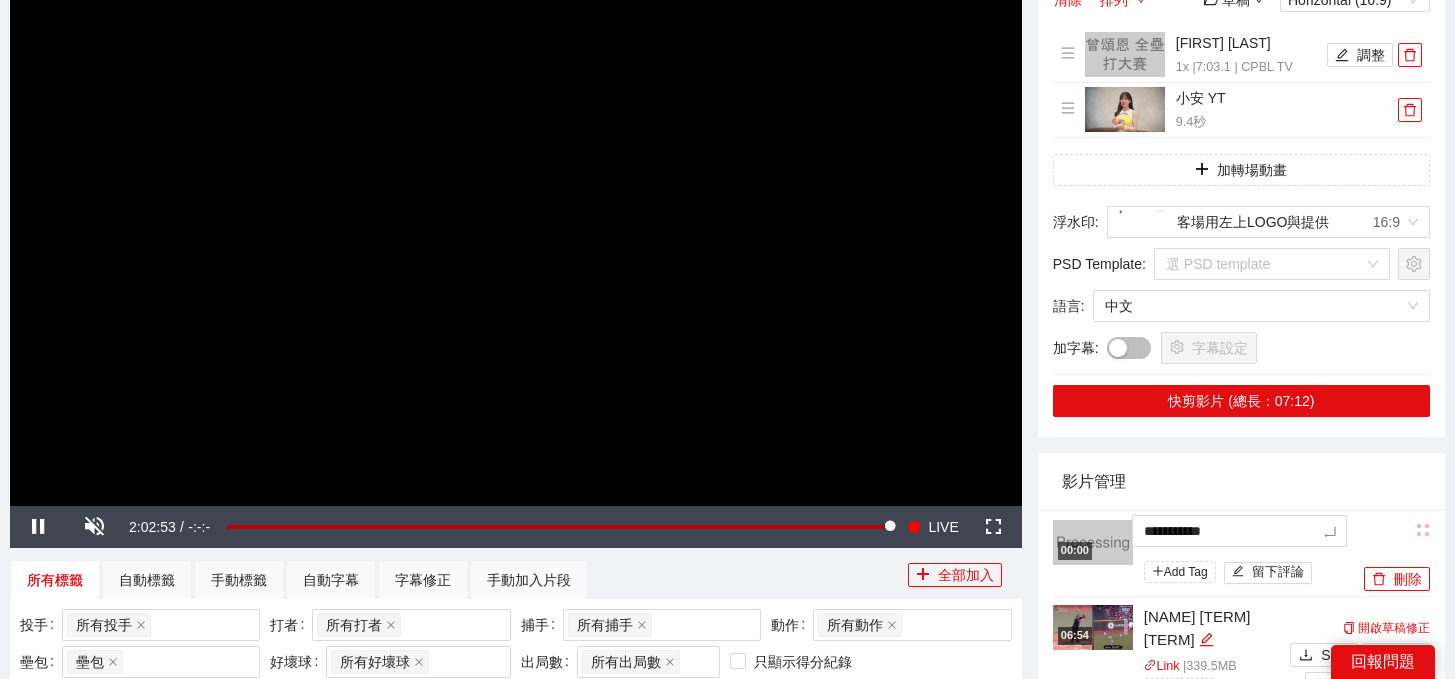 type on "**********" 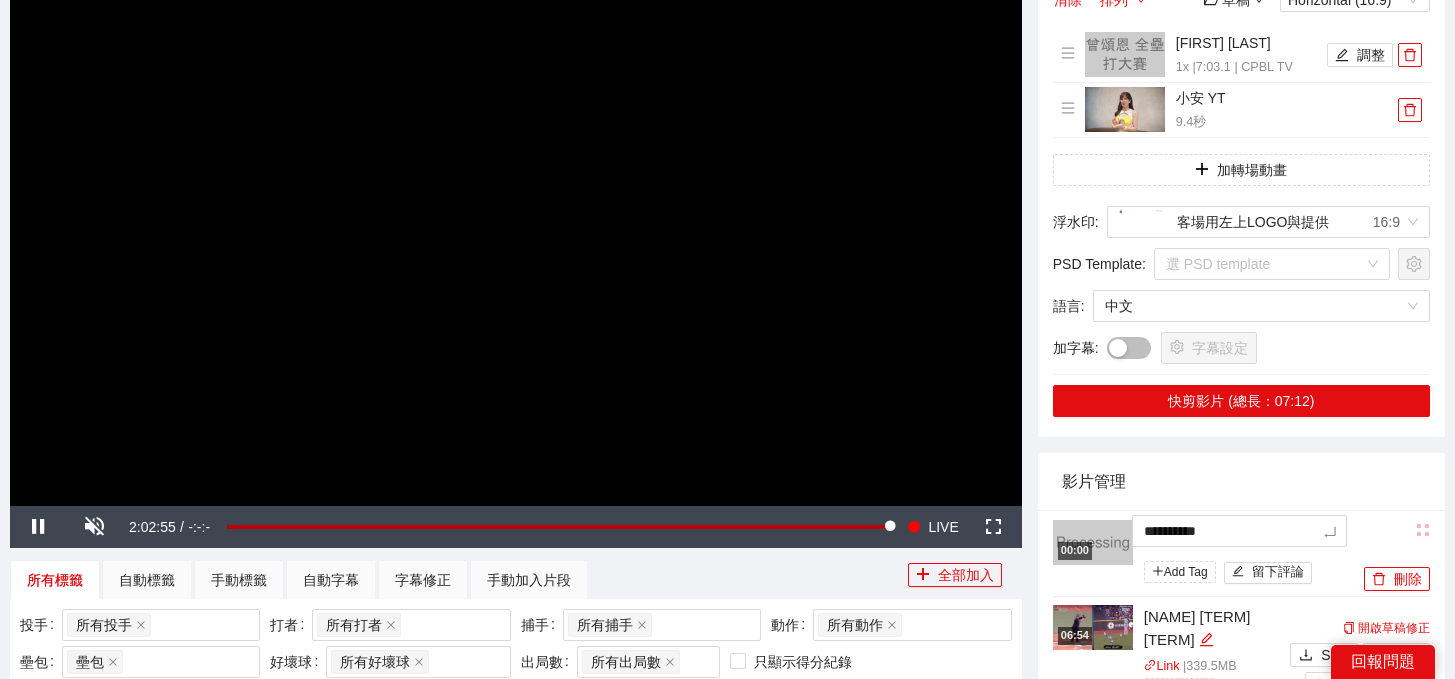 type on "**********" 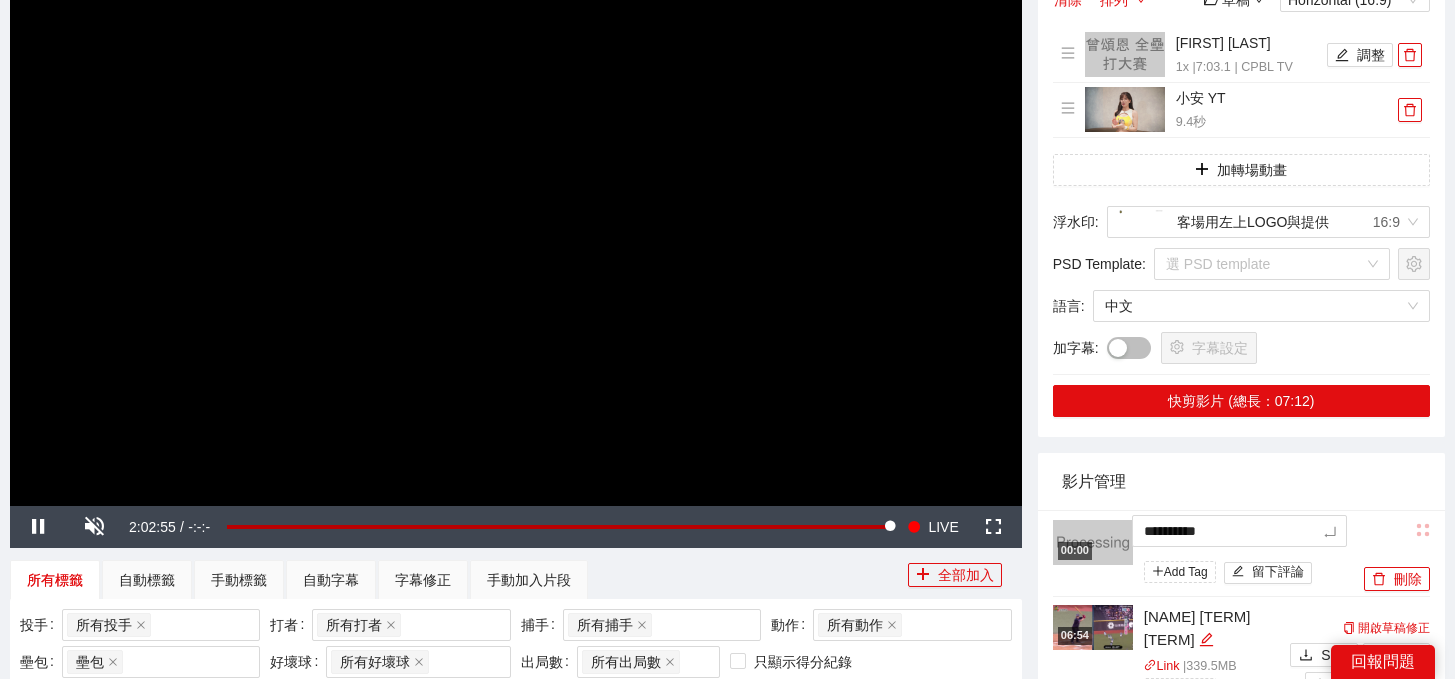 type on "**********" 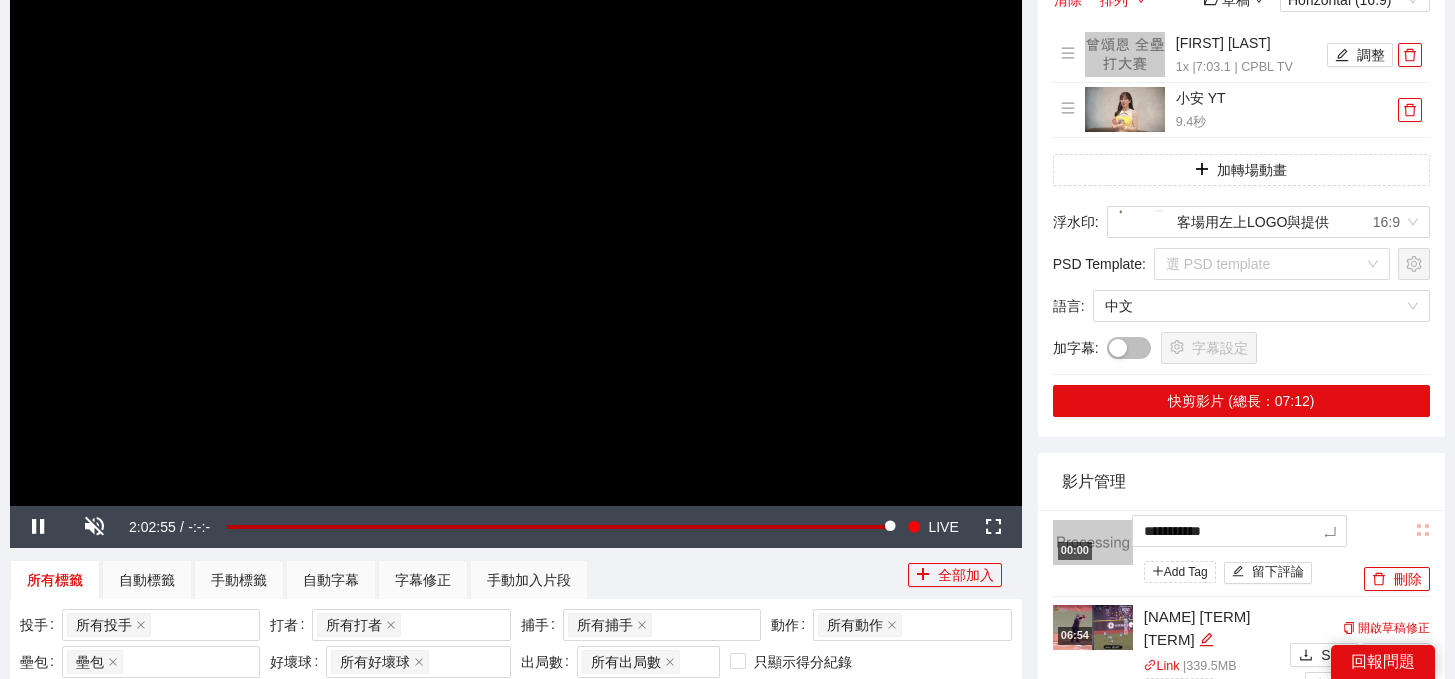 type on "**********" 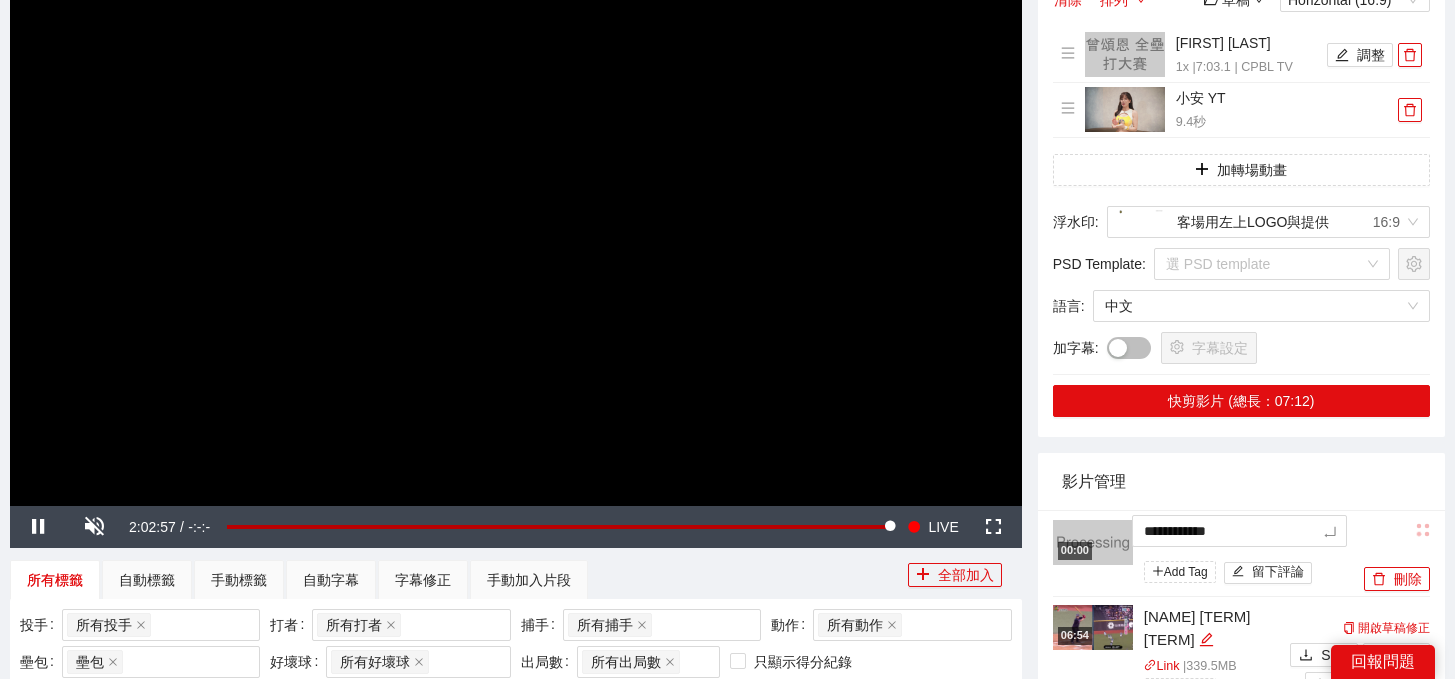 type on "**********" 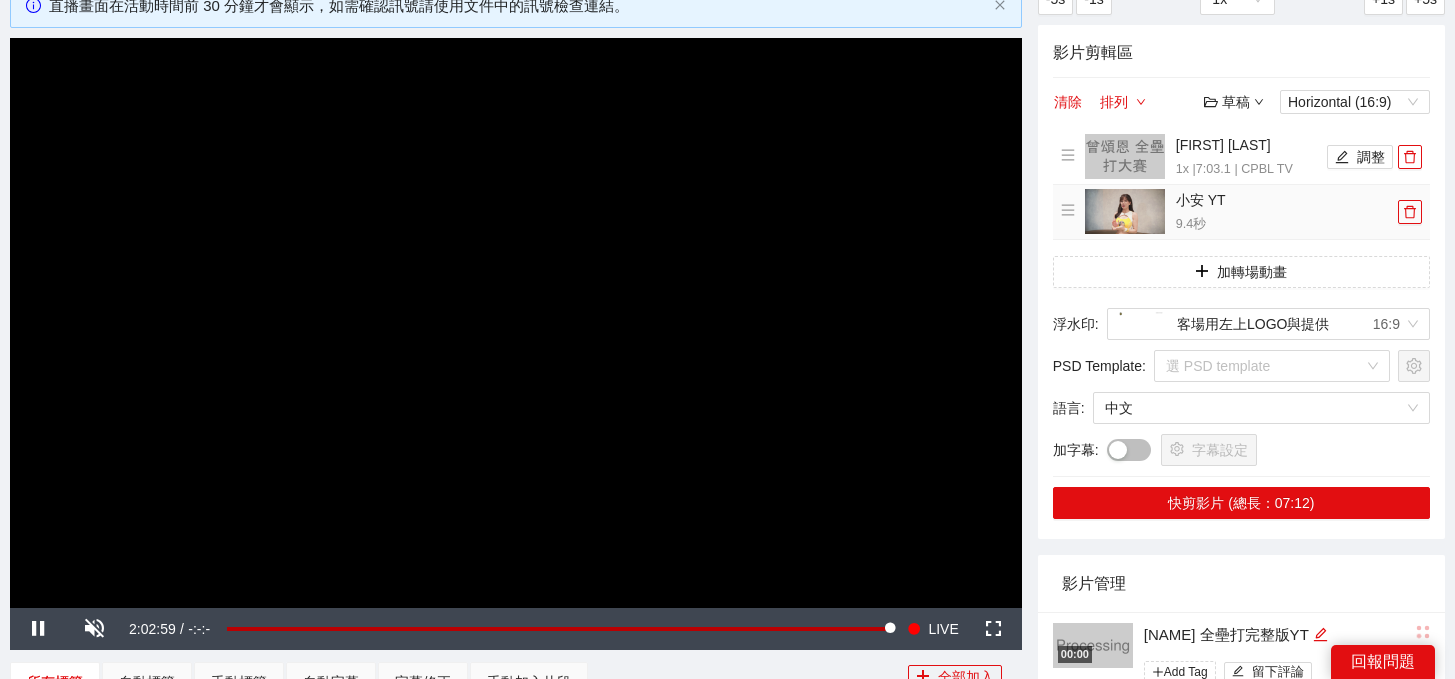 scroll, scrollTop: 92, scrollLeft: 0, axis: vertical 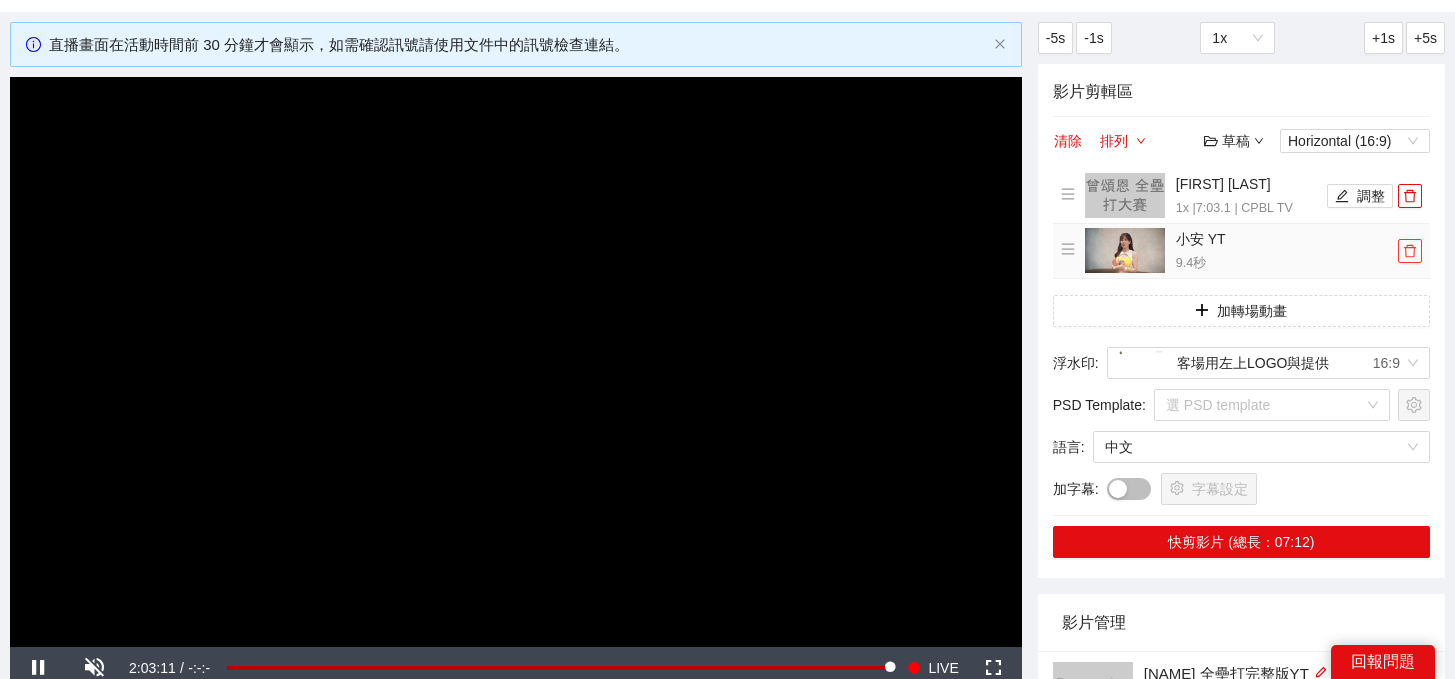 click 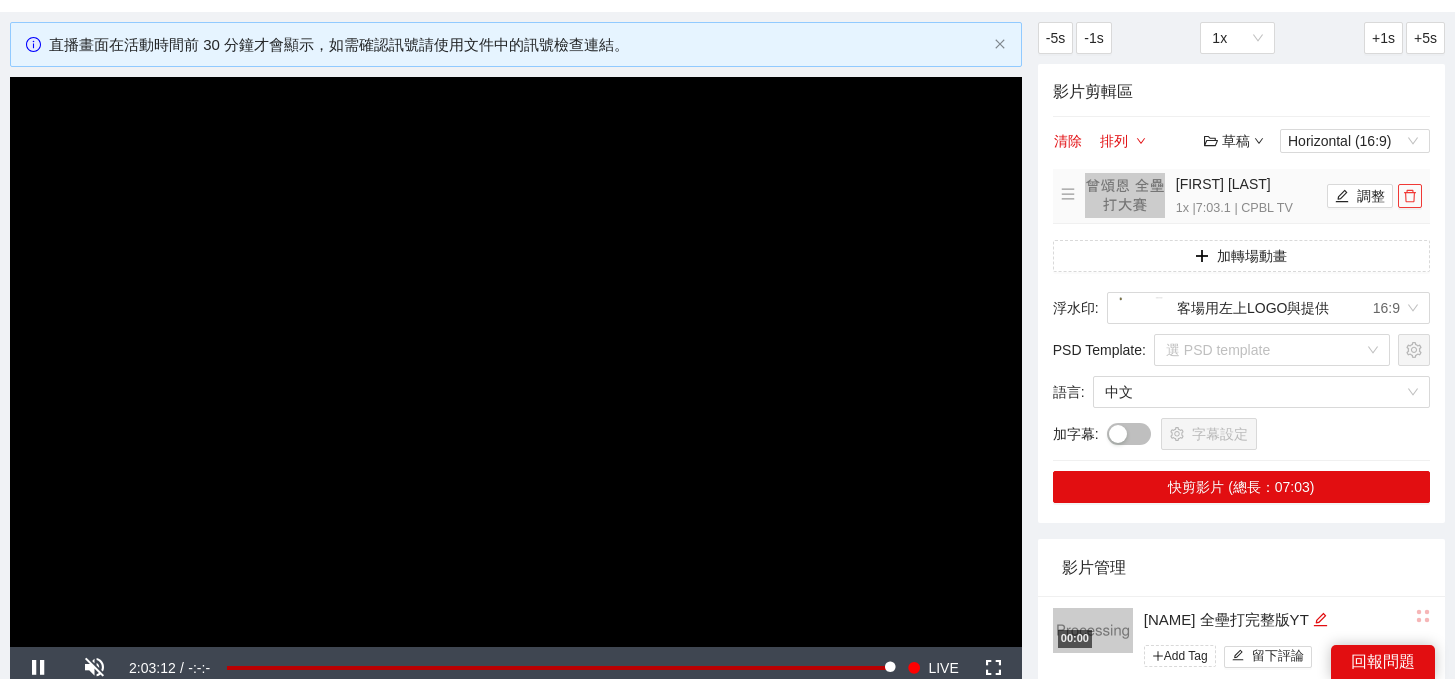 click 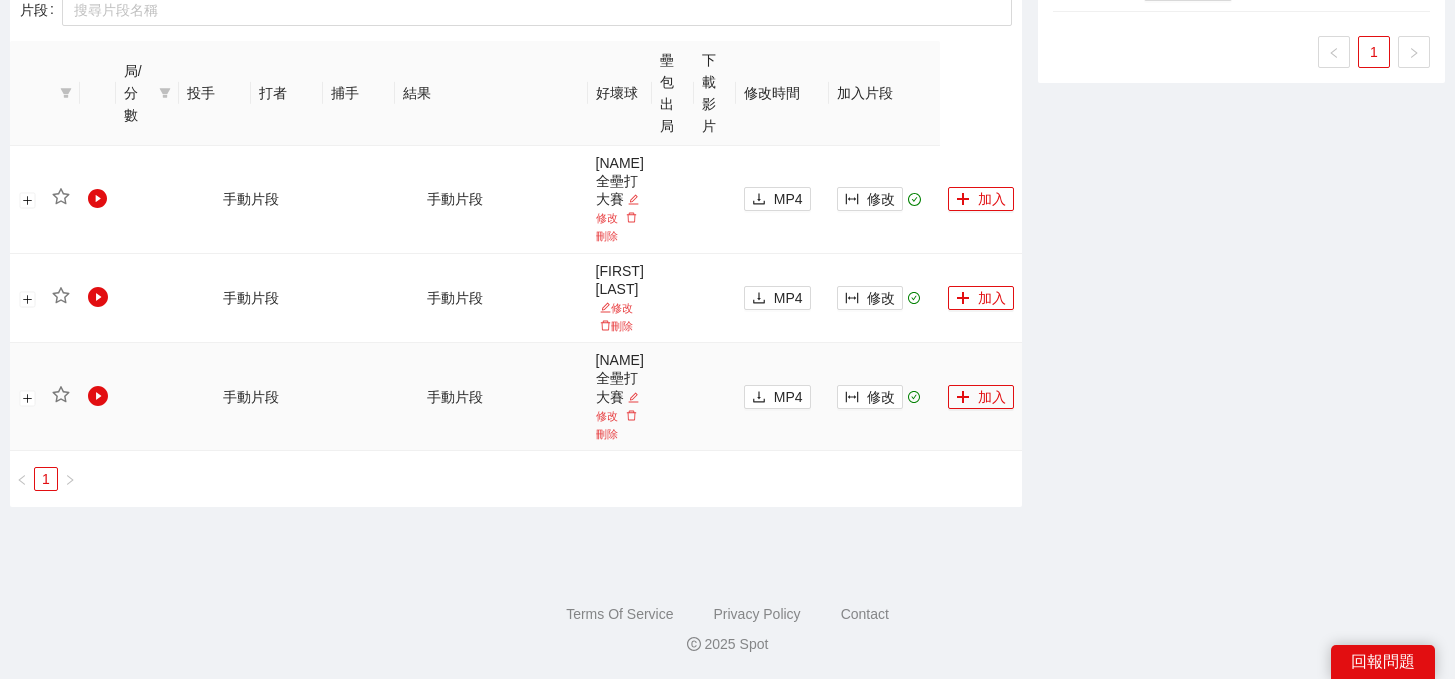 scroll, scrollTop: 1214, scrollLeft: 0, axis: vertical 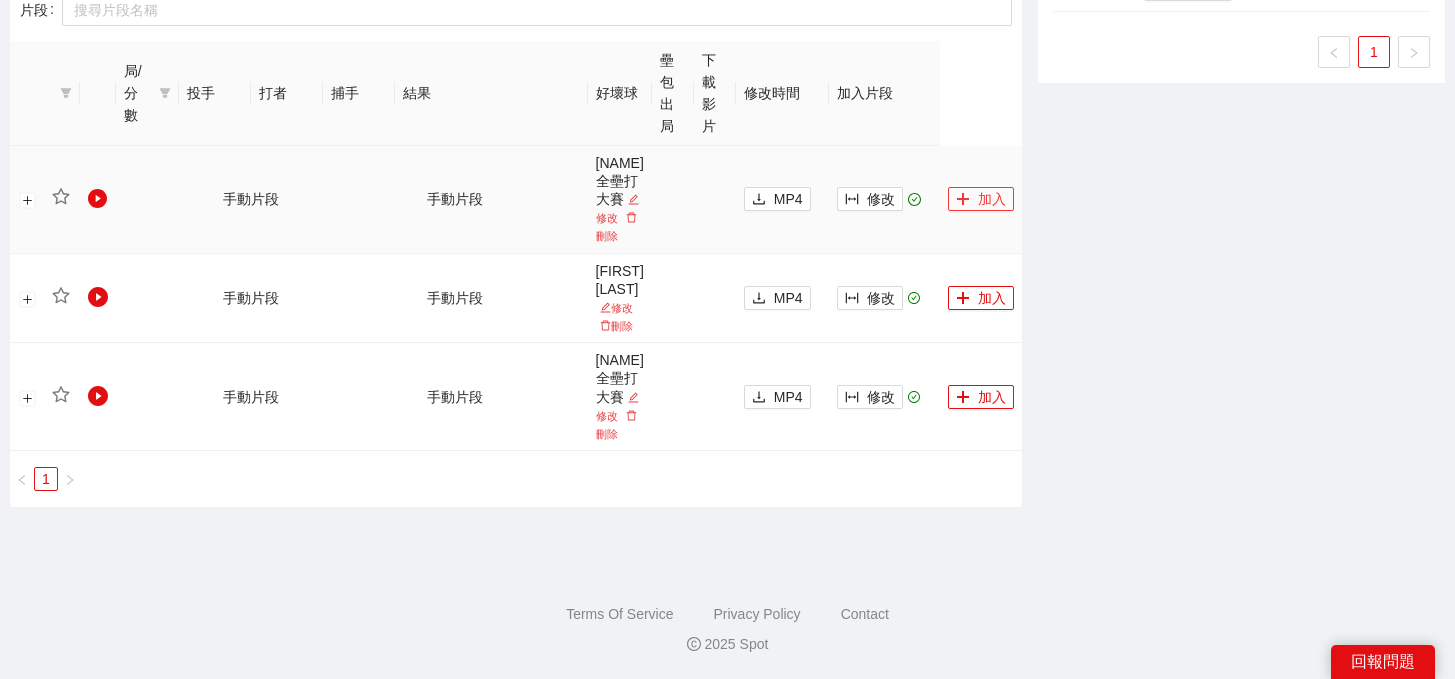 click on "加入" at bounding box center [981, 199] 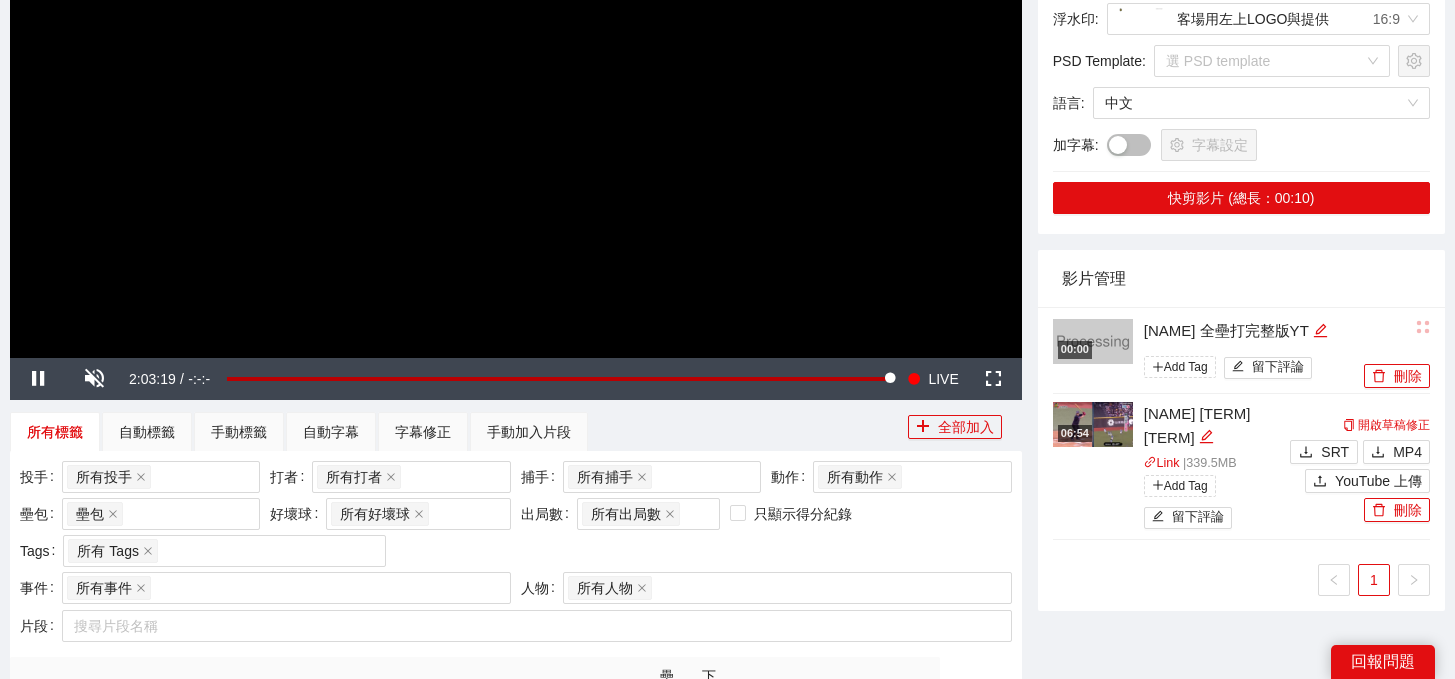 scroll, scrollTop: 157, scrollLeft: 0, axis: vertical 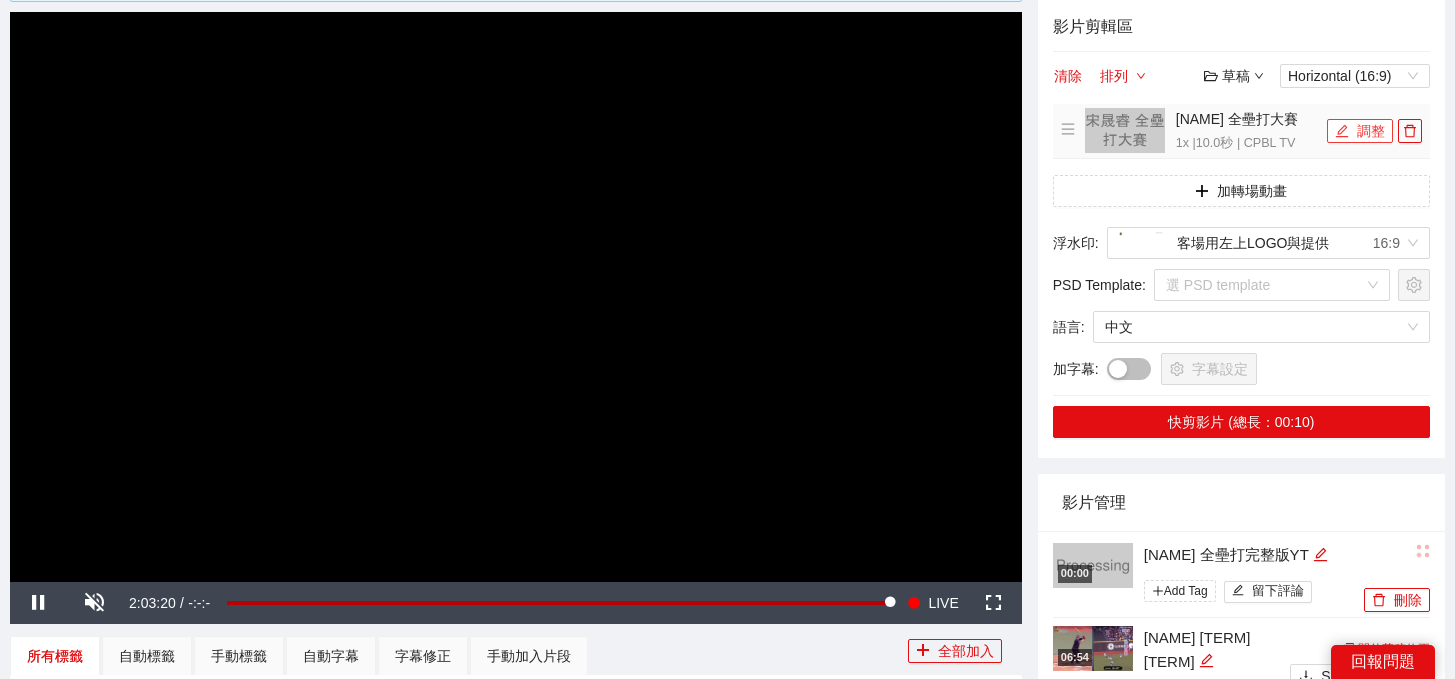 click on "調整" at bounding box center [1360, 131] 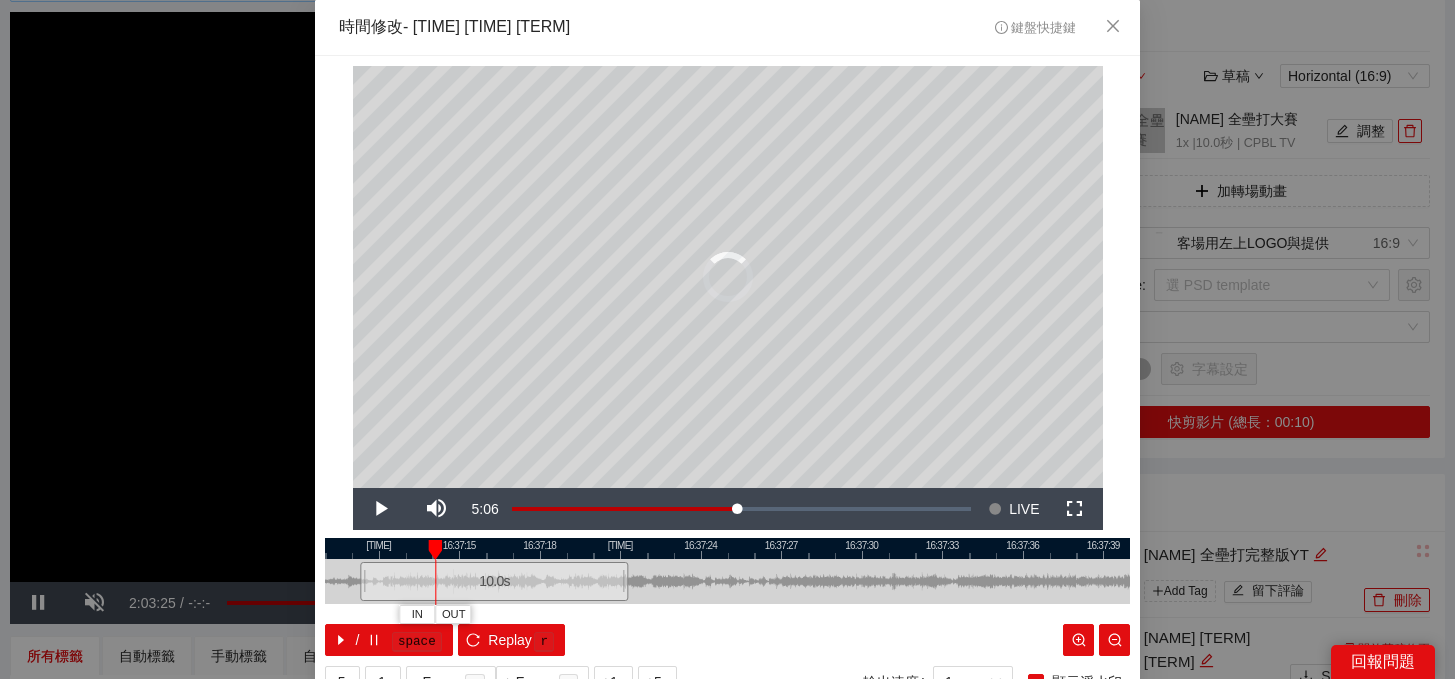 drag, startPoint x: 685, startPoint y: 573, endPoint x: 451, endPoint y: 568, distance: 234.0534 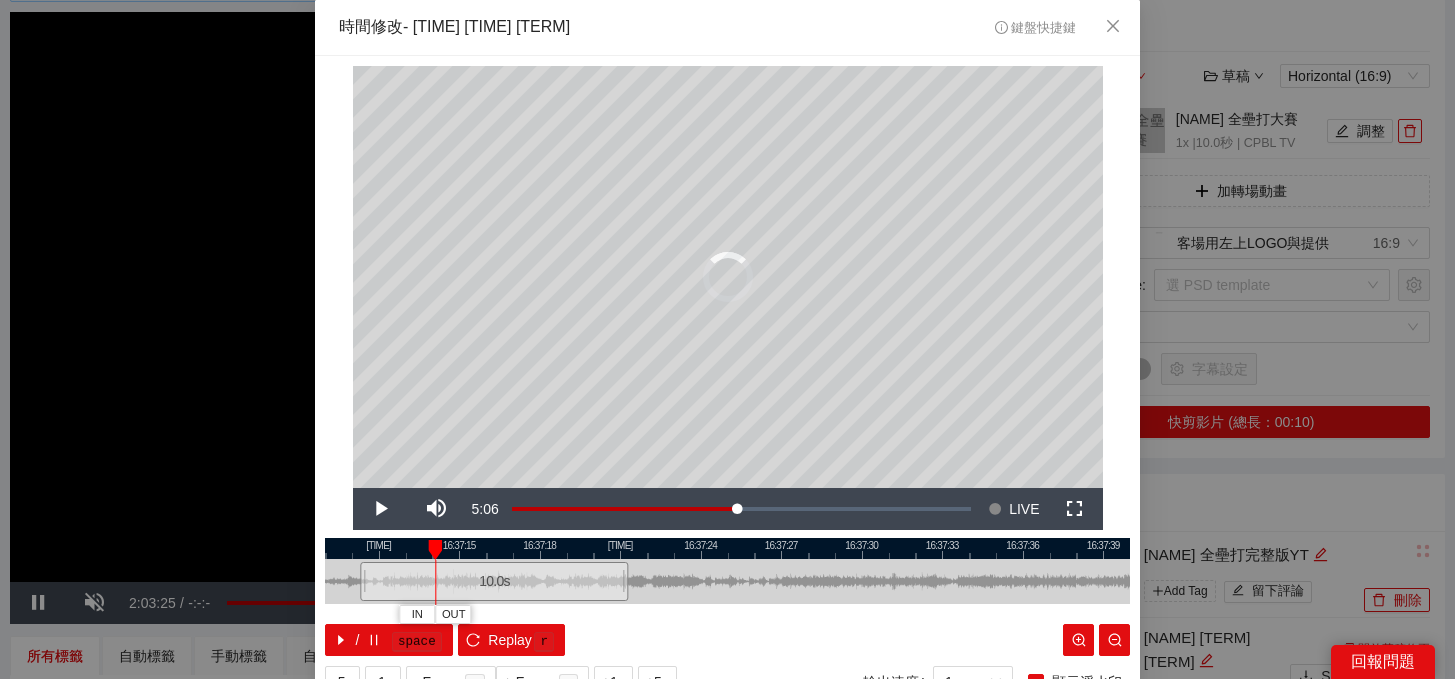 click on "10.0 s" at bounding box center [494, 581] 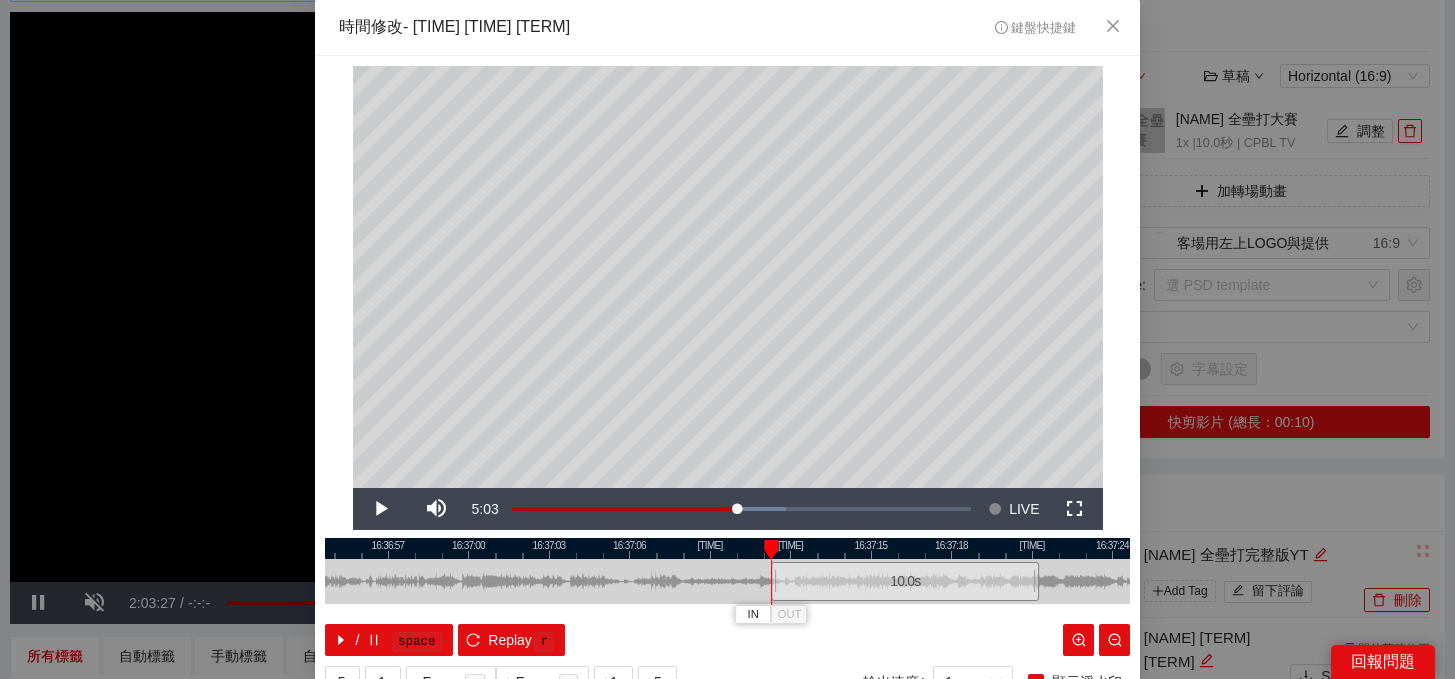 drag, startPoint x: 472, startPoint y: 548, endPoint x: 951, endPoint y: 562, distance: 479.20456 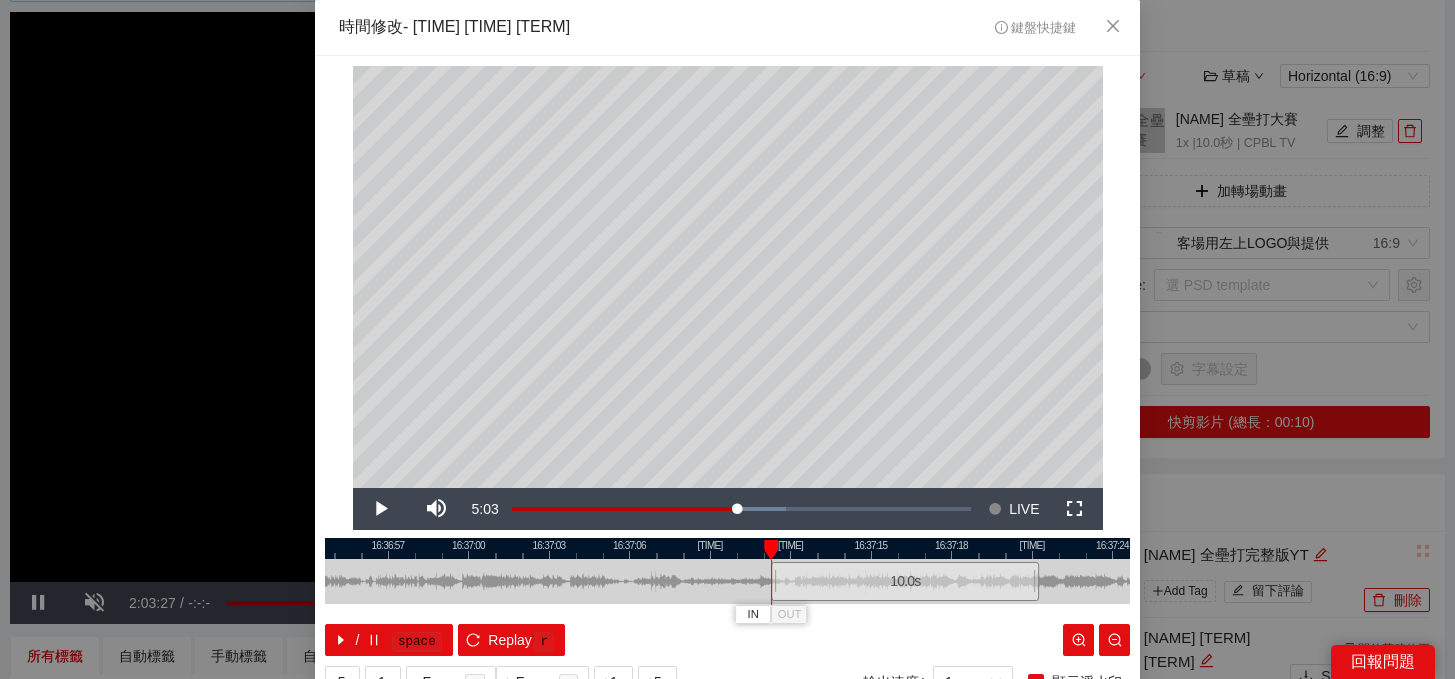 click on "16:36:54 16:36:57 16:37:00 16:37:03 16:37:06 16:37:09 16:37:12 16:37:15 16:37:18 16:37:21 16:37:24 IN OUT 10.0 s /   space  Replay  r" at bounding box center (727, 597) 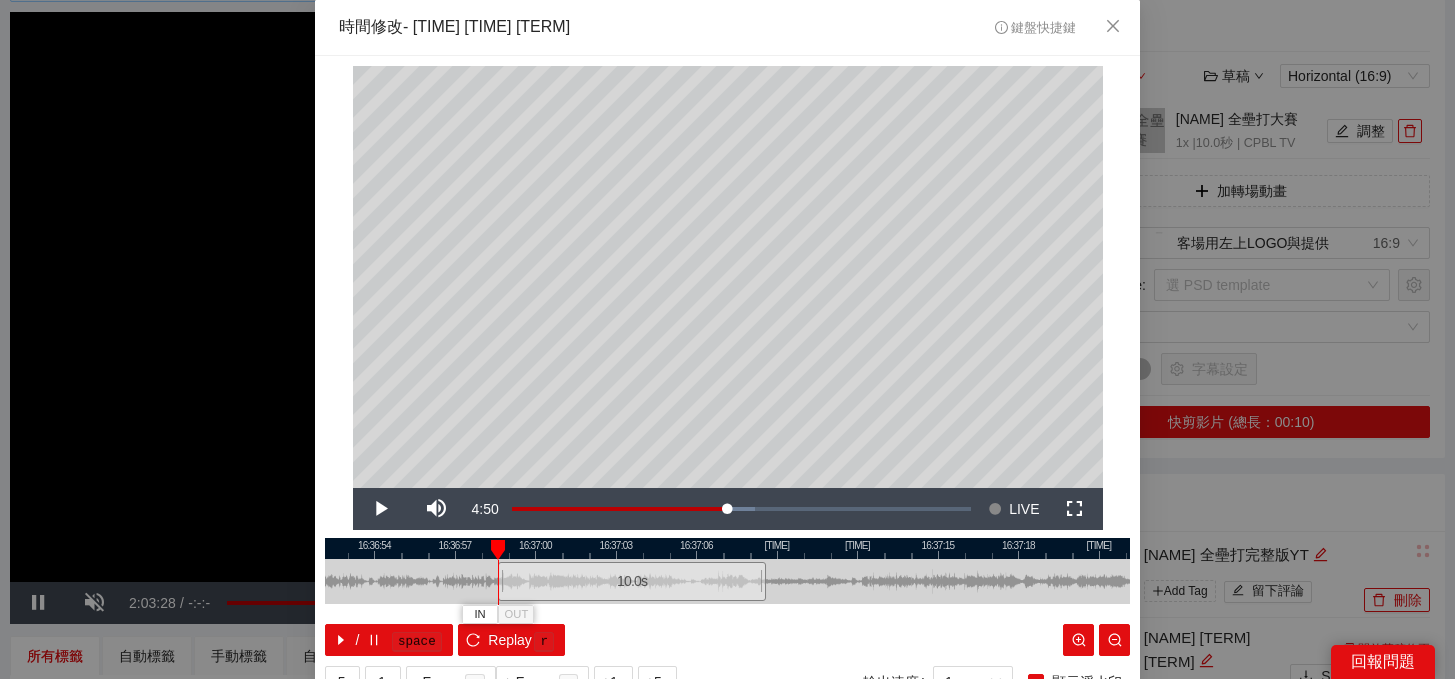 drag, startPoint x: 925, startPoint y: 591, endPoint x: 585, endPoint y: 574, distance: 340.42474 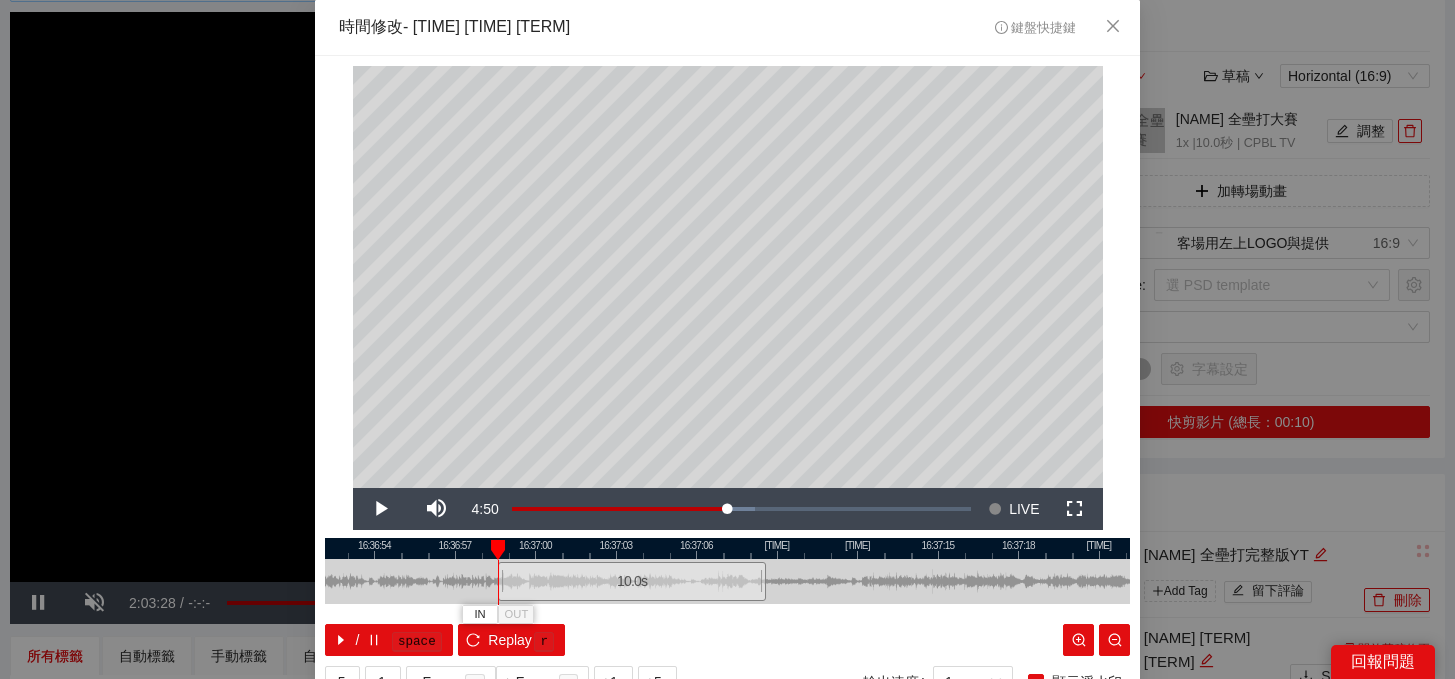 click on "10.0 s" at bounding box center (632, 581) 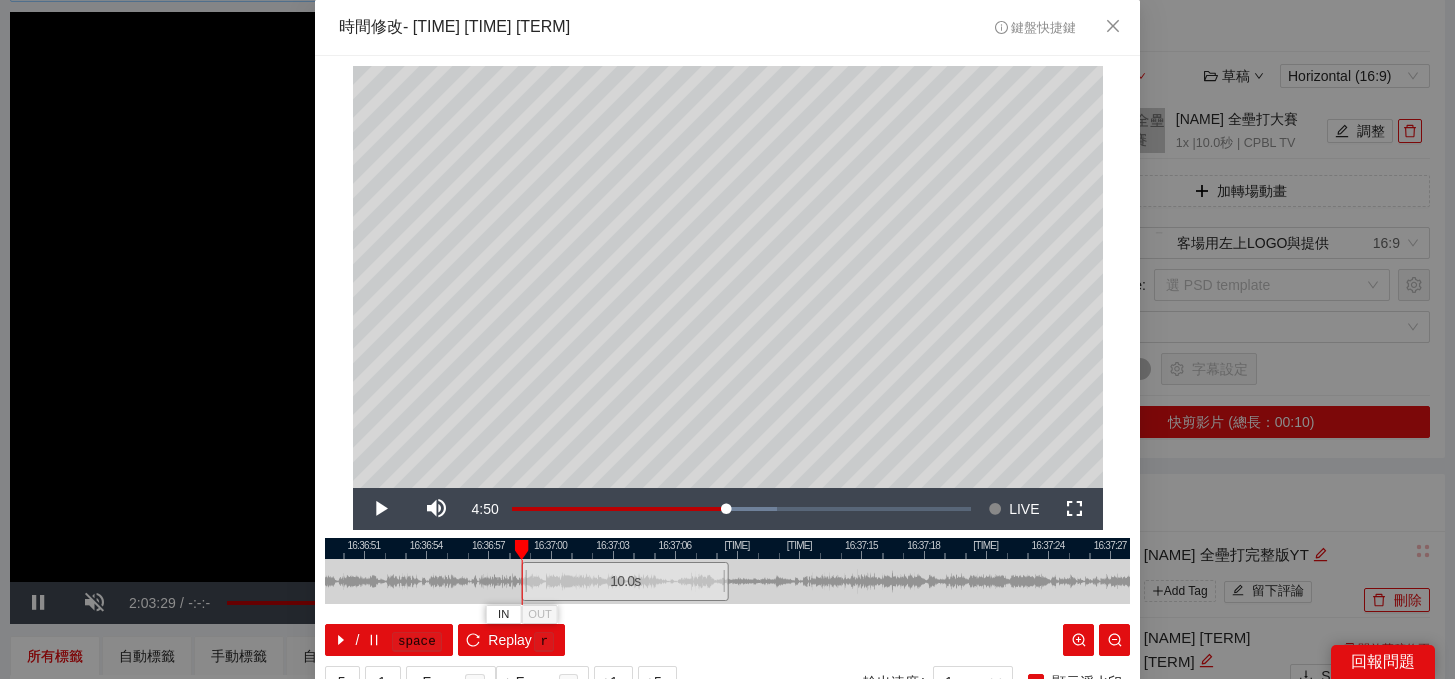 scroll, scrollTop: 64, scrollLeft: 0, axis: vertical 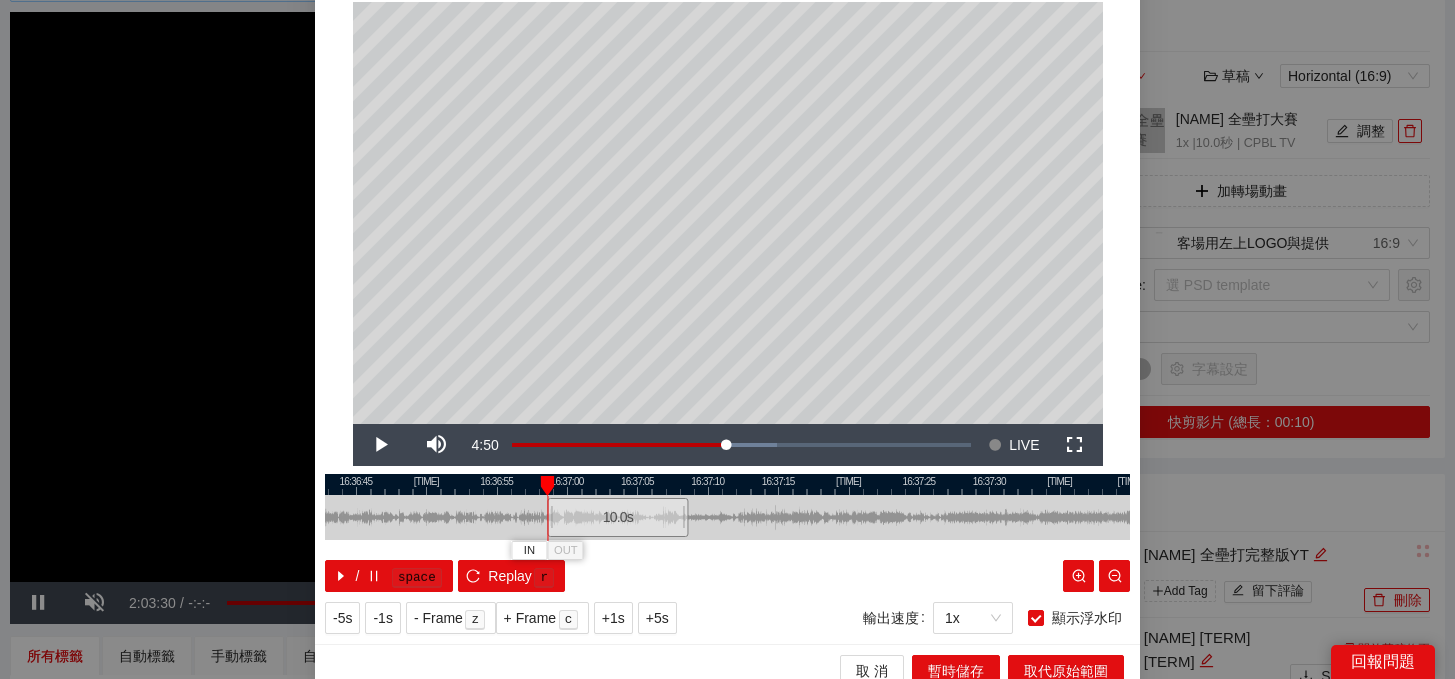 click at bounding box center (727, 484) 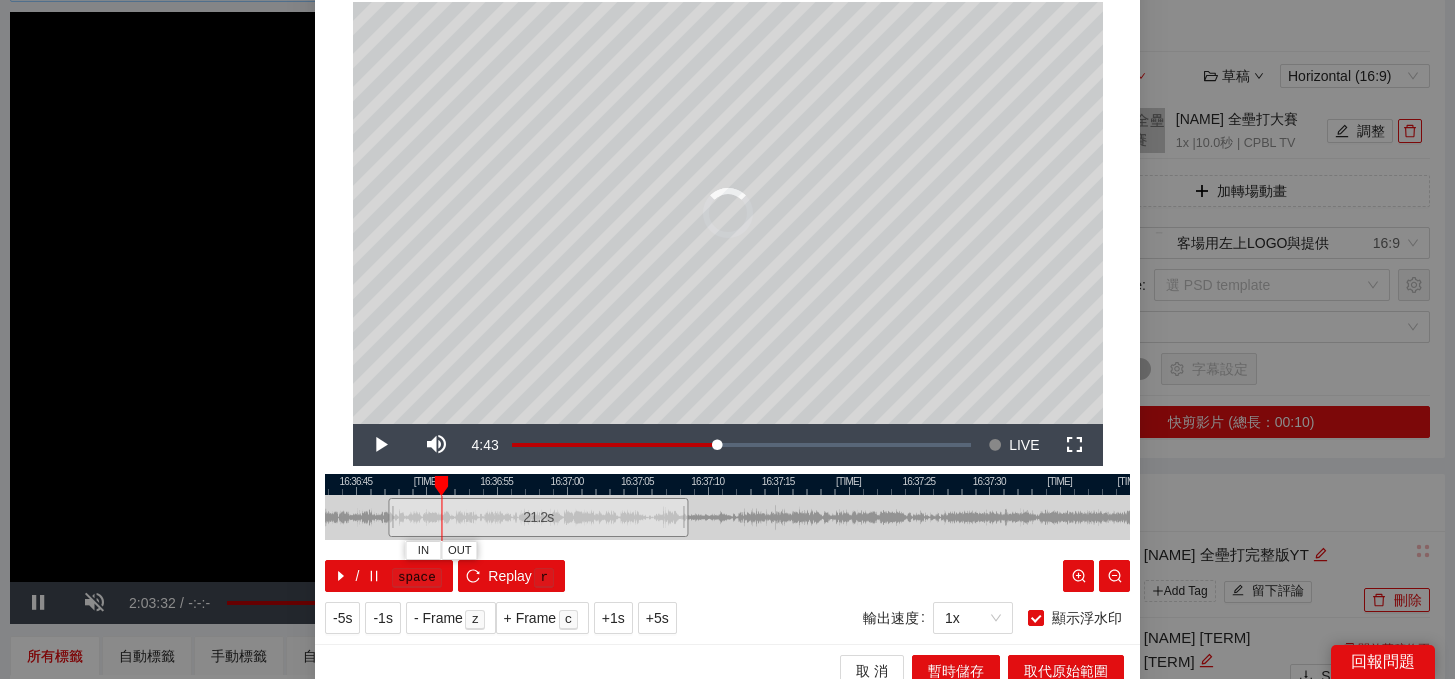 drag, startPoint x: 549, startPoint y: 516, endPoint x: 372, endPoint y: 514, distance: 177.01129 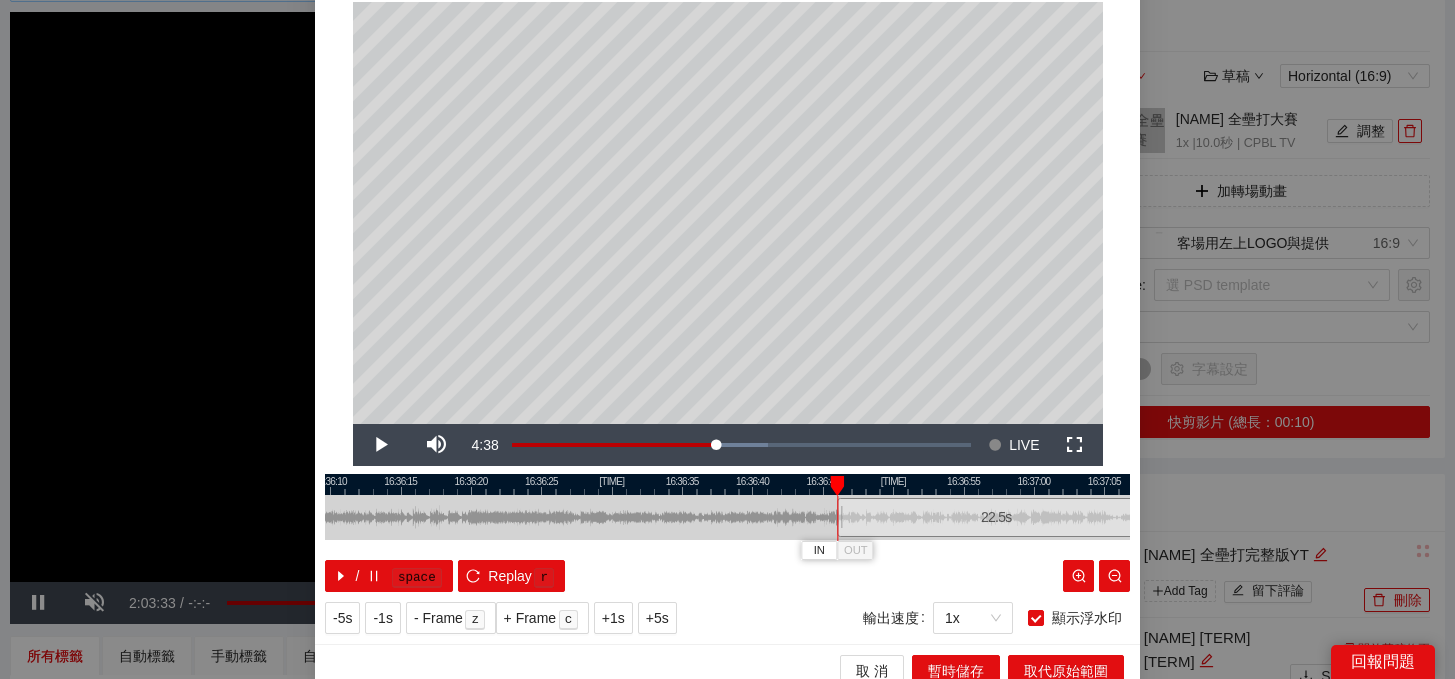 drag, startPoint x: 468, startPoint y: 480, endPoint x: 963, endPoint y: 495, distance: 495.22723 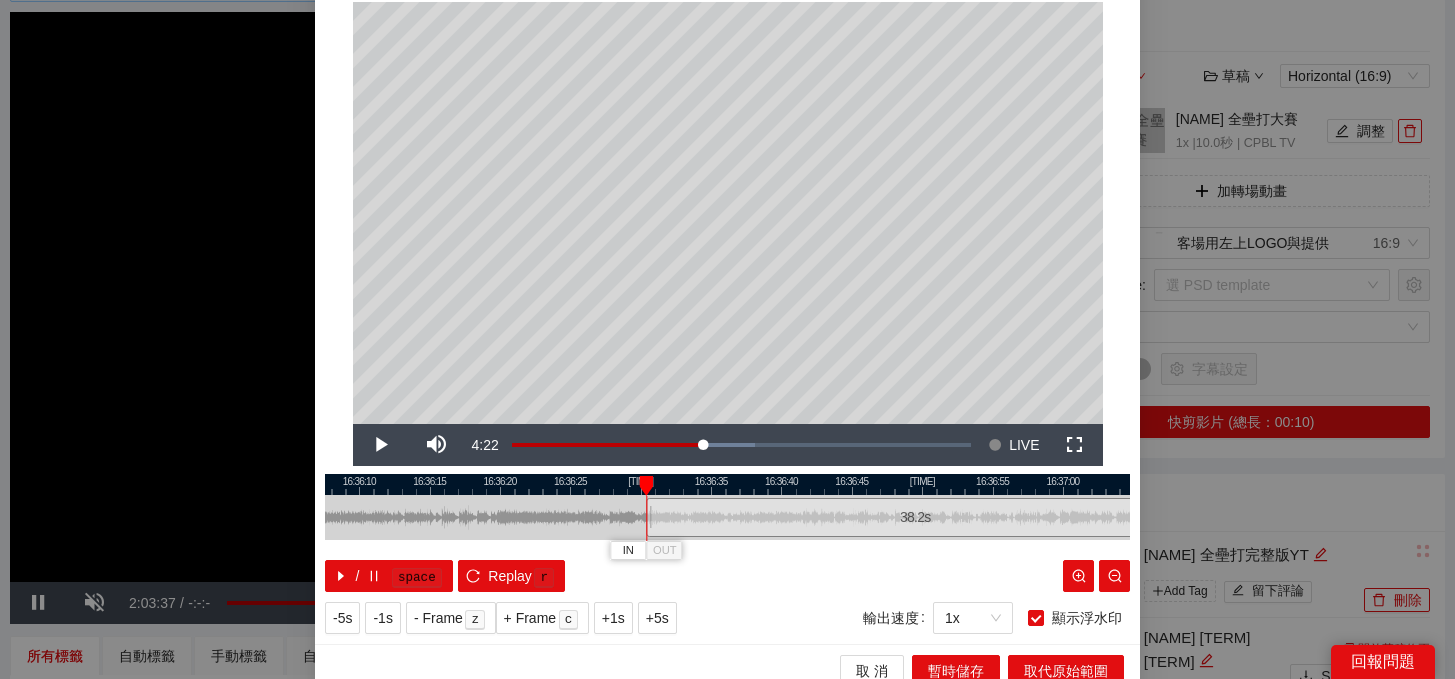 drag, startPoint x: 867, startPoint y: 522, endPoint x: 647, endPoint y: 513, distance: 220.18402 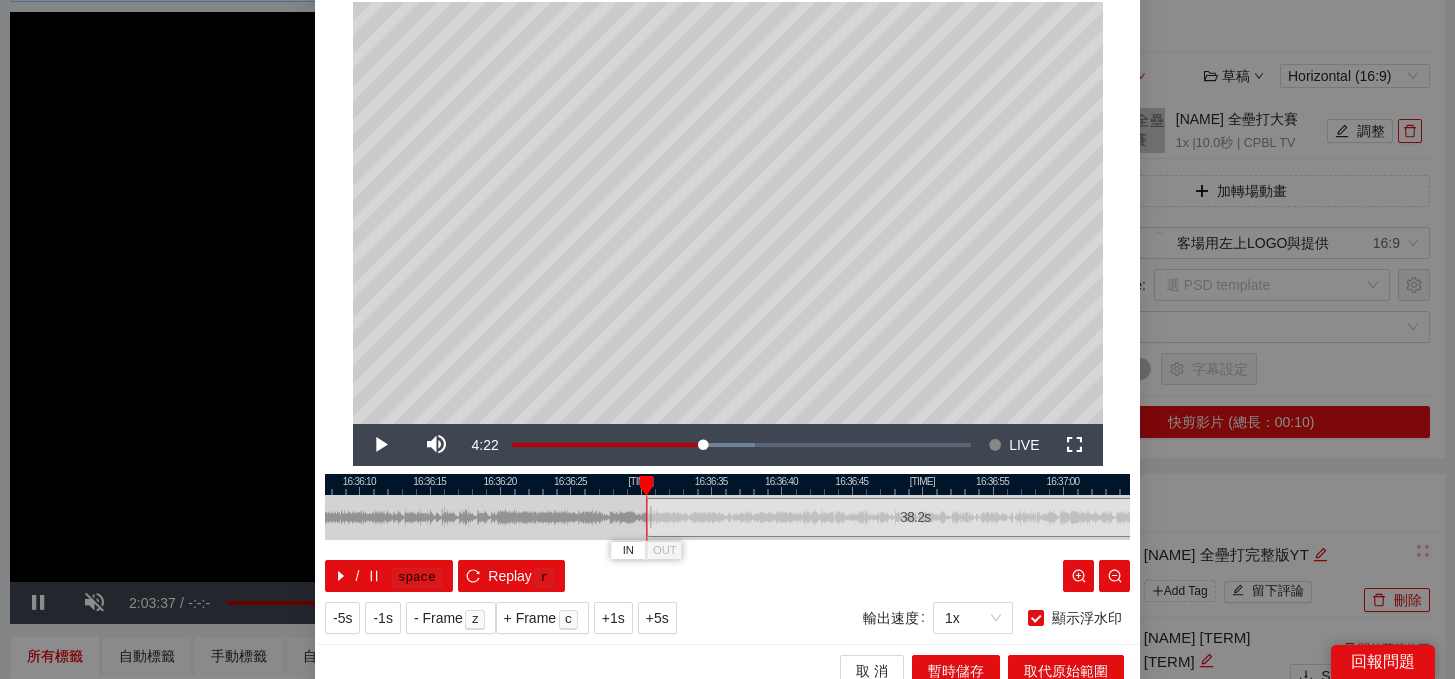 click at bounding box center [649, 517] 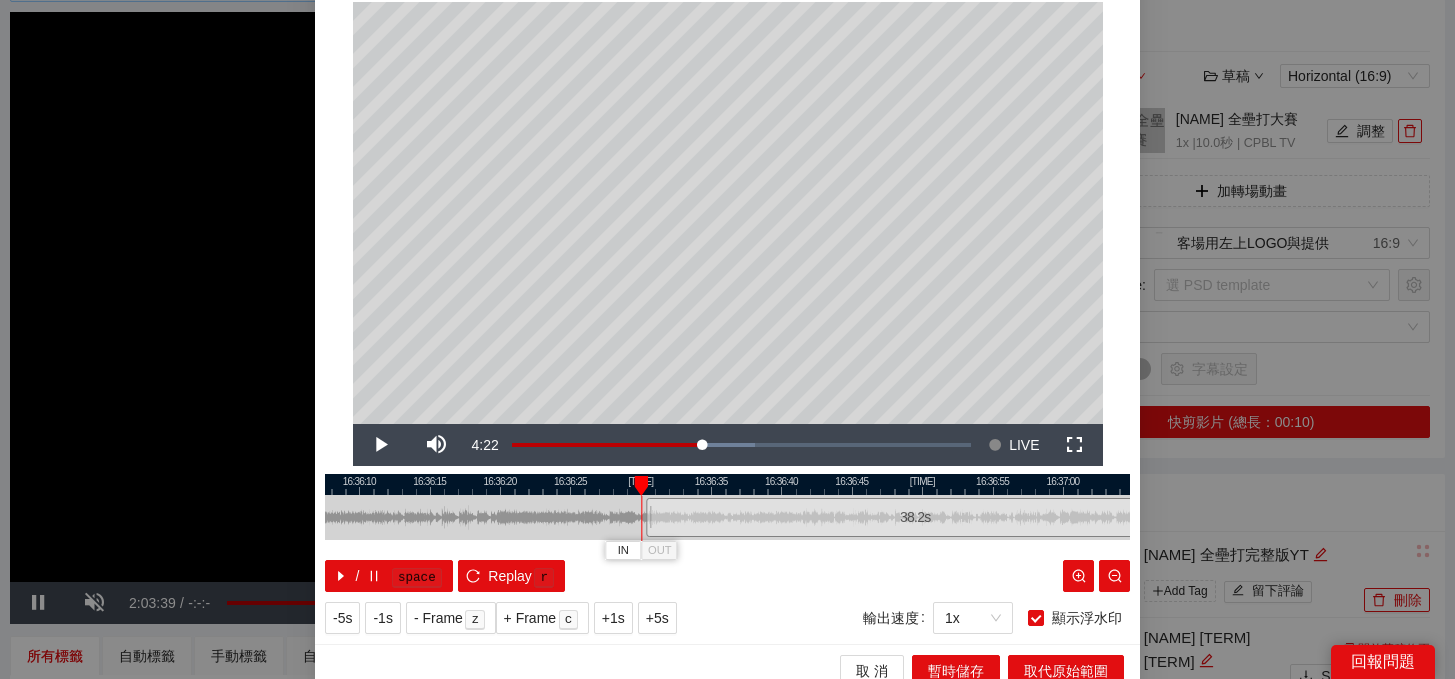 drag, startPoint x: 646, startPoint y: 518, endPoint x: 635, endPoint y: 519, distance: 11.045361 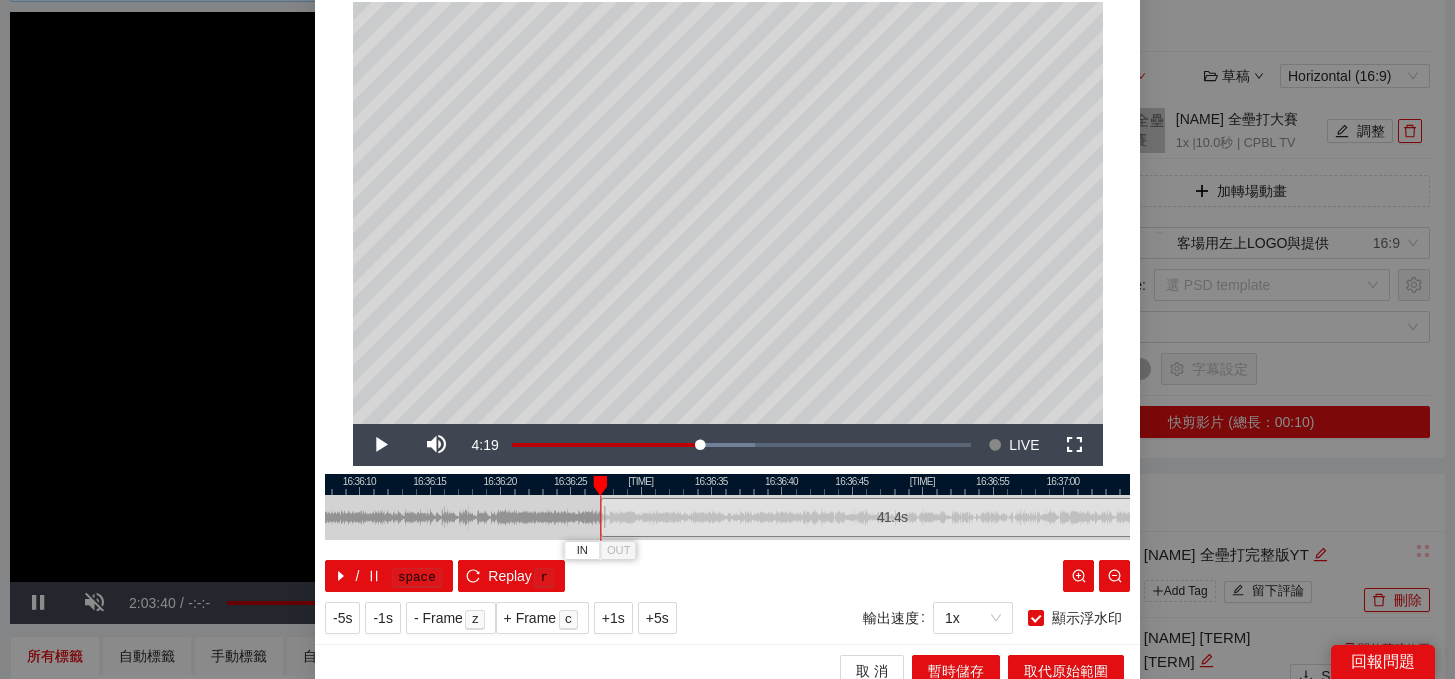 drag, startPoint x: 649, startPoint y: 519, endPoint x: 603, endPoint y: 520, distance: 46.010868 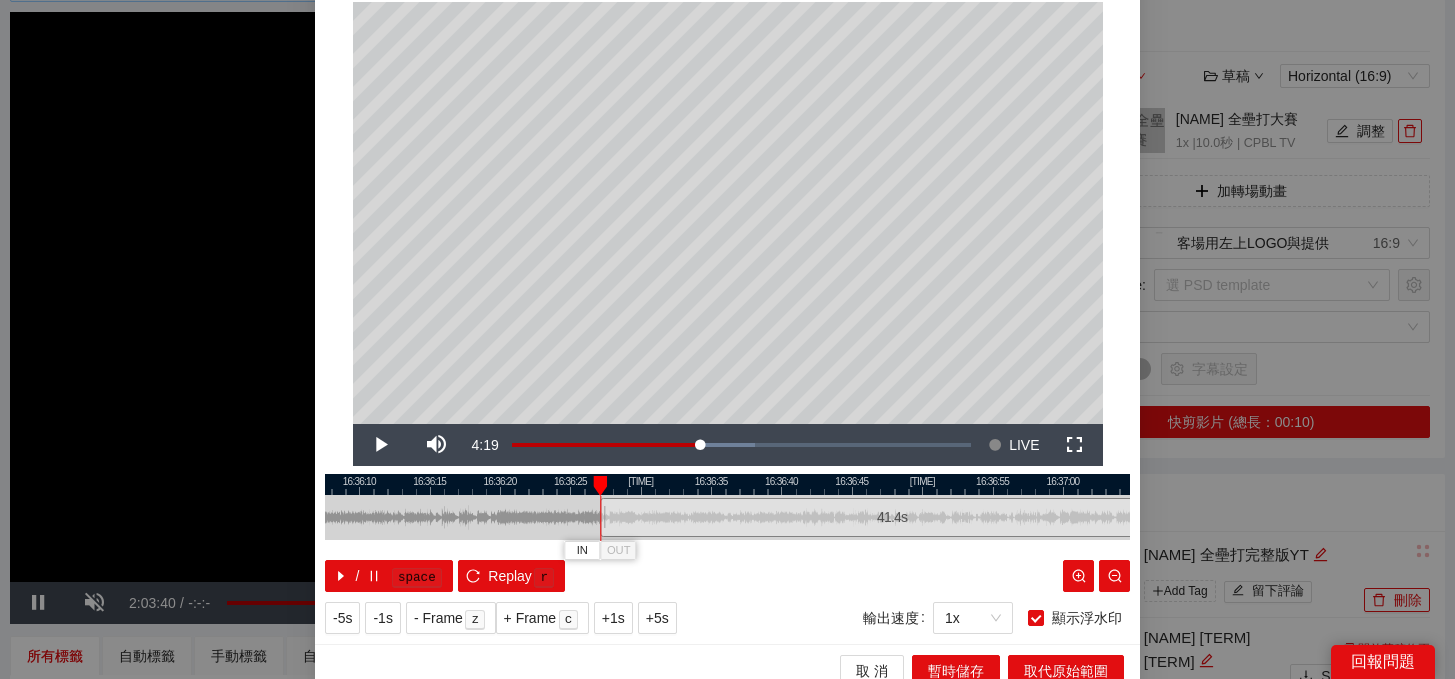 click at bounding box center [603, 517] 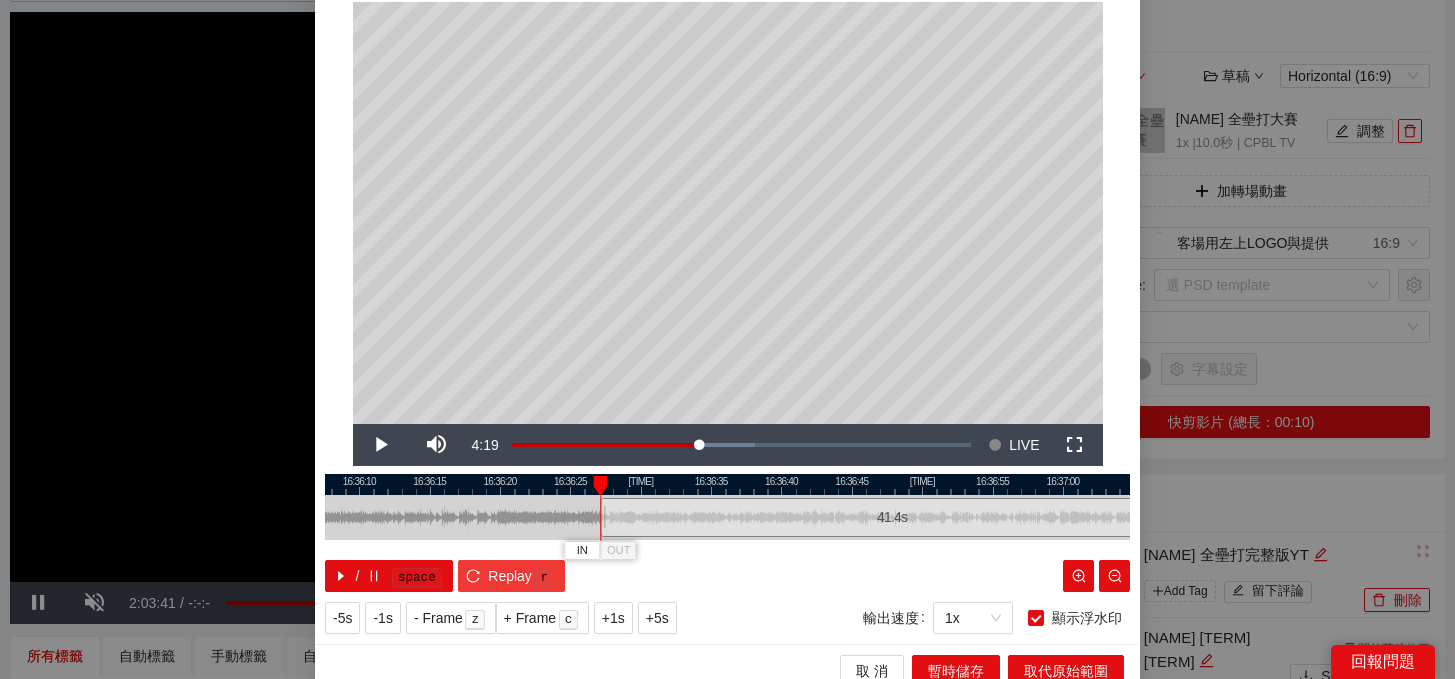 click on "Replay" at bounding box center [510, 576] 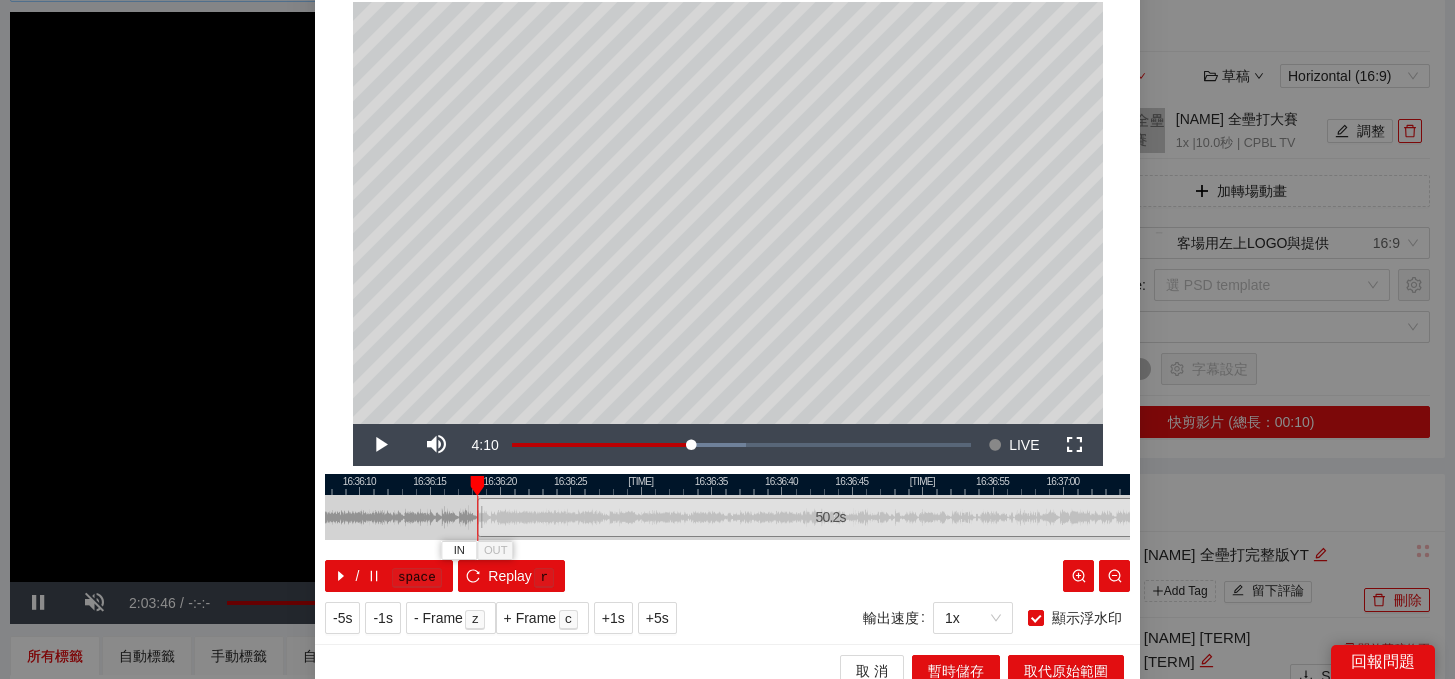 drag, startPoint x: 605, startPoint y: 519, endPoint x: 482, endPoint y: 519, distance: 123 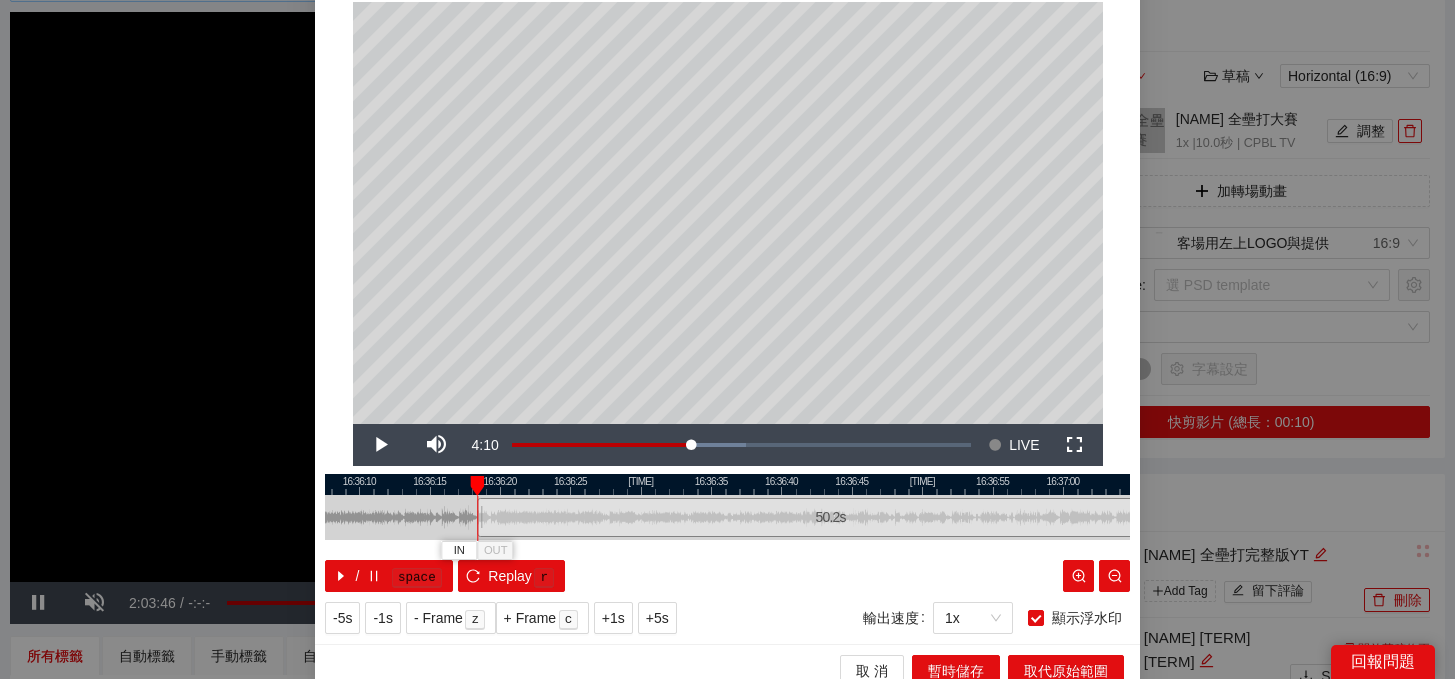 click at bounding box center (480, 517) 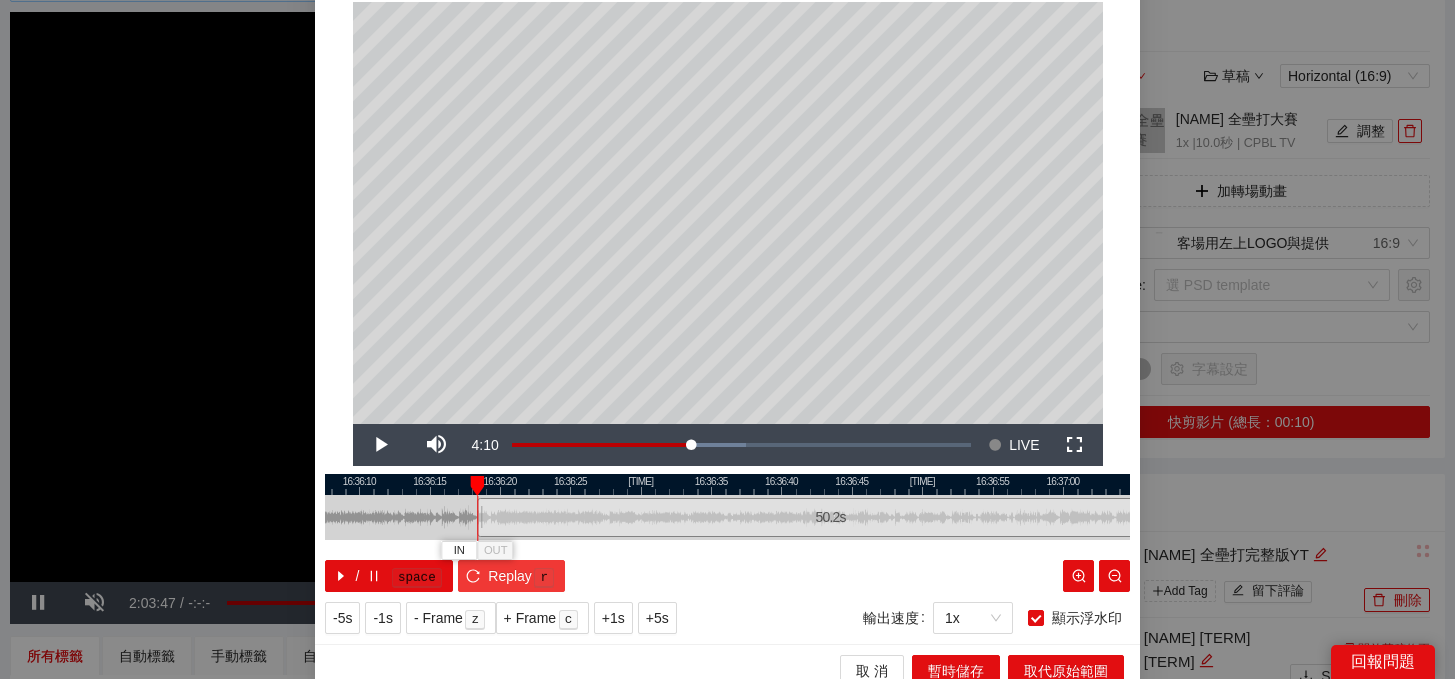click 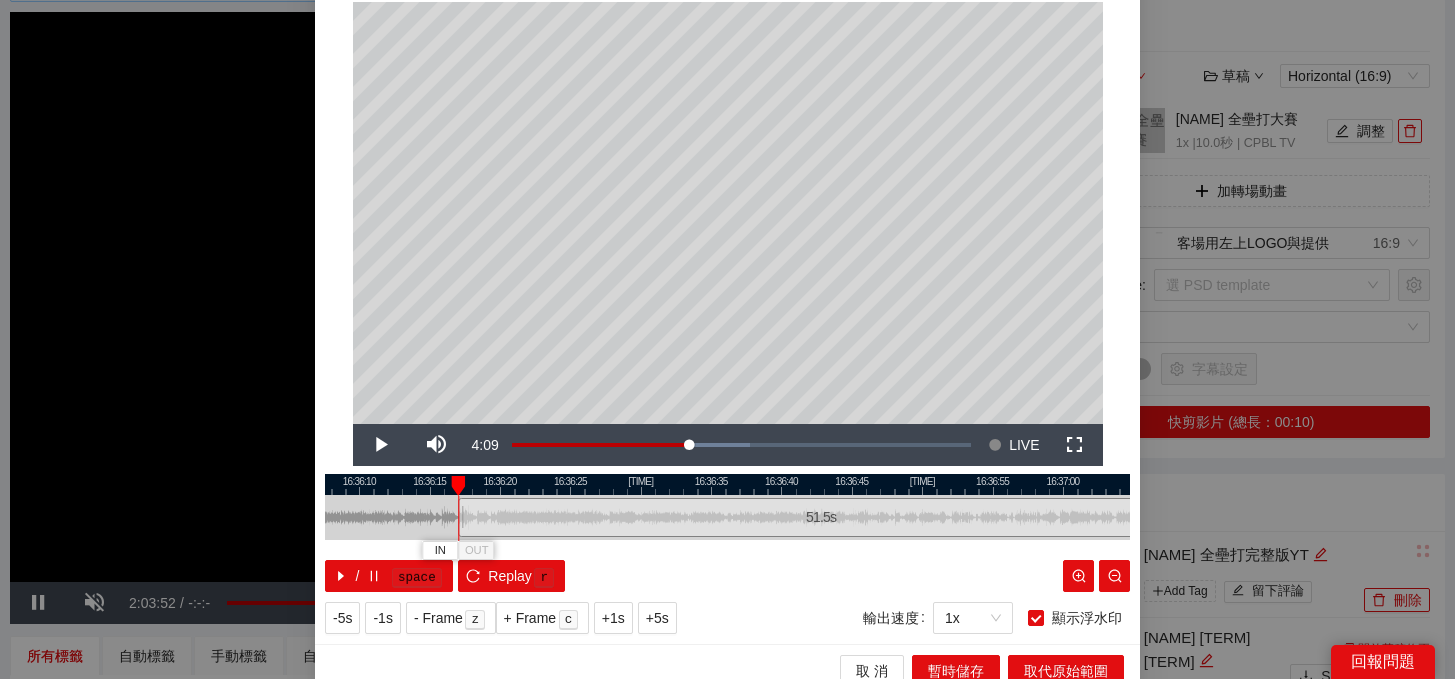 drag, startPoint x: 480, startPoint y: 523, endPoint x: 461, endPoint y: 523, distance: 19 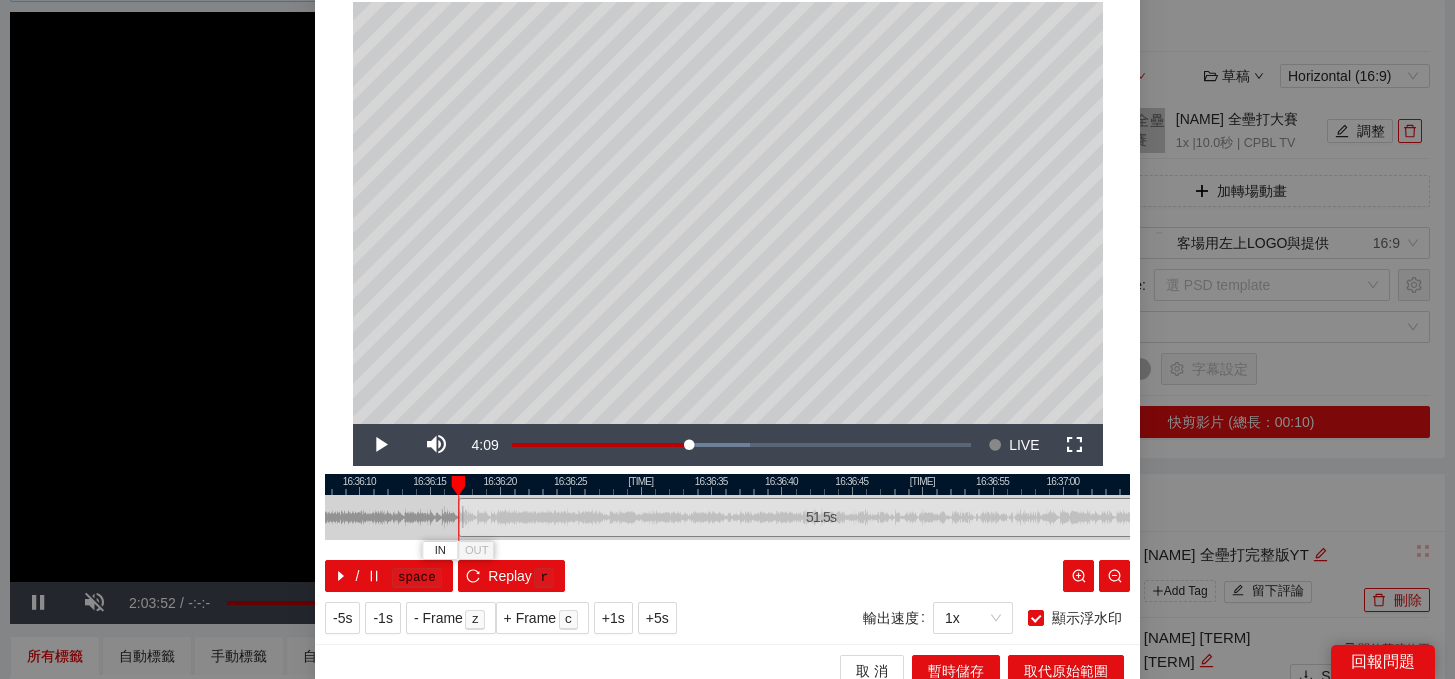 click at bounding box center [461, 517] 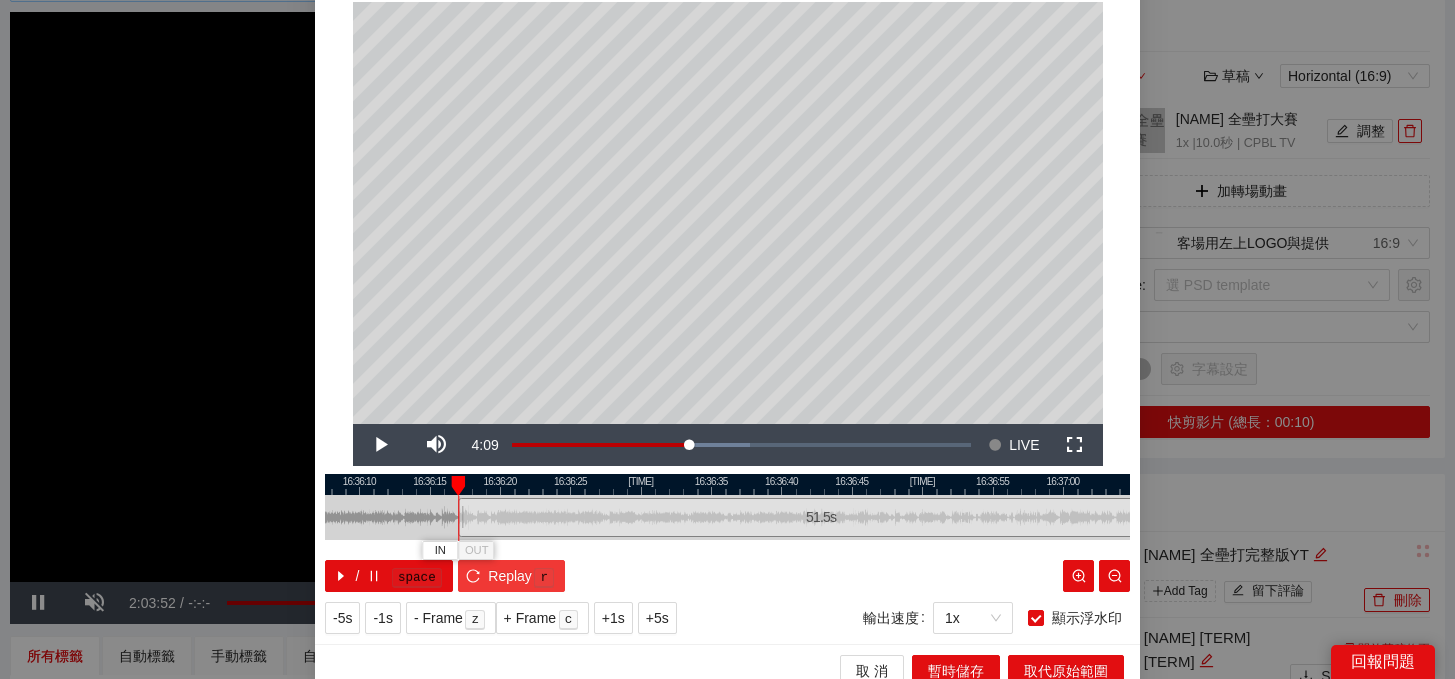 click on "Replay  r" at bounding box center [511, 576] 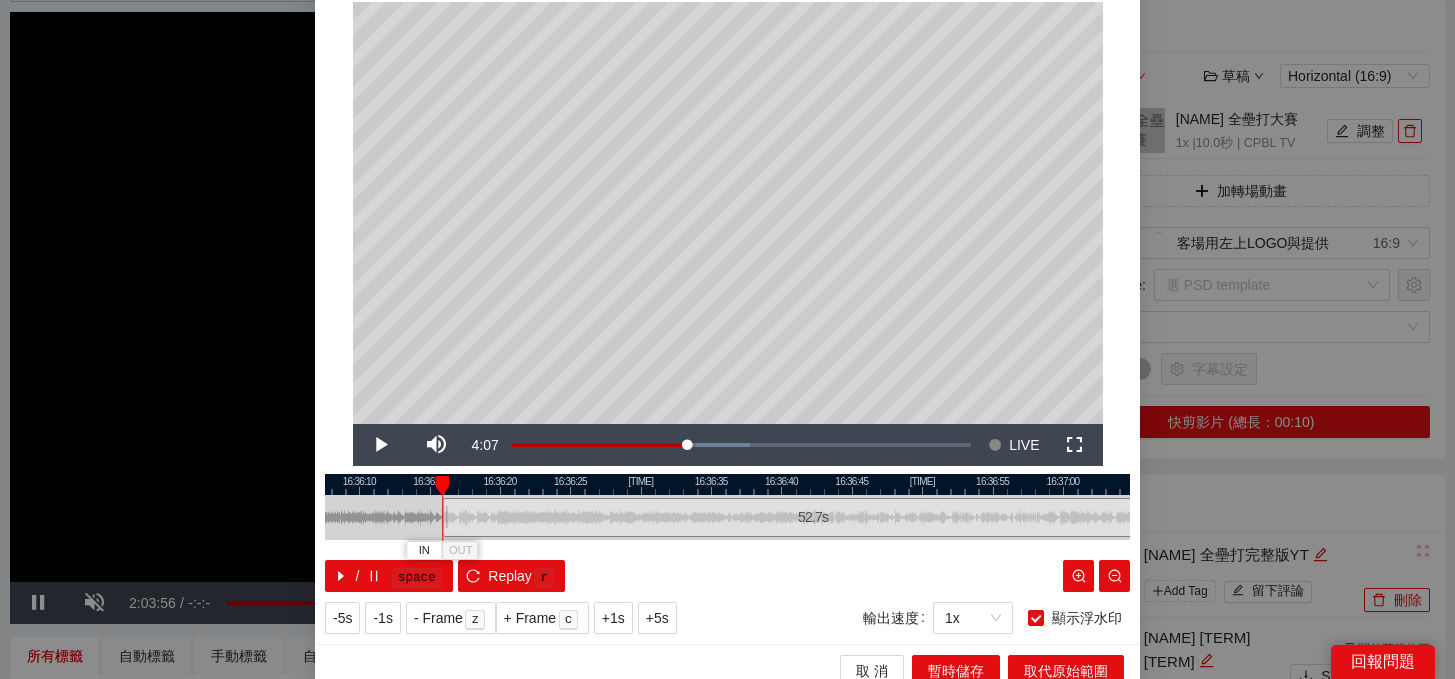 drag, startPoint x: 461, startPoint y: 515, endPoint x: 445, endPoint y: 516, distance: 16.03122 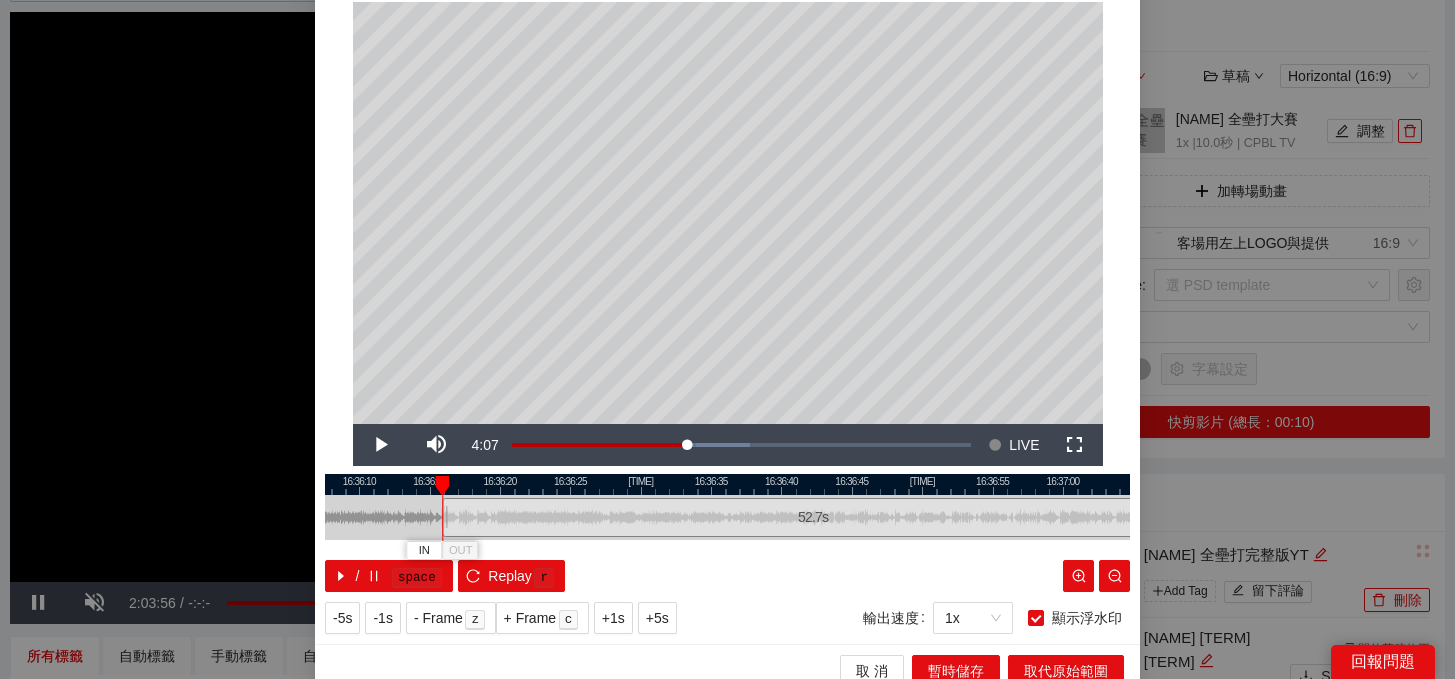 click at bounding box center (445, 517) 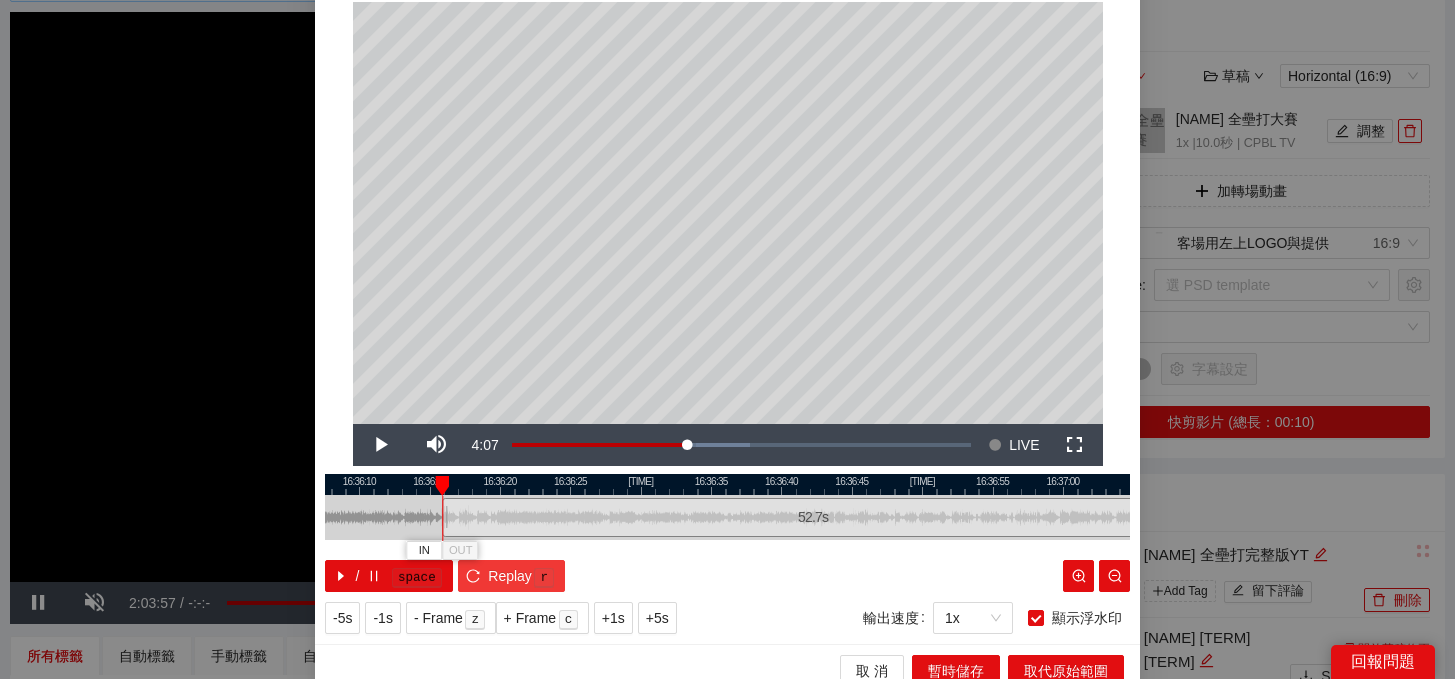 click on "Replay" at bounding box center (510, 576) 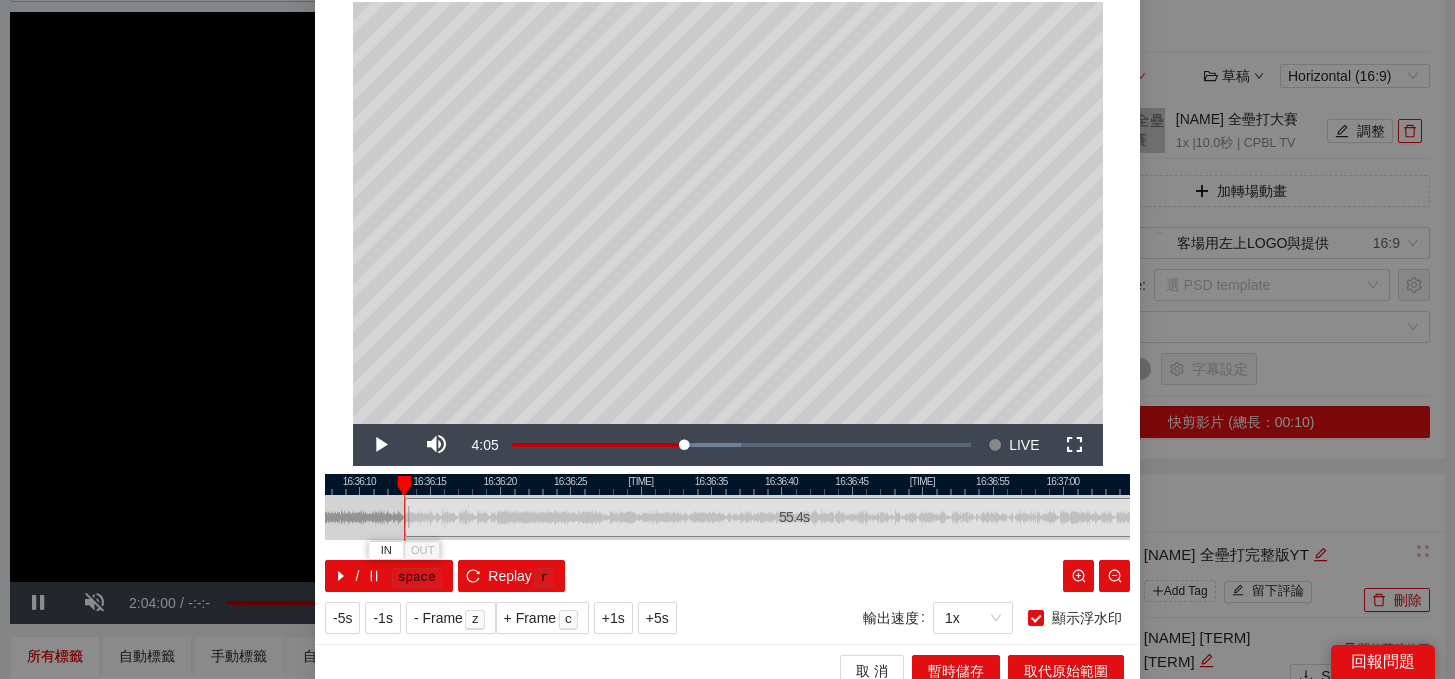 drag, startPoint x: 445, startPoint y: 514, endPoint x: 407, endPoint y: 515, distance: 38.013157 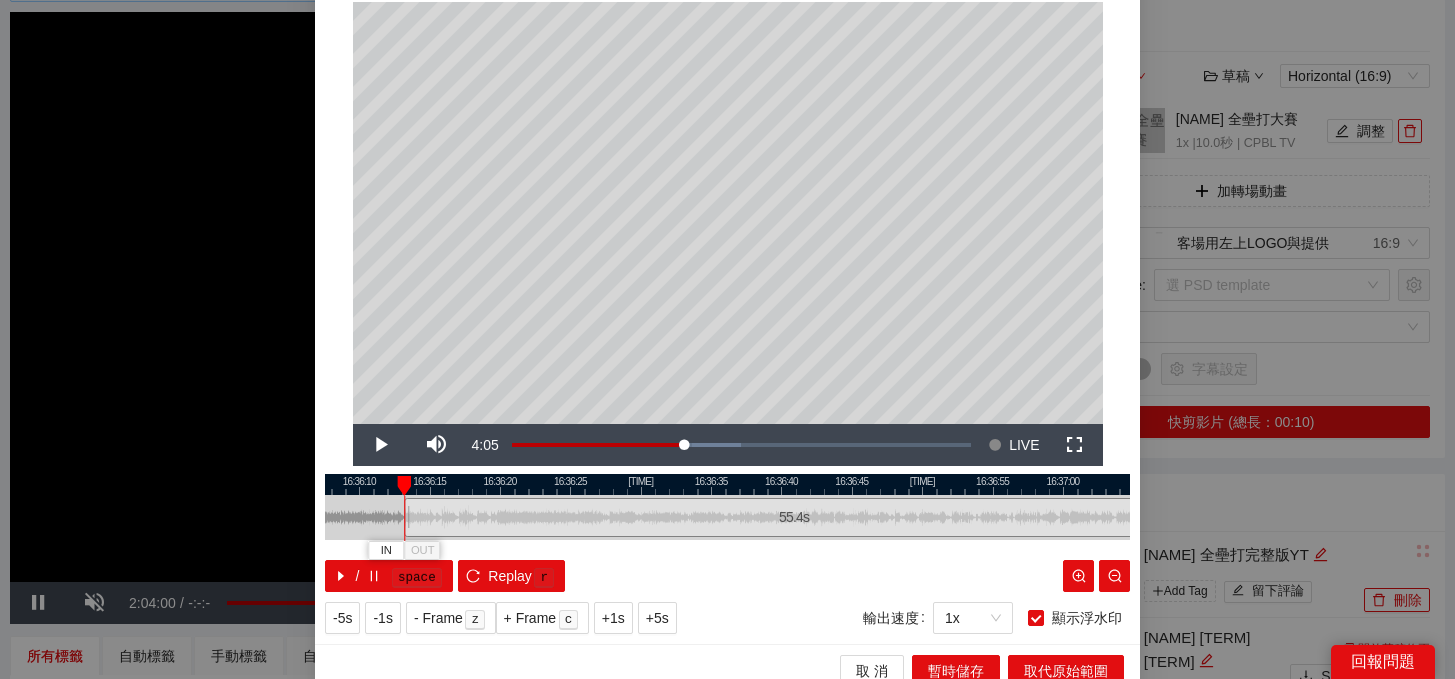 click at bounding box center [407, 517] 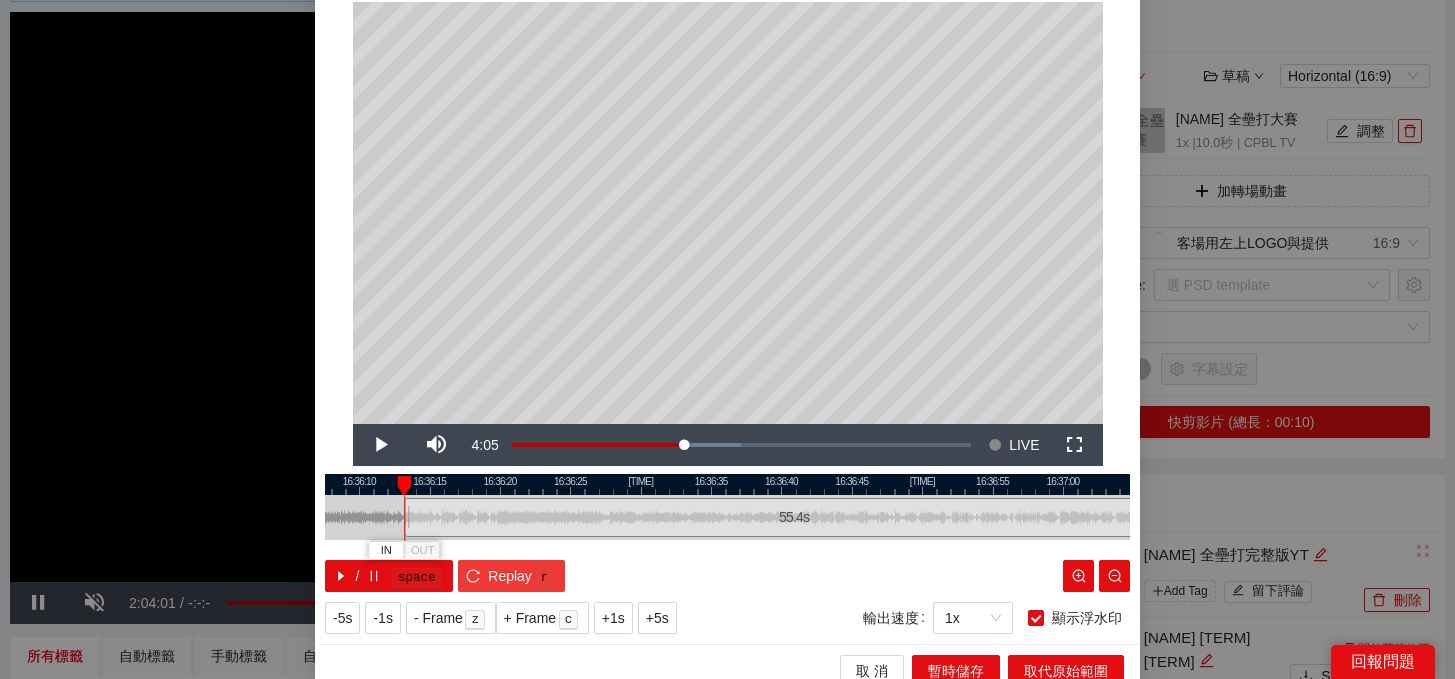 click on "Replay" at bounding box center [510, 576] 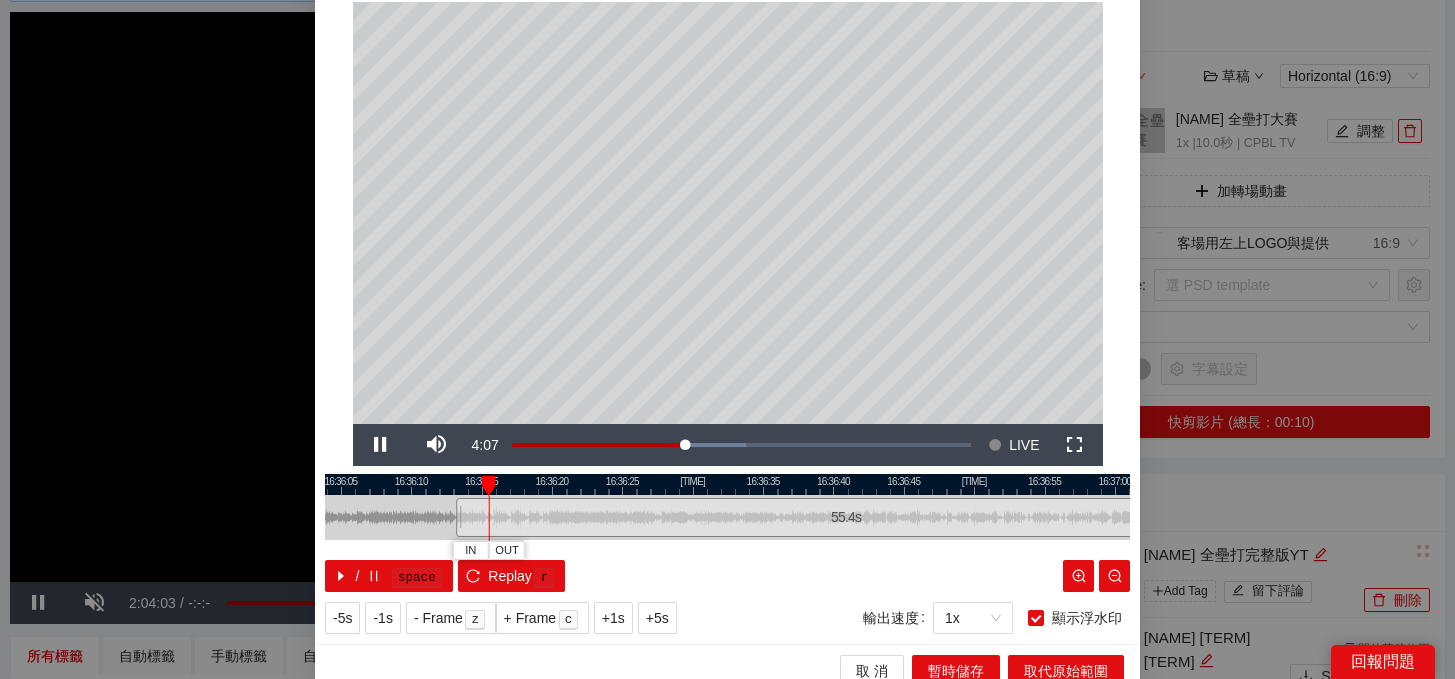 drag, startPoint x: 507, startPoint y: 487, endPoint x: 602, endPoint y: 487, distance: 95 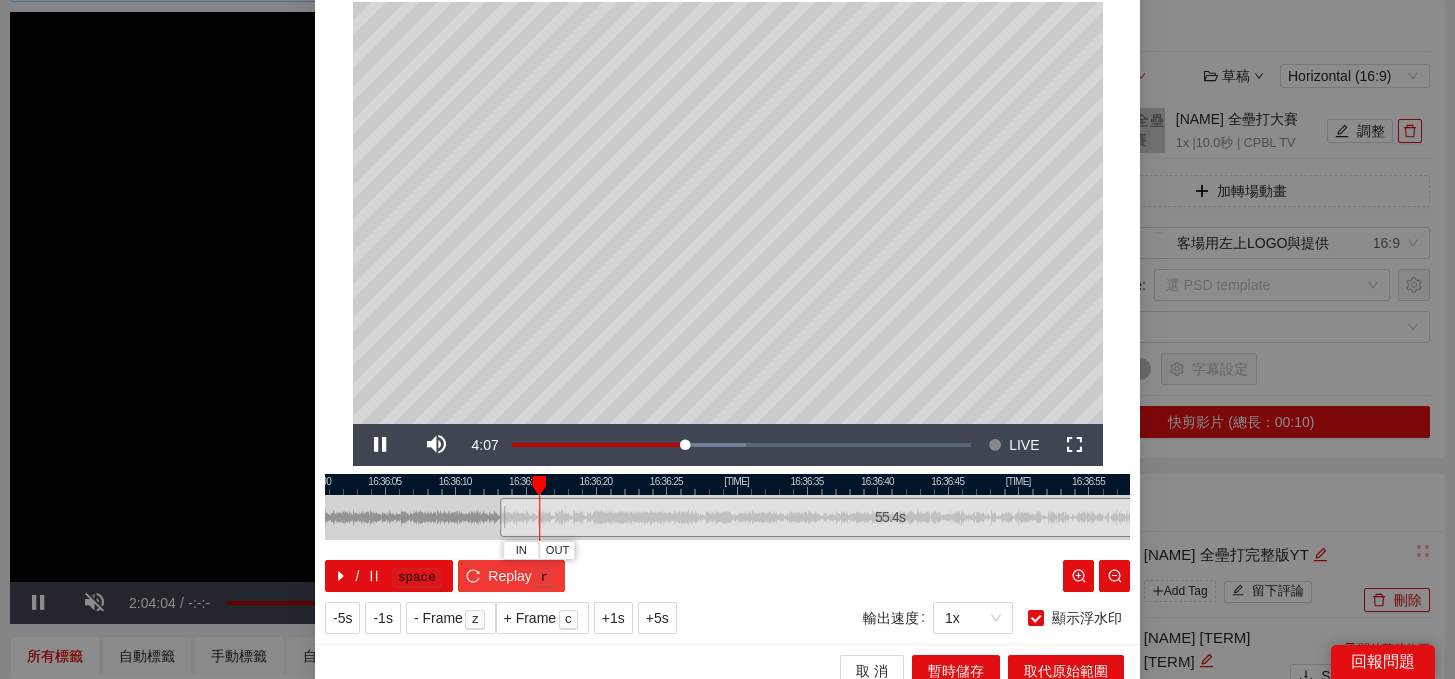 click on "r" at bounding box center [544, 578] 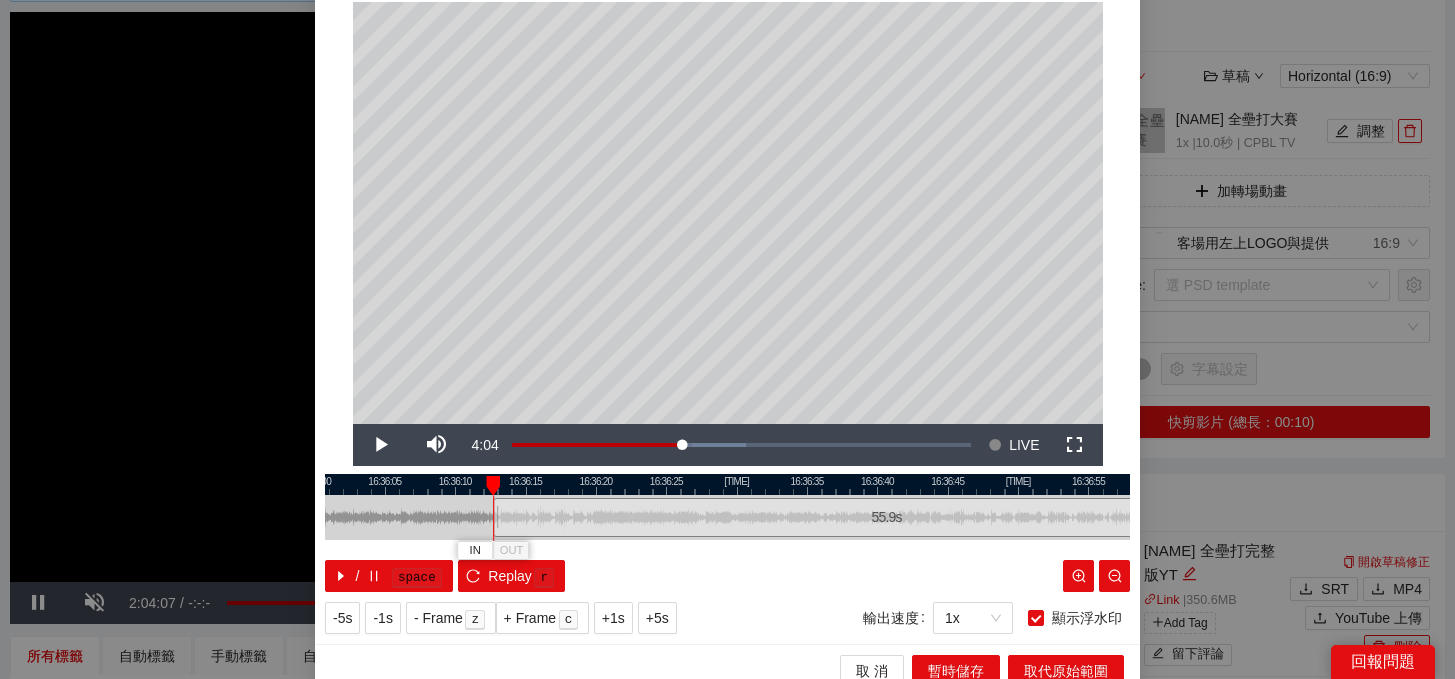 click at bounding box center (496, 517) 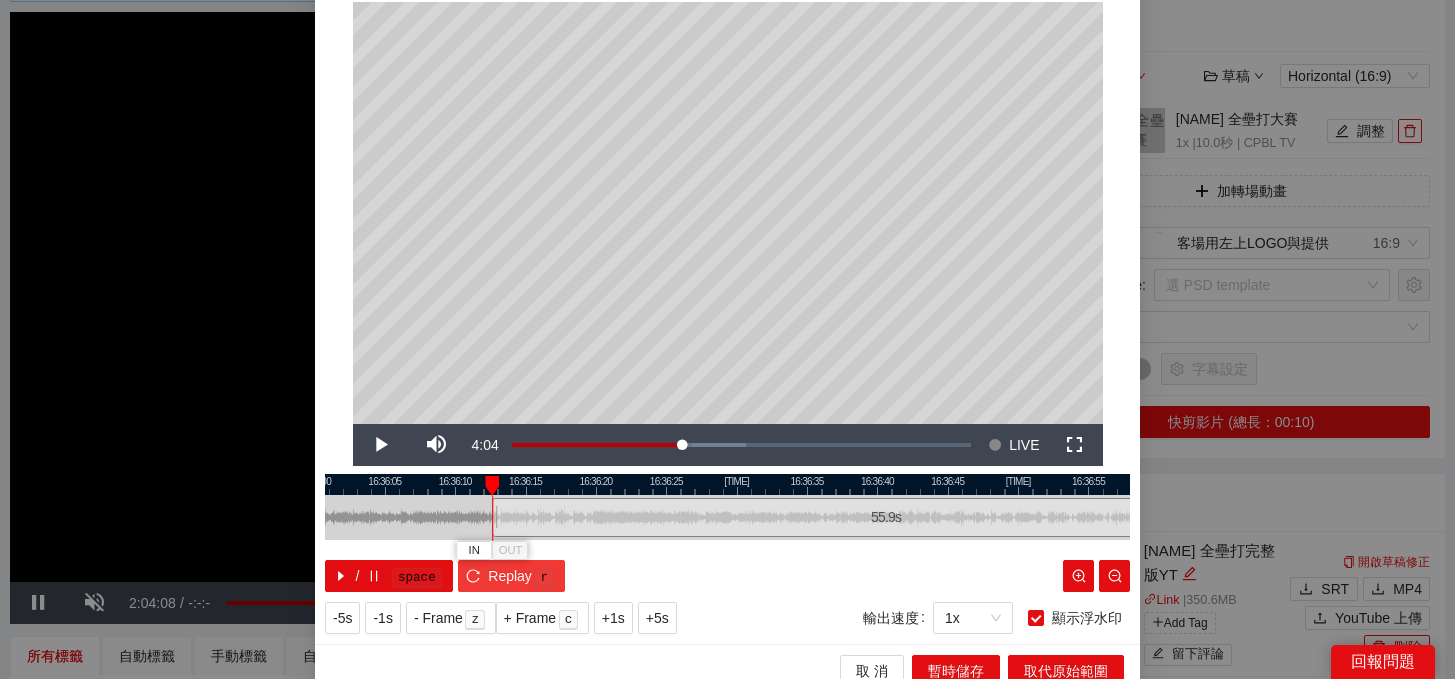 click on "Replay" at bounding box center [510, 576] 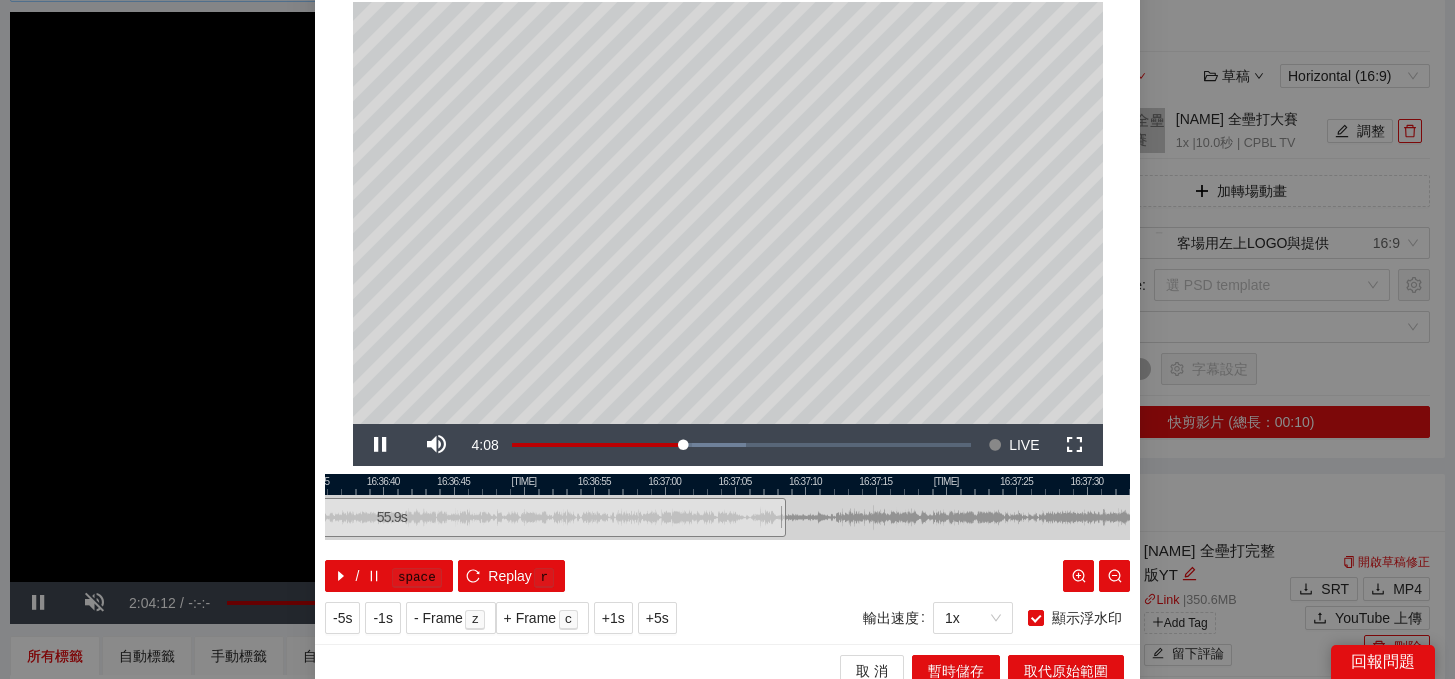 drag, startPoint x: 884, startPoint y: 482, endPoint x: 390, endPoint y: 471, distance: 494.12247 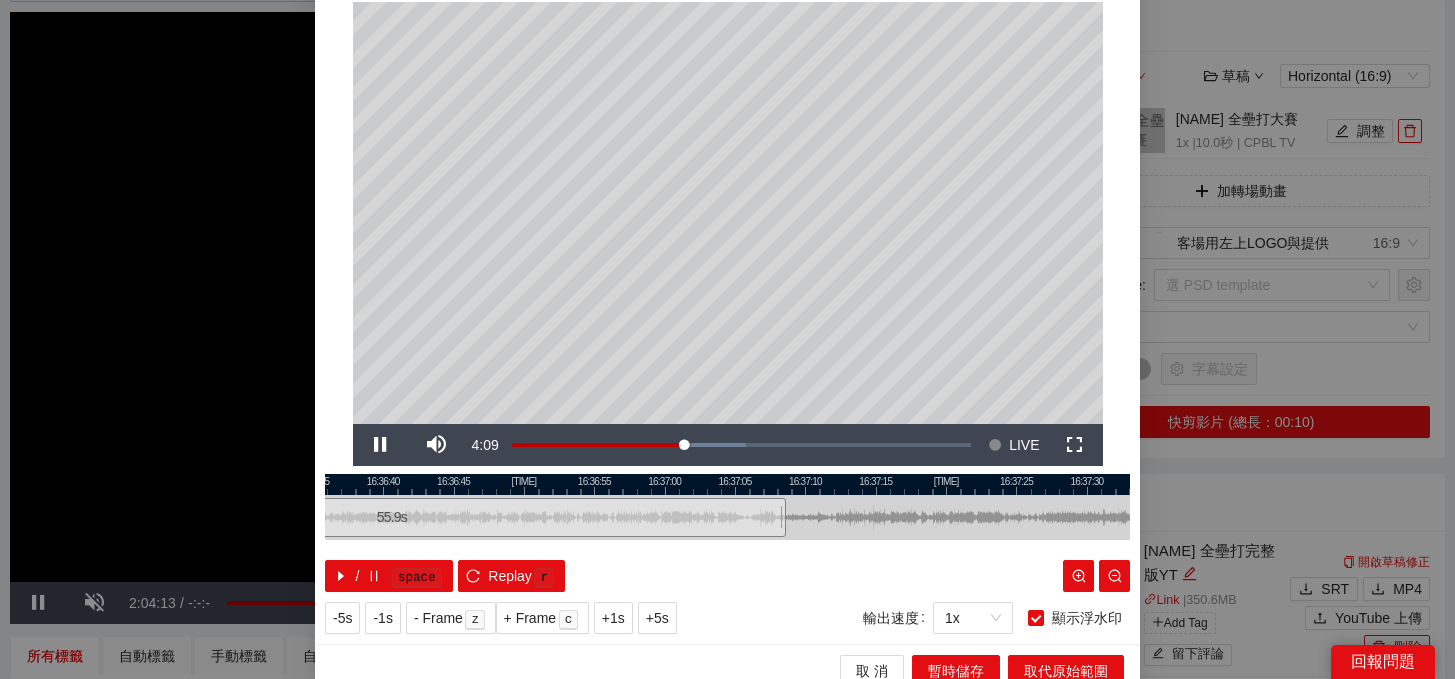 scroll, scrollTop: 81, scrollLeft: 0, axis: vertical 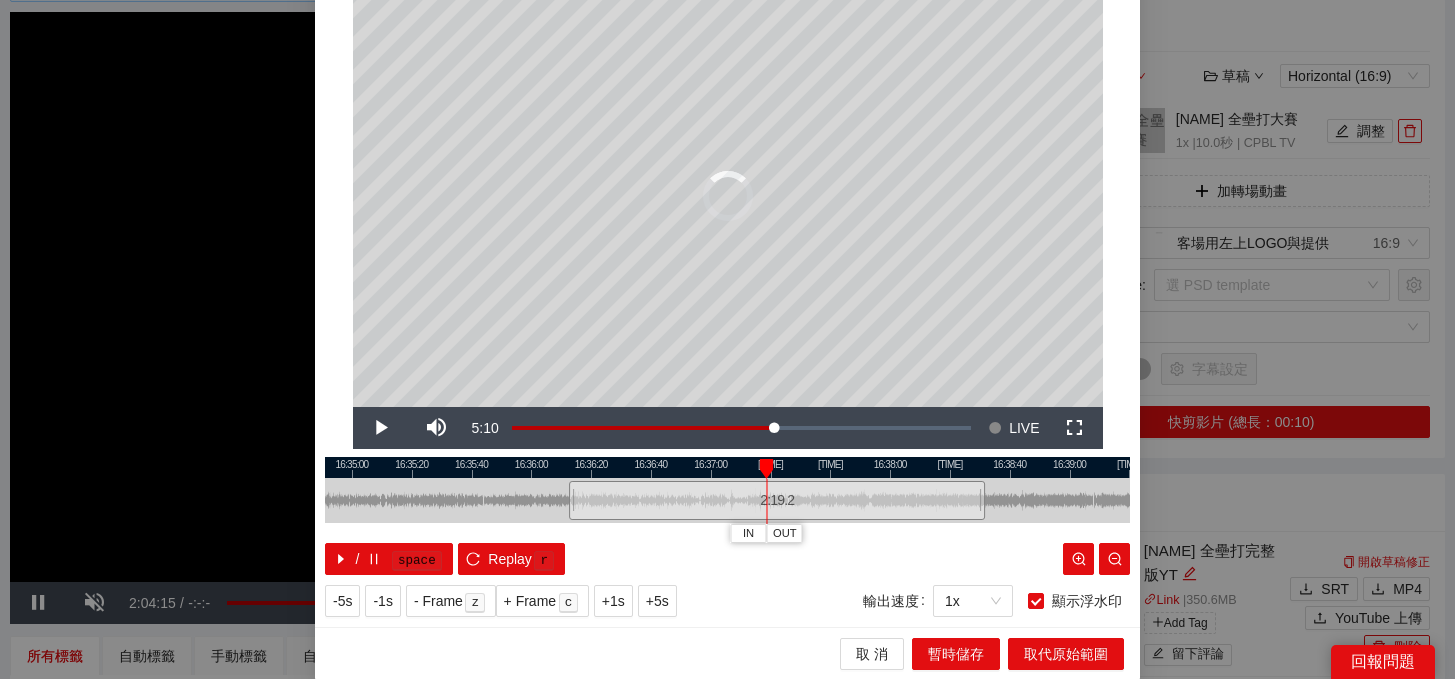 drag, startPoint x: 732, startPoint y: 504, endPoint x: 982, endPoint y: 512, distance: 250.12796 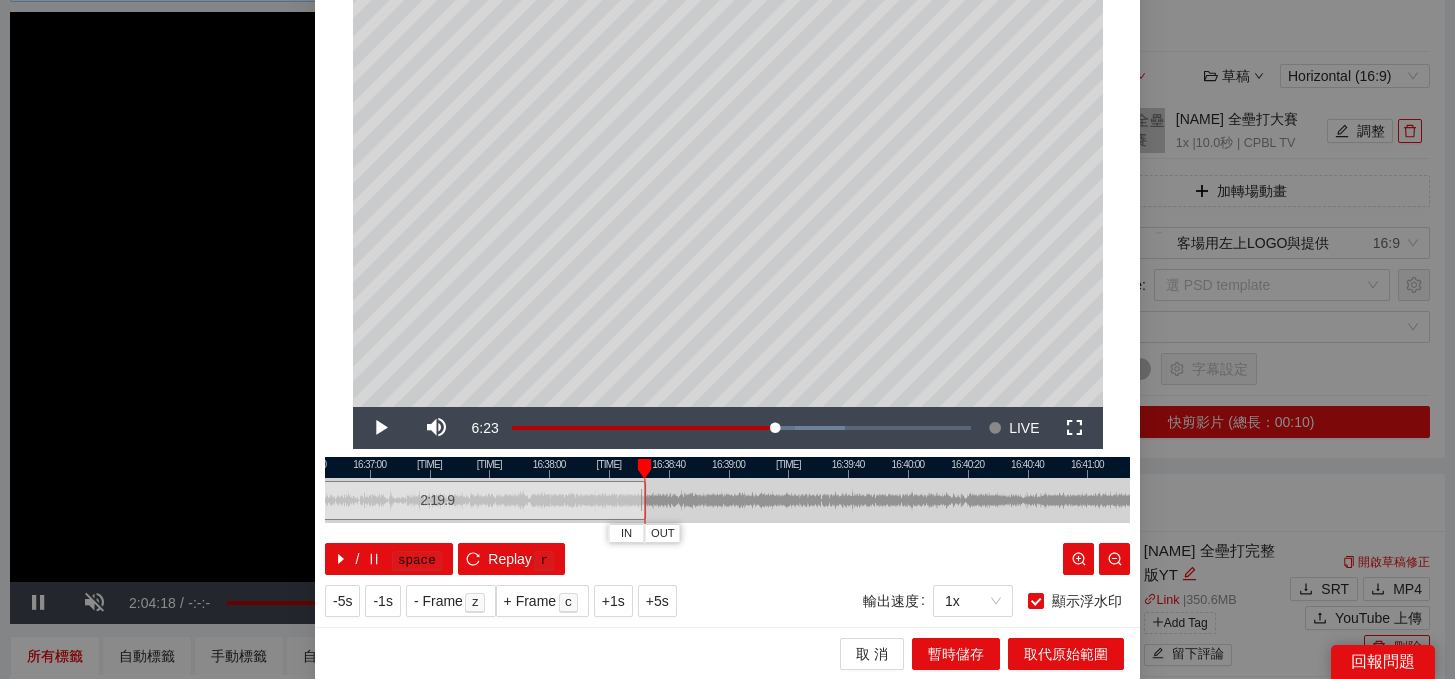 drag, startPoint x: 1025, startPoint y: 463, endPoint x: 621, endPoint y: 457, distance: 404.04456 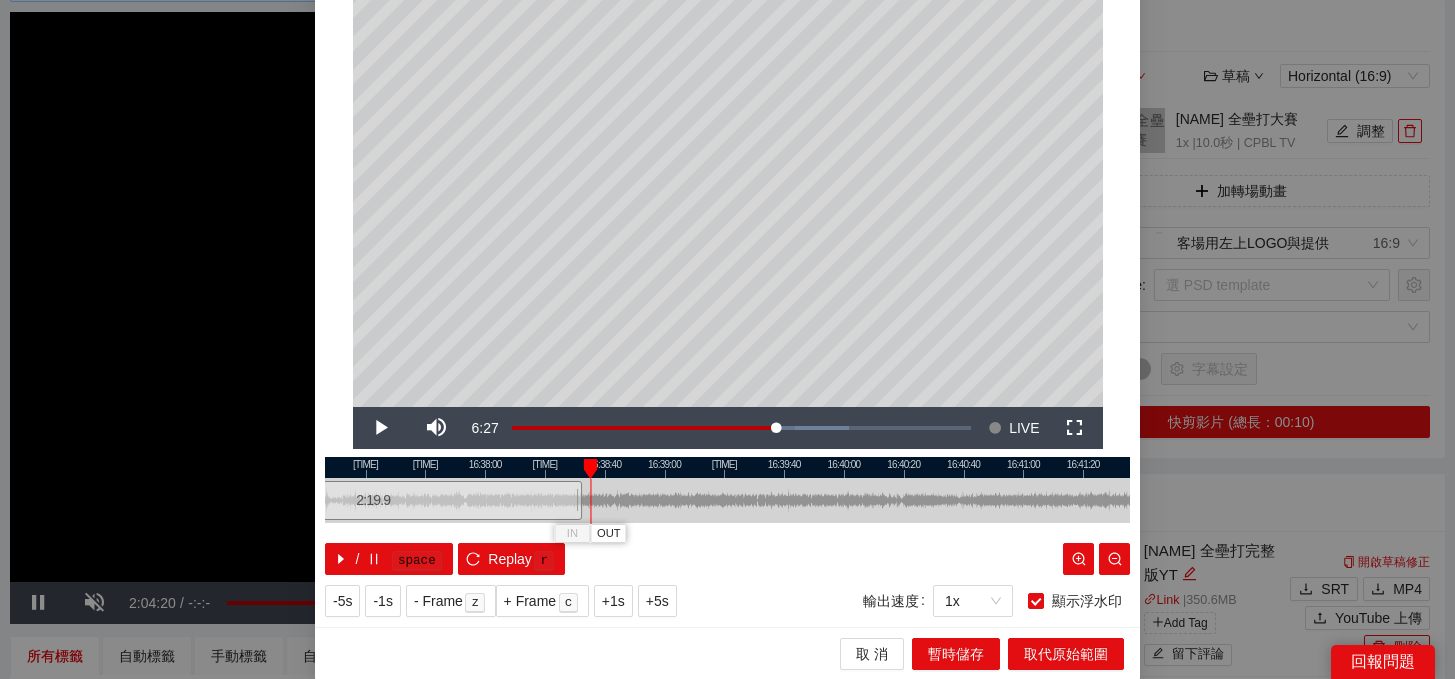 click on "[TIME] [TIME] [TIME] [TIME] [TIME] [TIME] [TIME] [TIME] [TIME] [TIME] [TIME] [TIME] [TIME] [TIME] IN OUT [TIME] /   space  Replay  r" at bounding box center [727, 516] 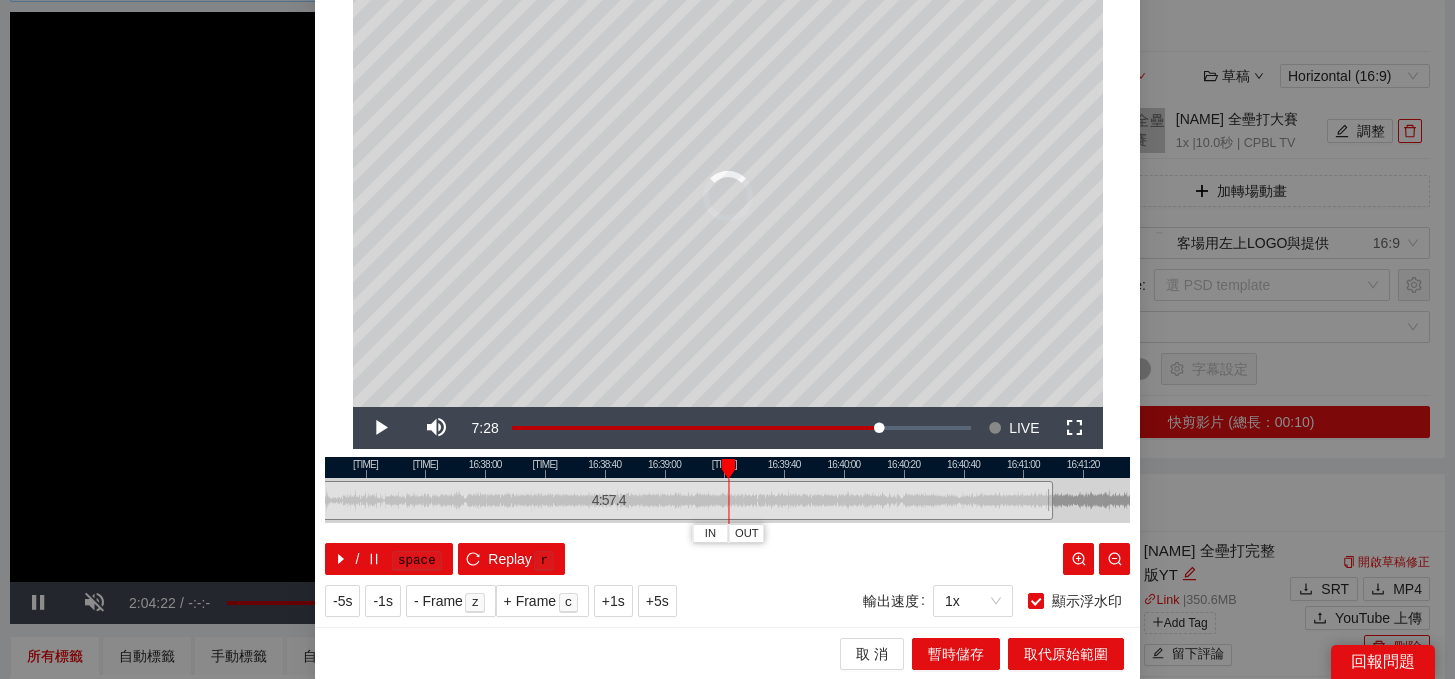 drag, startPoint x: 579, startPoint y: 496, endPoint x: 1053, endPoint y: 531, distance: 475.29044 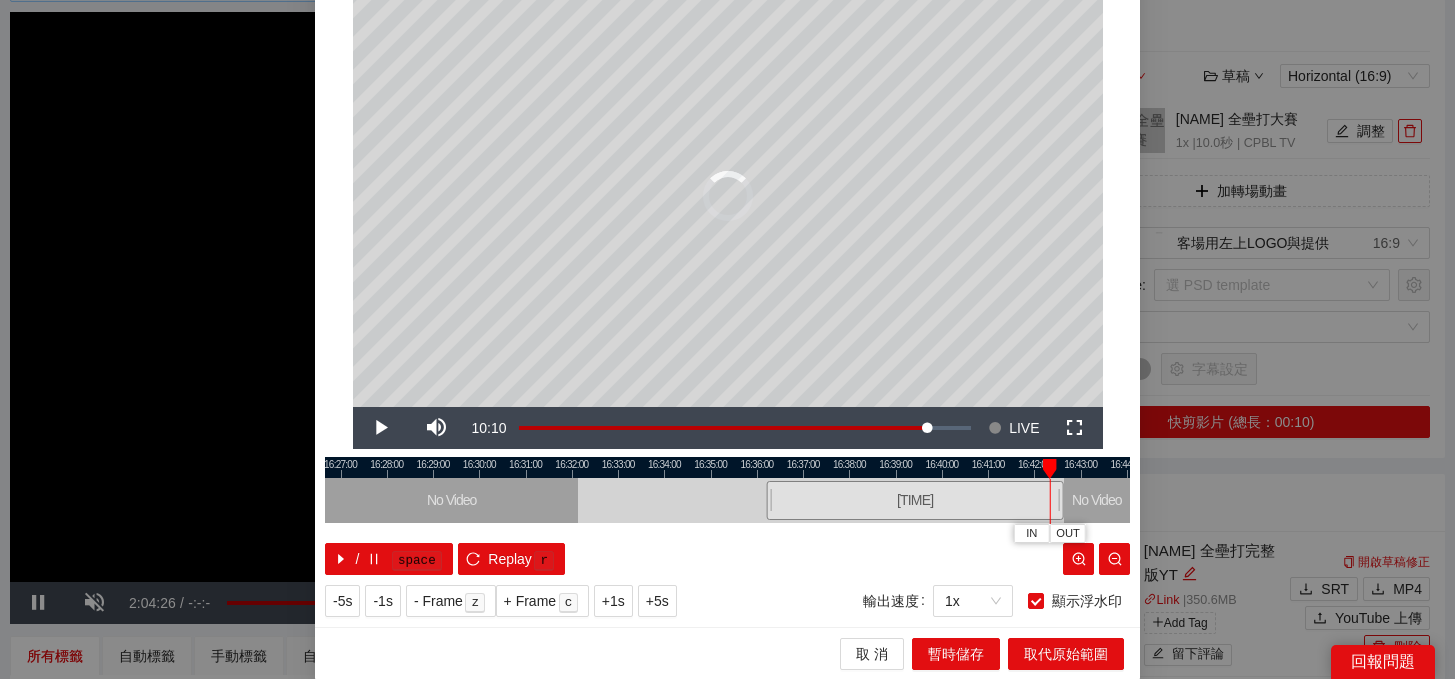 drag, startPoint x: 992, startPoint y: 500, endPoint x: 1080, endPoint y: 506, distance: 88.20431 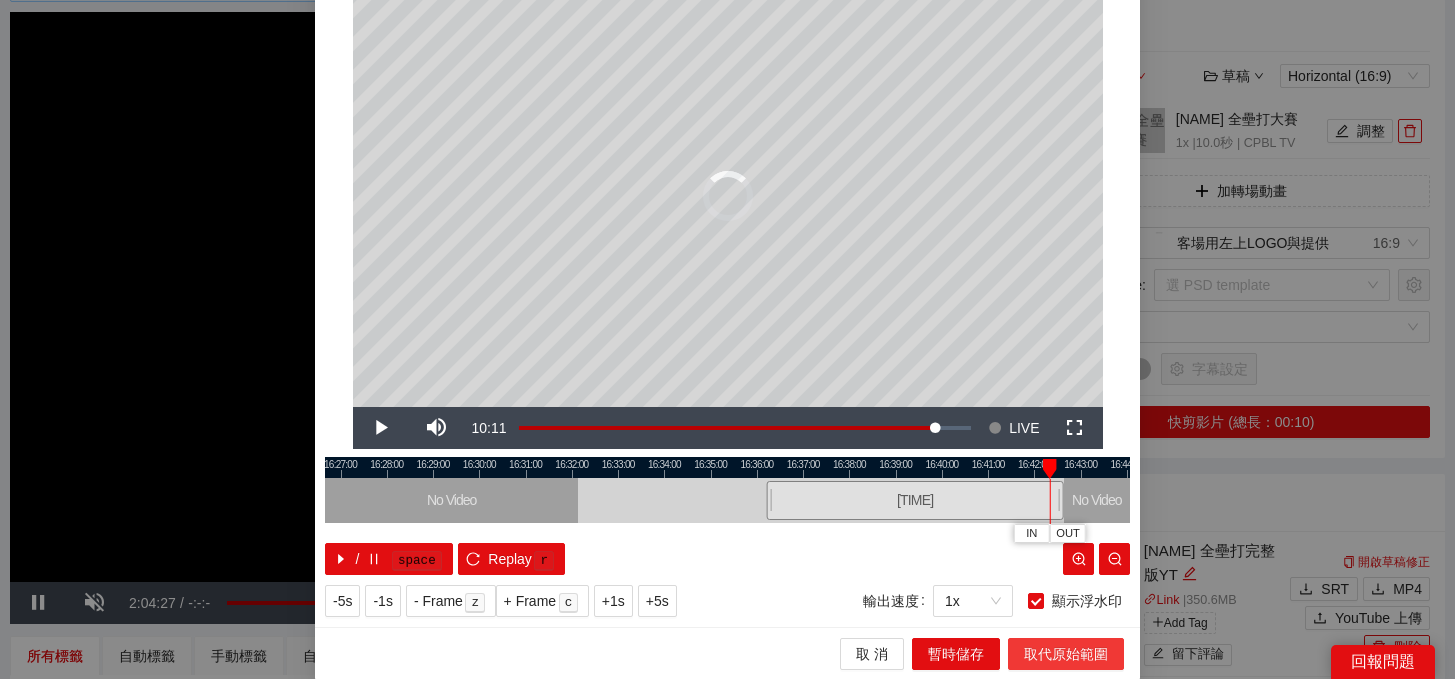 click on "取代原始範圍" at bounding box center (1066, 654) 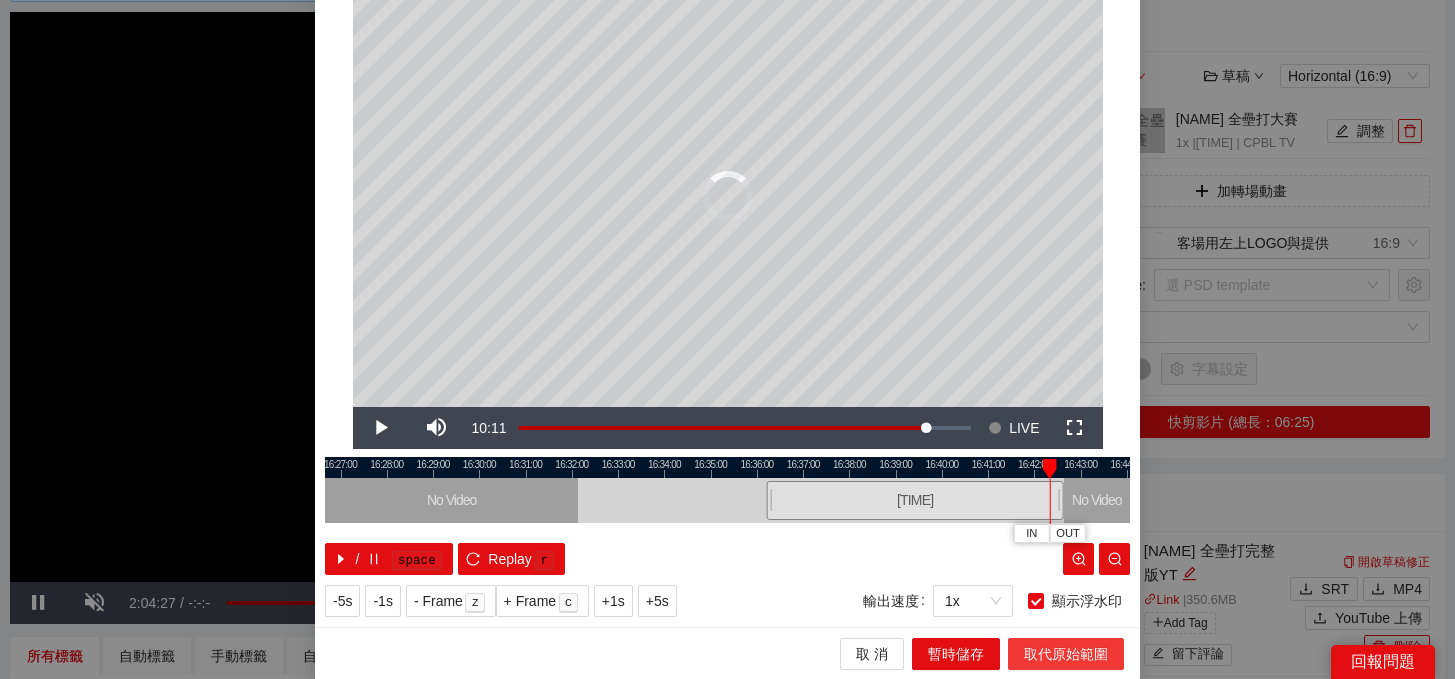 scroll, scrollTop: 0, scrollLeft: 0, axis: both 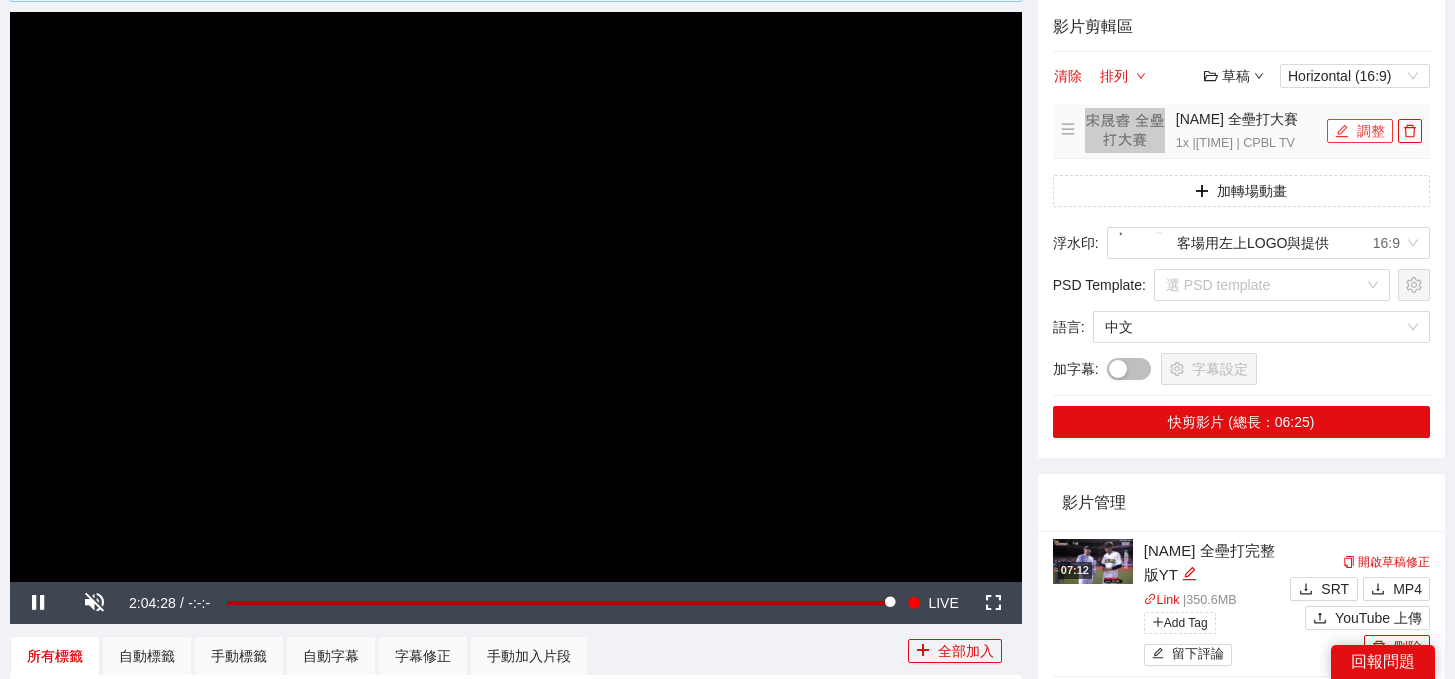click 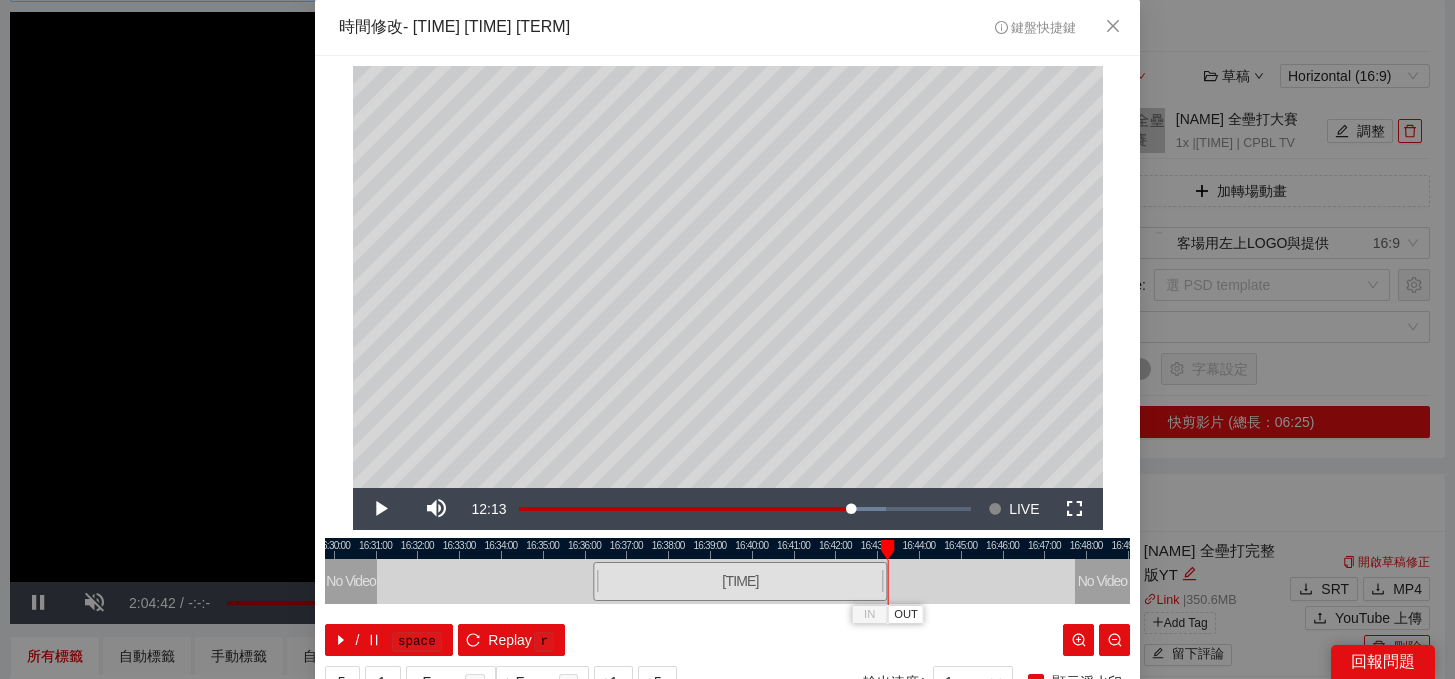 drag, startPoint x: 857, startPoint y: 584, endPoint x: 883, endPoint y: 595, distance: 28.231188 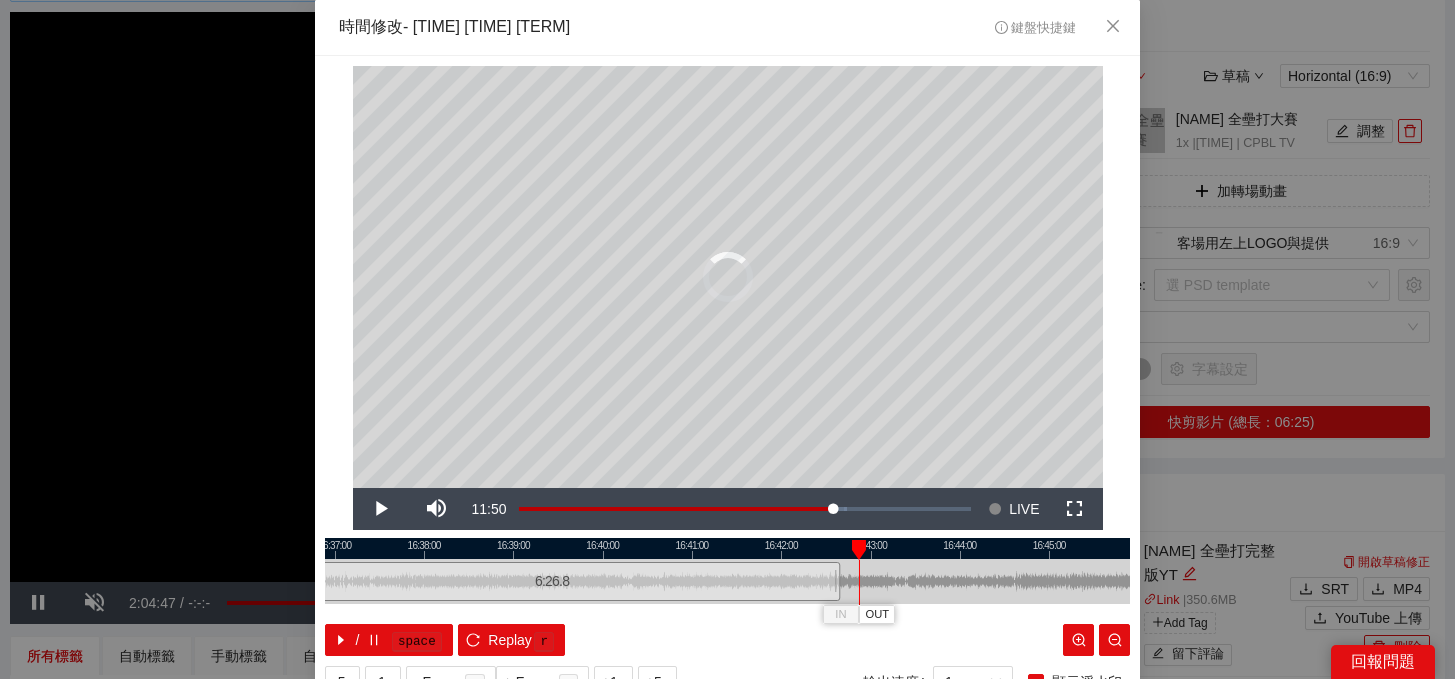drag, startPoint x: 889, startPoint y: 589, endPoint x: 836, endPoint y: 589, distance: 53 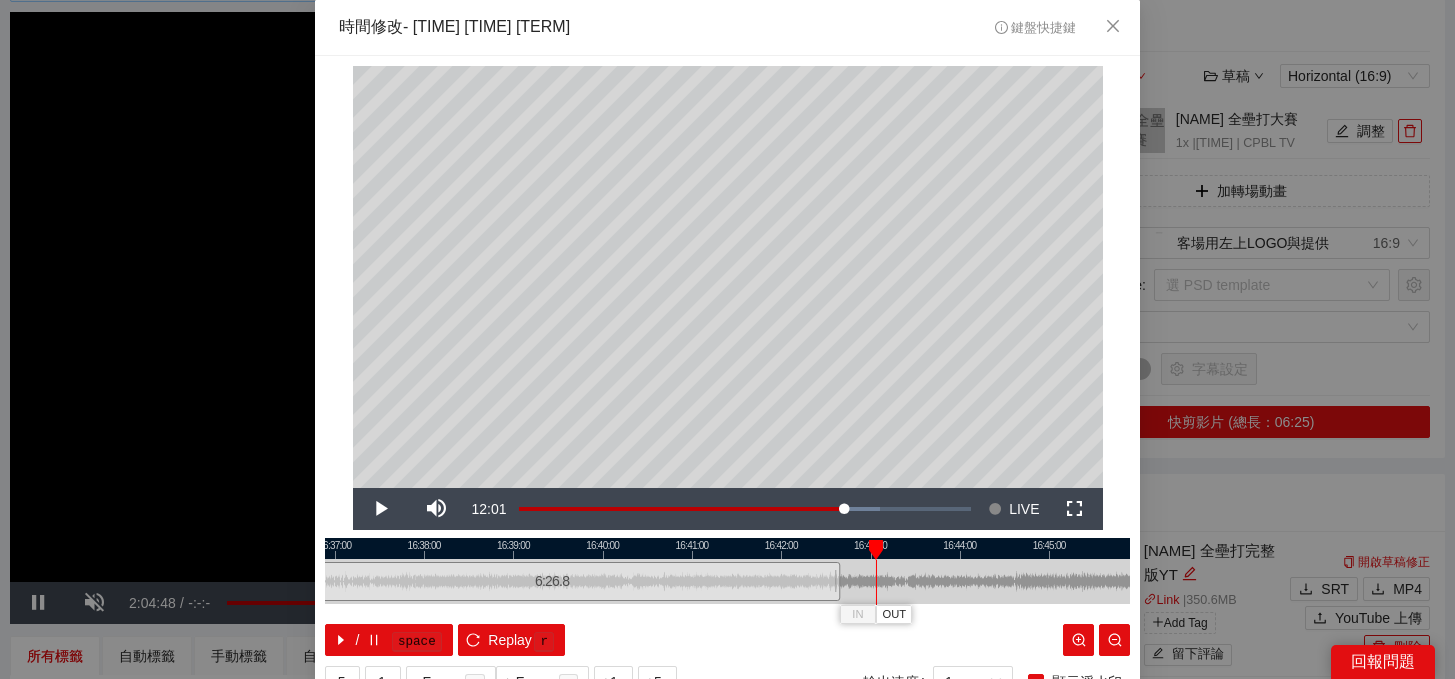 click at bounding box center (727, 548) 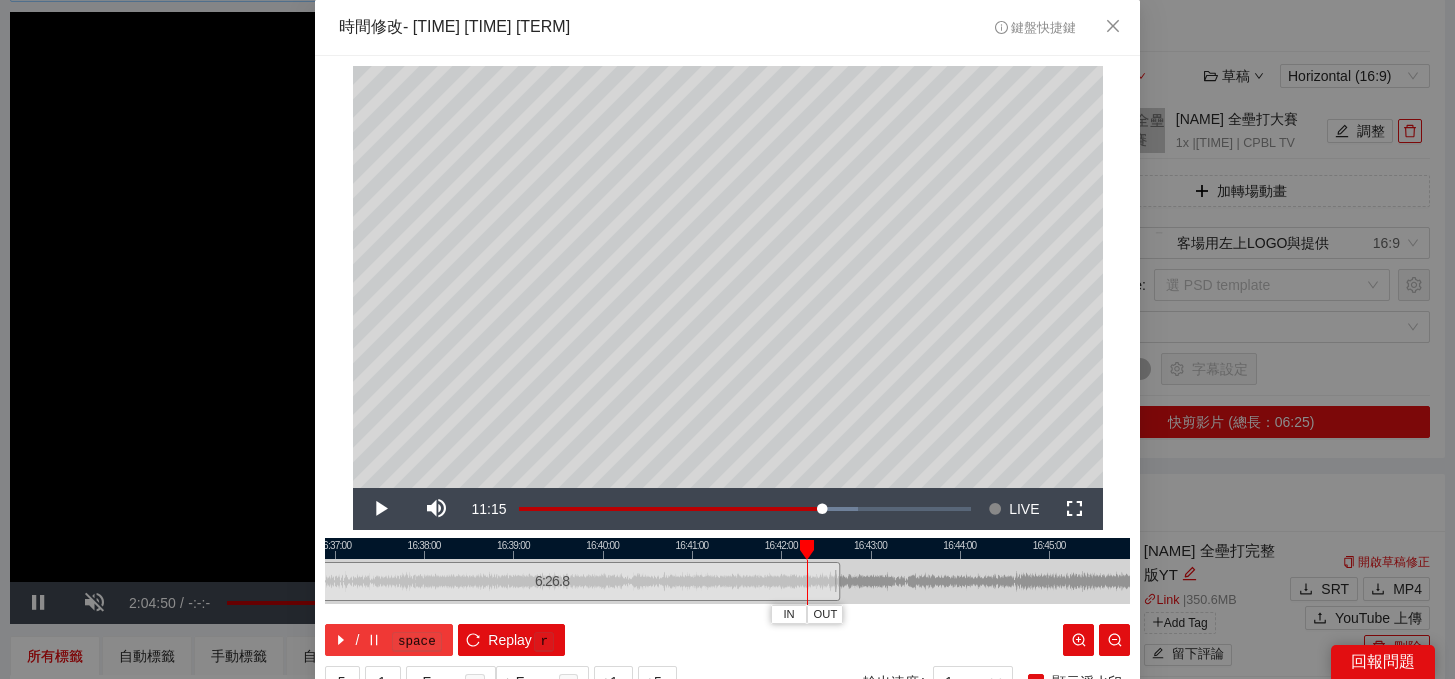click on "space" at bounding box center [417, 642] 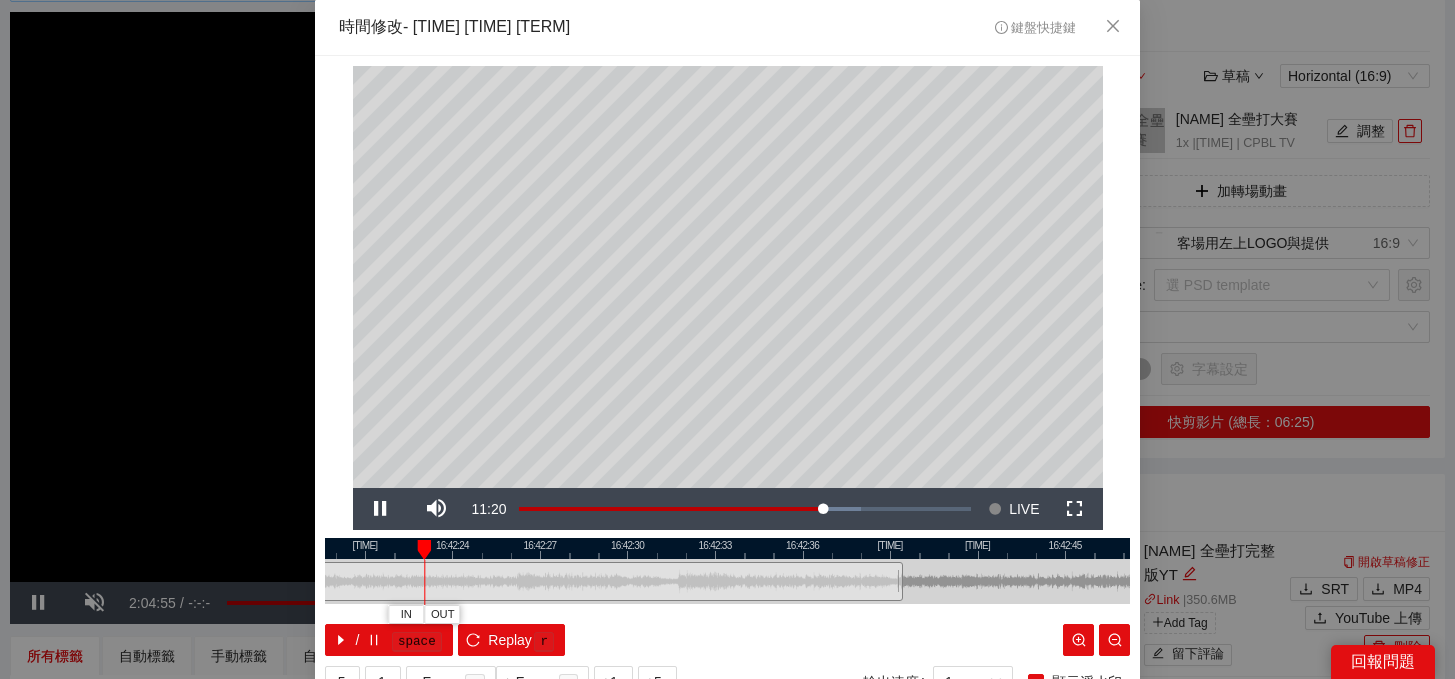 drag, startPoint x: 1013, startPoint y: 545, endPoint x: 715, endPoint y: 552, distance: 298.0822 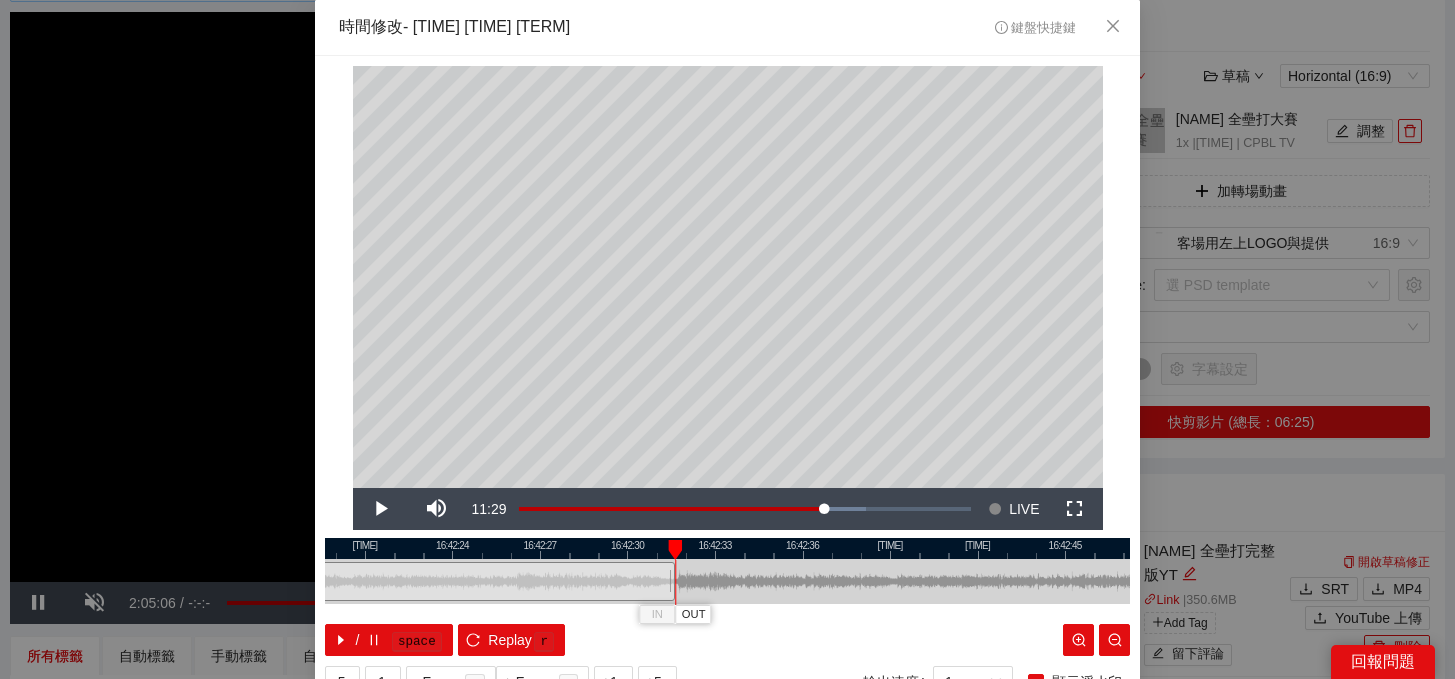 drag, startPoint x: 902, startPoint y: 582, endPoint x: 675, endPoint y: 588, distance: 227.07928 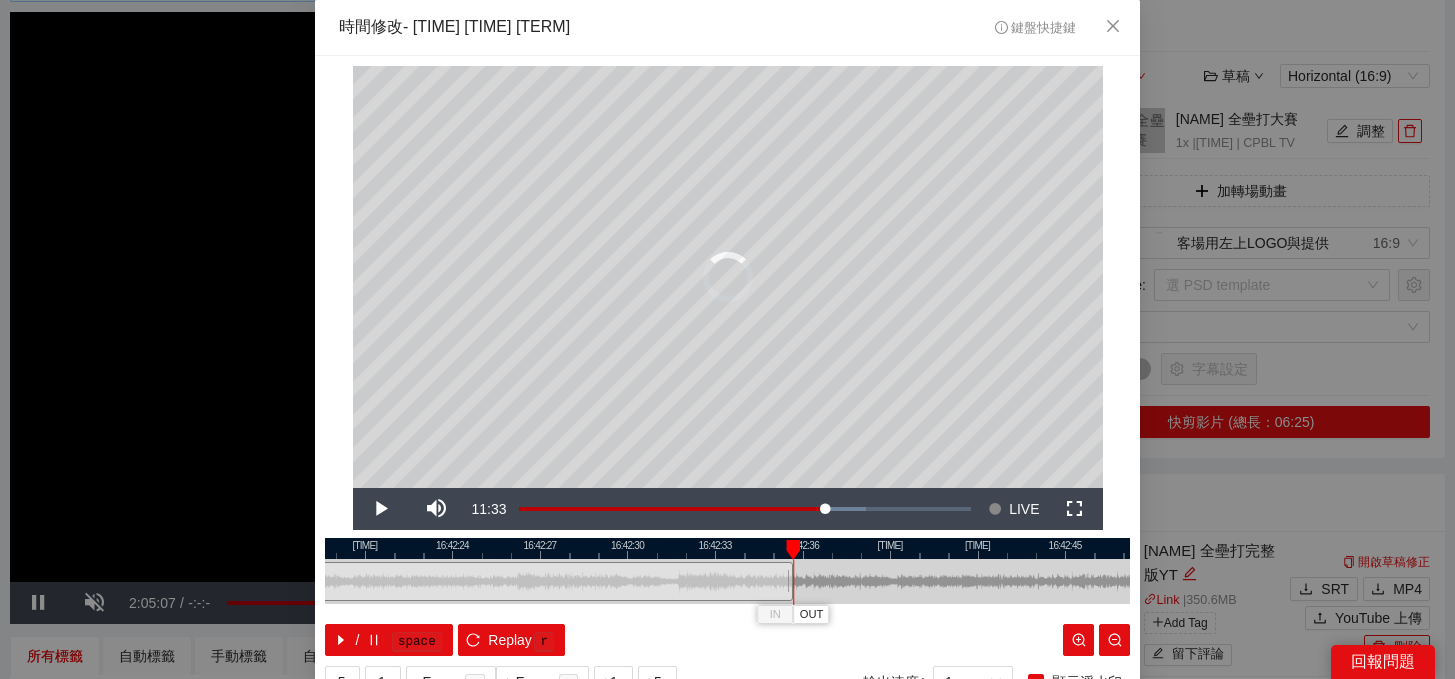 drag, startPoint x: 672, startPoint y: 584, endPoint x: 789, endPoint y: 585, distance: 117.00427 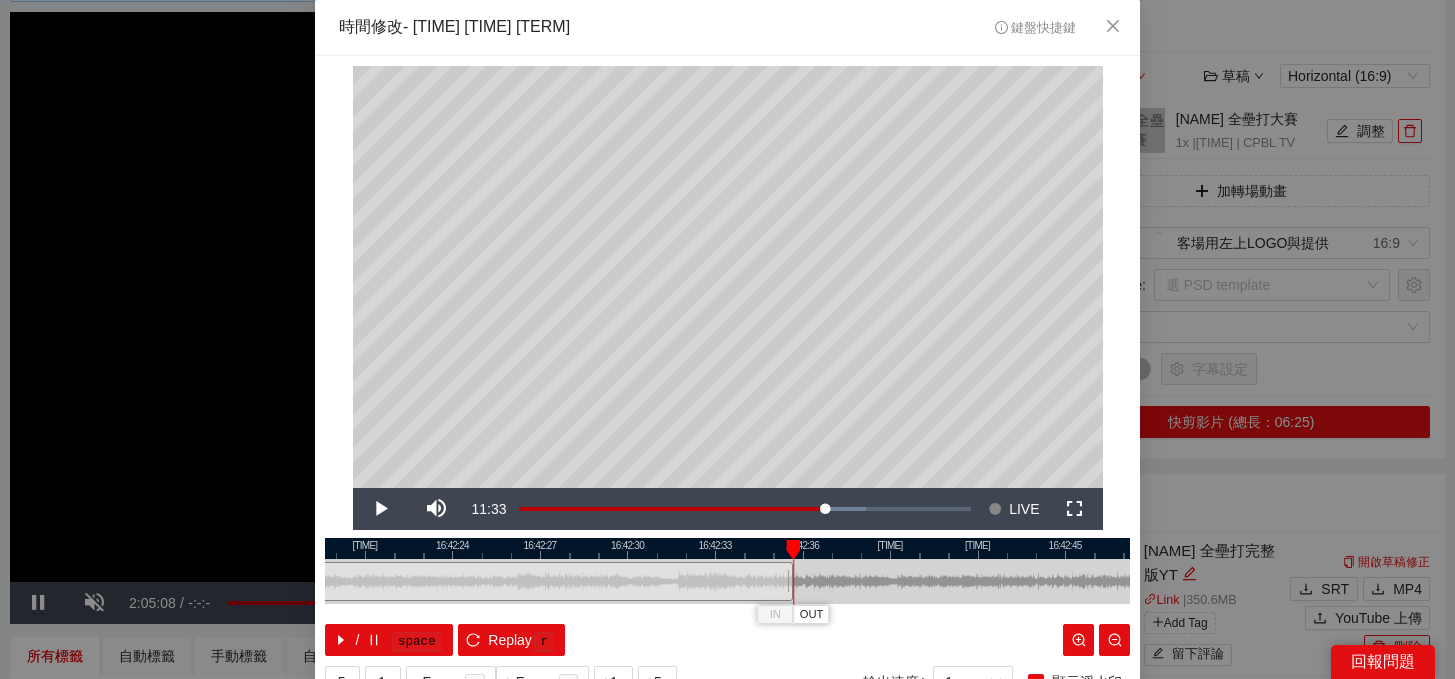 click at bounding box center [727, 548] 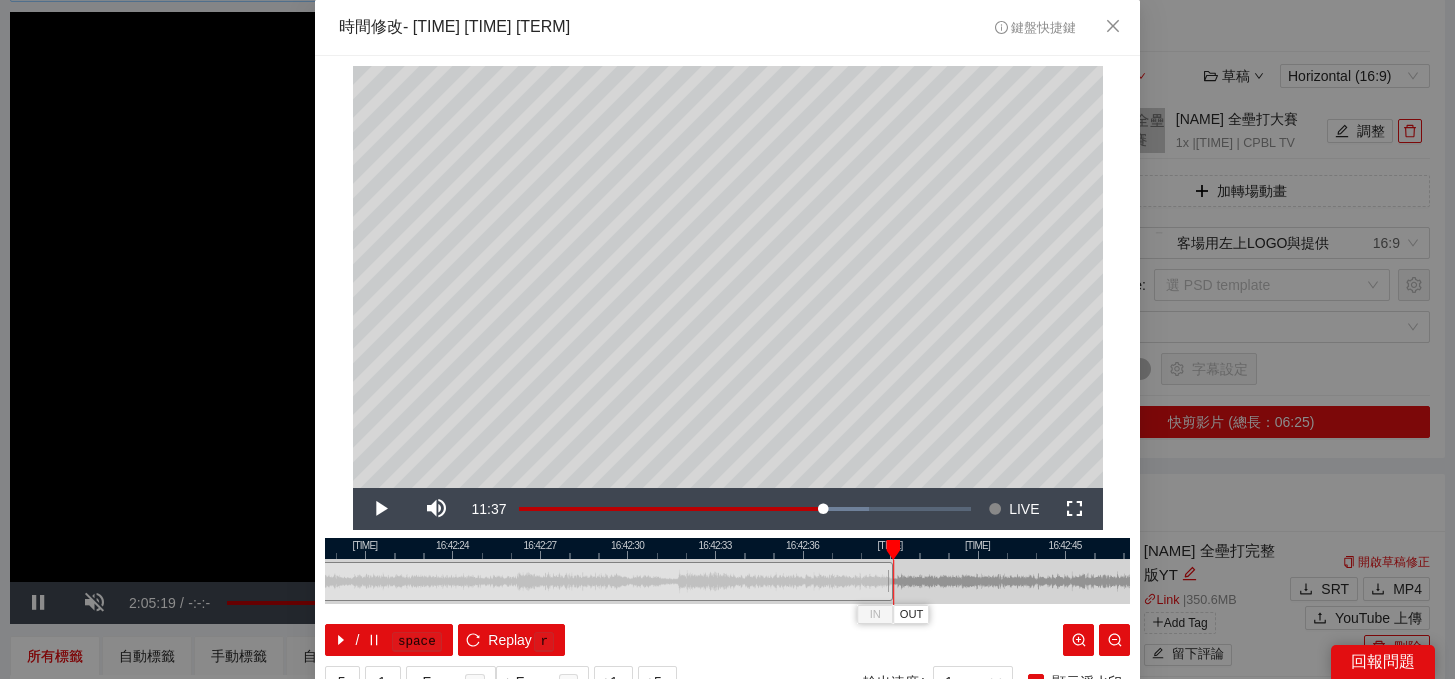 drag, startPoint x: 791, startPoint y: 583, endPoint x: 891, endPoint y: 597, distance: 100.97524 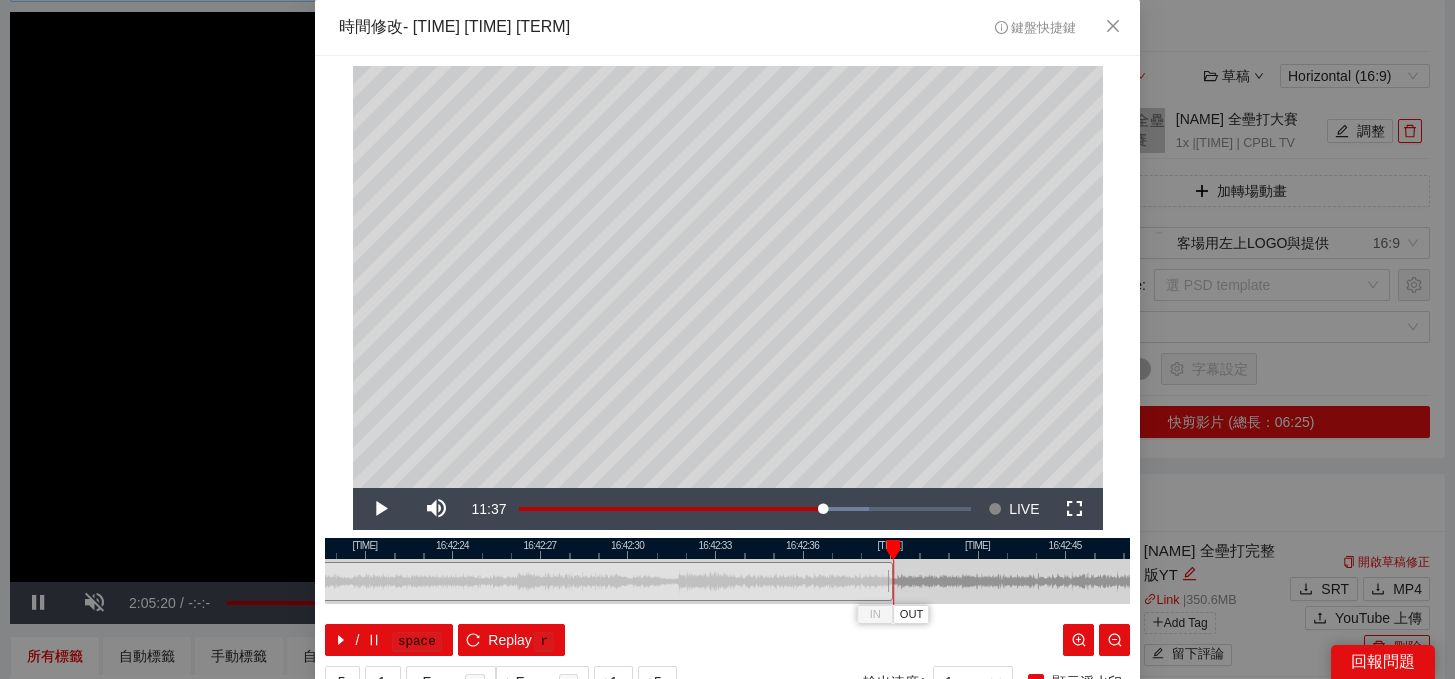 scroll, scrollTop: 81, scrollLeft: 0, axis: vertical 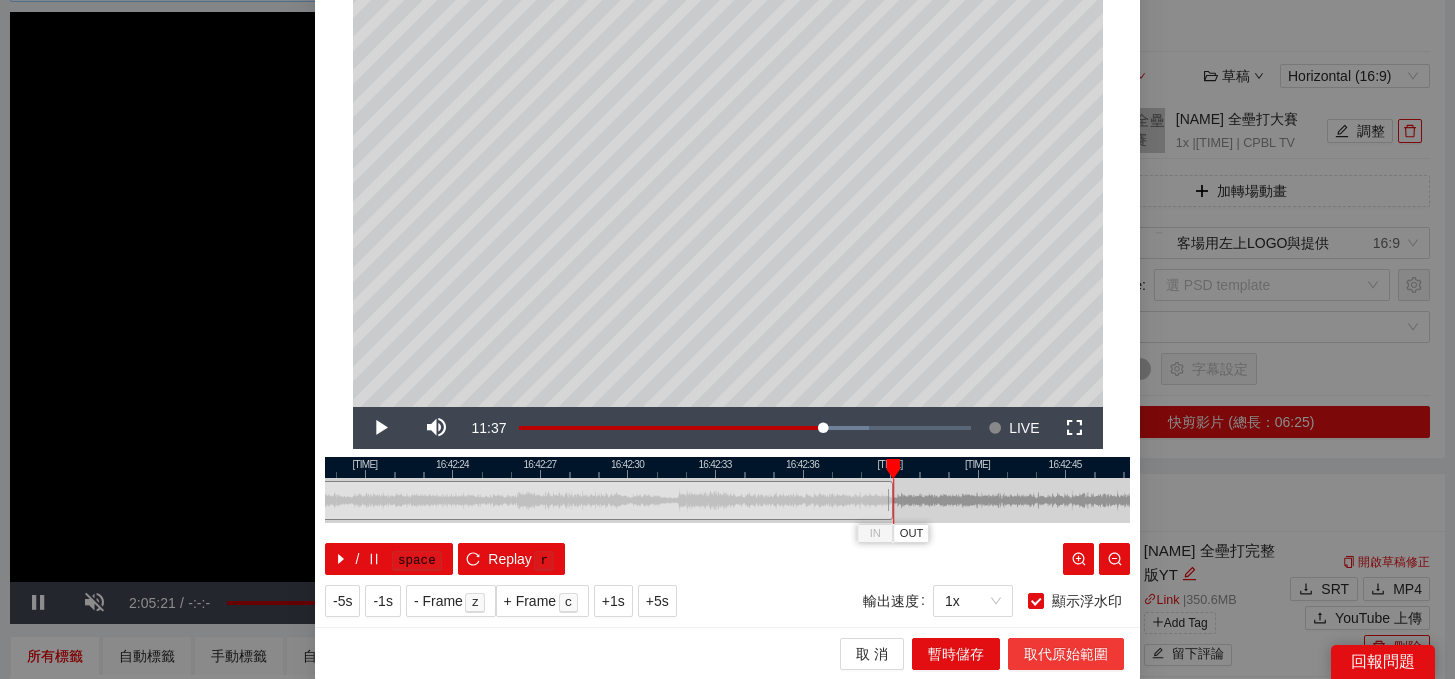 click on "取代原始範圍" at bounding box center [1066, 654] 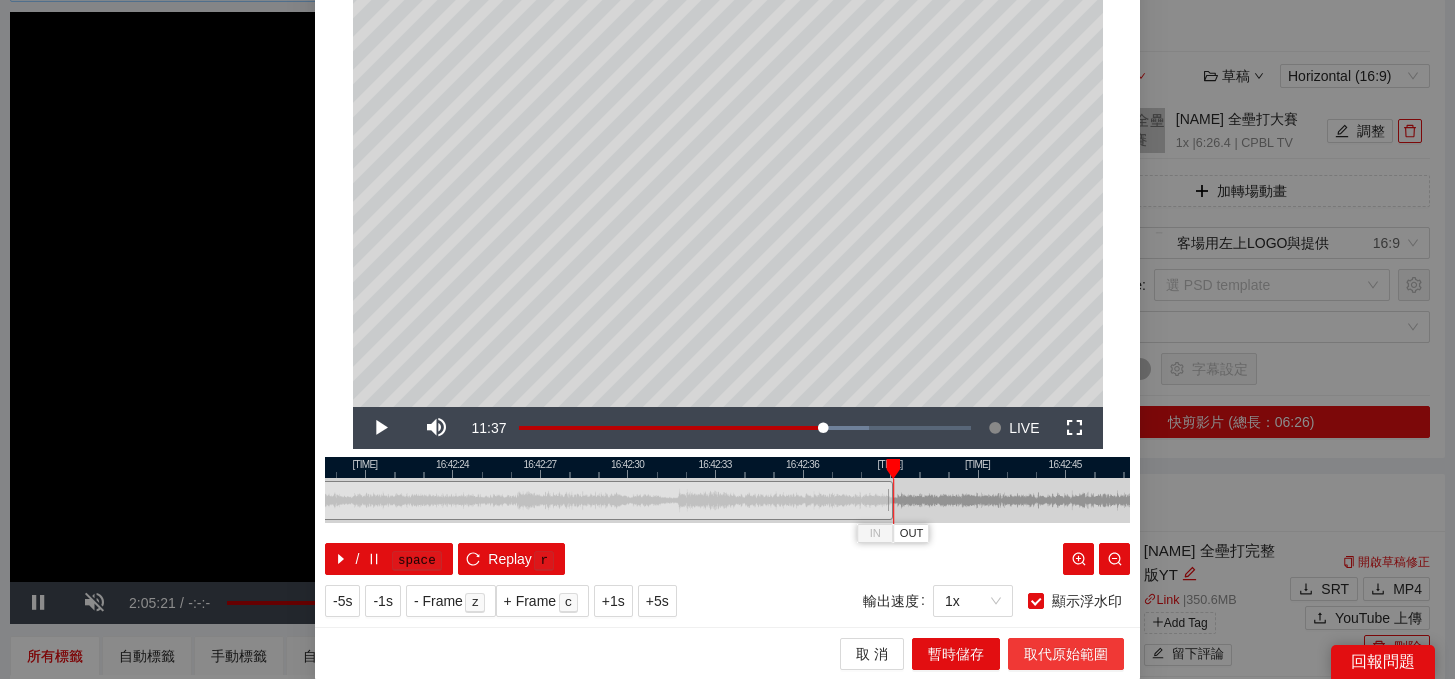scroll, scrollTop: 0, scrollLeft: 0, axis: both 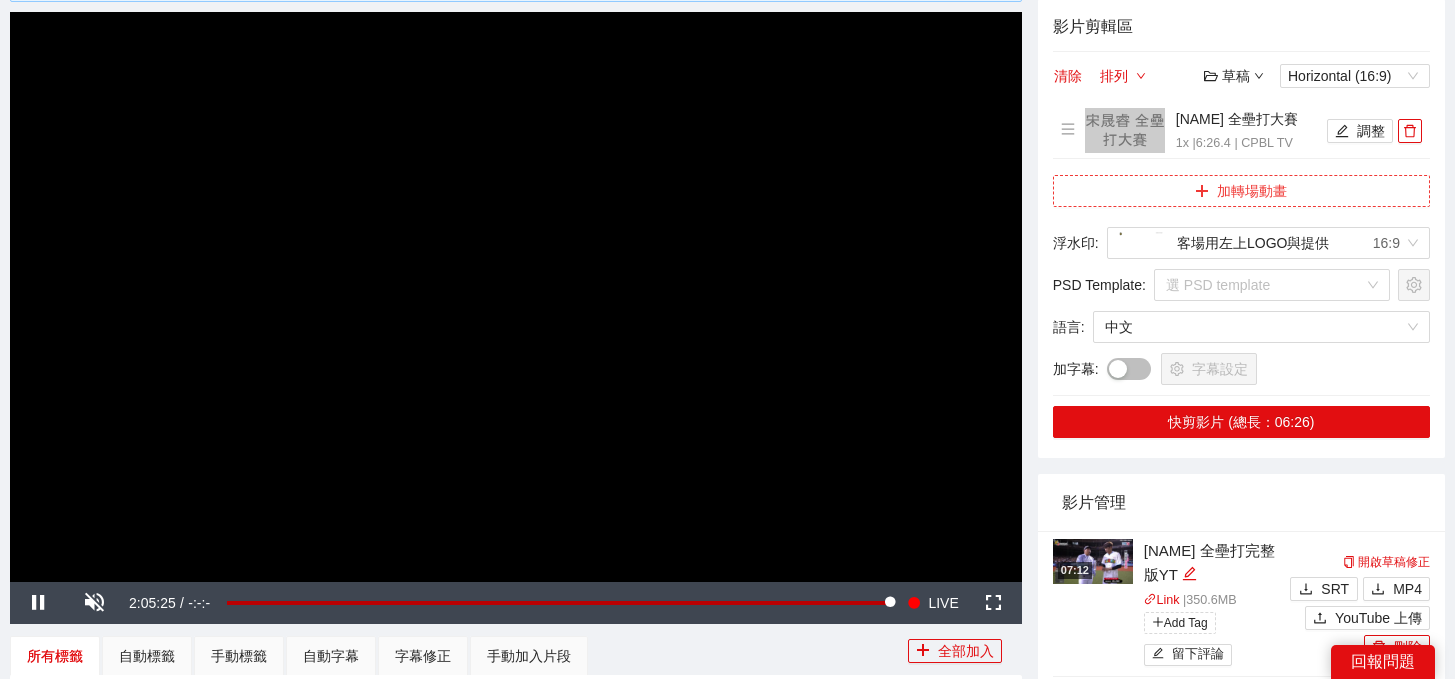 click on "加轉場動畫" at bounding box center (1241, 191) 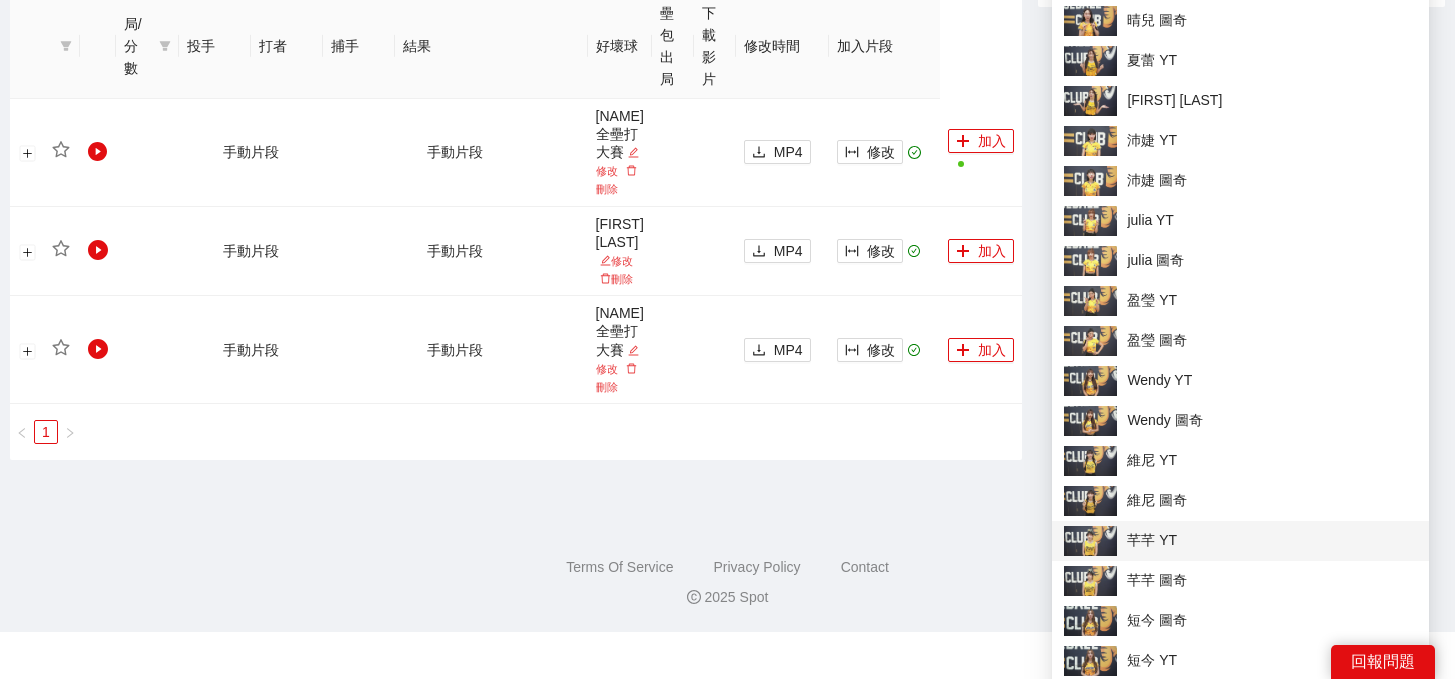 scroll, scrollTop: 1059, scrollLeft: 0, axis: vertical 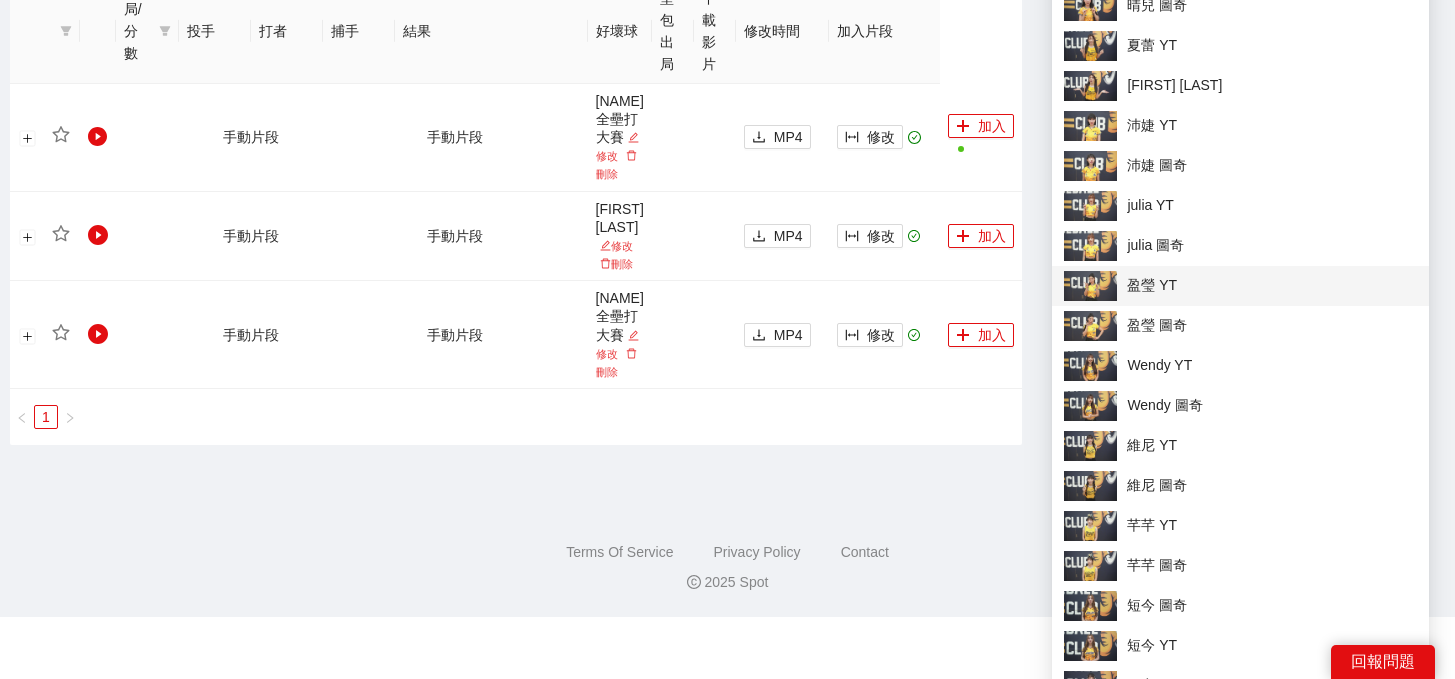 click on "盈瑩 YT" at bounding box center [1240, 286] 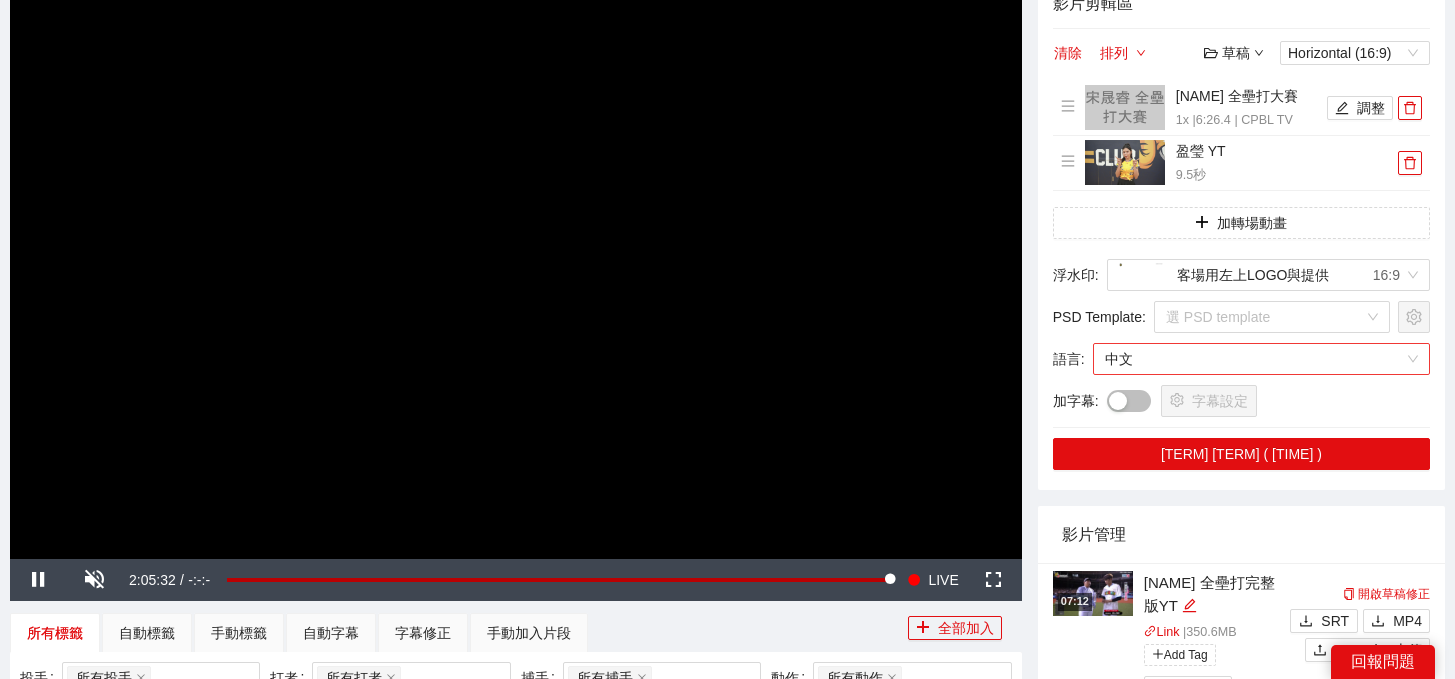 scroll, scrollTop: 213, scrollLeft: 0, axis: vertical 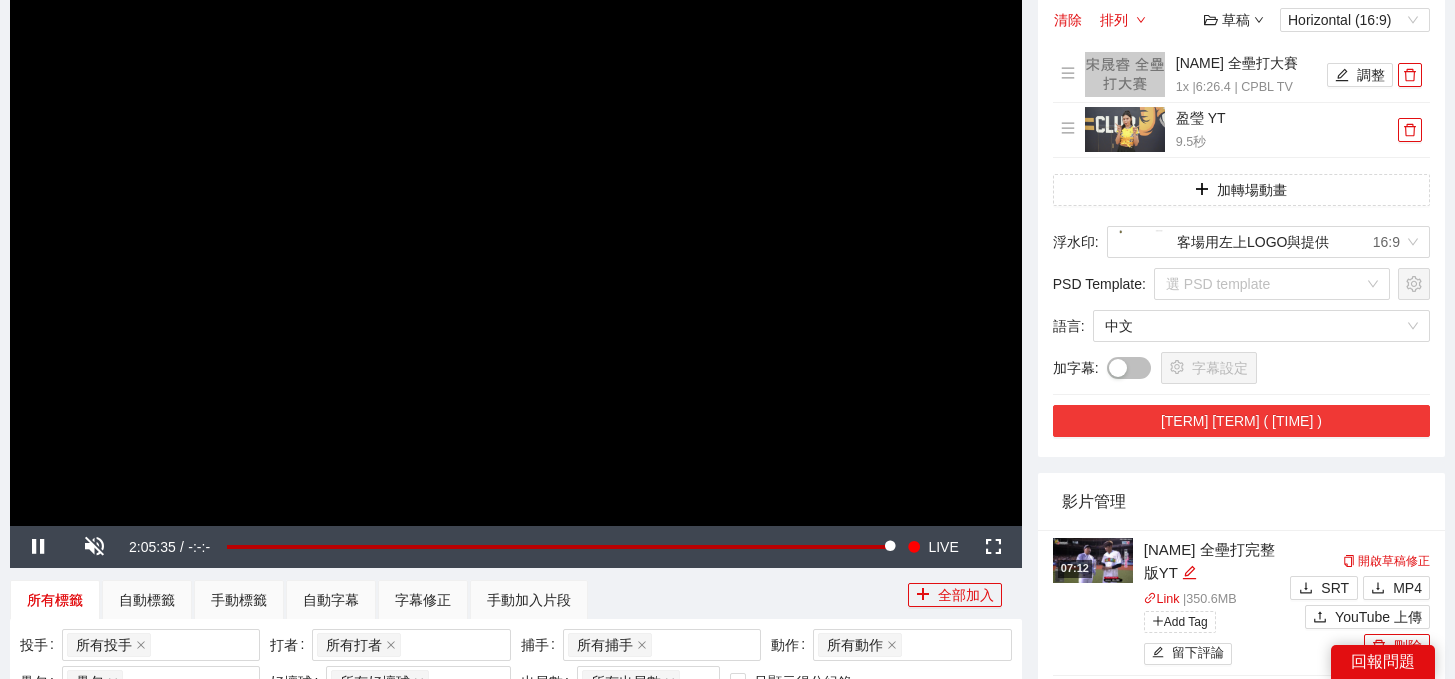 click on "[TERM] [TERM] ( [TIME] )" at bounding box center (1241, 421) 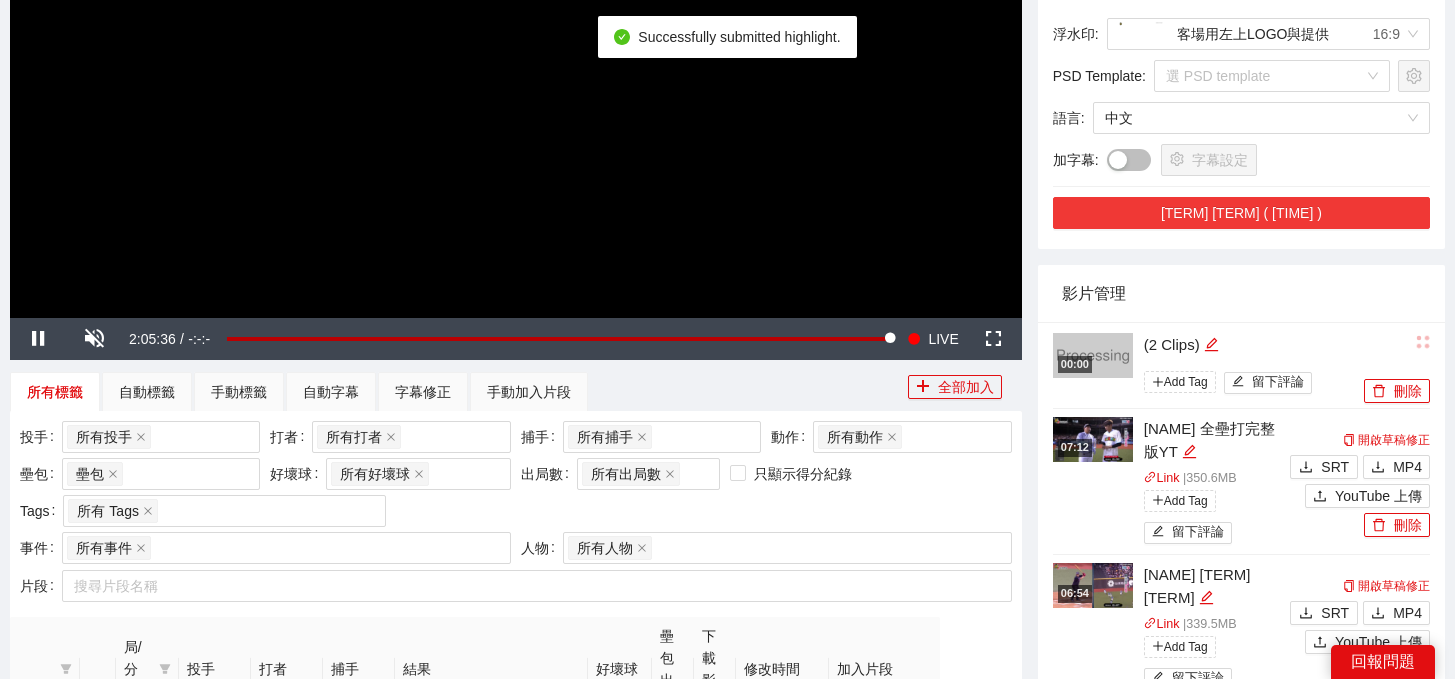 scroll, scrollTop: 444, scrollLeft: 0, axis: vertical 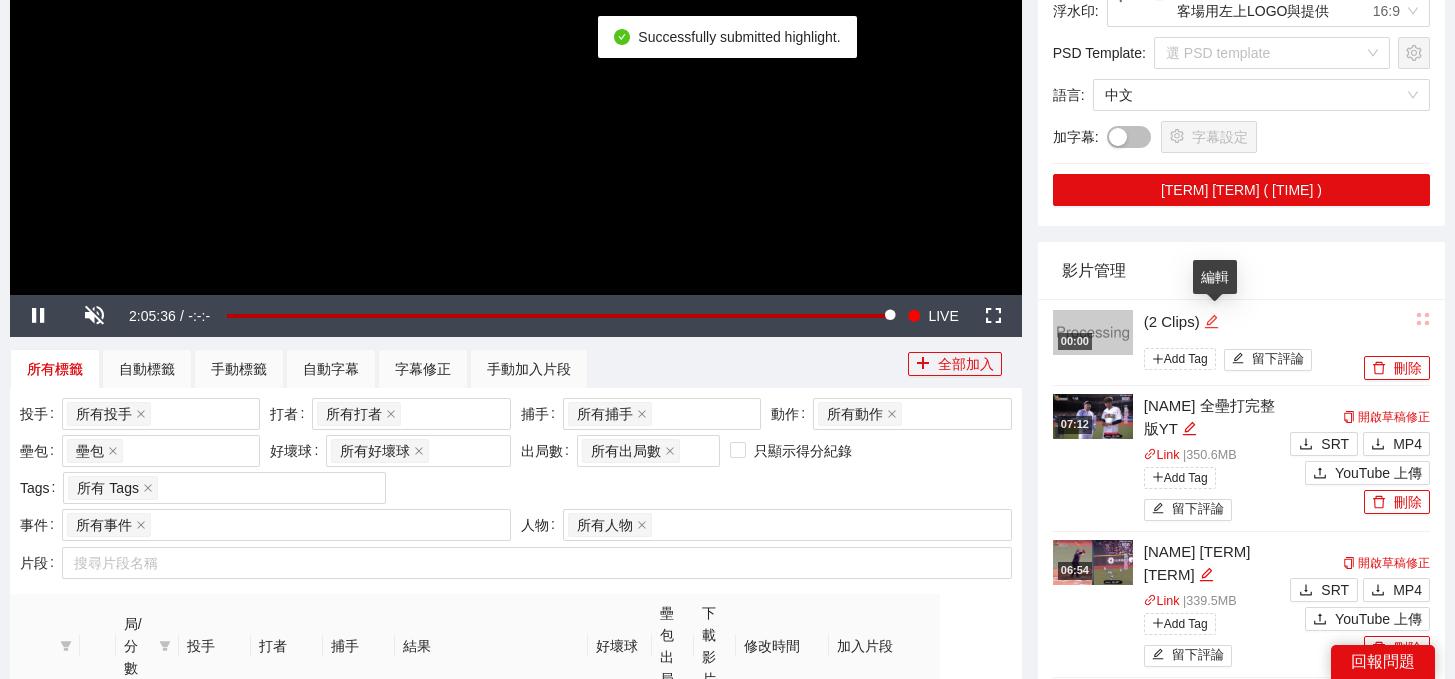 click 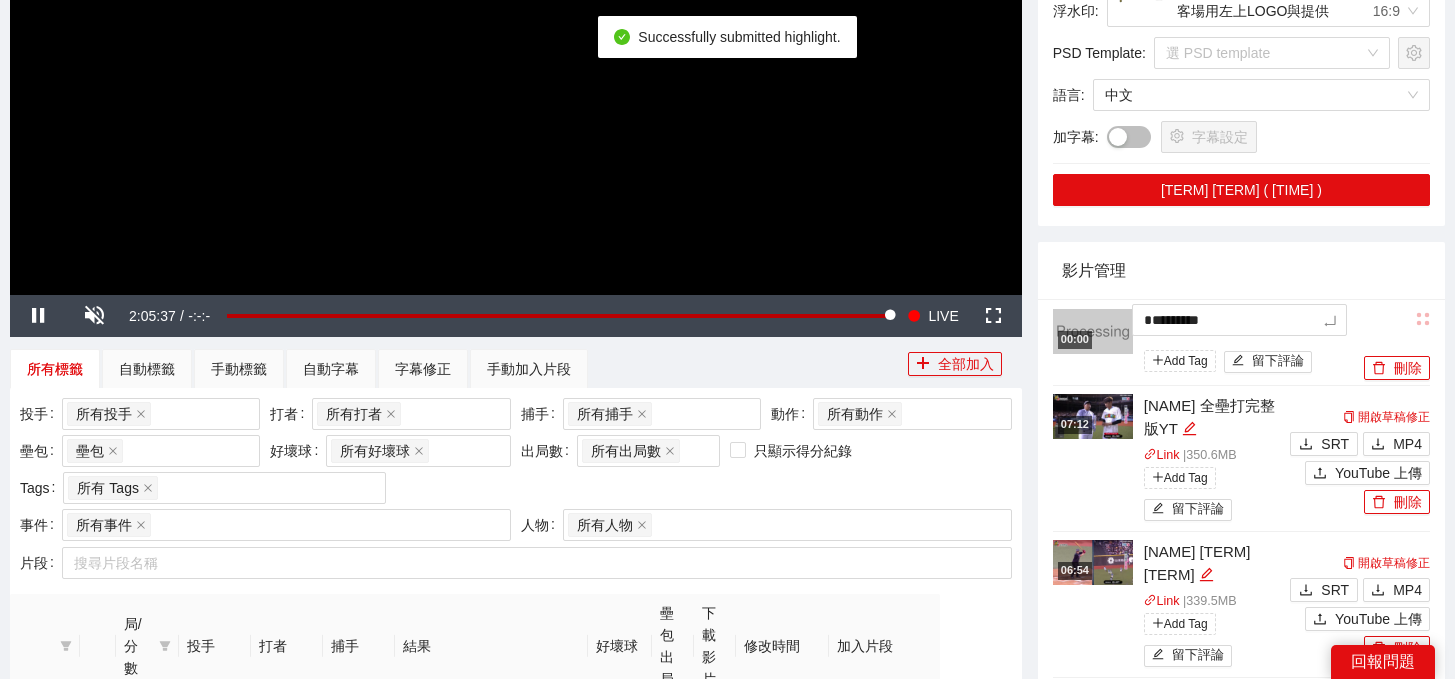 drag, startPoint x: 1258, startPoint y: 323, endPoint x: 1023, endPoint y: 305, distance: 235.68835 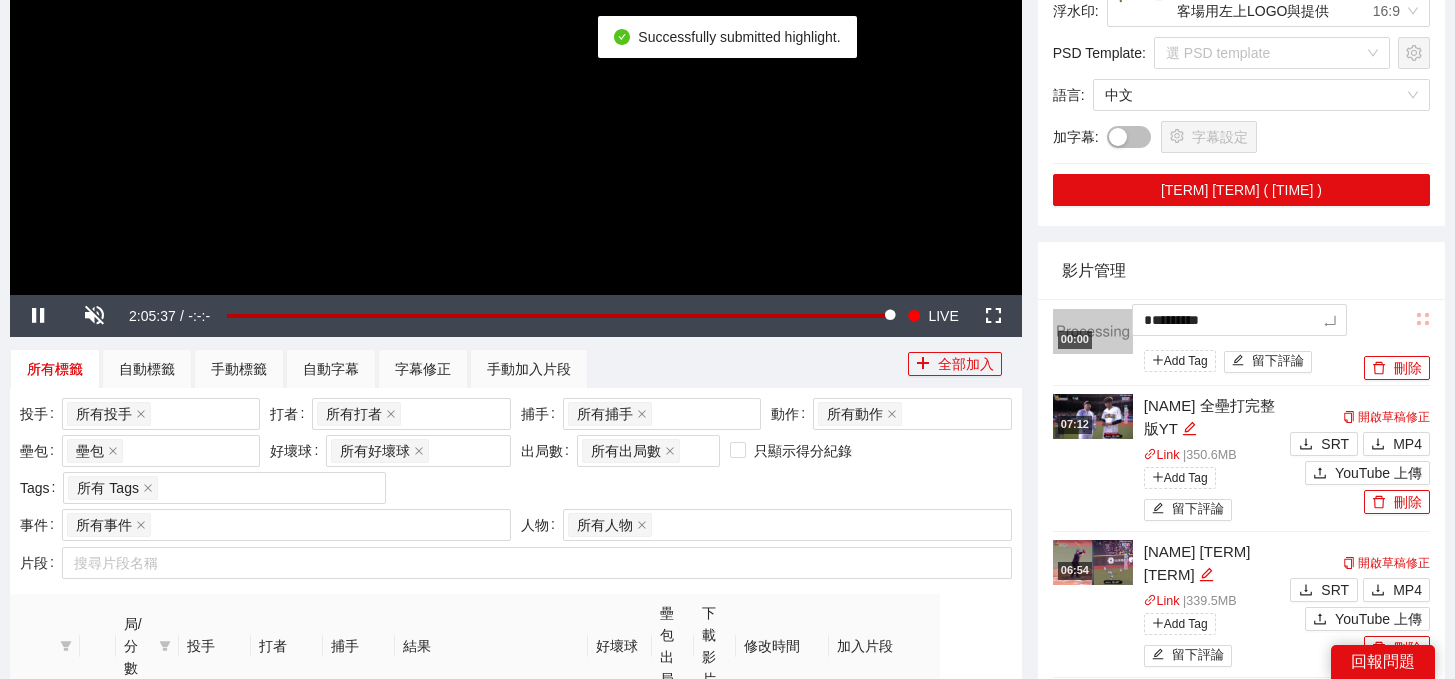 click on "**********" at bounding box center (727, 377) 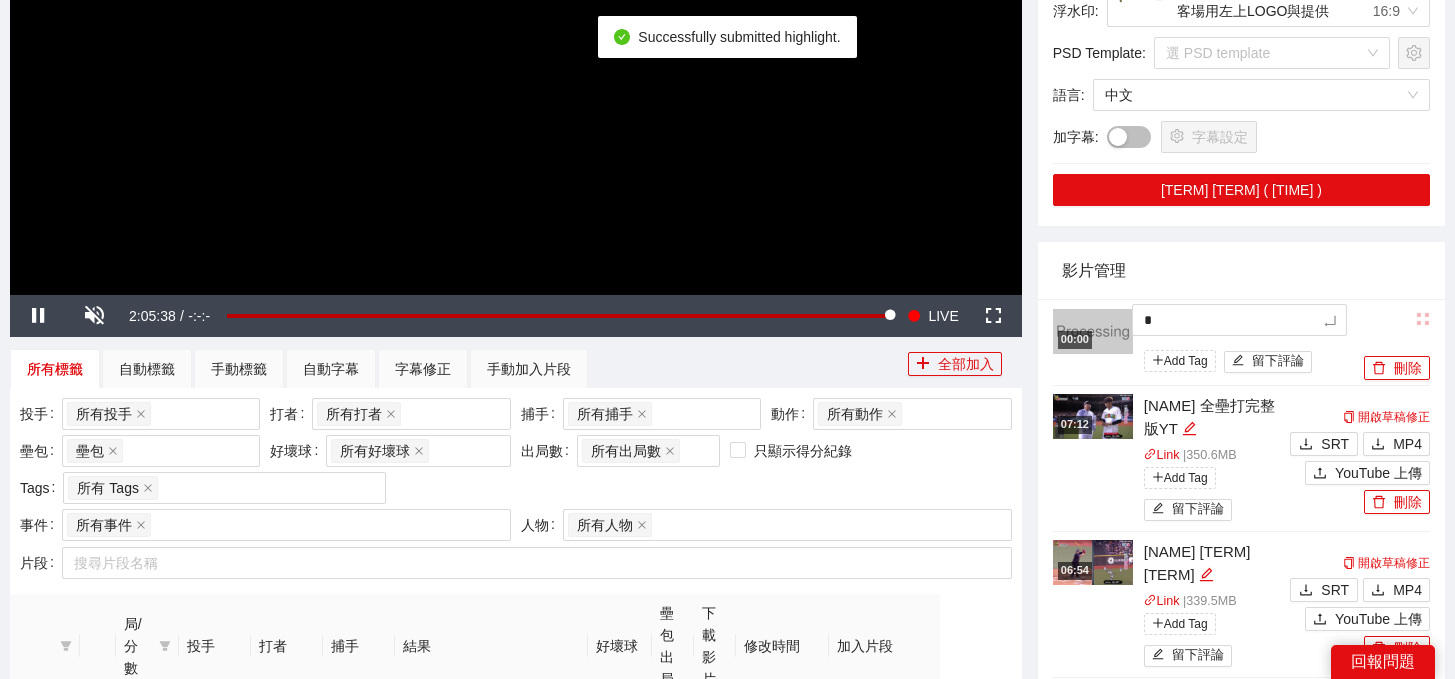 type 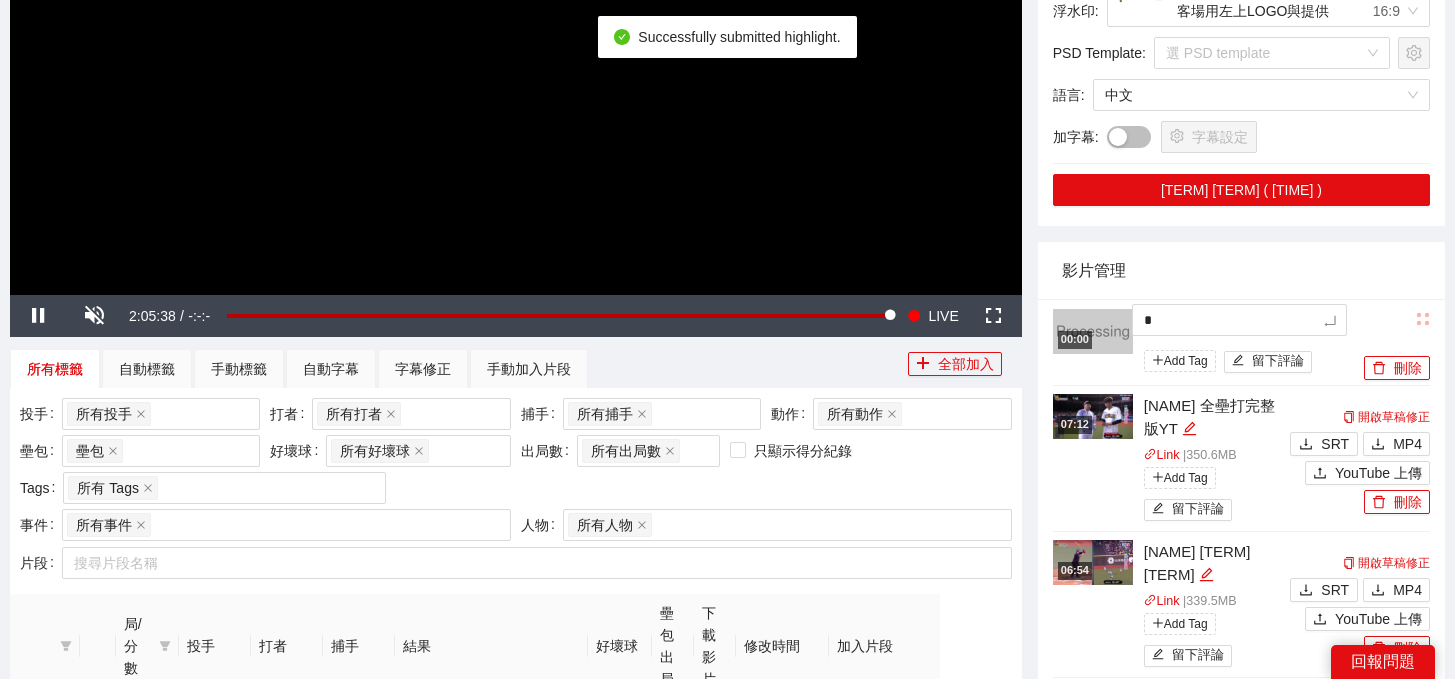 type 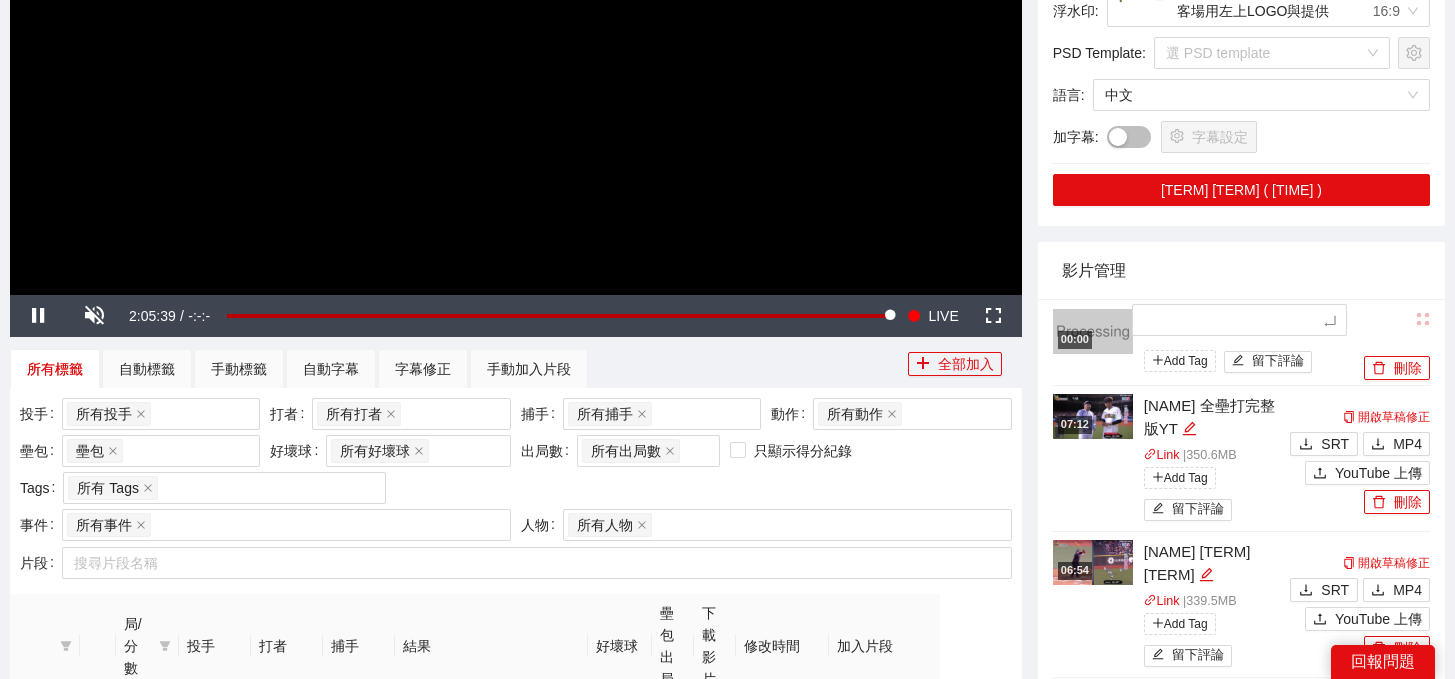 type on "*" 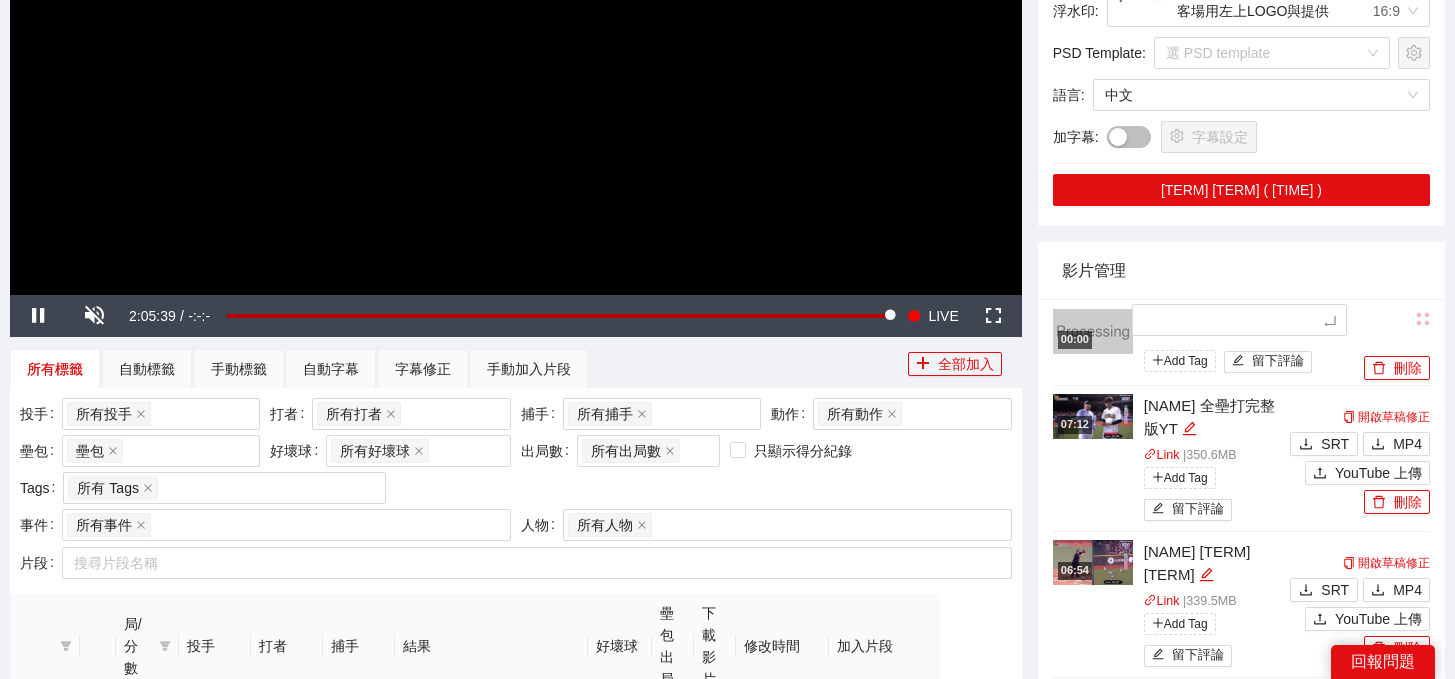 type on "*" 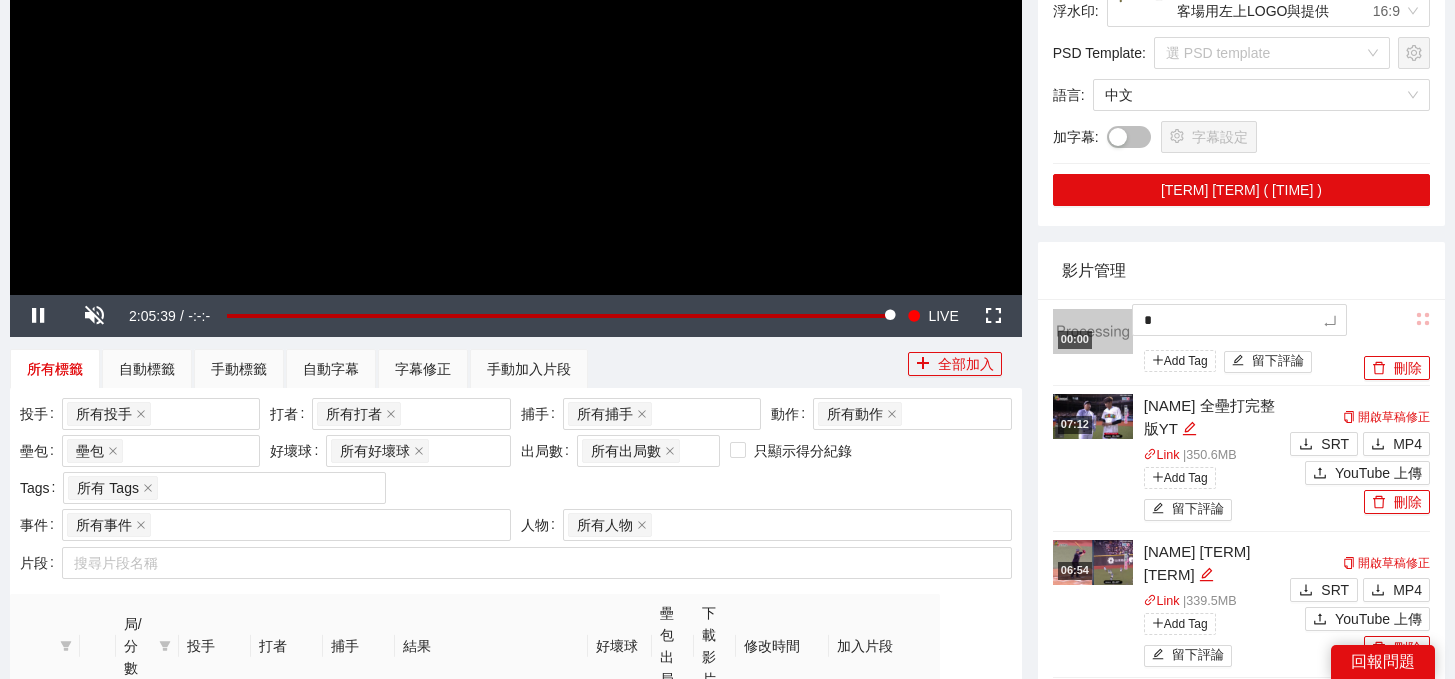 type on "**" 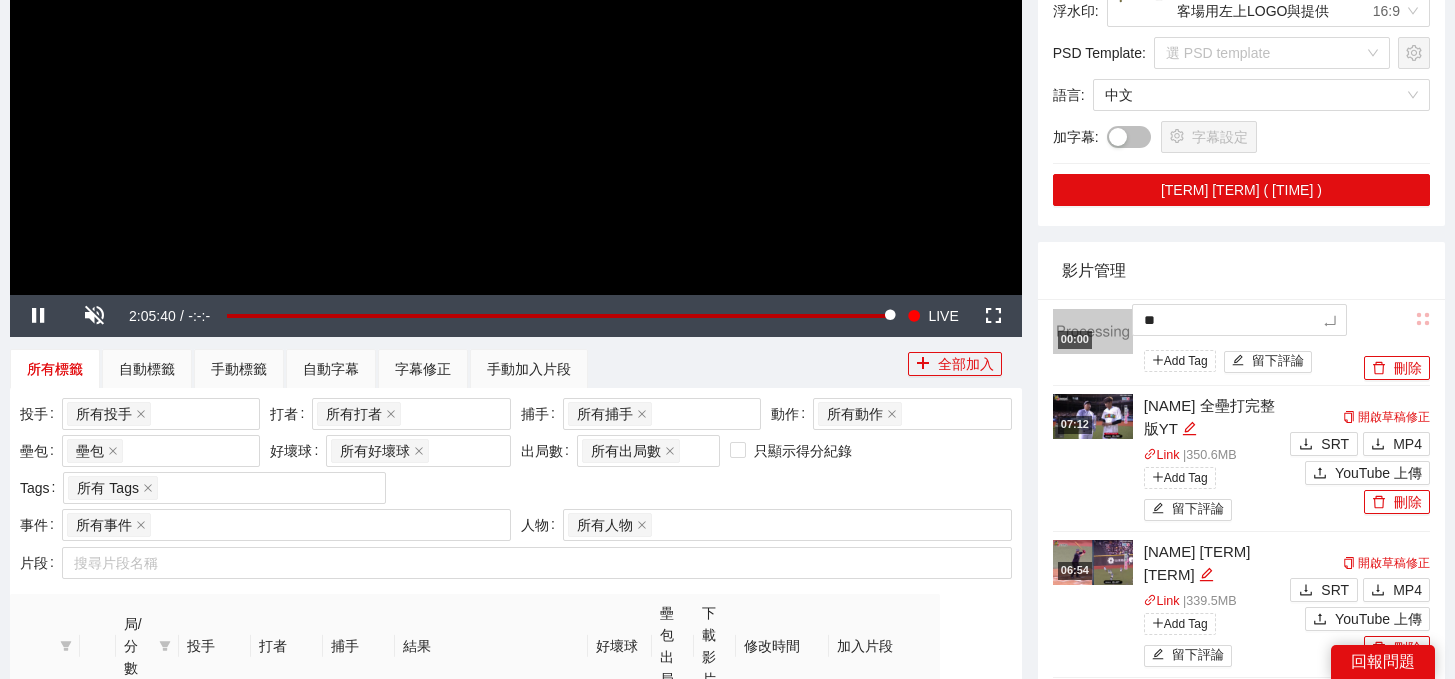 type on "***" 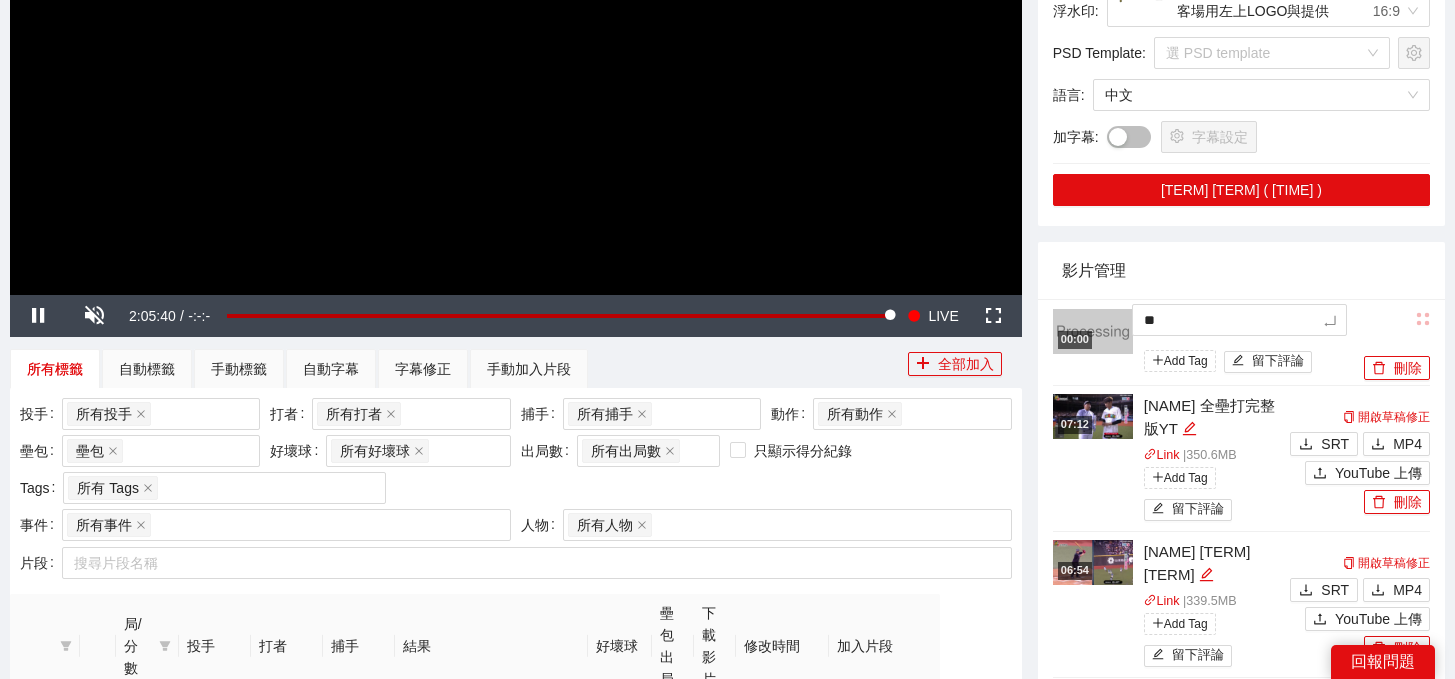 type on "***" 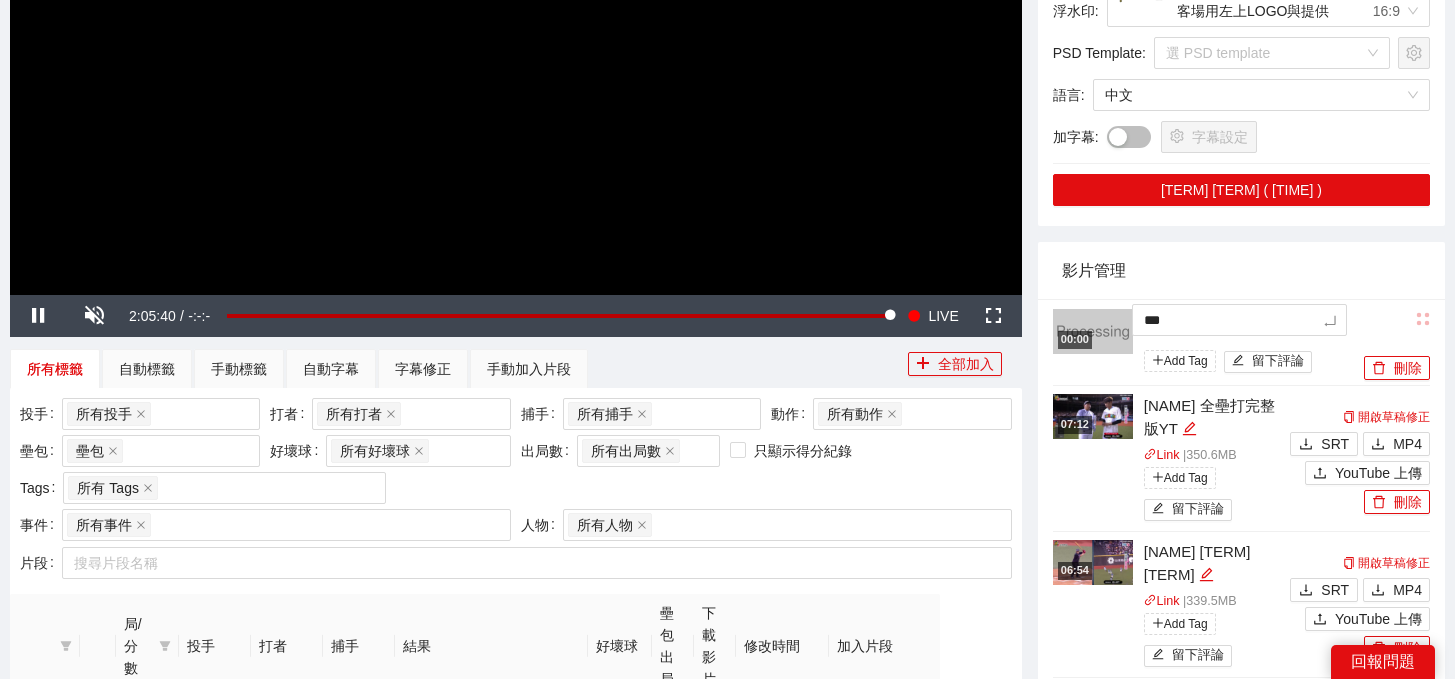 type on "*" 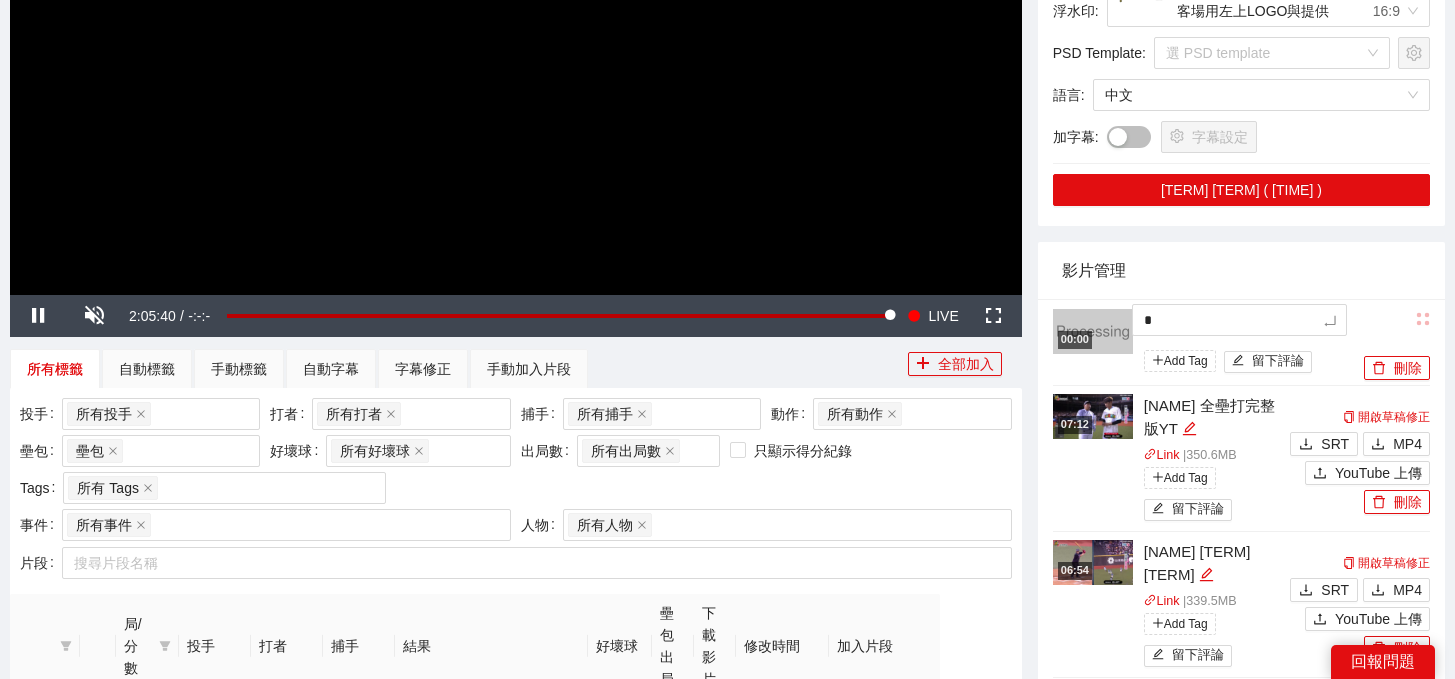 type on "**" 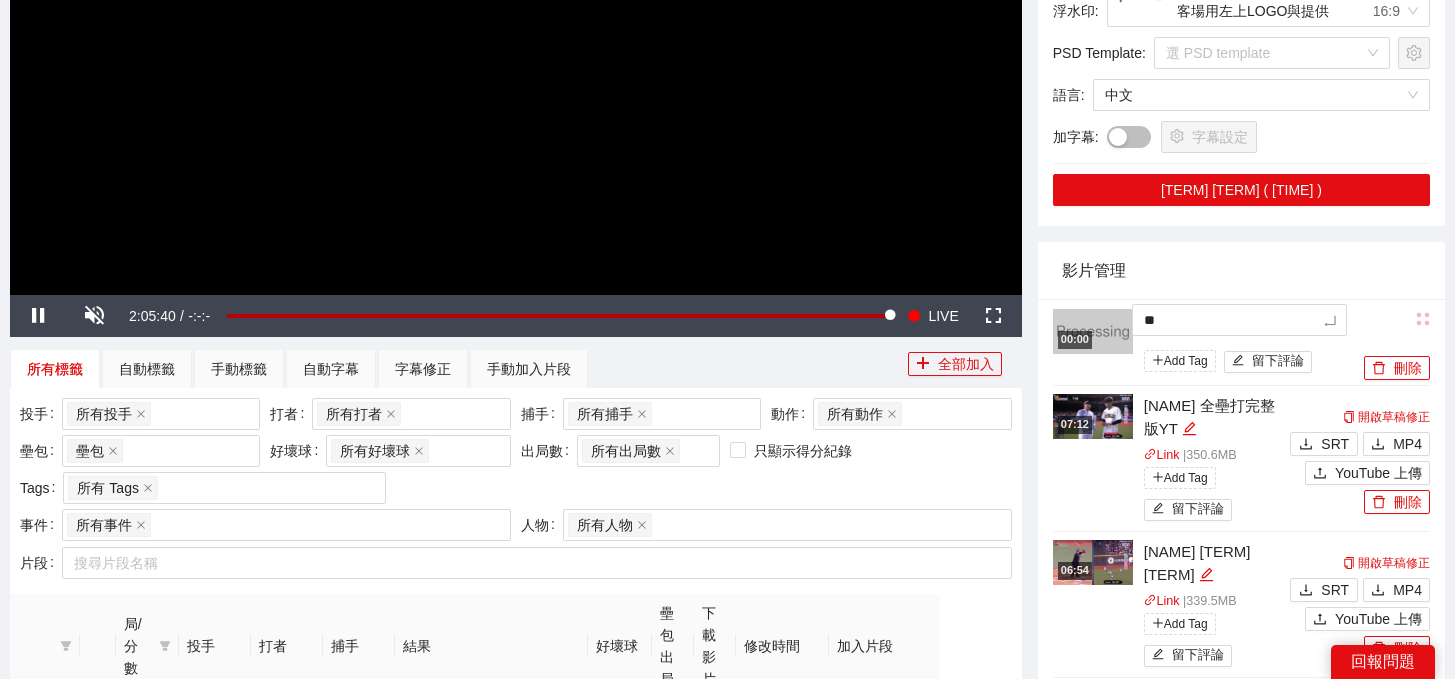 type on "***" 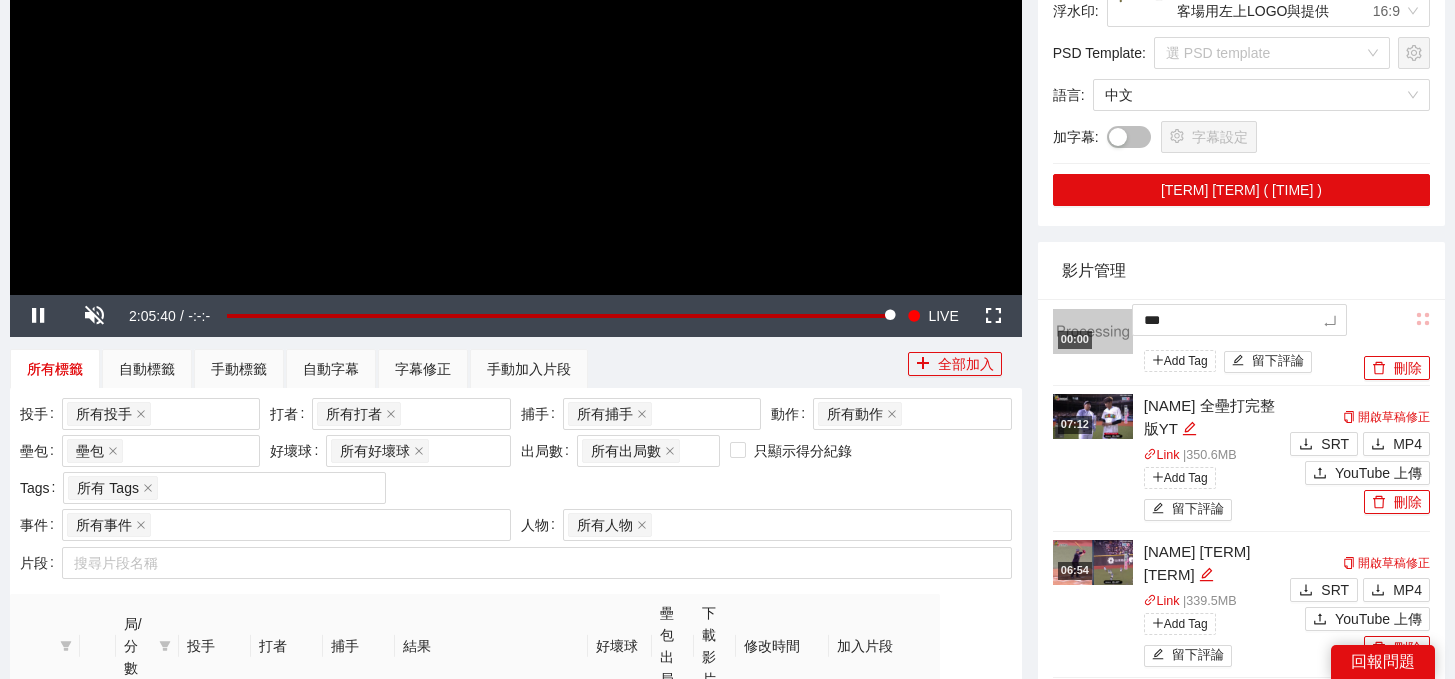 type on "**" 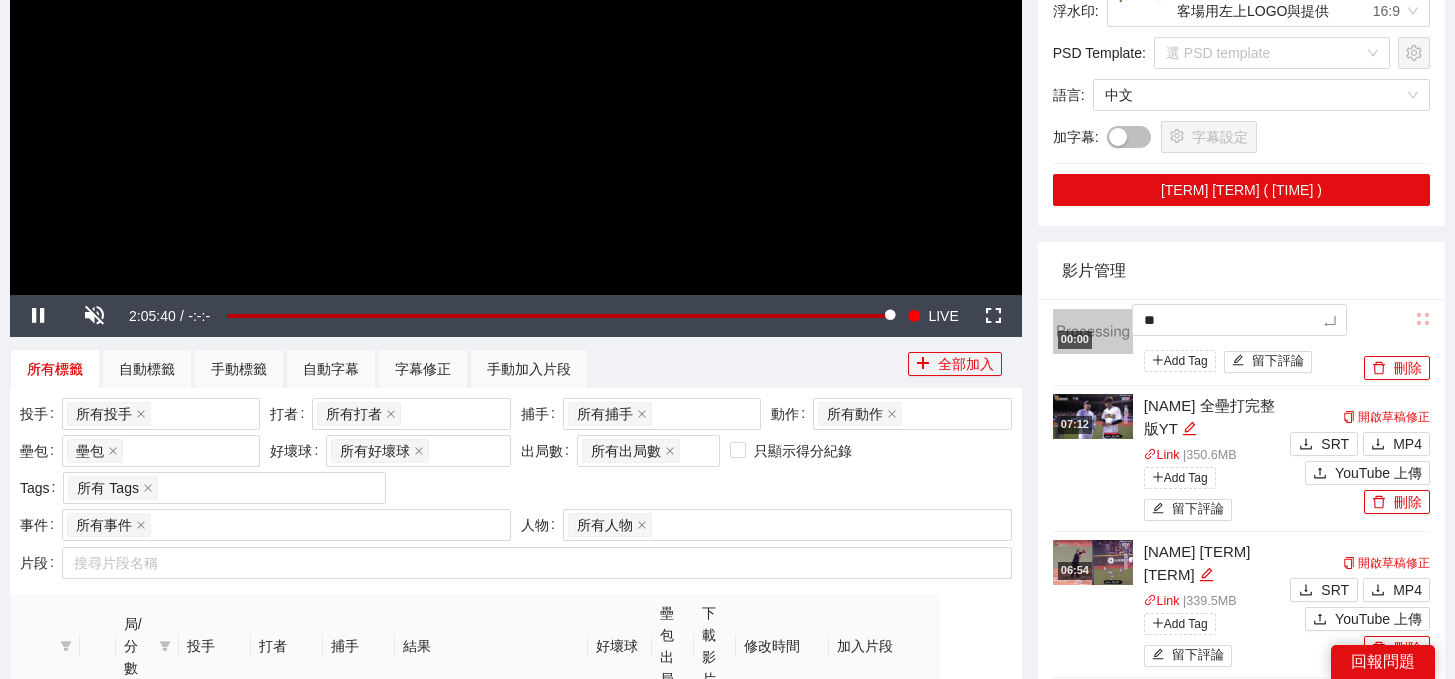 type on "***" 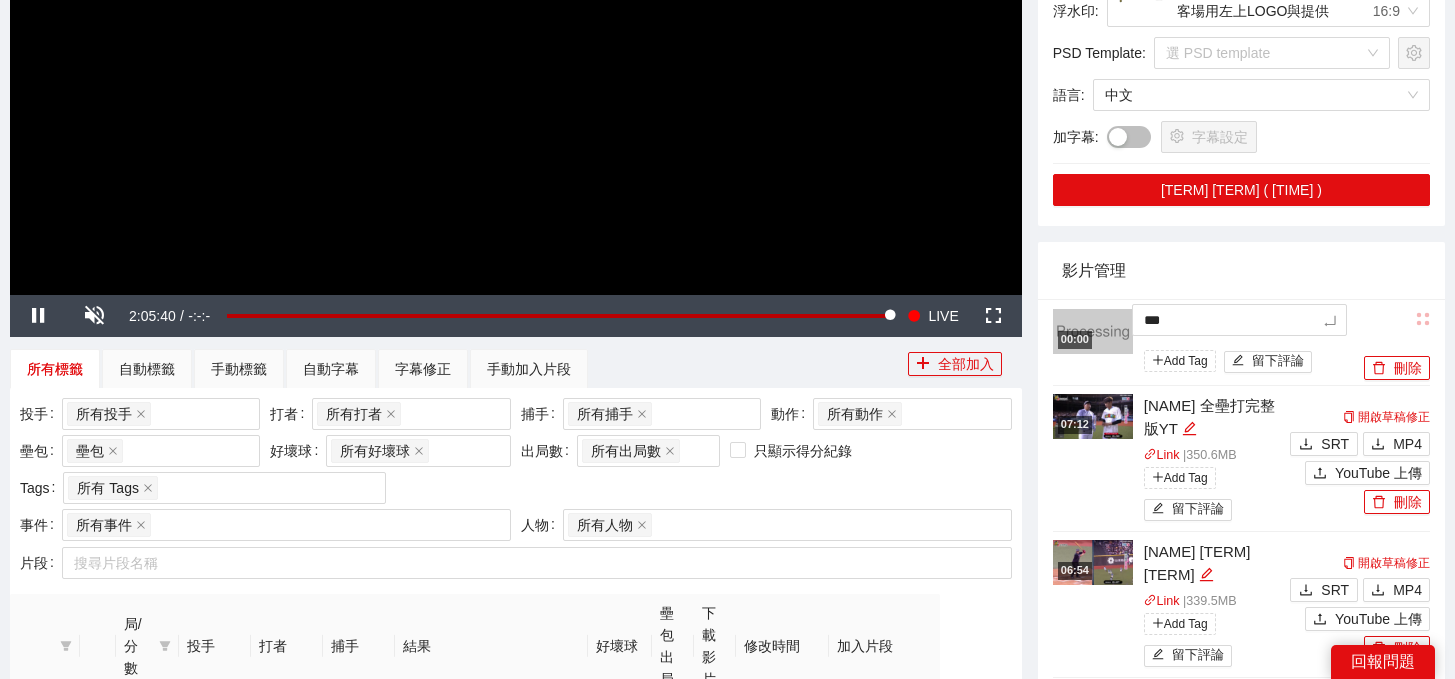 type on "****" 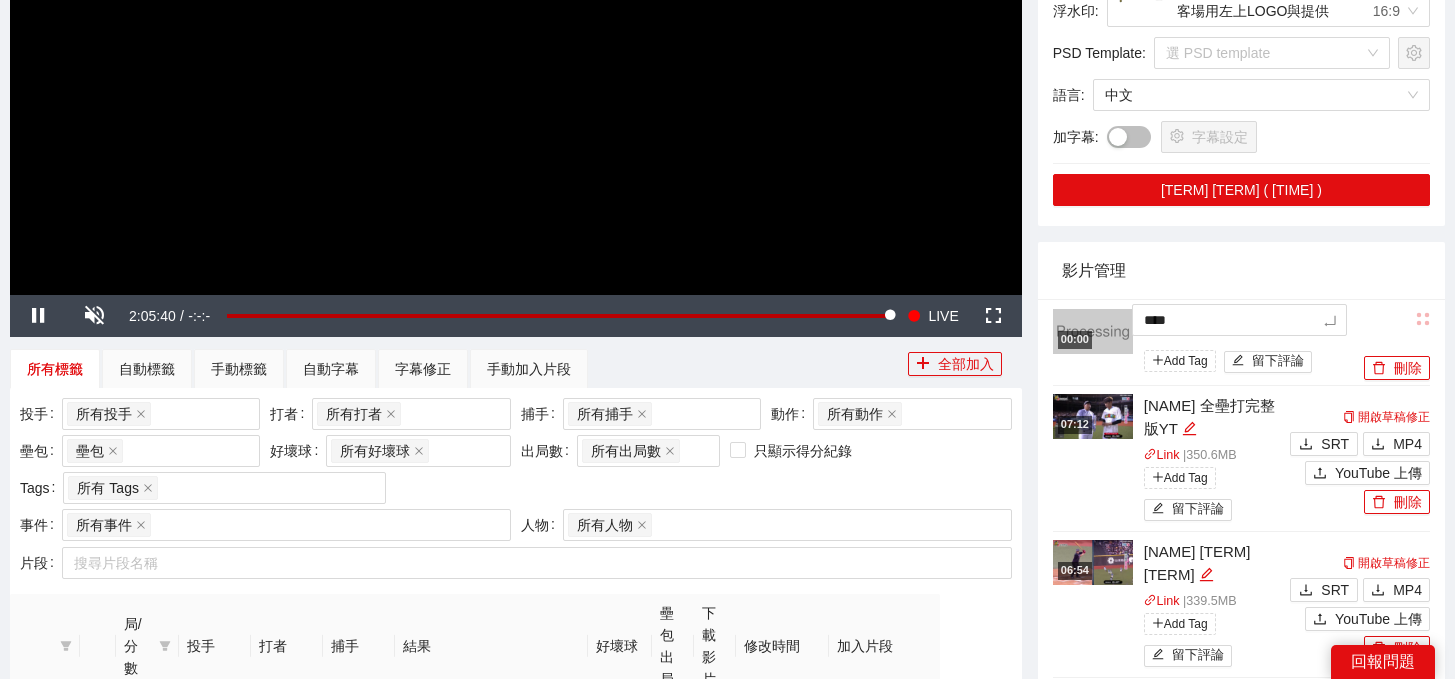 type on "*****" 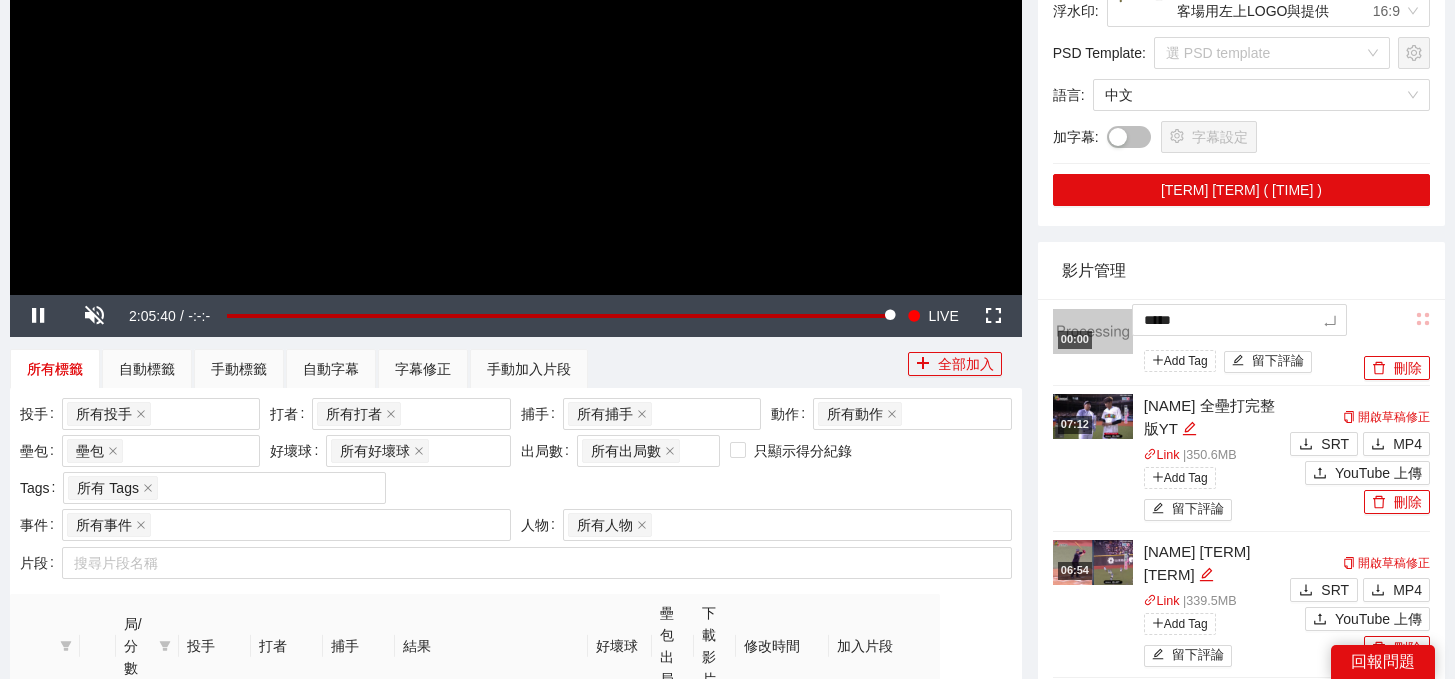 type on "***" 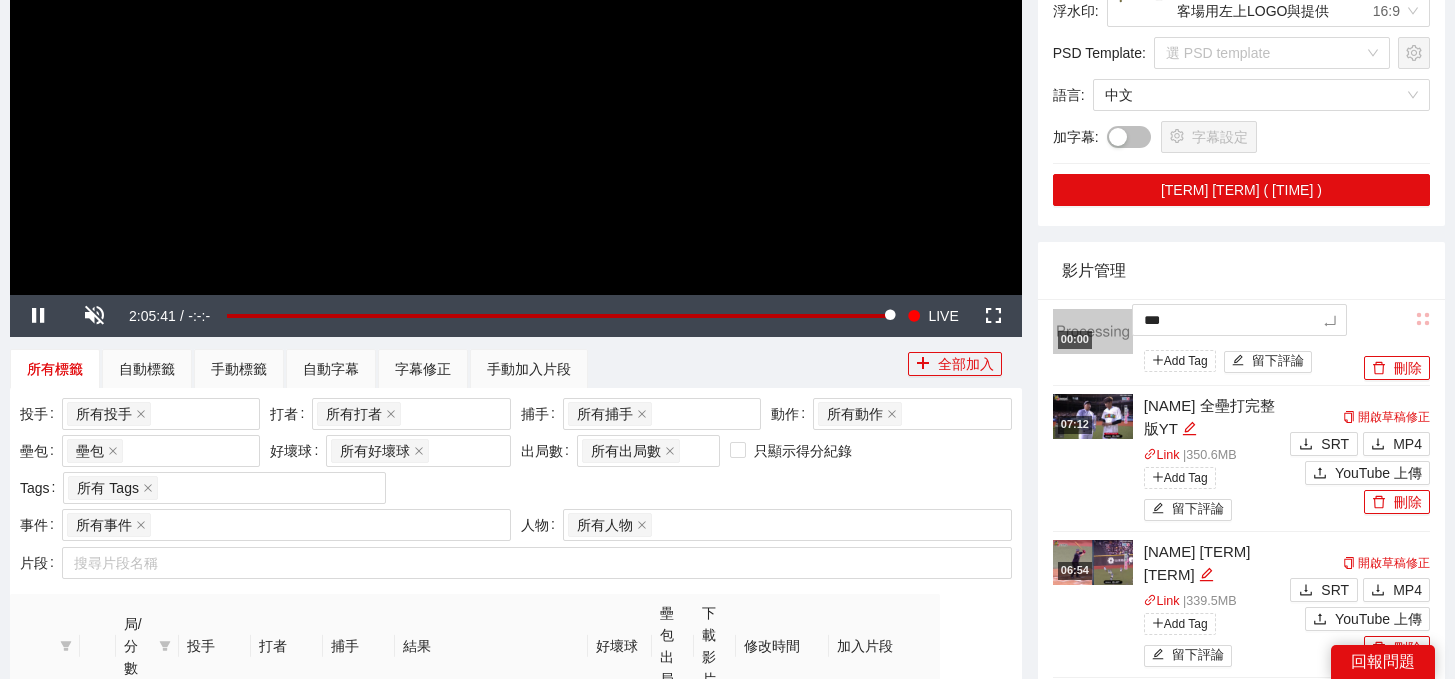 type on "***" 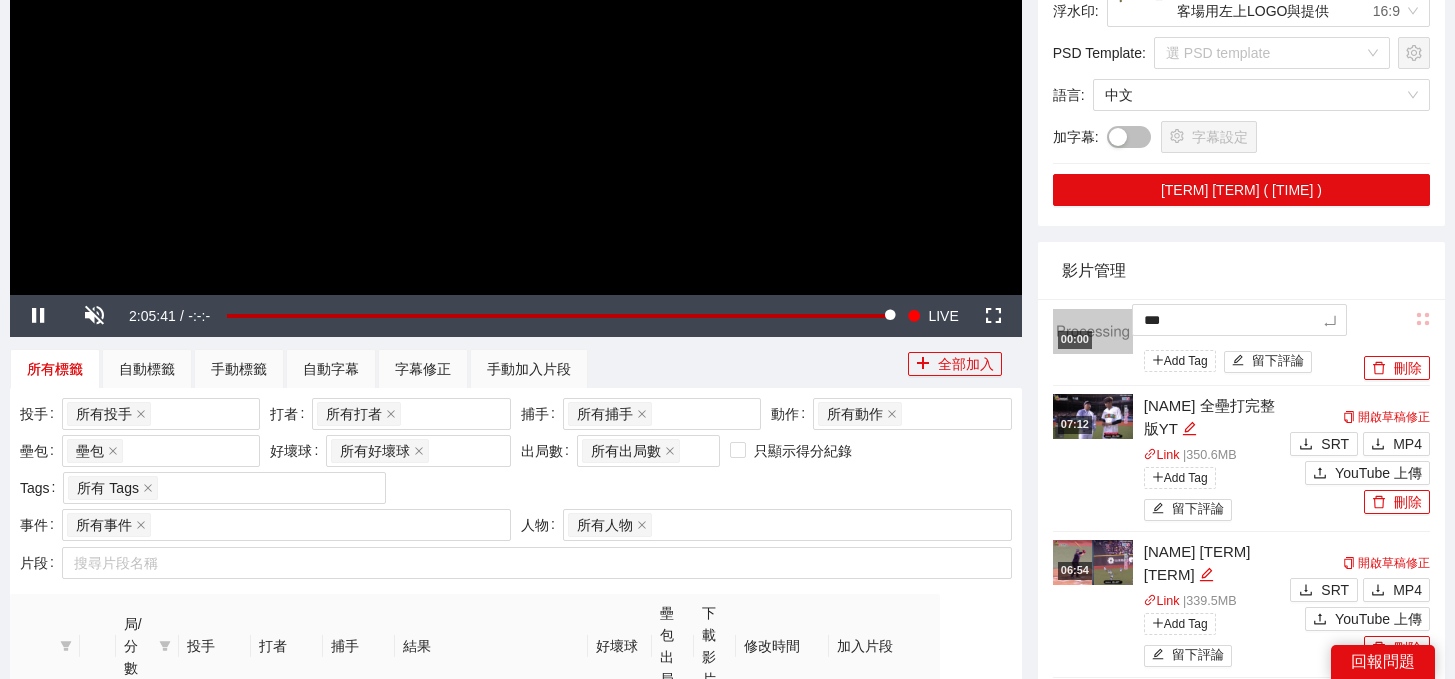 type on "***" 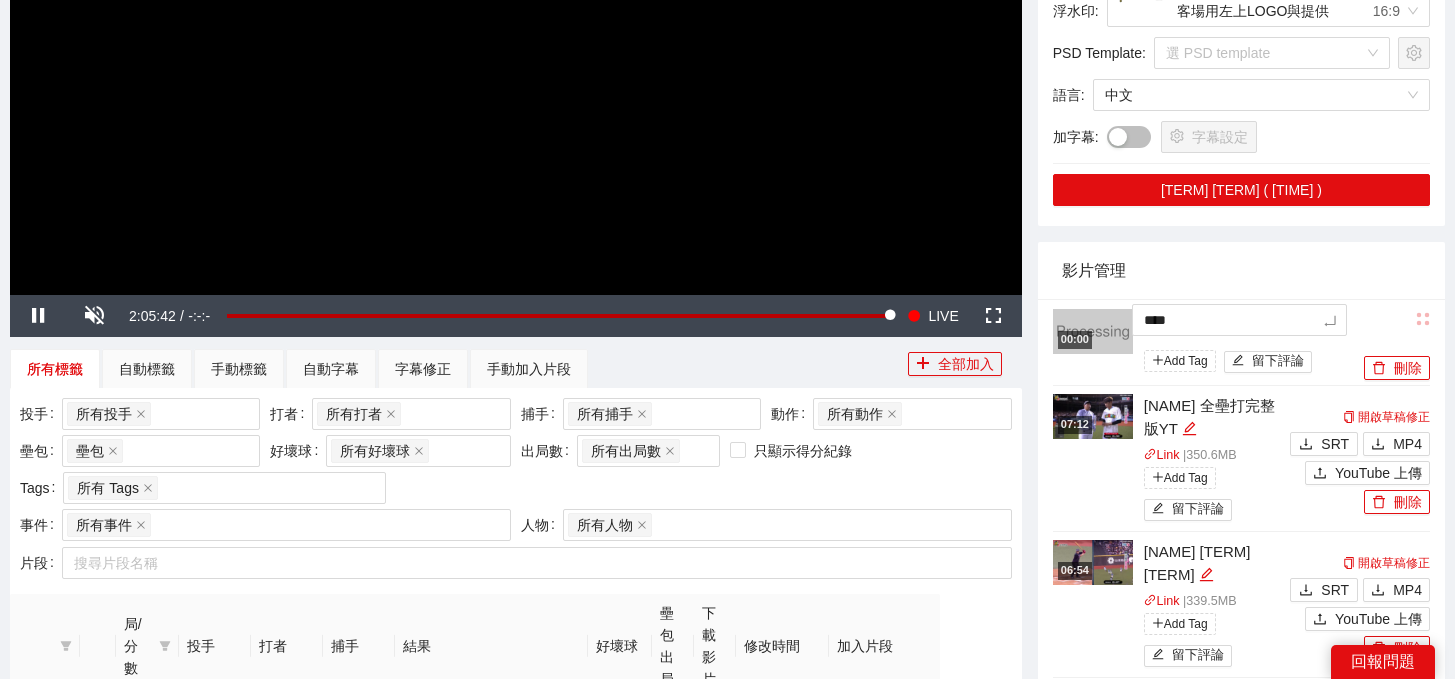 type on "*****" 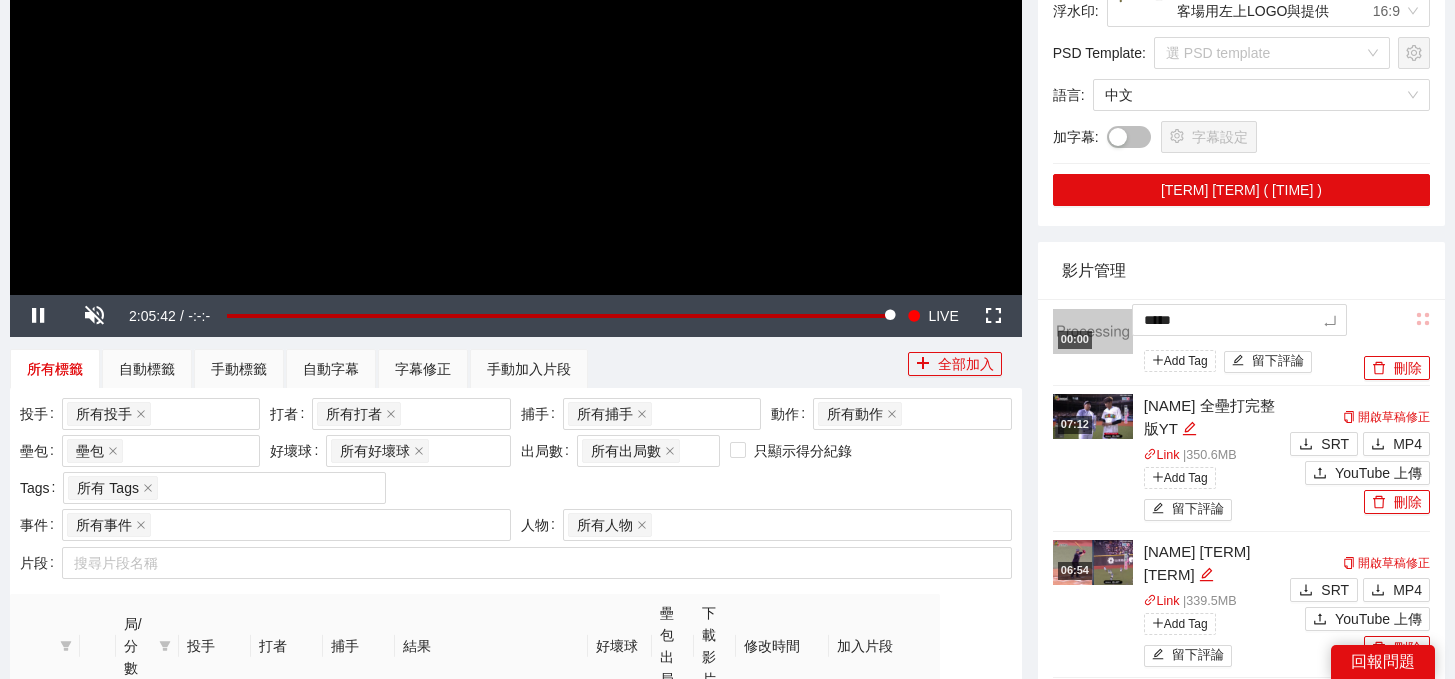 type on "******" 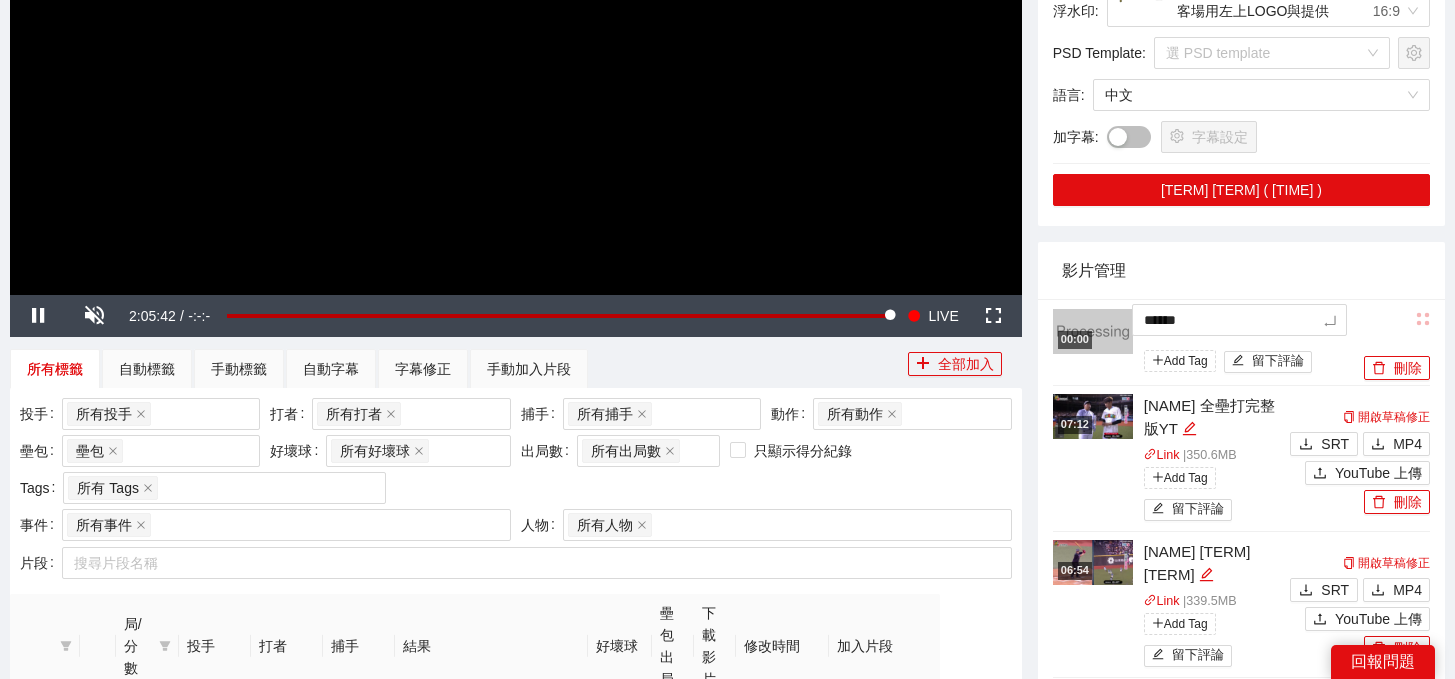 type on "*******" 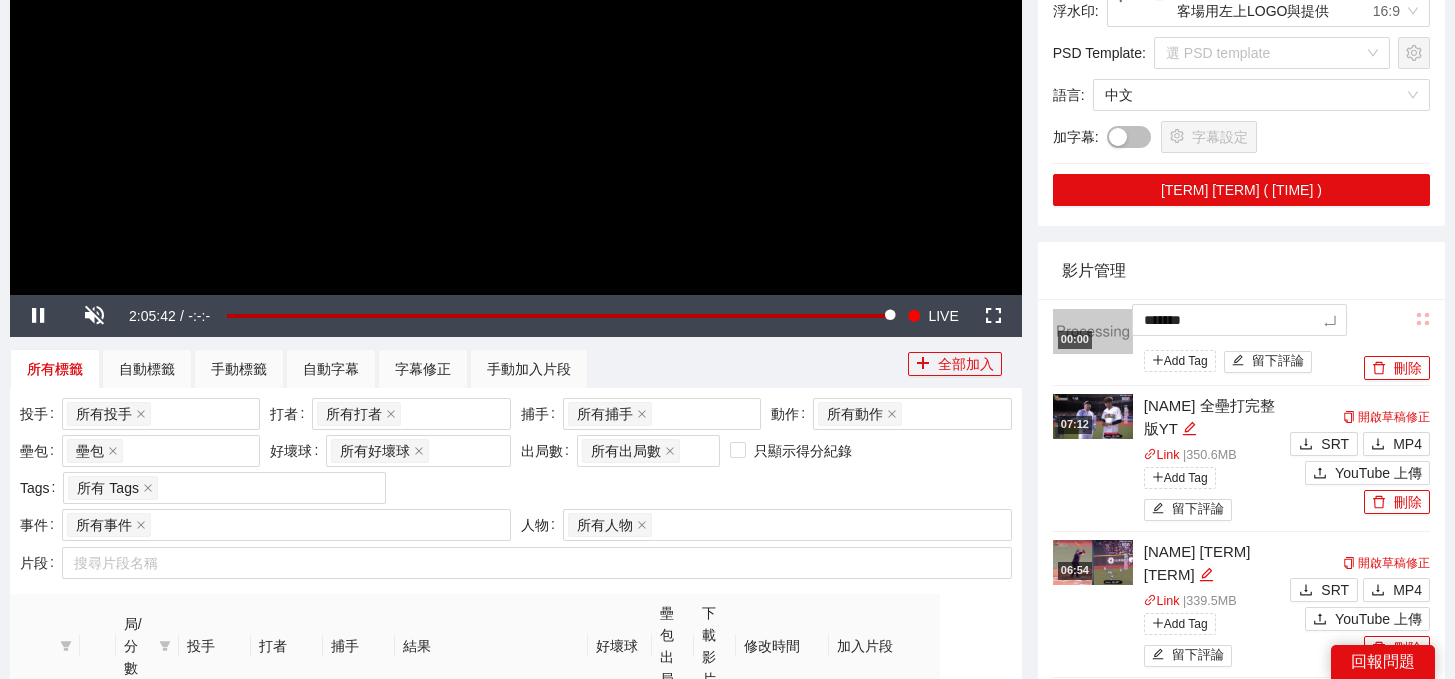 type on "*****" 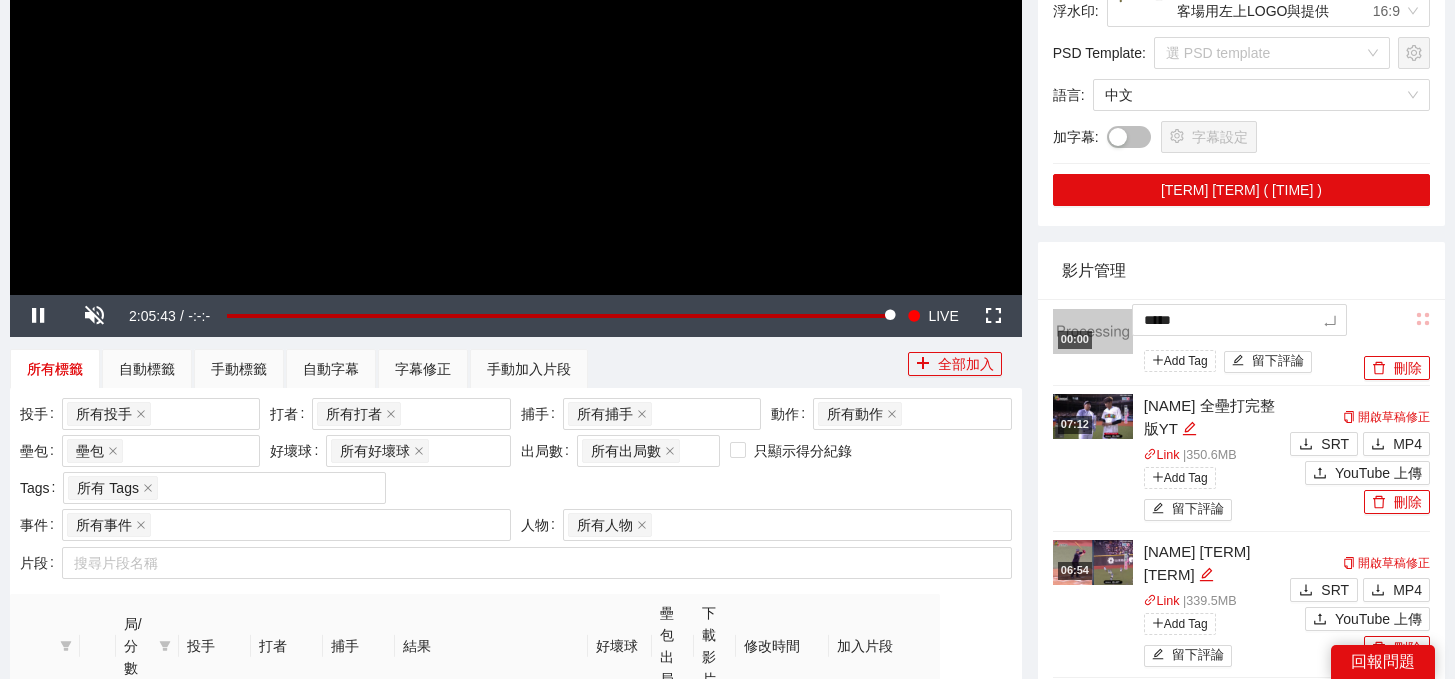 type on "******" 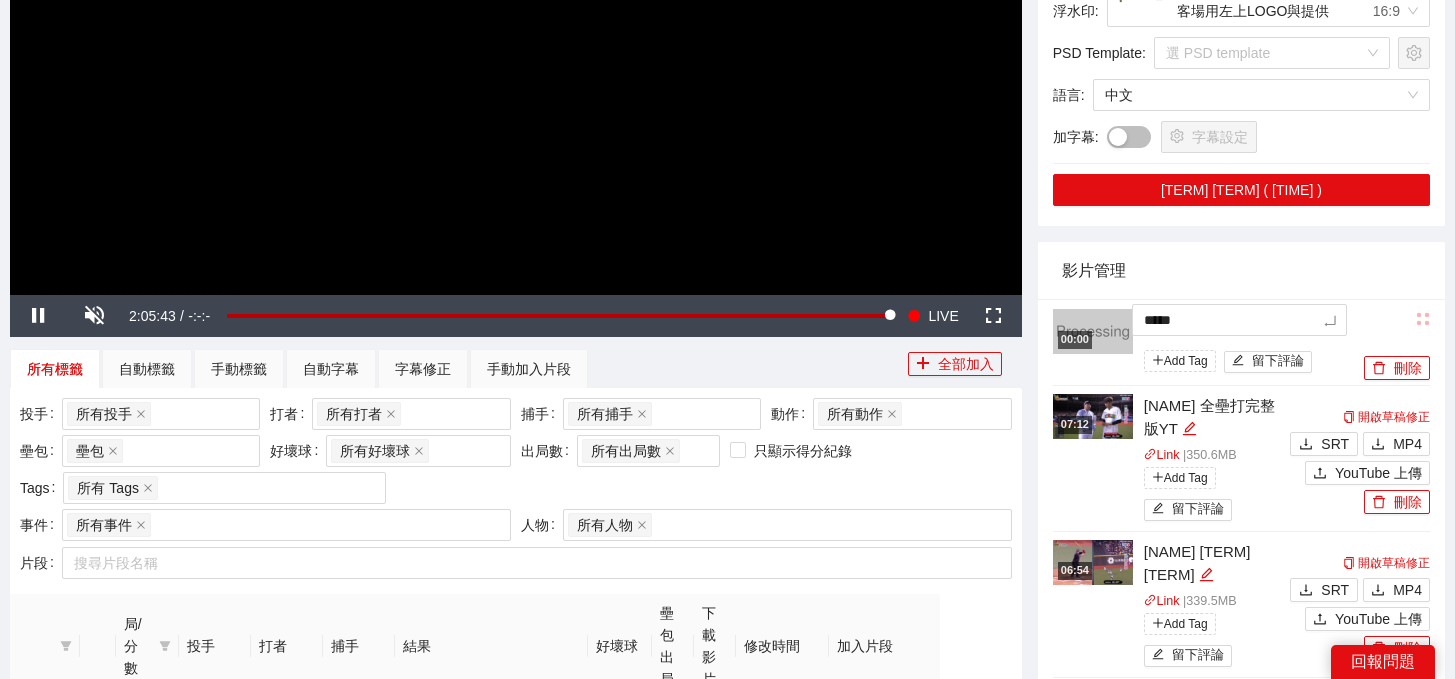type on "******" 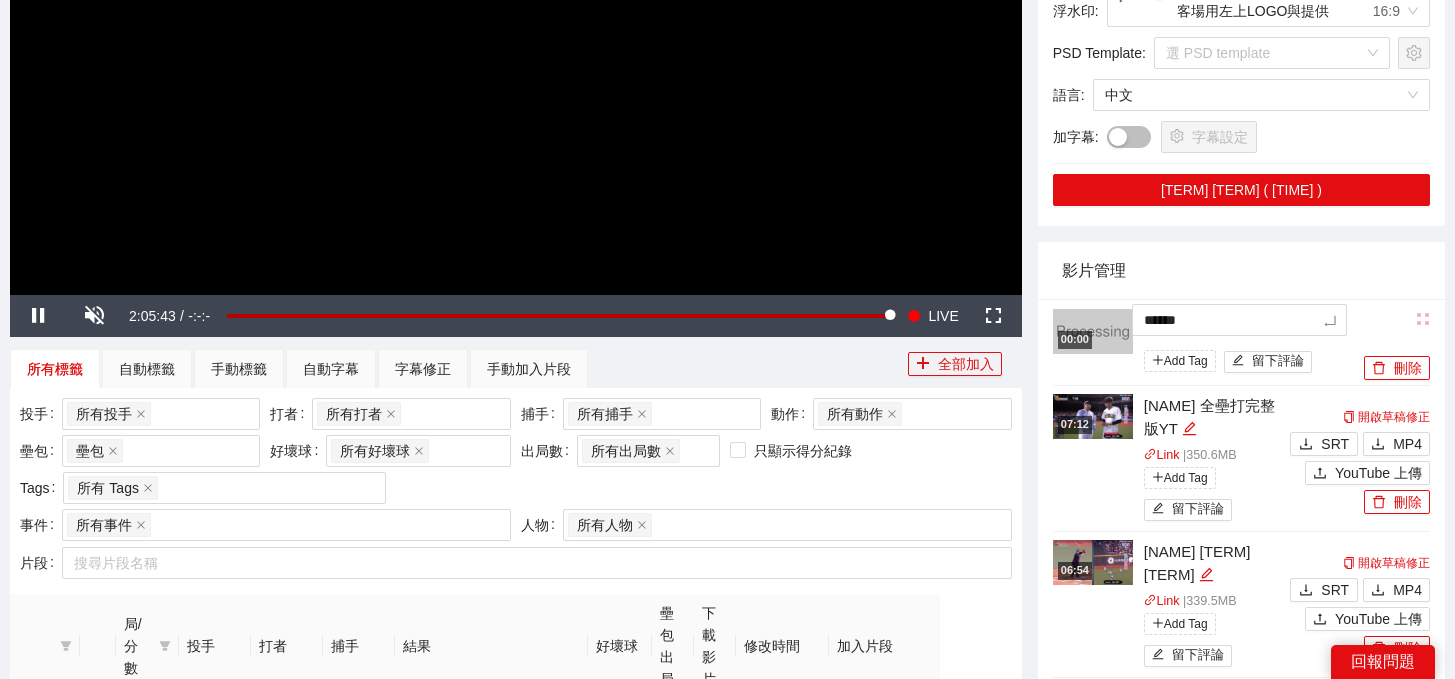 type on "*******" 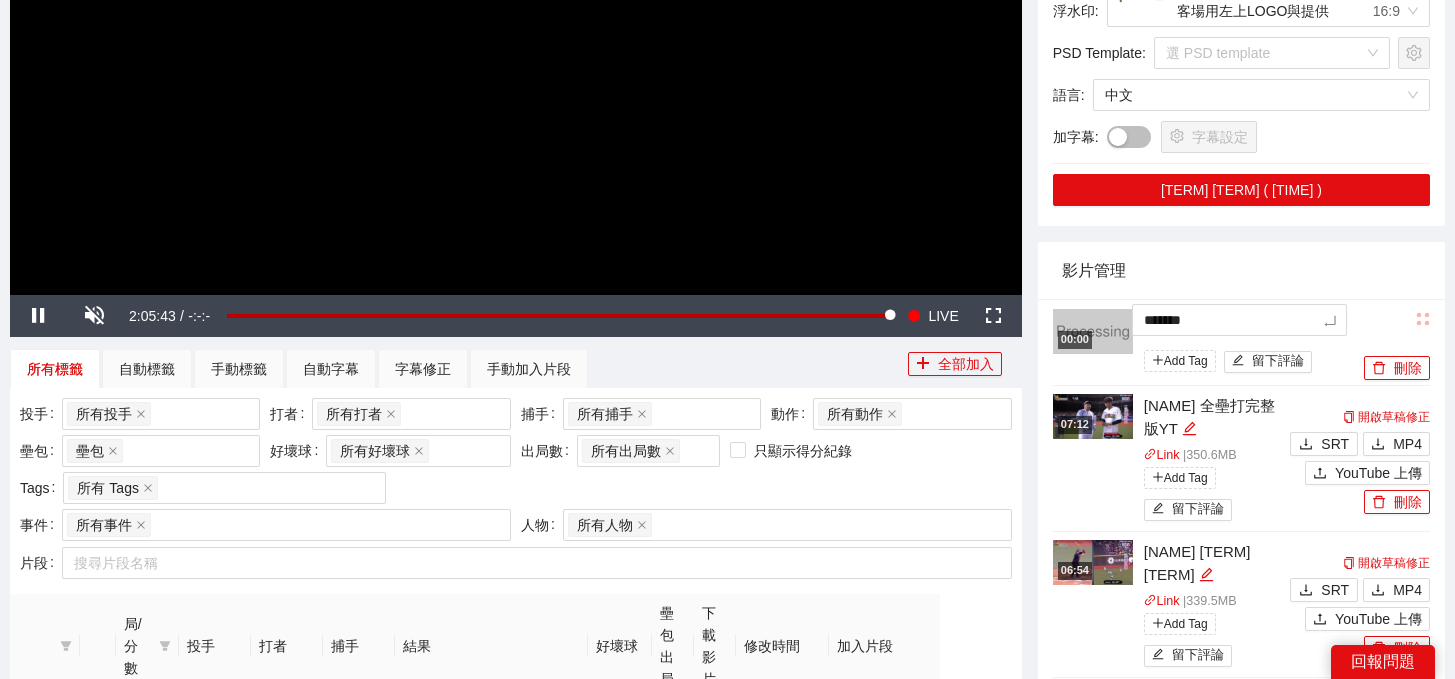type 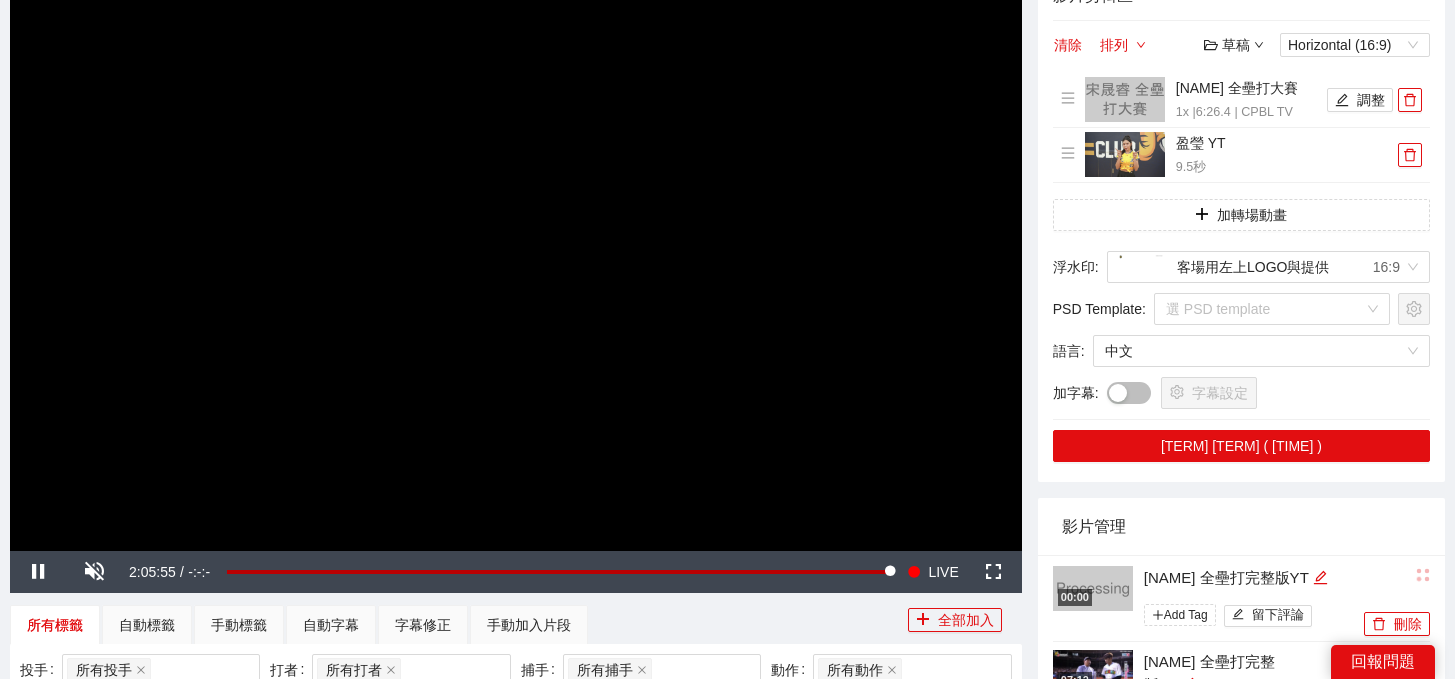 scroll, scrollTop: 88, scrollLeft: 0, axis: vertical 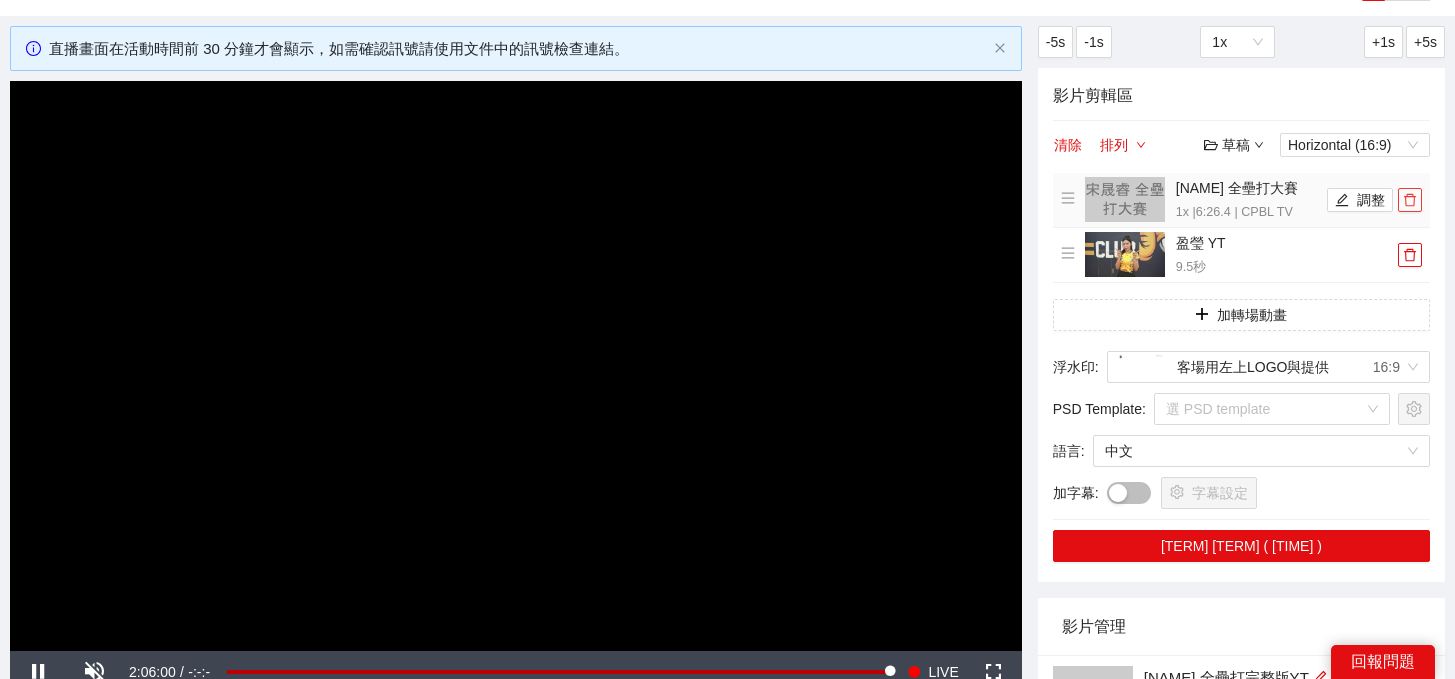 click 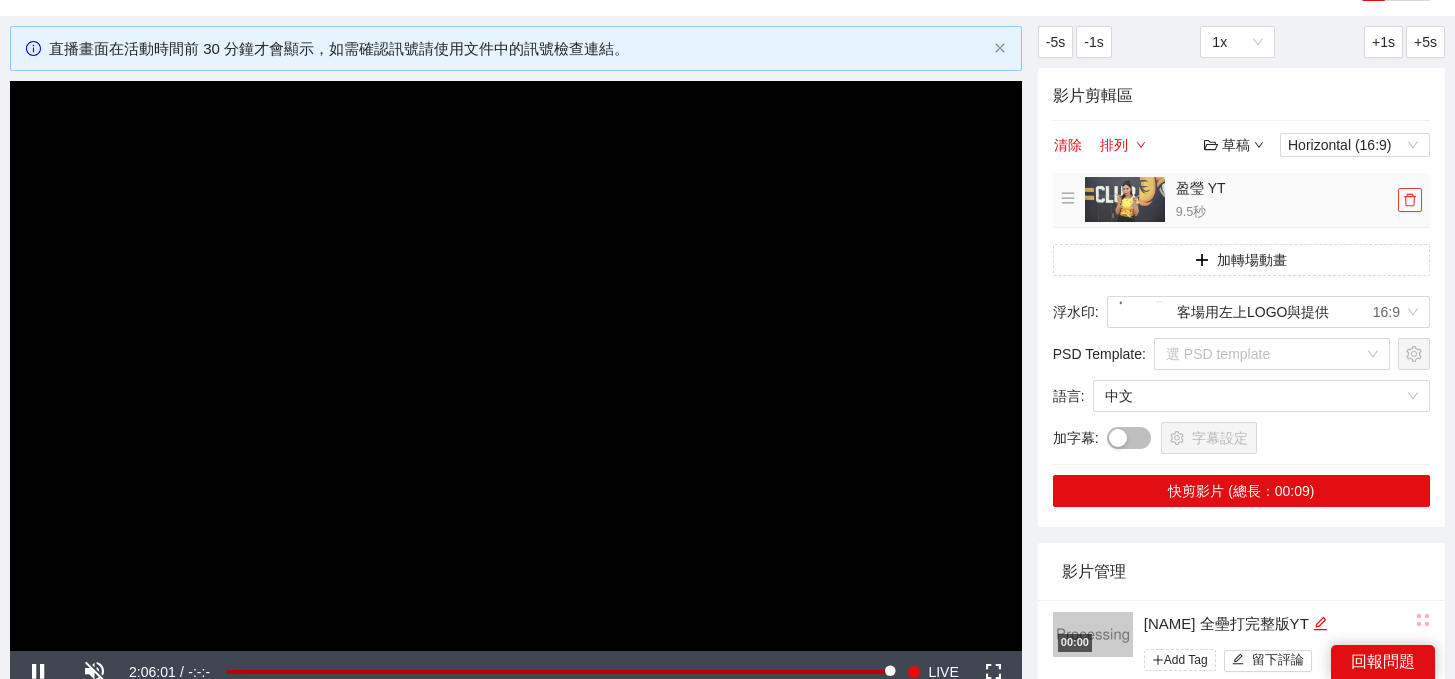 click 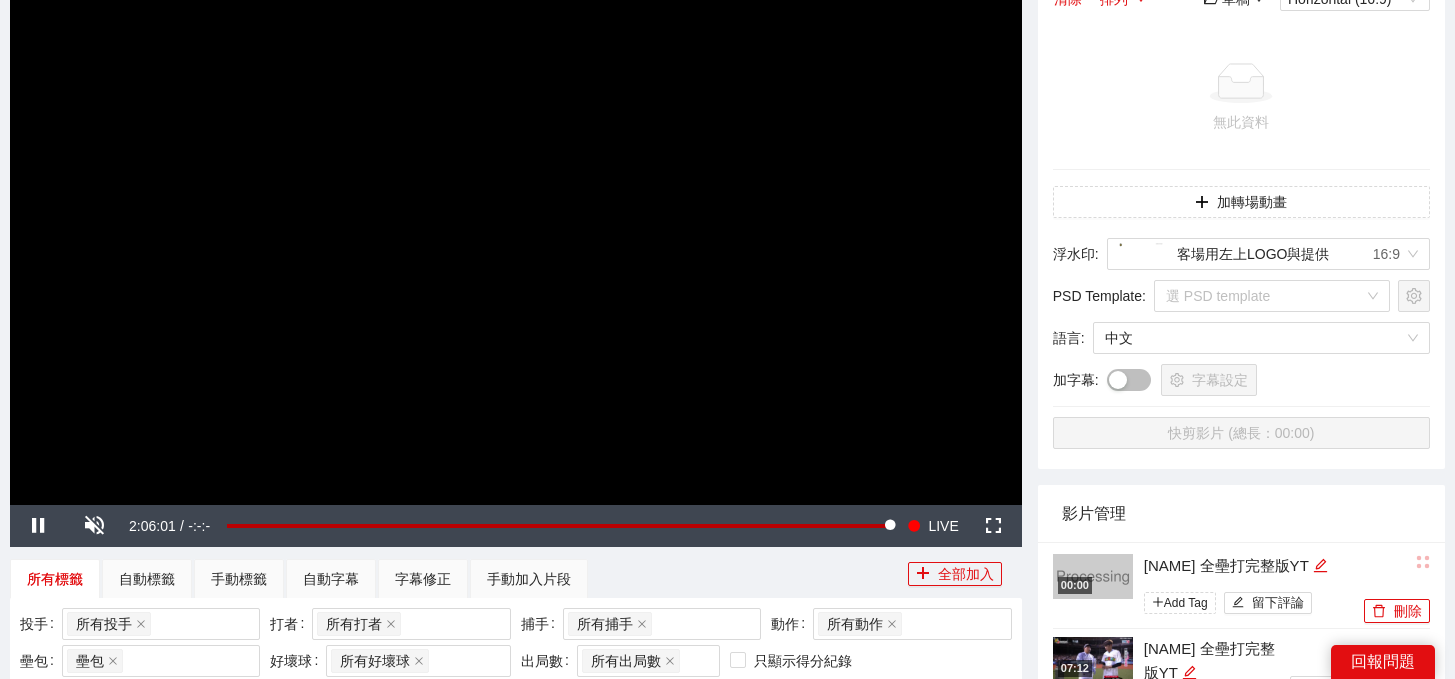 scroll, scrollTop: 235, scrollLeft: 0, axis: vertical 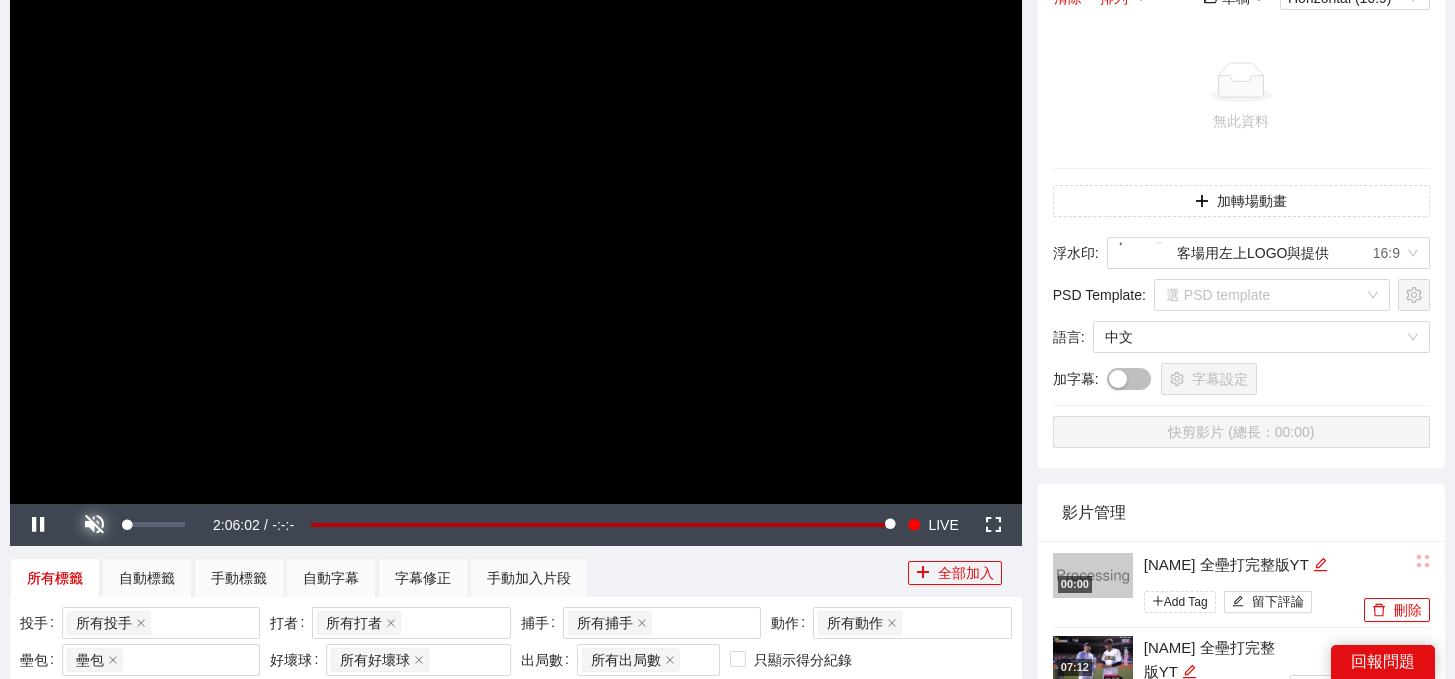 click at bounding box center (94, 525) 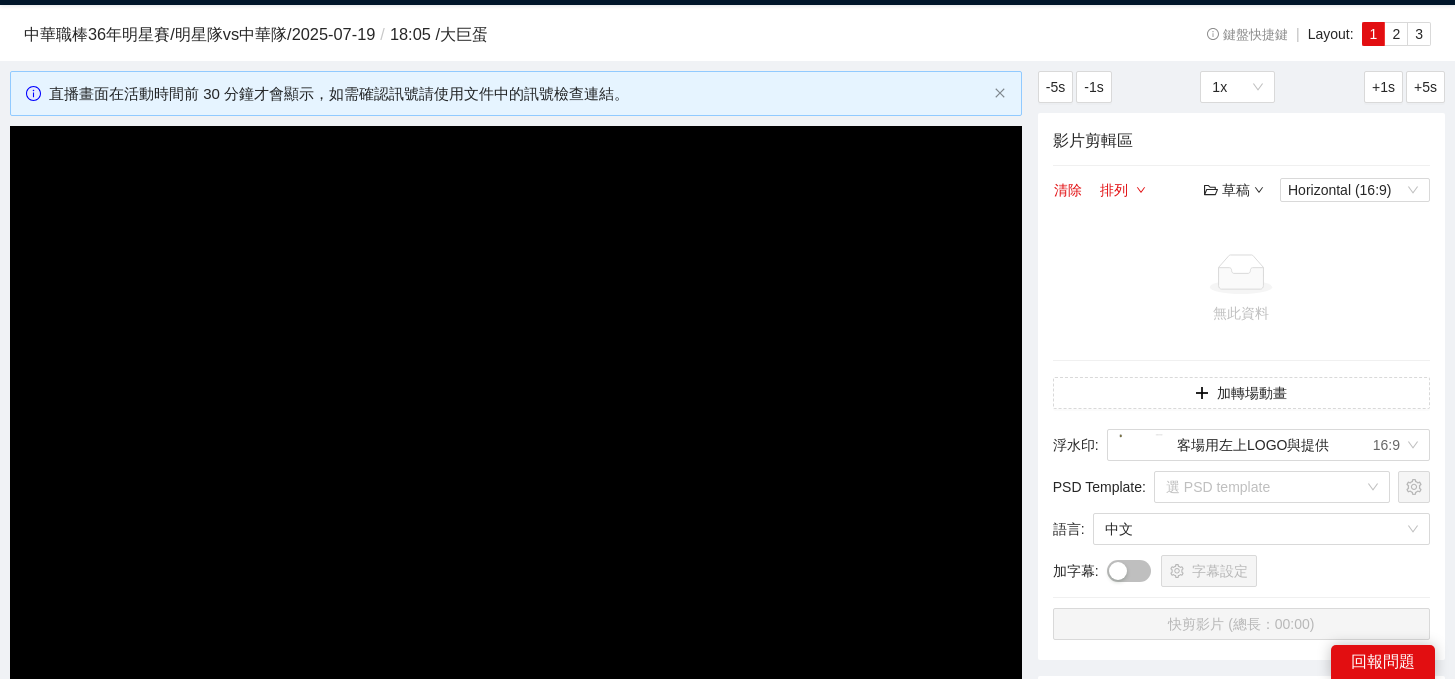 scroll, scrollTop: 0, scrollLeft: 0, axis: both 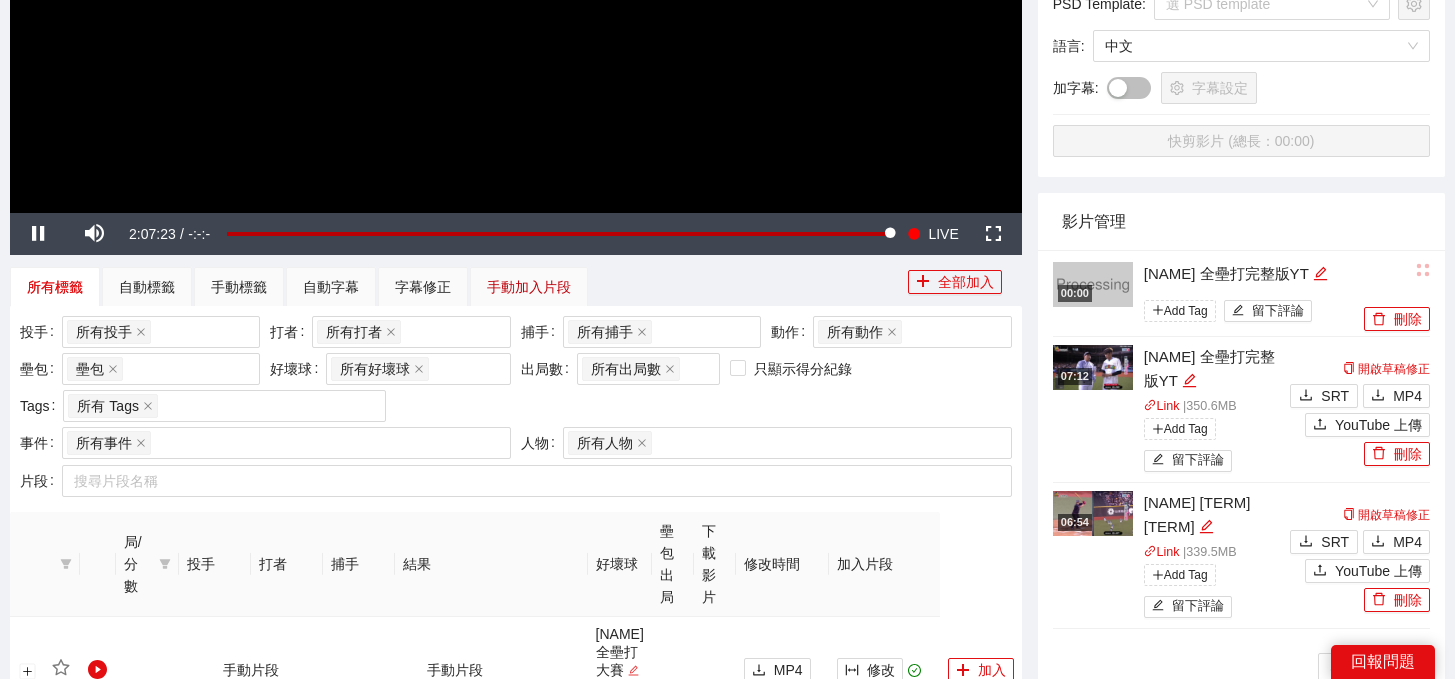 click on "手動加入片段" at bounding box center [529, 287] 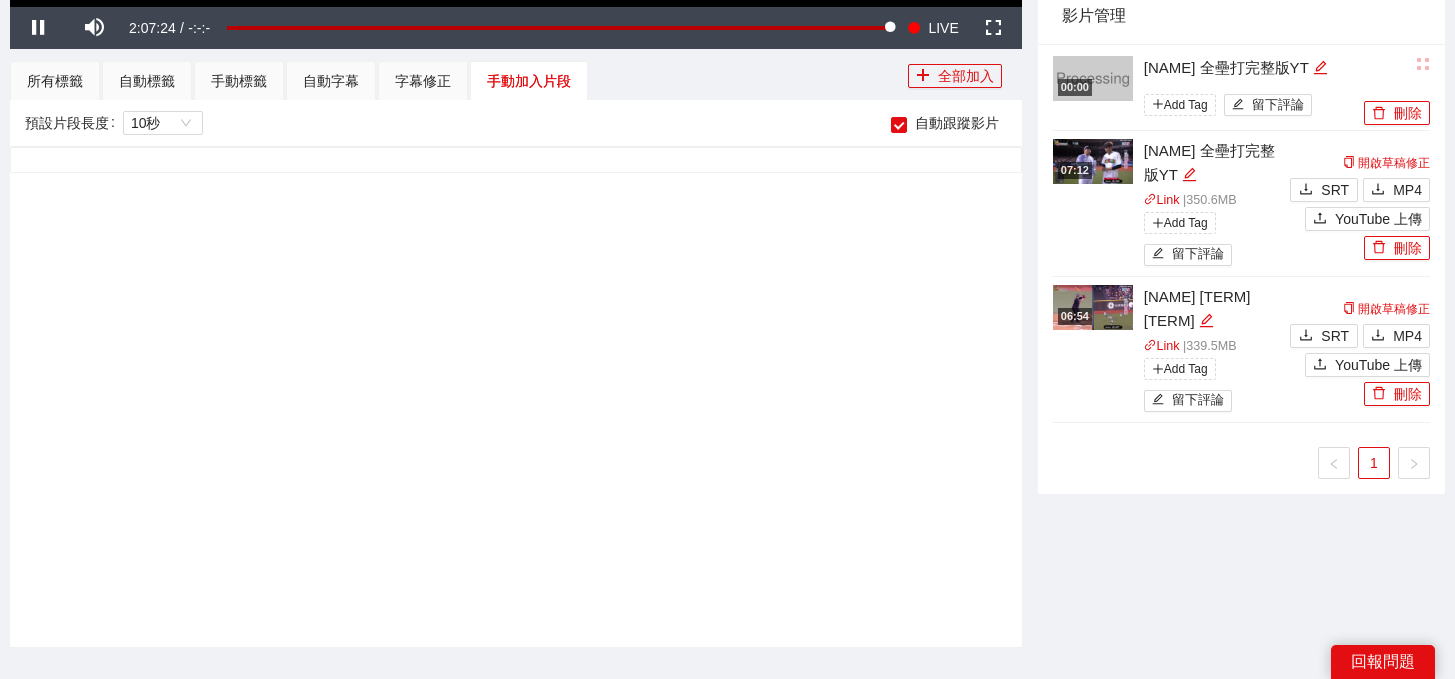scroll, scrollTop: 783, scrollLeft: 0, axis: vertical 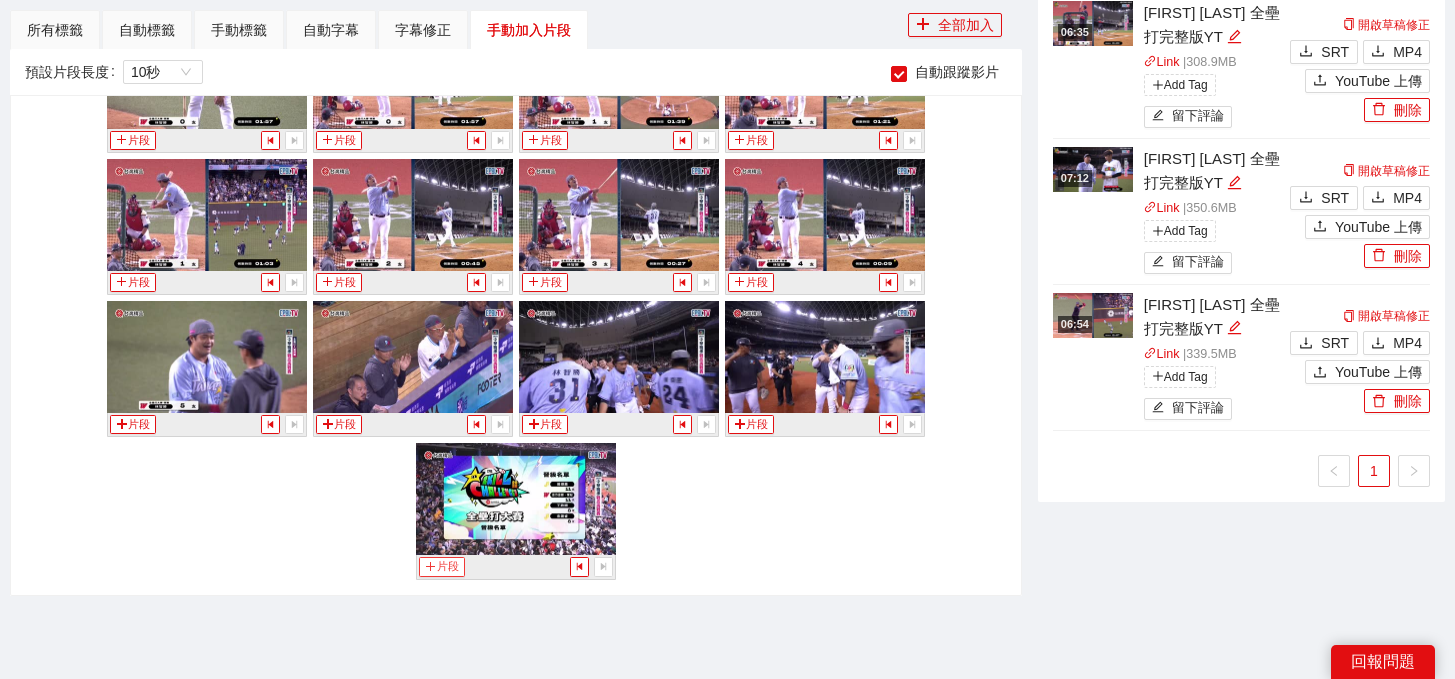click on "片段" at bounding box center (442, 566) 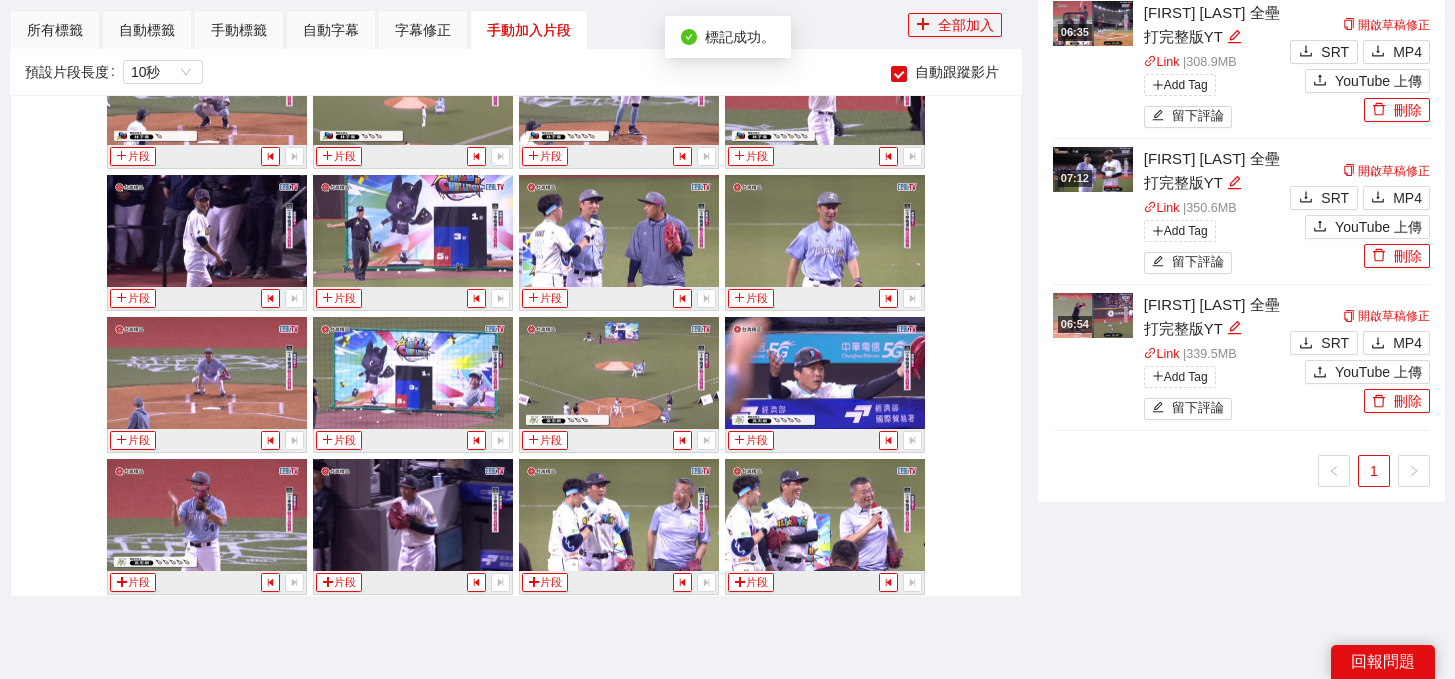 scroll, scrollTop: 6125, scrollLeft: 0, axis: vertical 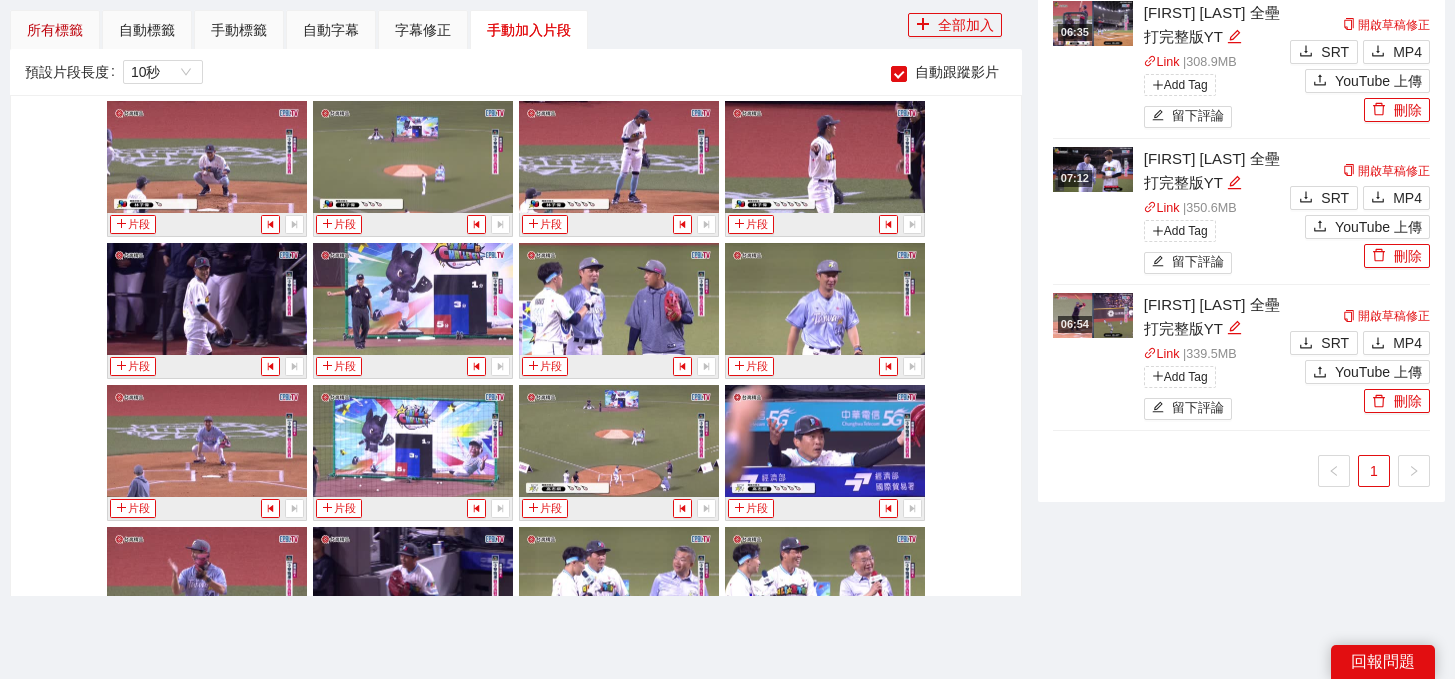click on "所有標籤" at bounding box center (55, 30) 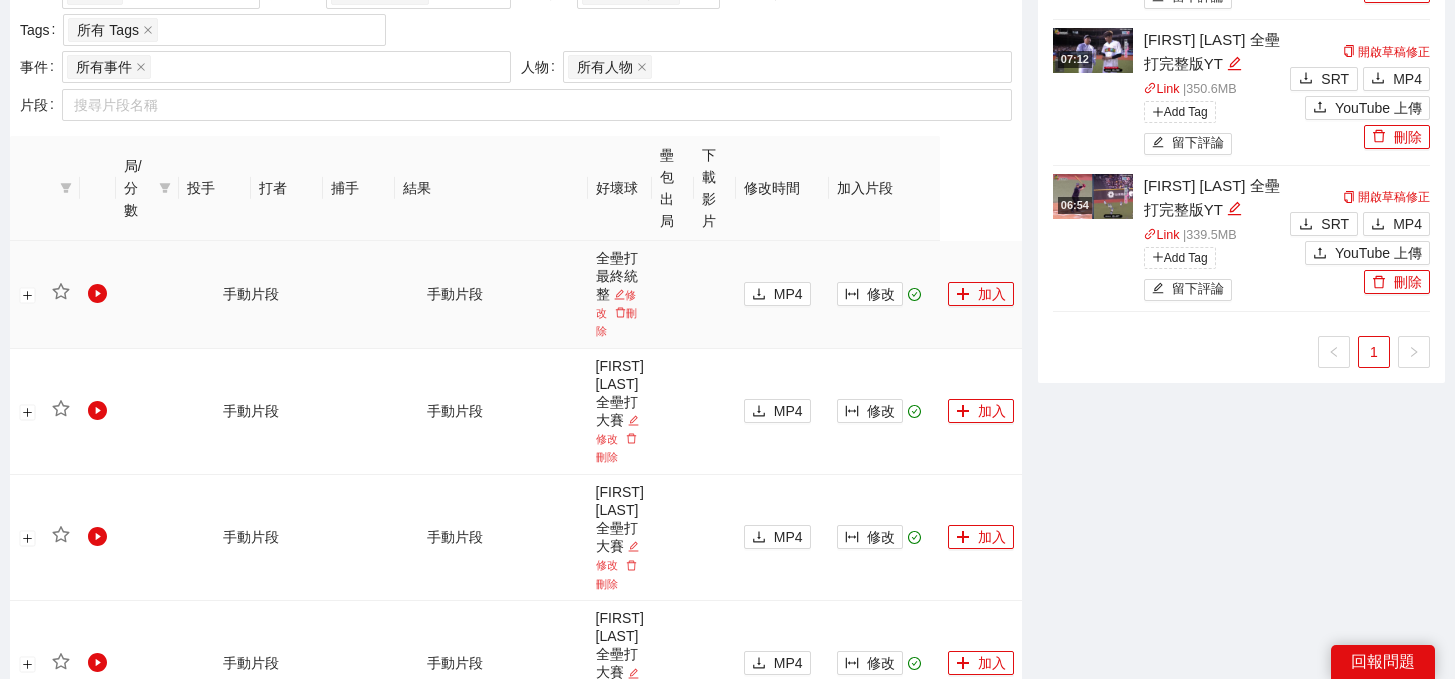 scroll, scrollTop: 877, scrollLeft: 0, axis: vertical 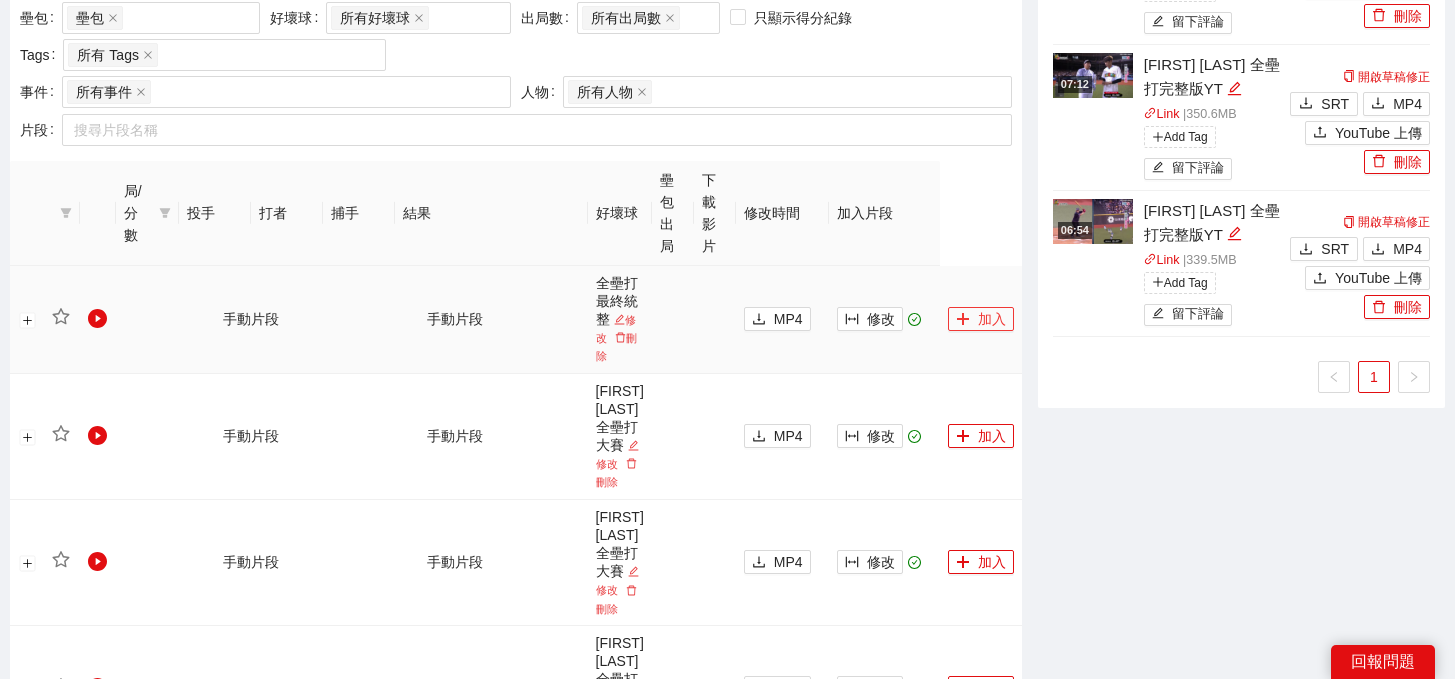 click on "加入" at bounding box center (981, 319) 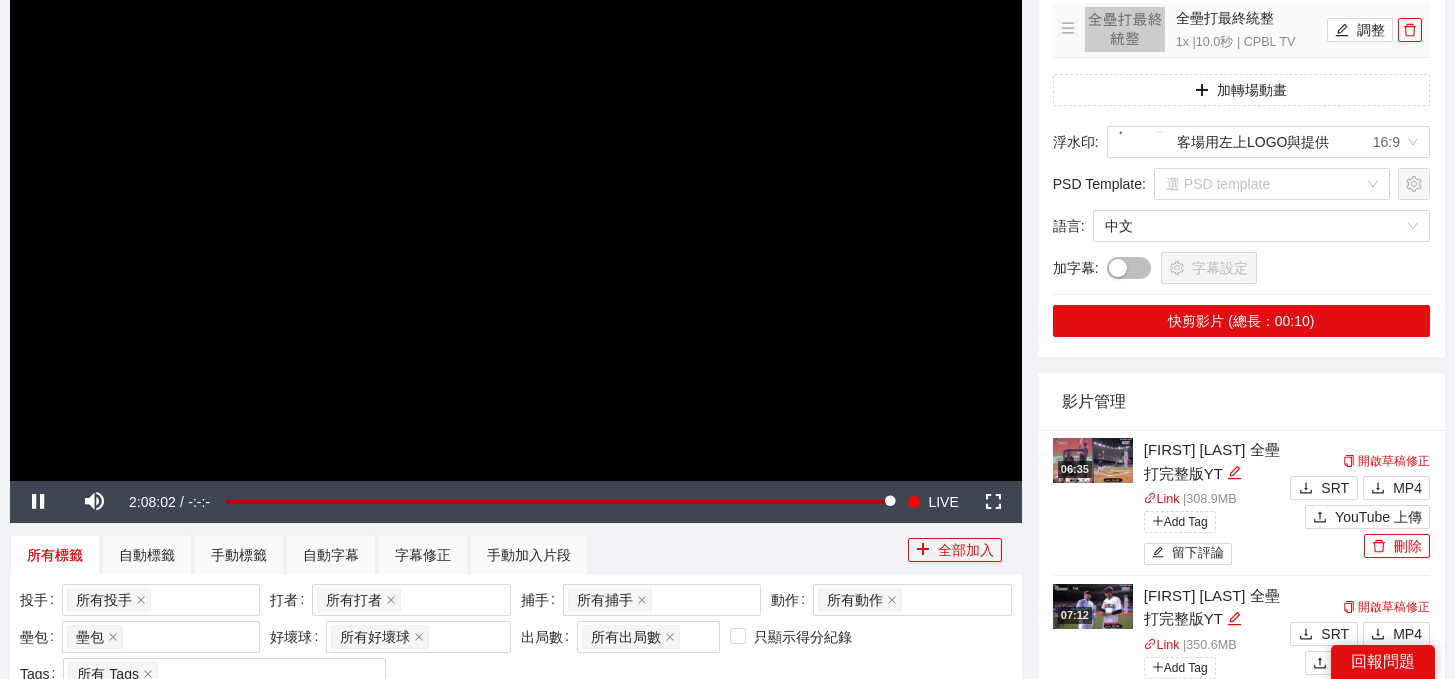 scroll, scrollTop: 0, scrollLeft: 0, axis: both 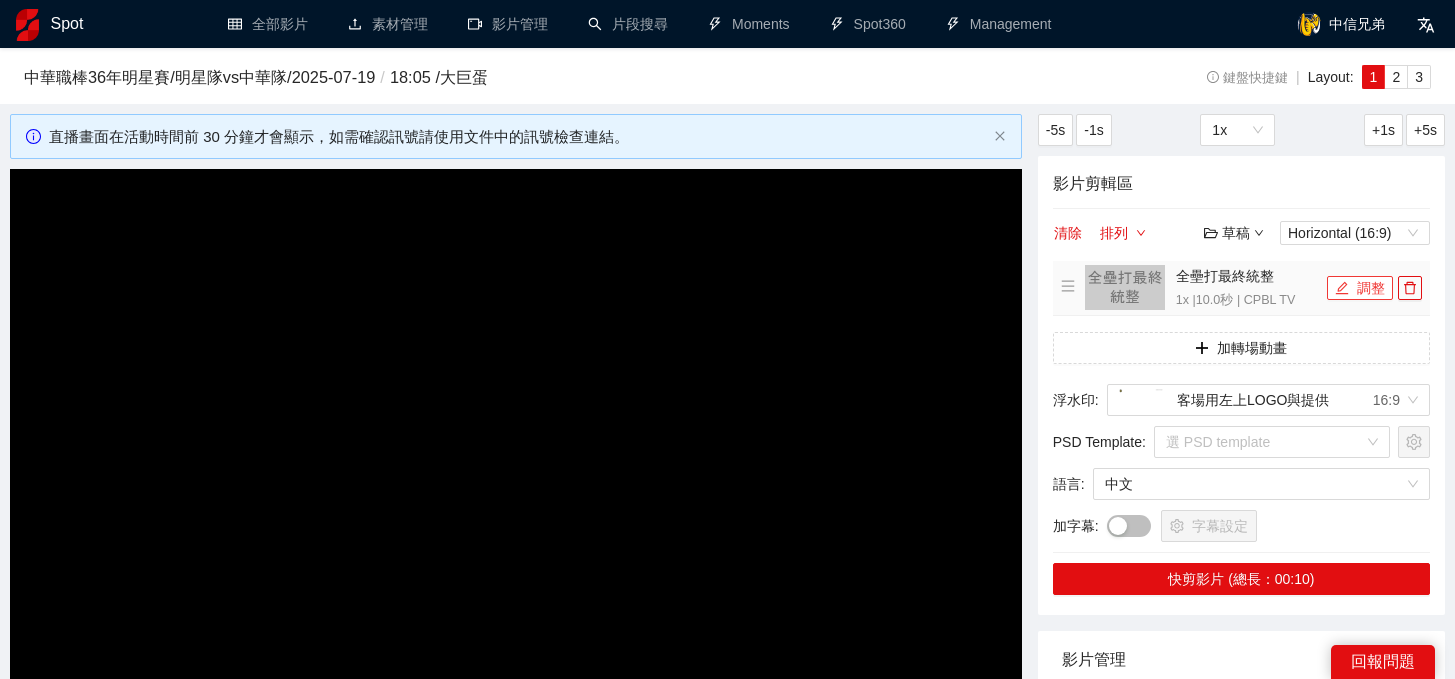 click on "調整" at bounding box center (1360, 288) 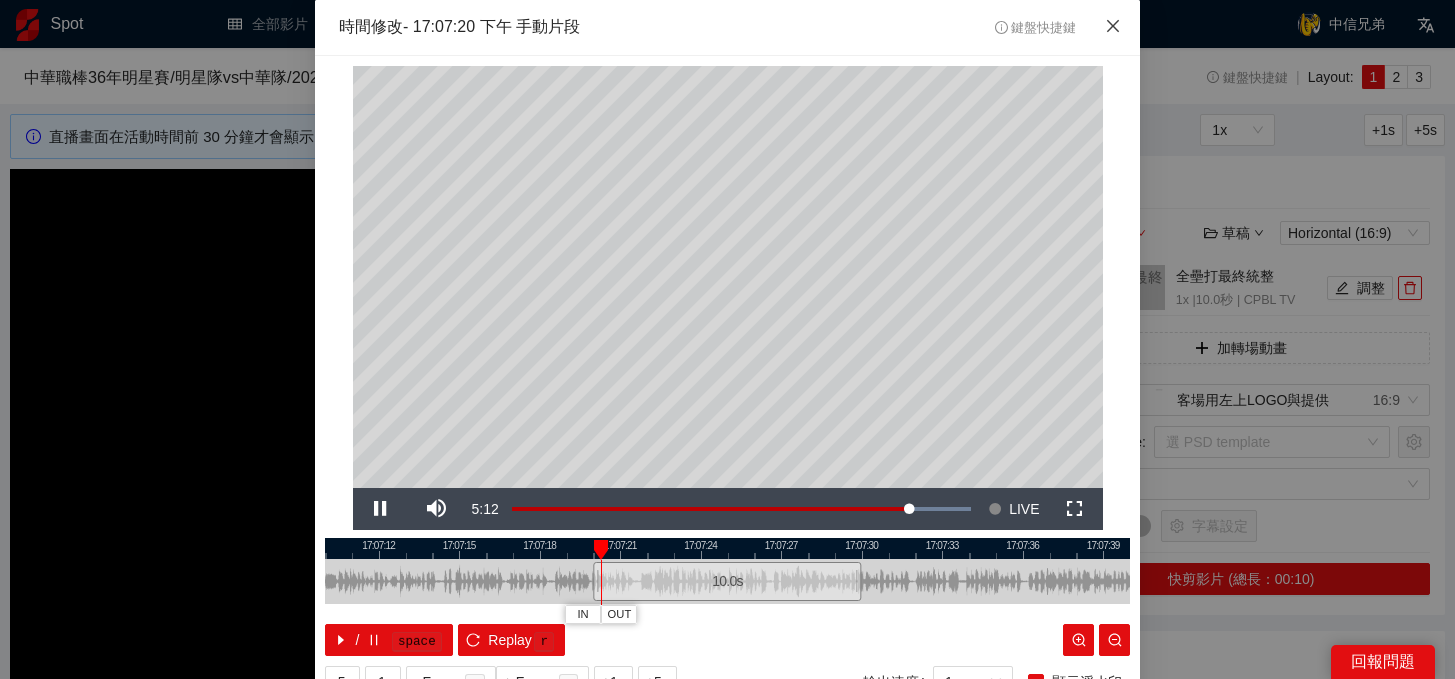 click 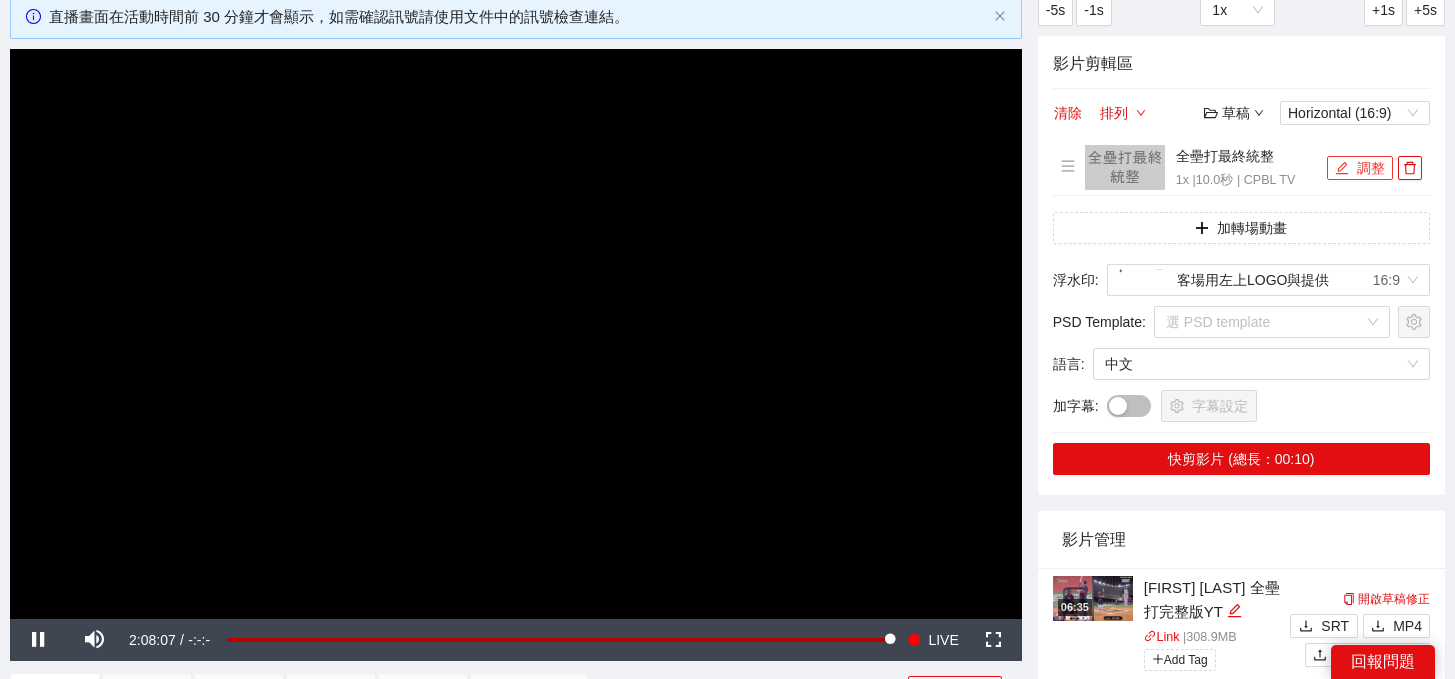 scroll, scrollTop: 139, scrollLeft: 0, axis: vertical 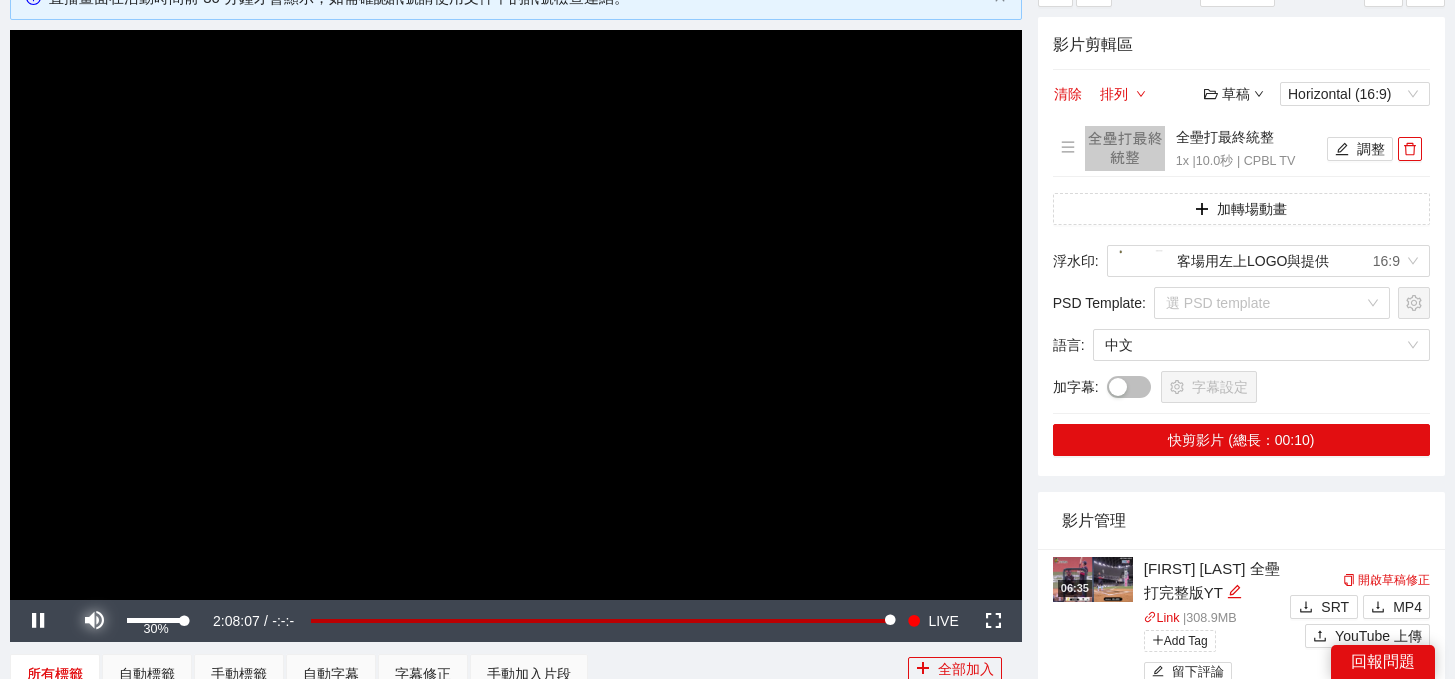 click at bounding box center [94, 621] 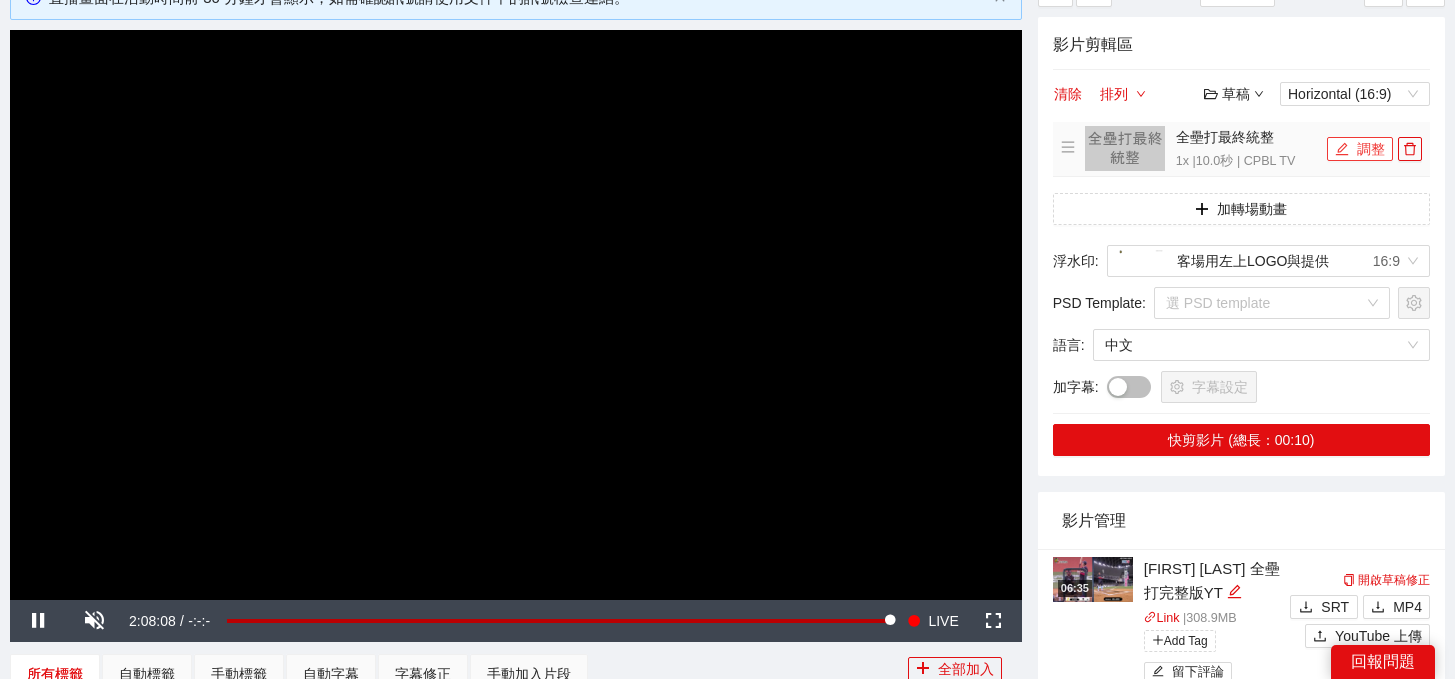 click on "調整" at bounding box center [1360, 149] 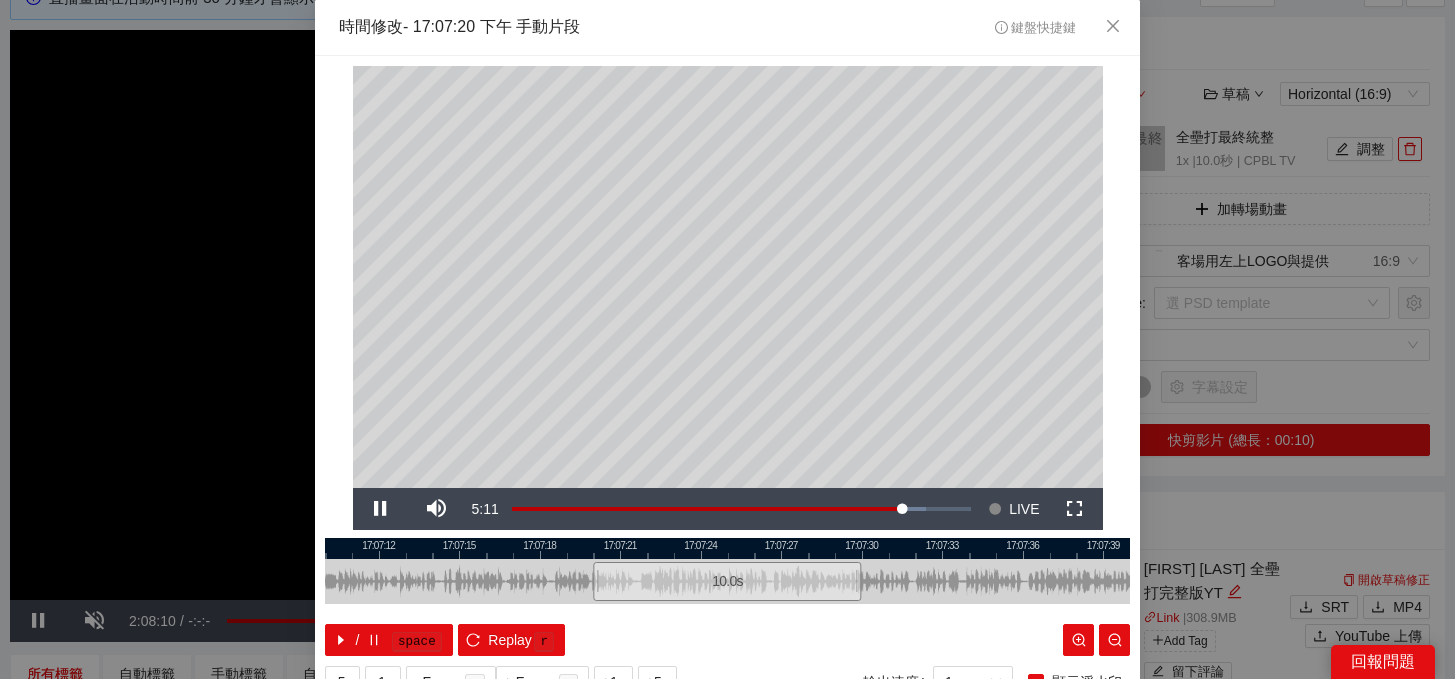 scroll, scrollTop: 81, scrollLeft: 0, axis: vertical 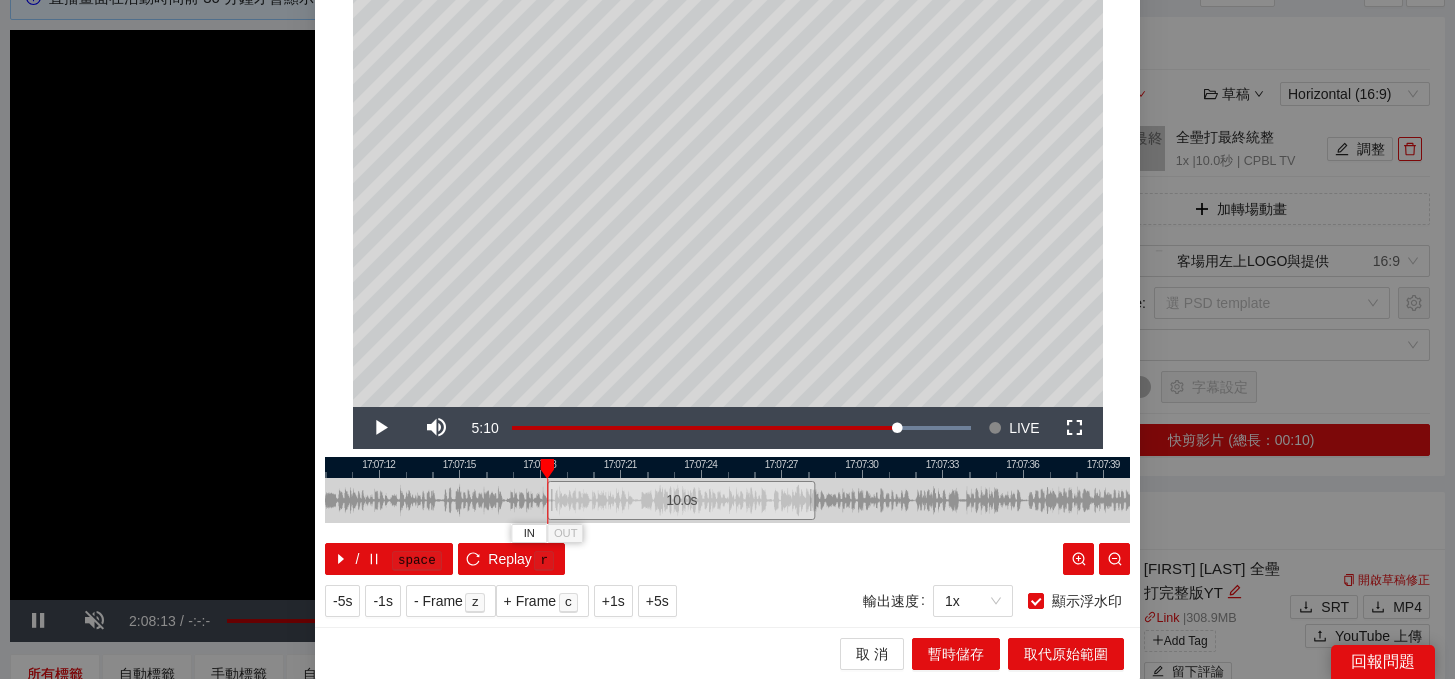 drag, startPoint x: 730, startPoint y: 499, endPoint x: 685, endPoint y: 497, distance: 45.044422 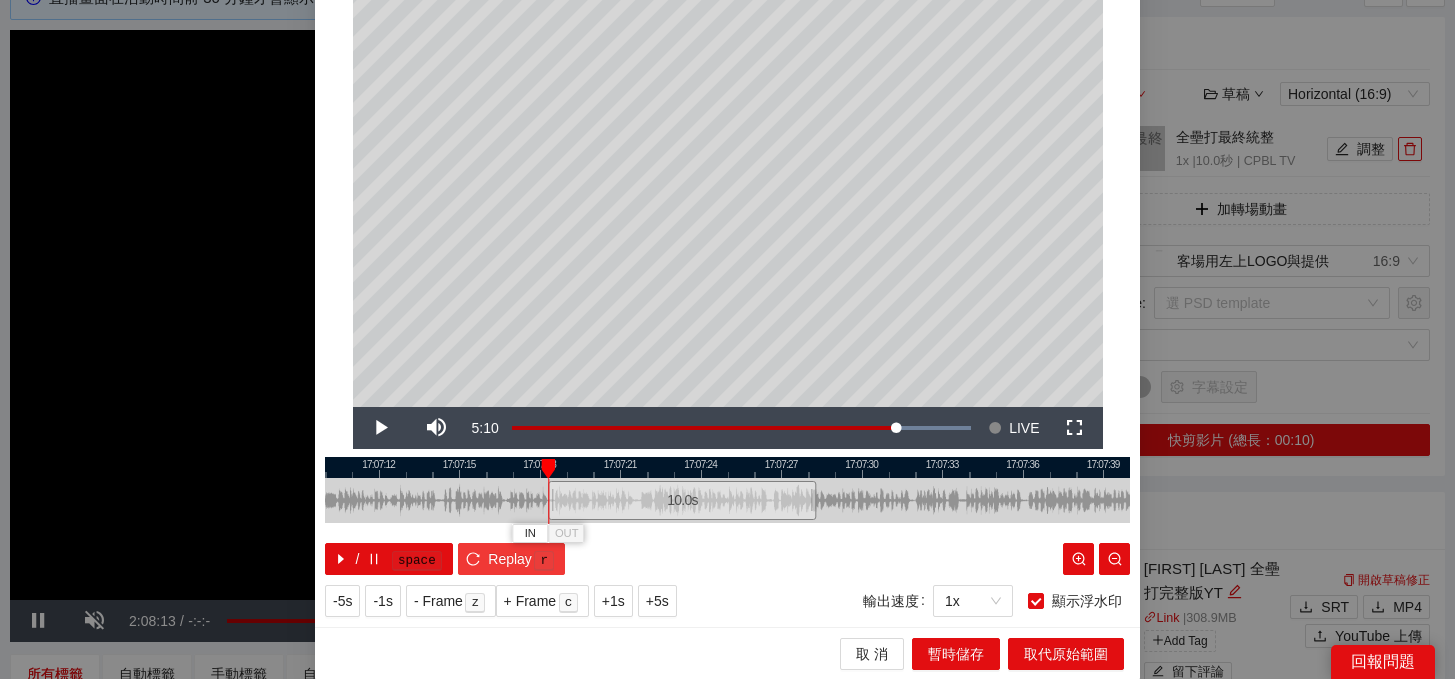 click on "Replay" at bounding box center [510, 559] 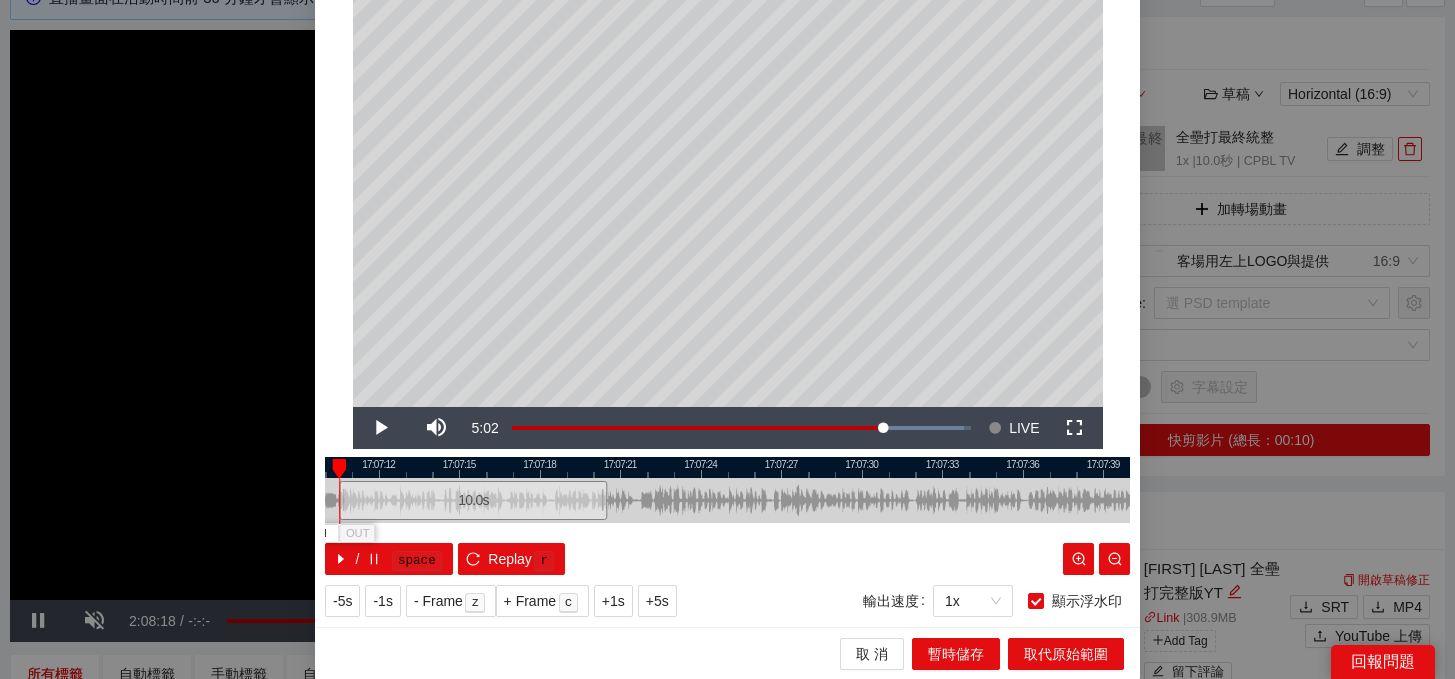 drag, startPoint x: 646, startPoint y: 501, endPoint x: 436, endPoint y: 499, distance: 210.00952 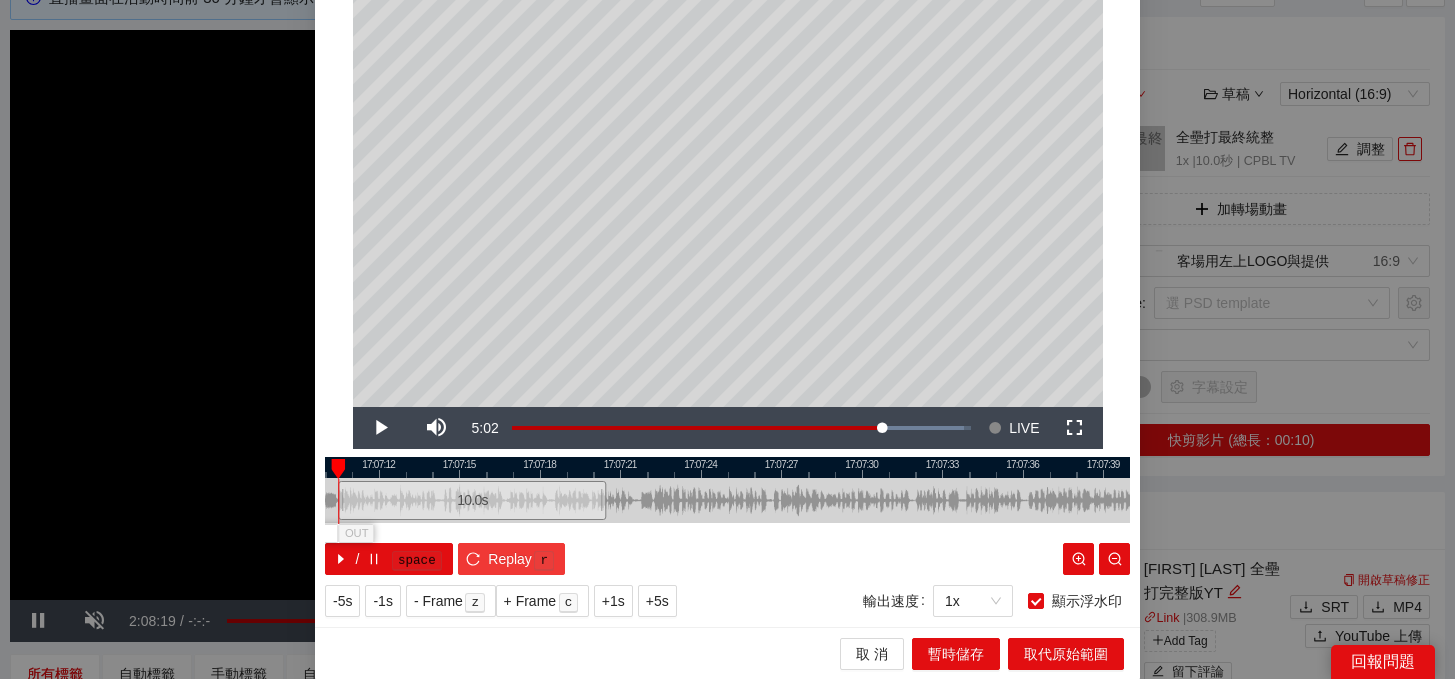 click 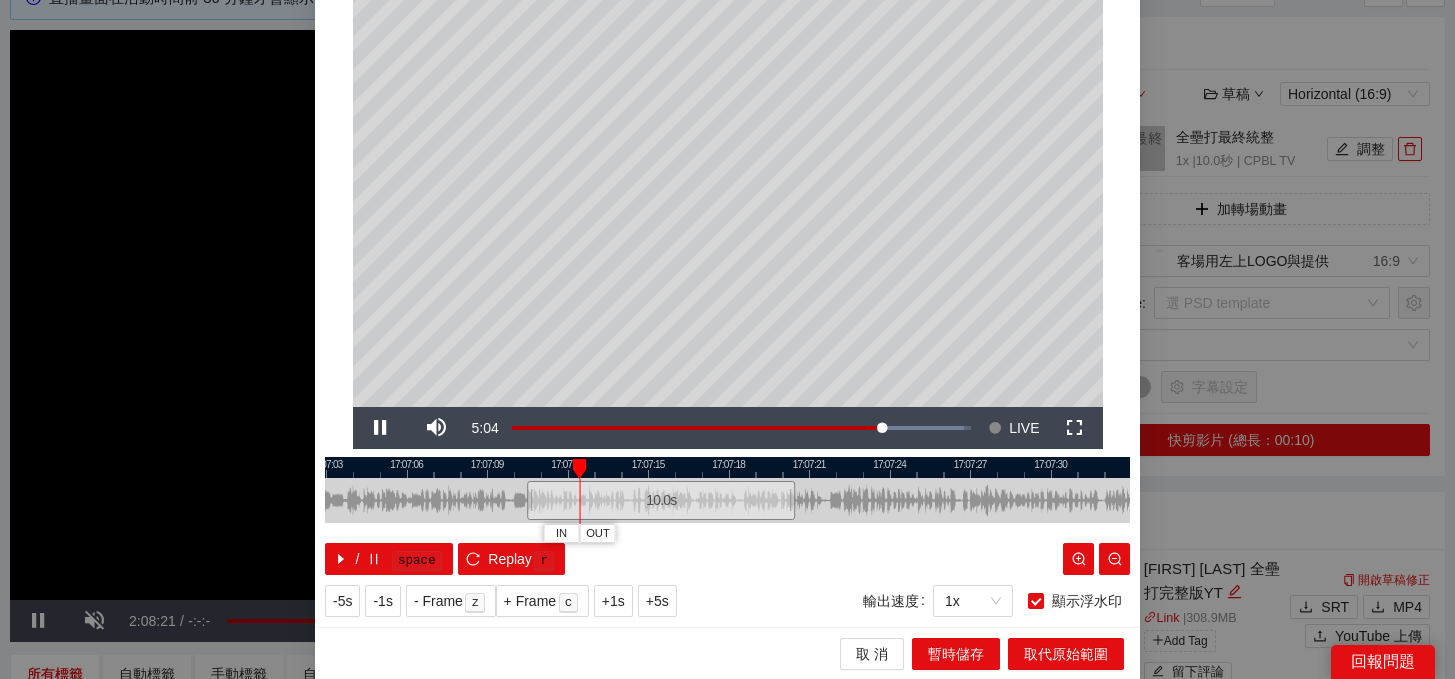 drag, startPoint x: 614, startPoint y: 463, endPoint x: 914, endPoint y: 461, distance: 300.00665 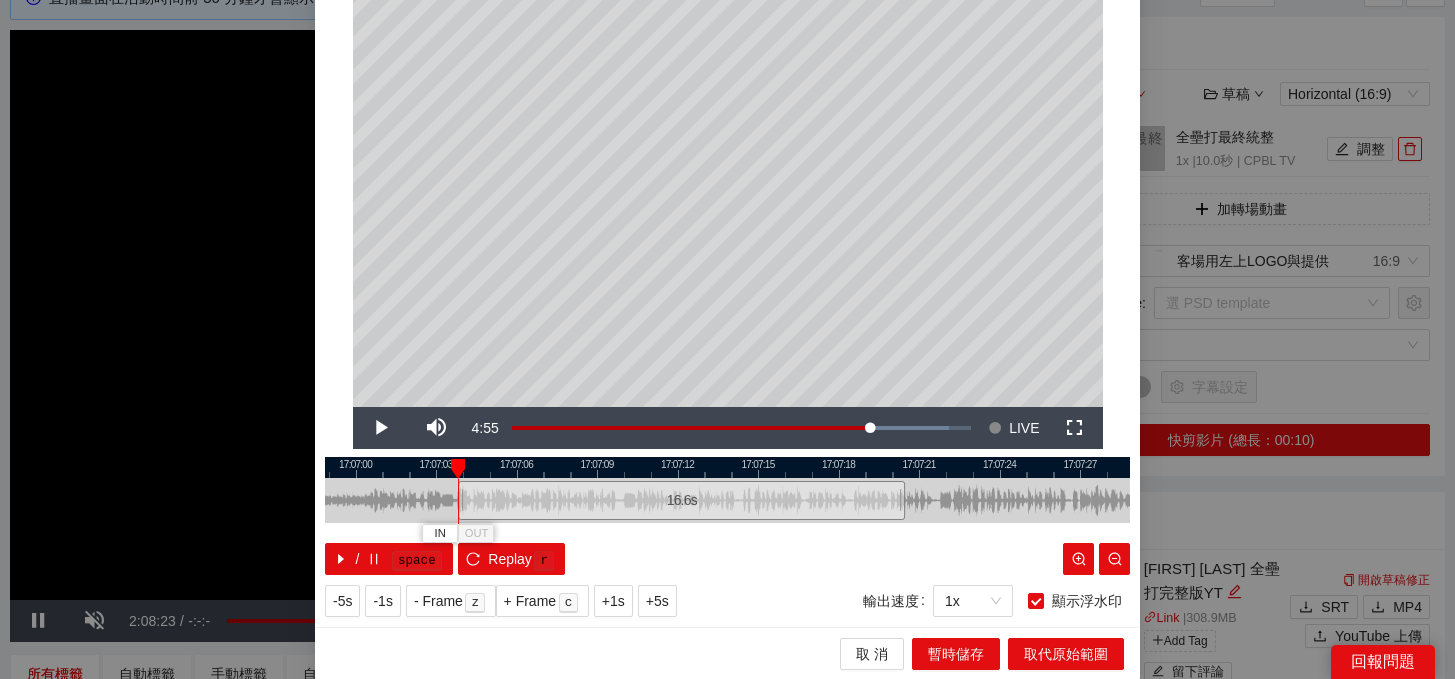 drag, startPoint x: 639, startPoint y: 500, endPoint x: 459, endPoint y: 510, distance: 180.27756 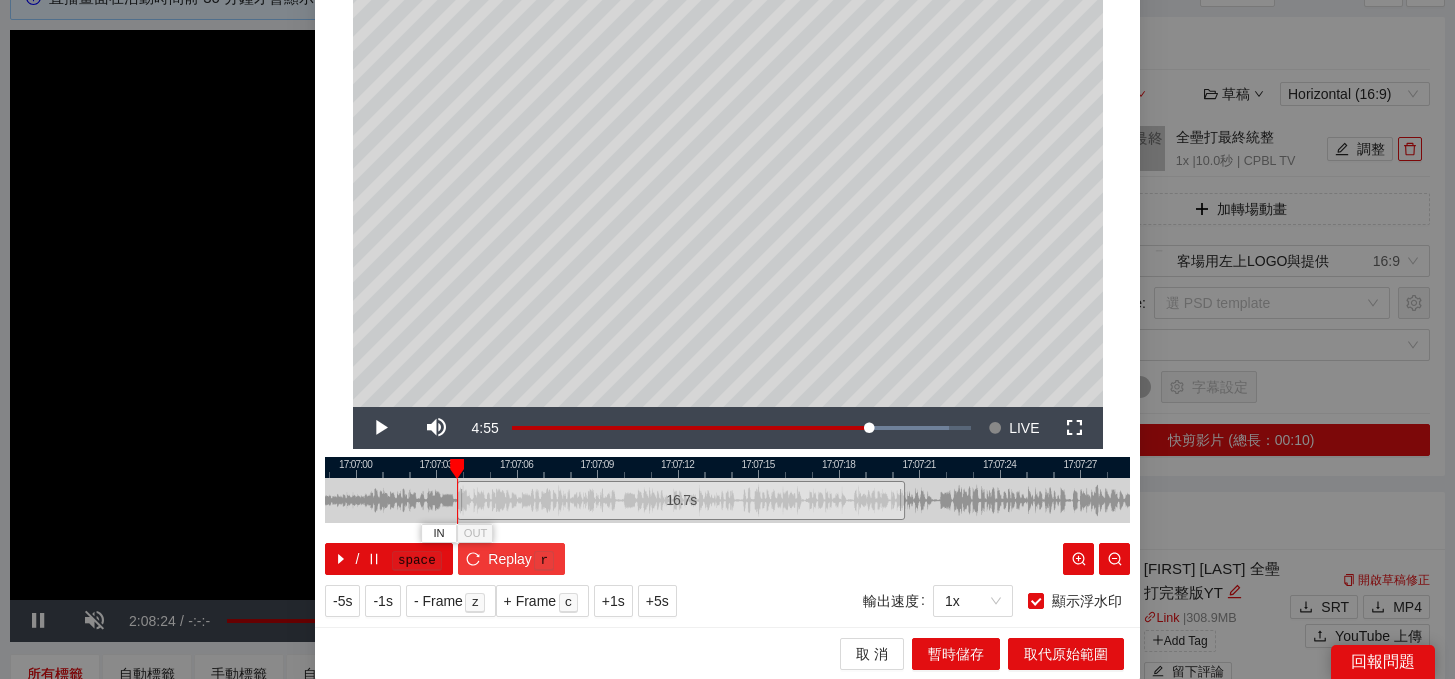 click on "Replay" at bounding box center (510, 559) 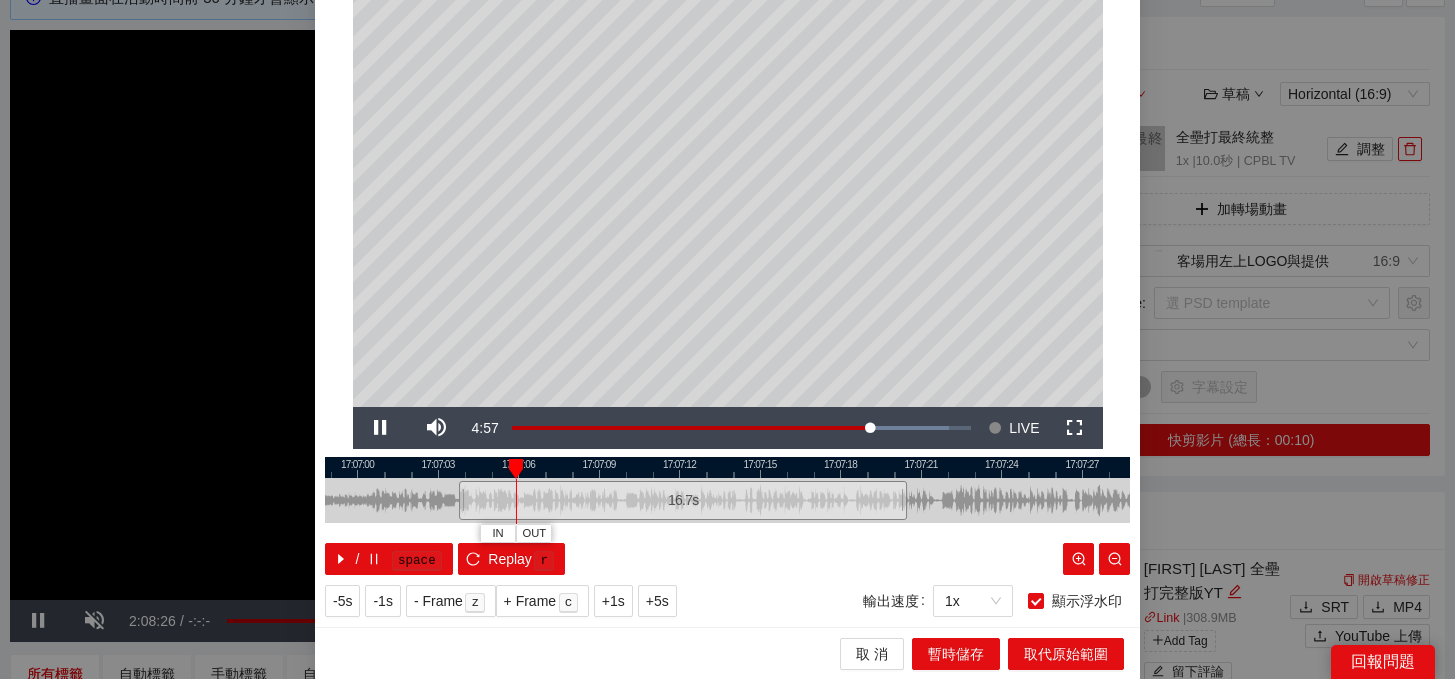 drag, startPoint x: 575, startPoint y: 472, endPoint x: 739, endPoint y: 472, distance: 164 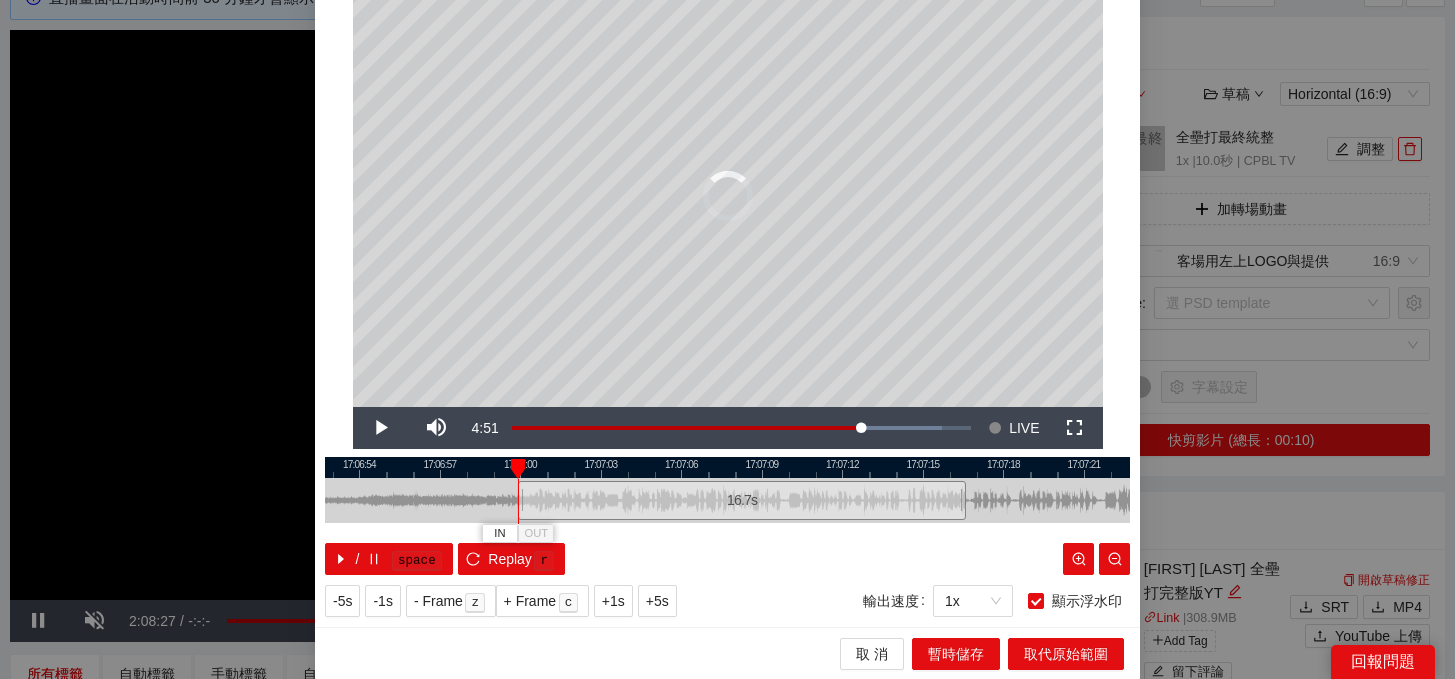 drag, startPoint x: 733, startPoint y: 498, endPoint x: 627, endPoint y: 497, distance: 106.004715 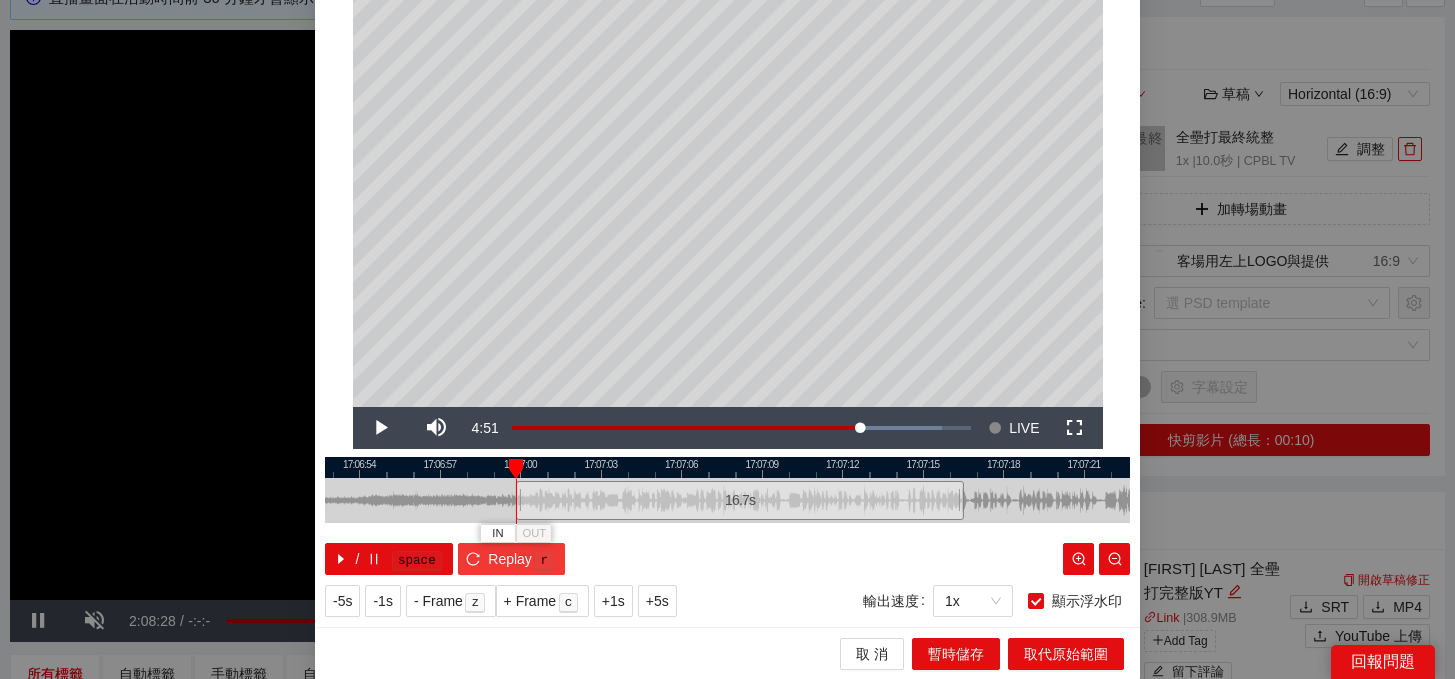 click on "Replay  r" at bounding box center (511, 559) 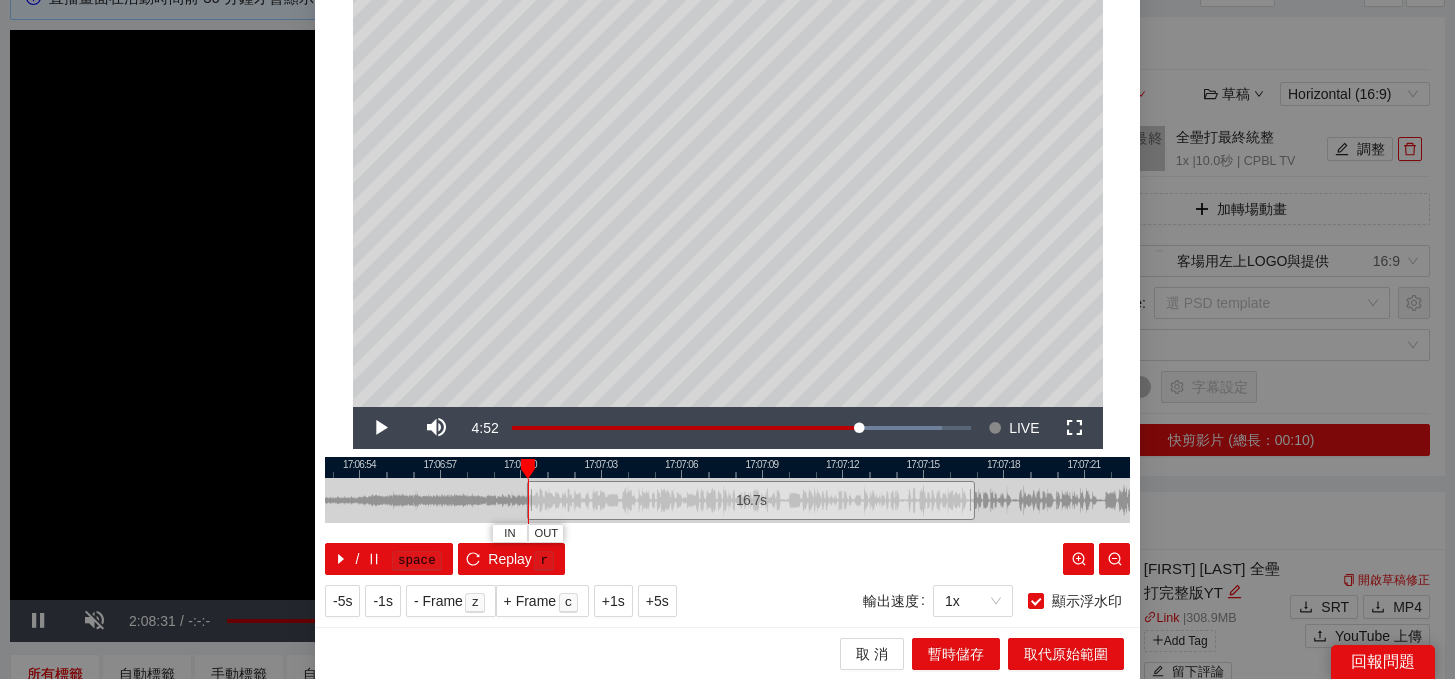 drag, startPoint x: 590, startPoint y: 498, endPoint x: 601, endPoint y: 496, distance: 11.18034 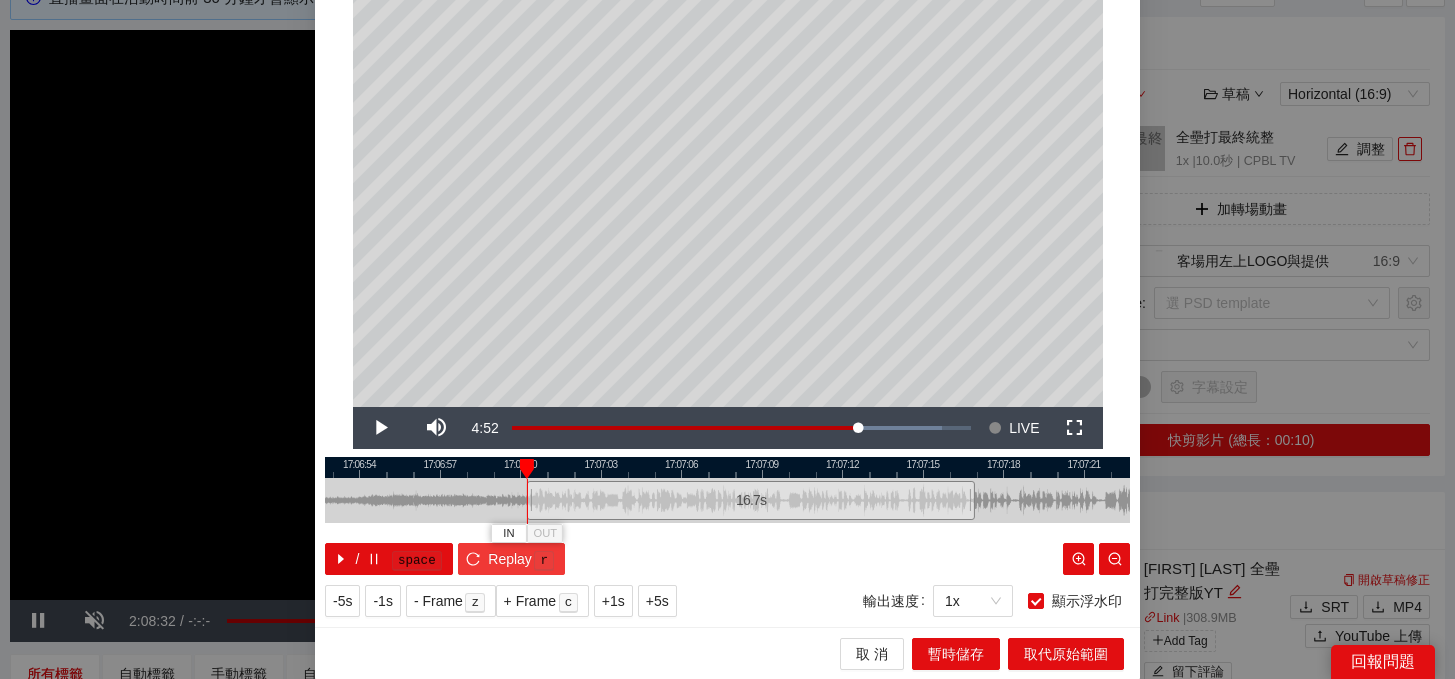 click on "r" at bounding box center [544, 561] 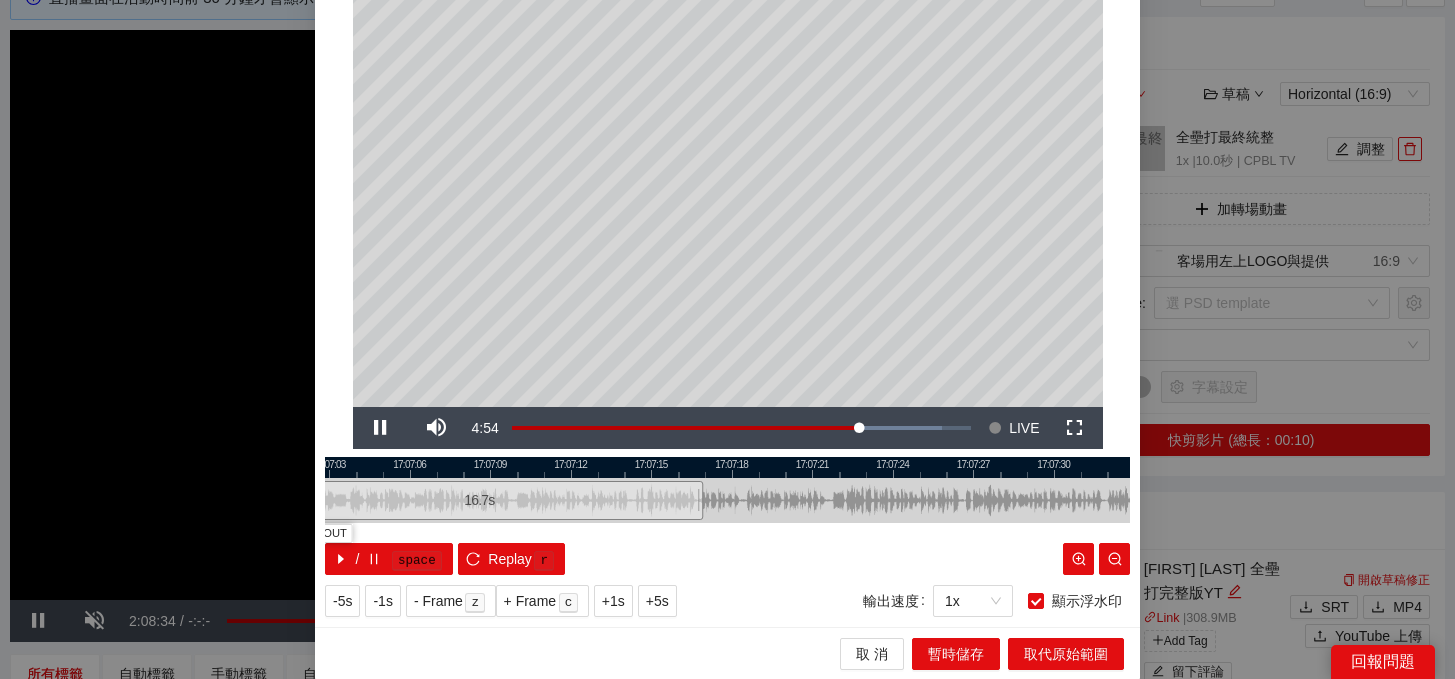 drag, startPoint x: 836, startPoint y: 468, endPoint x: 544, endPoint y: 472, distance: 292.0274 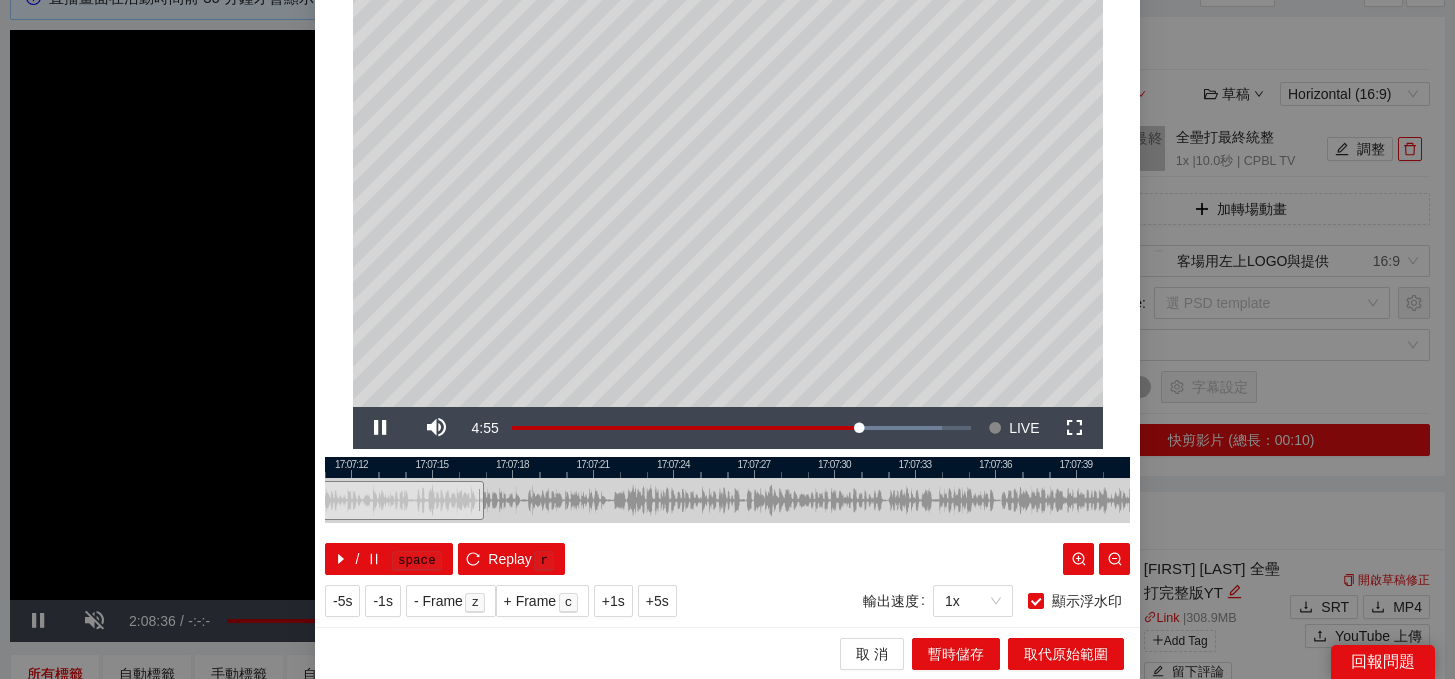 drag, startPoint x: 694, startPoint y: 467, endPoint x: 471, endPoint y: 467, distance: 223 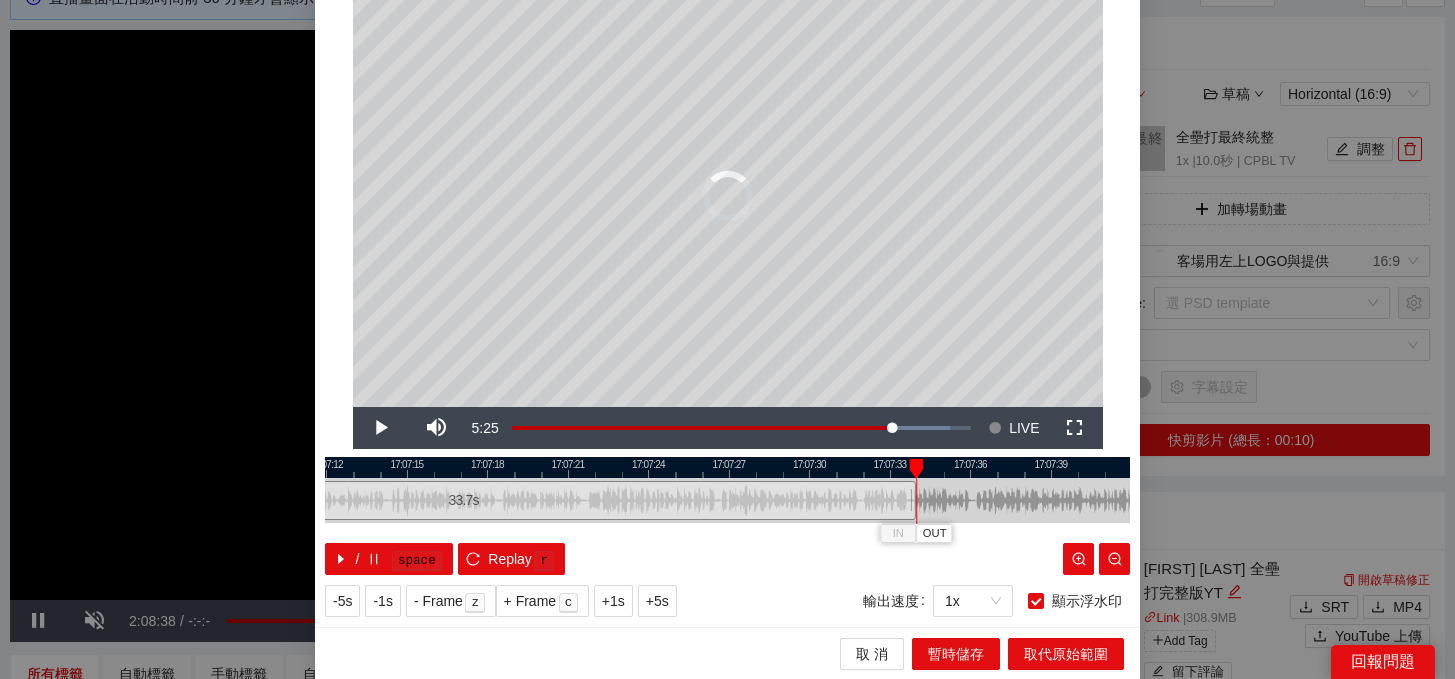 drag, startPoint x: 455, startPoint y: 500, endPoint x: 962, endPoint y: 488, distance: 507.142 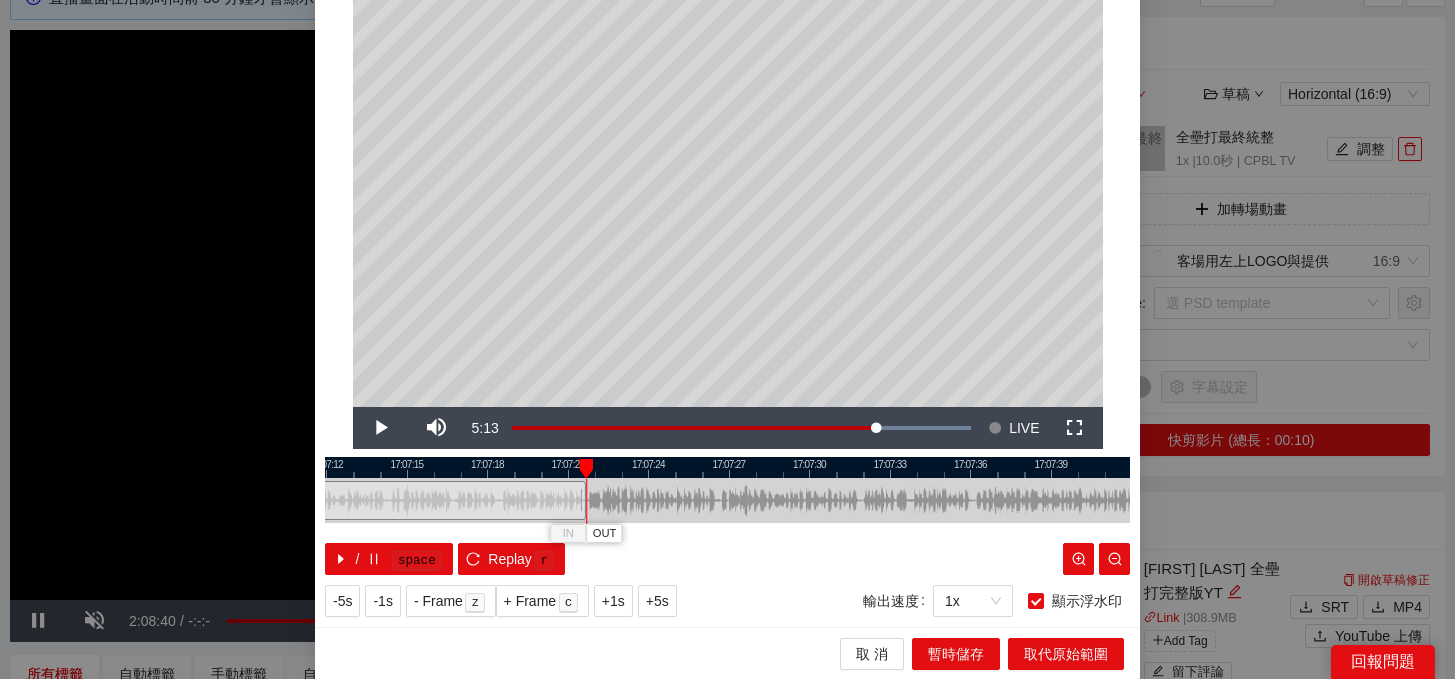 drag, startPoint x: 962, startPoint y: 488, endPoint x: 582, endPoint y: 501, distance: 380.2223 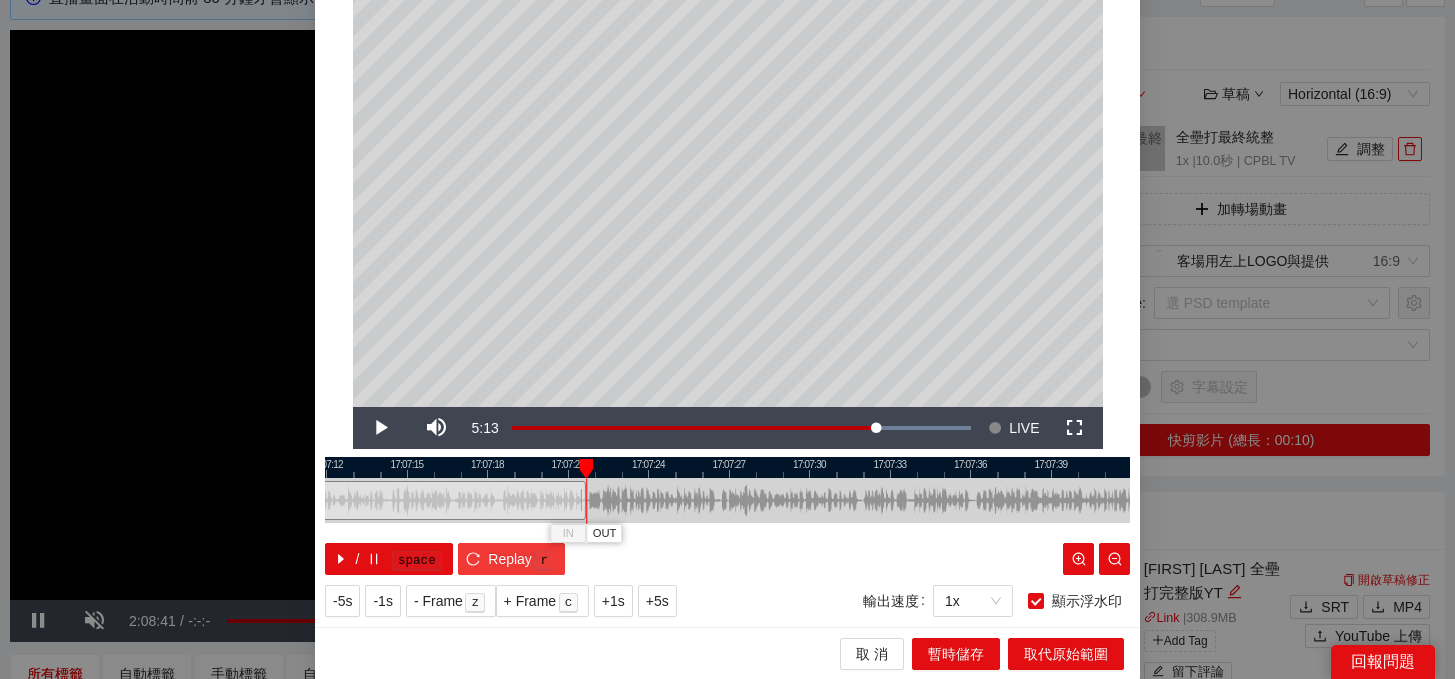 click on "Replay" at bounding box center (510, 559) 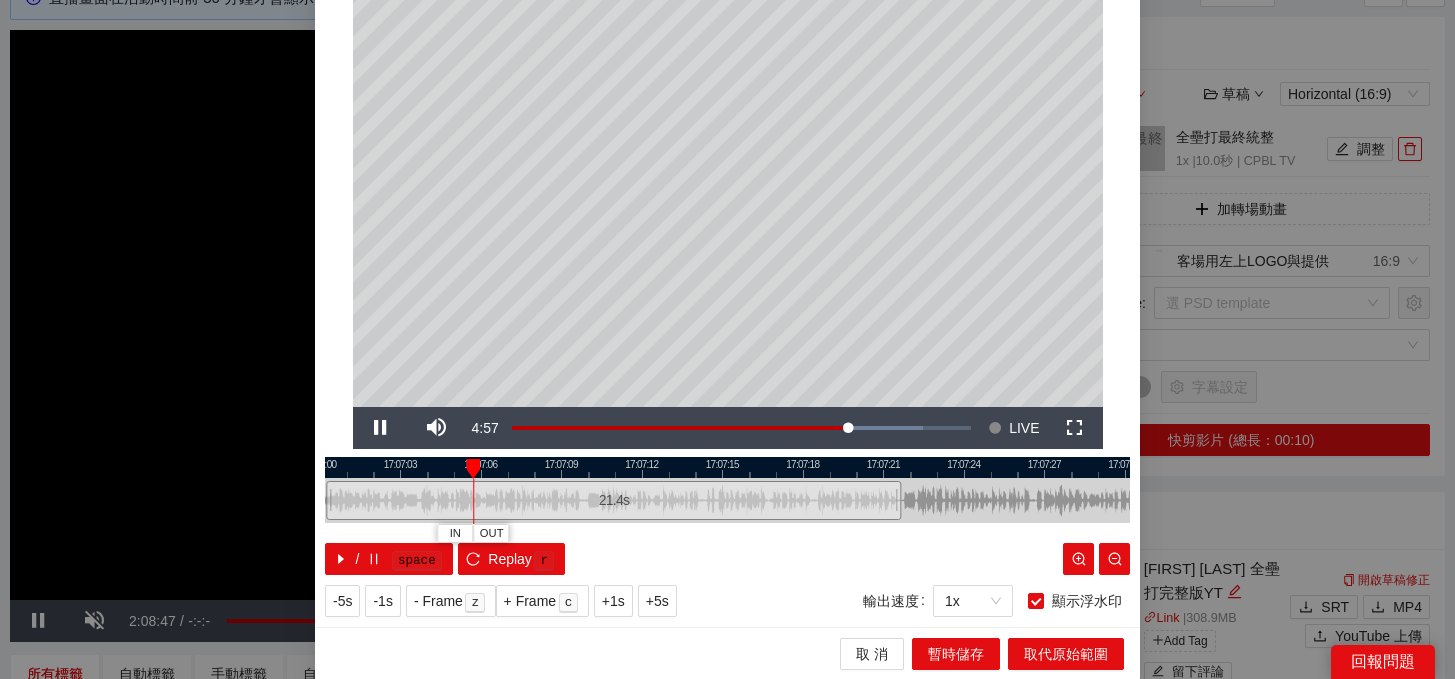 drag, startPoint x: 660, startPoint y: 468, endPoint x: 976, endPoint y: 490, distance: 316.7649 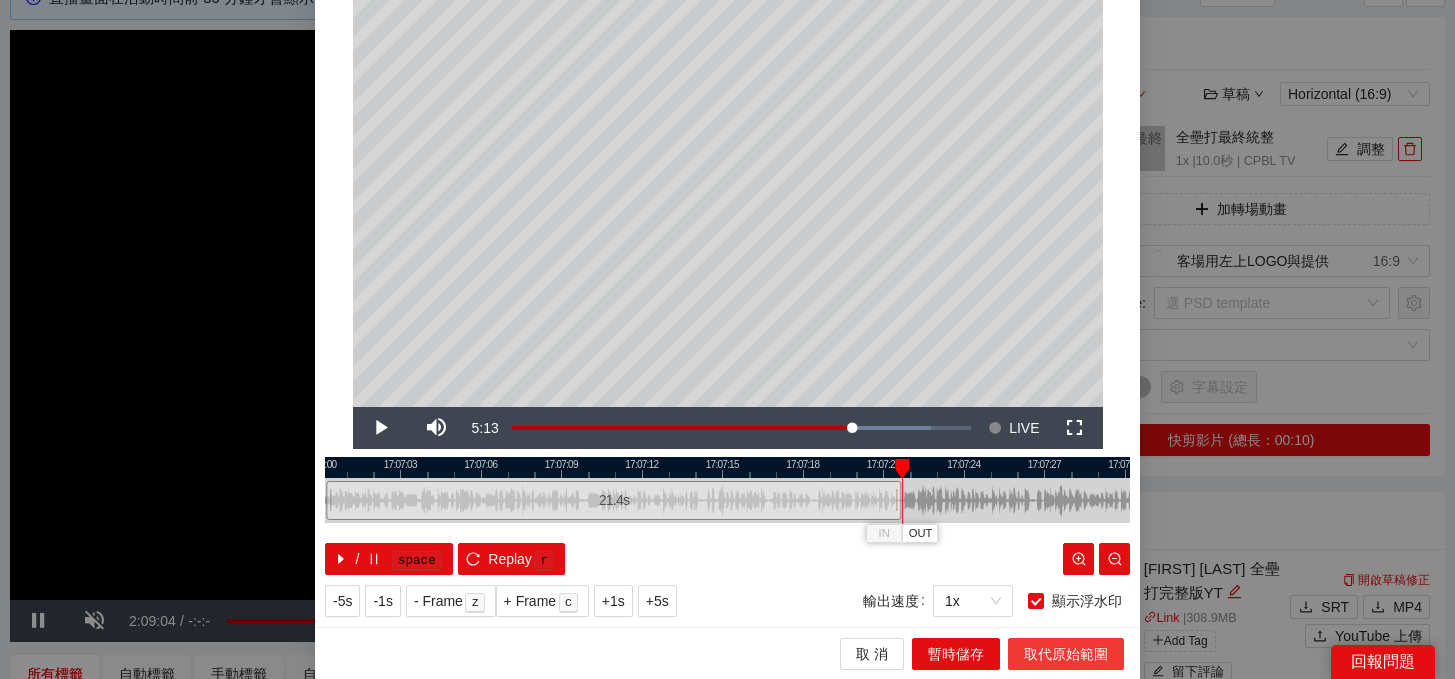 click on "取代原始範圍" at bounding box center (1066, 654) 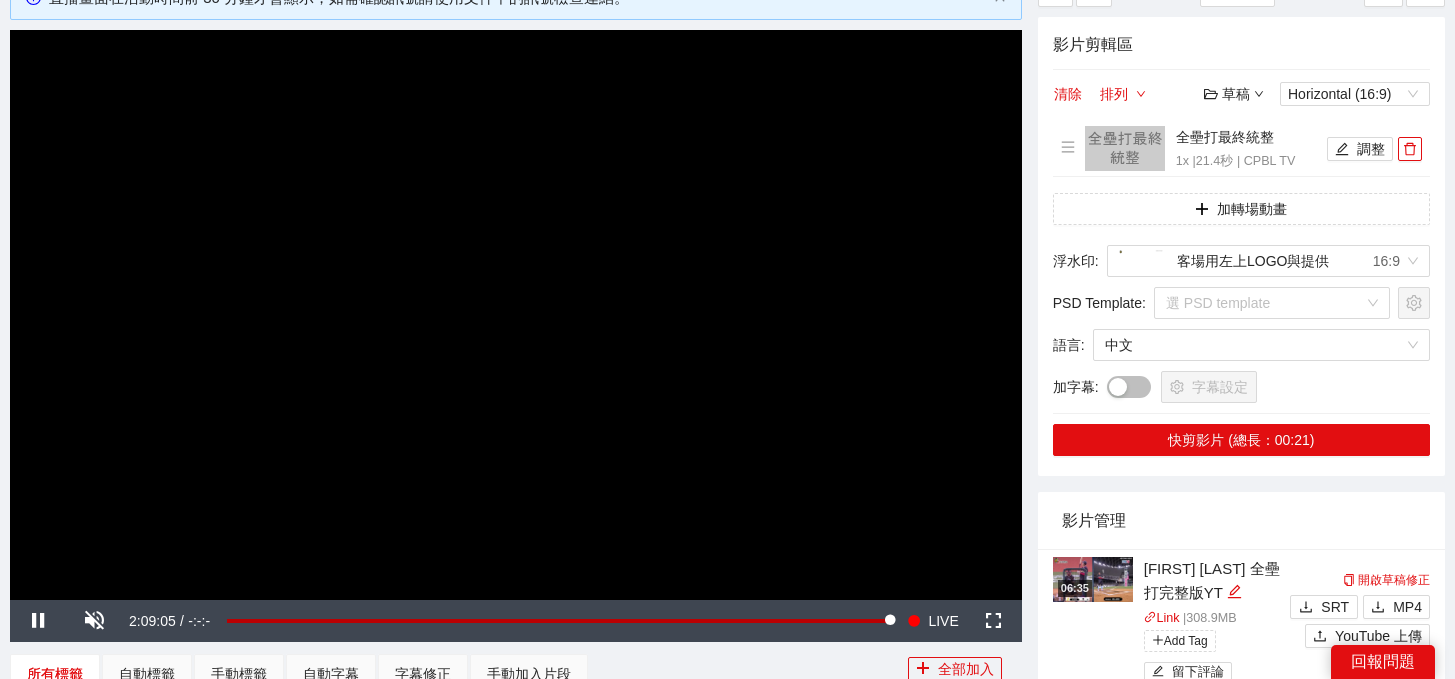 scroll, scrollTop: 0, scrollLeft: 0, axis: both 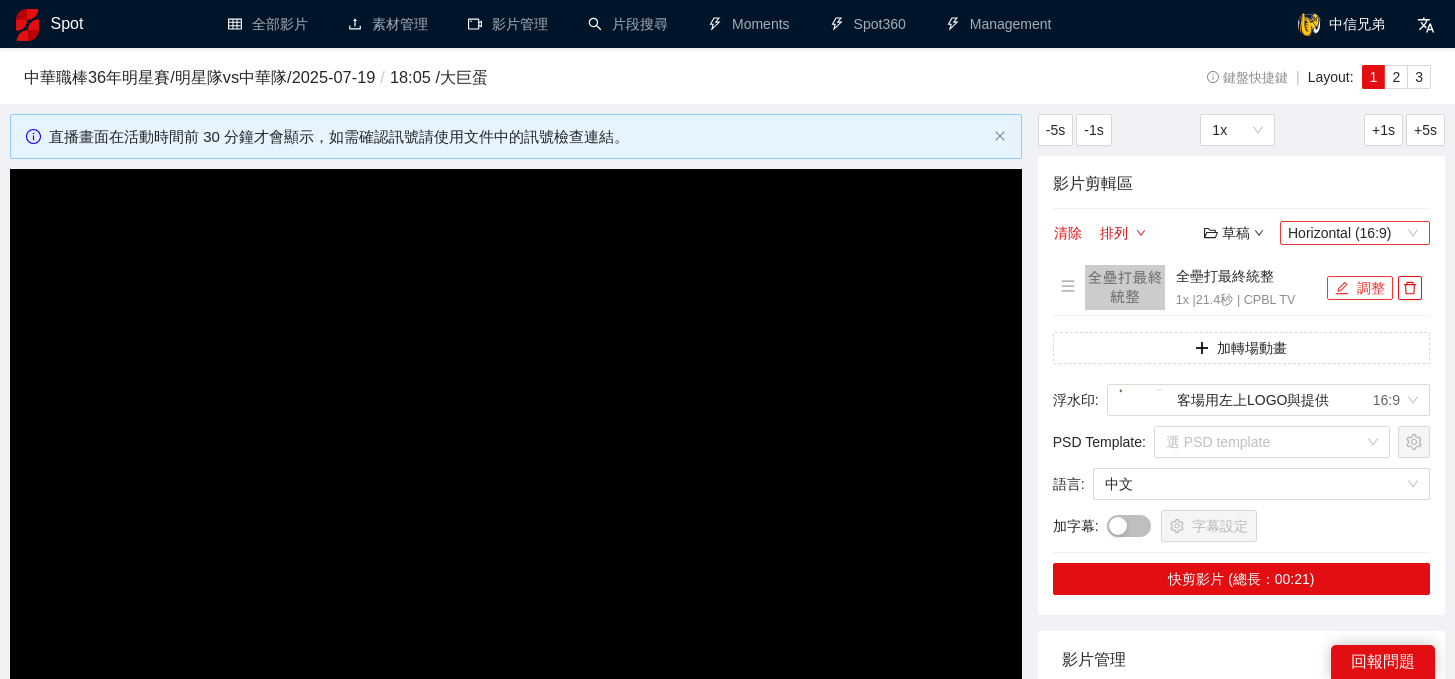 click on "Horizontal (16:9)" at bounding box center (1355, 233) 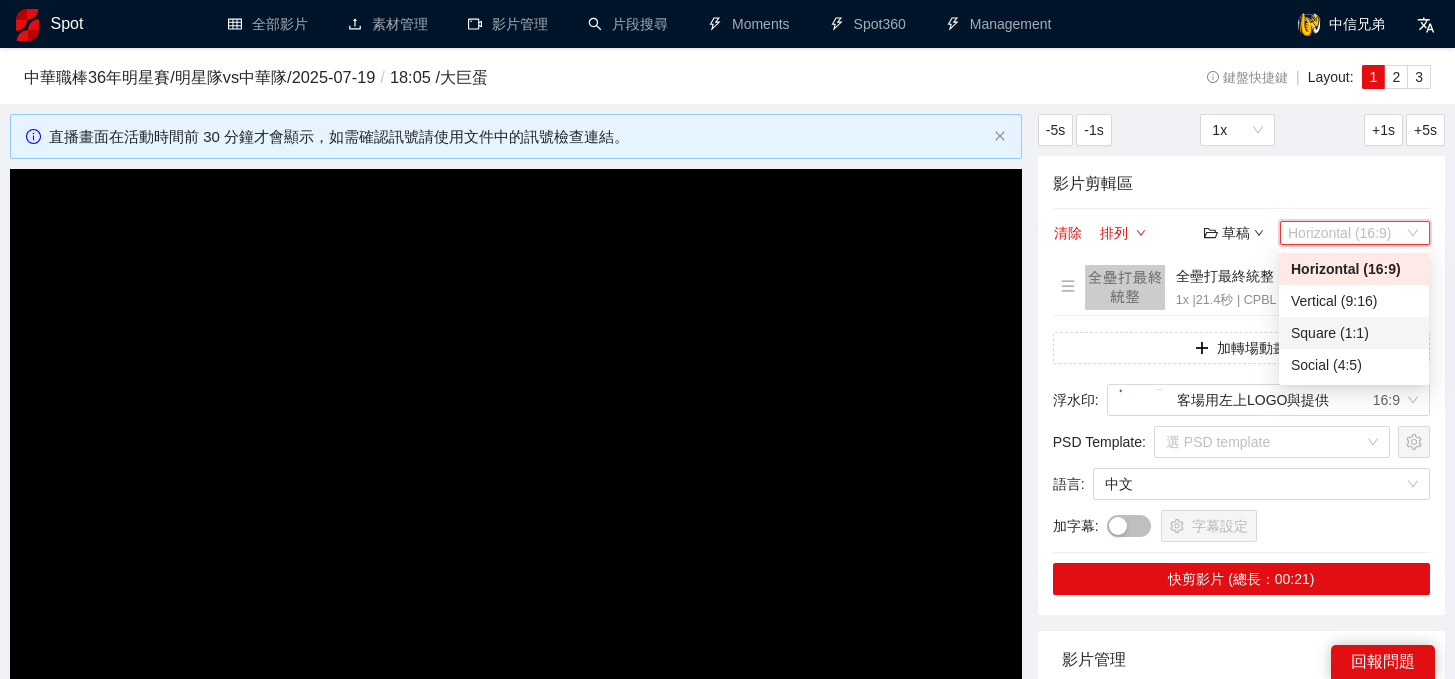 click on "Square (1:1)" at bounding box center [1354, 333] 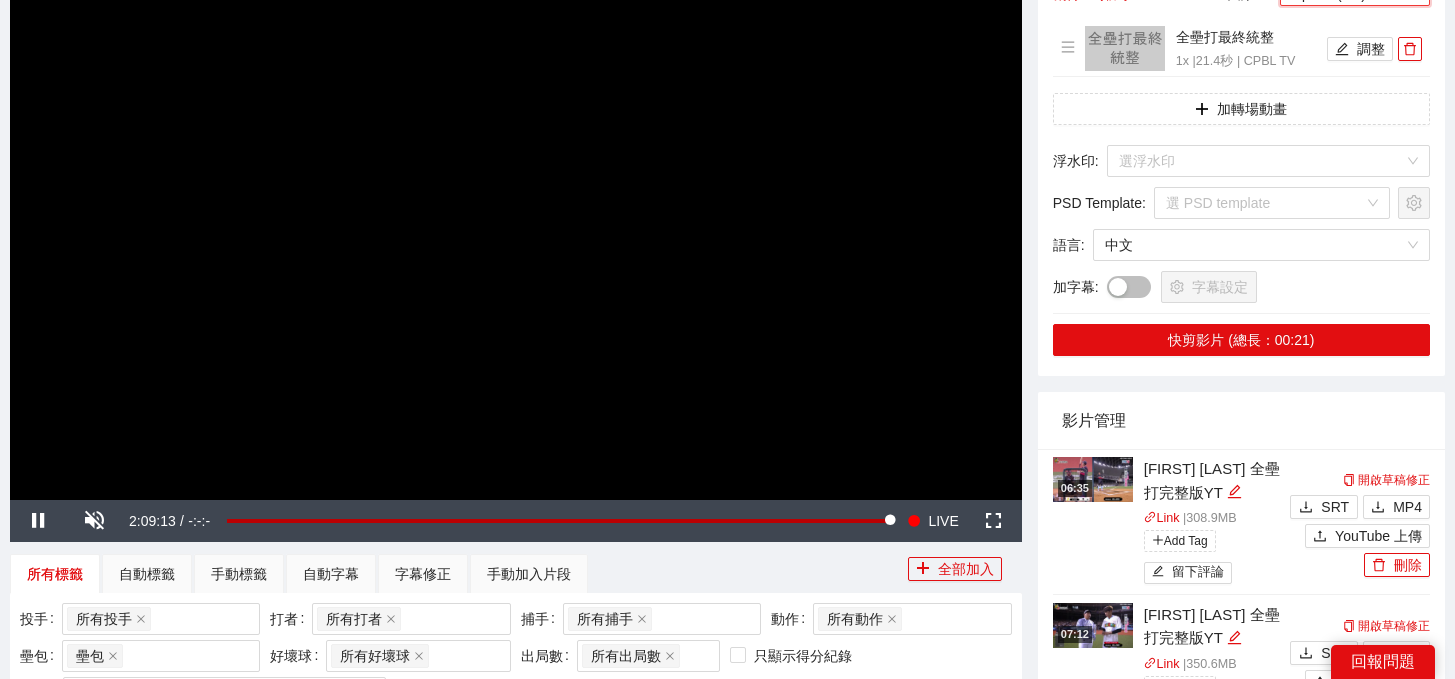 scroll, scrollTop: 249, scrollLeft: 0, axis: vertical 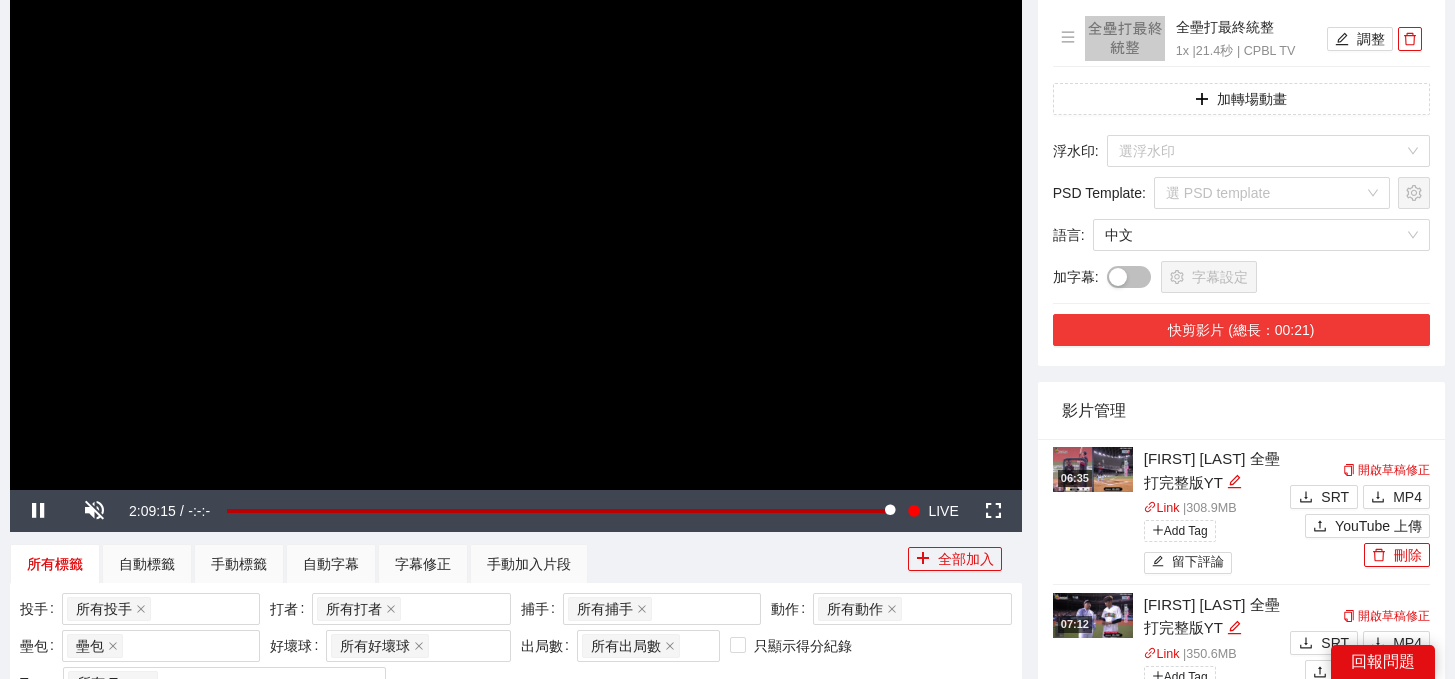 click on "快剪影片 (總長：00:21)" at bounding box center [1241, 330] 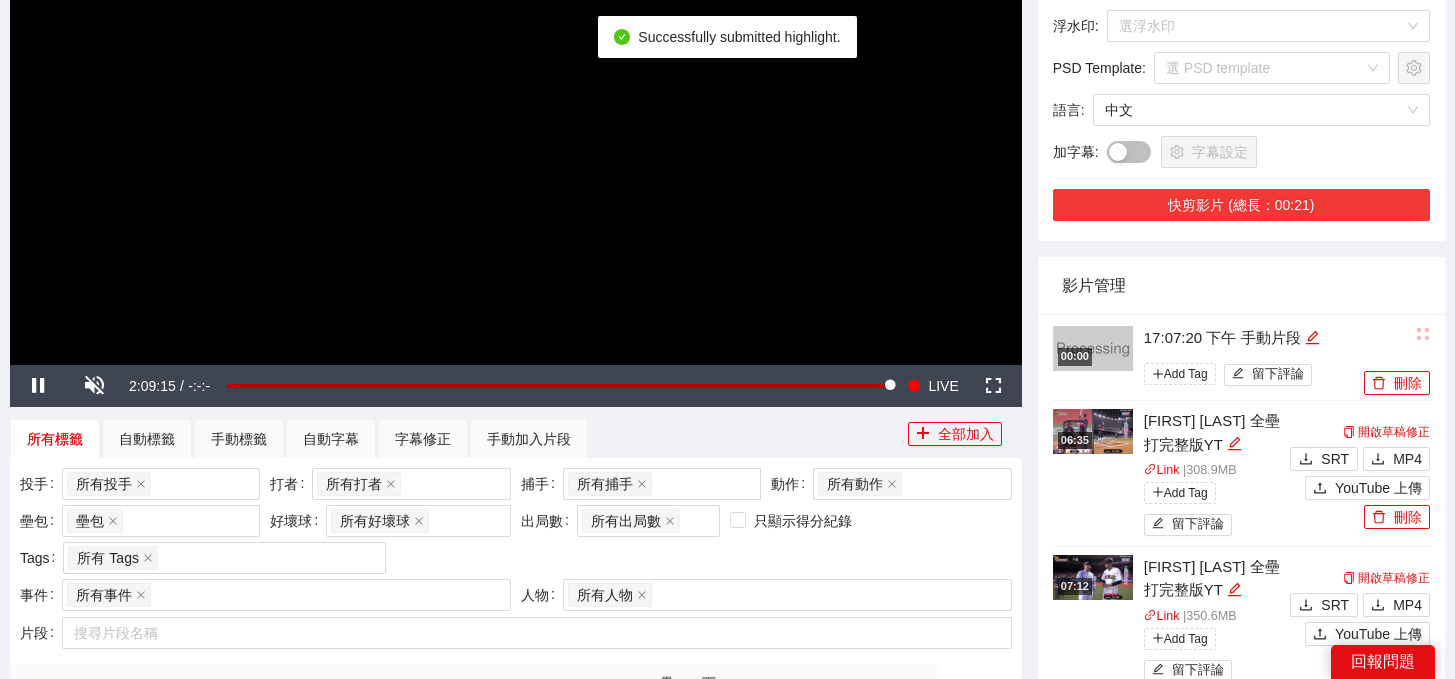 scroll, scrollTop: 382, scrollLeft: 0, axis: vertical 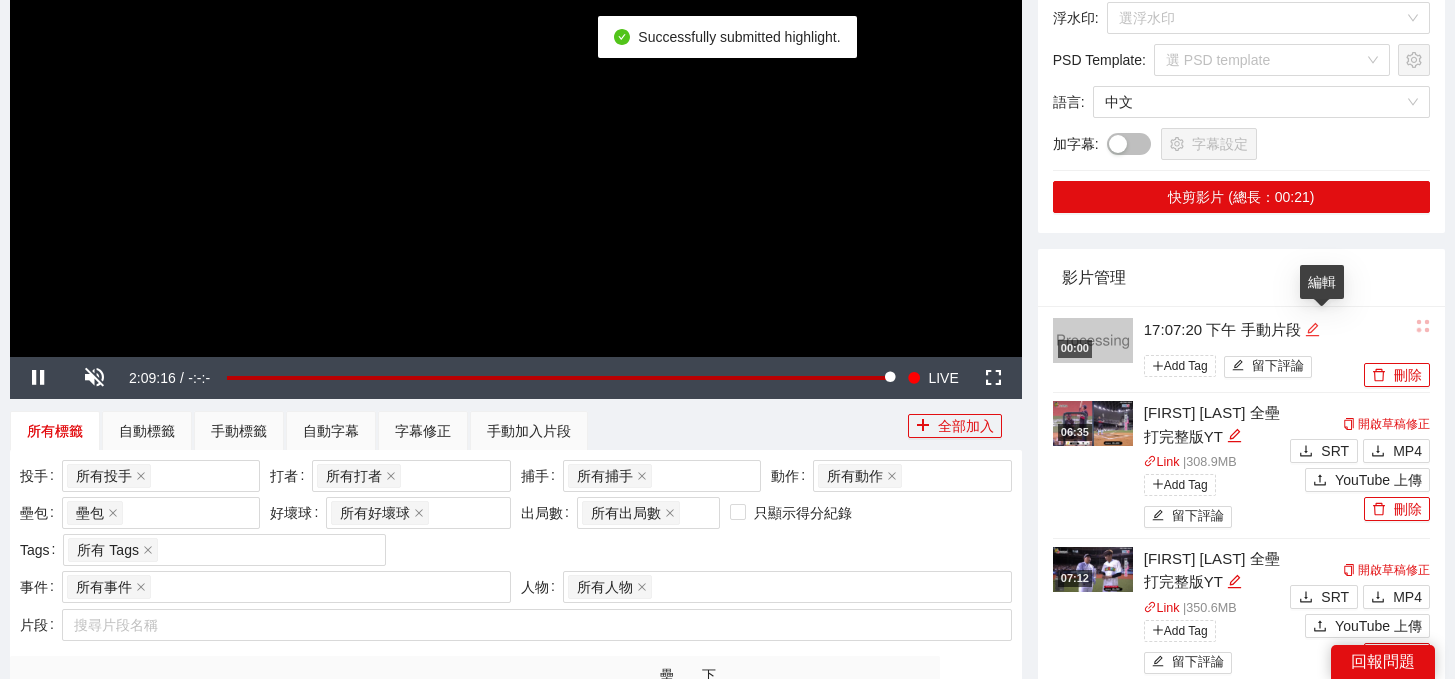click 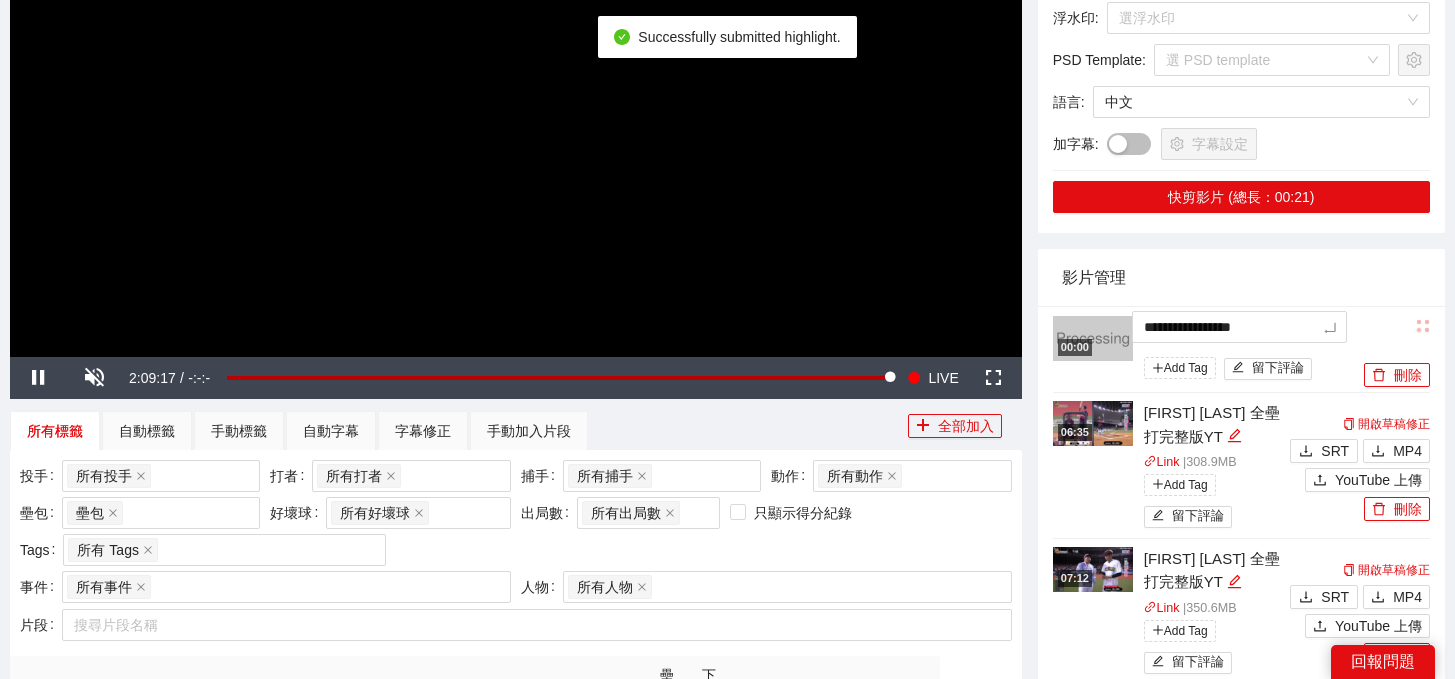 type on "**********" 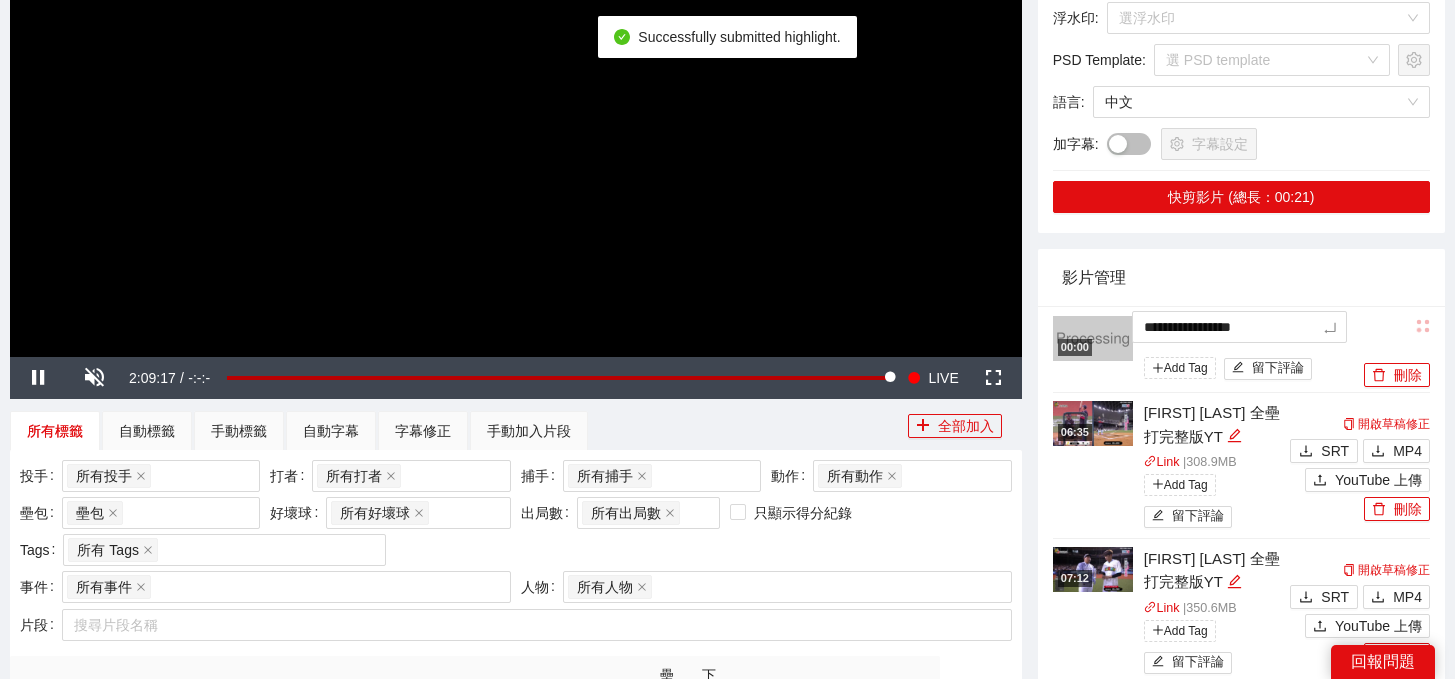 type on "**********" 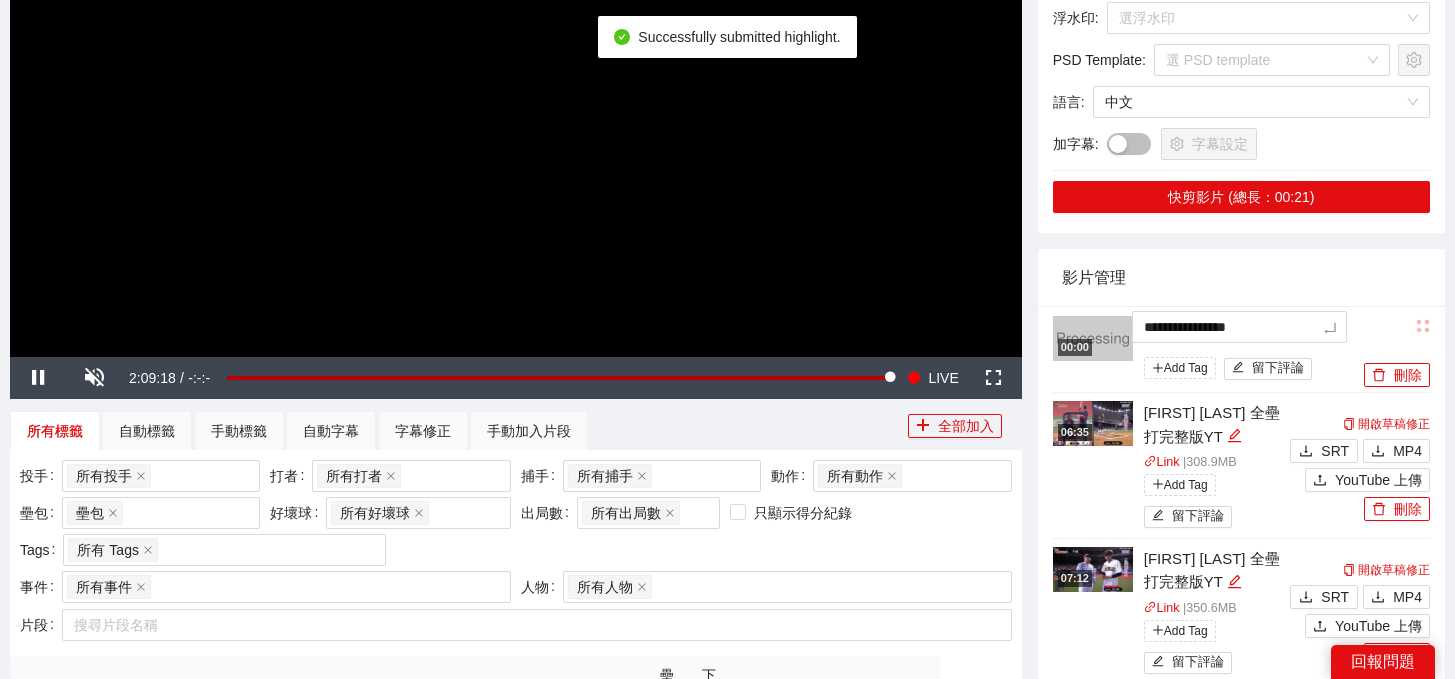 type on "**********" 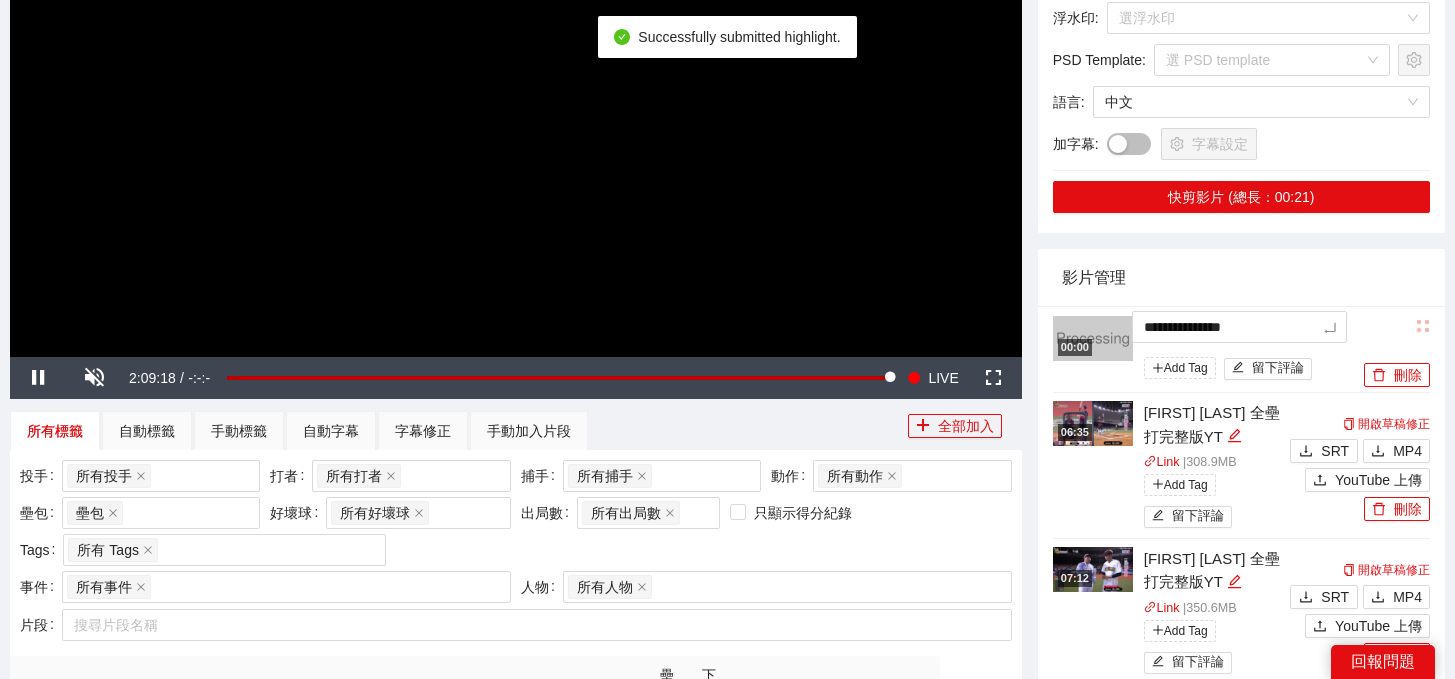 type on "**********" 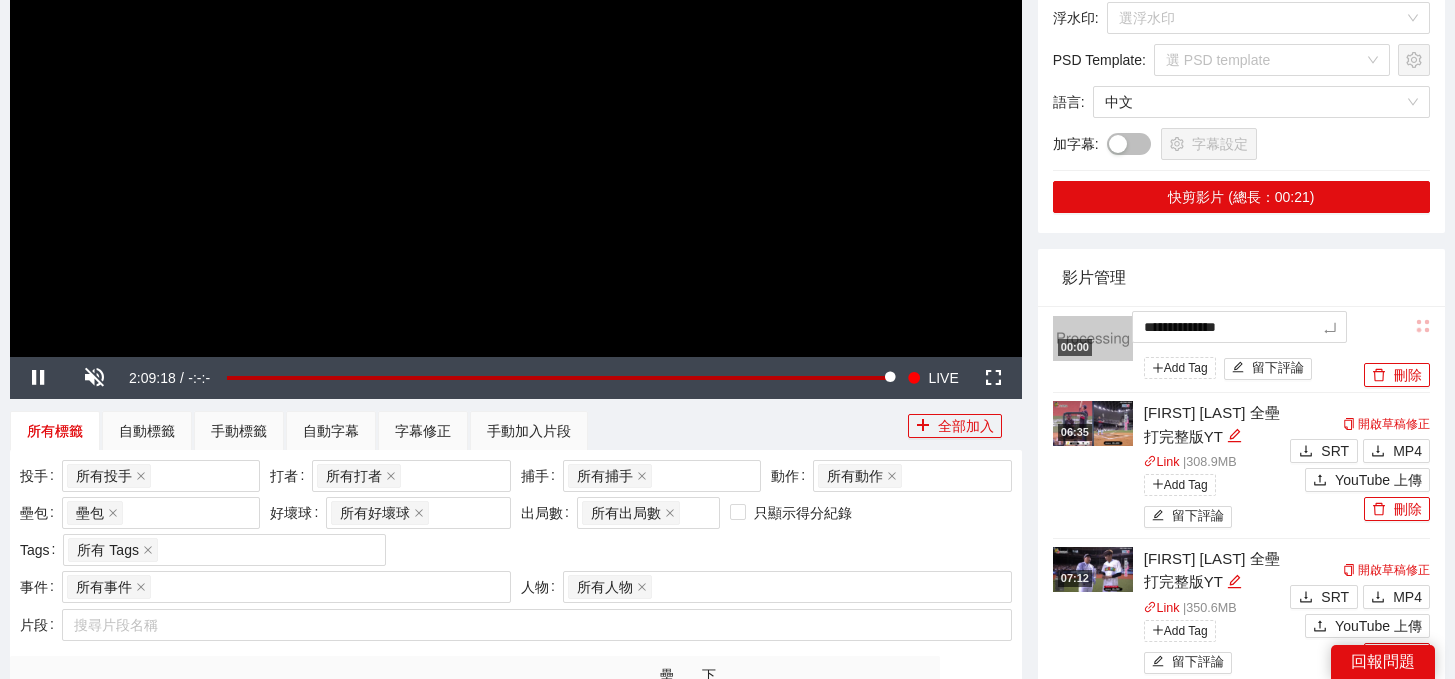 type on "**********" 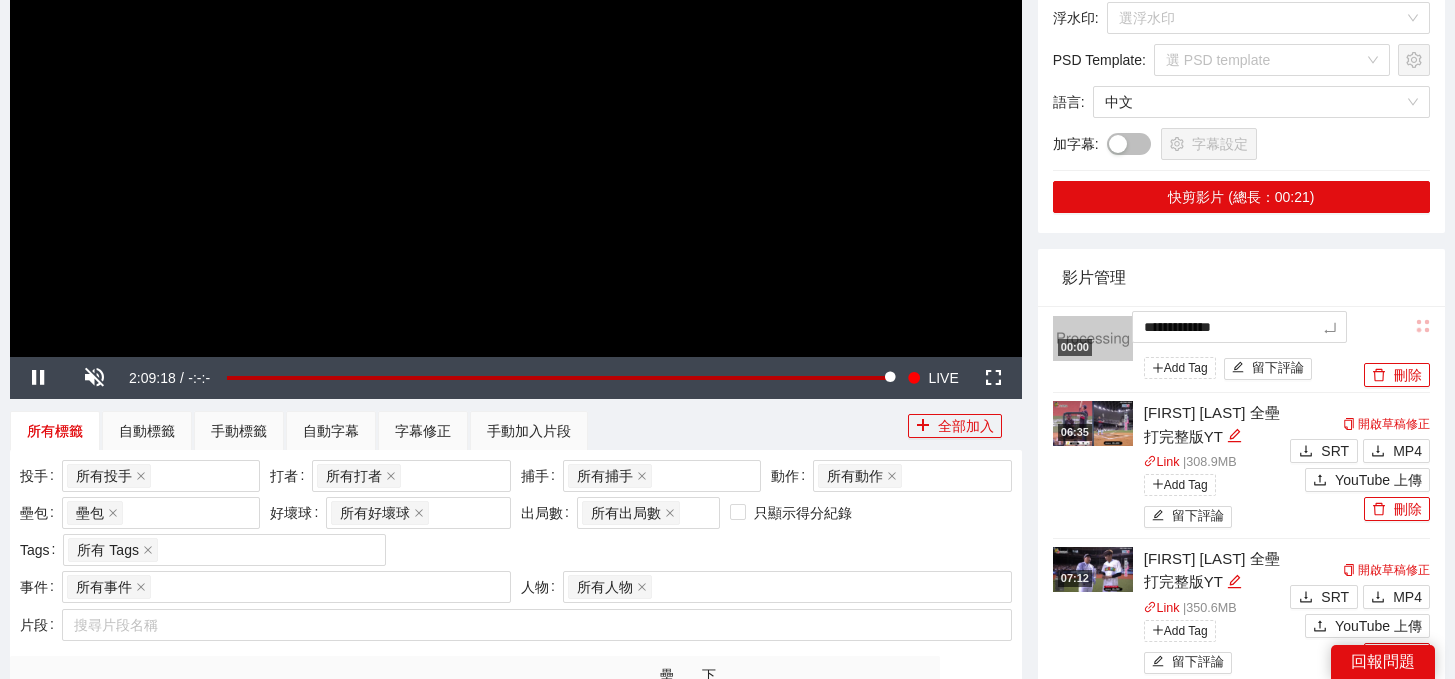 type on "**********" 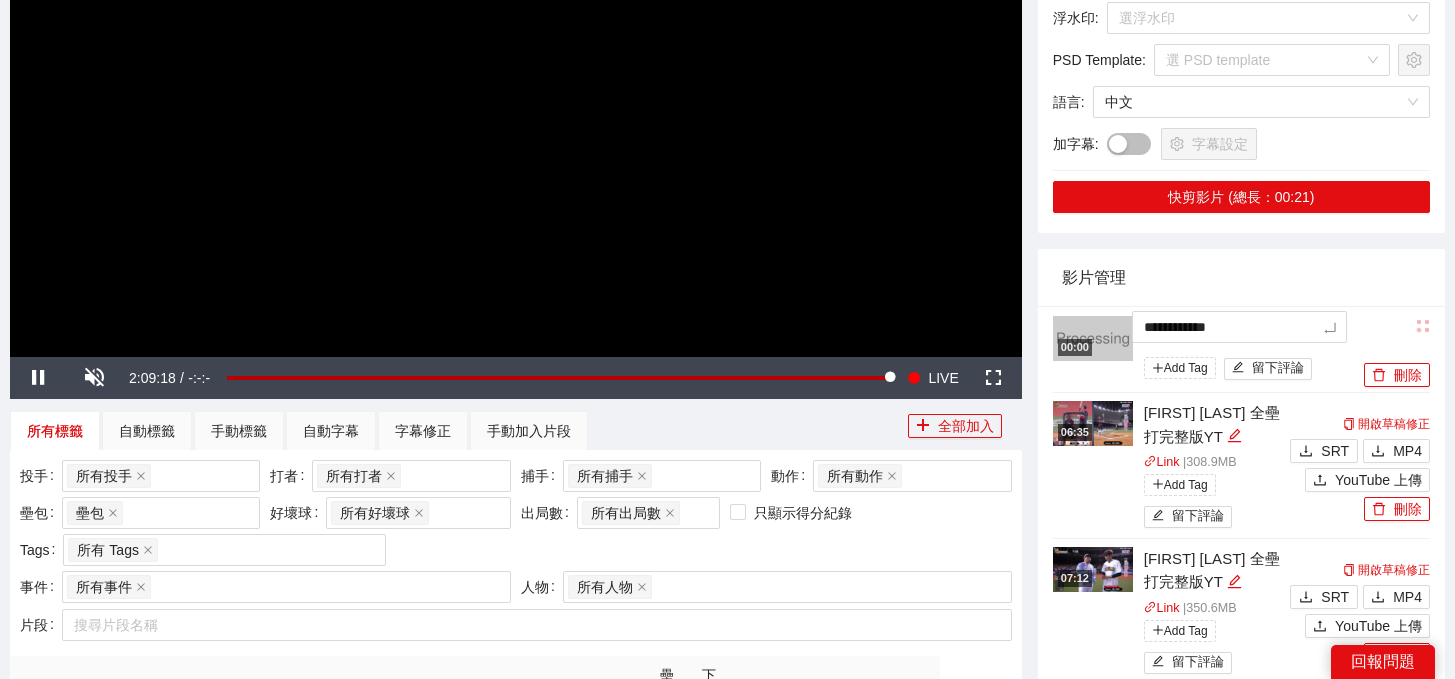 type on "**********" 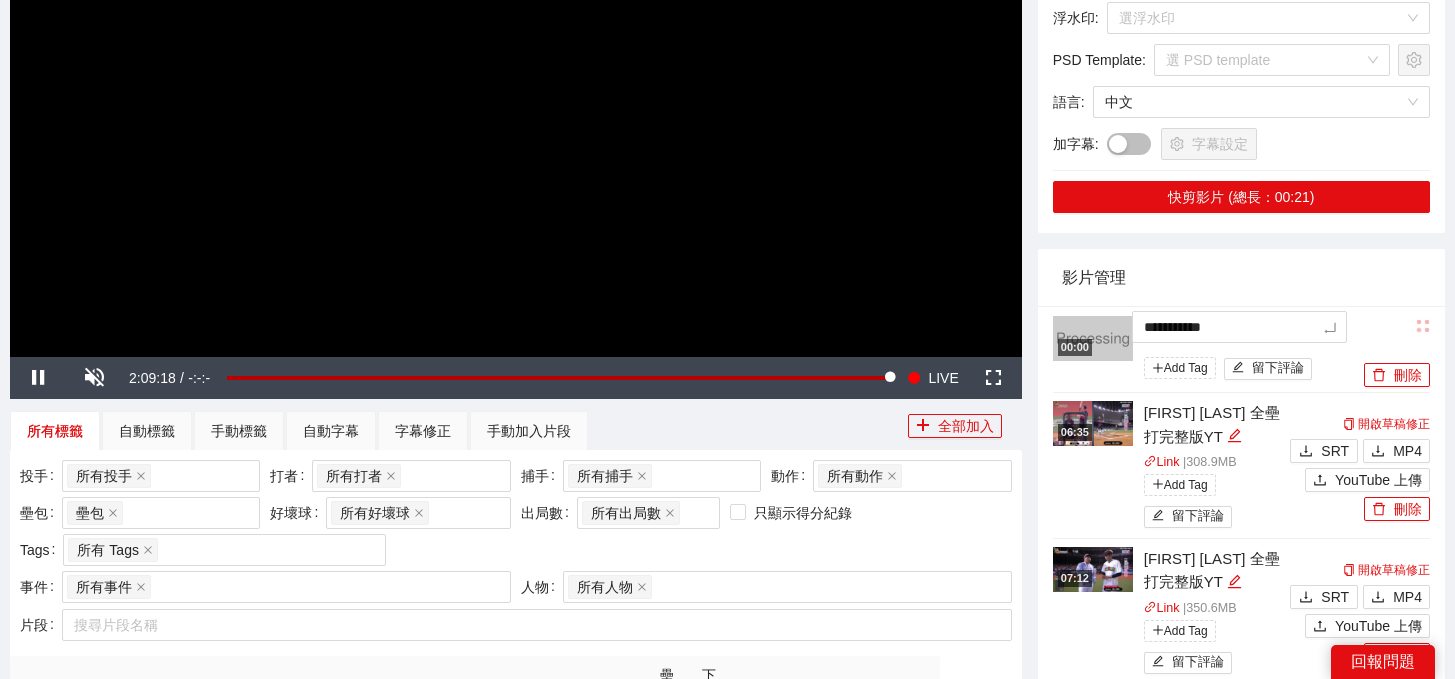 type on "**********" 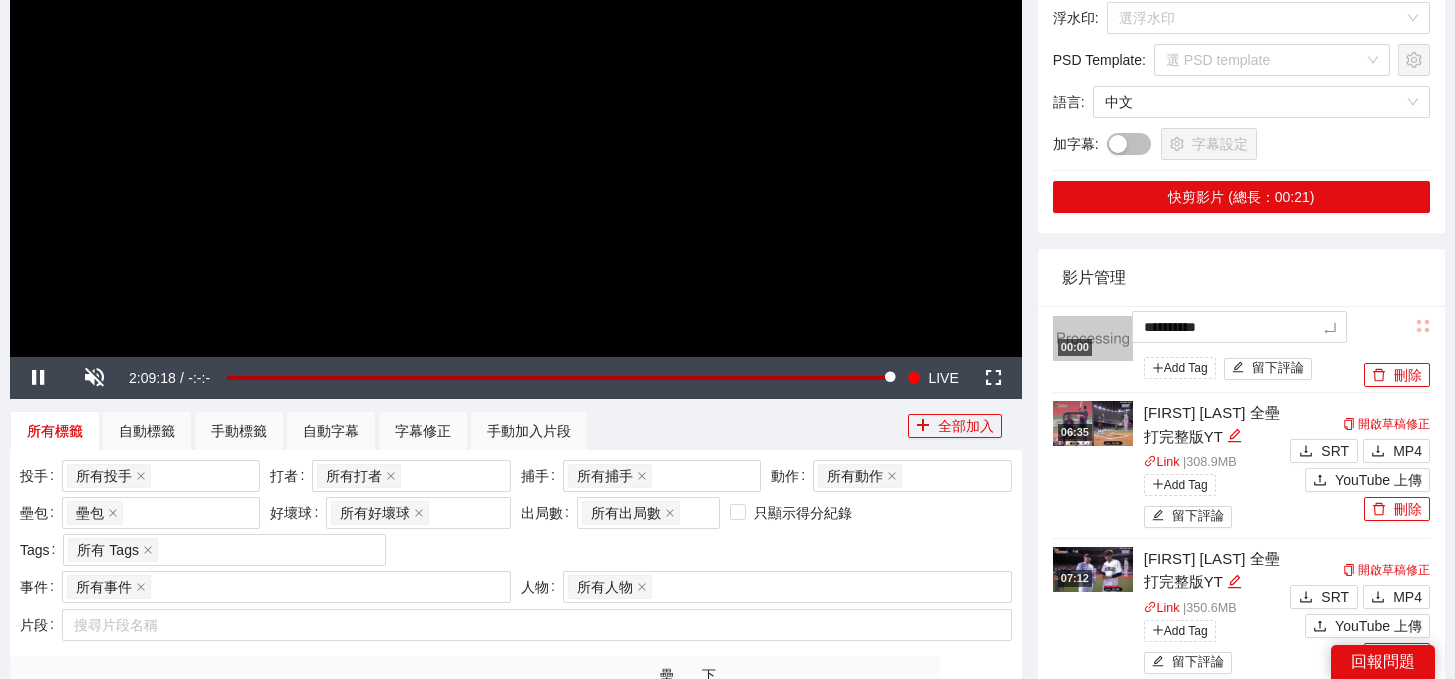 type on "********" 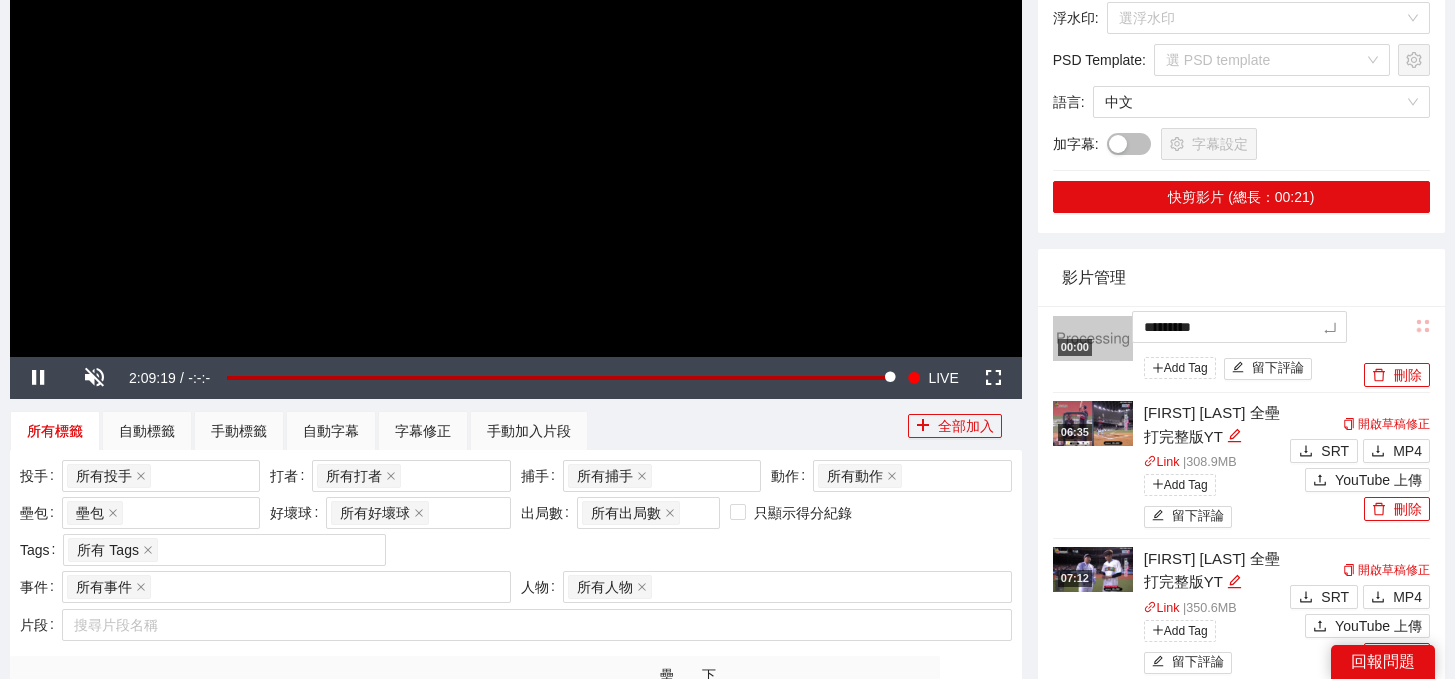 type on "********" 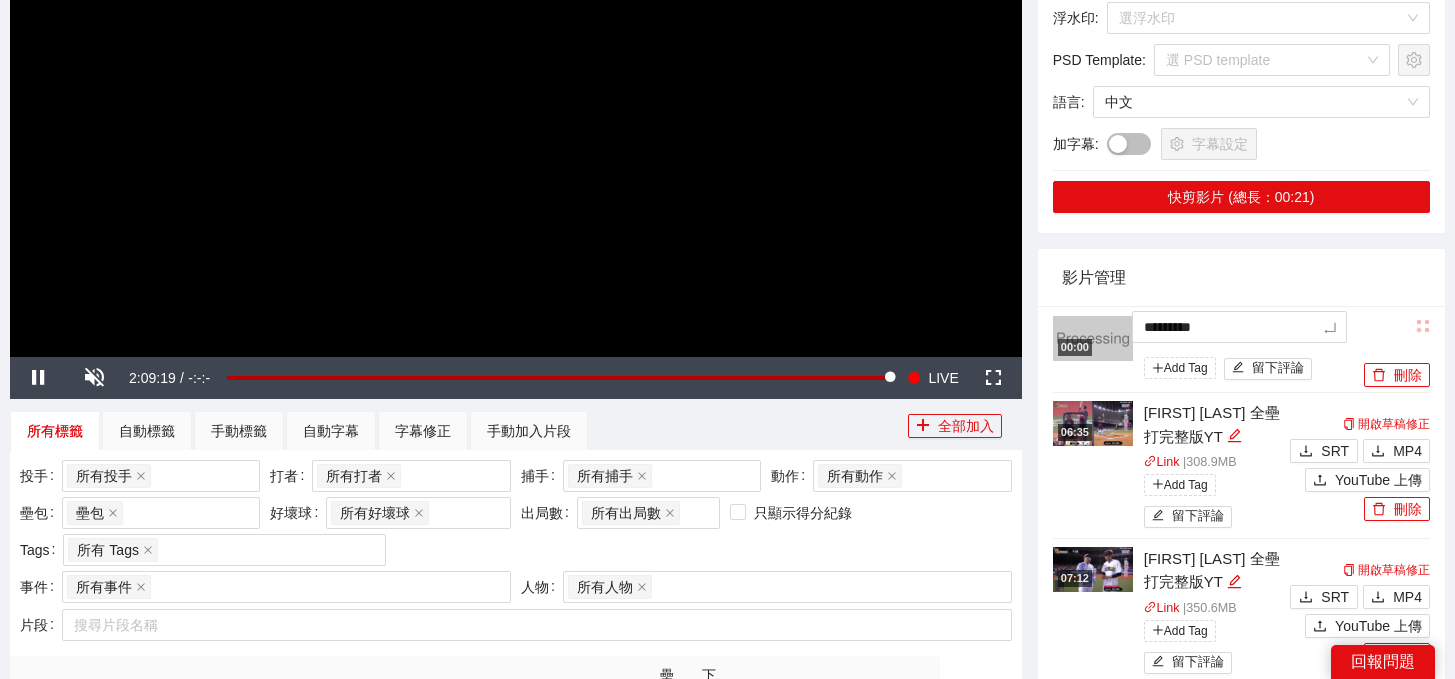 type on "********" 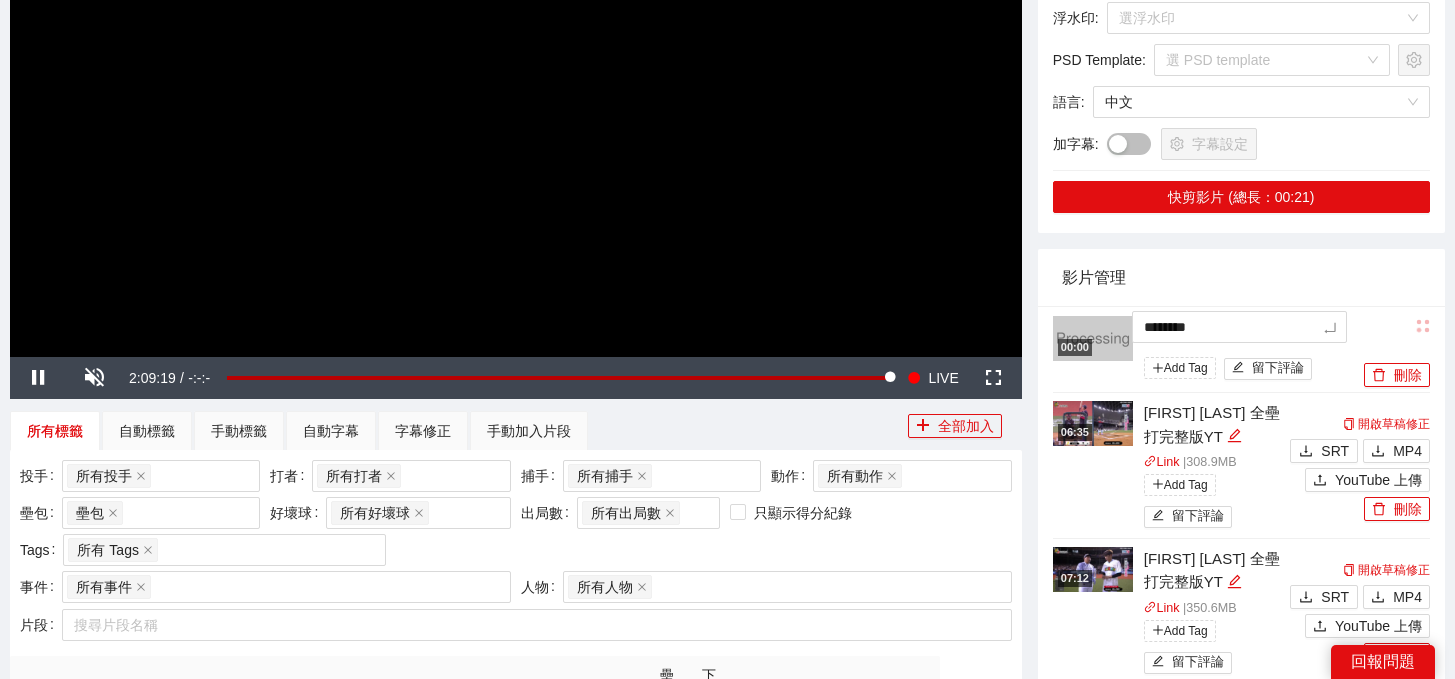 type on "*******" 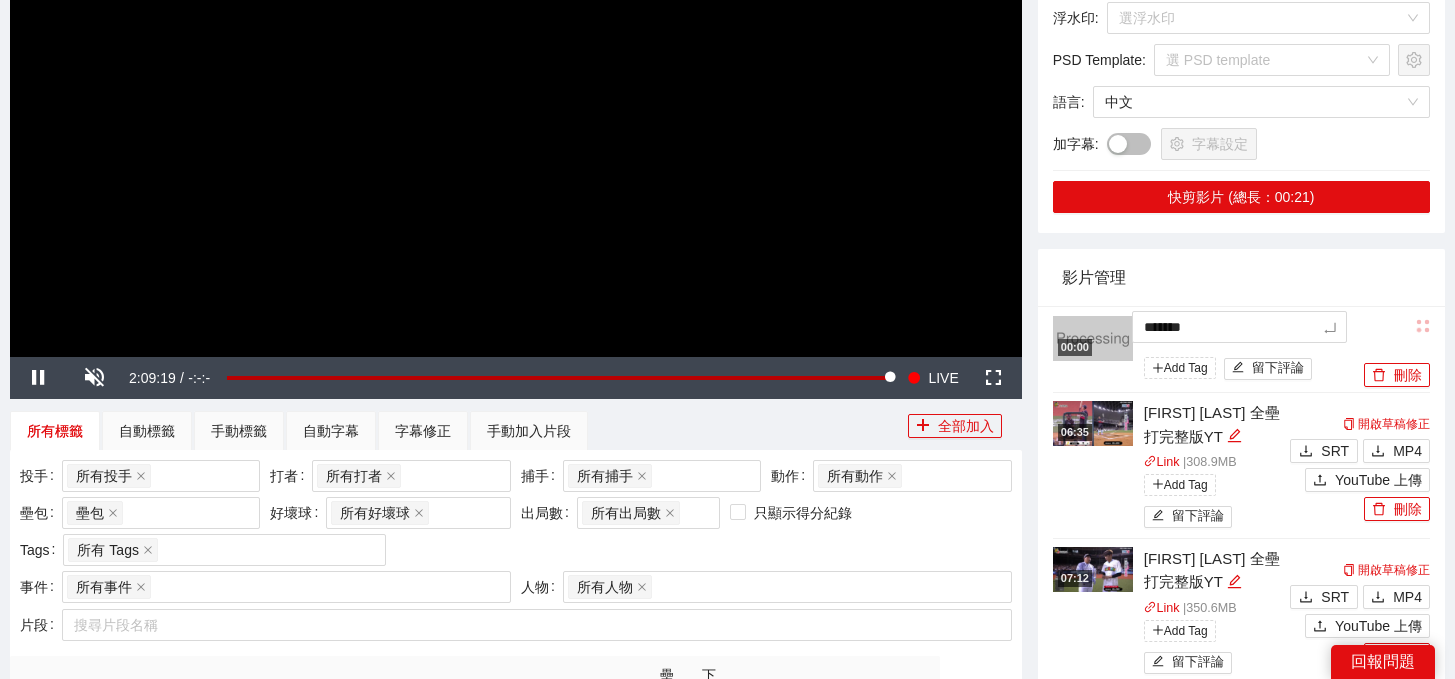 type on "******" 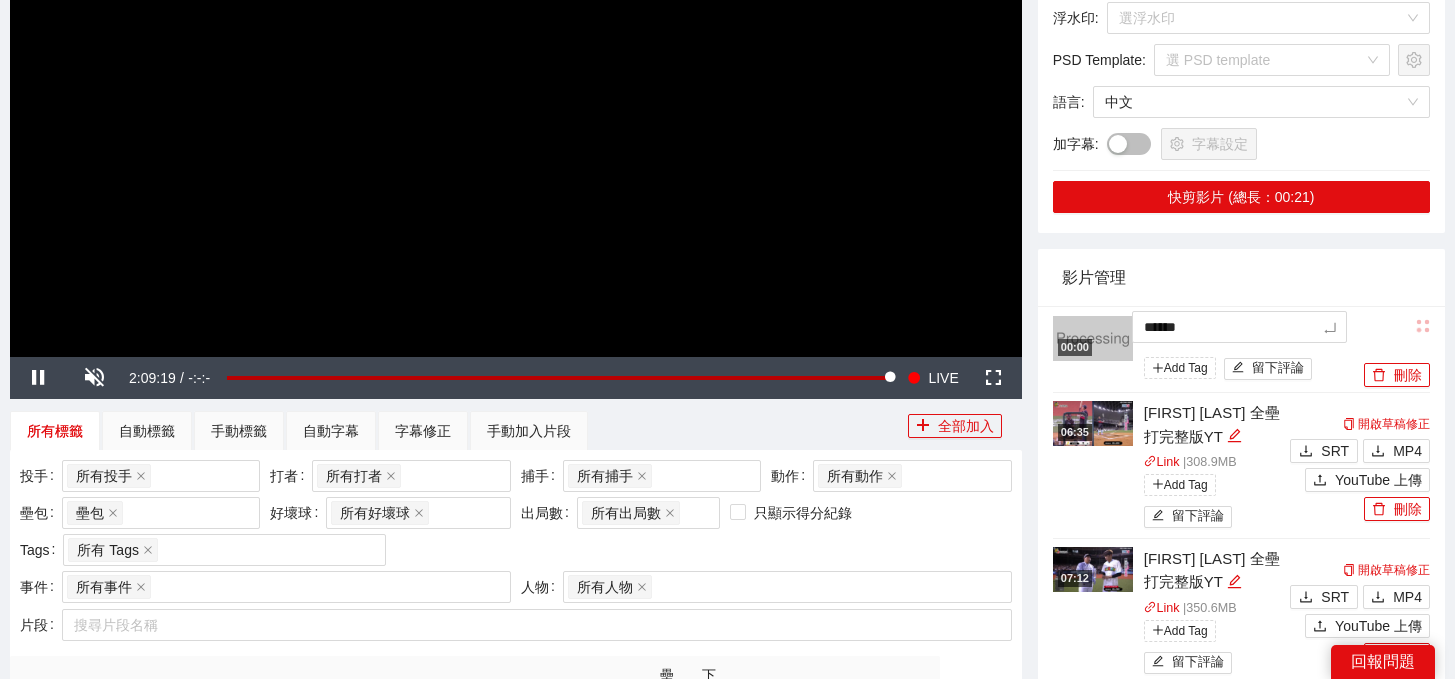 type on "*****" 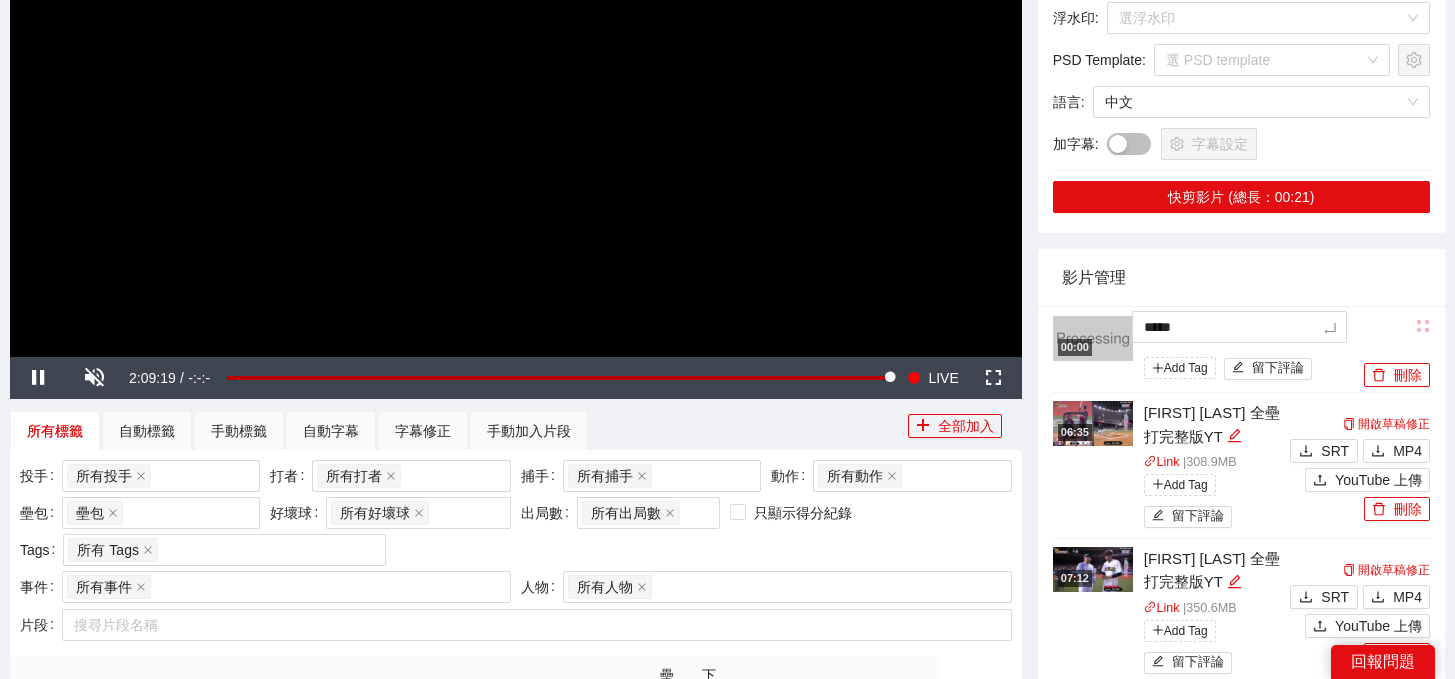 type on "****" 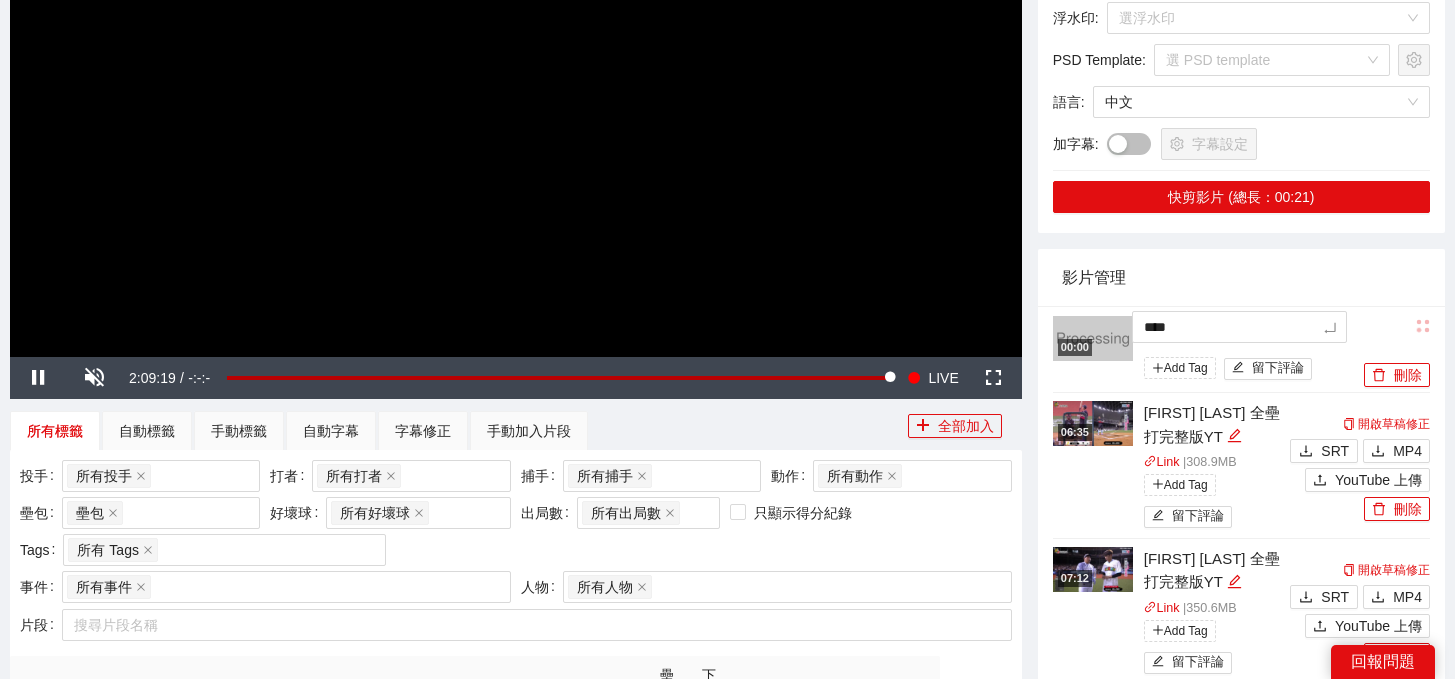 type on "***" 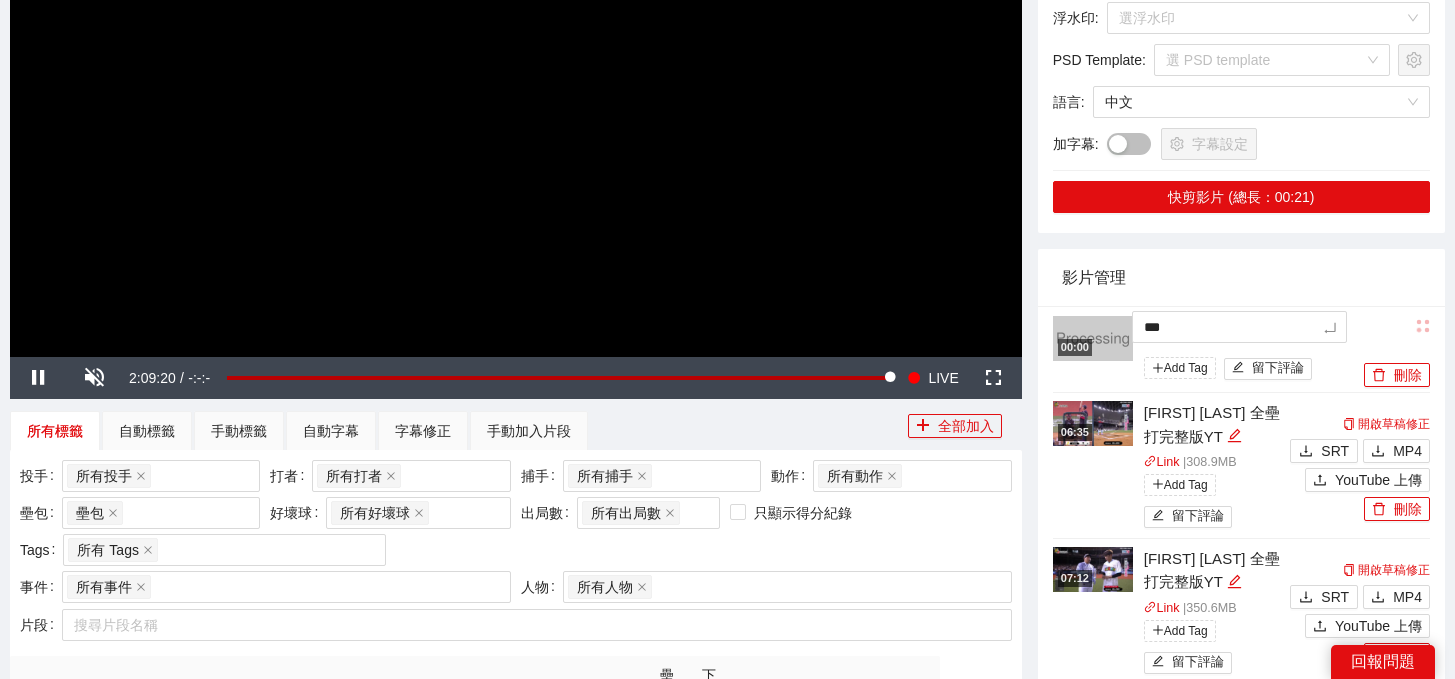 type on "**" 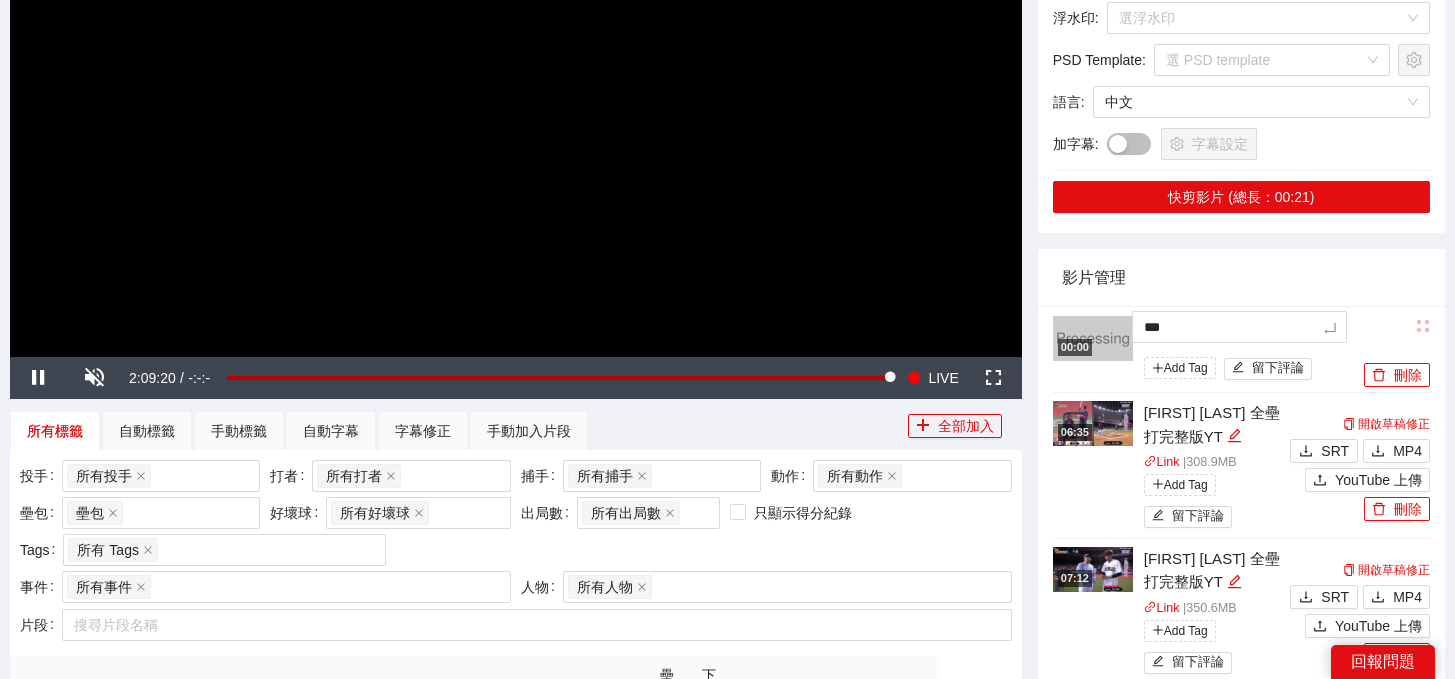 type on "**" 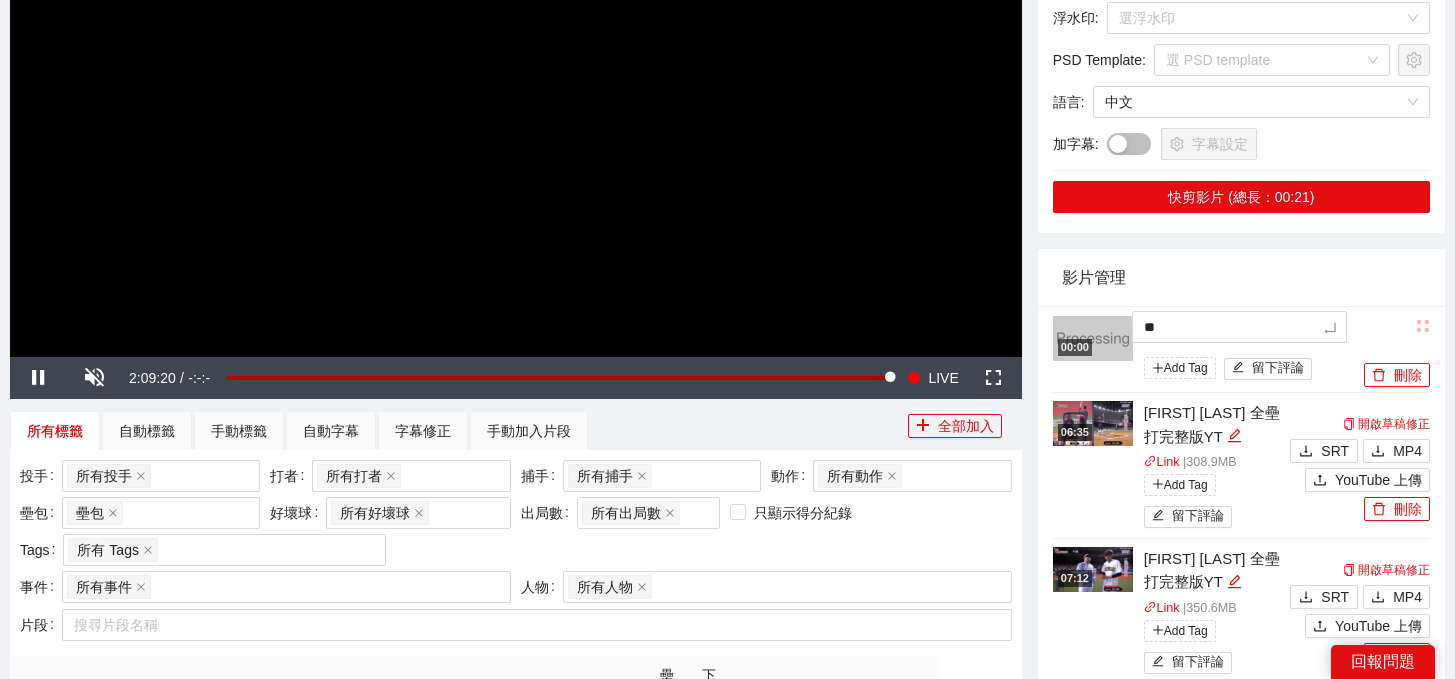 type on "*" 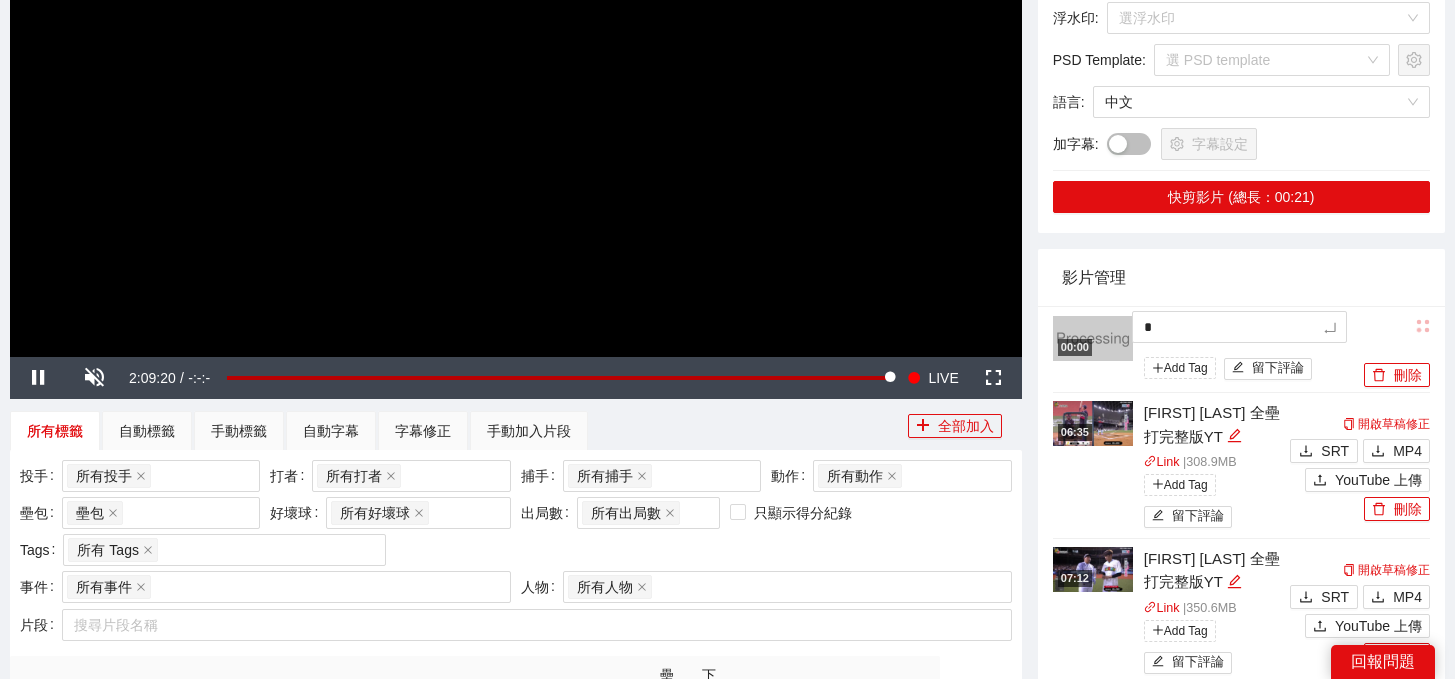 type 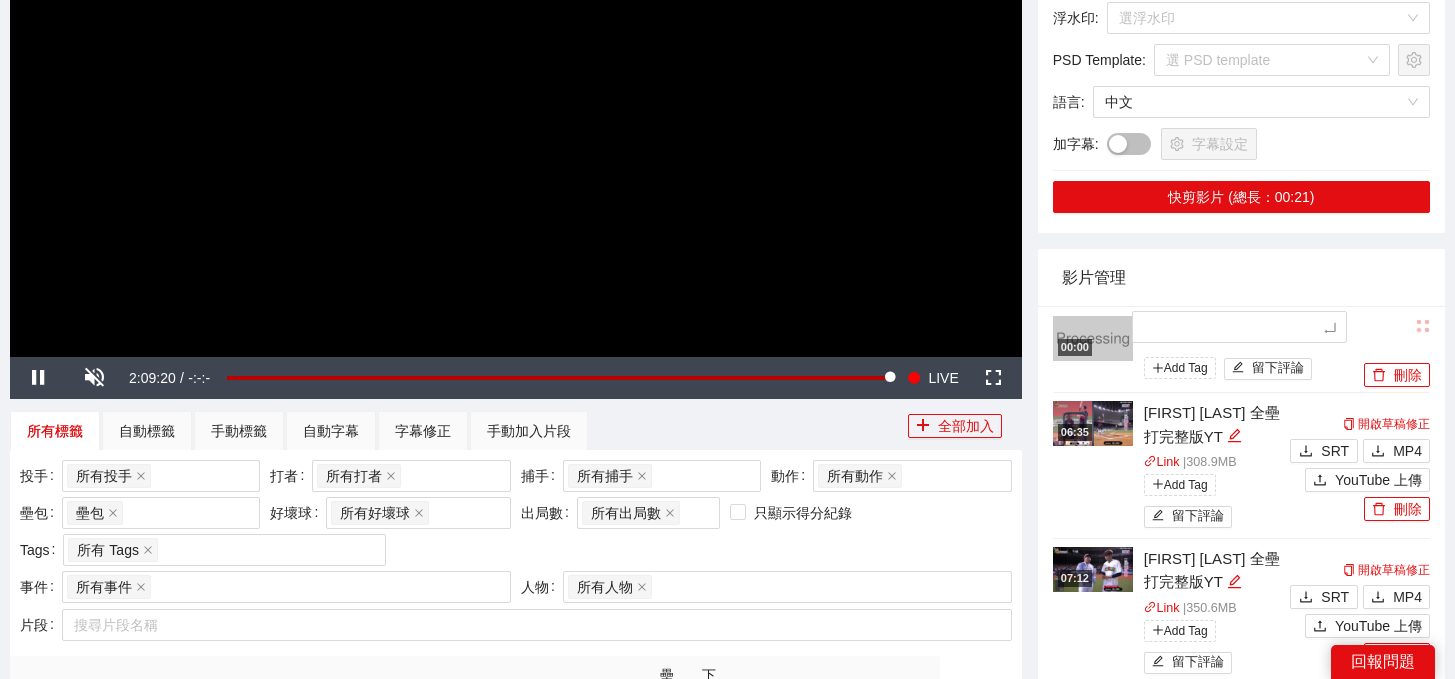 type on "*" 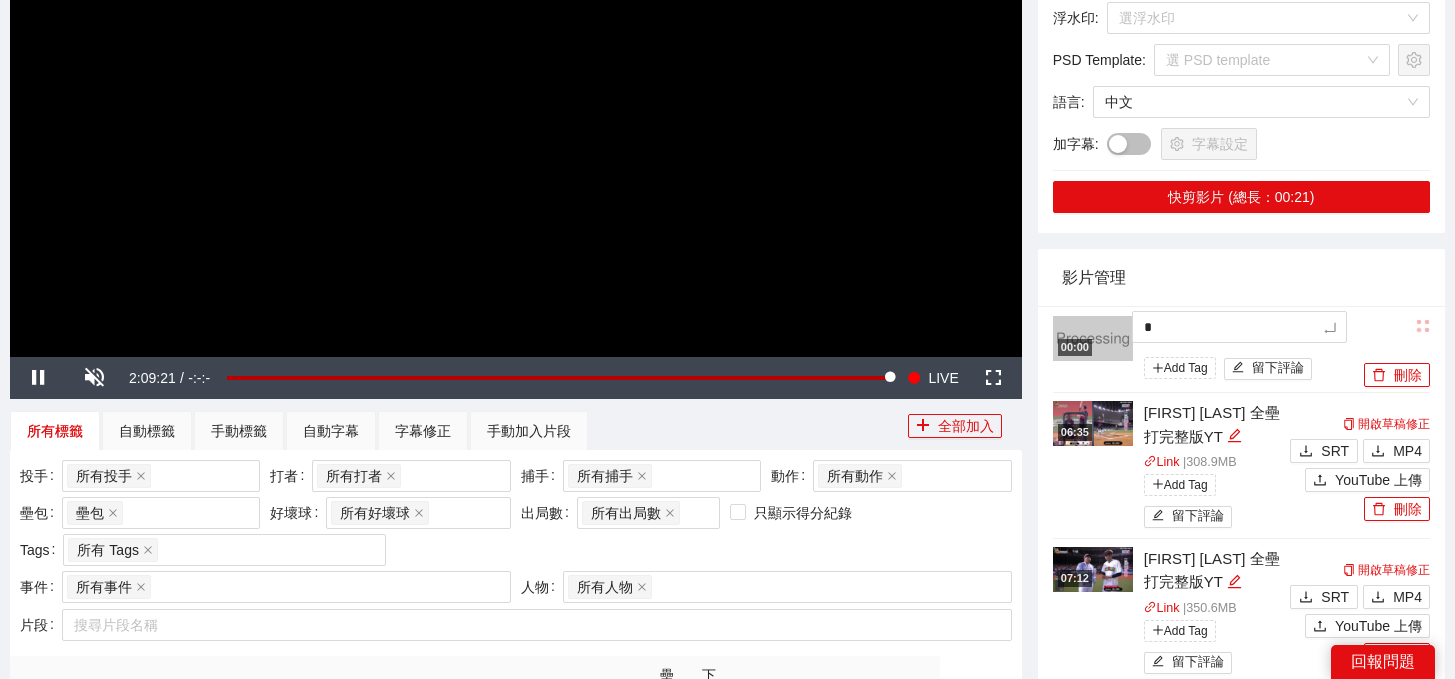 type 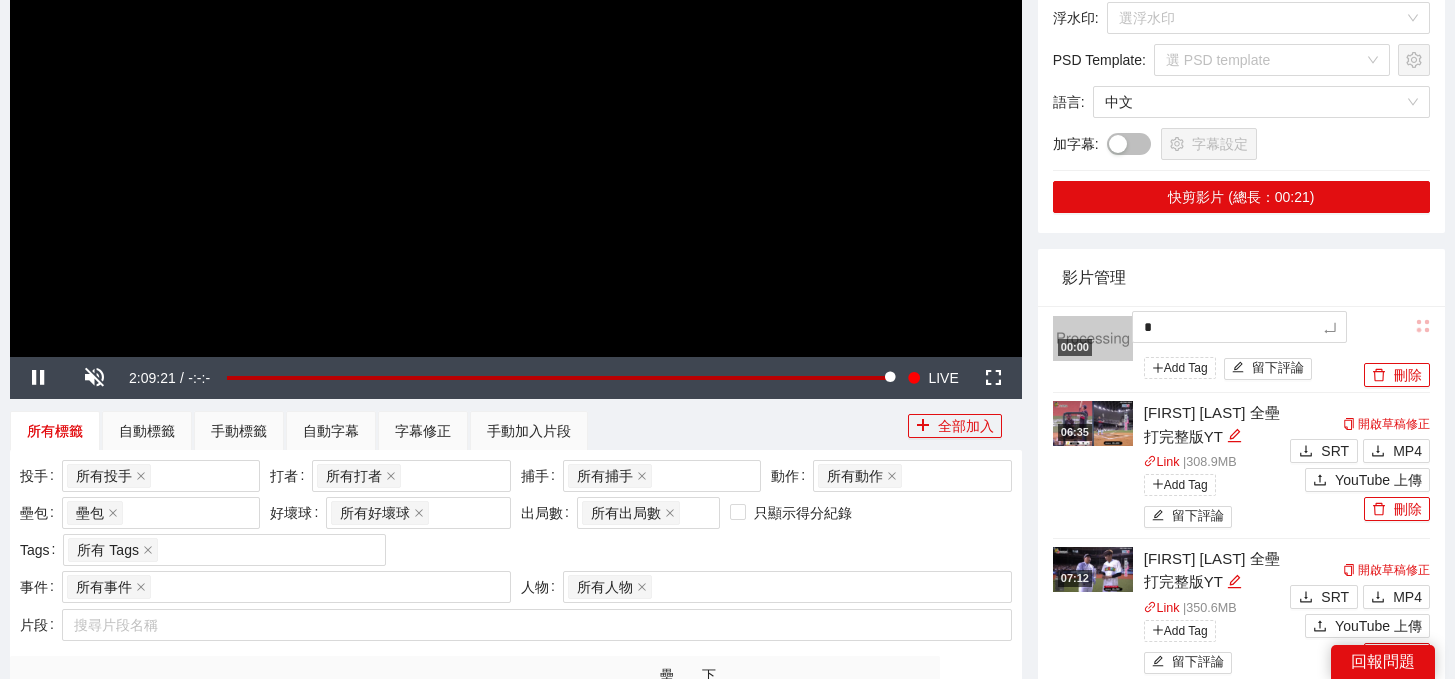 type 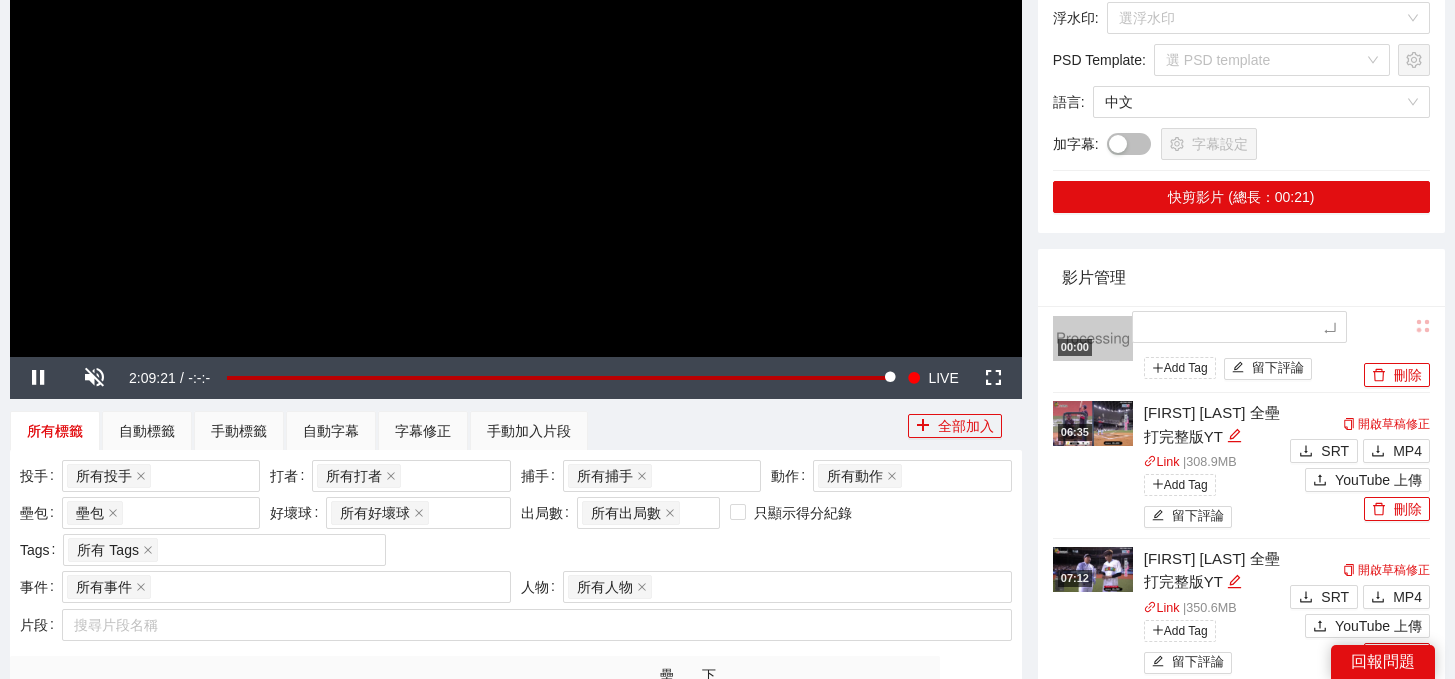 type on "*" 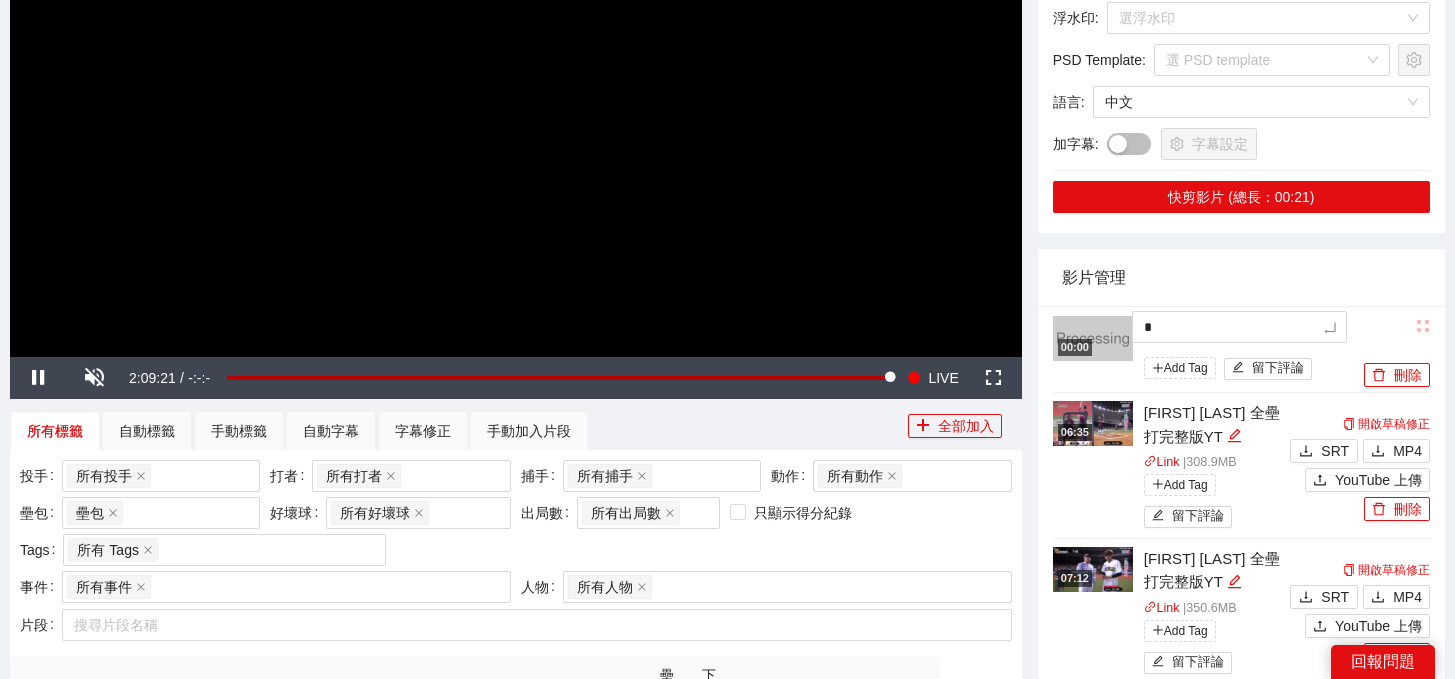 type 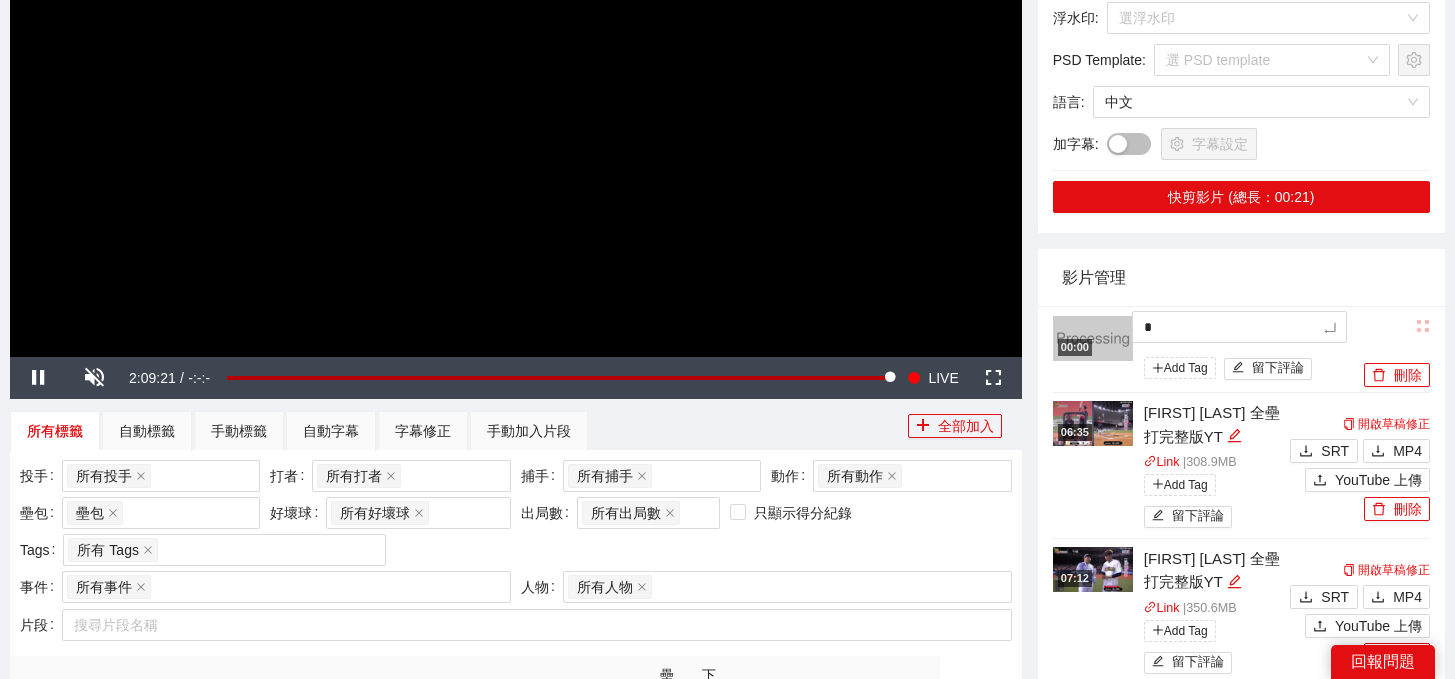 type 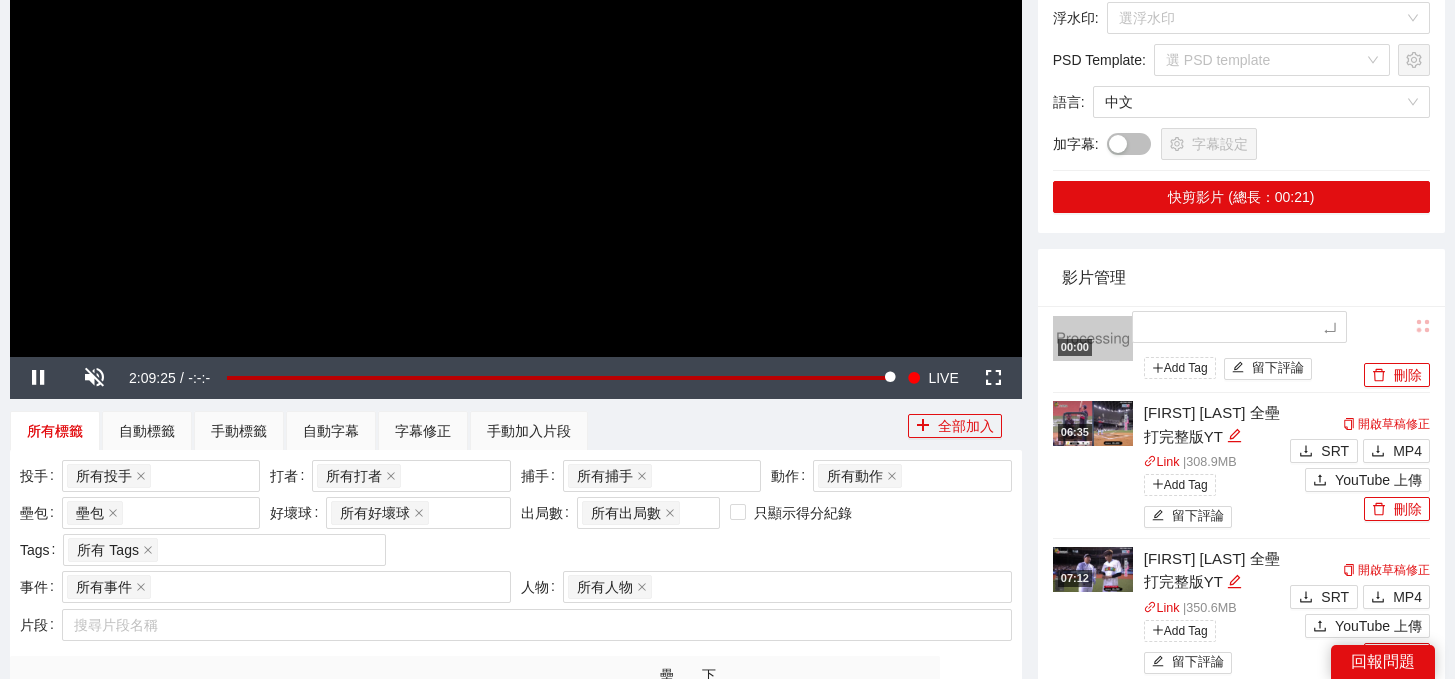 type on "*" 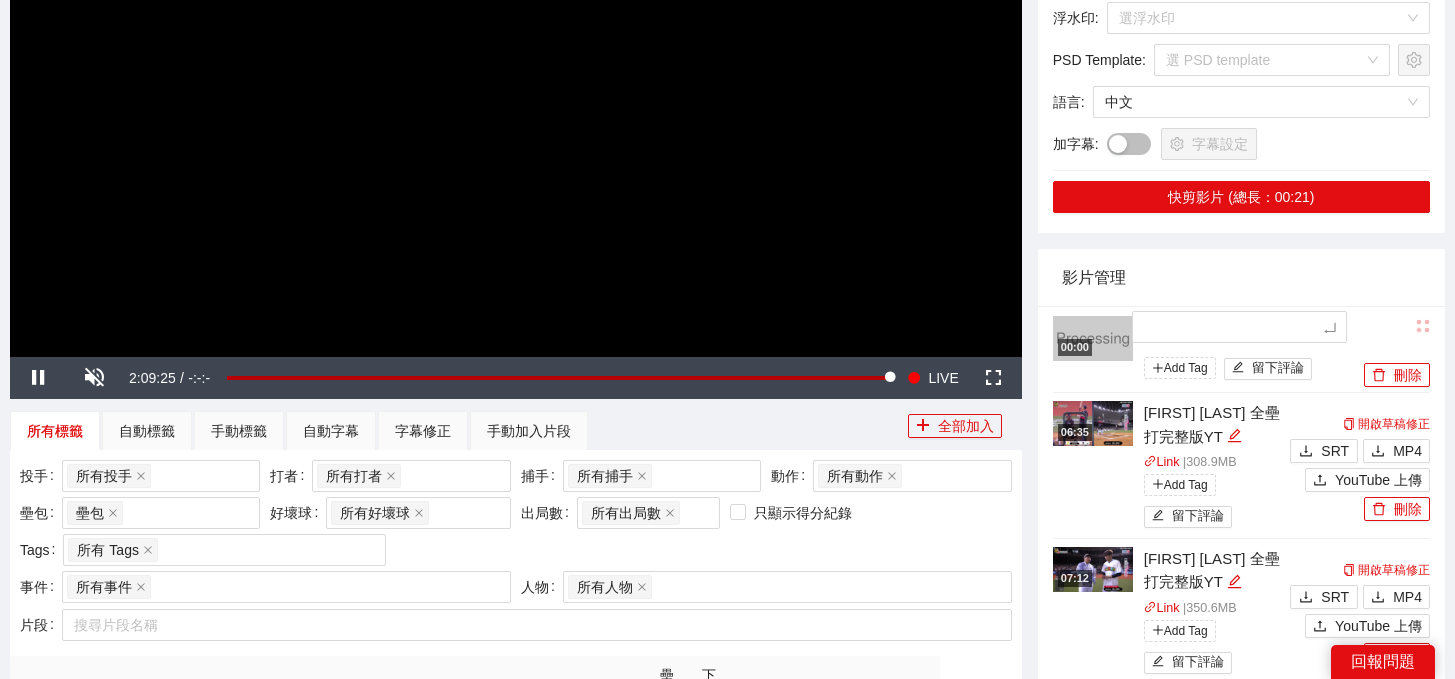 type on "*" 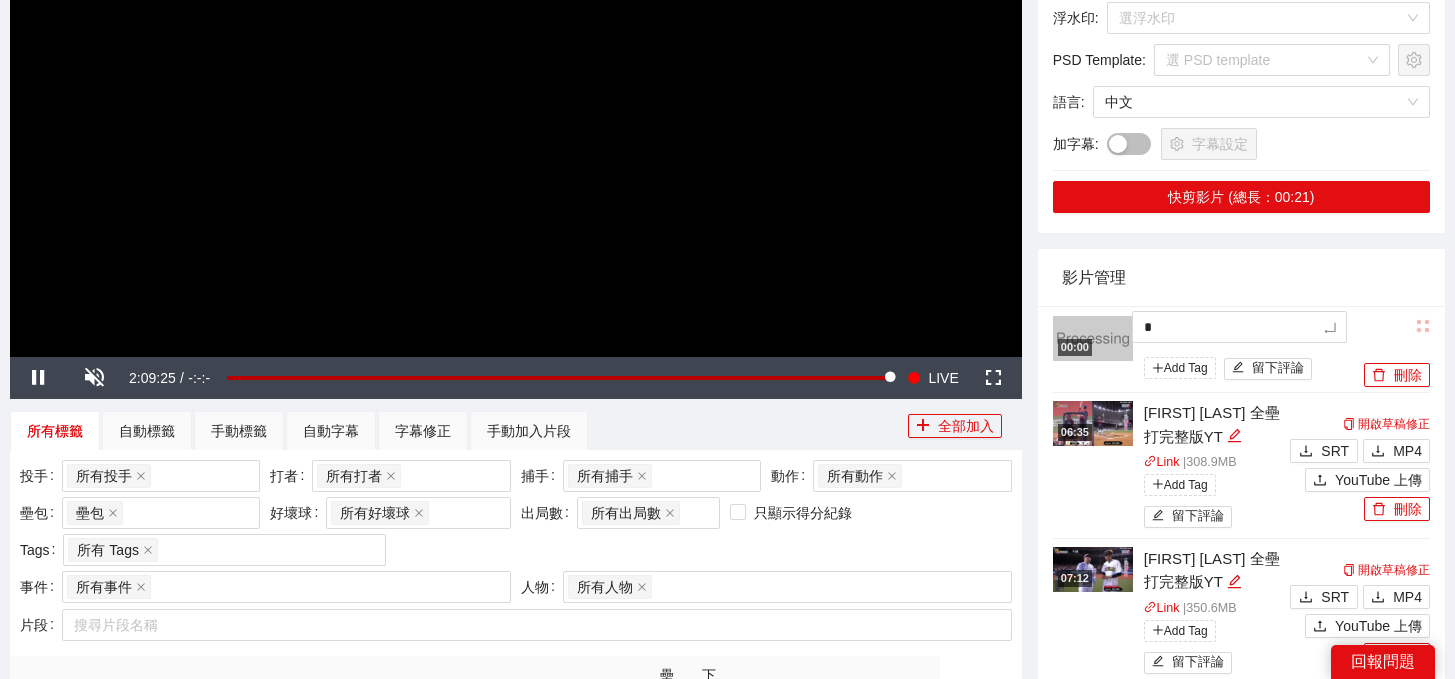 type 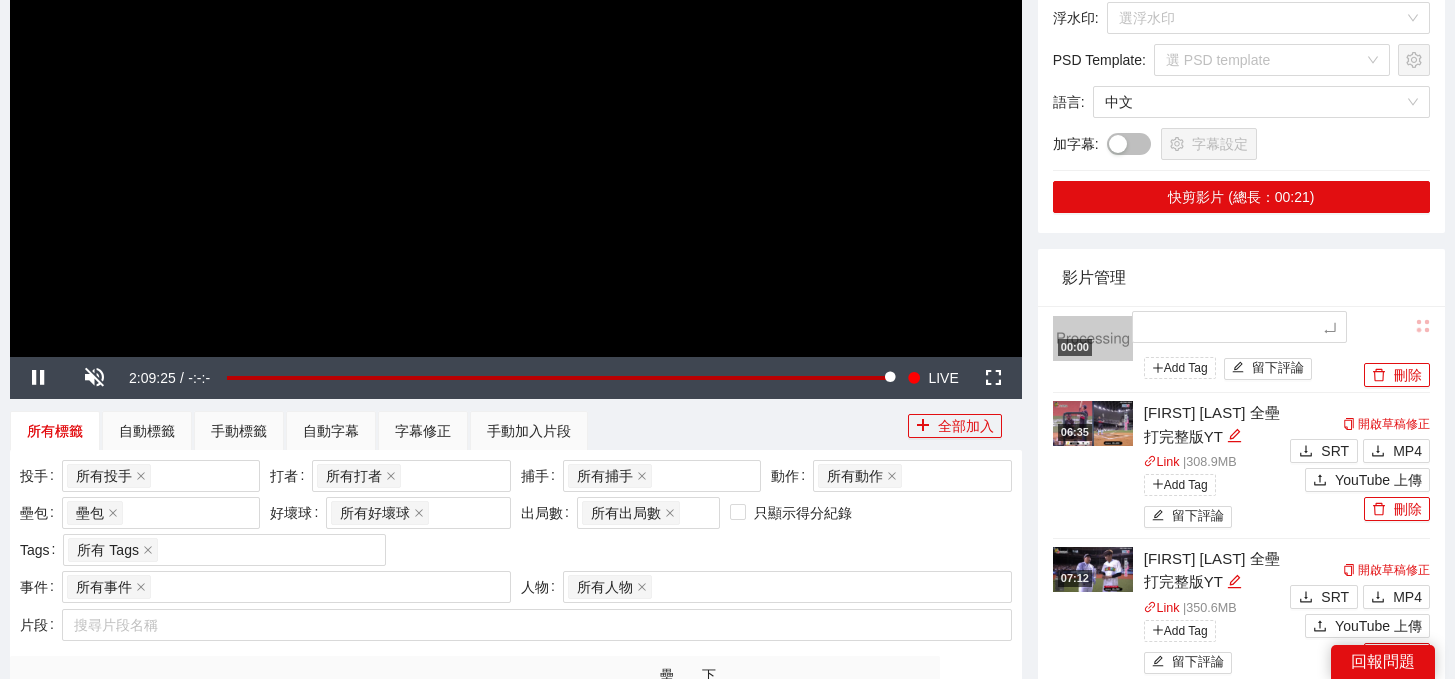 type on "*" 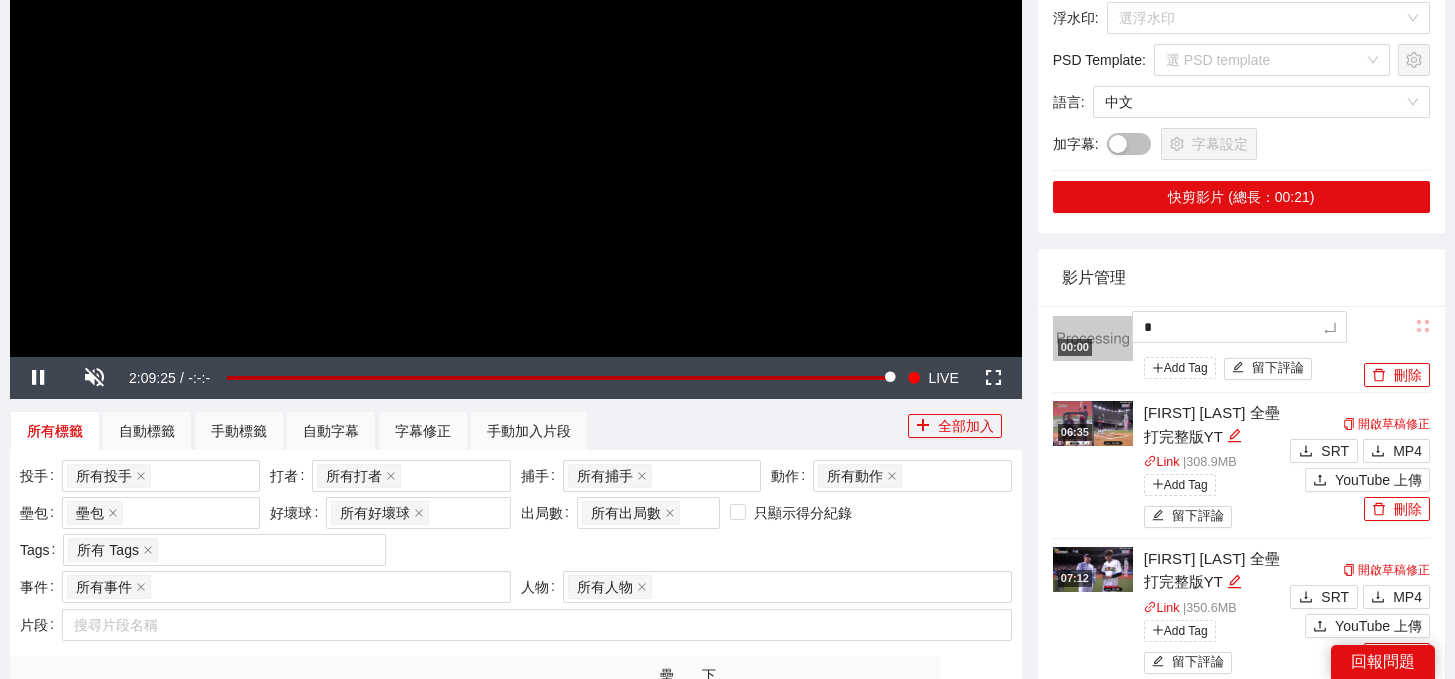 type 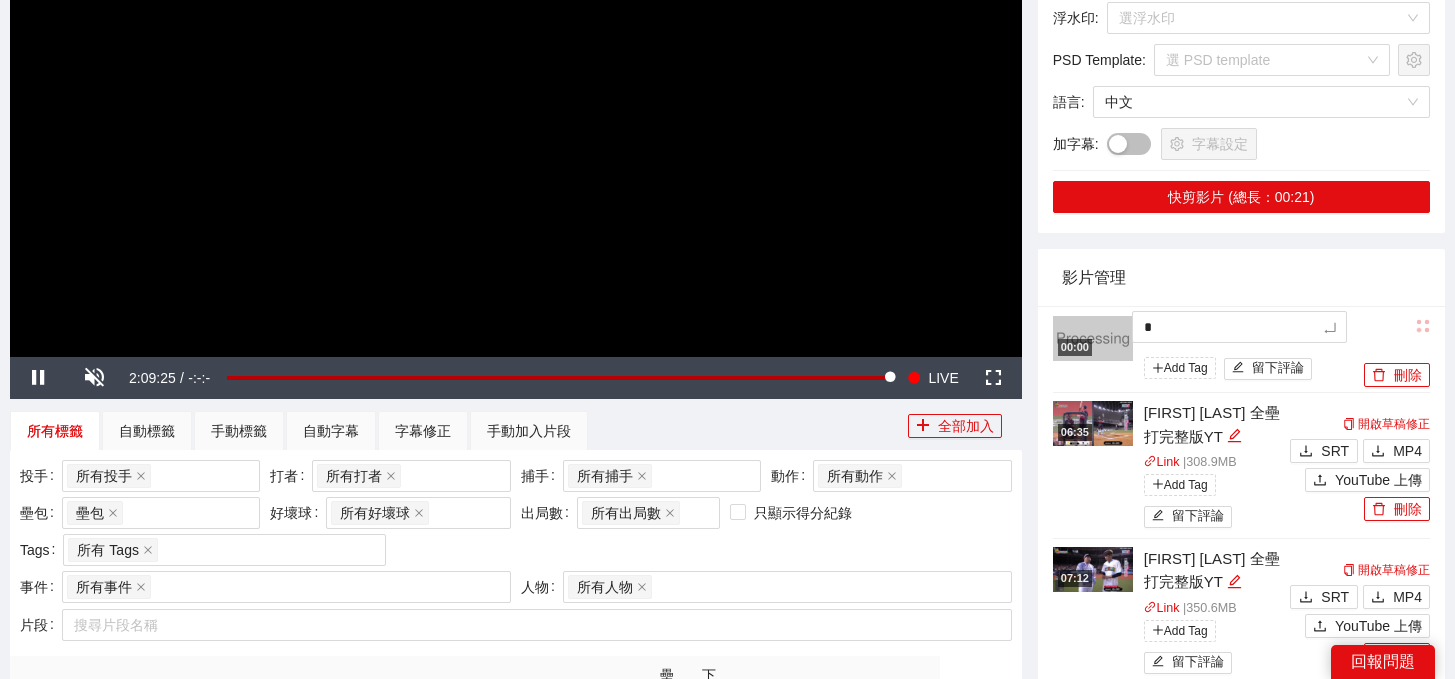 type 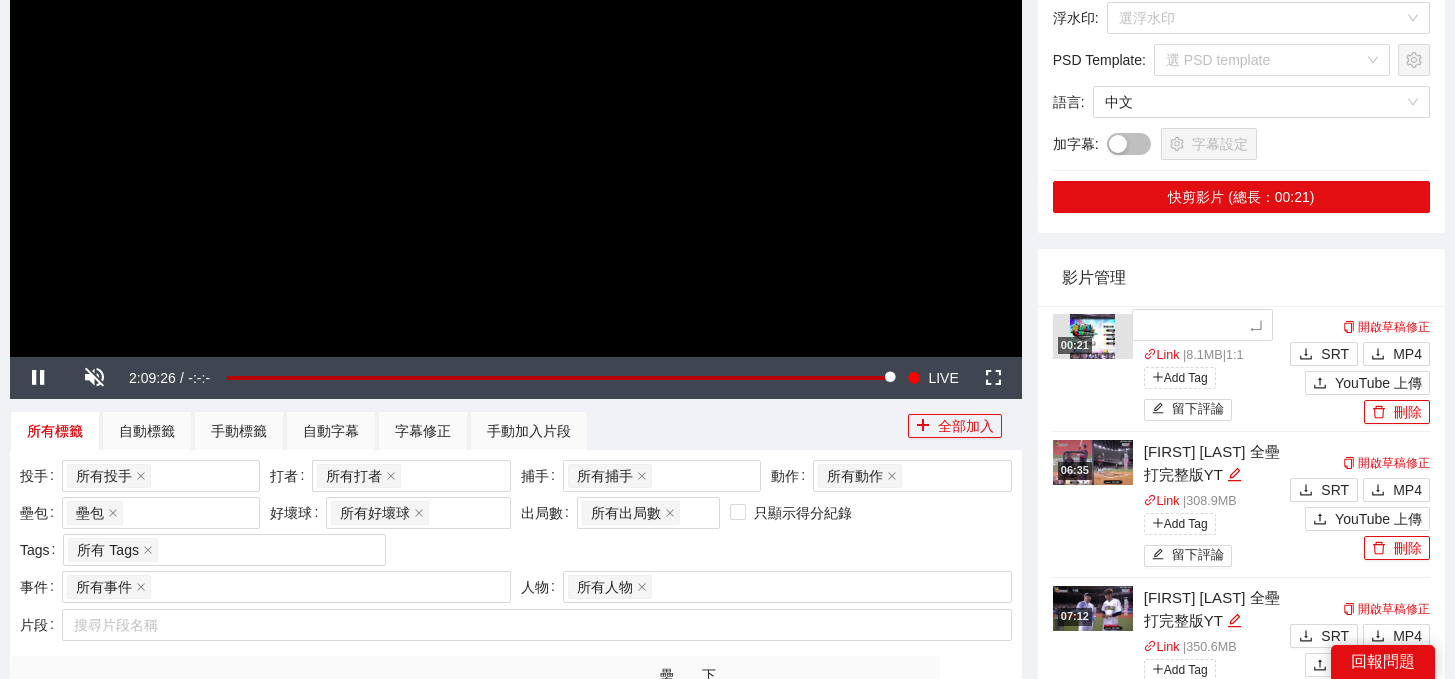 type on "*" 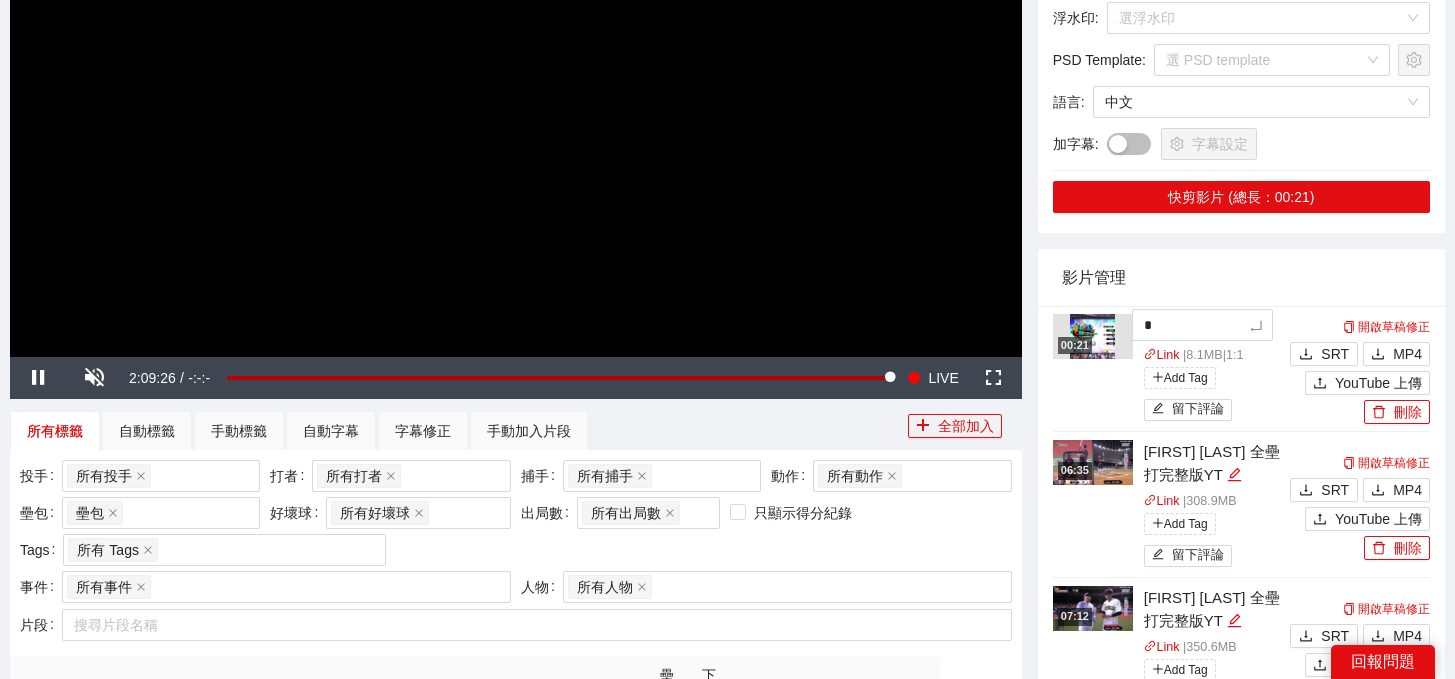 type 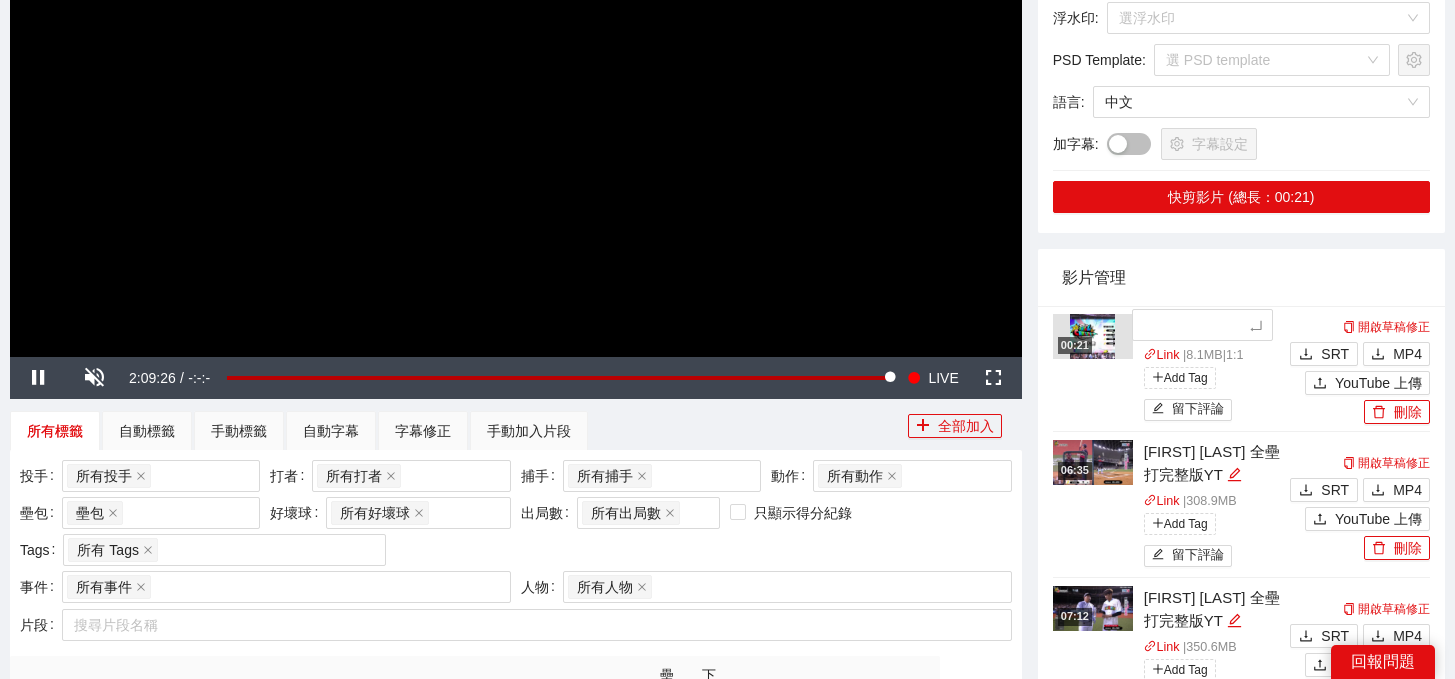 type on "*" 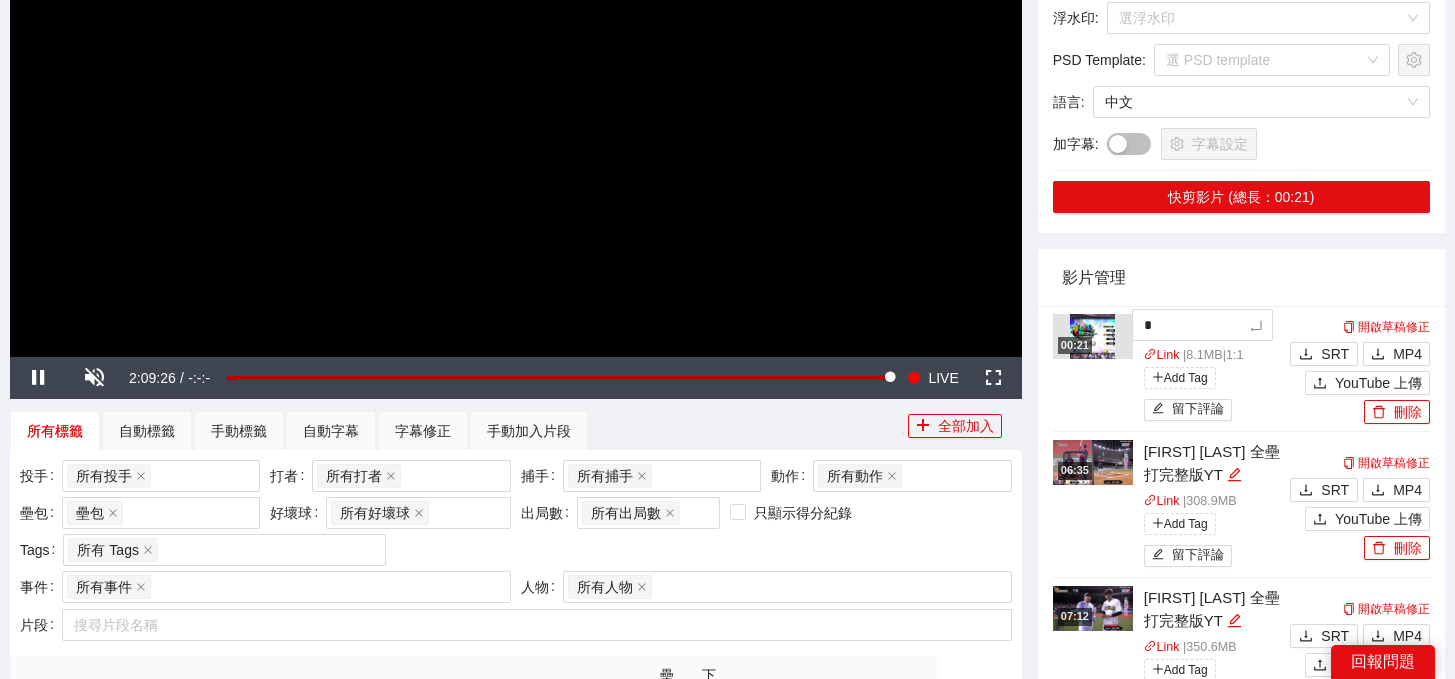 type 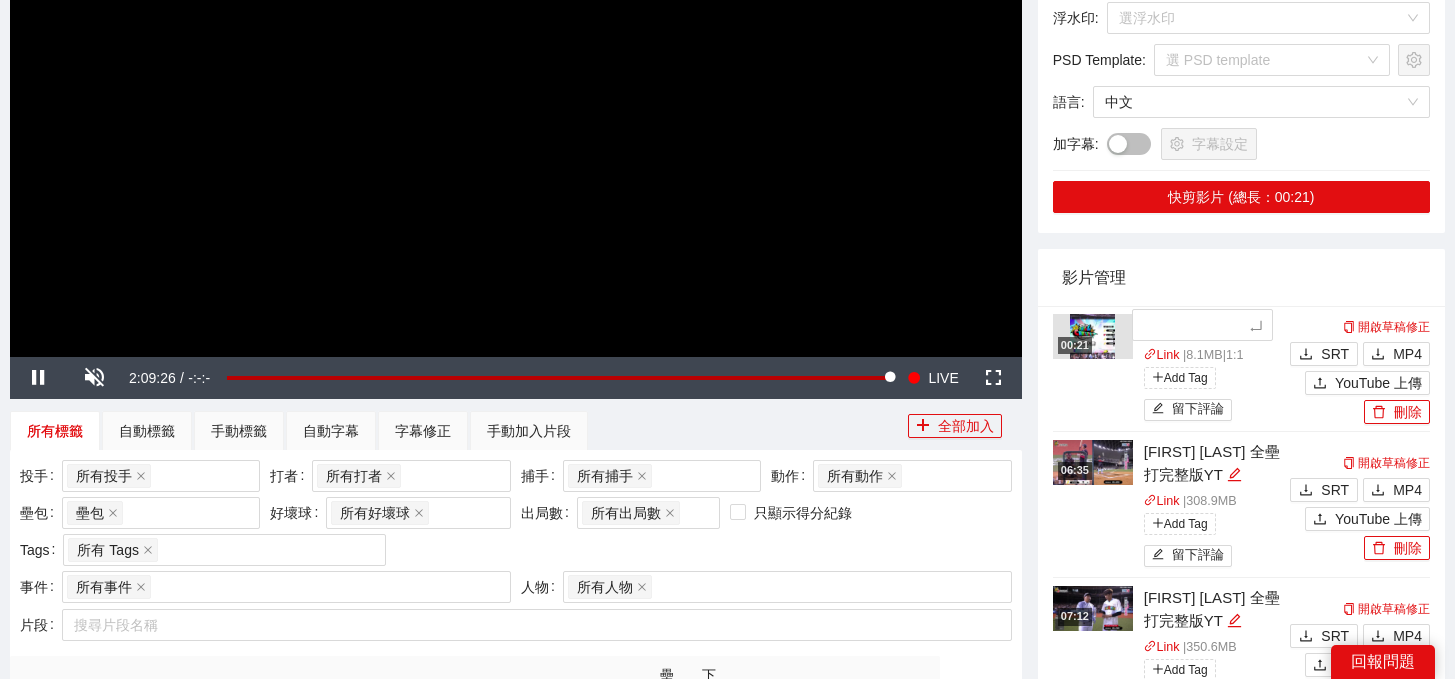 type on "*" 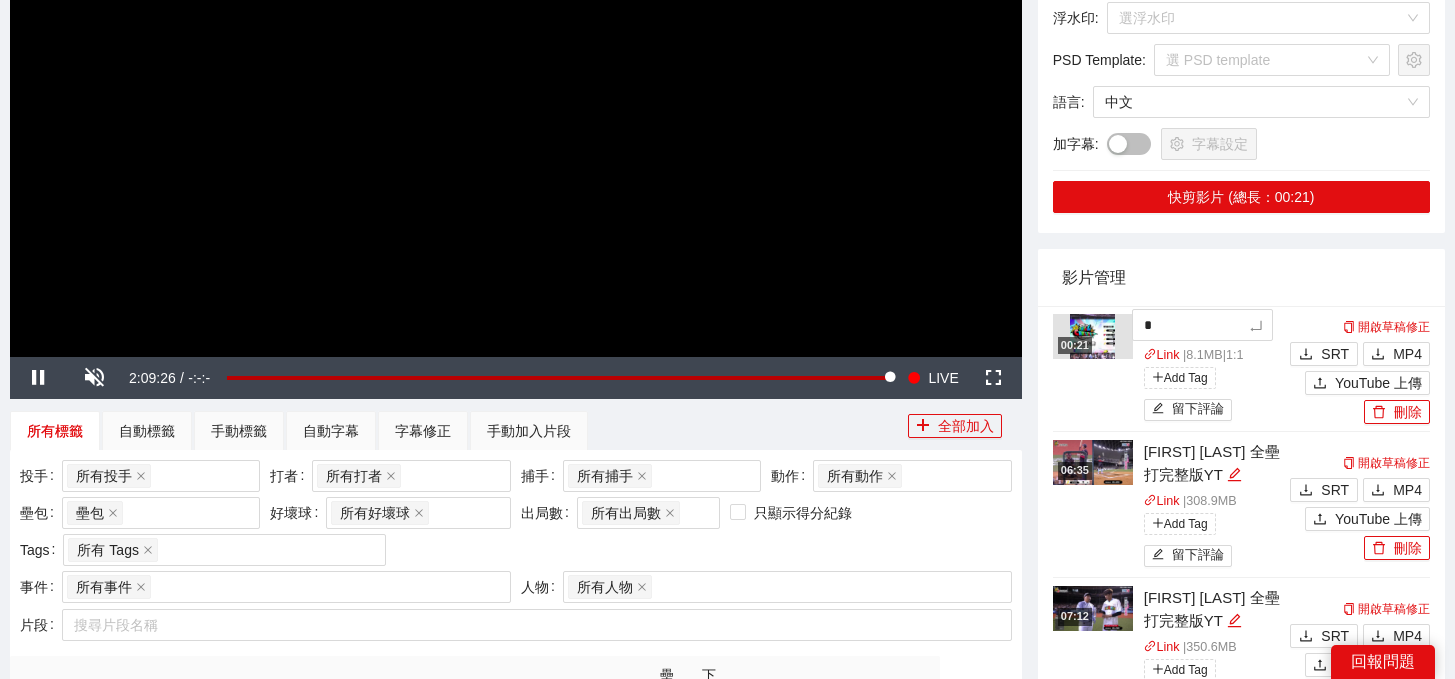 type 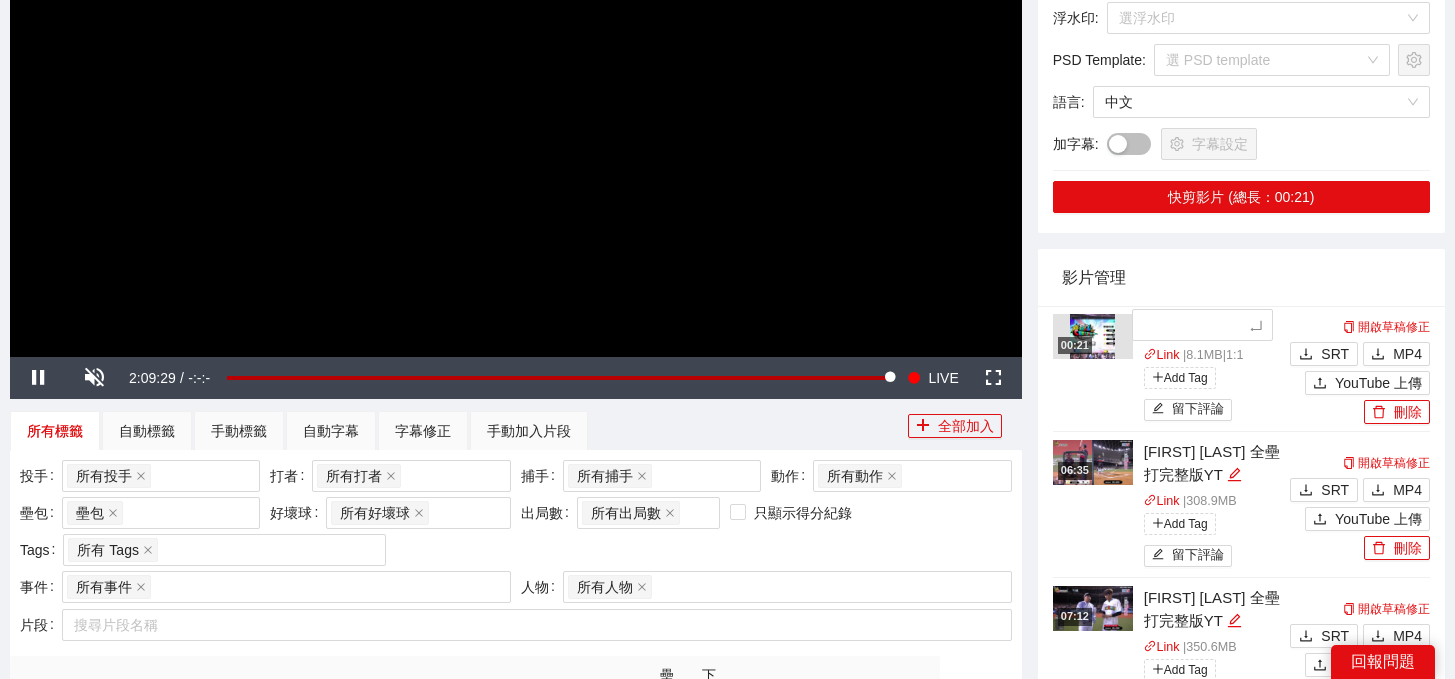 type on "*" 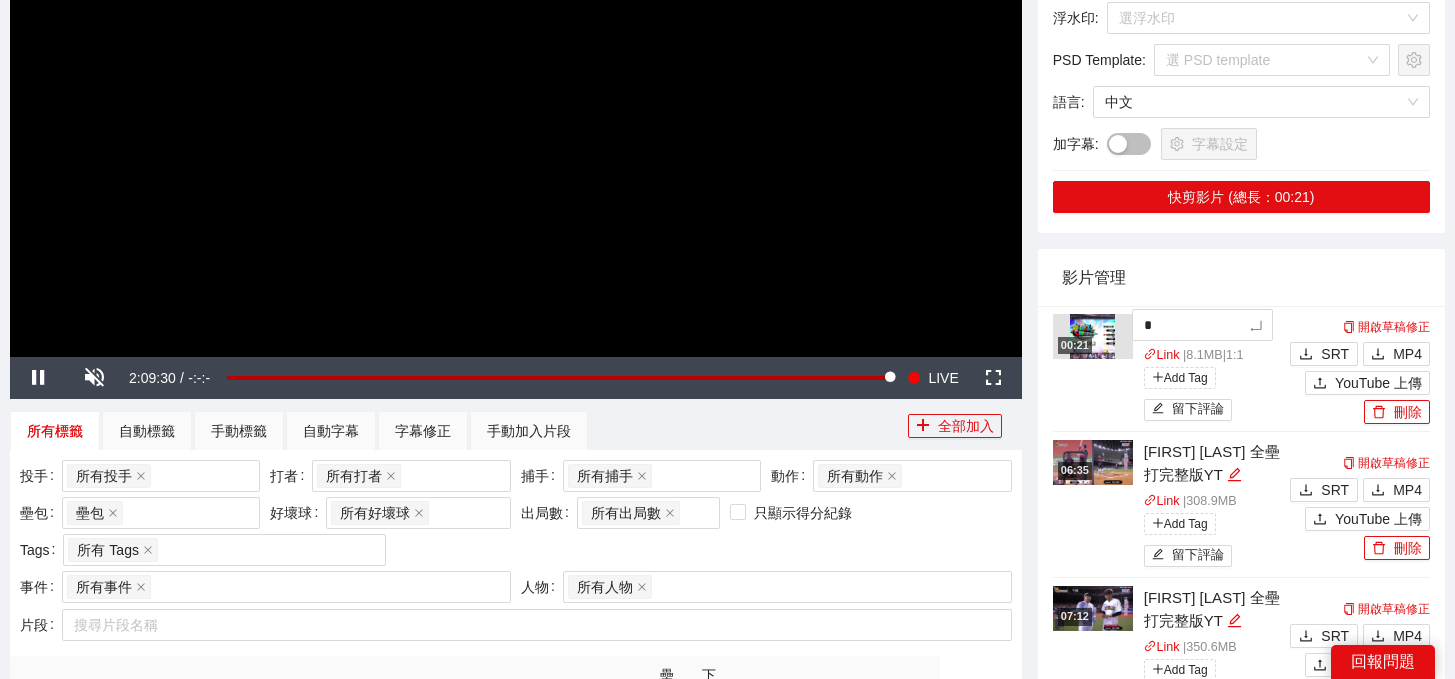 type on "**" 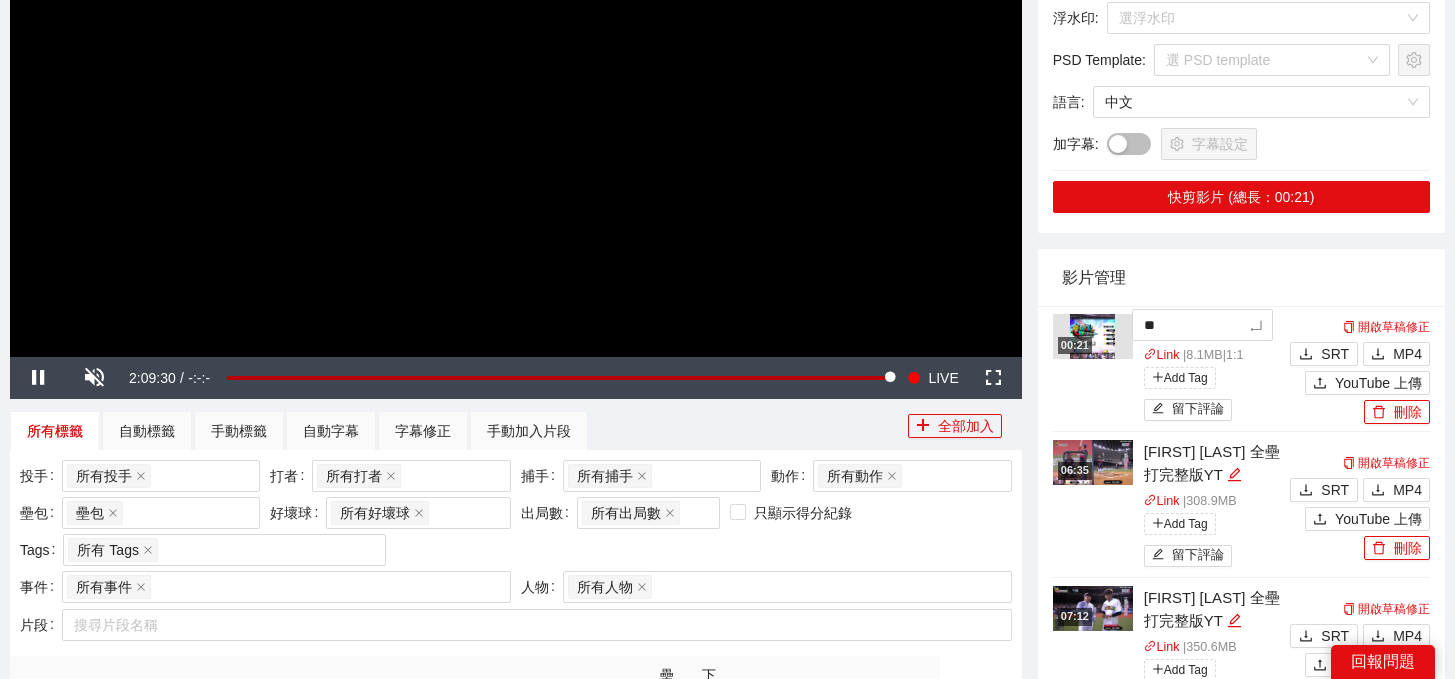 type on "***" 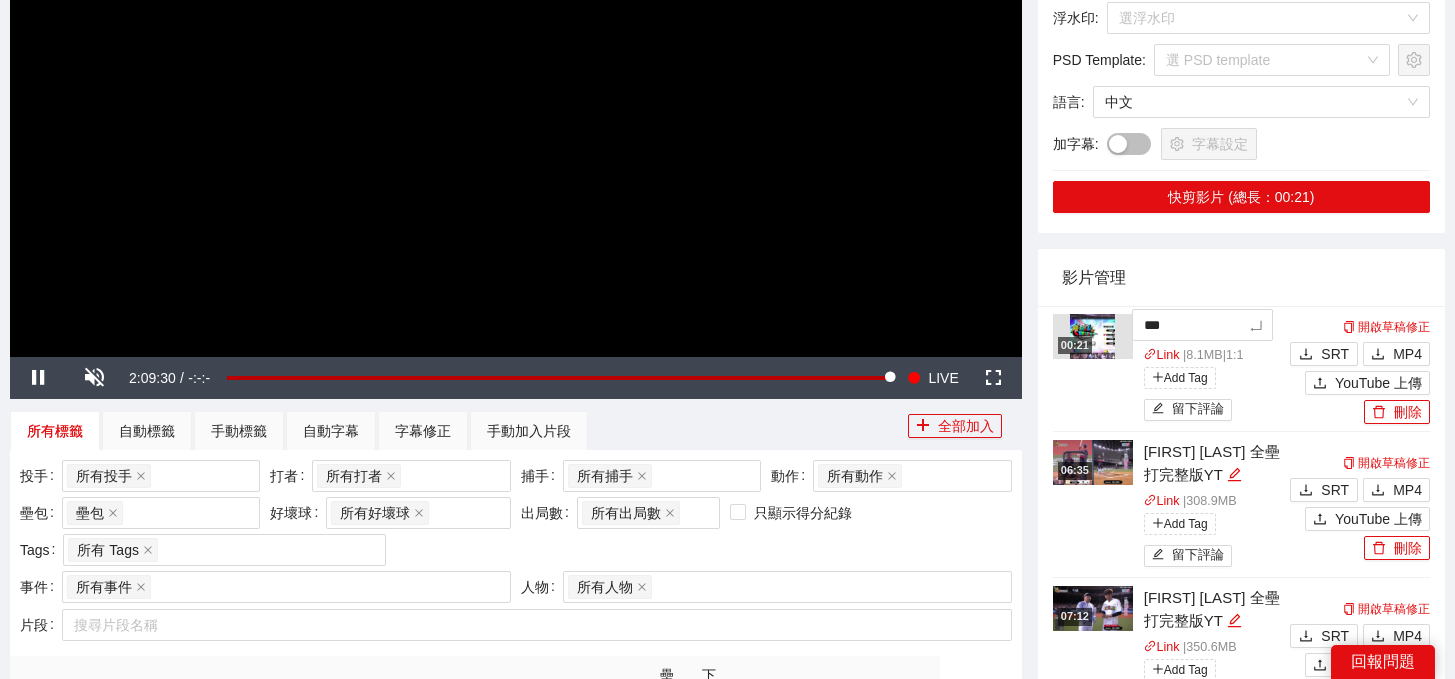 type on "*" 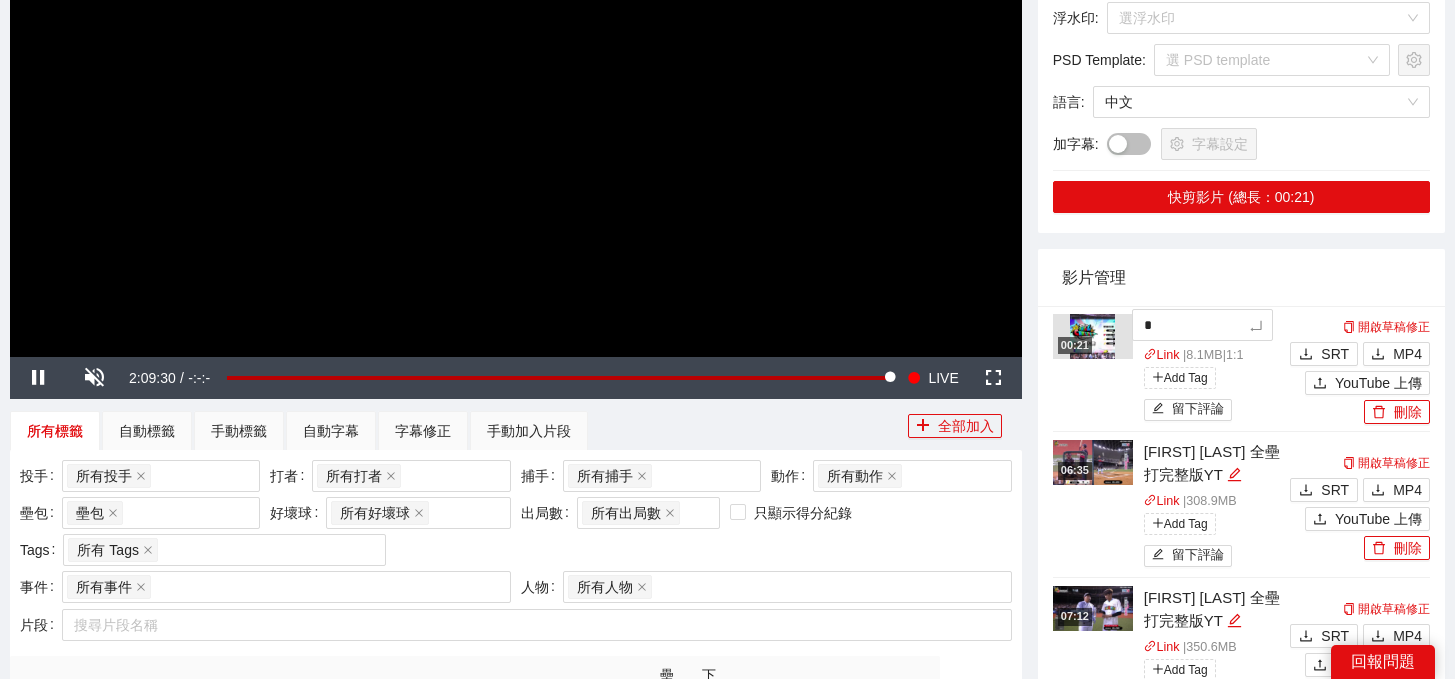 type on "**" 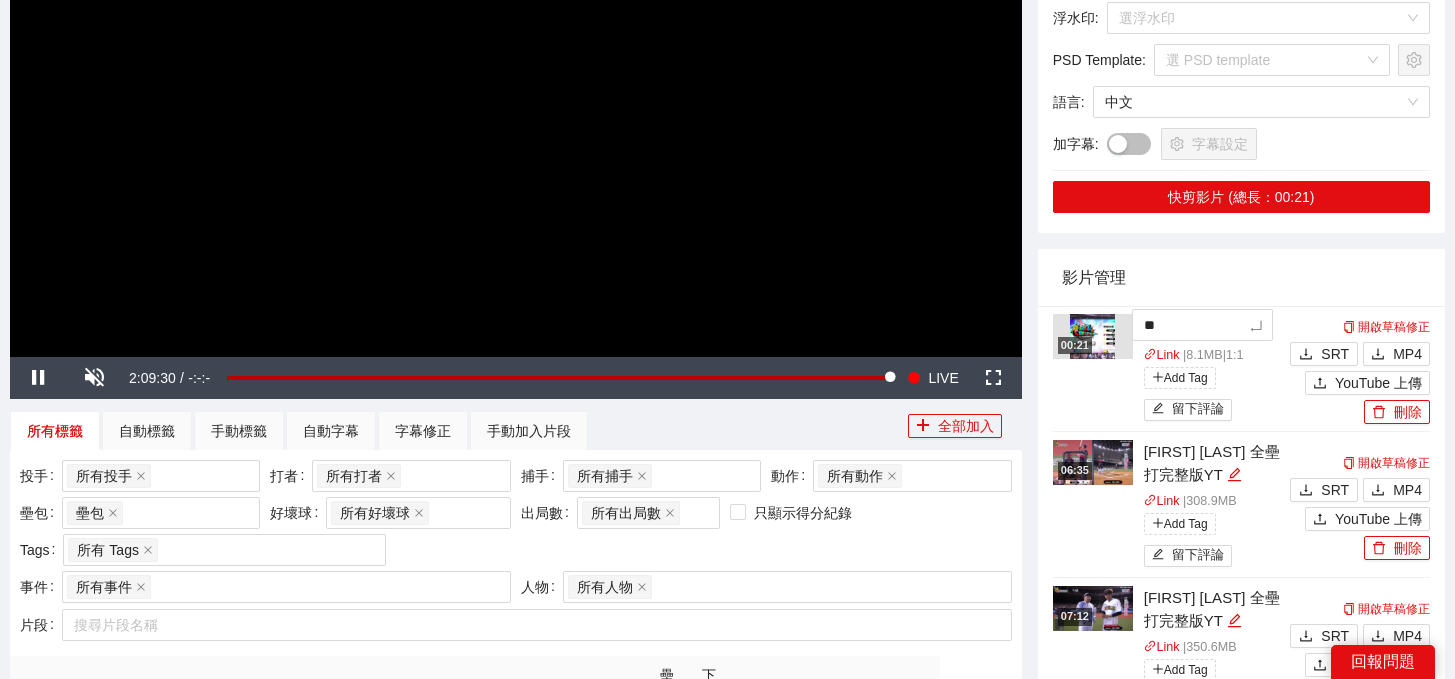 type on "***" 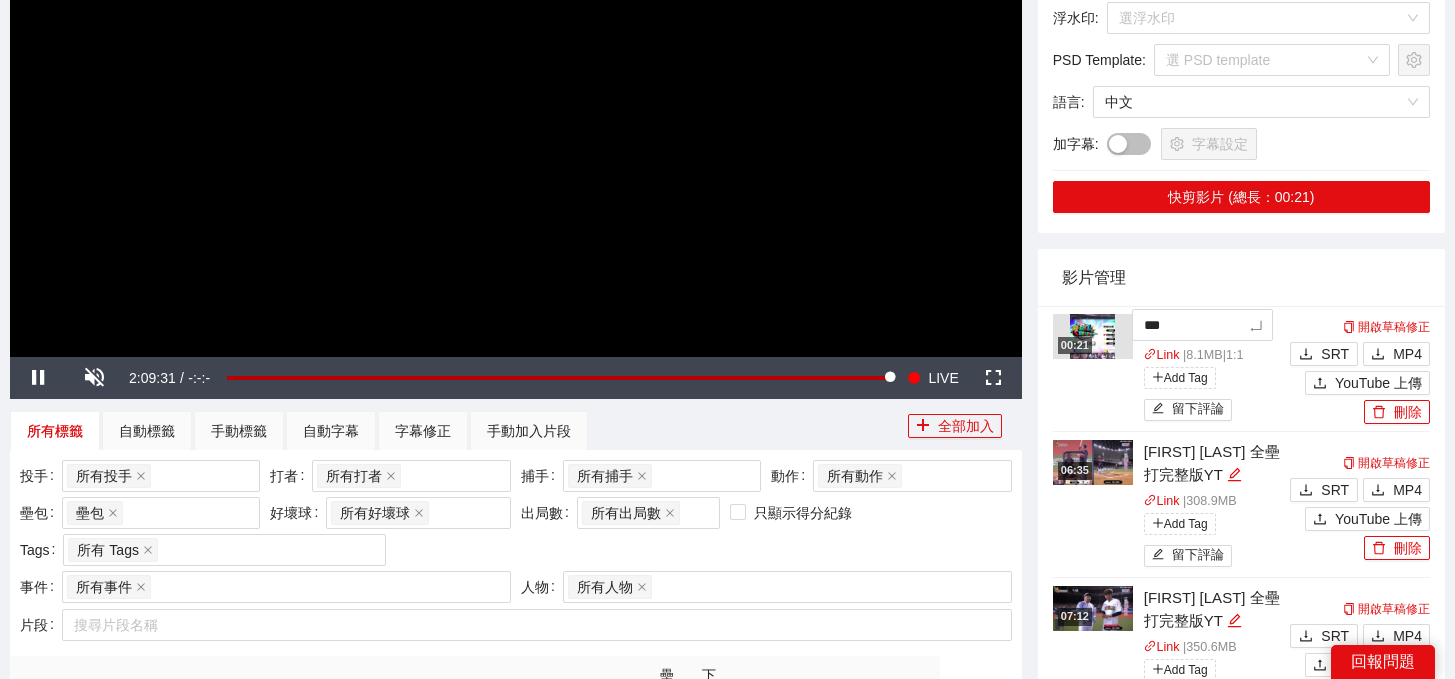 type on "****" 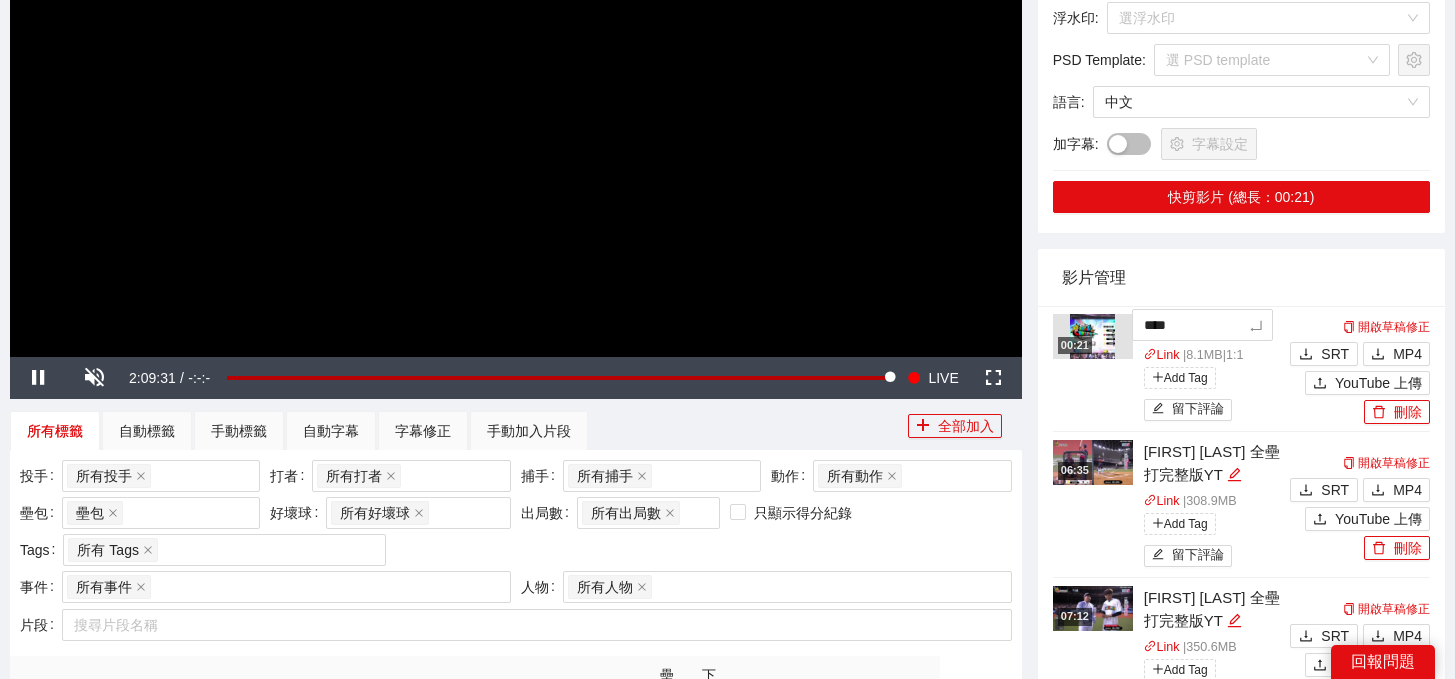 type on "**" 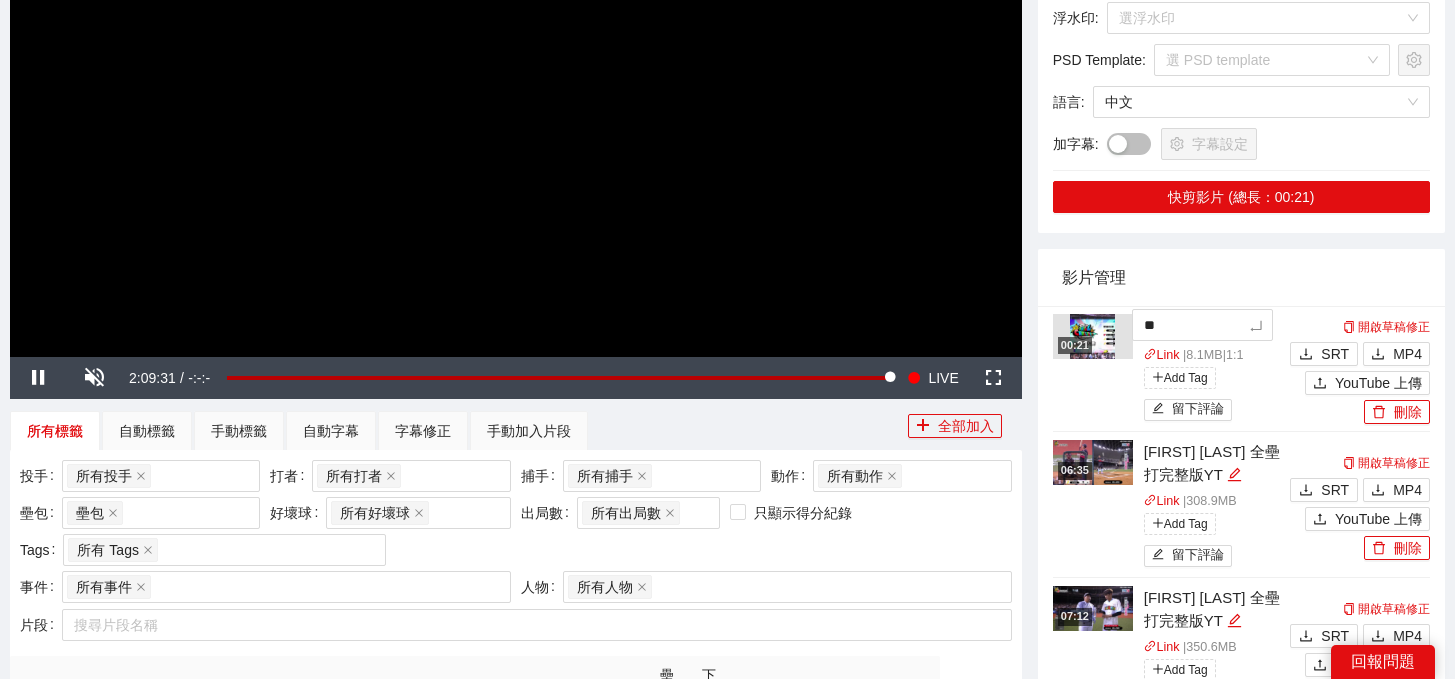 type on "***" 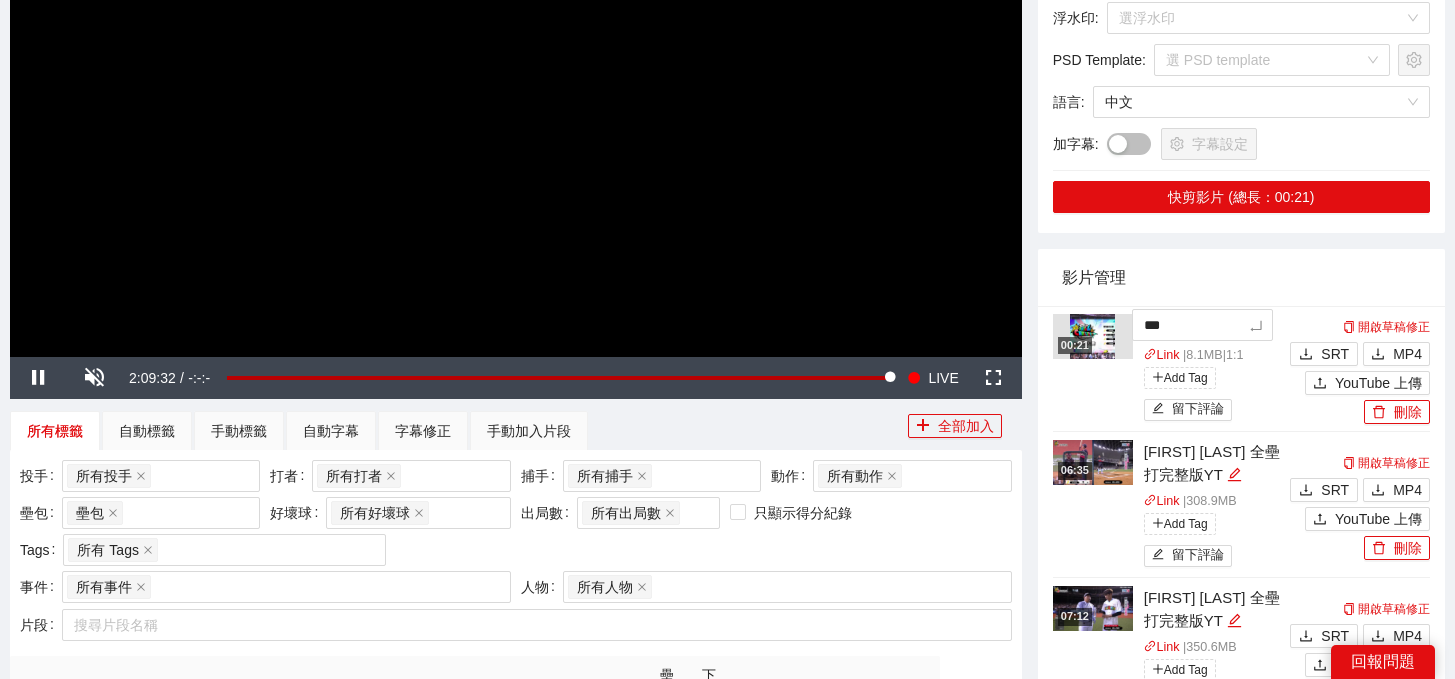 type on "****" 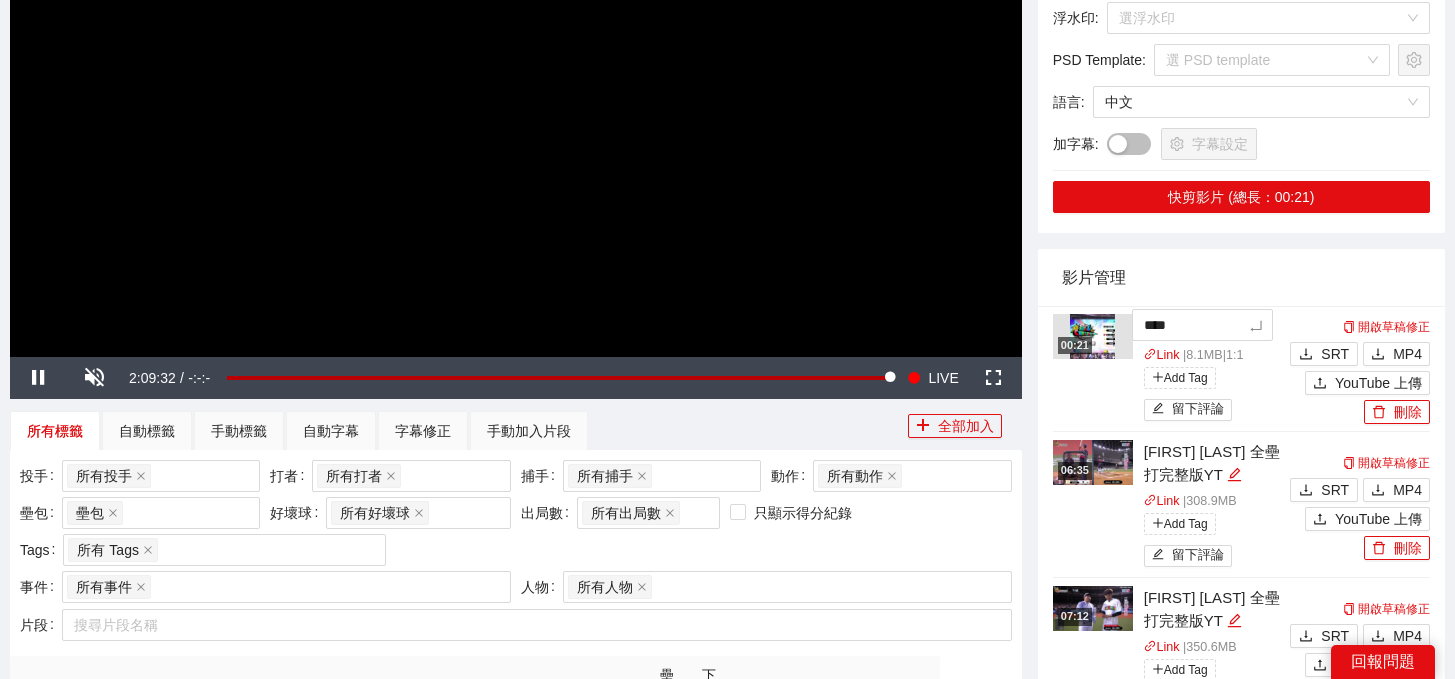 type on "***" 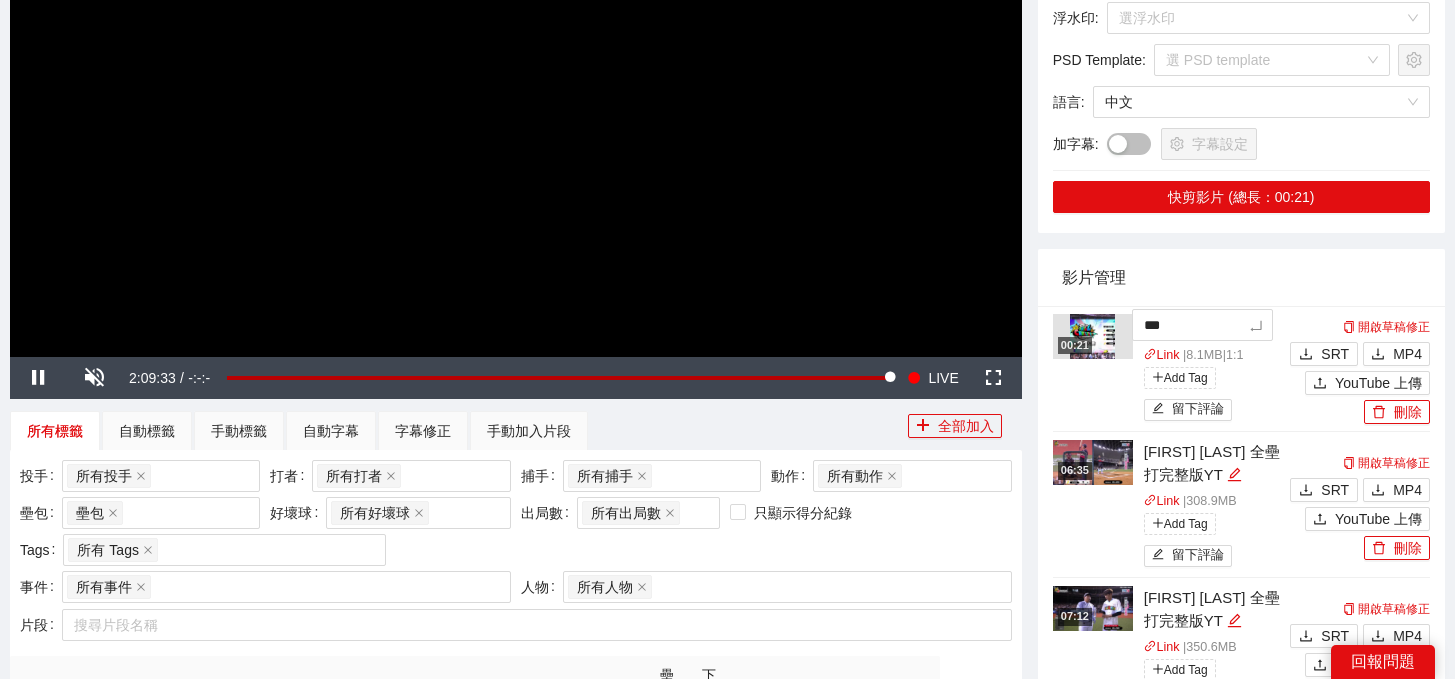 type on "**" 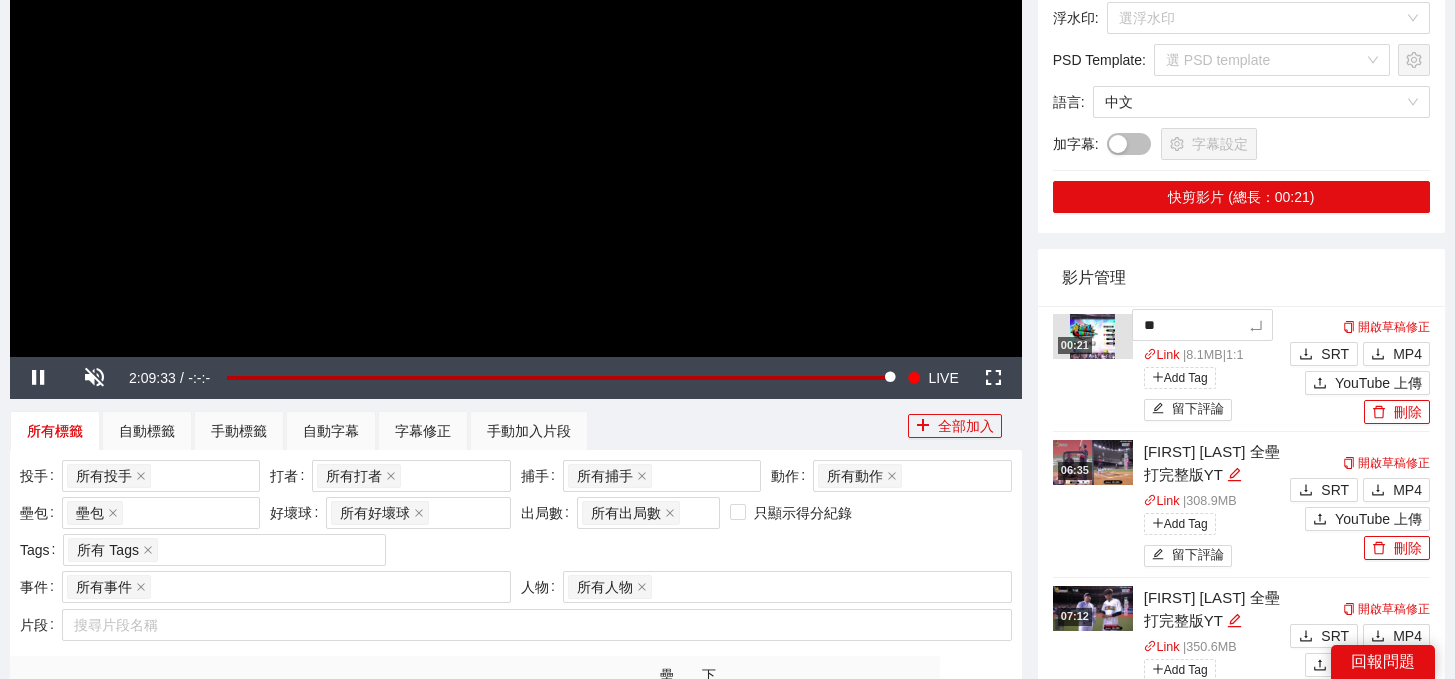type on "*" 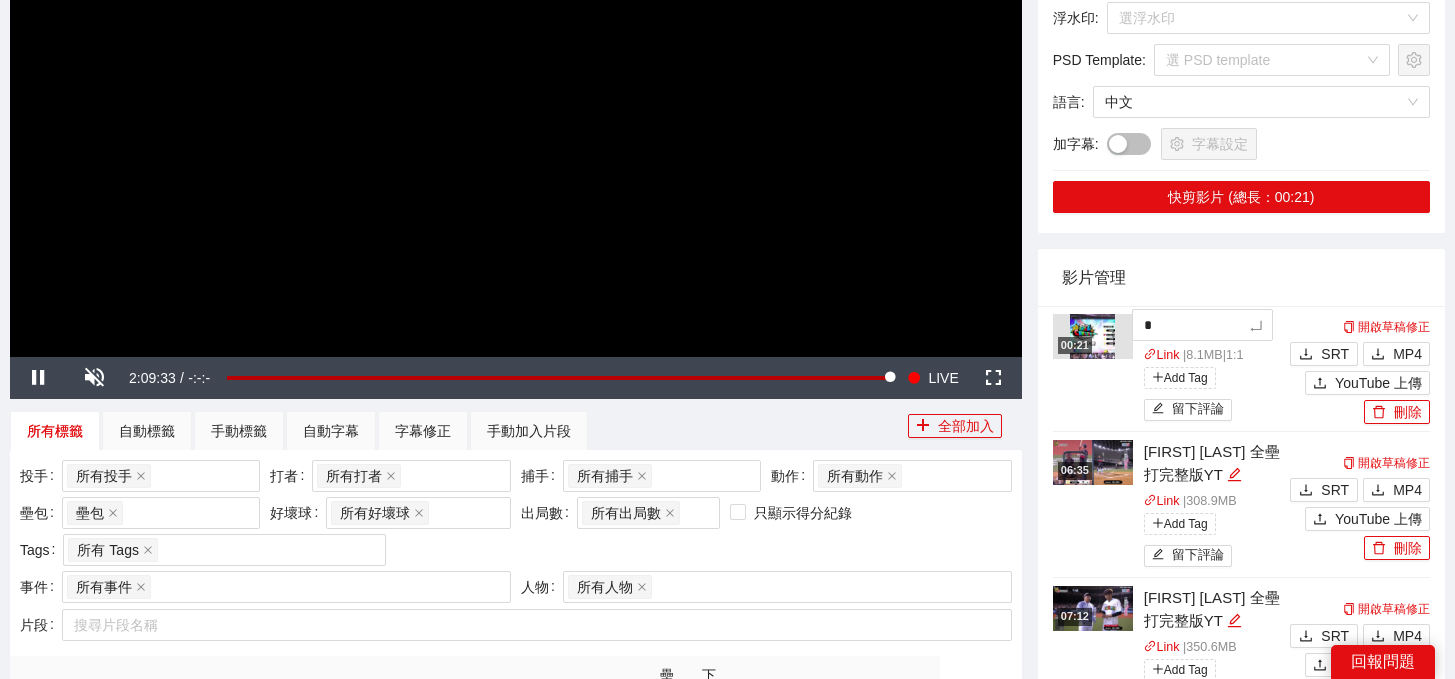 type 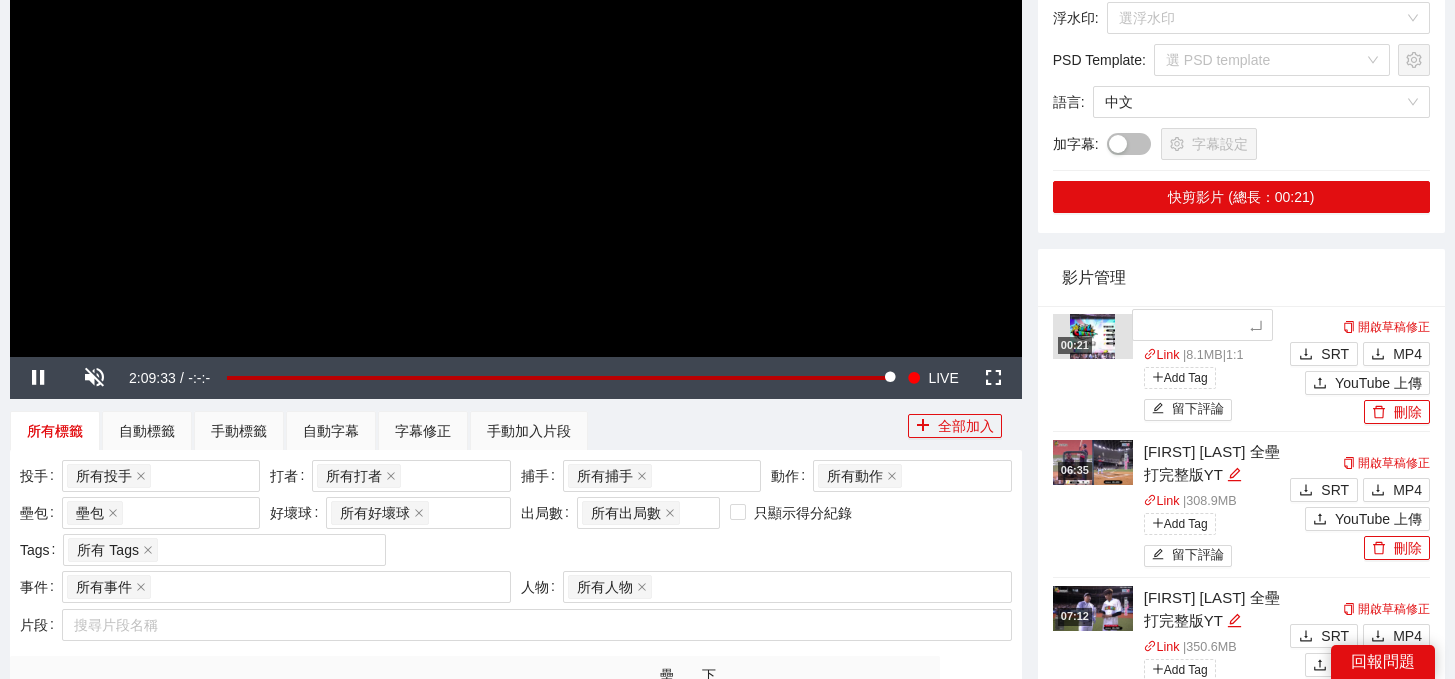 type on "*" 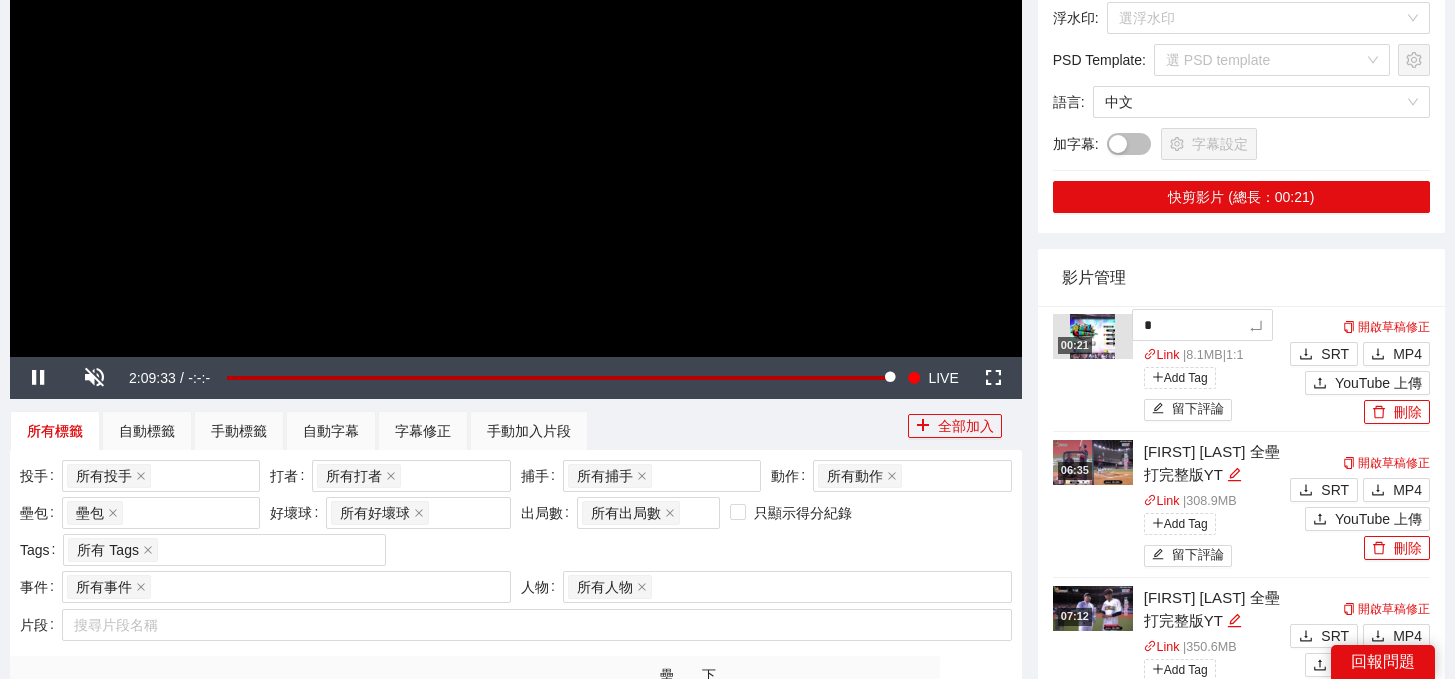 type 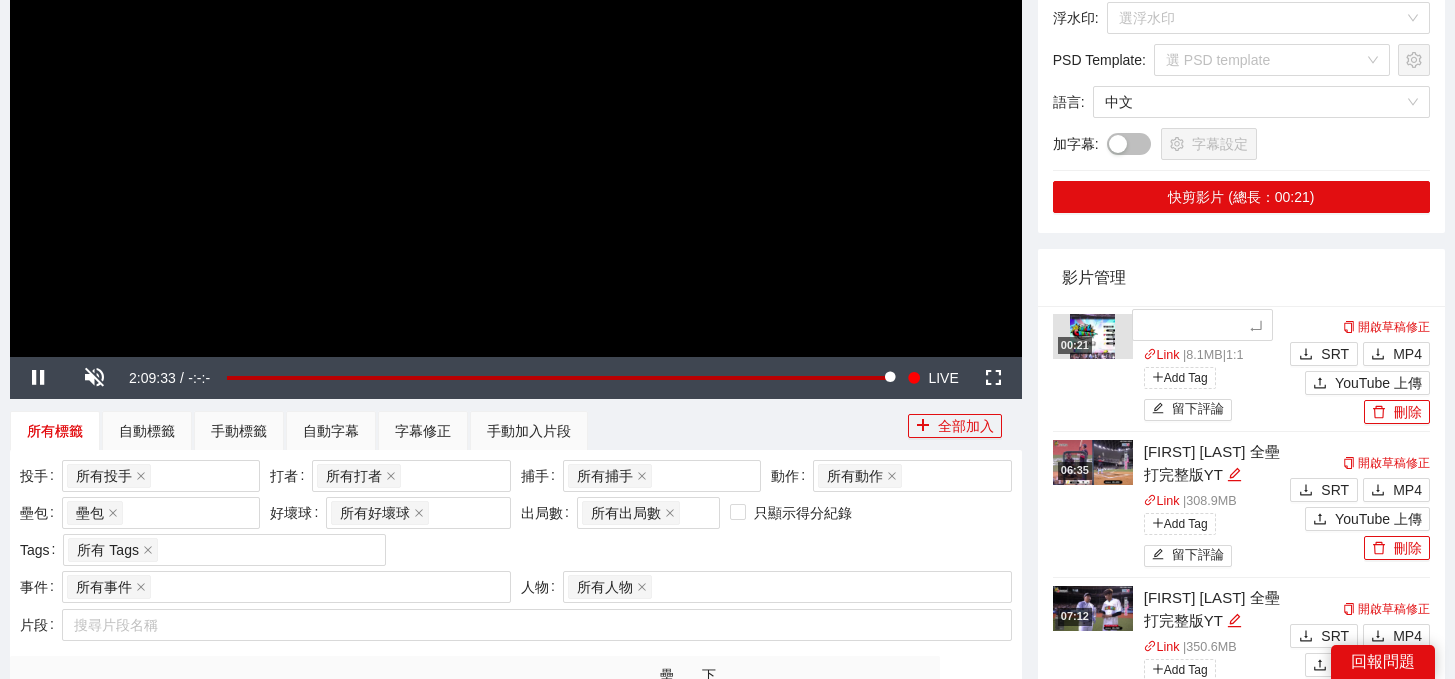 type on "*" 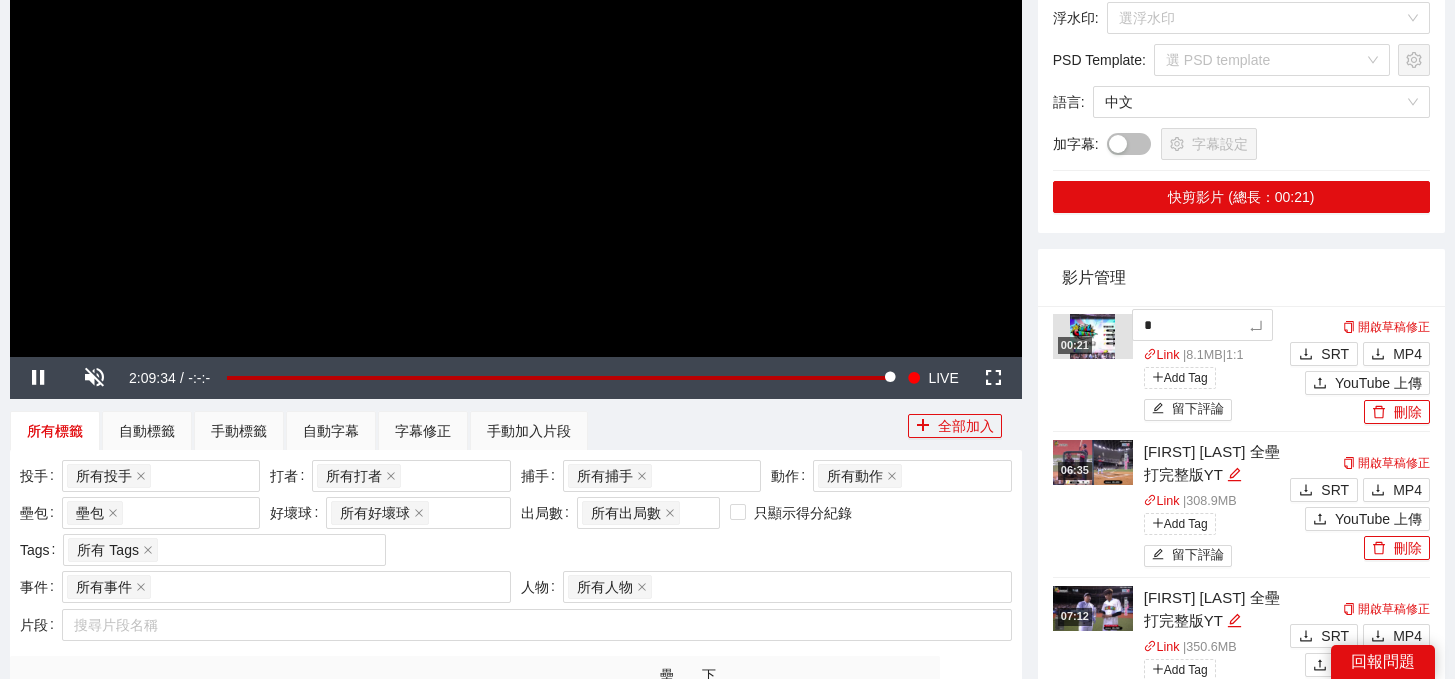 type 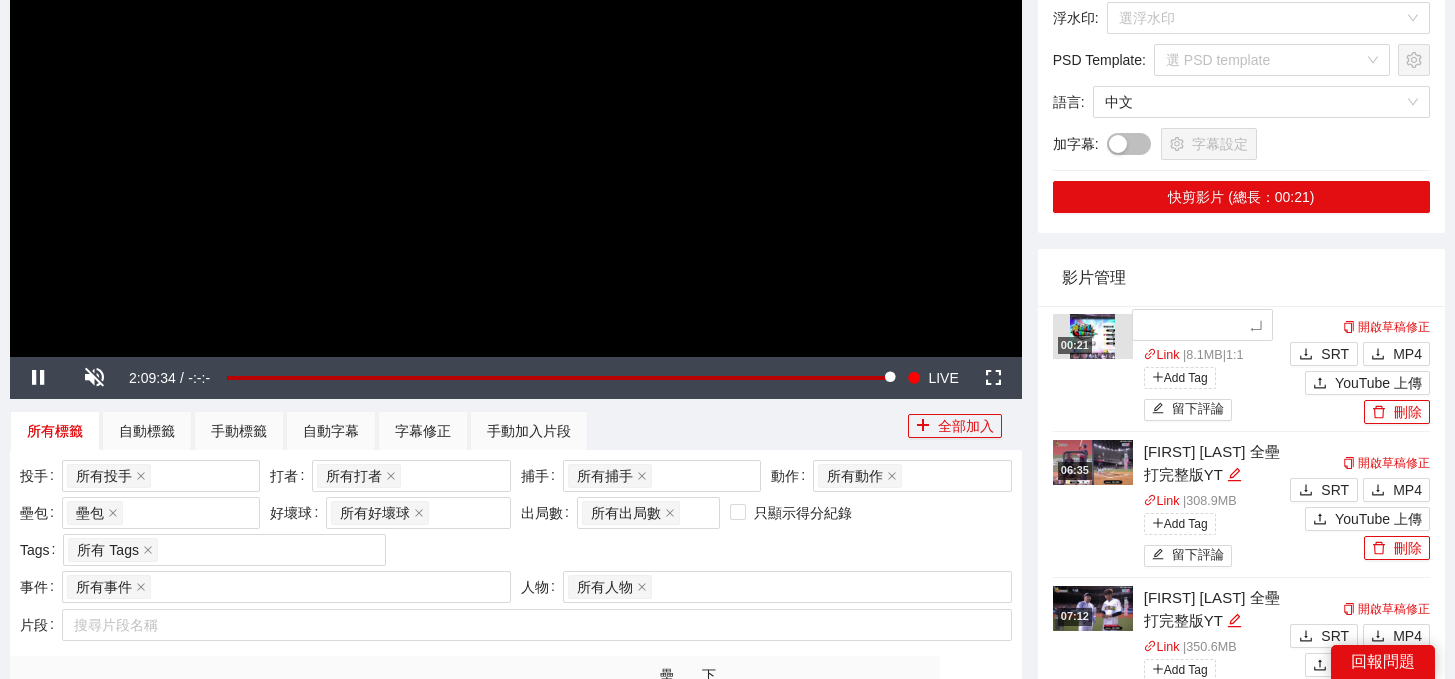 type on "*" 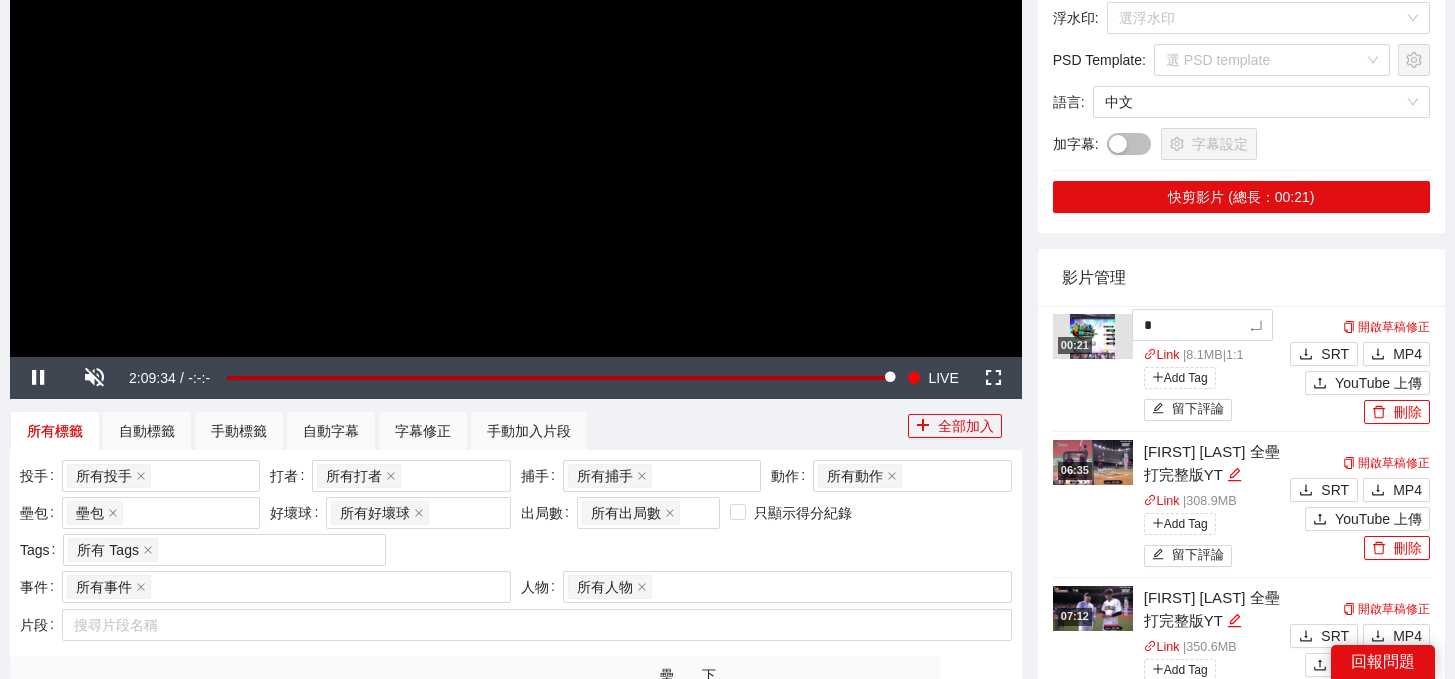 type on "**" 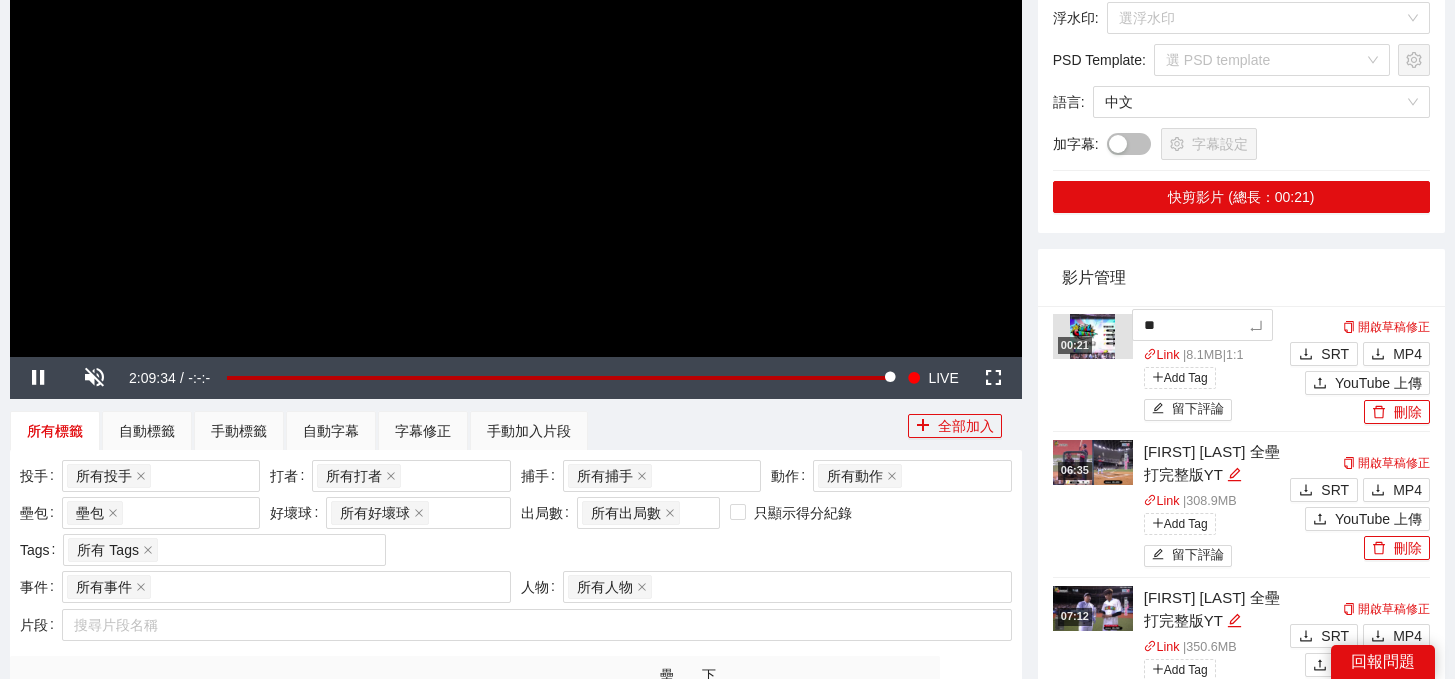 type on "***" 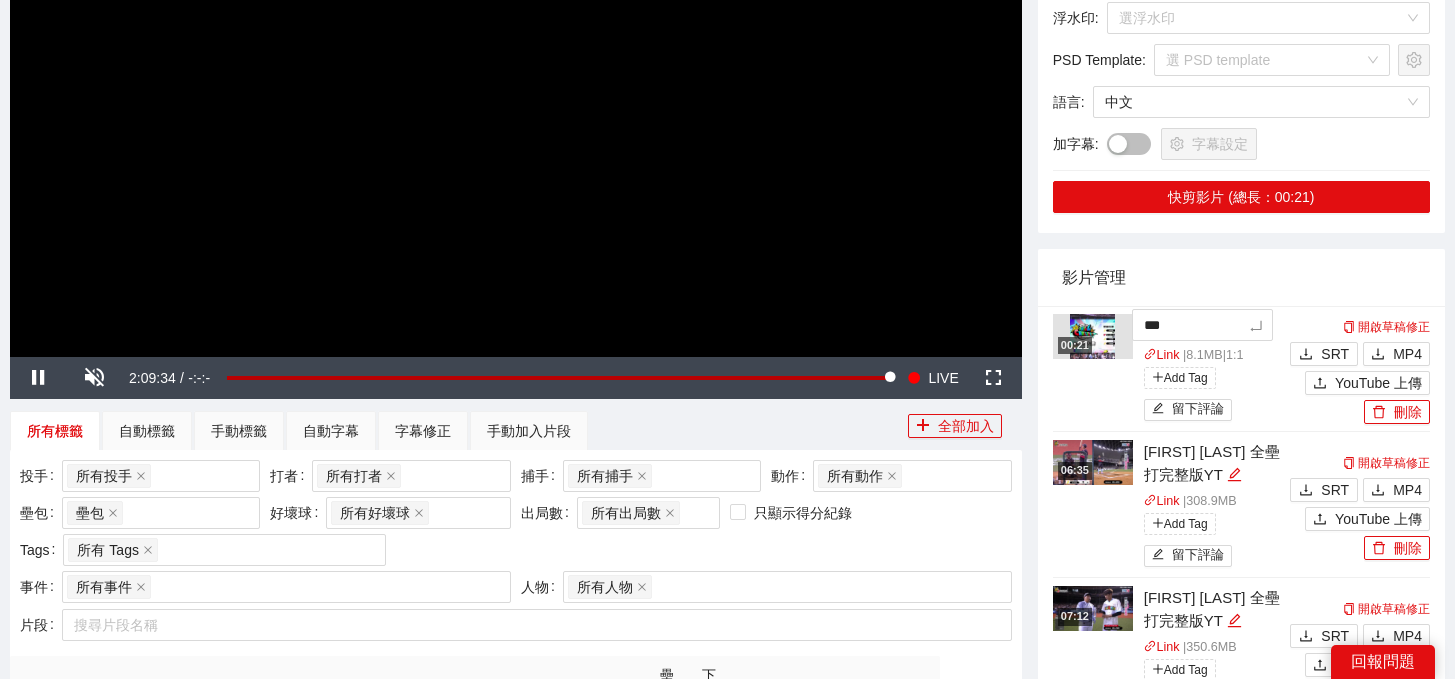 type on "*" 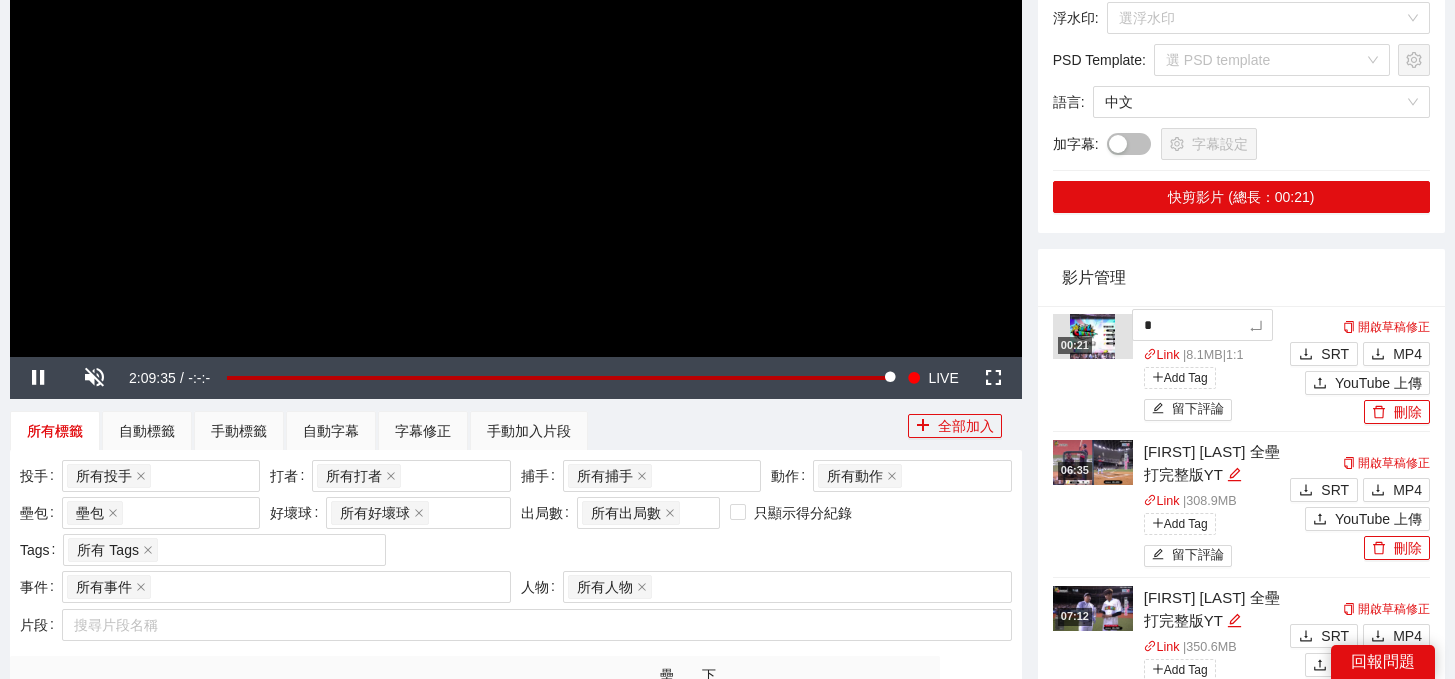 type on "**" 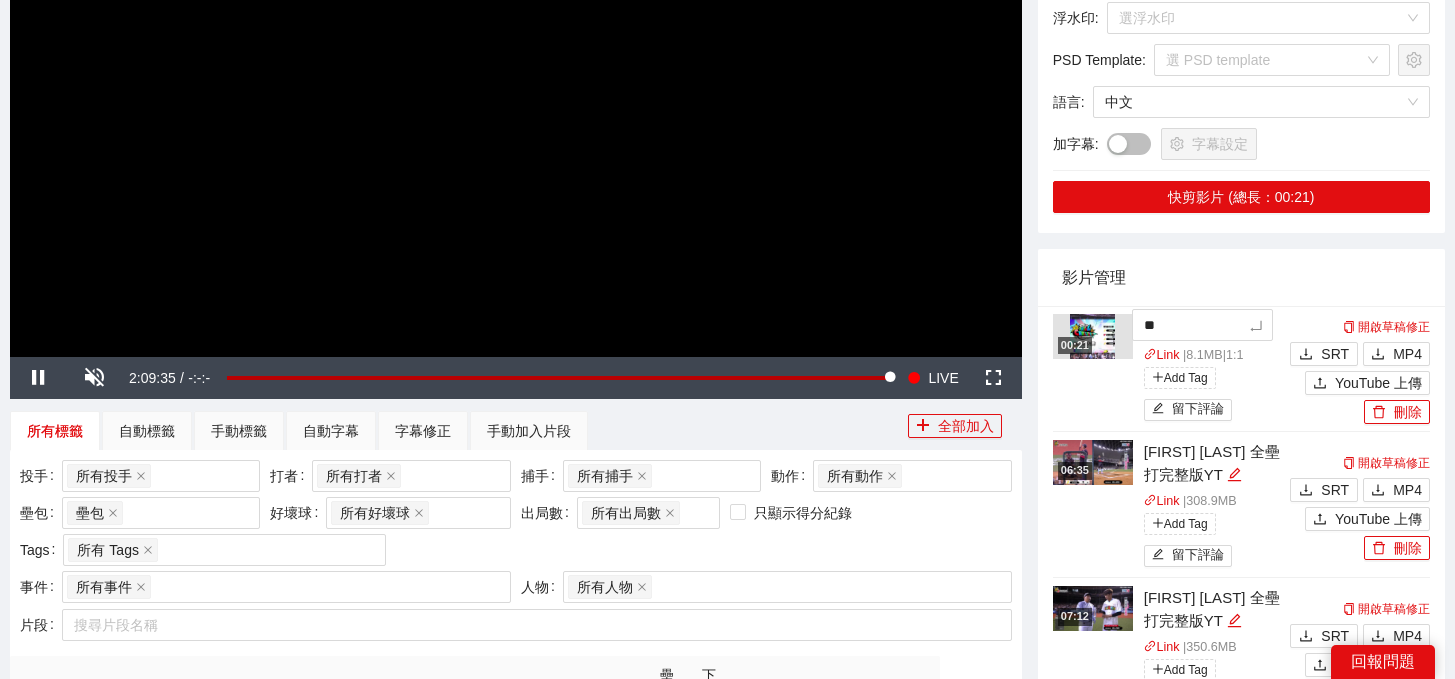 type on "***" 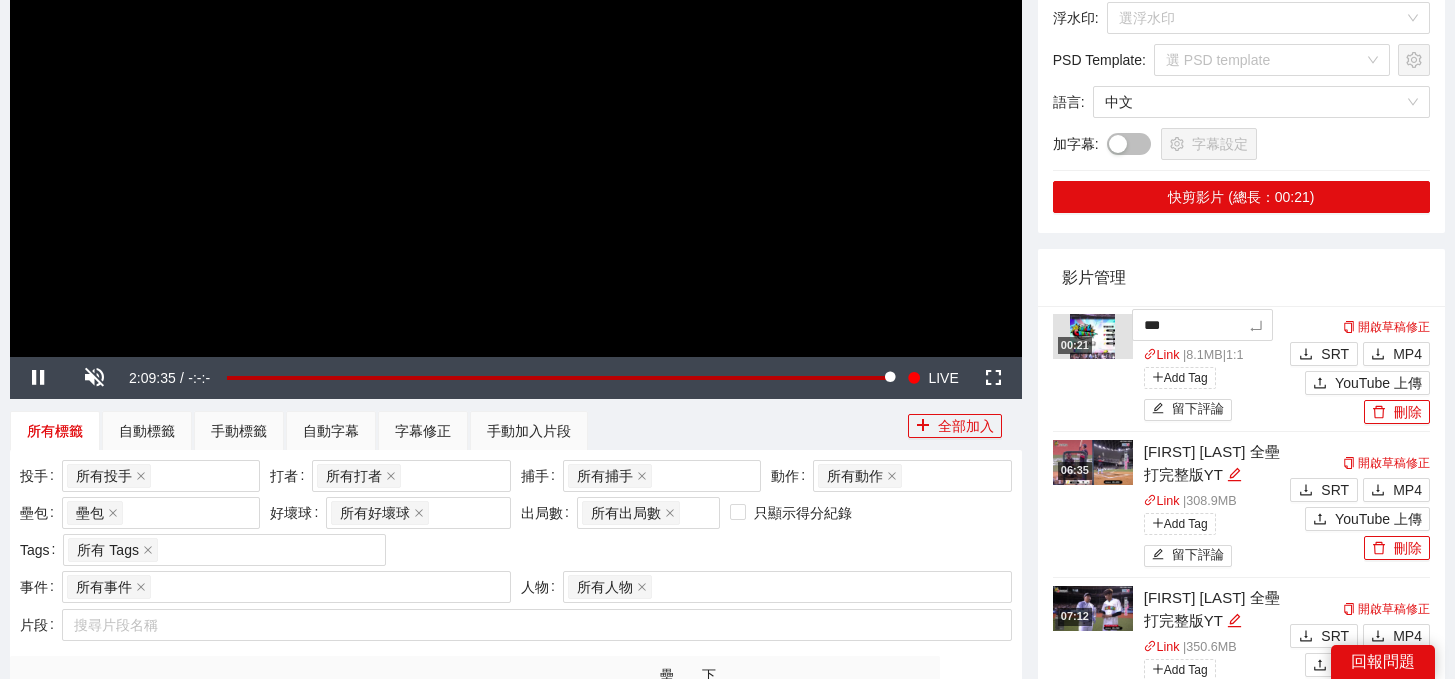 type on "**" 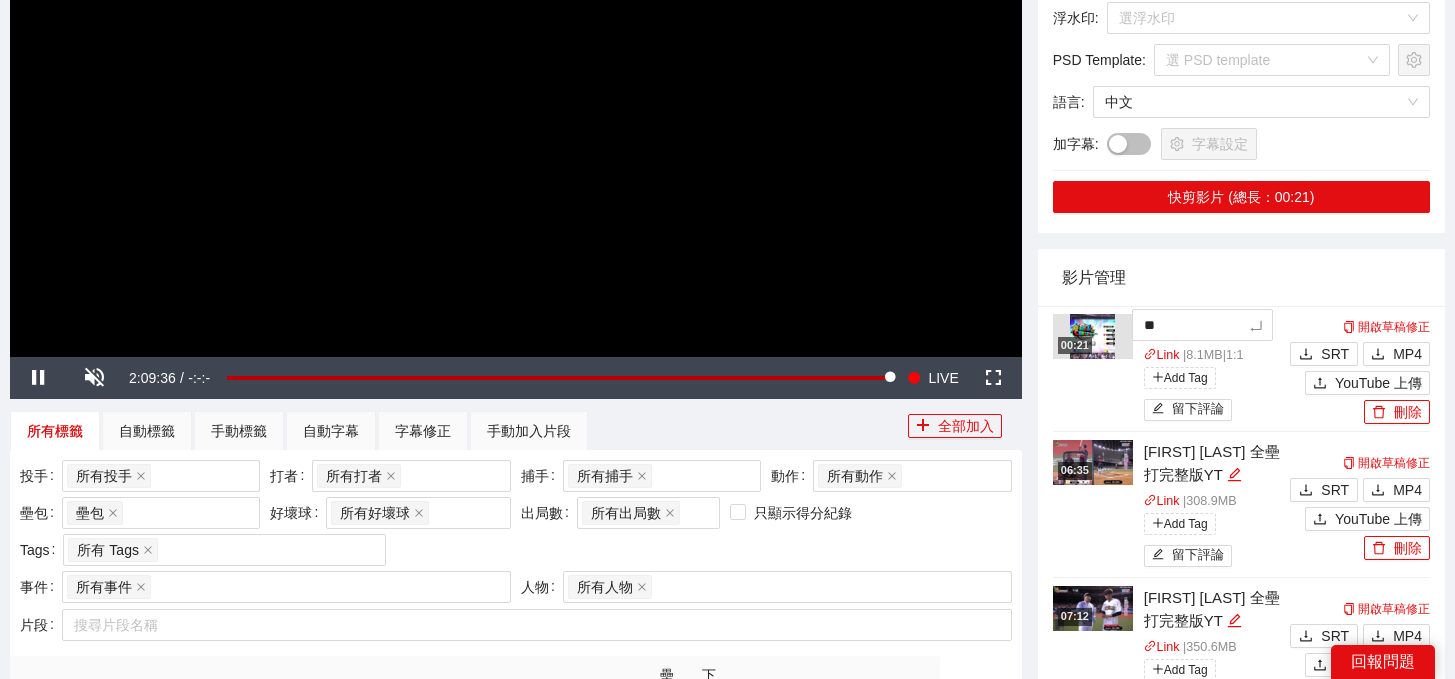 type on "***" 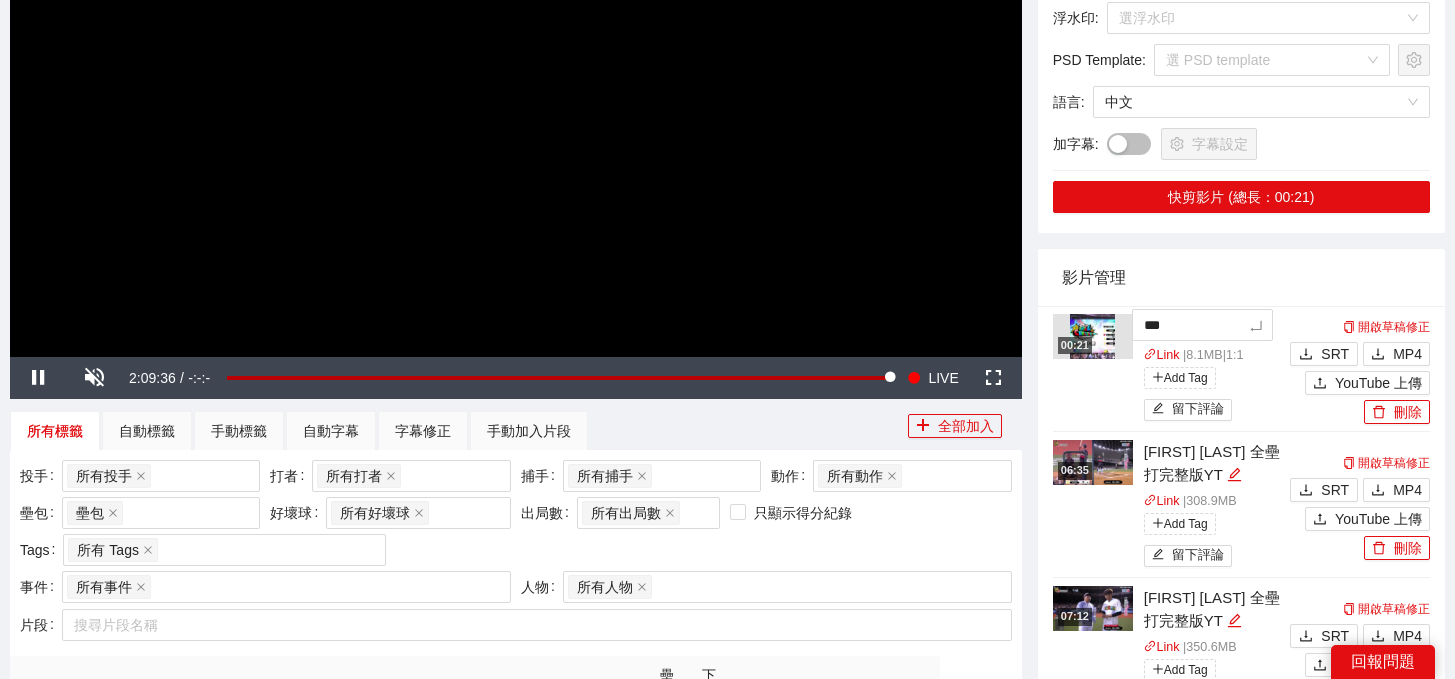 type on "****" 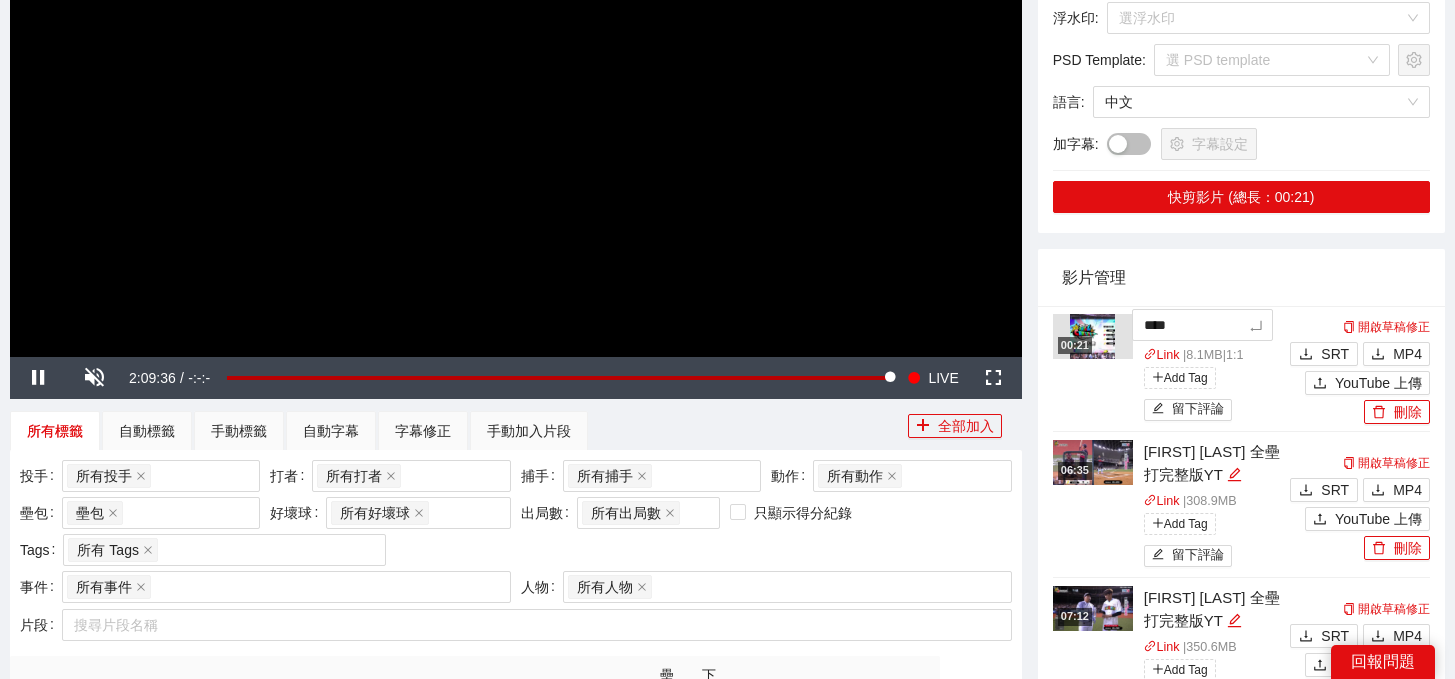 type on "***" 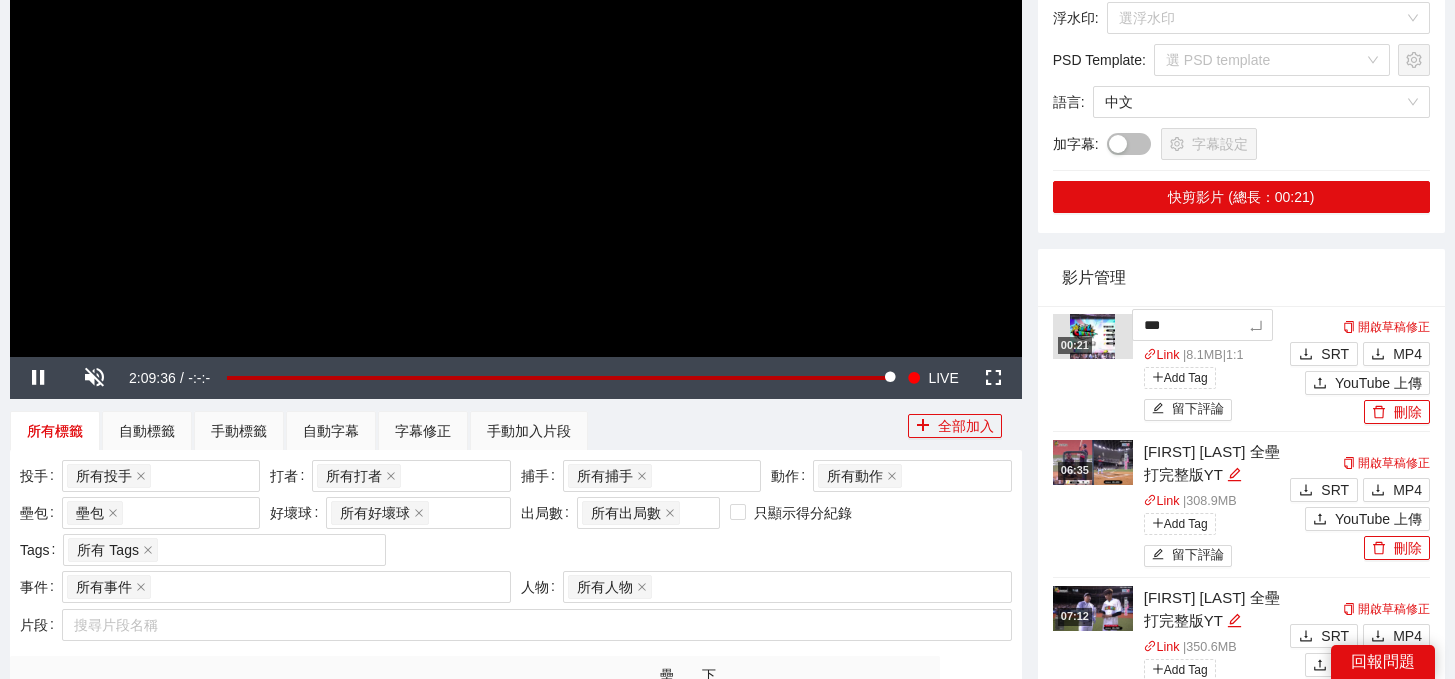 type on "**" 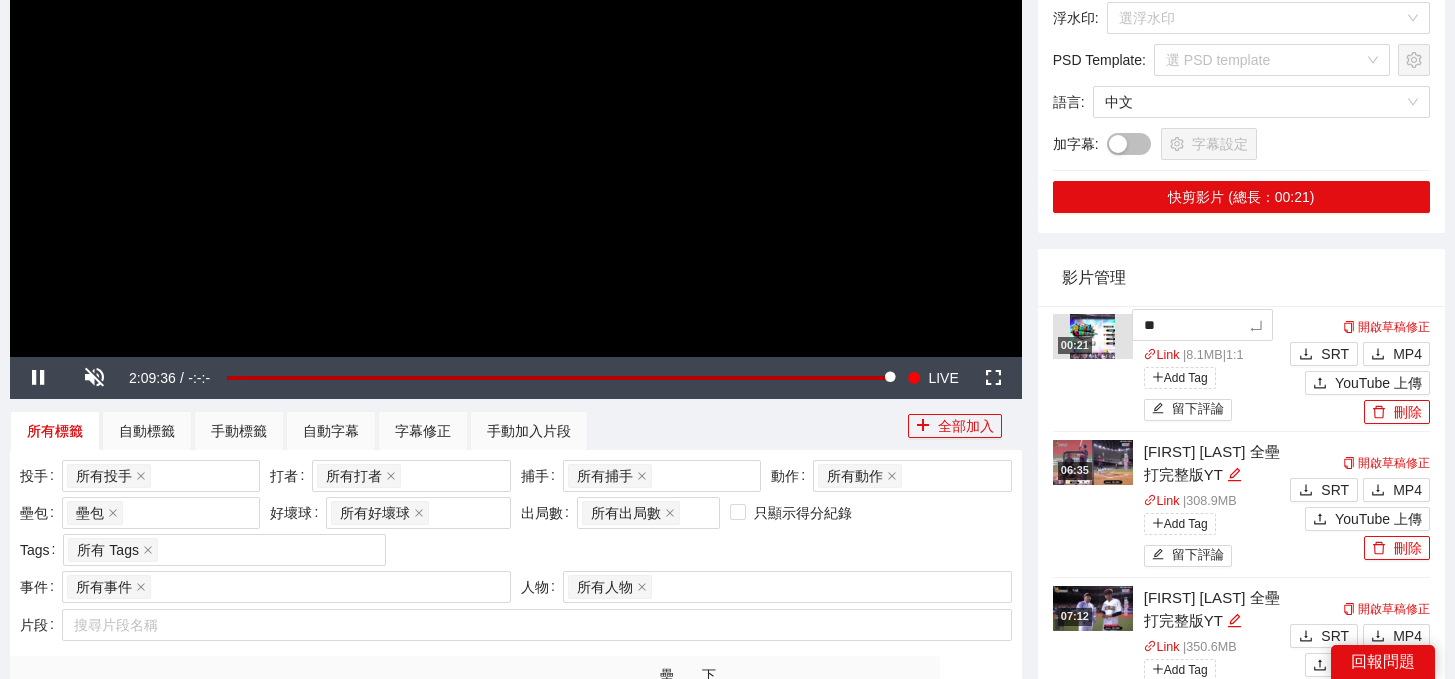 type on "*" 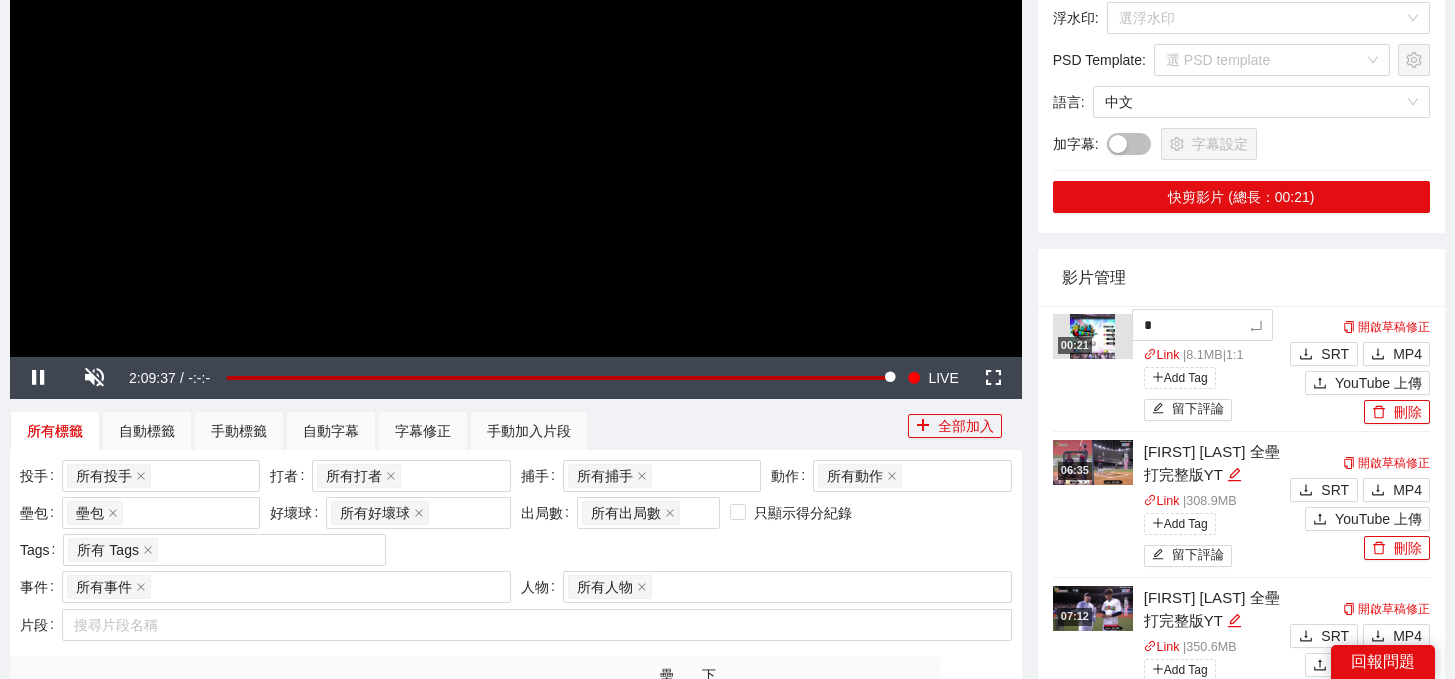 type on "**" 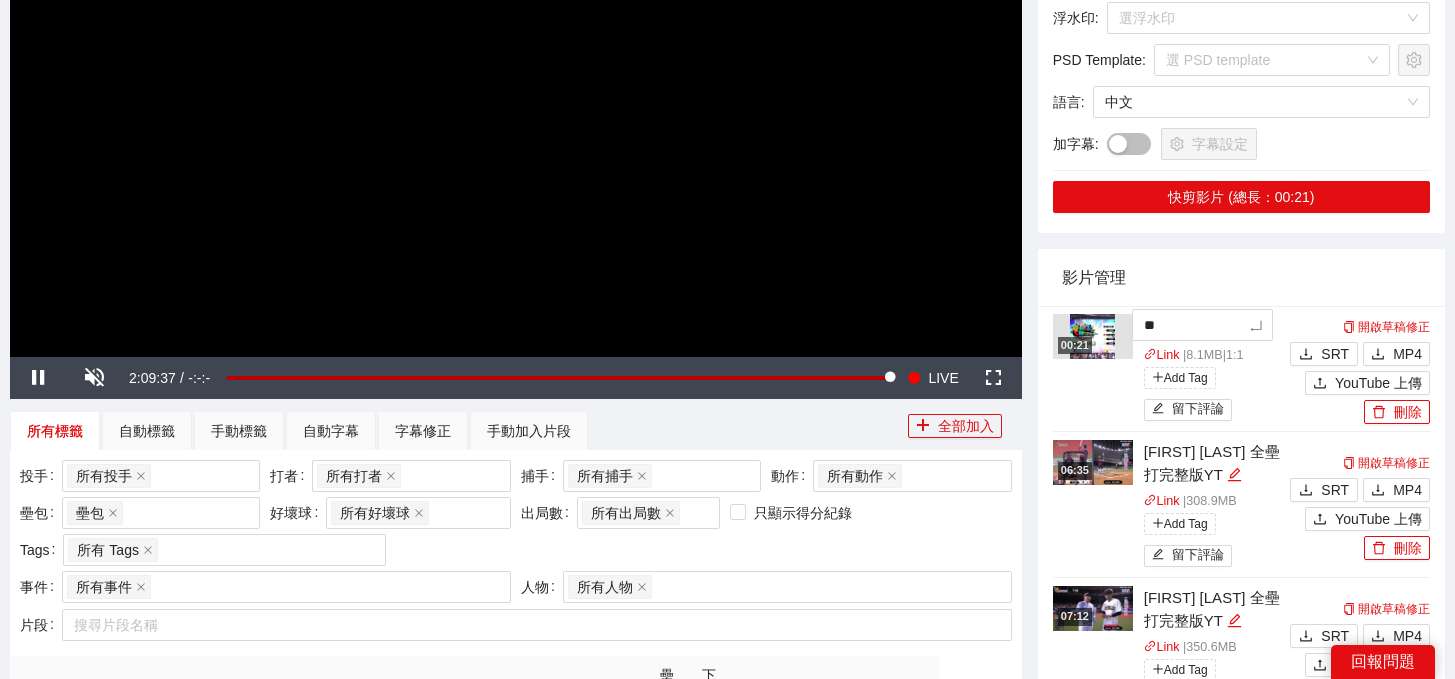 type on "***" 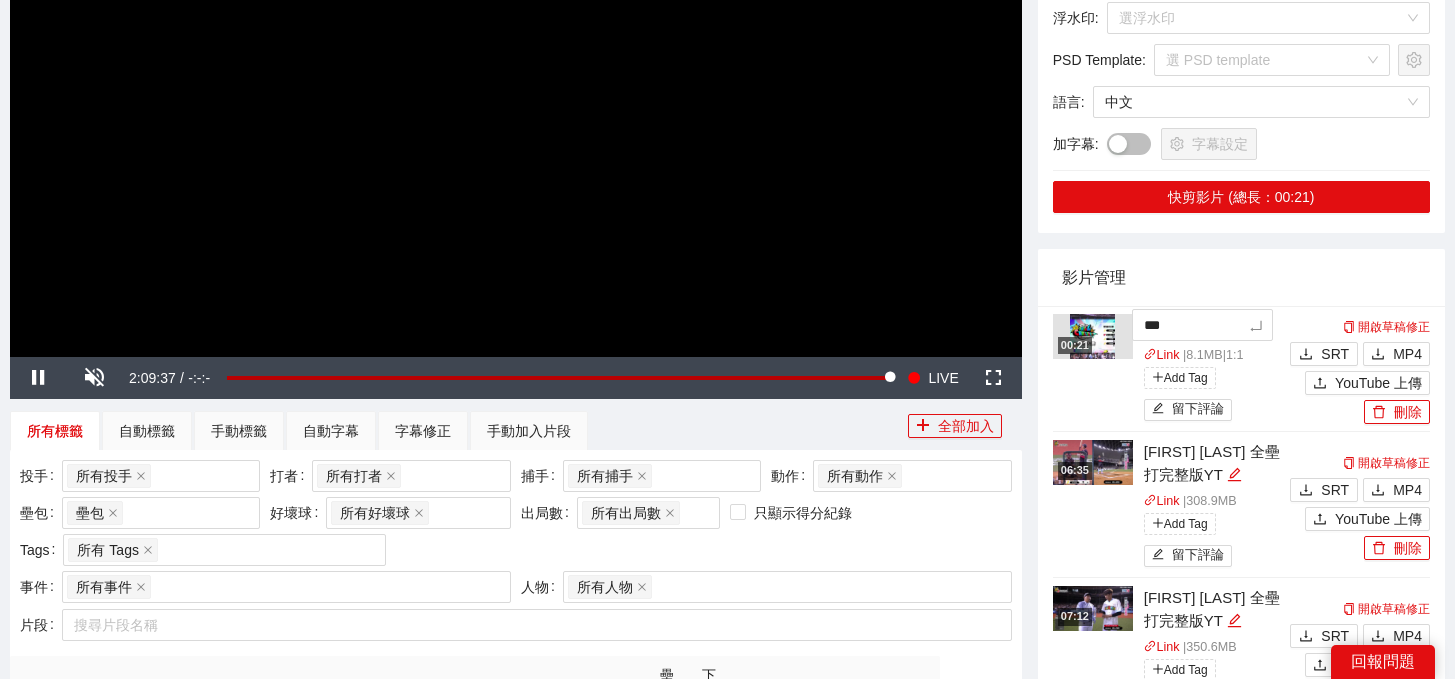type on "**" 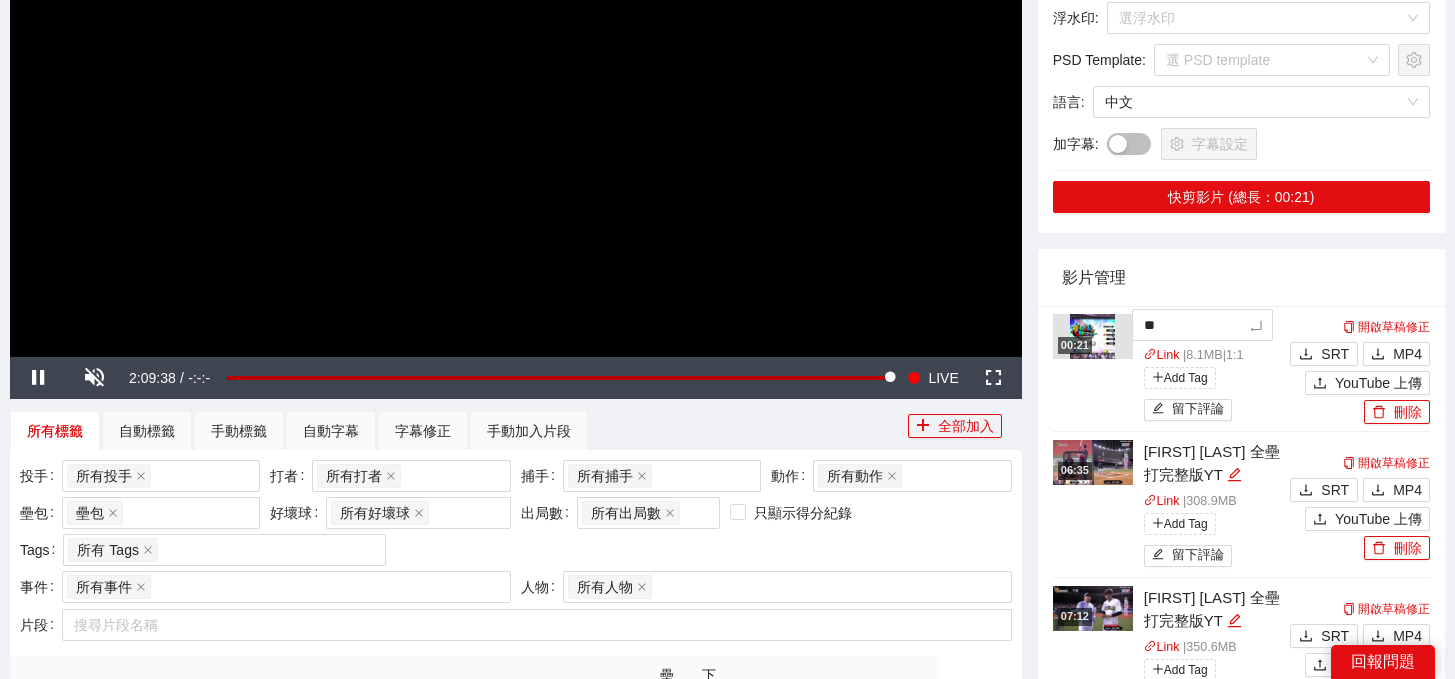 type on "**" 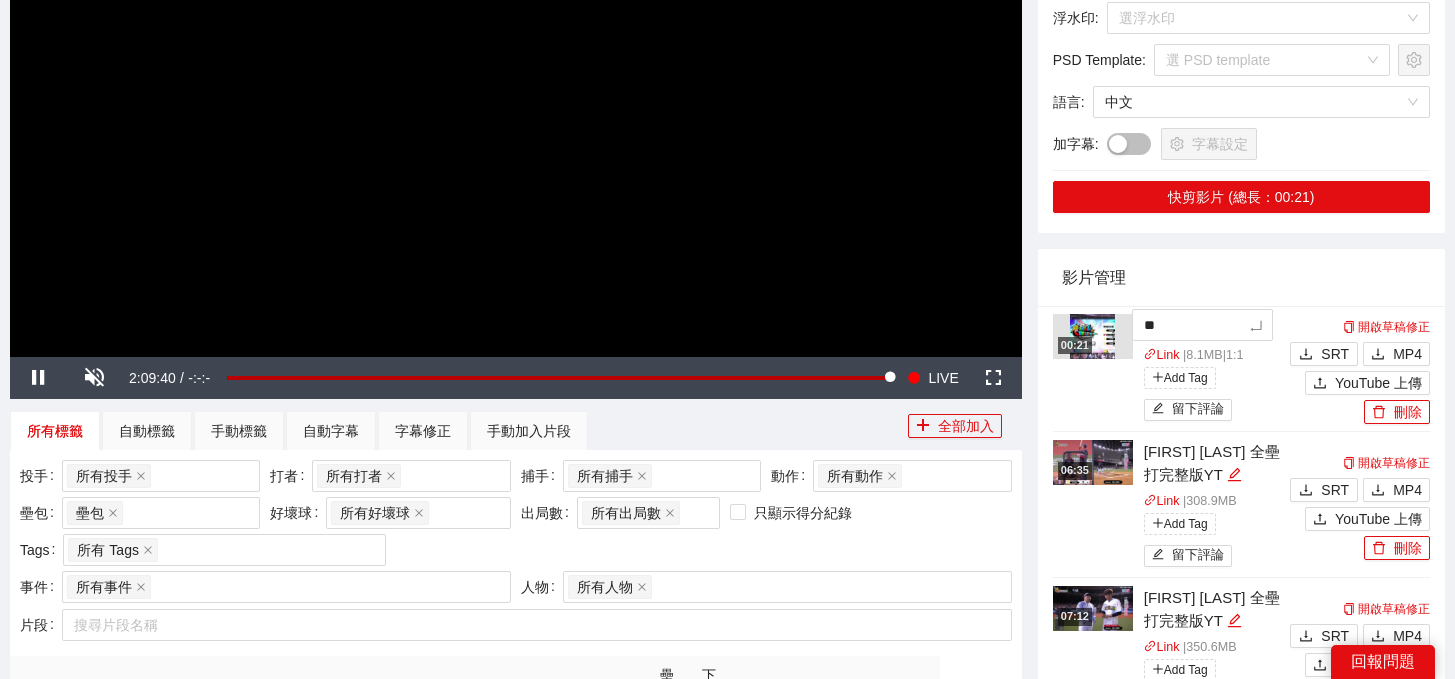type on "***" 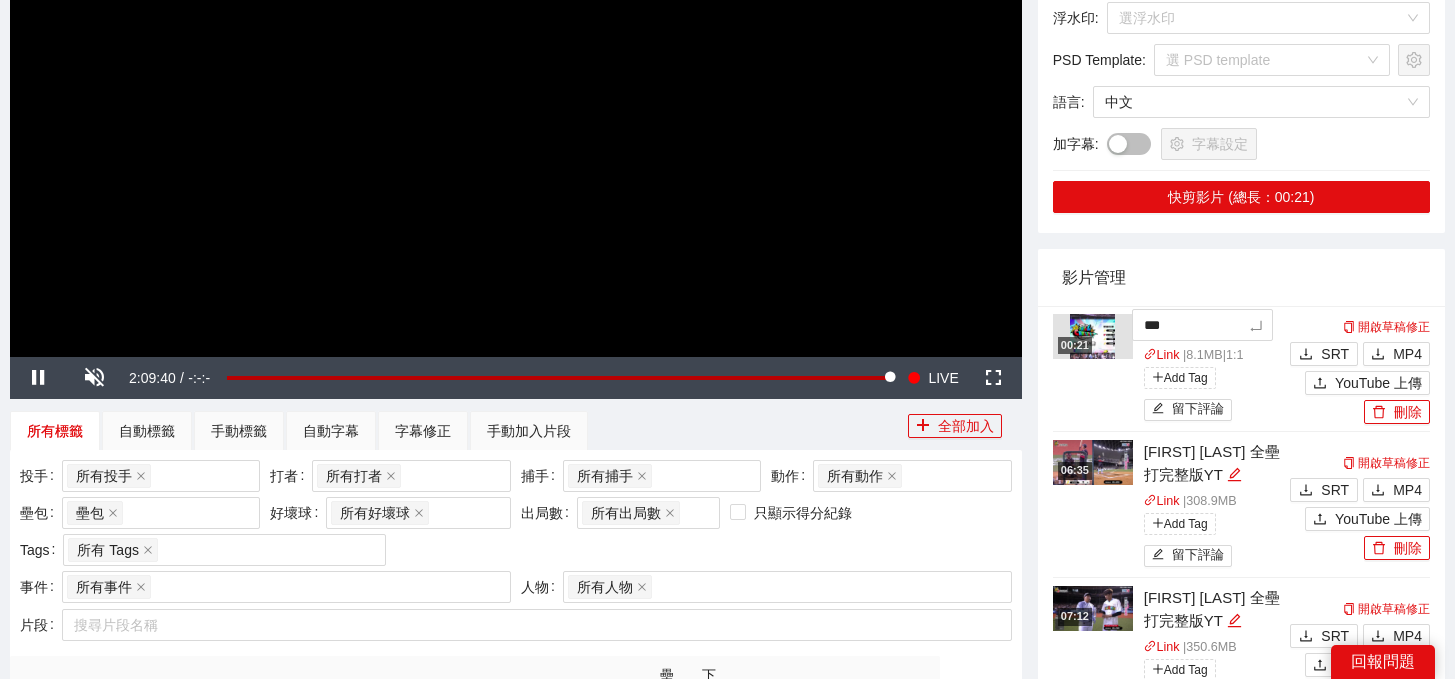 type on "****" 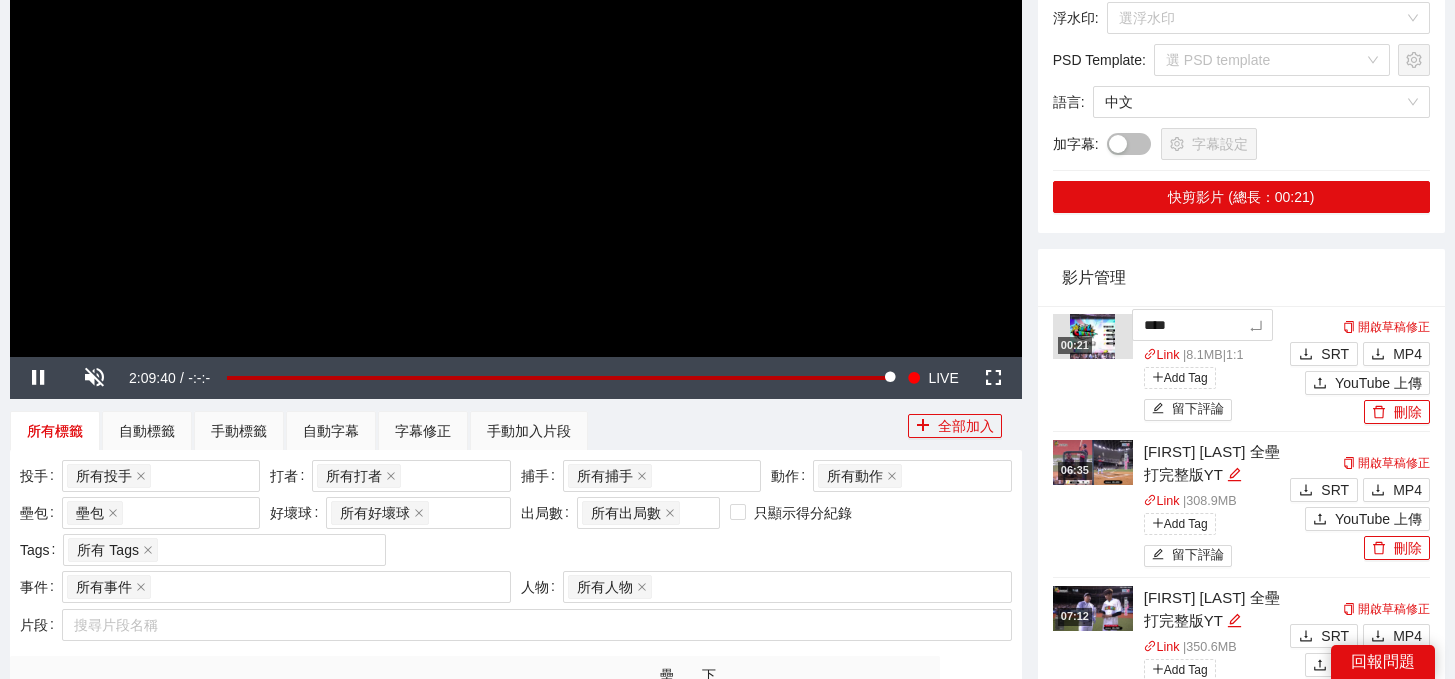 type on "*****" 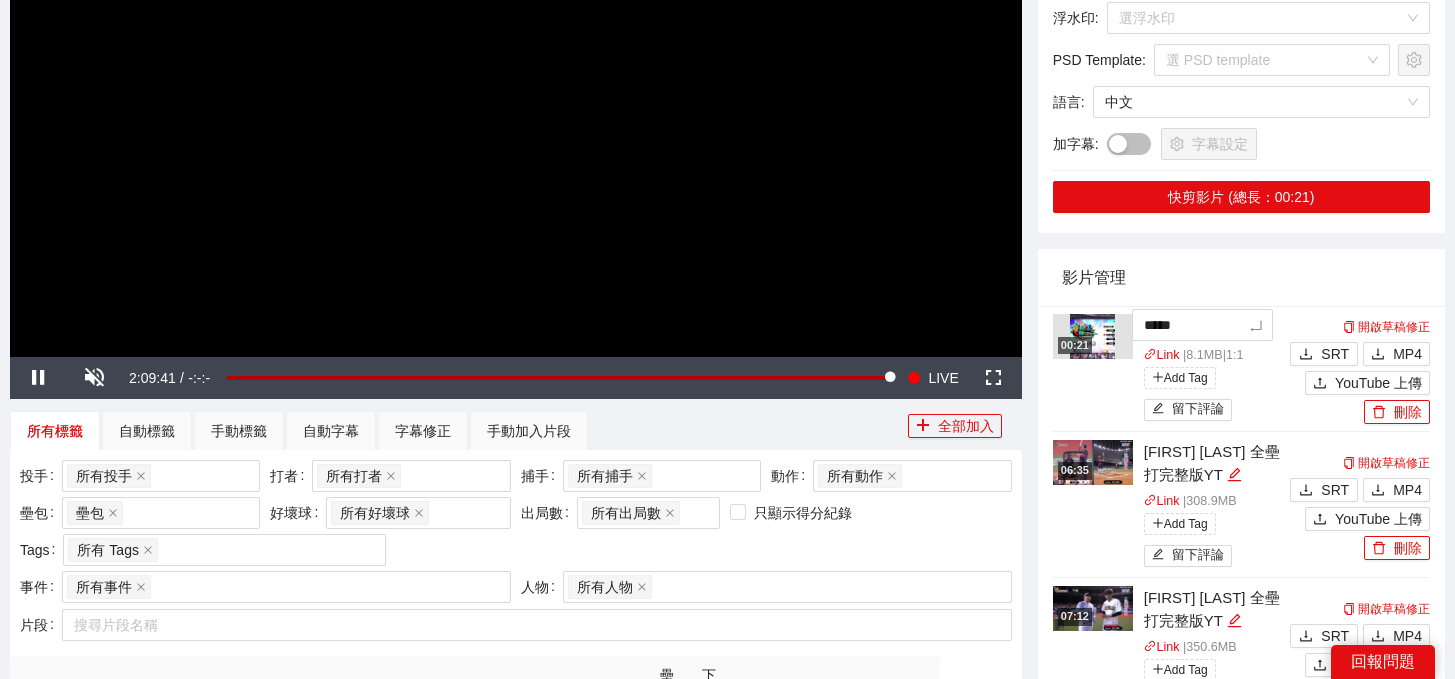 type on "***" 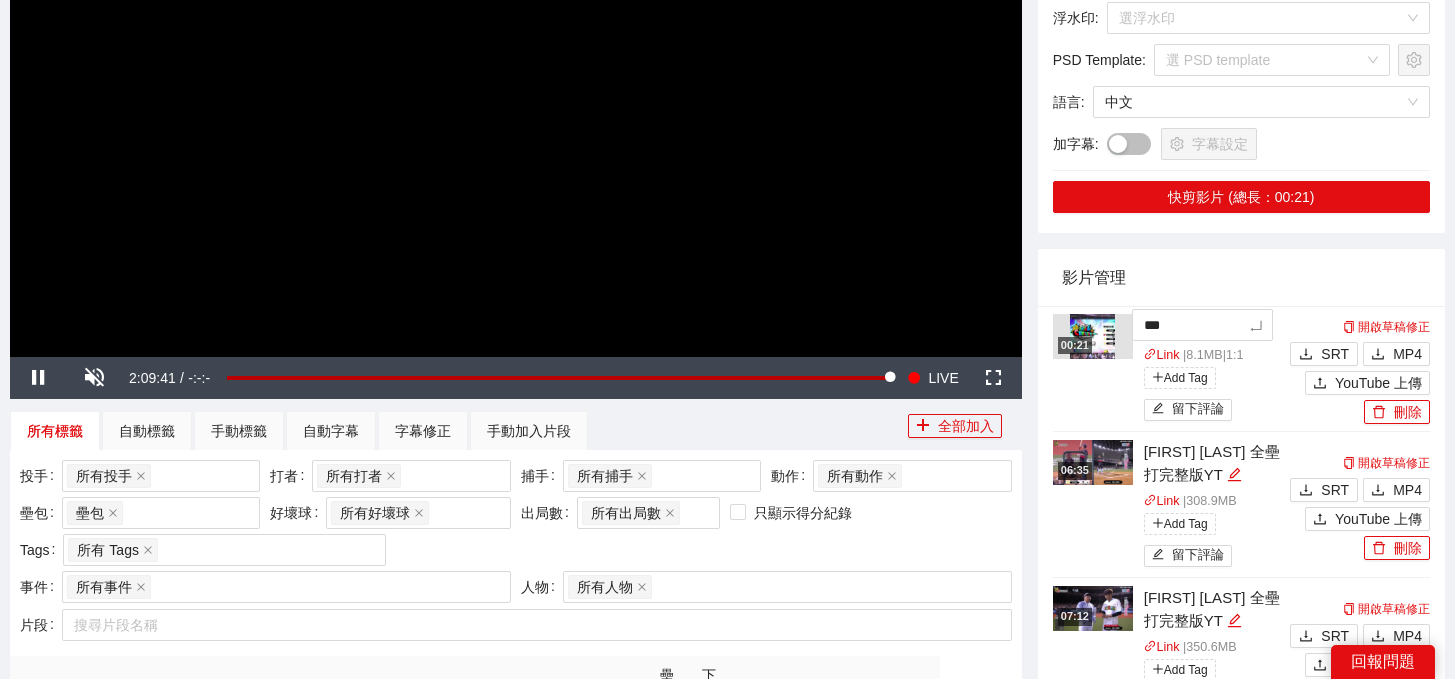 type on "****" 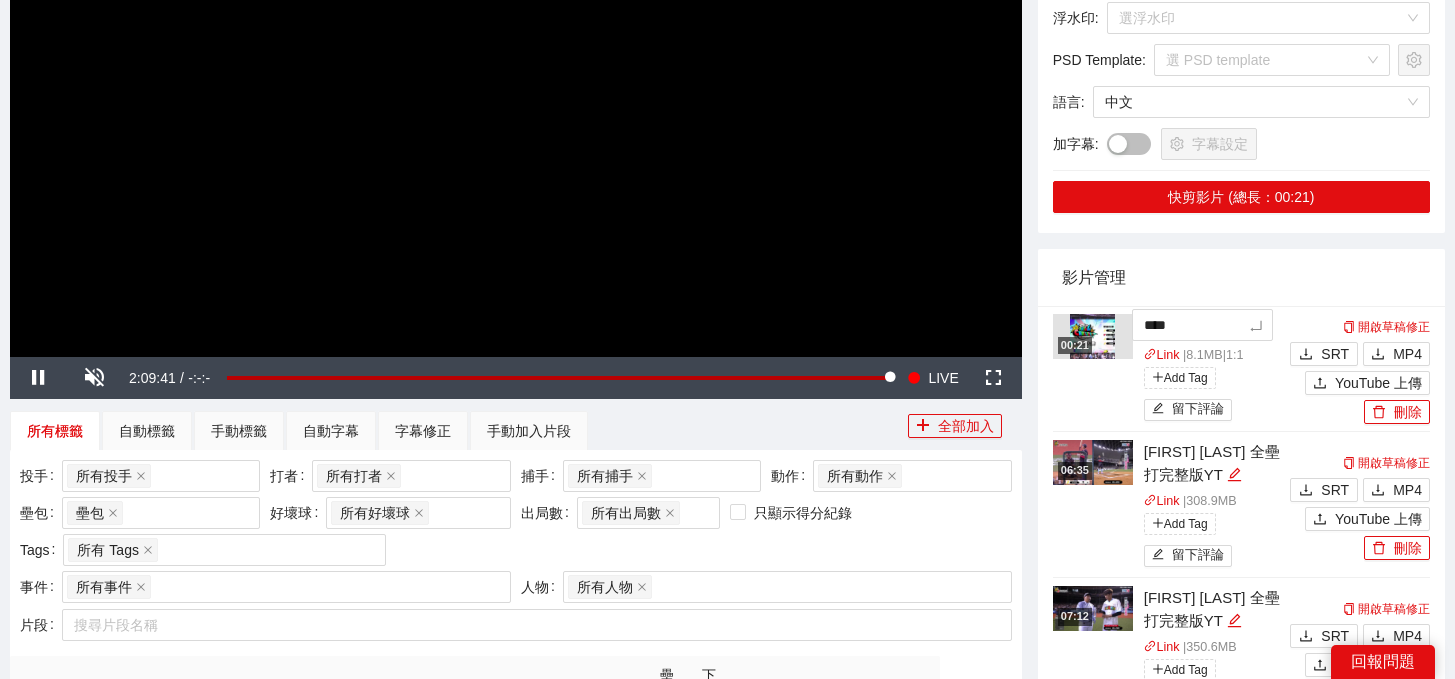 type on "*****" 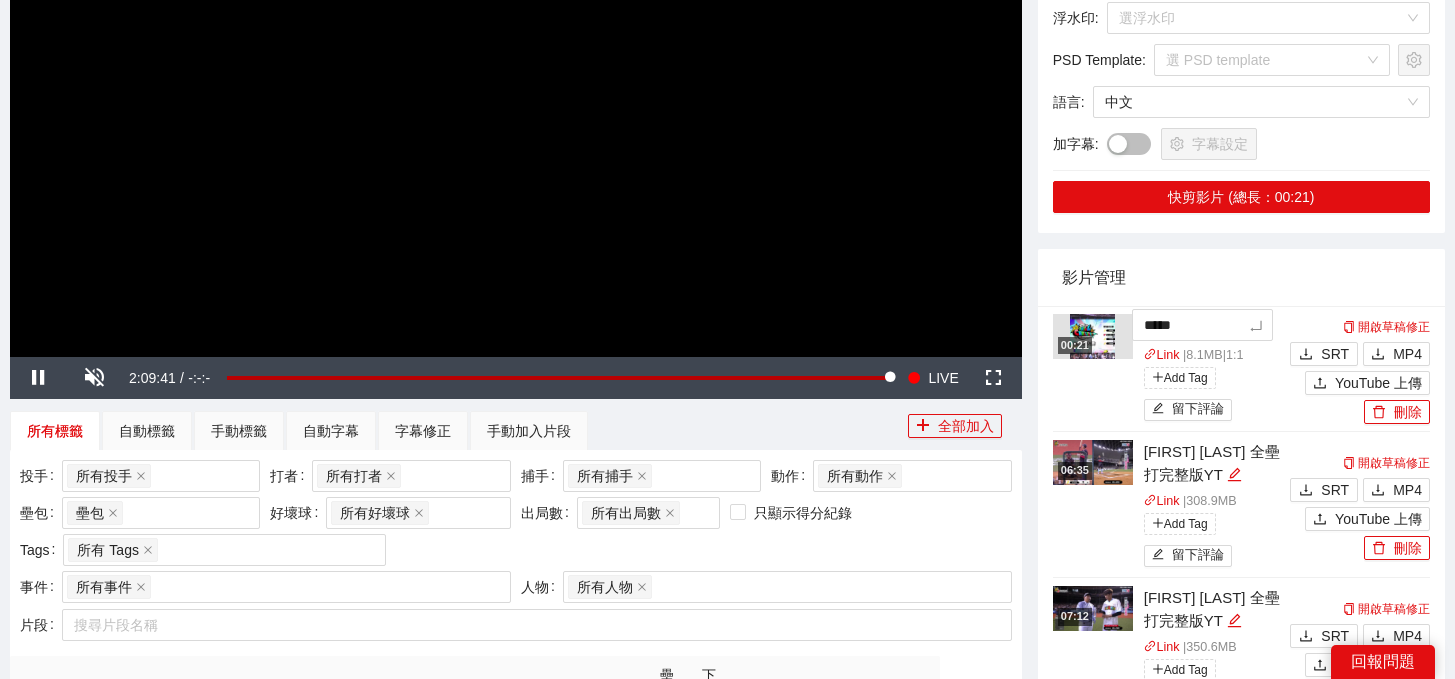 type on "****" 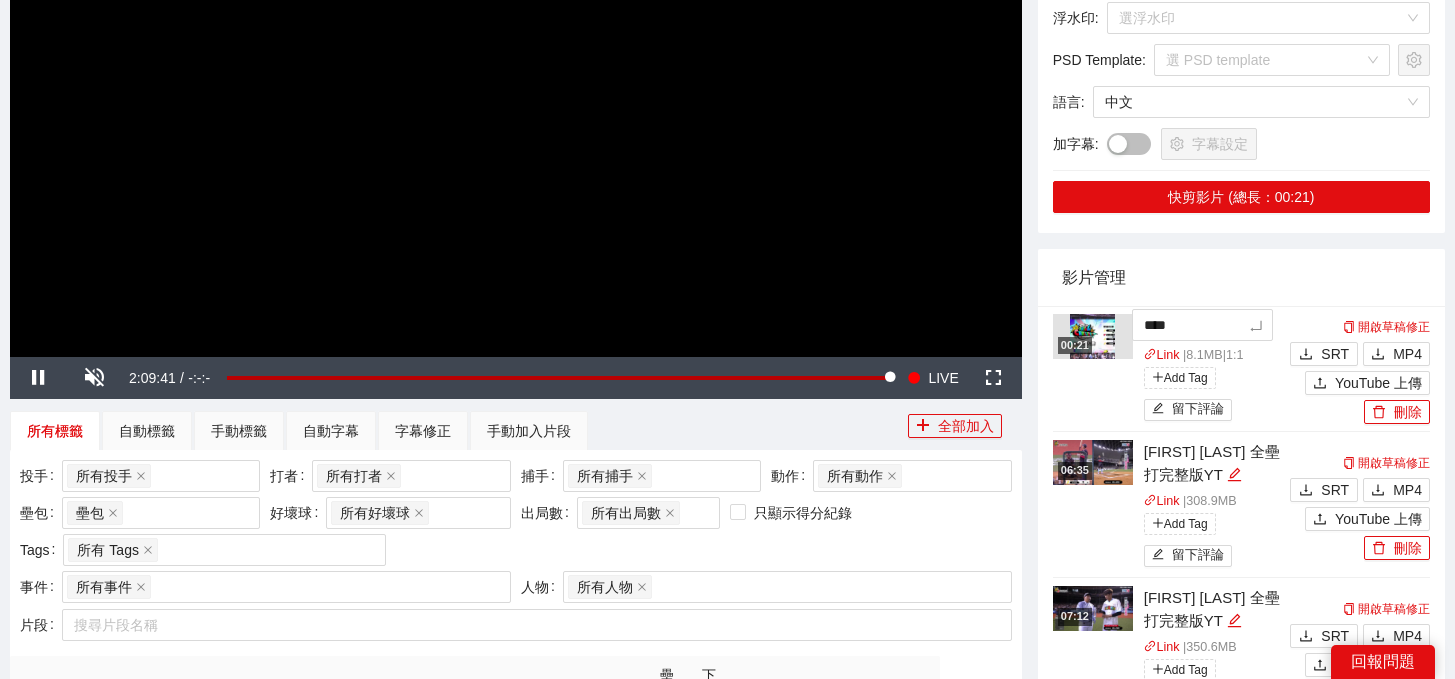 type on "*****" 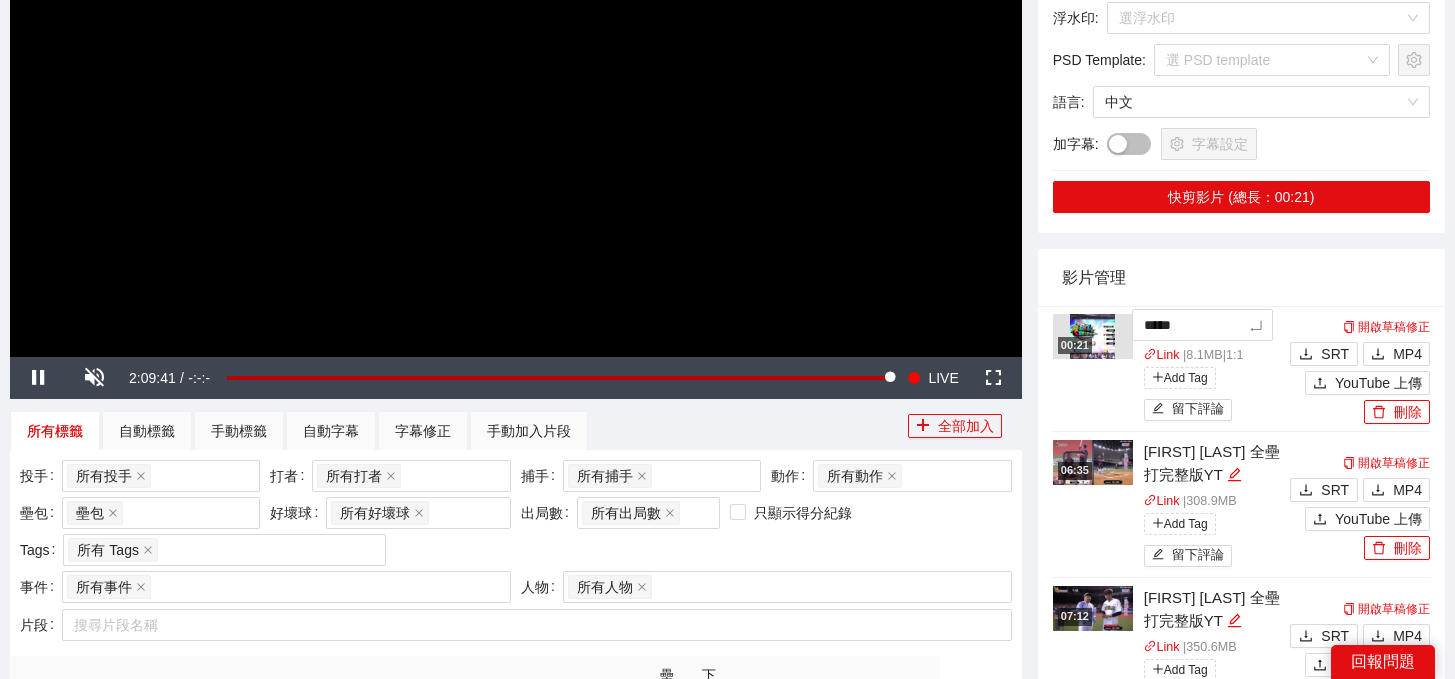 type on "******" 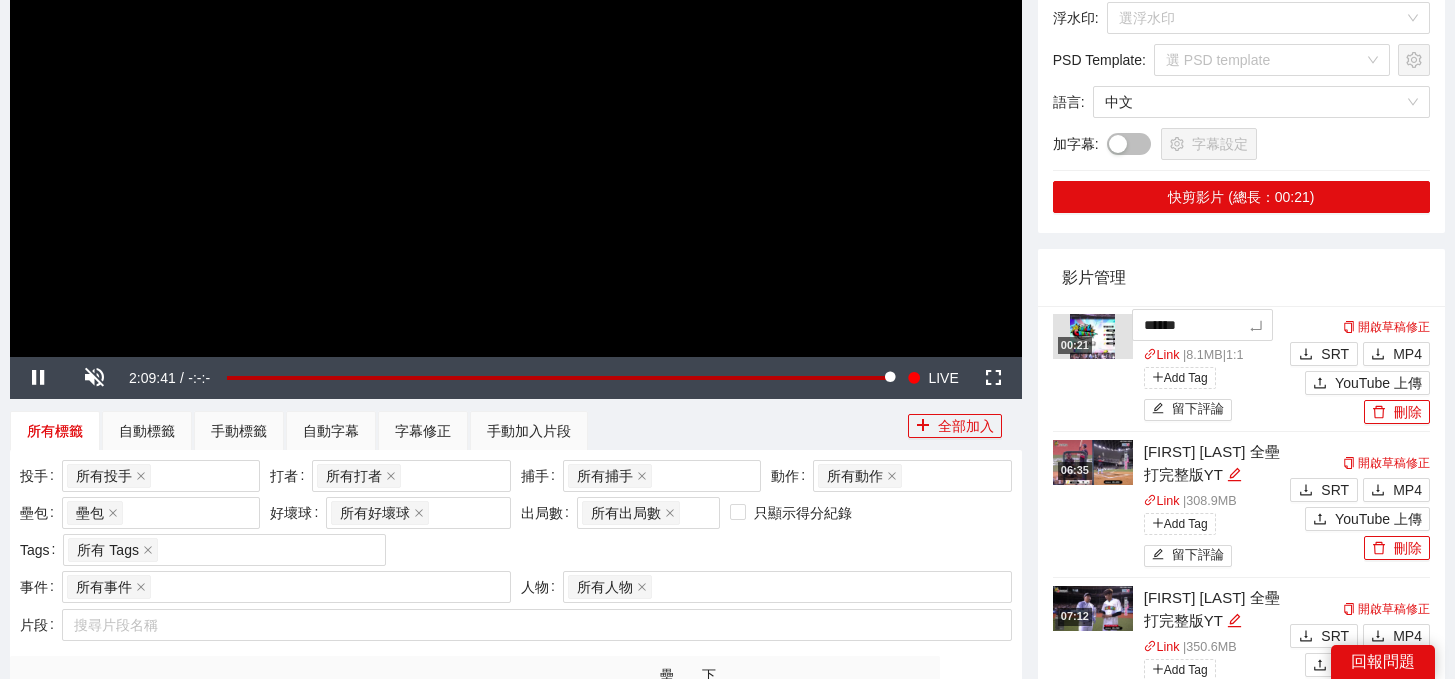 type on "*****" 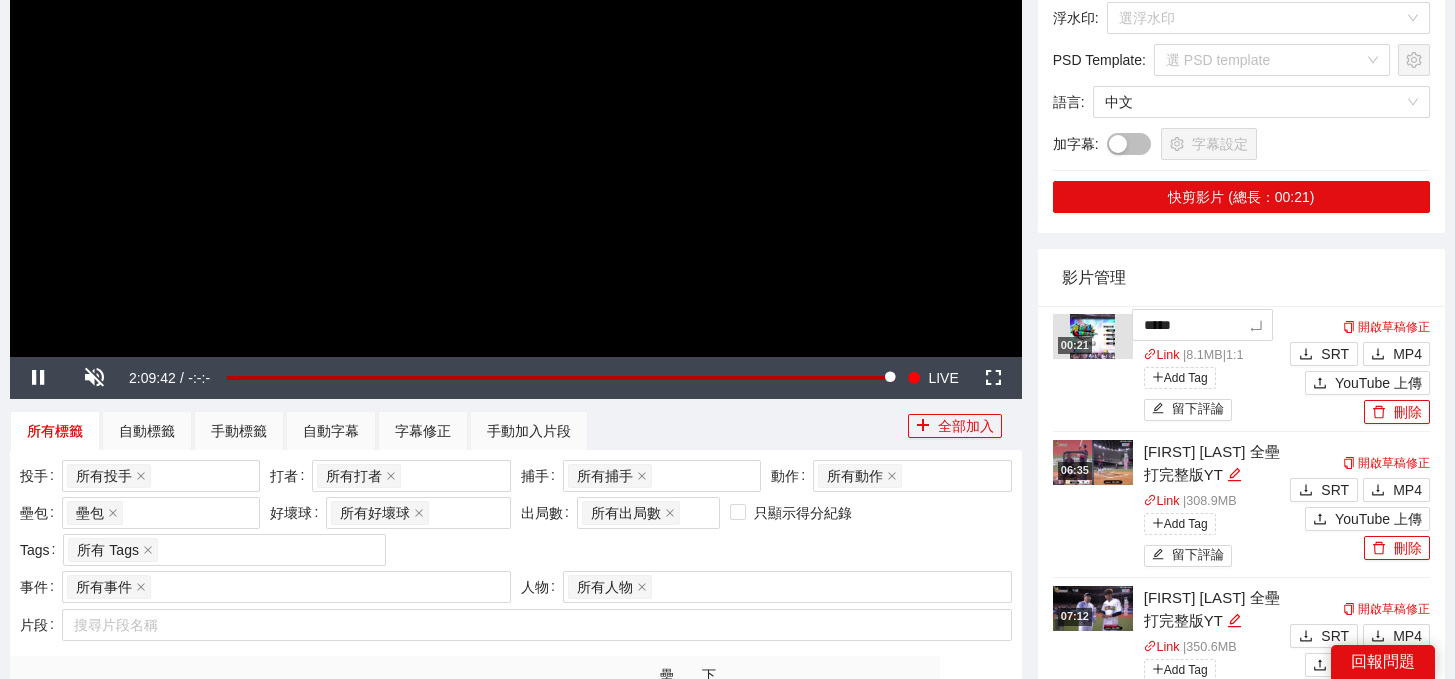 type on "******" 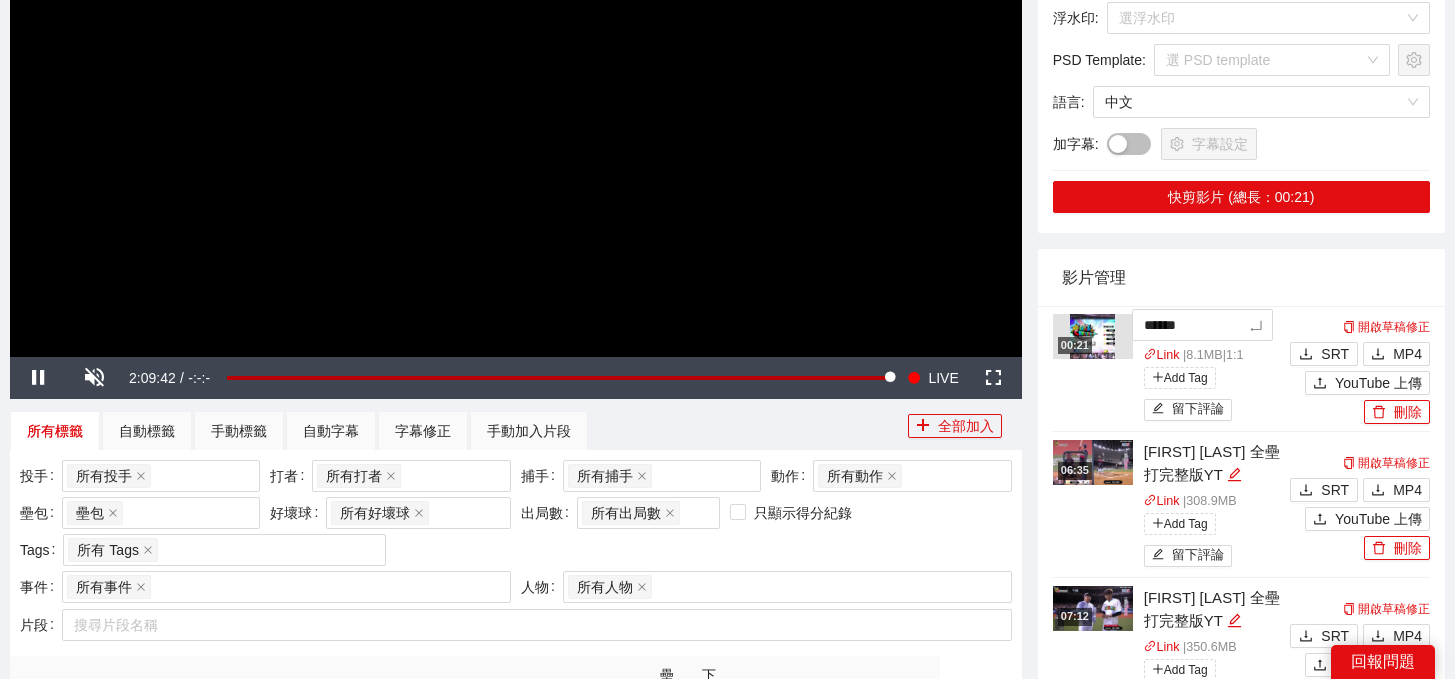 type on "*****" 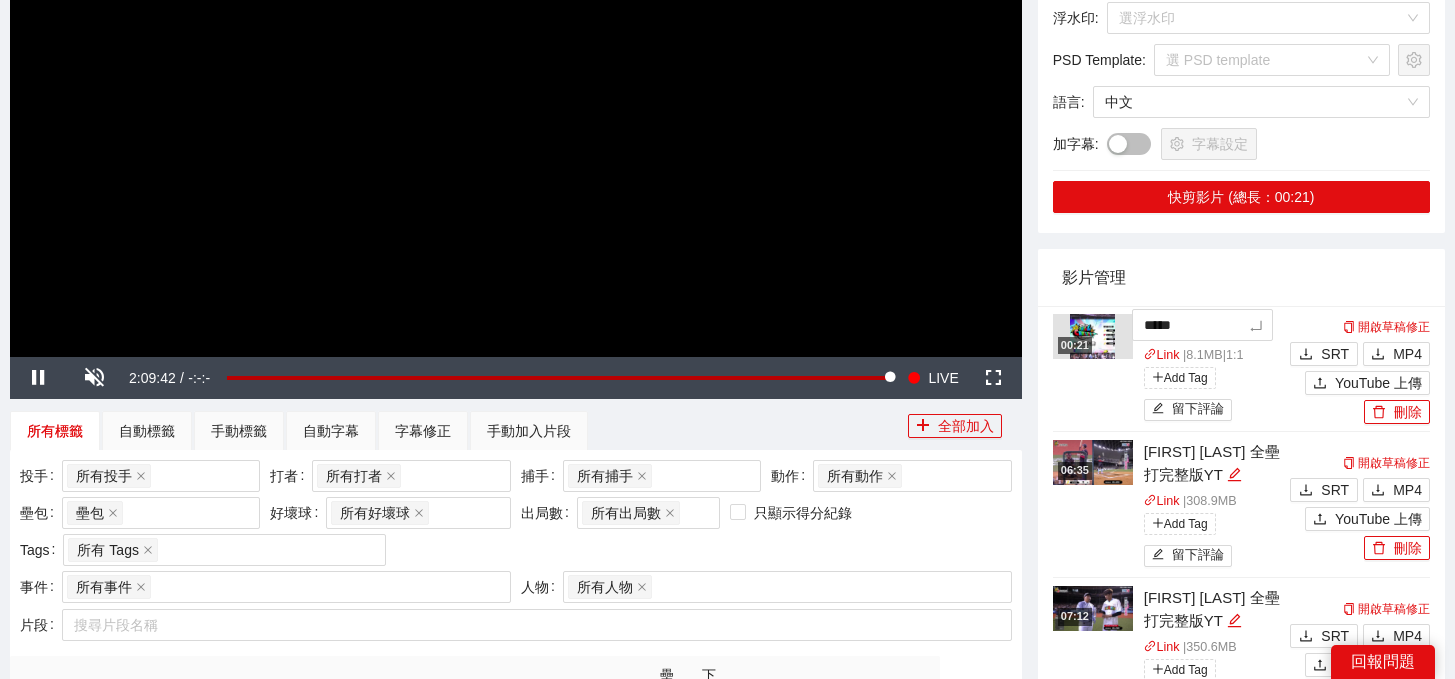 type on "******" 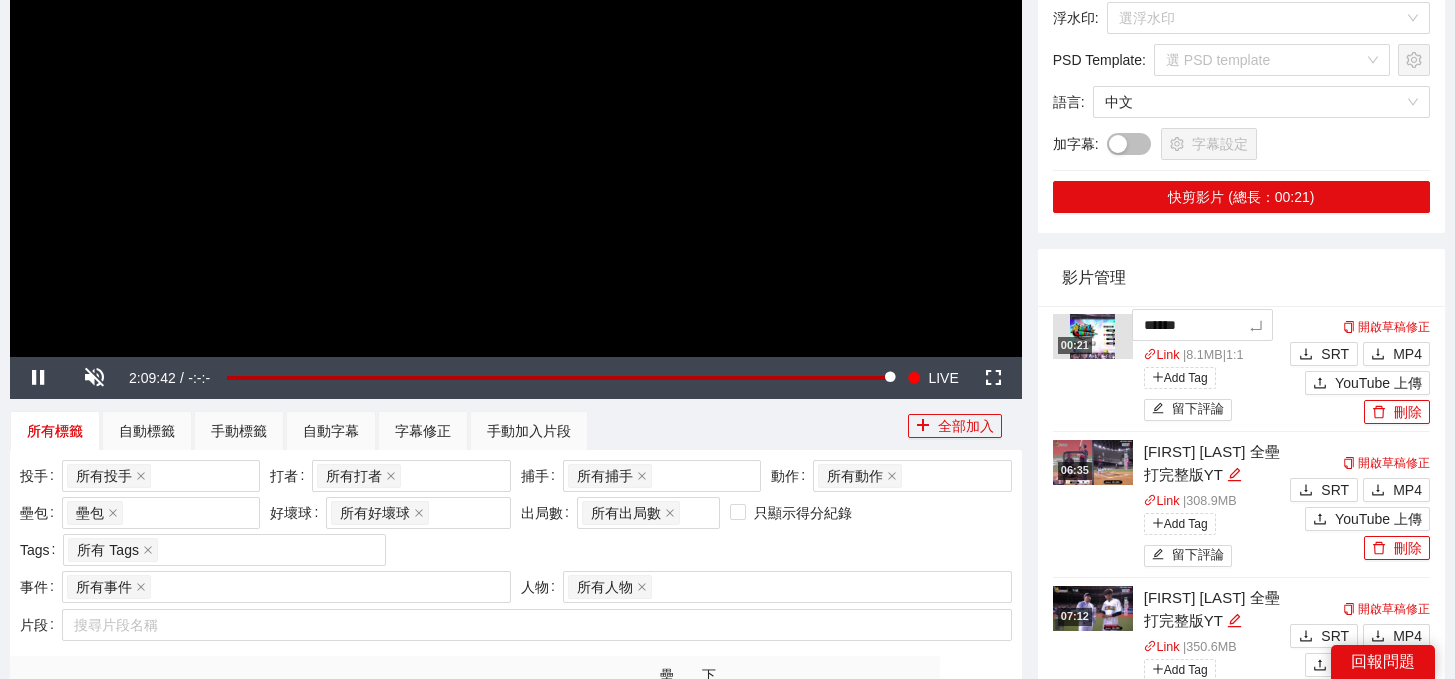 type on "*****" 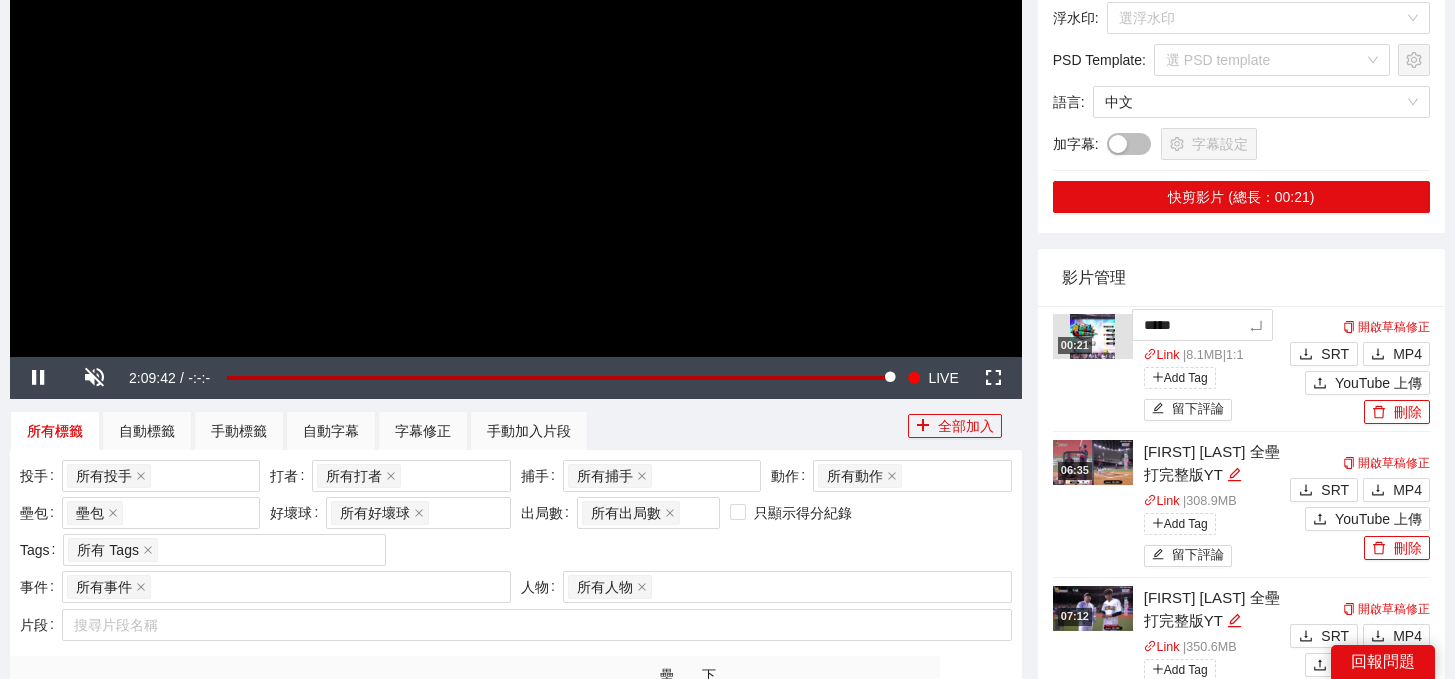 type on "******" 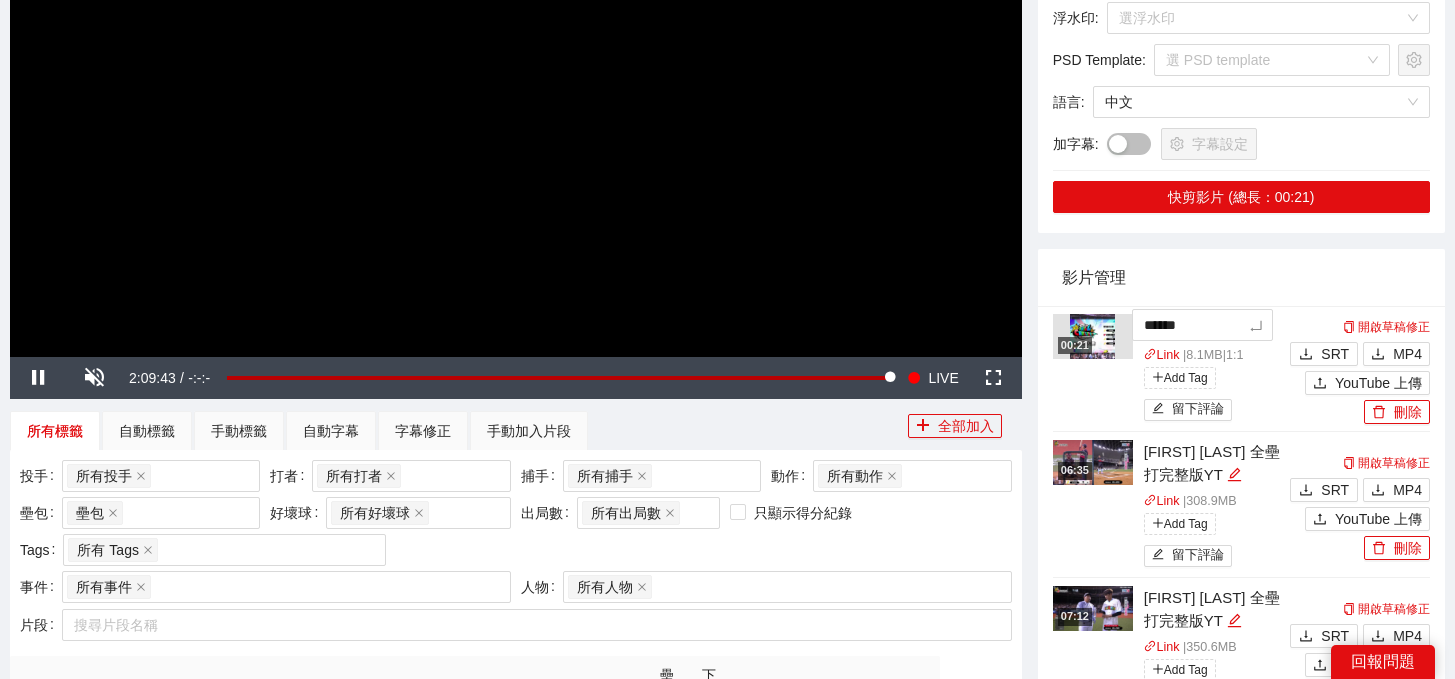 type on "*****" 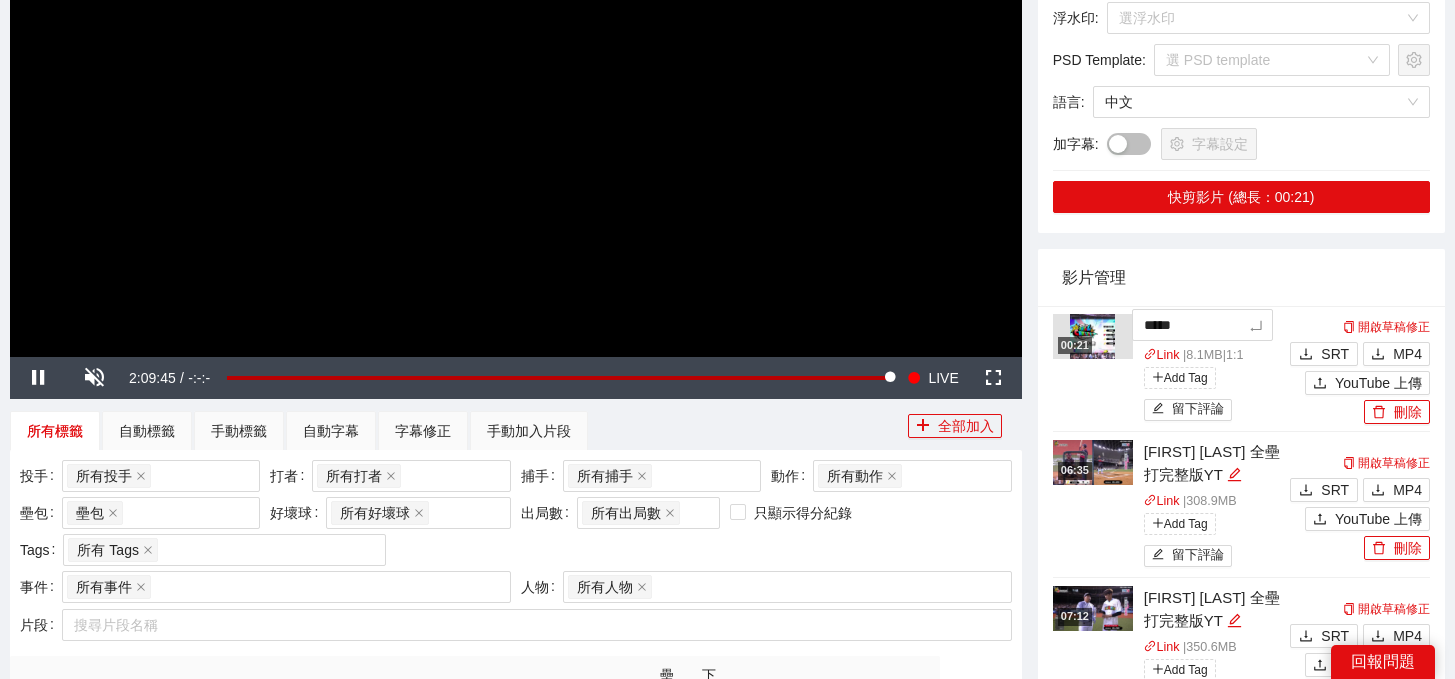 type on "*****" 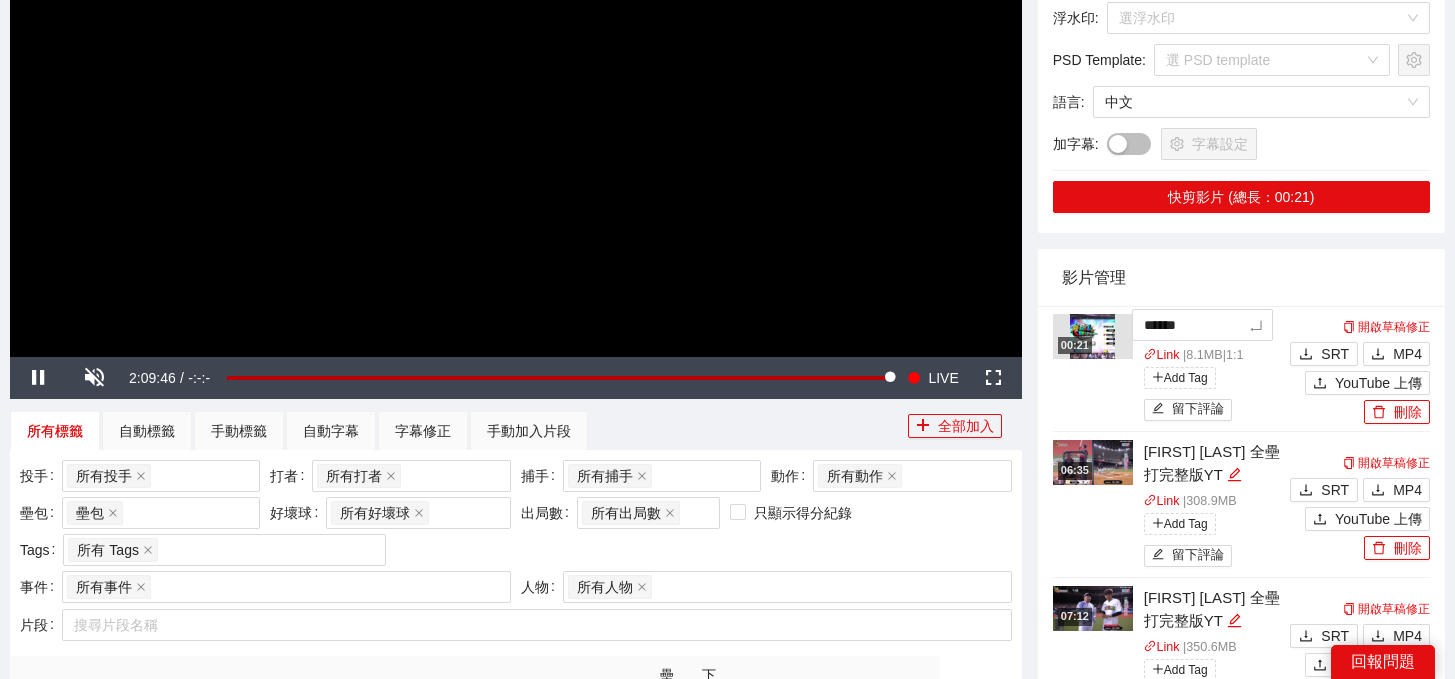 type on "*******" 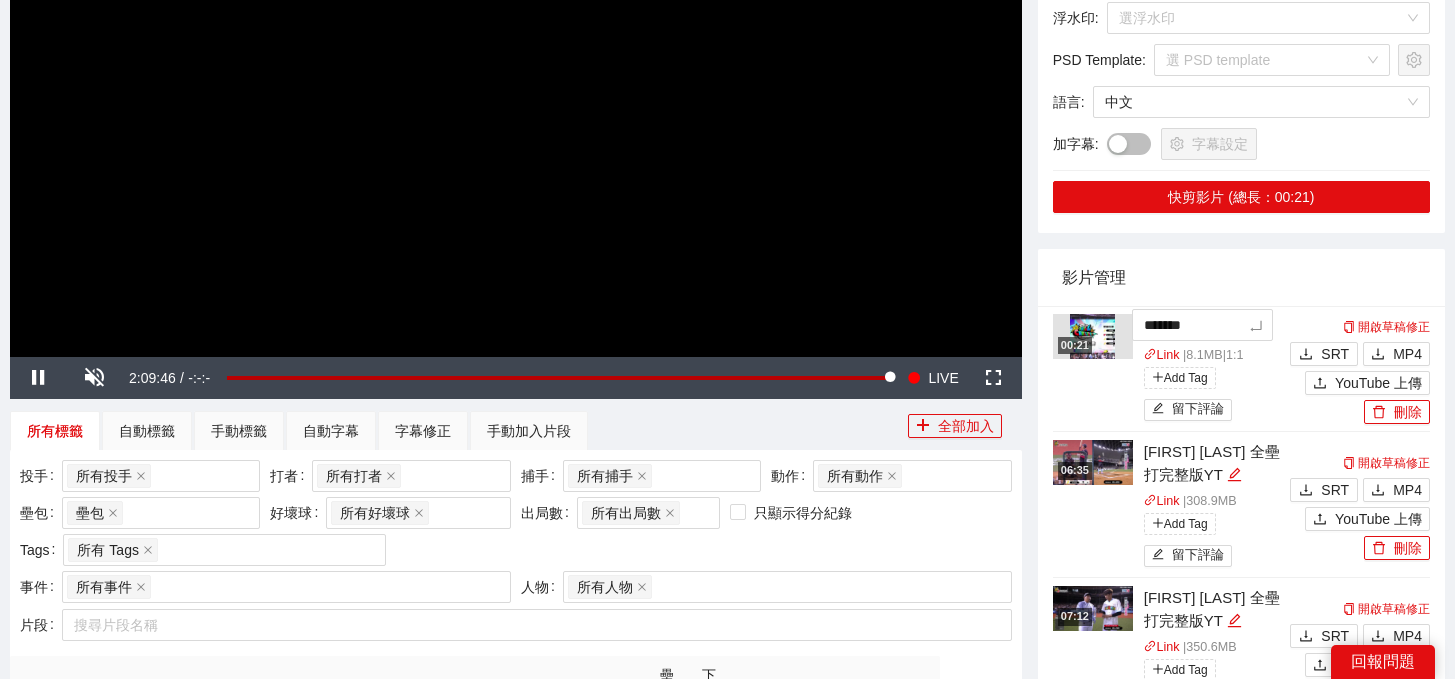type on "********" 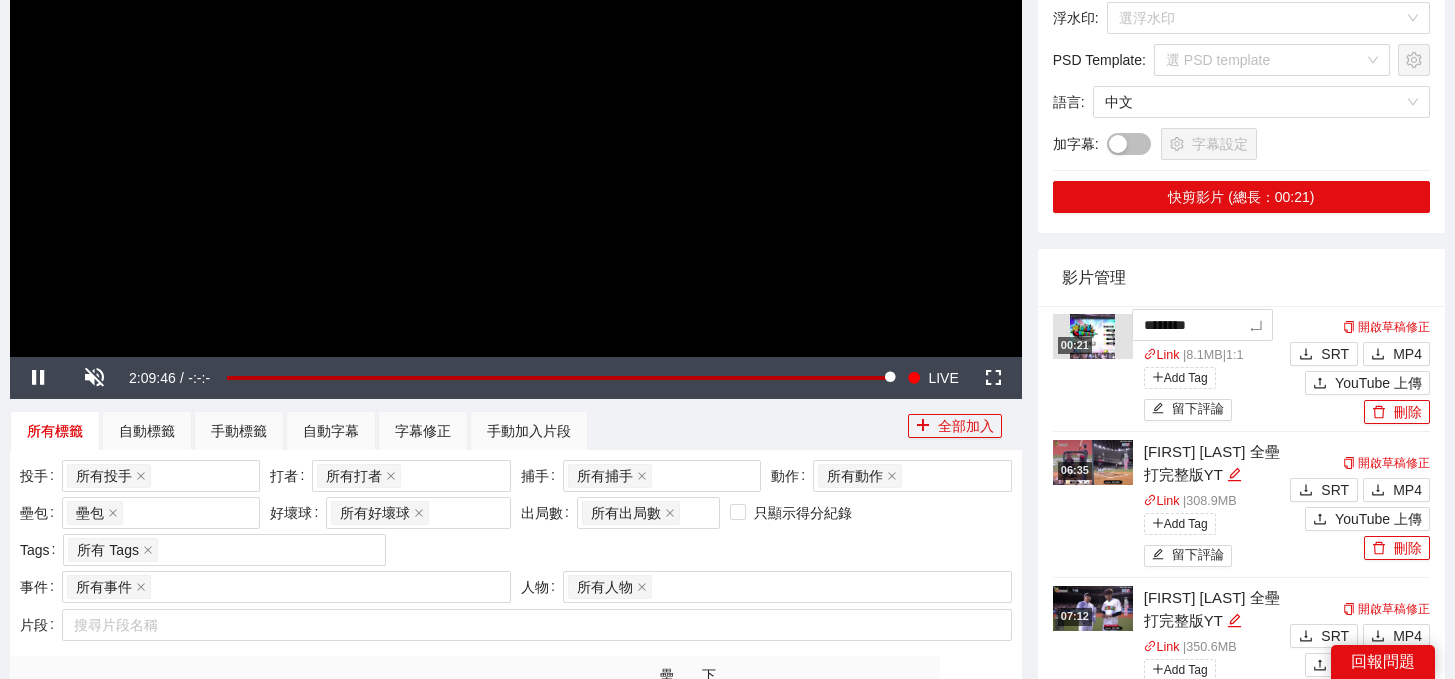 type on "********" 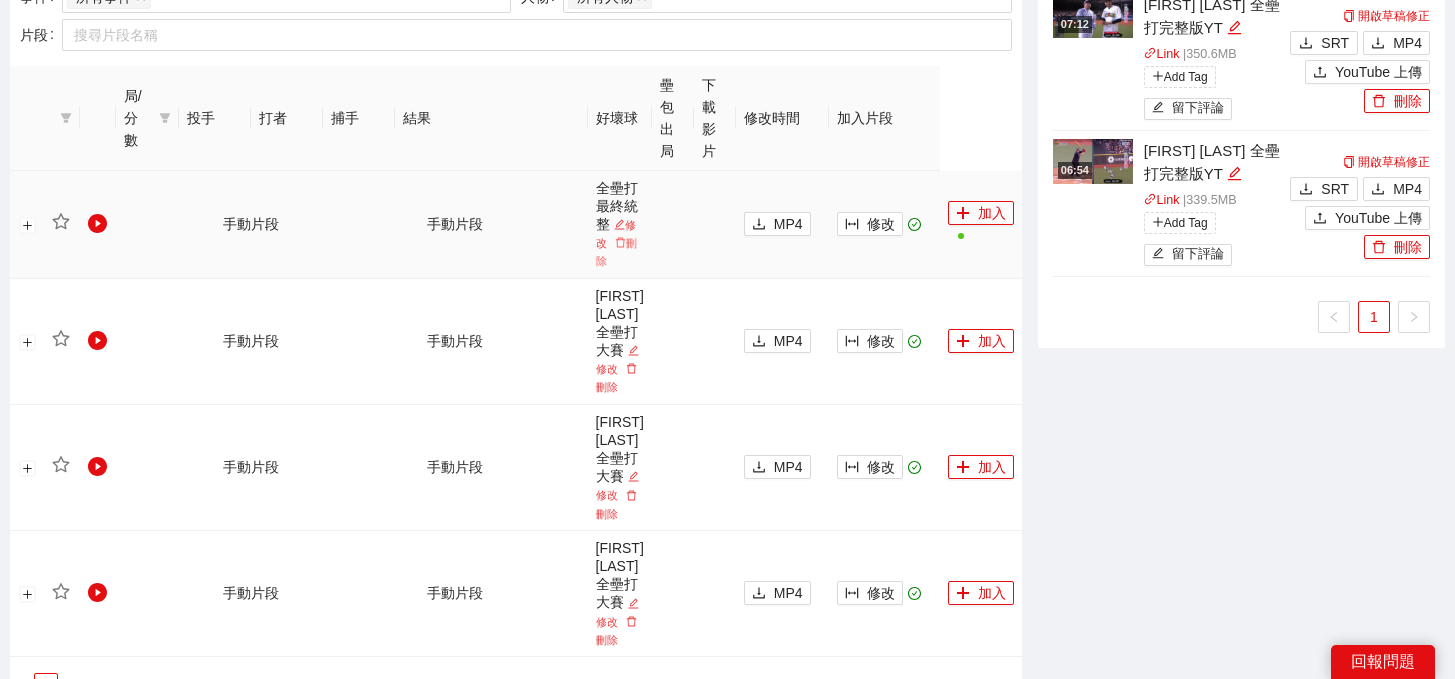 scroll, scrollTop: 1068, scrollLeft: 0, axis: vertical 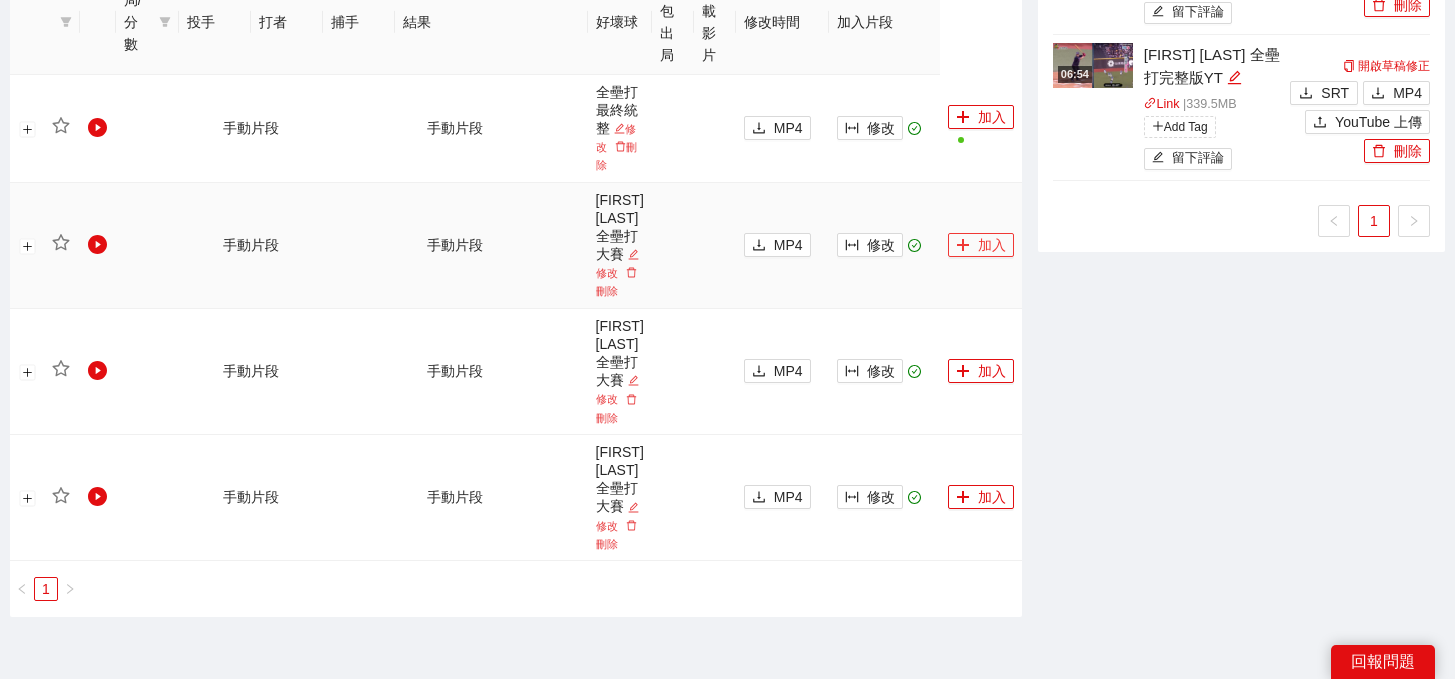 click 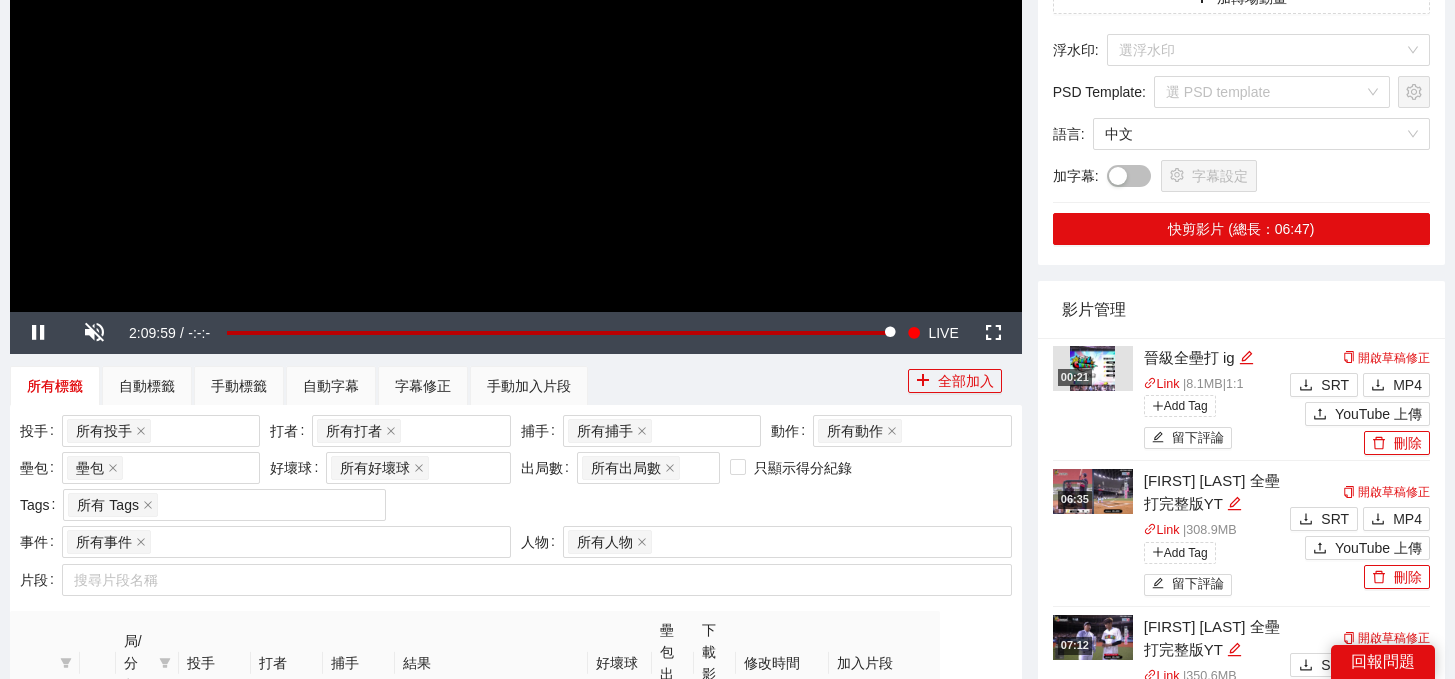 scroll, scrollTop: 0, scrollLeft: 0, axis: both 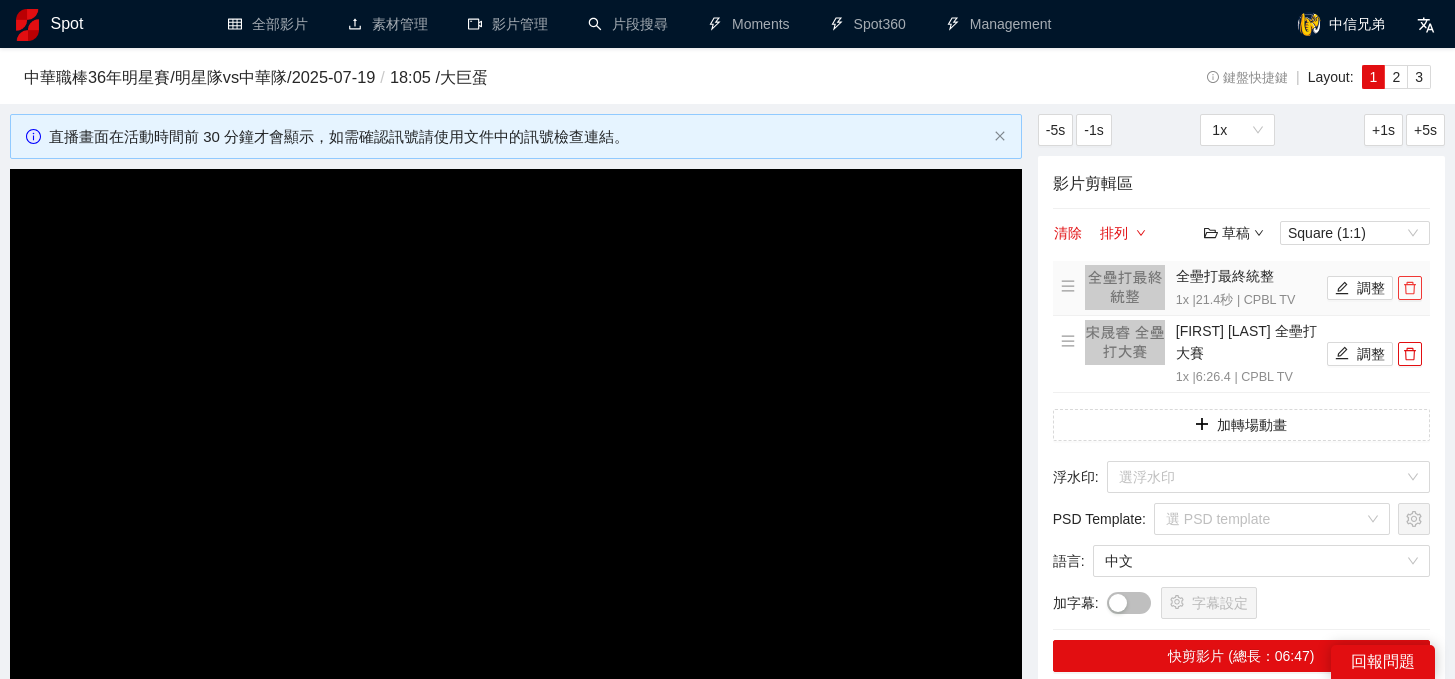 click 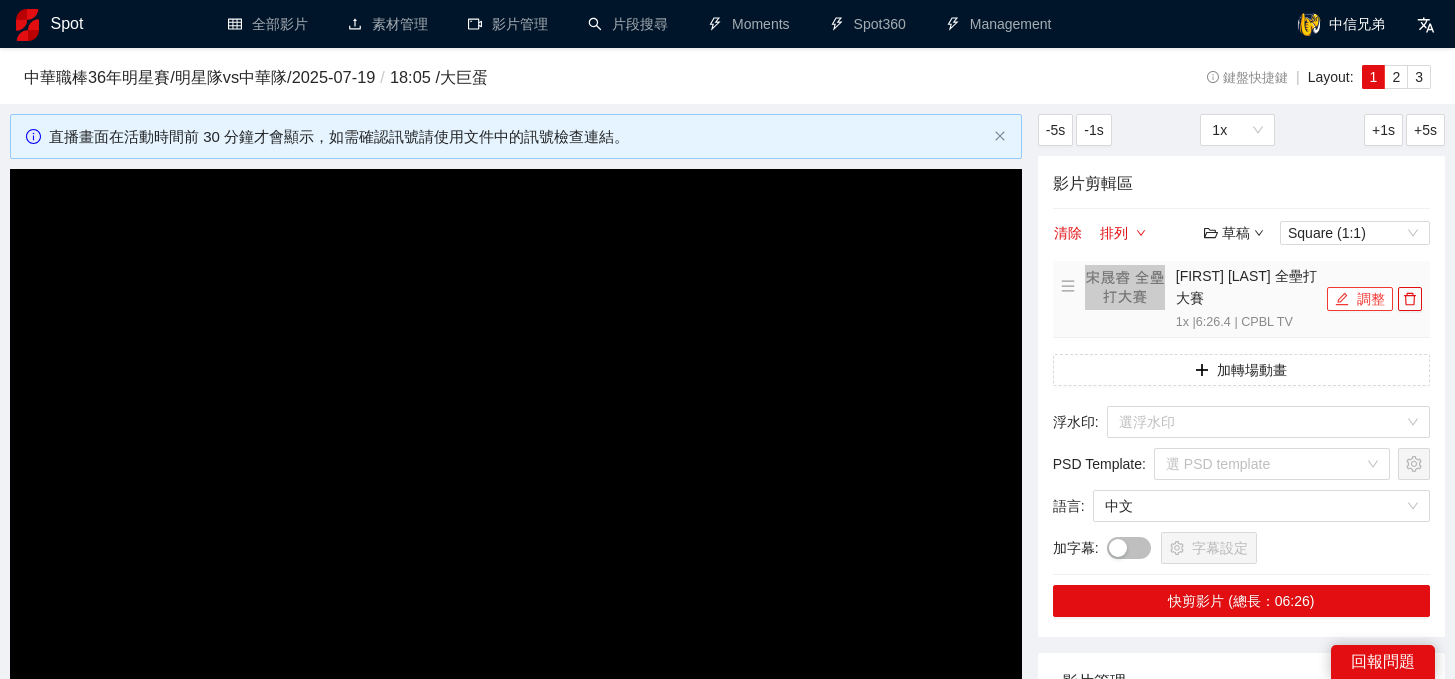 click on "調整" at bounding box center (1360, 299) 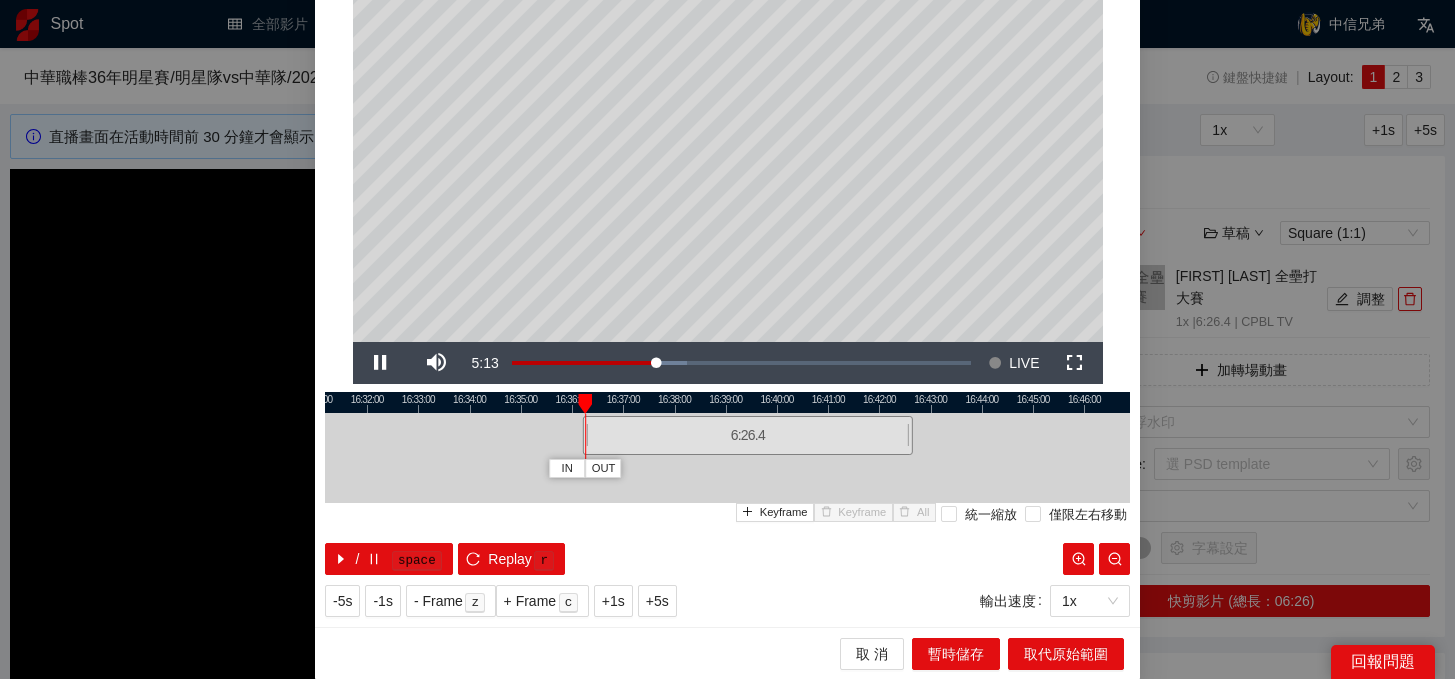 scroll, scrollTop: 19, scrollLeft: 0, axis: vertical 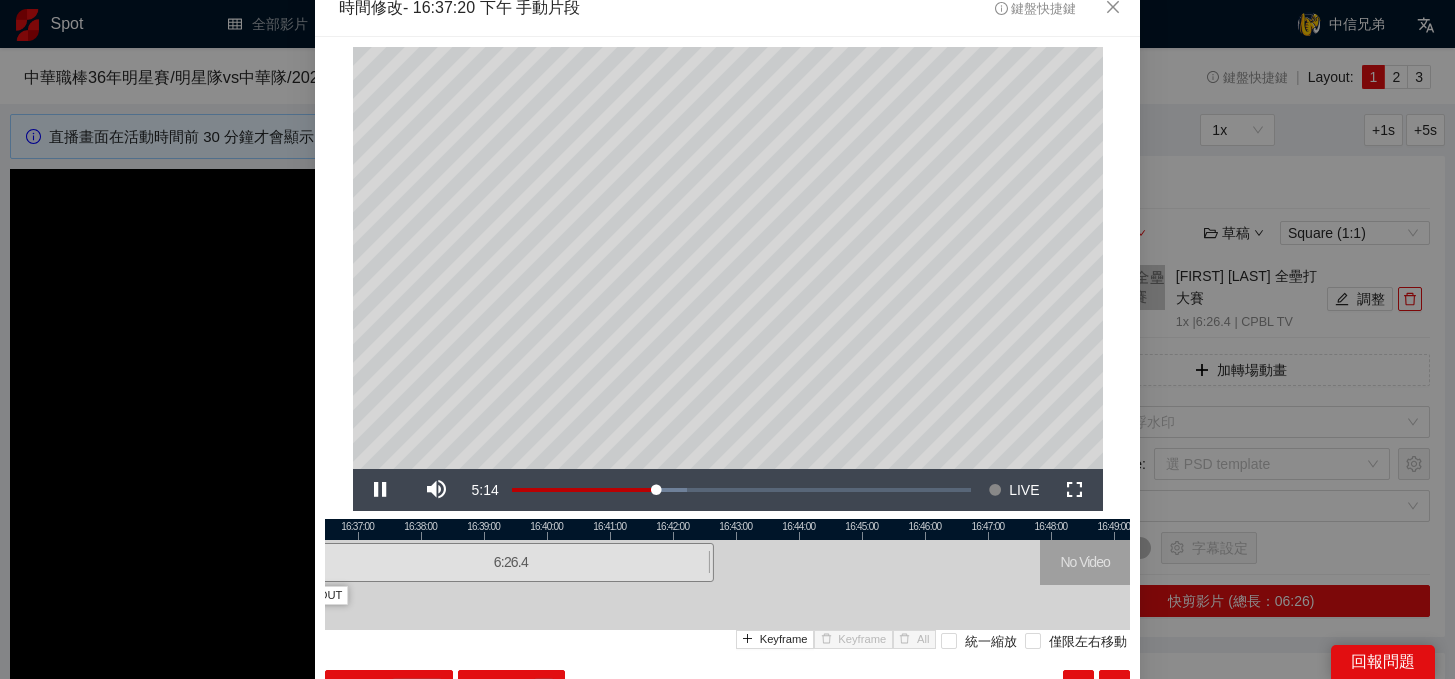 drag, startPoint x: 748, startPoint y: 530, endPoint x: 486, endPoint y: 518, distance: 262.27466 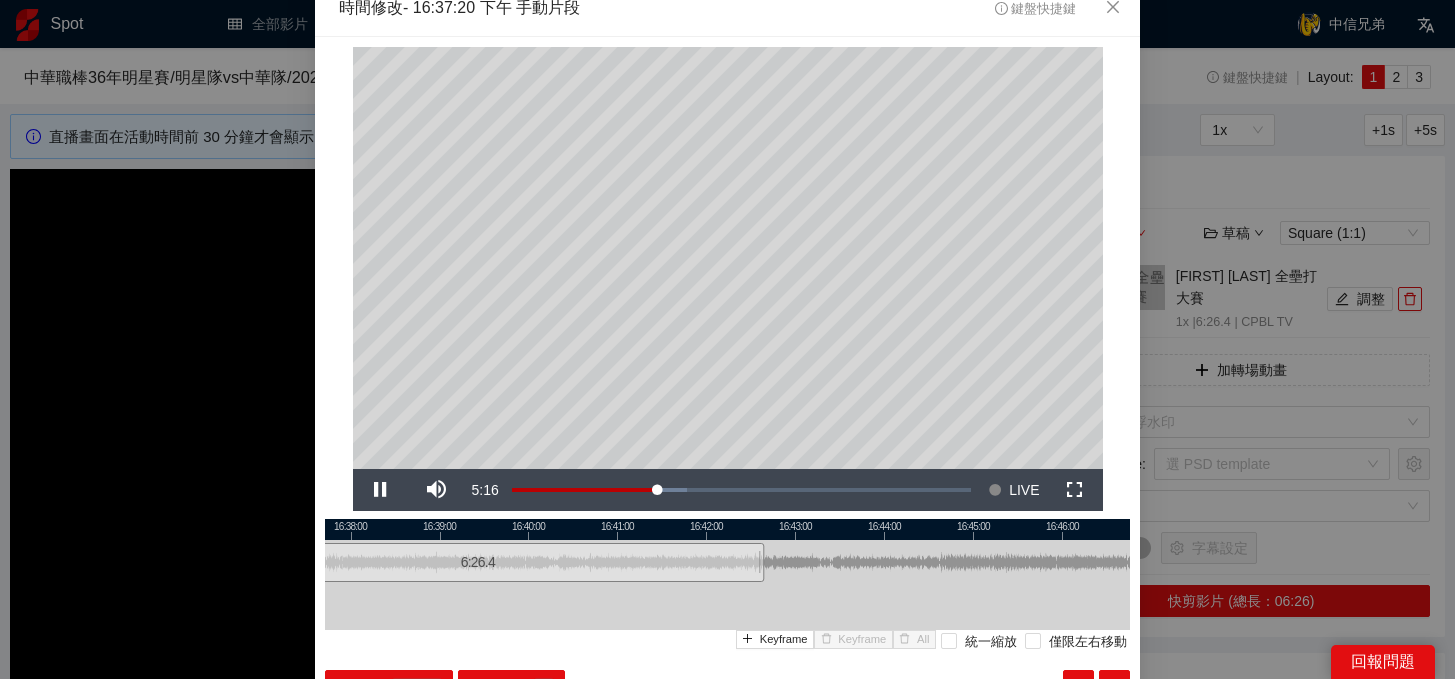 scroll, scrollTop: 0, scrollLeft: 0, axis: both 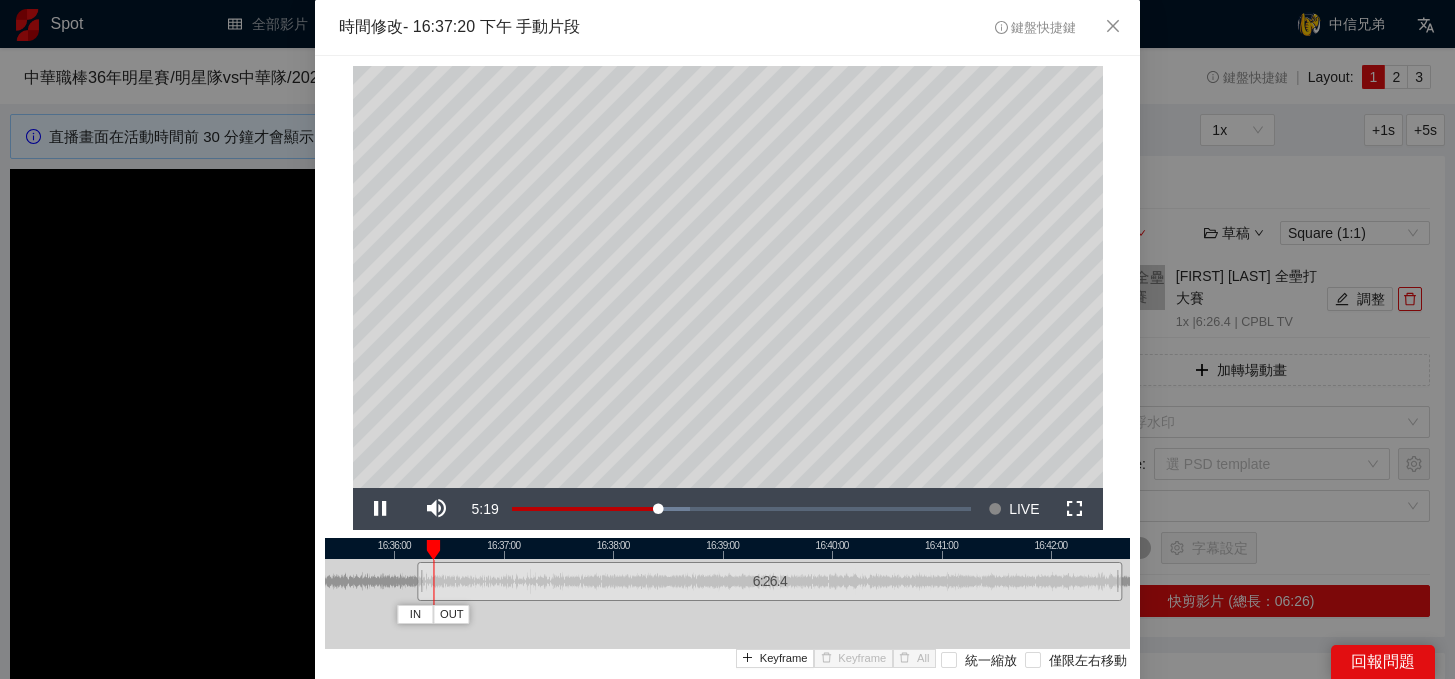 drag, startPoint x: 650, startPoint y: 544, endPoint x: 968, endPoint y: 547, distance: 318.01416 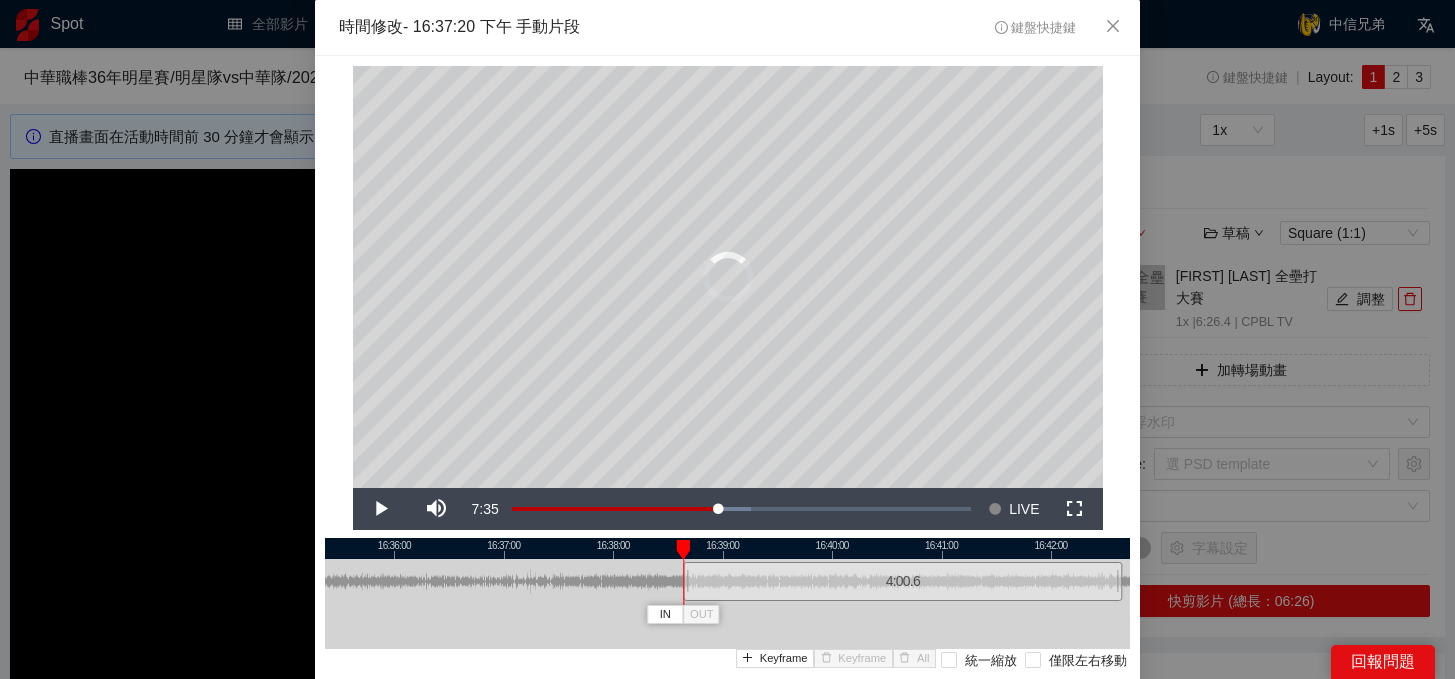 drag, startPoint x: 421, startPoint y: 586, endPoint x: 687, endPoint y: 600, distance: 266.36816 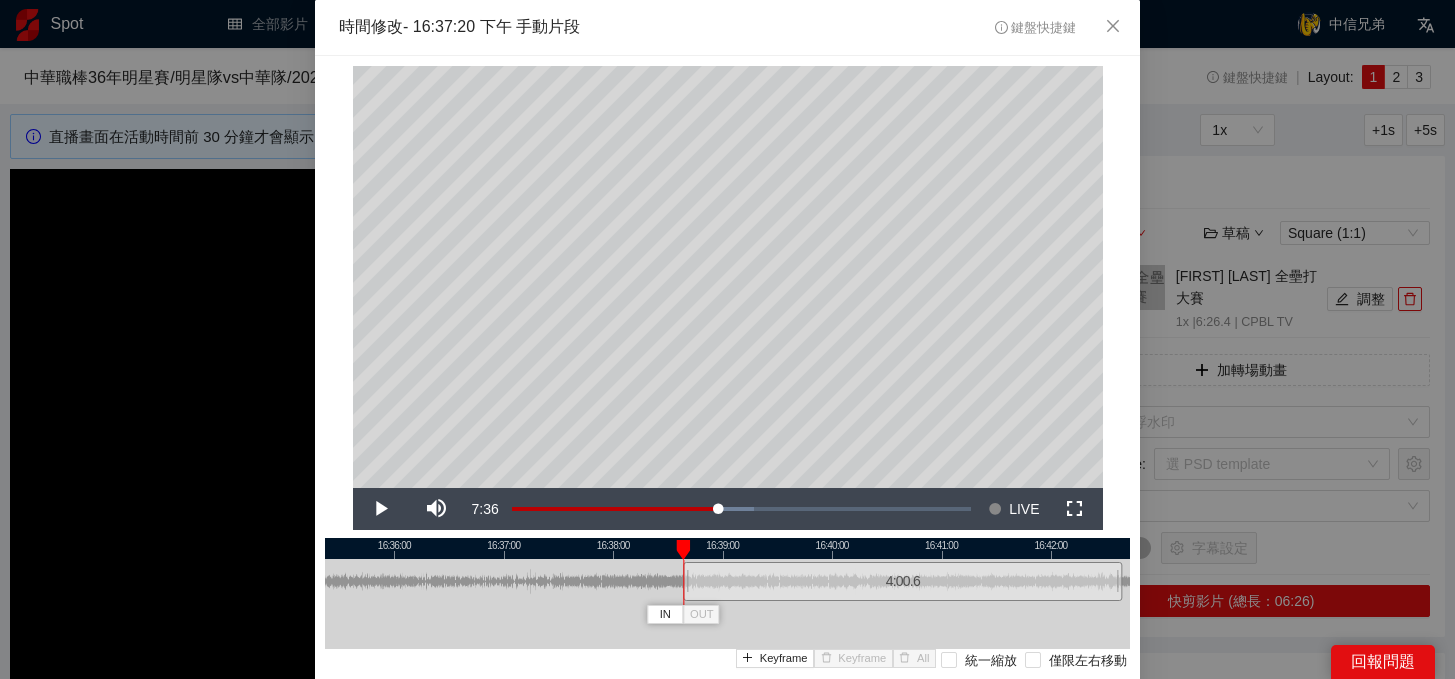 scroll, scrollTop: 146, scrollLeft: 0, axis: vertical 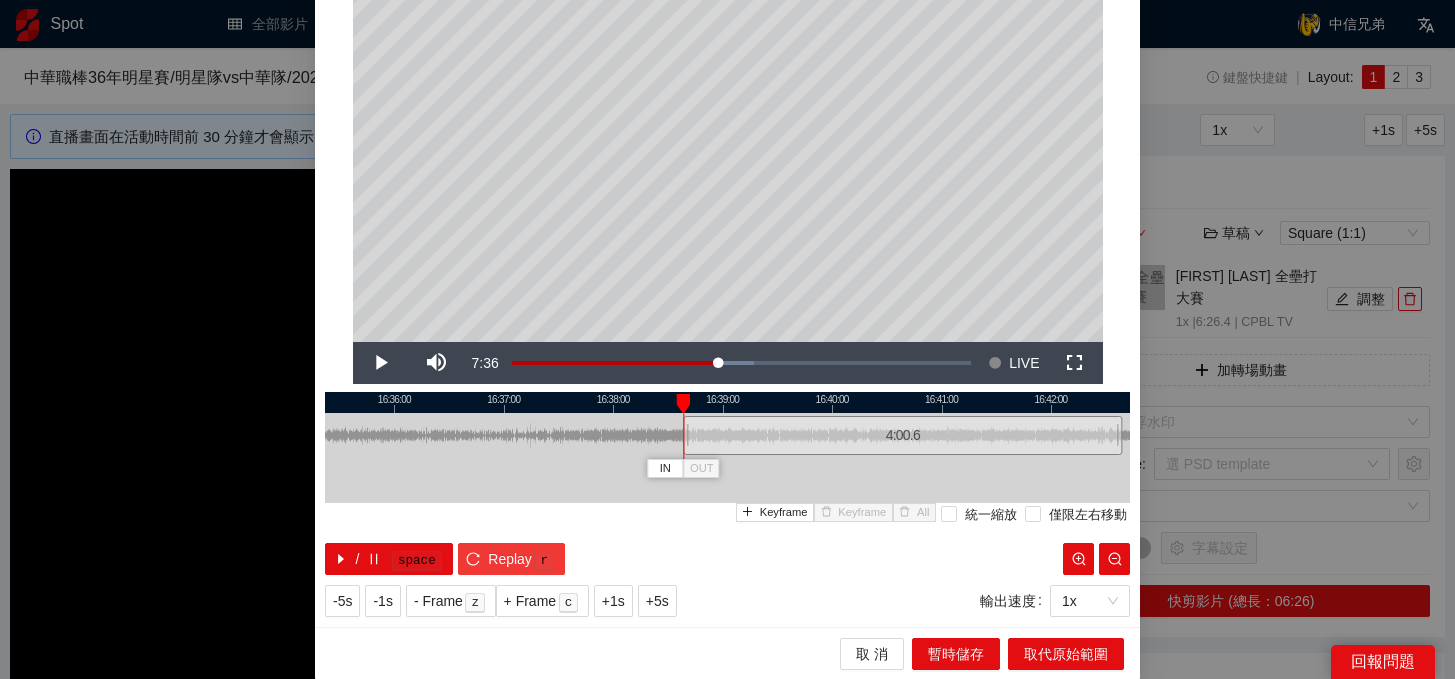 click on "Replay  r" at bounding box center [511, 559] 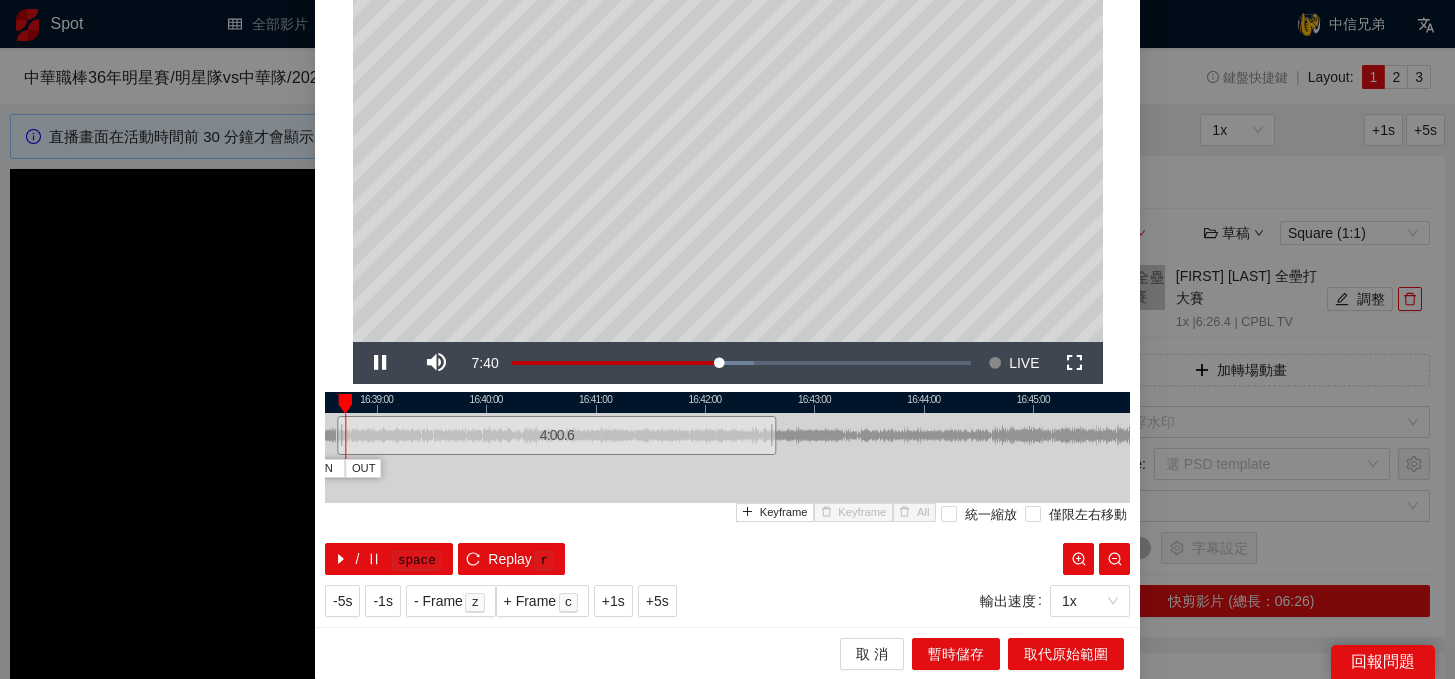 drag, startPoint x: 992, startPoint y: 402, endPoint x: 646, endPoint y: 435, distance: 347.57013 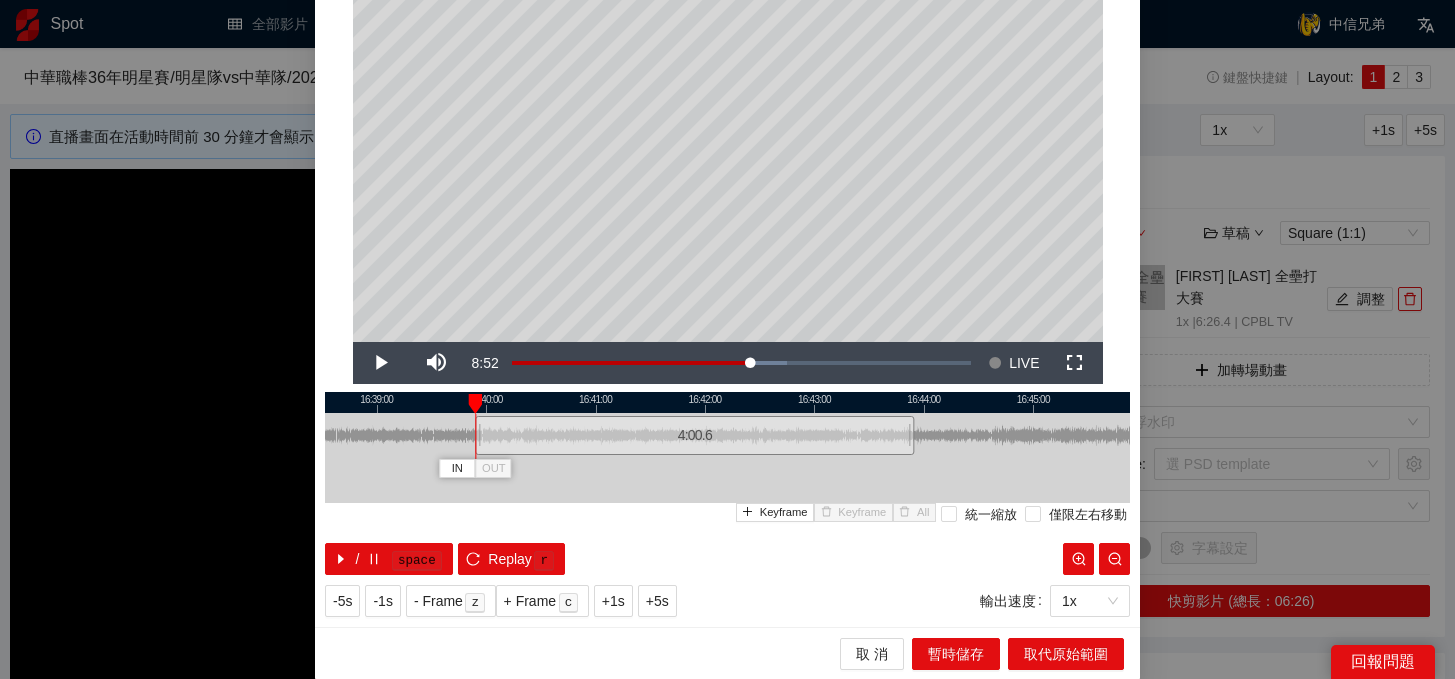 drag, startPoint x: 522, startPoint y: 437, endPoint x: 659, endPoint y: 437, distance: 137 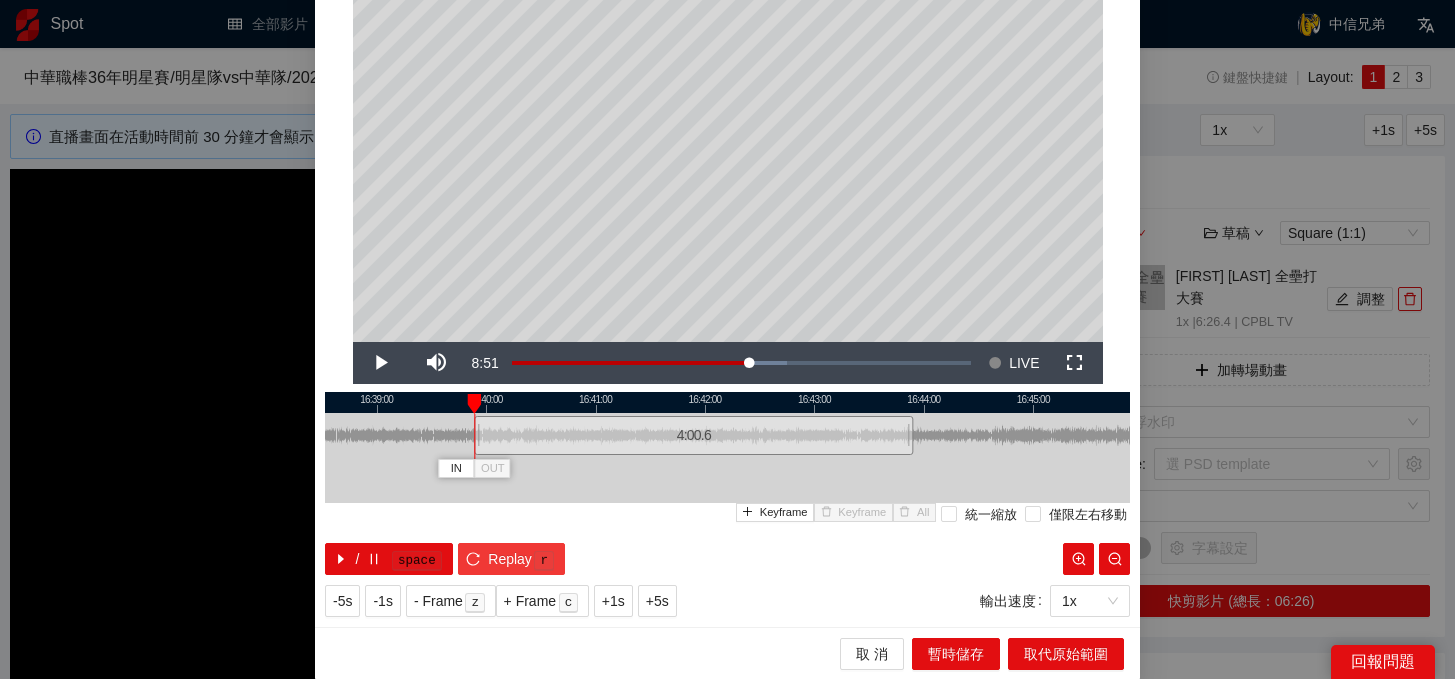 click on "Replay" at bounding box center [510, 559] 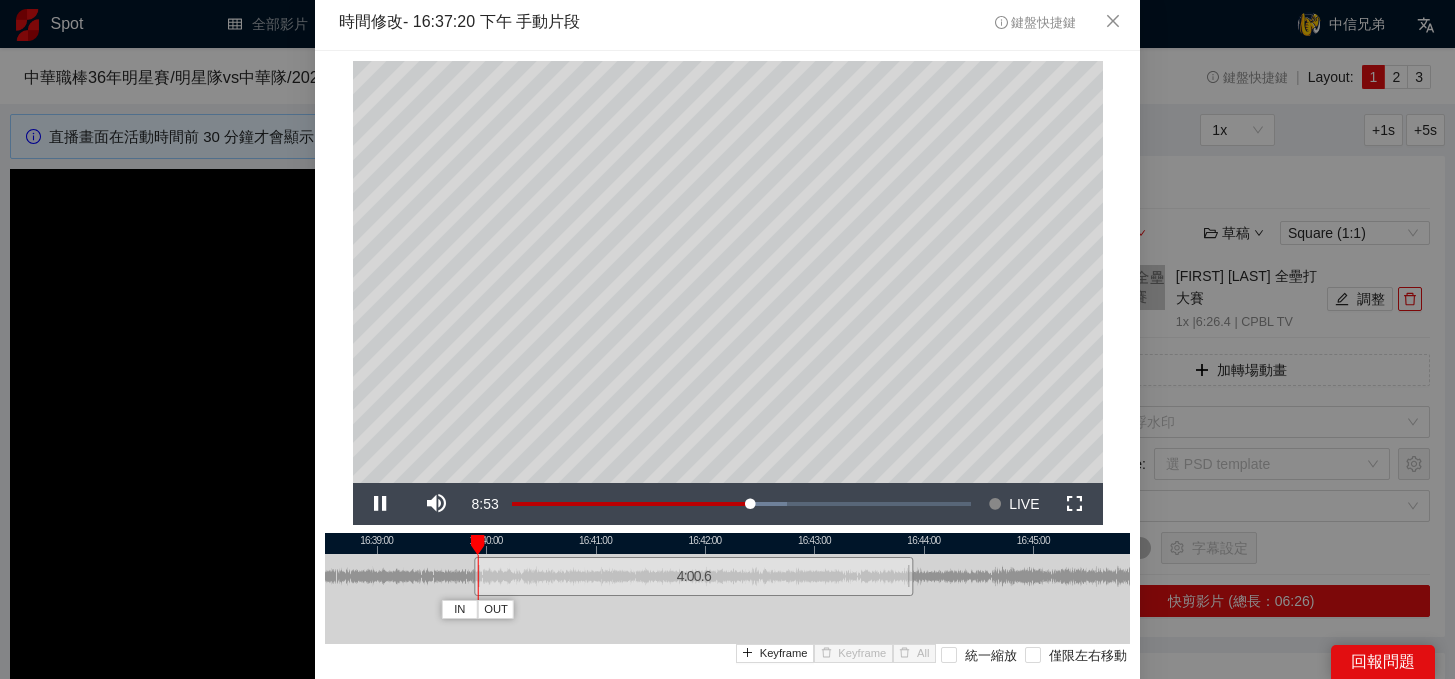 scroll, scrollTop: 5, scrollLeft: 0, axis: vertical 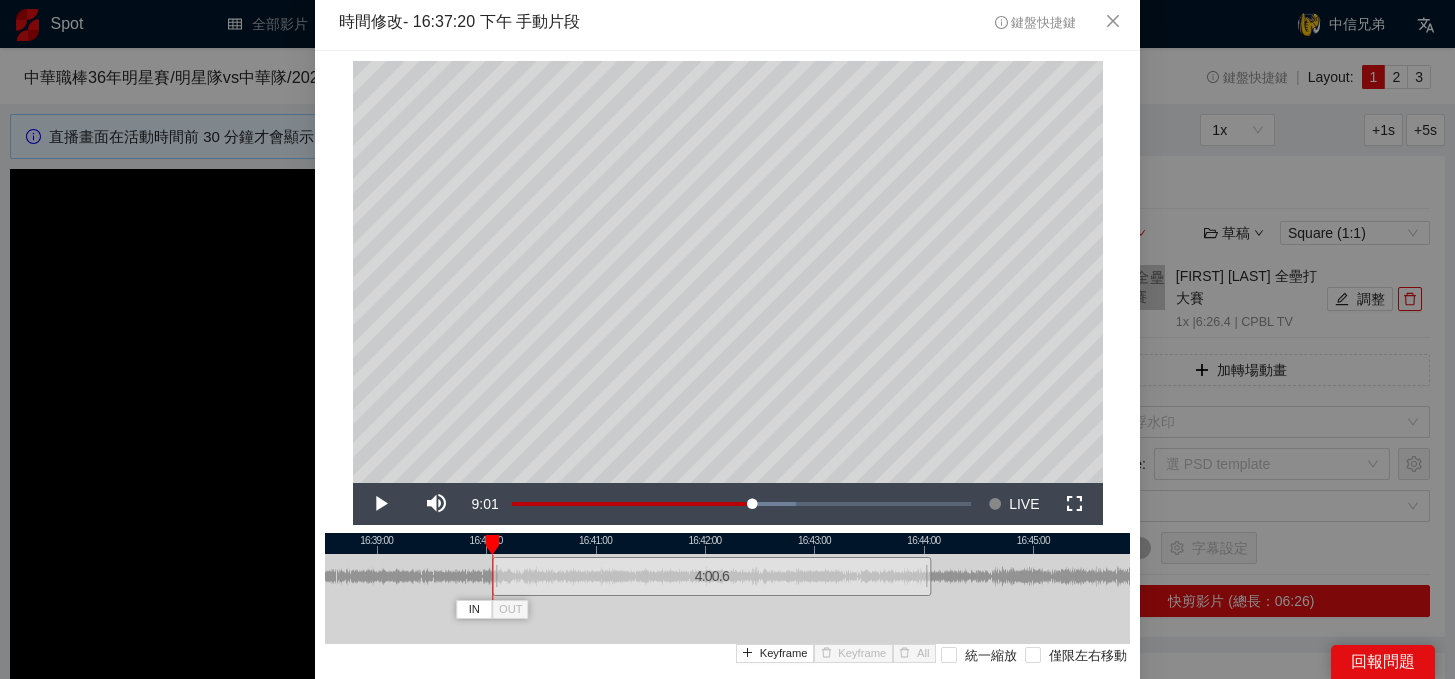 drag, startPoint x: 642, startPoint y: 572, endPoint x: 660, endPoint y: 572, distance: 18 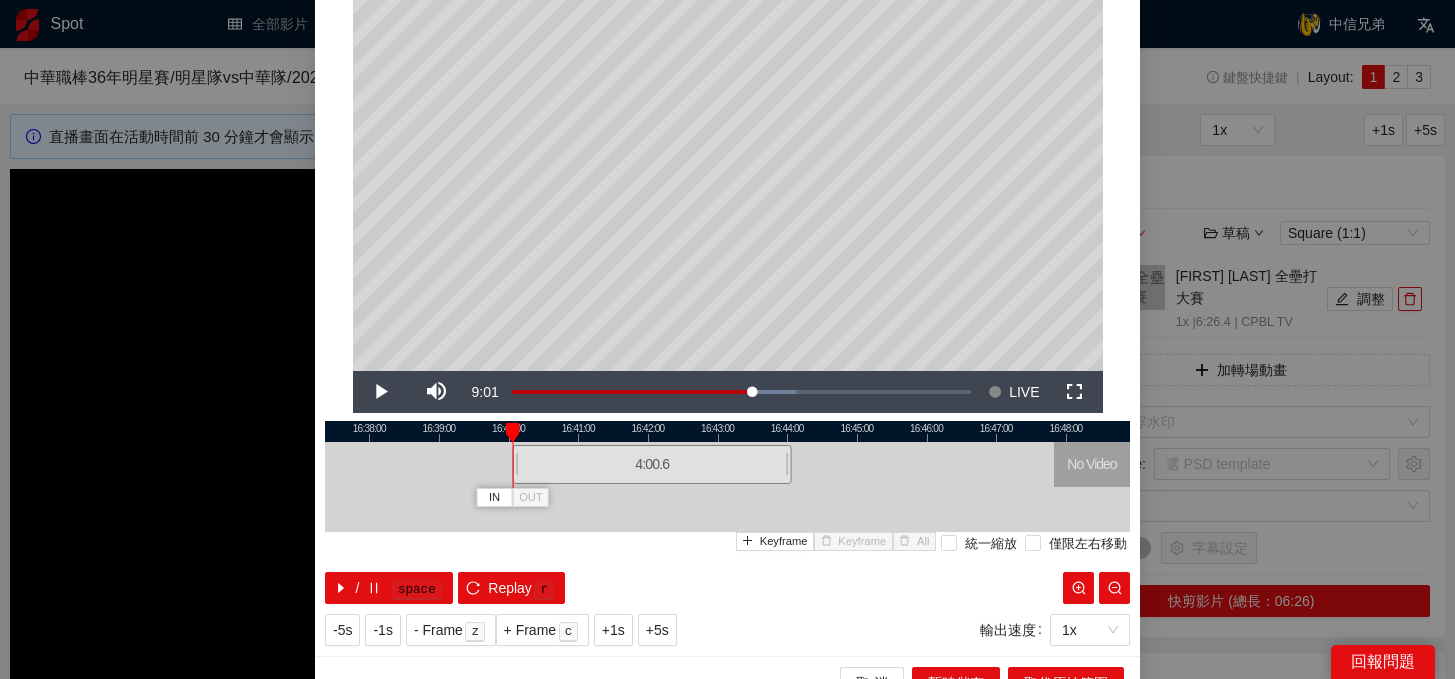 scroll, scrollTop: 118, scrollLeft: 0, axis: vertical 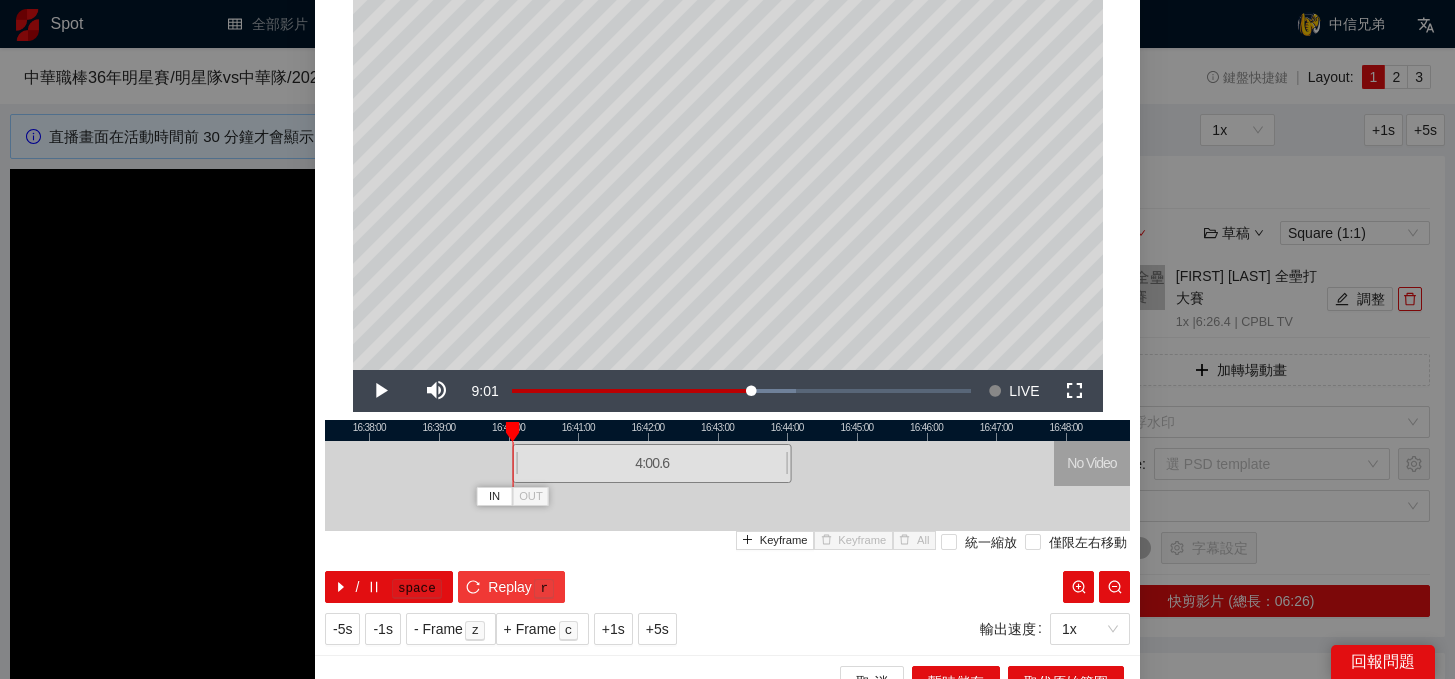click on "Replay" at bounding box center (510, 587) 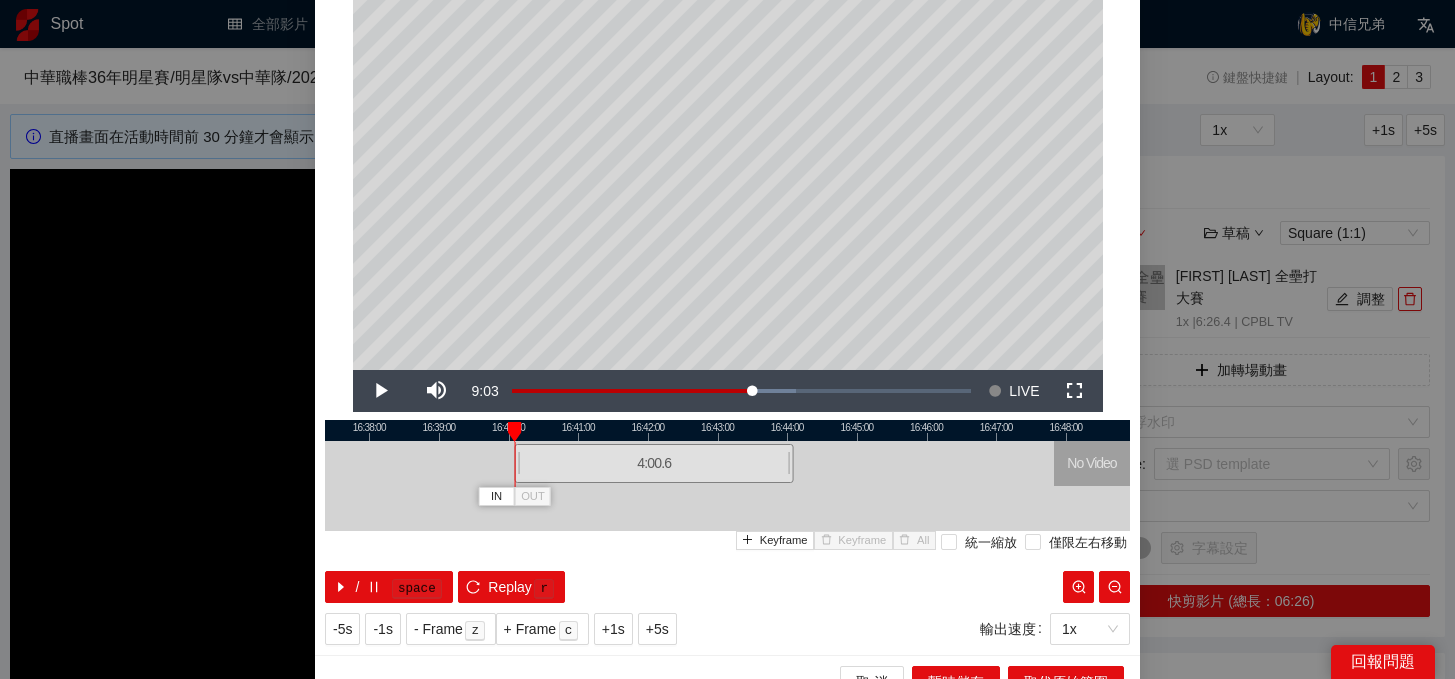click on "4:00.6" at bounding box center (654, 463) 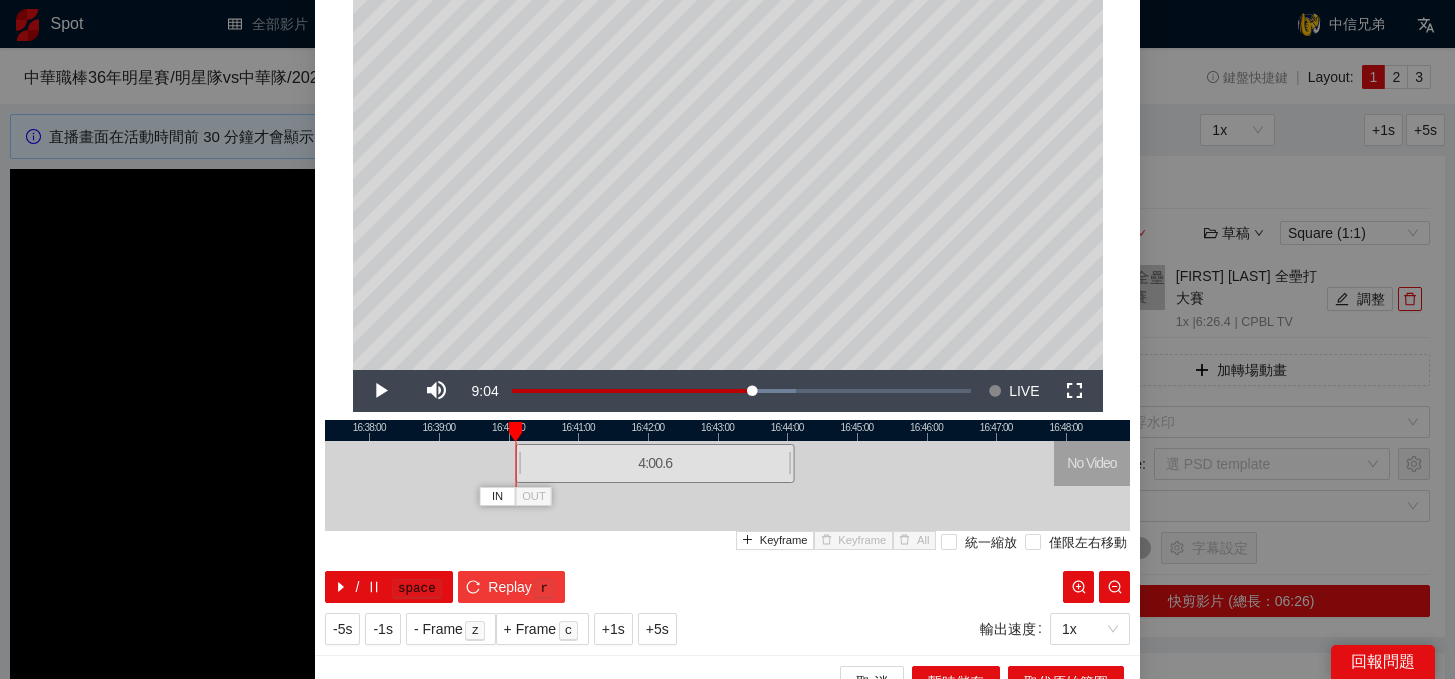 click on "r" at bounding box center (544, 589) 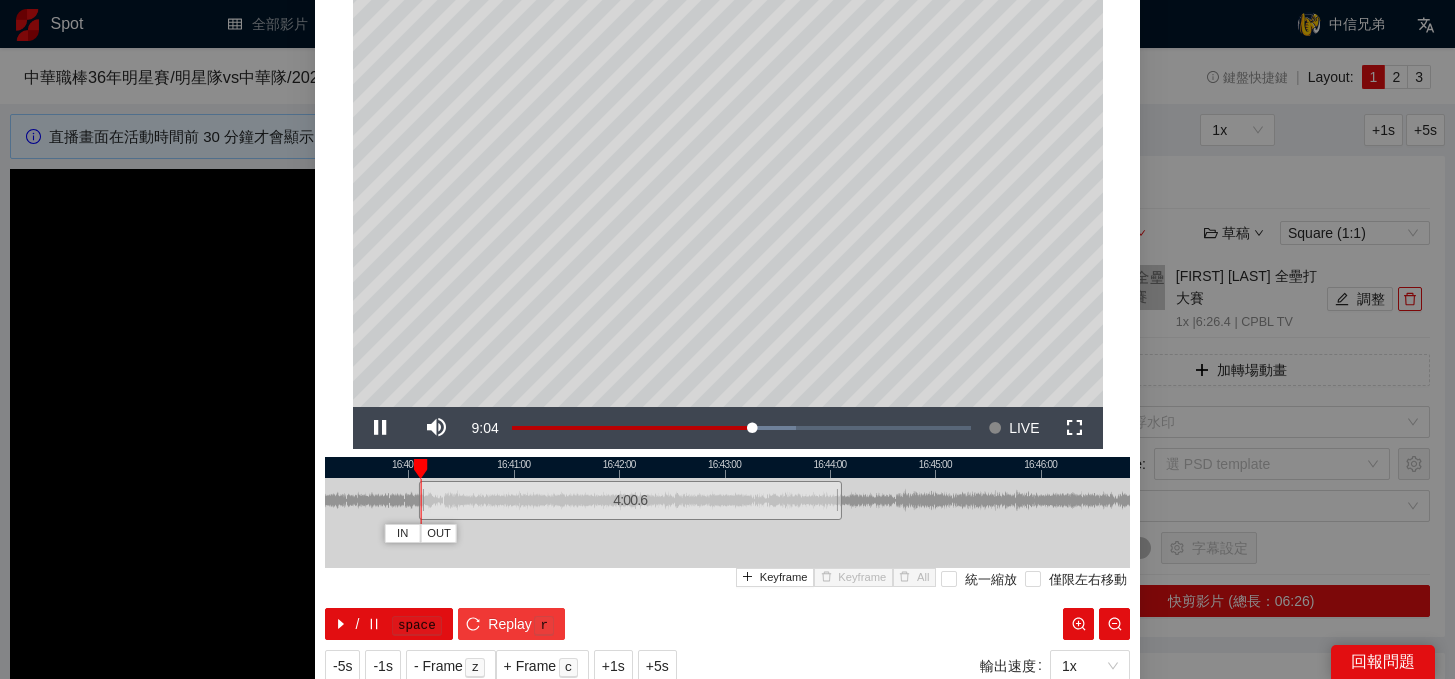 scroll, scrollTop: 13, scrollLeft: 0, axis: vertical 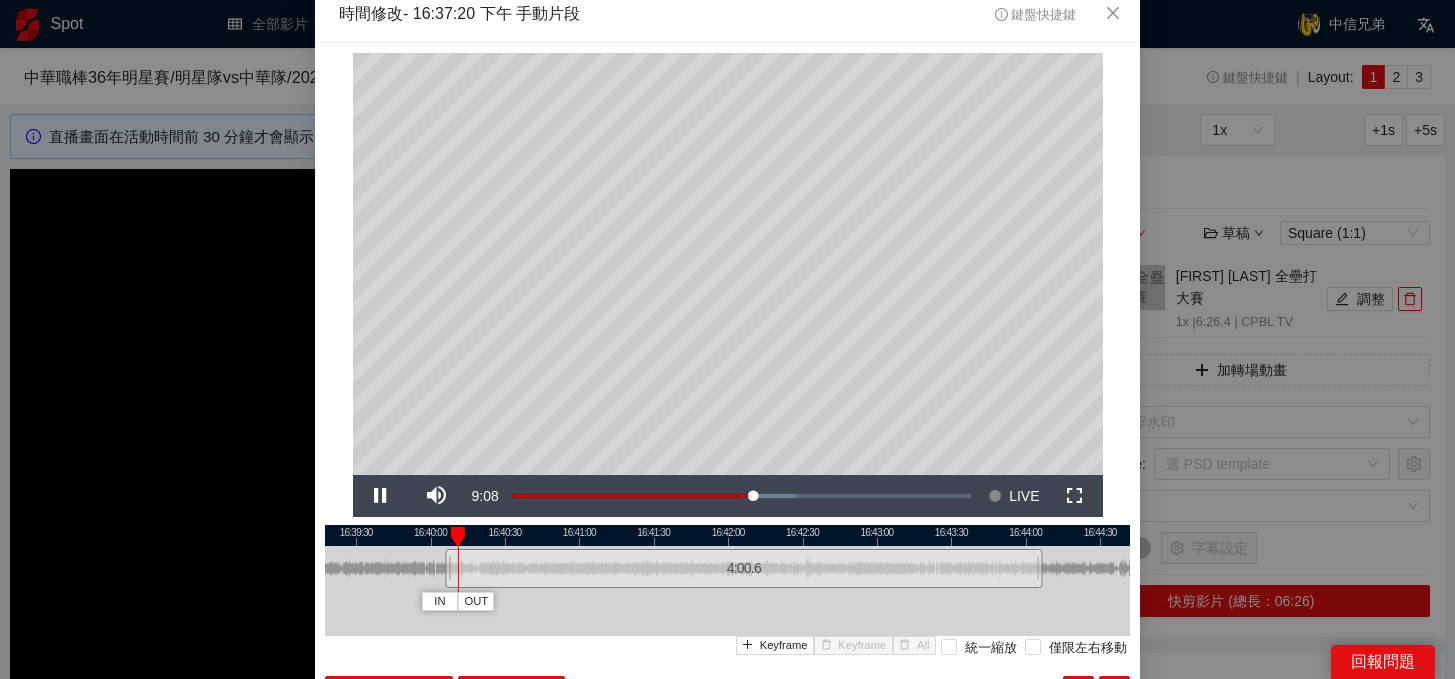 drag, startPoint x: 692, startPoint y: 531, endPoint x: 836, endPoint y: 529, distance: 144.01389 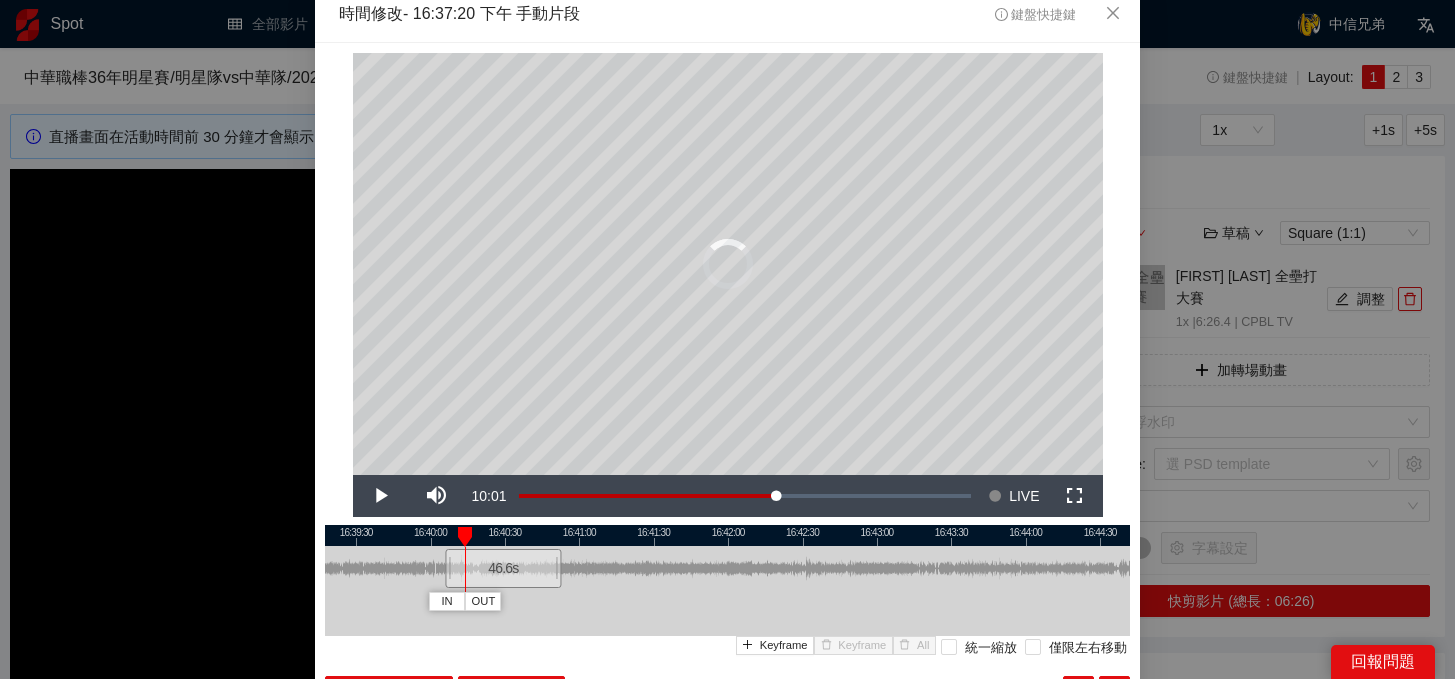 drag, startPoint x: 1034, startPoint y: 575, endPoint x: 546, endPoint y: 568, distance: 488.0502 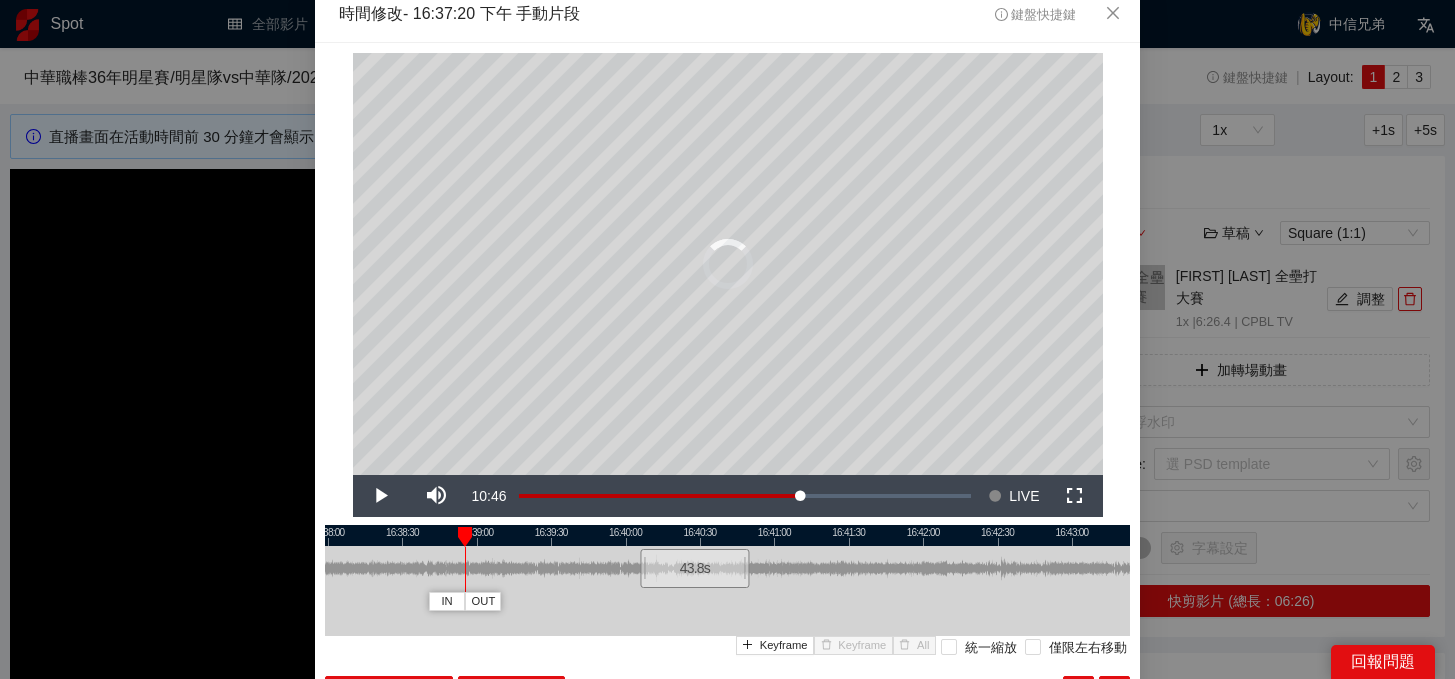 drag, startPoint x: 592, startPoint y: 536, endPoint x: 859, endPoint y: 536, distance: 267 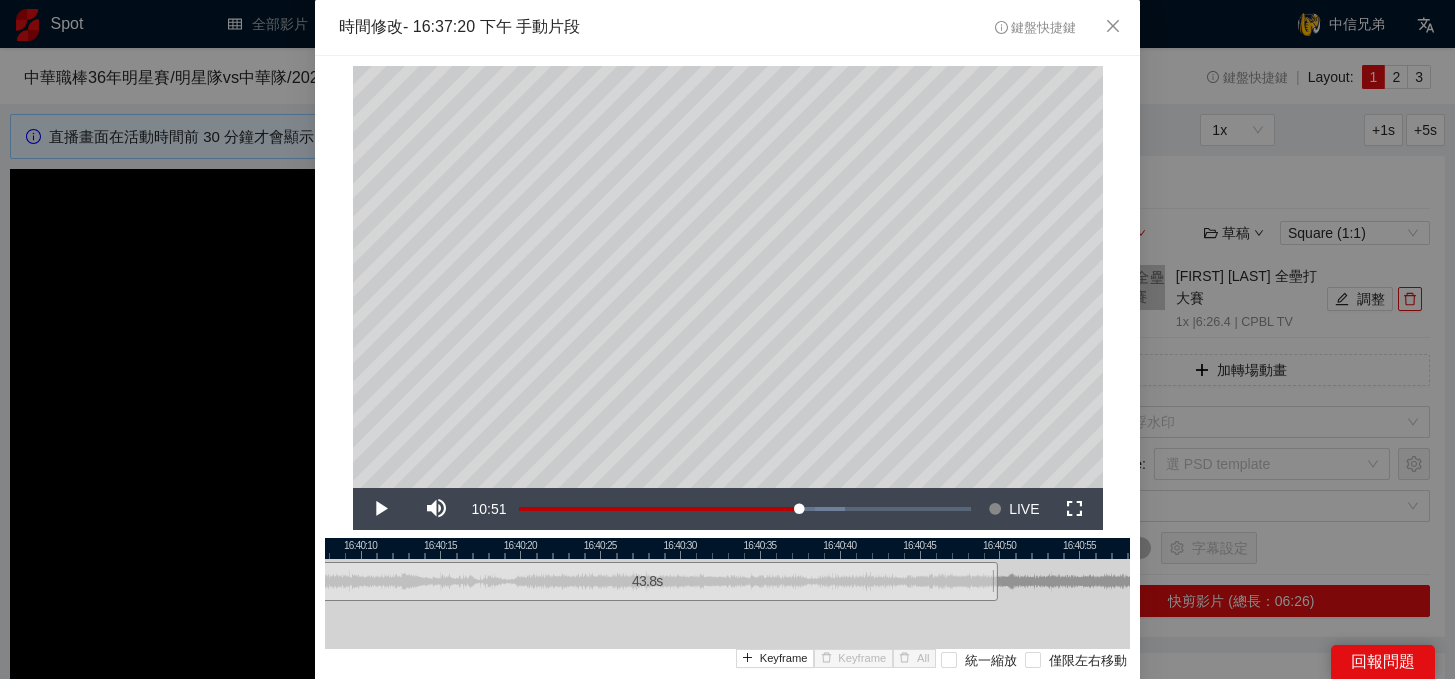 scroll, scrollTop: 146, scrollLeft: 0, axis: vertical 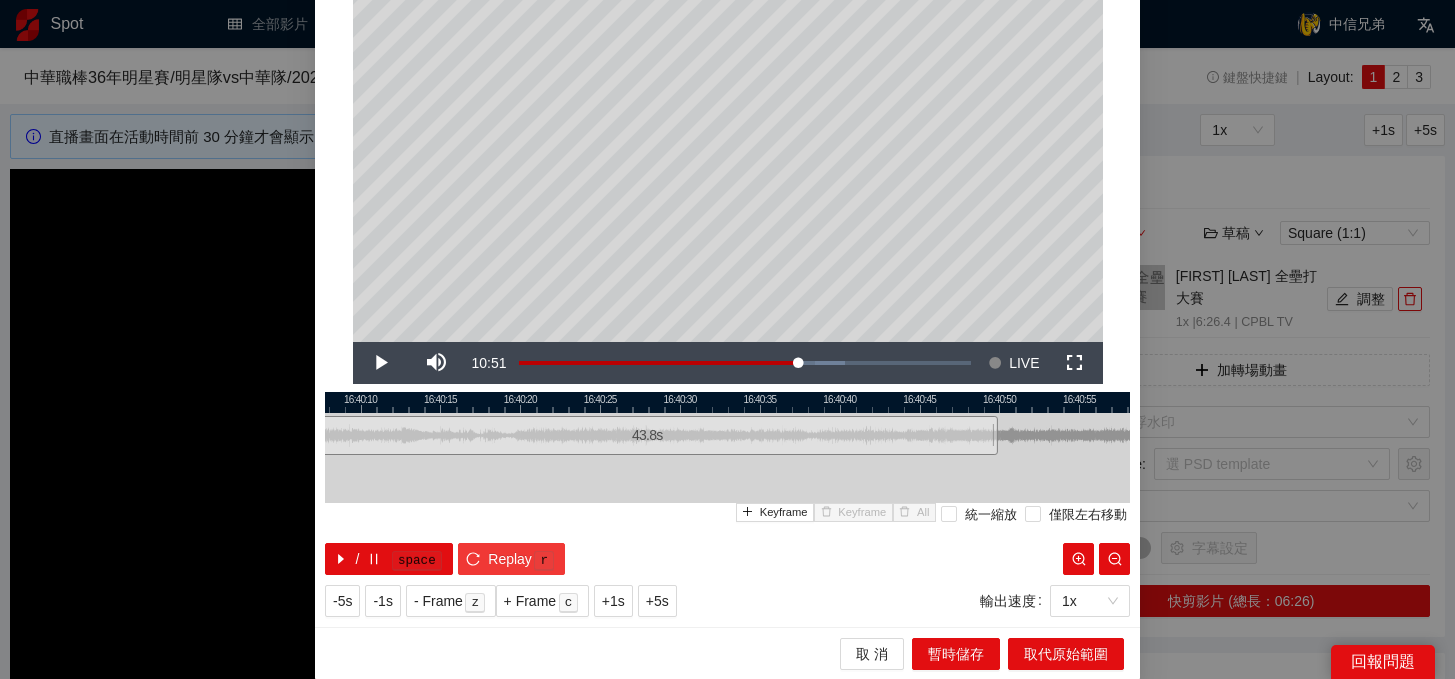 click on "Replay" at bounding box center (510, 559) 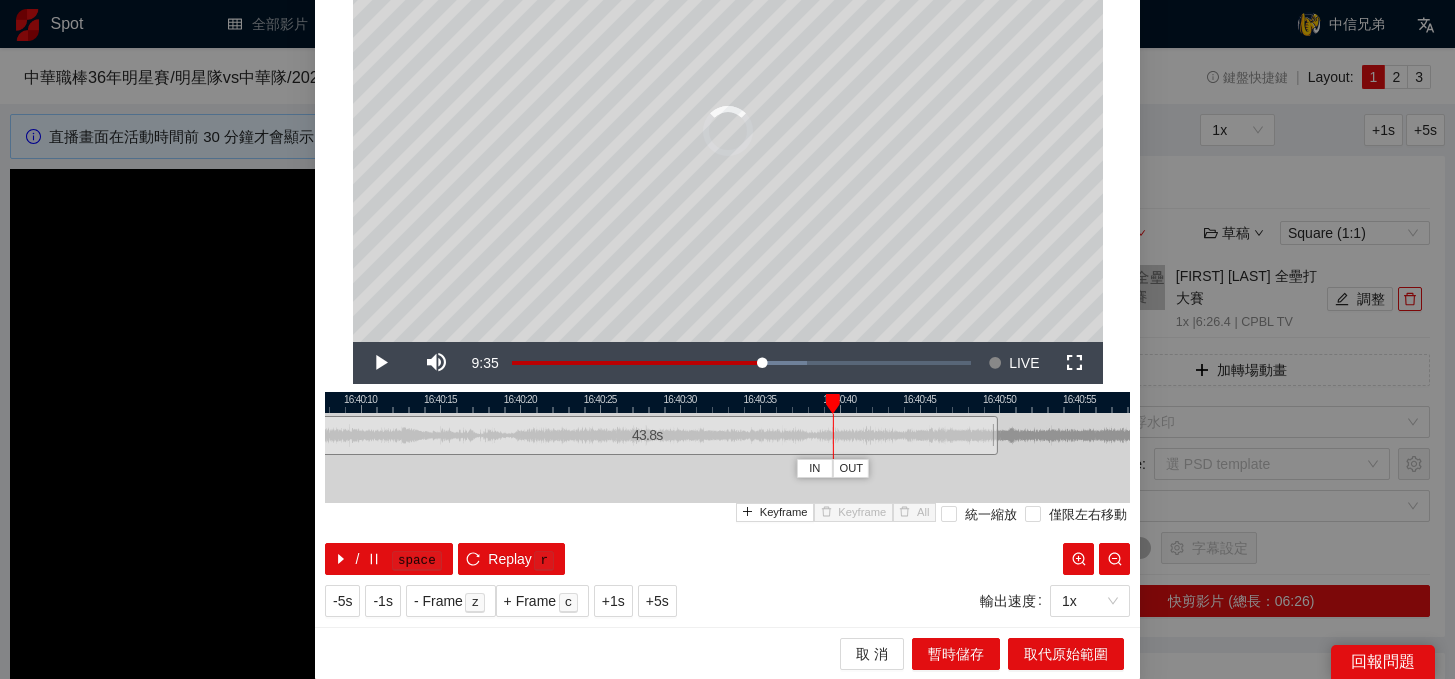 drag, startPoint x: 341, startPoint y: 397, endPoint x: 843, endPoint y: 406, distance: 502.08066 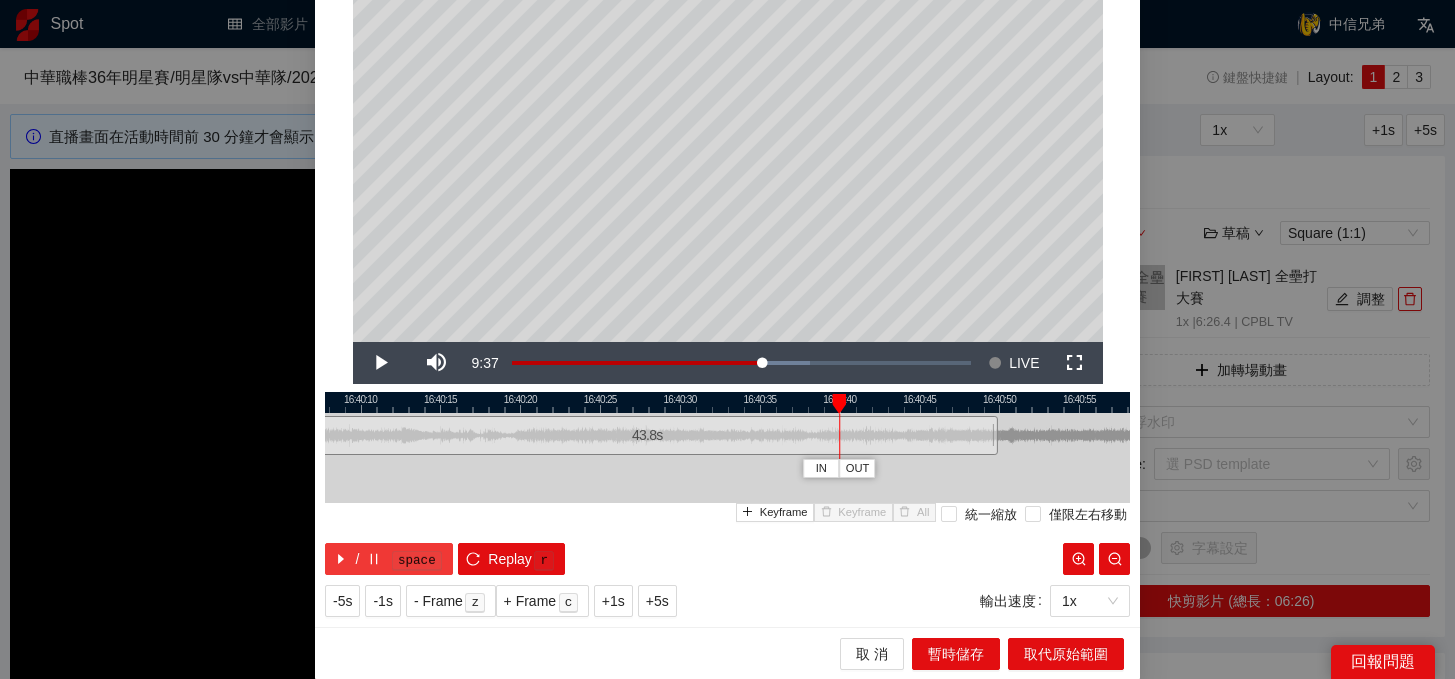 click on "space" at bounding box center (417, 561) 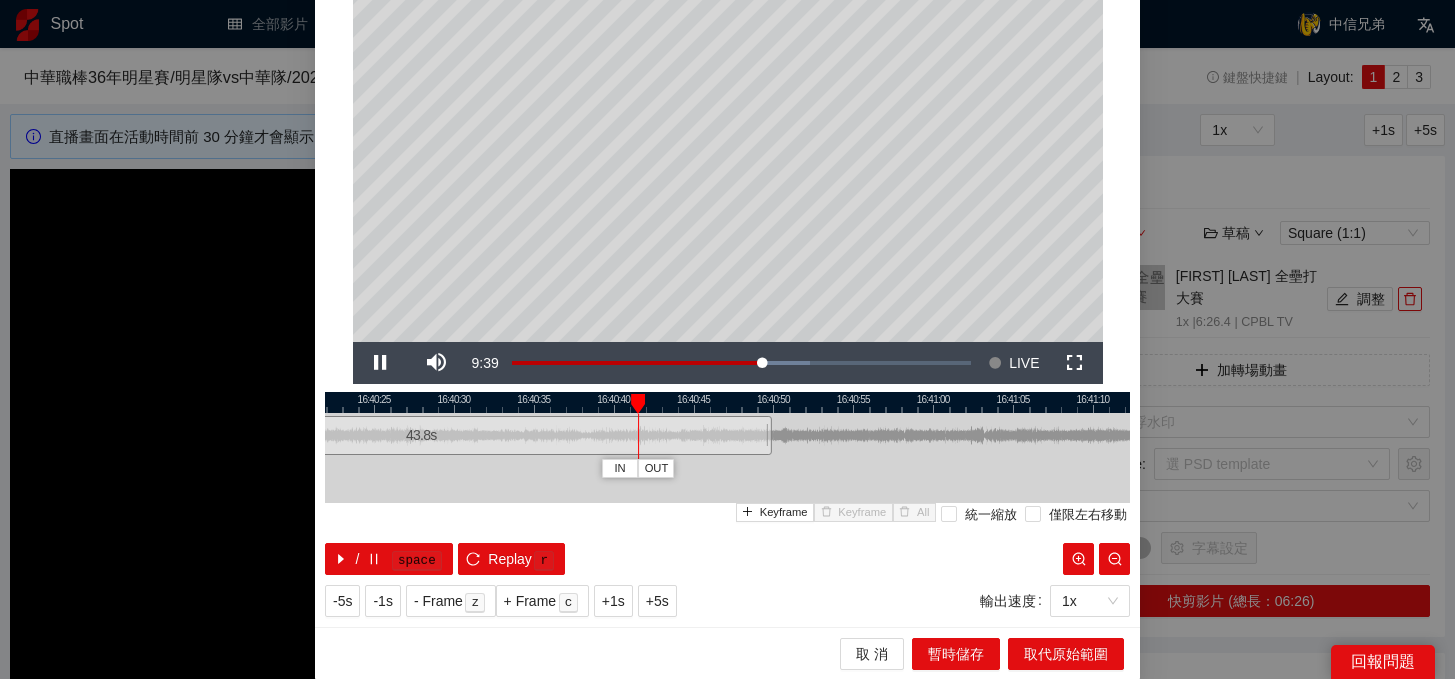 drag, startPoint x: 1000, startPoint y: 400, endPoint x: 591, endPoint y: 457, distance: 412.9528 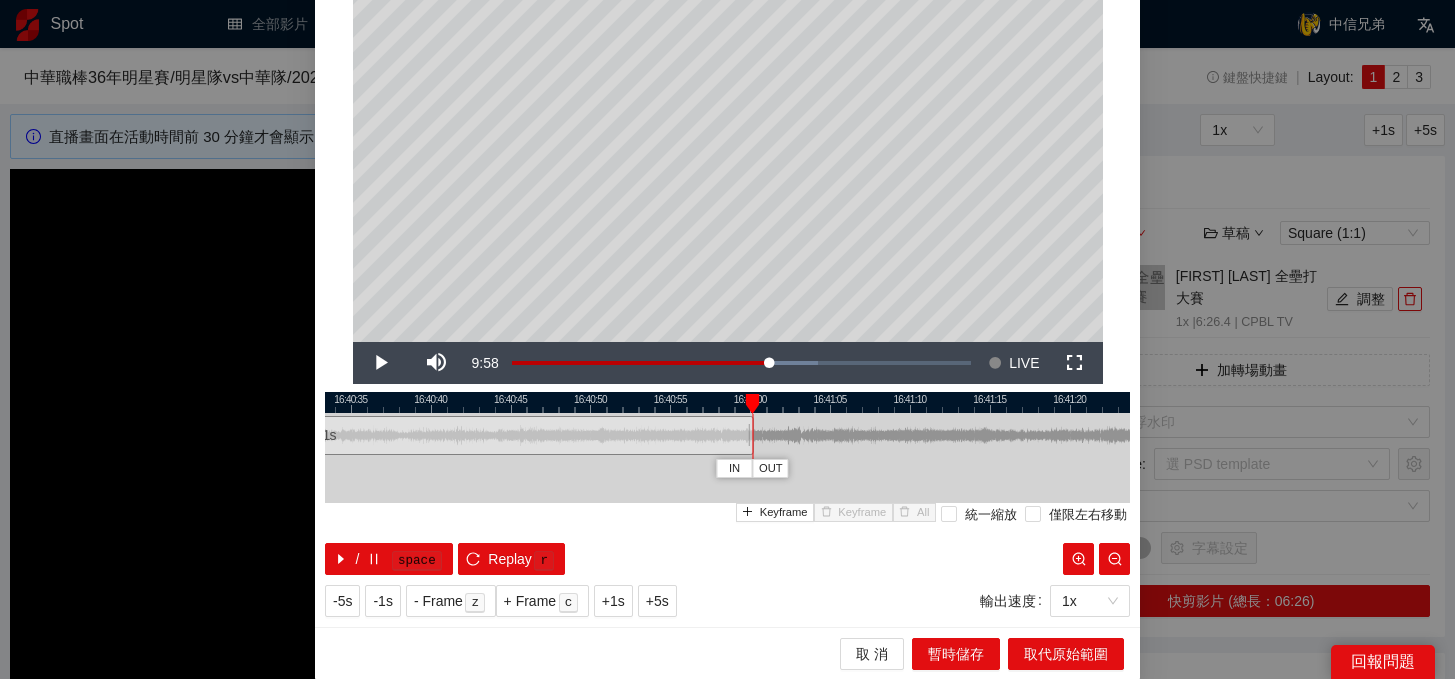 drag, startPoint x: 583, startPoint y: 441, endPoint x: 746, endPoint y: 428, distance: 163.51758 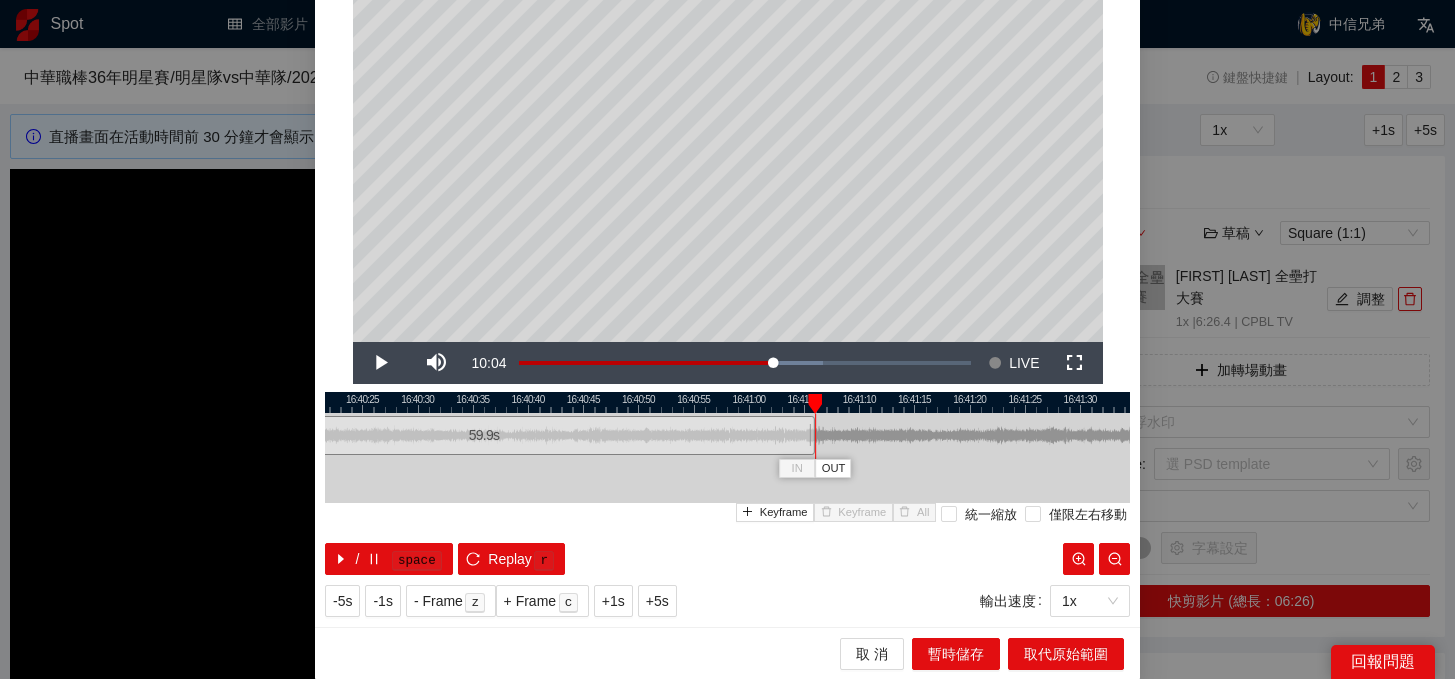 drag, startPoint x: 748, startPoint y: 429, endPoint x: 812, endPoint y: 430, distance: 64.00781 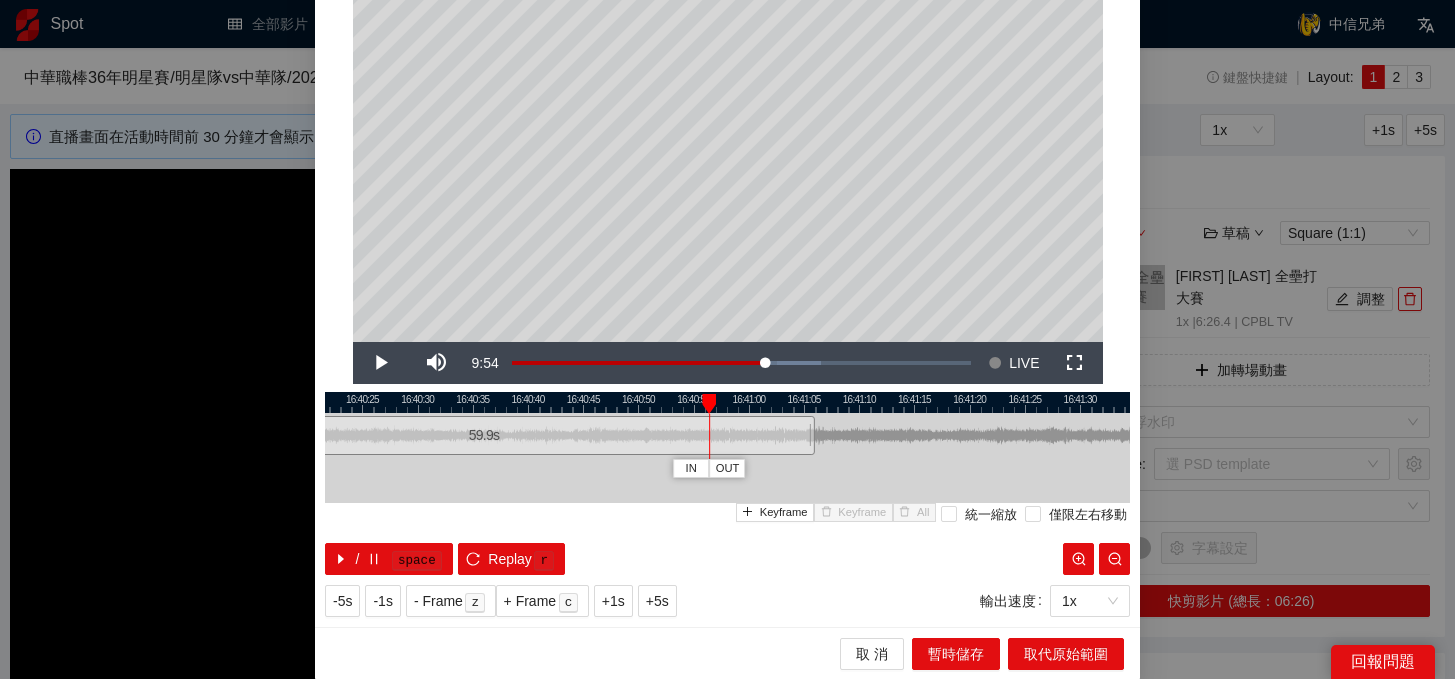 drag, startPoint x: 816, startPoint y: 397, endPoint x: 705, endPoint y: 399, distance: 111.01801 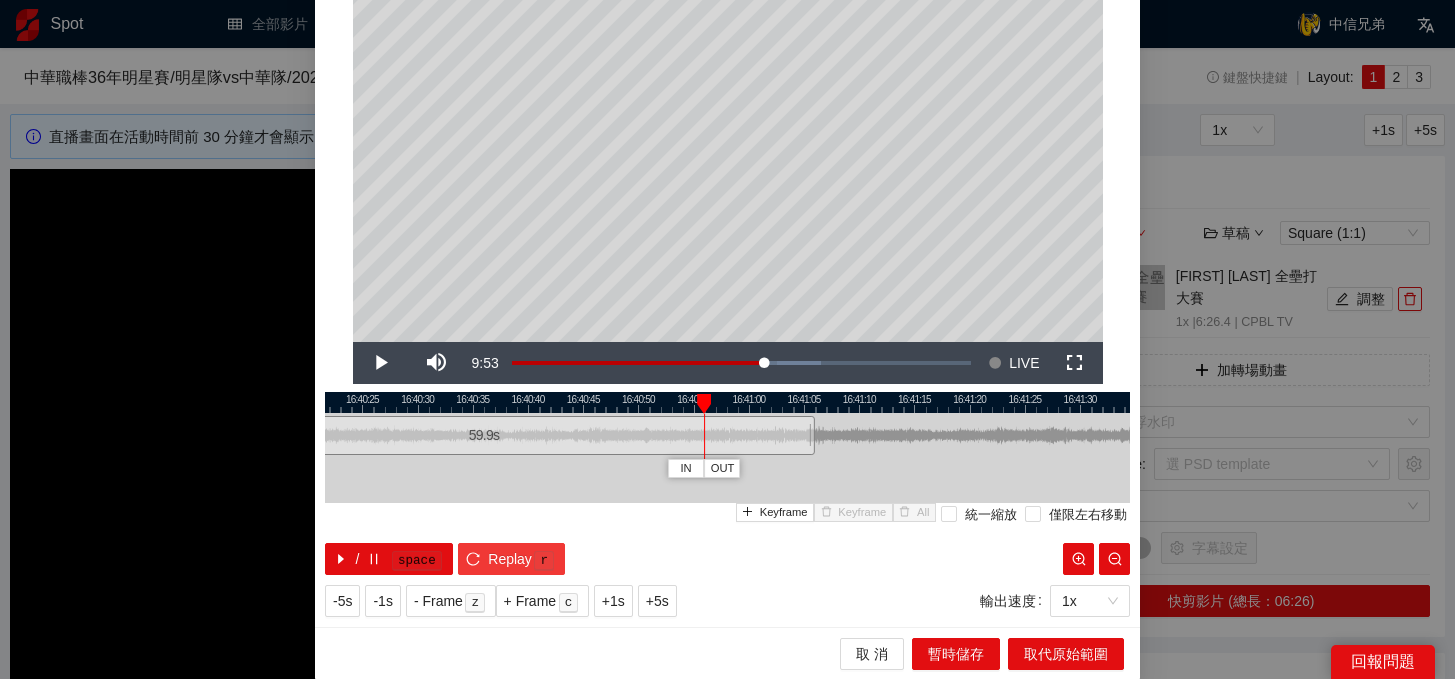click on "Replay" at bounding box center [510, 559] 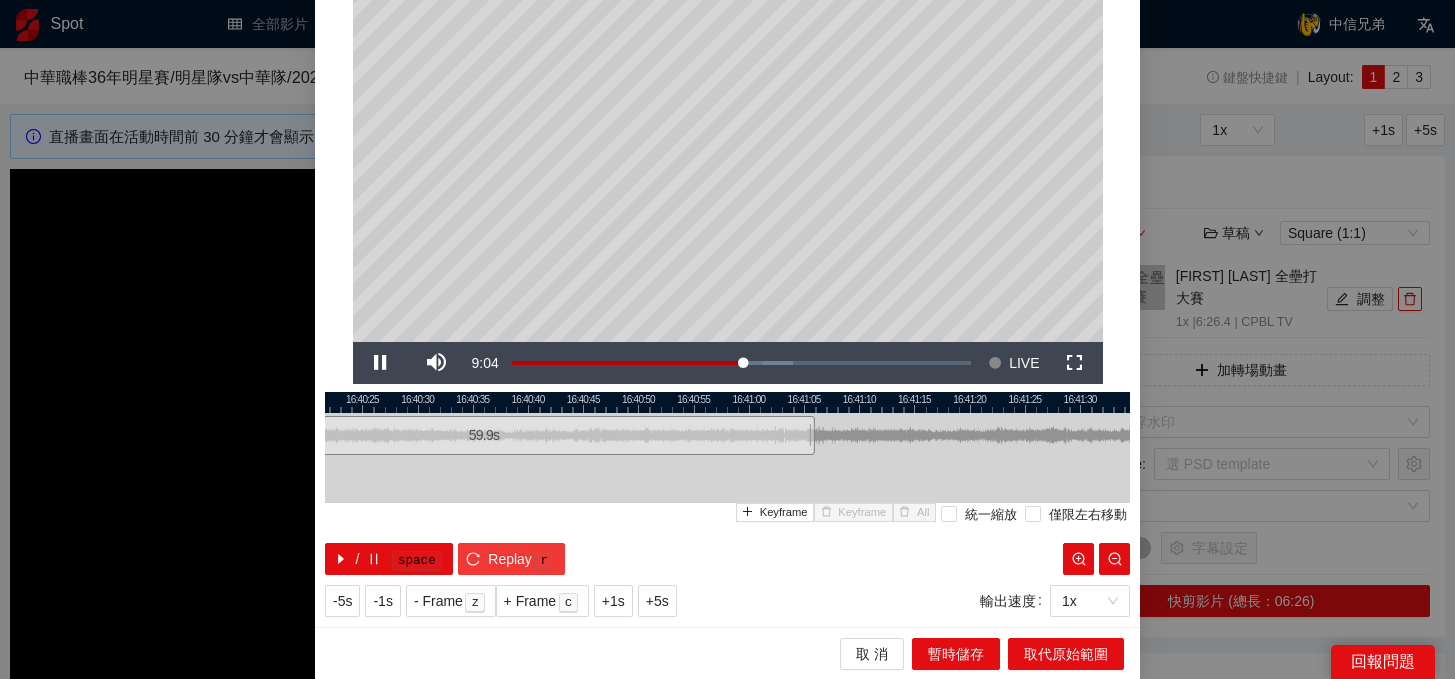 click on "Replay" at bounding box center (510, 559) 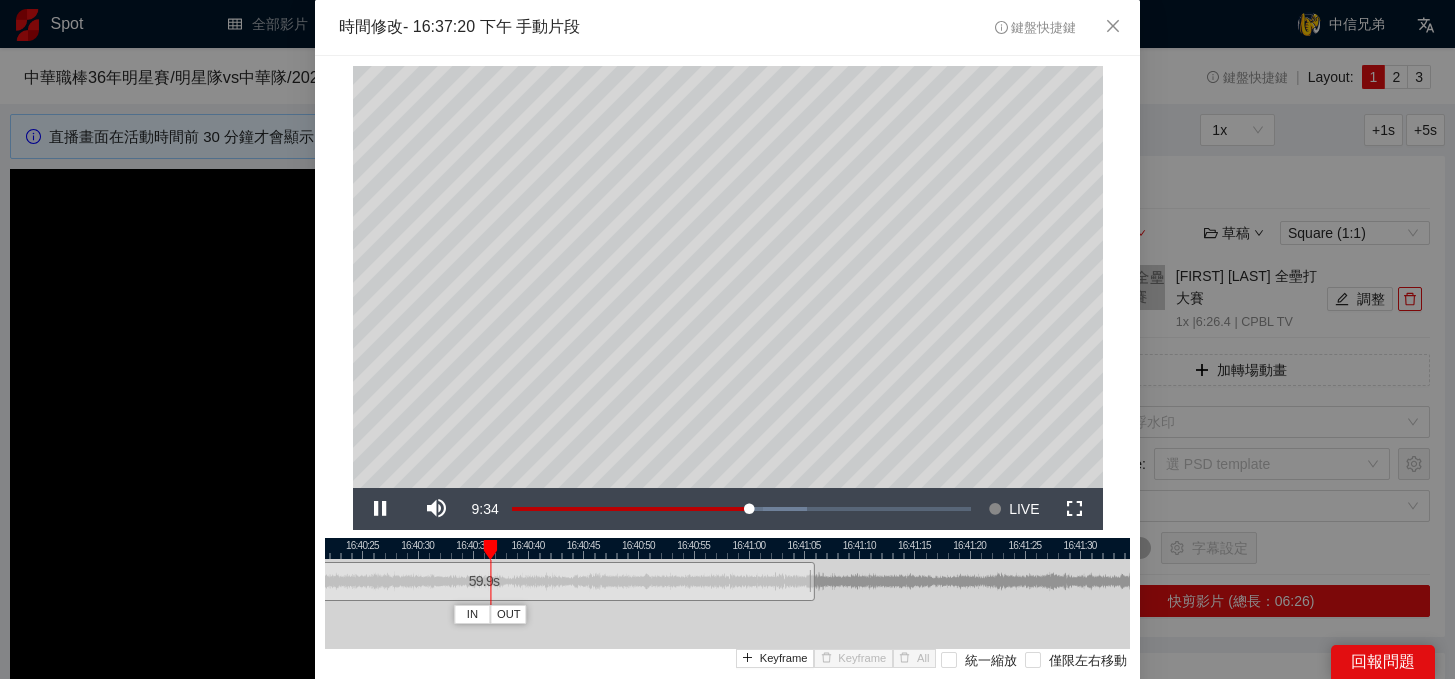 scroll, scrollTop: 64, scrollLeft: 0, axis: vertical 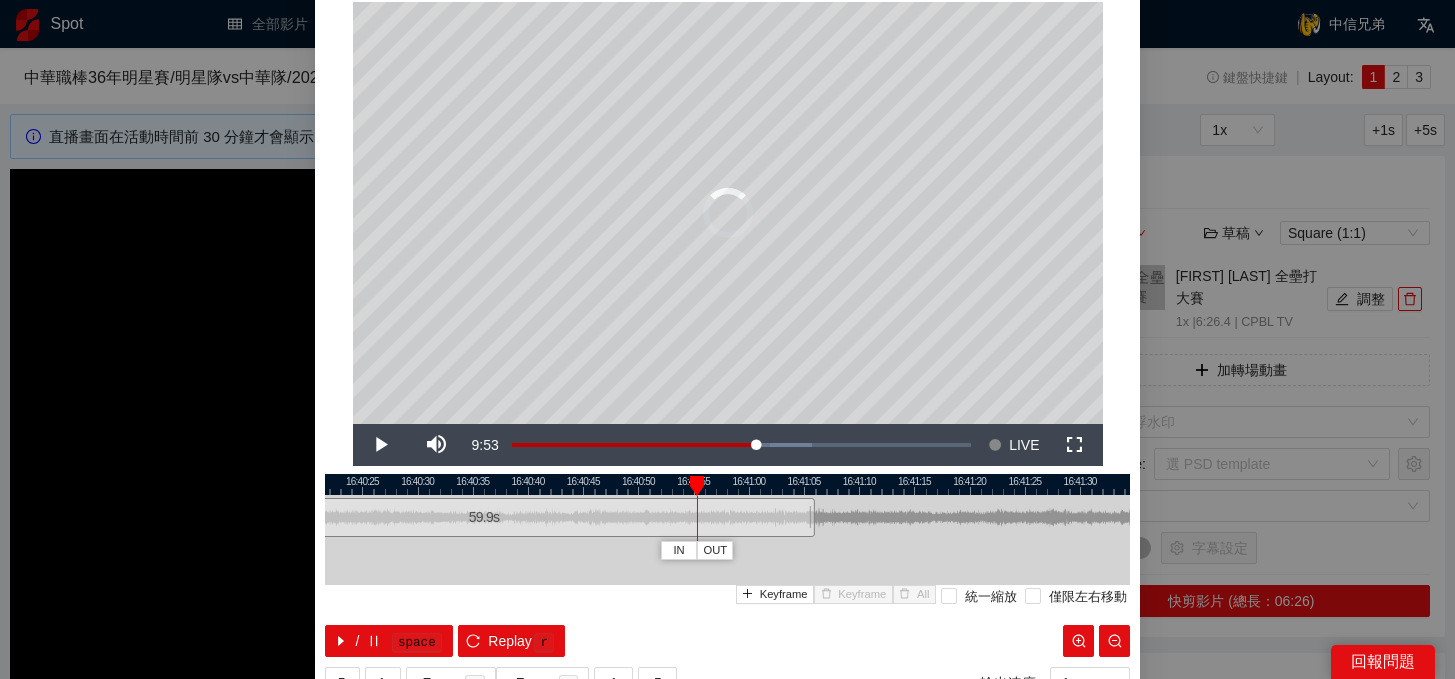 drag, startPoint x: 512, startPoint y: 483, endPoint x: 696, endPoint y: 501, distance: 184.87834 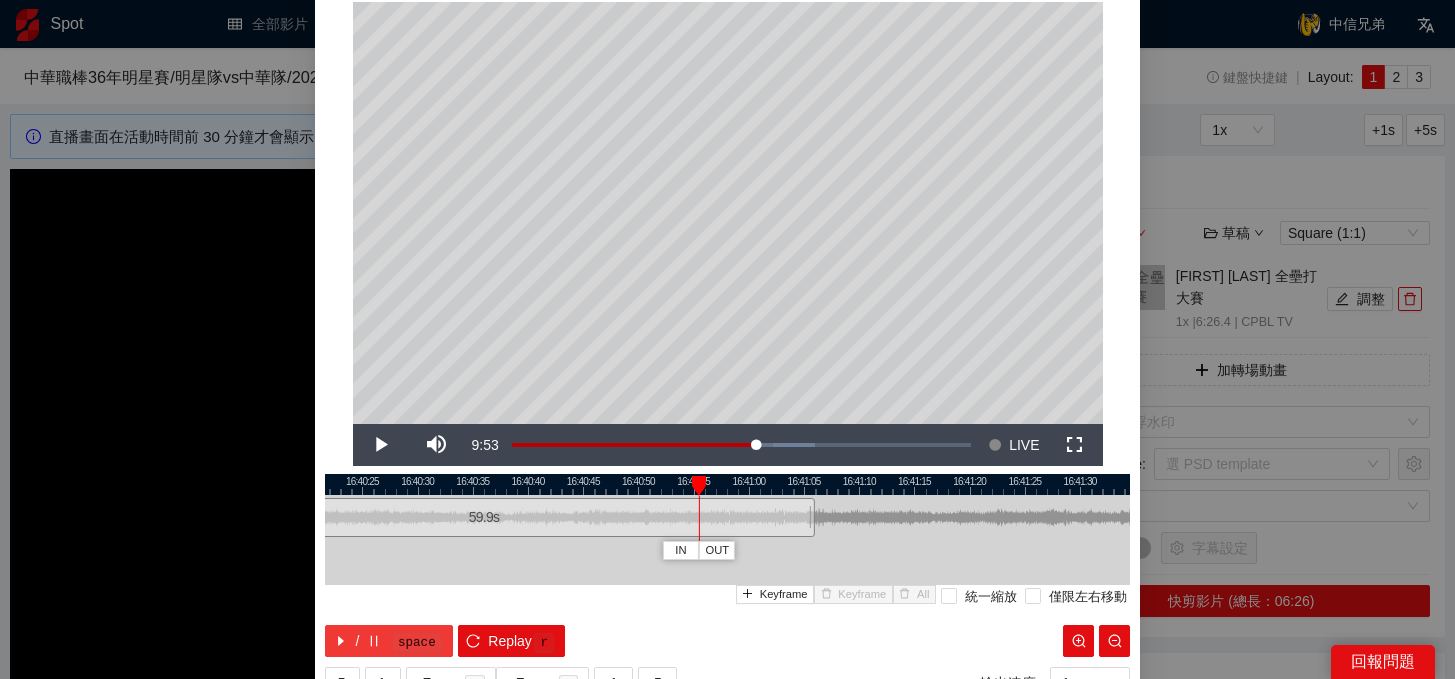 click on "/   space" at bounding box center [389, 641] 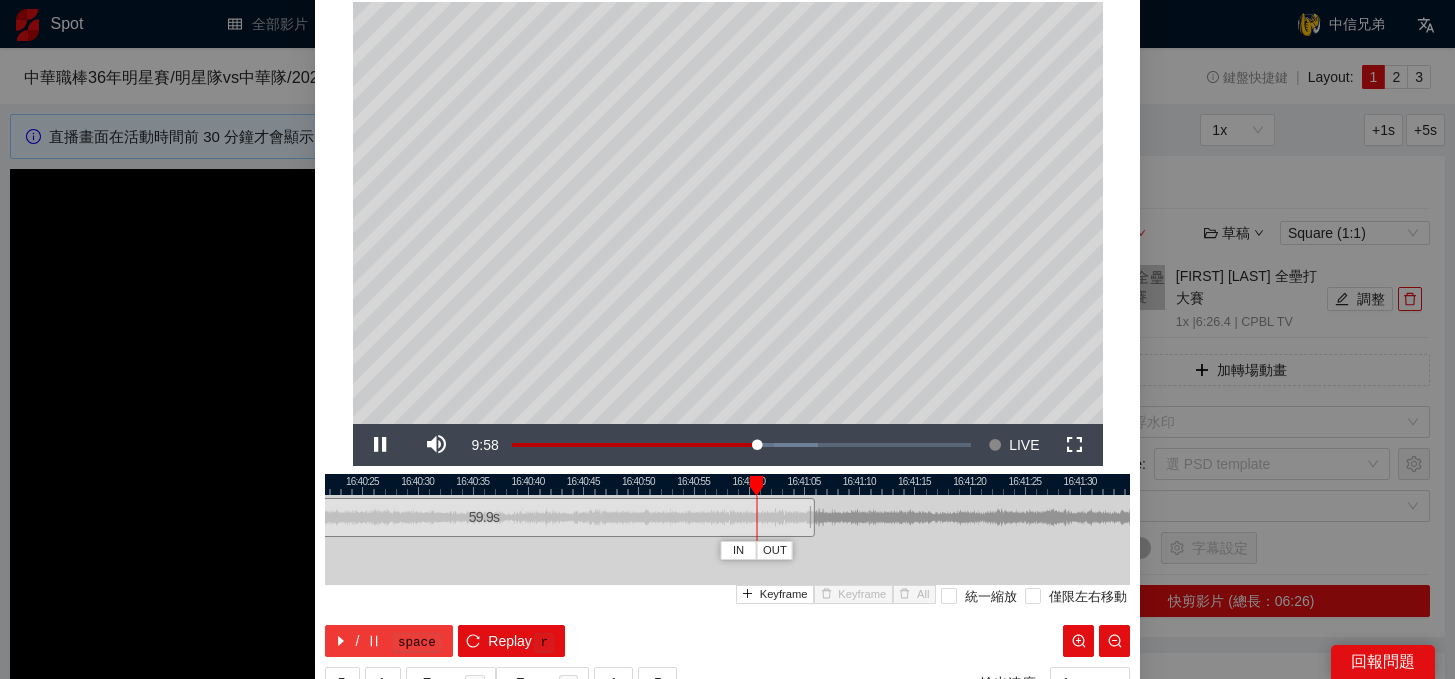 scroll, scrollTop: 146, scrollLeft: 0, axis: vertical 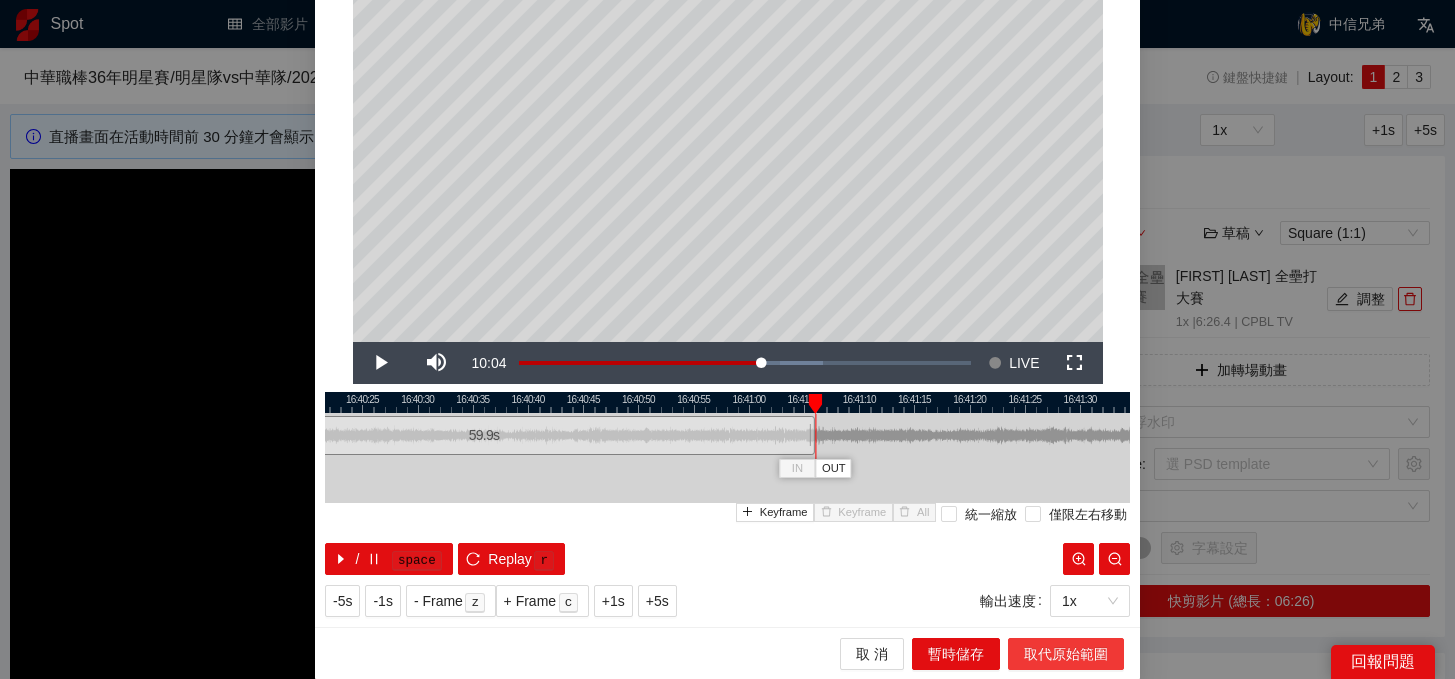 click on "取代原始範圍" at bounding box center [1066, 654] 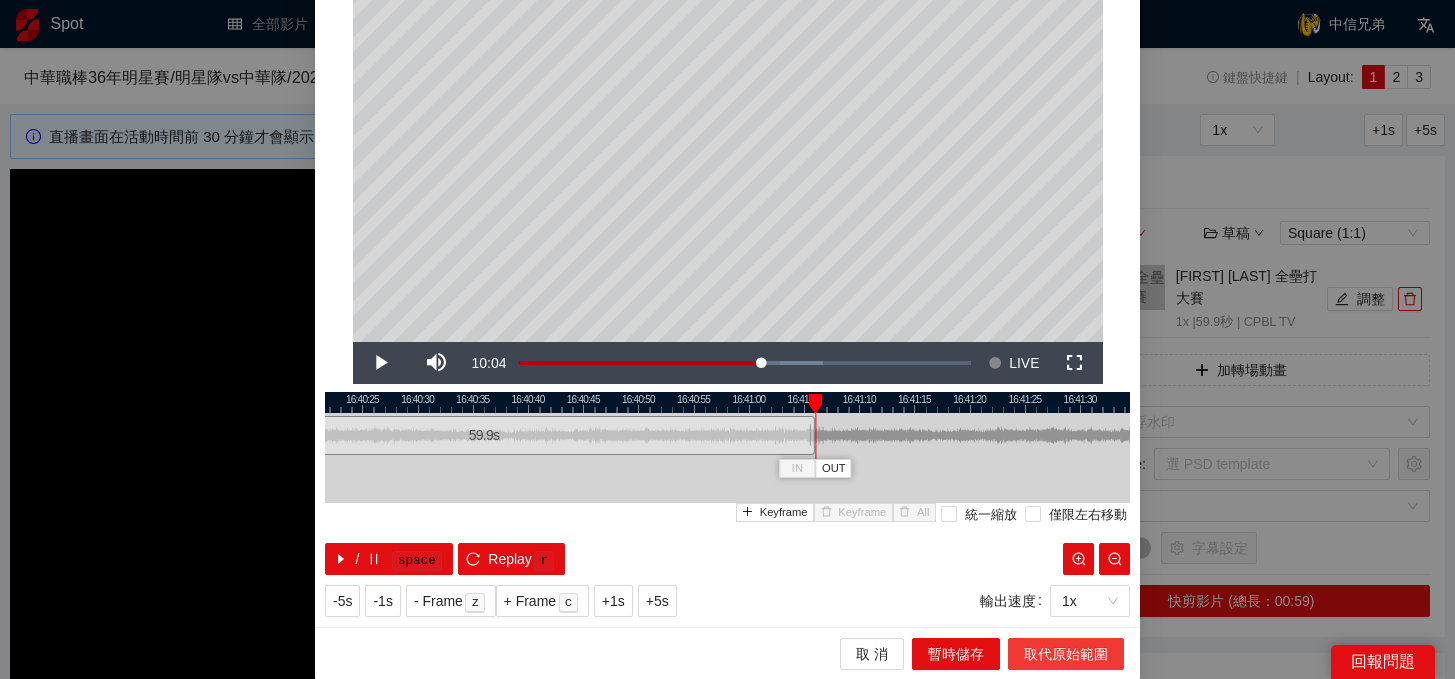 scroll, scrollTop: 0, scrollLeft: 0, axis: both 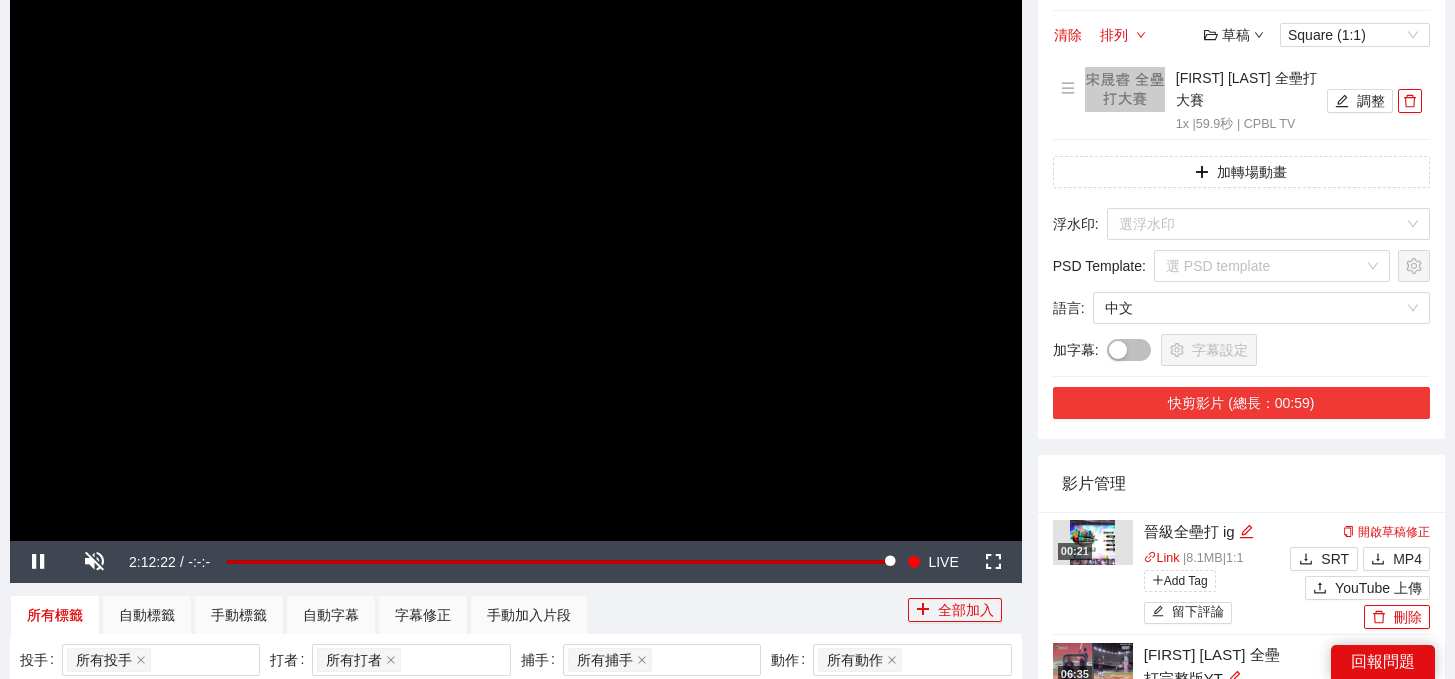 click on "快剪影片 (總長：00:59)" at bounding box center [1241, 403] 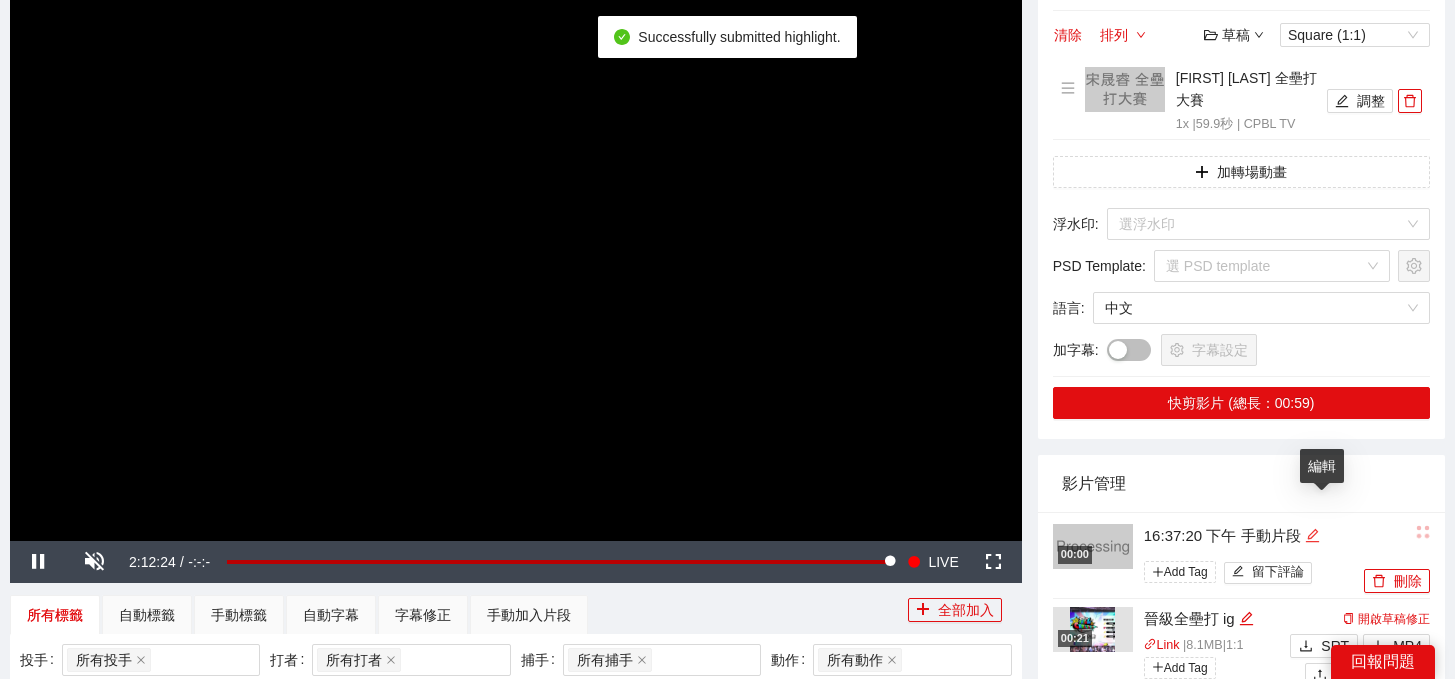 click 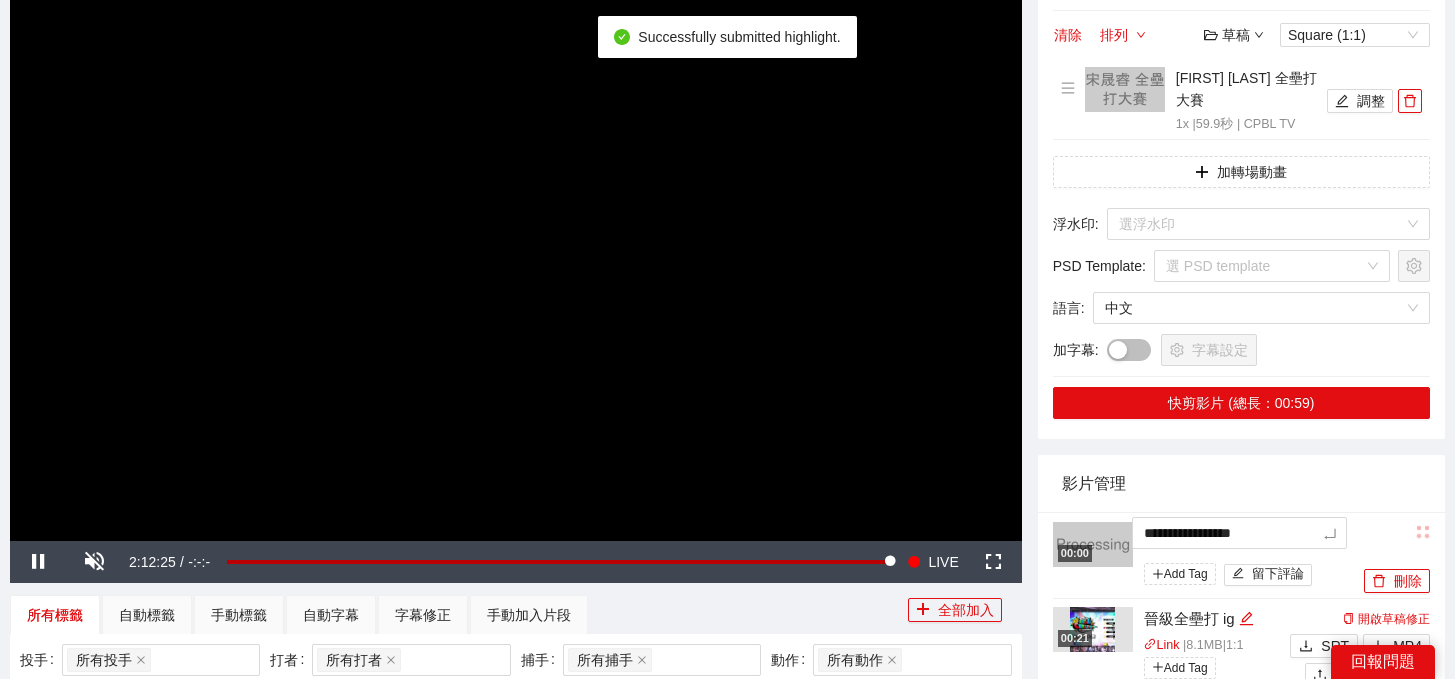 drag, startPoint x: 1319, startPoint y: 507, endPoint x: 1028, endPoint y: 498, distance: 291.13913 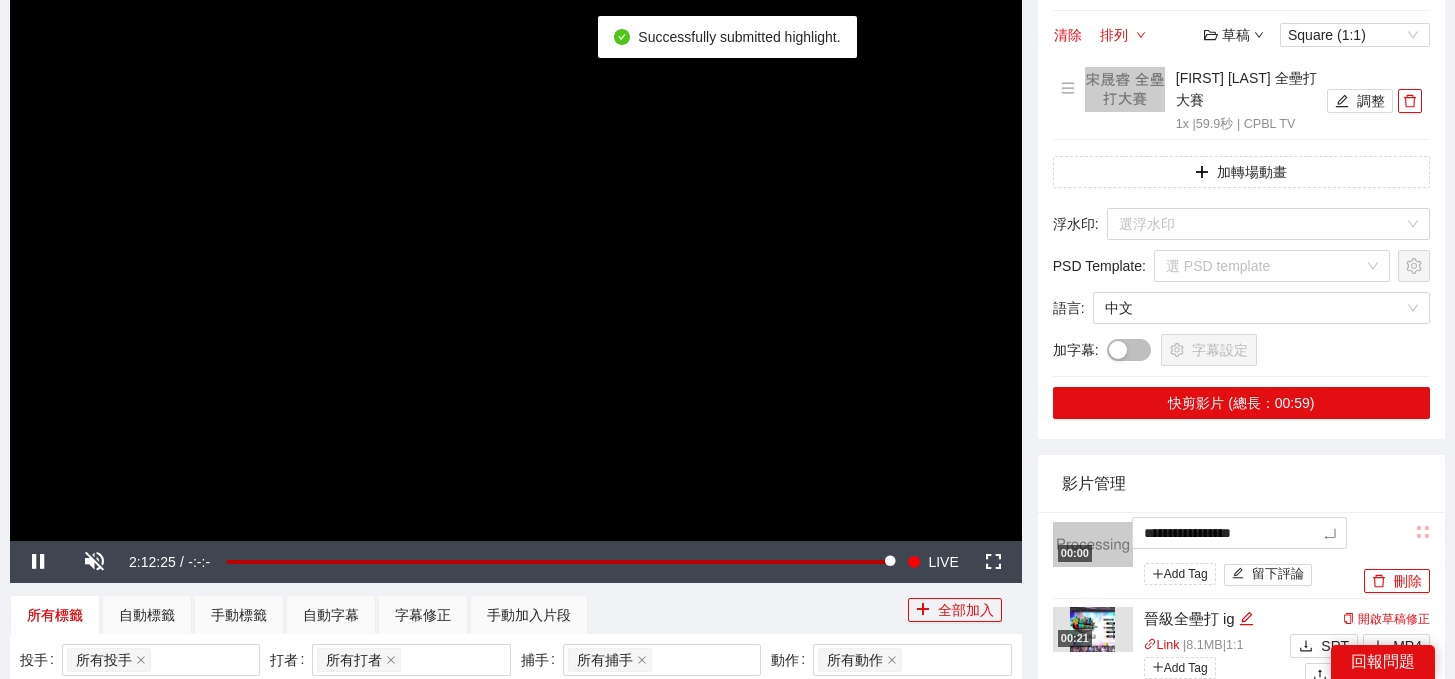 click on "**********" at bounding box center (727, 713) 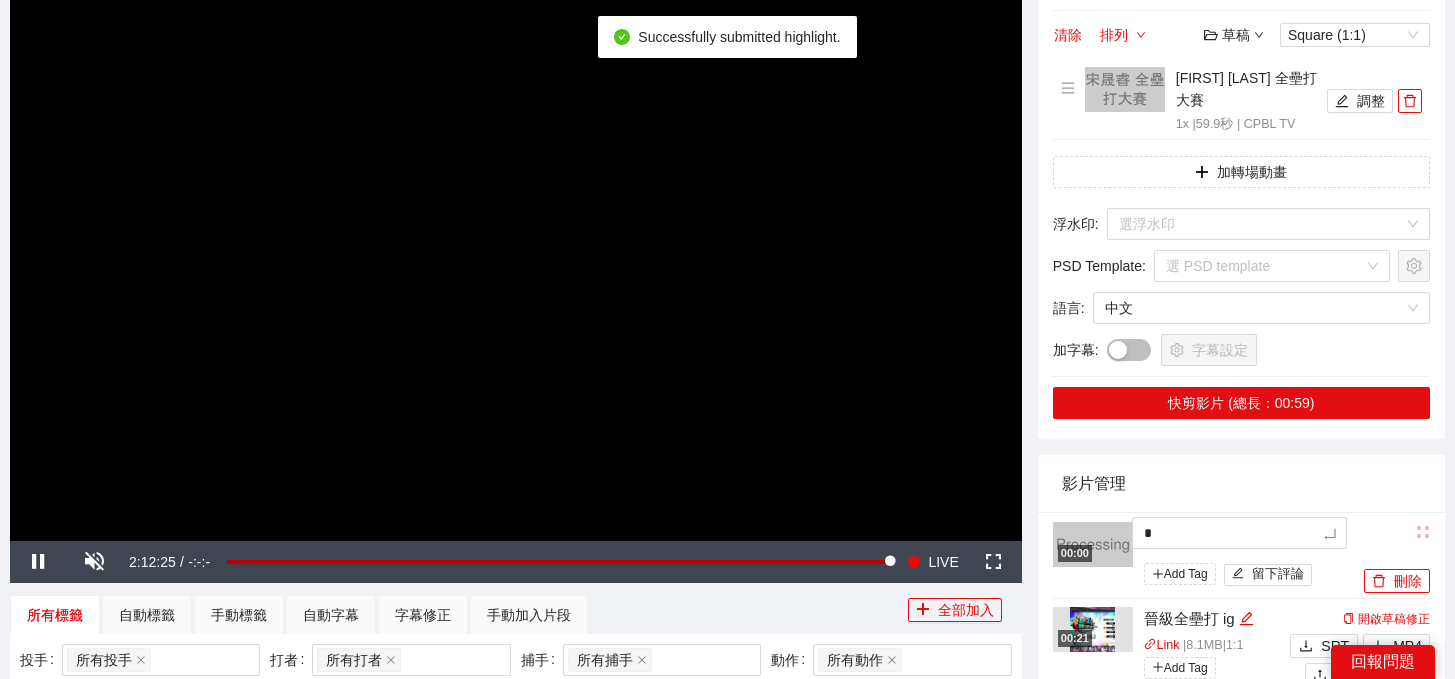 type 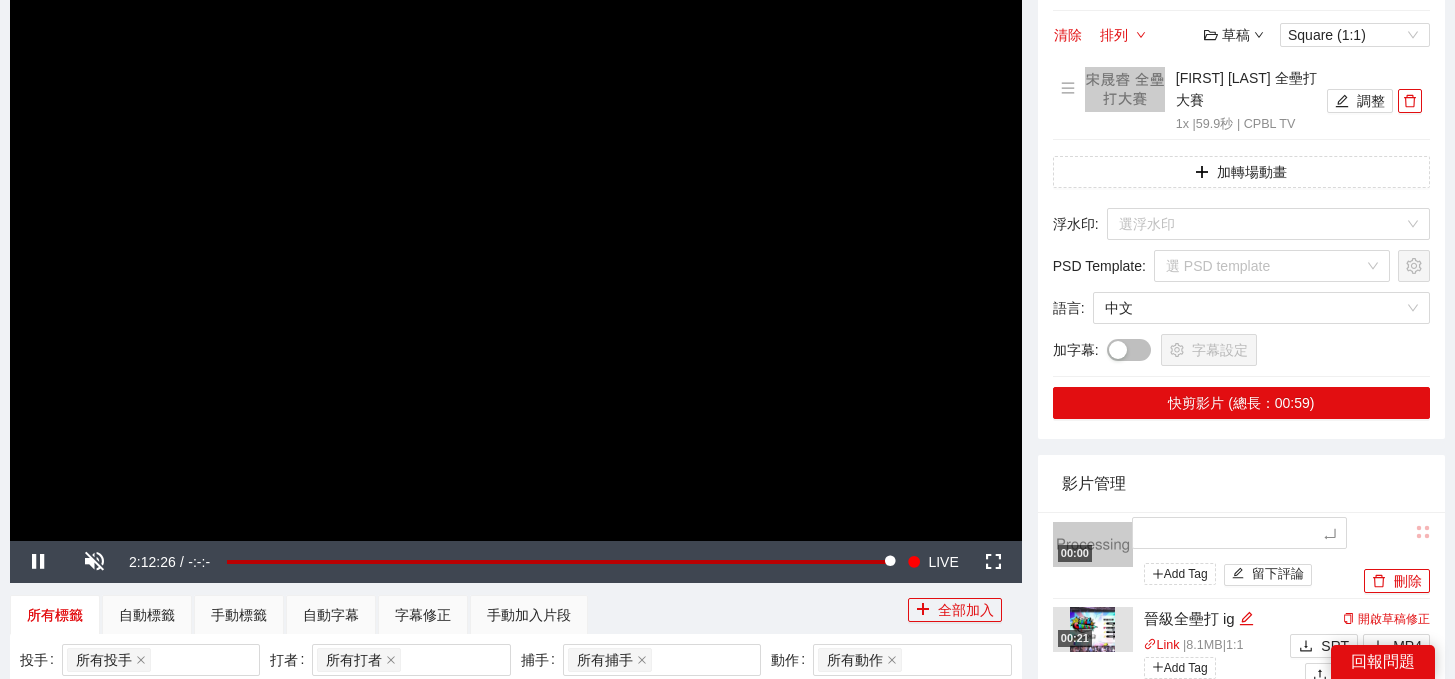 type on "*" 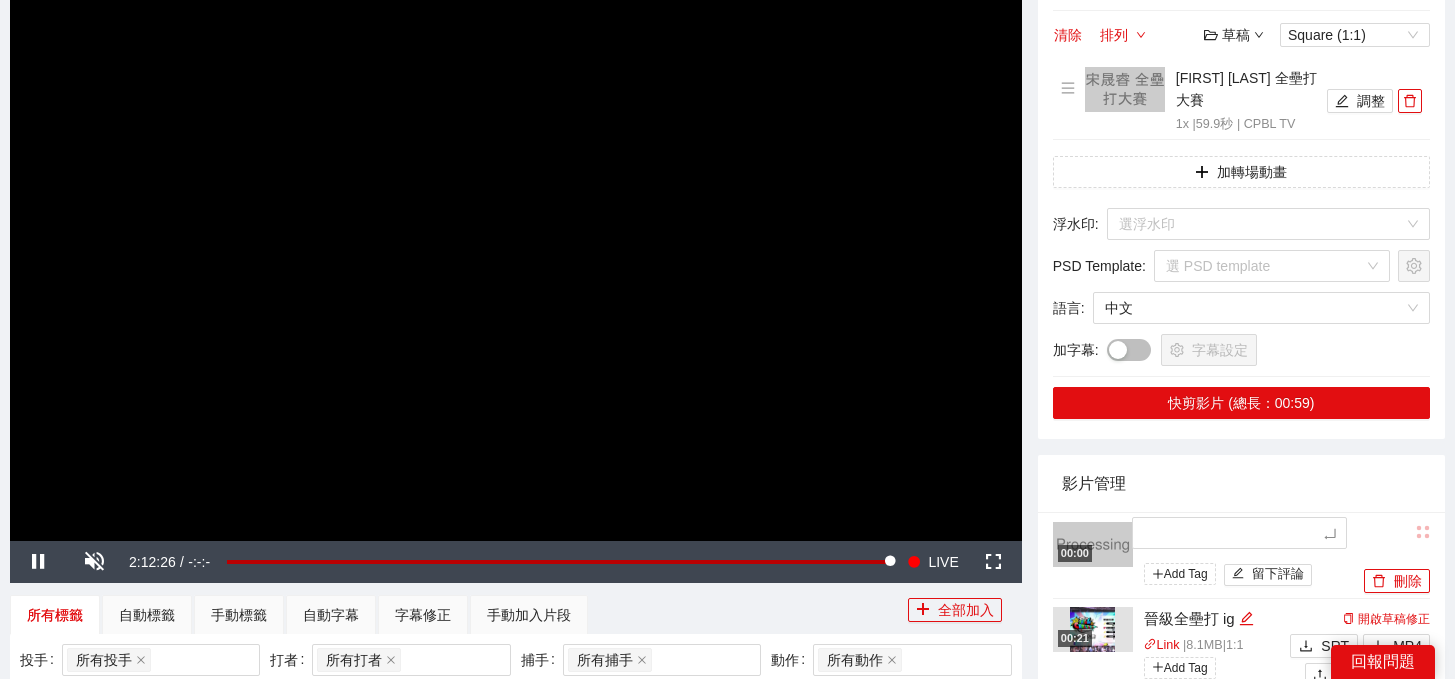 type on "*" 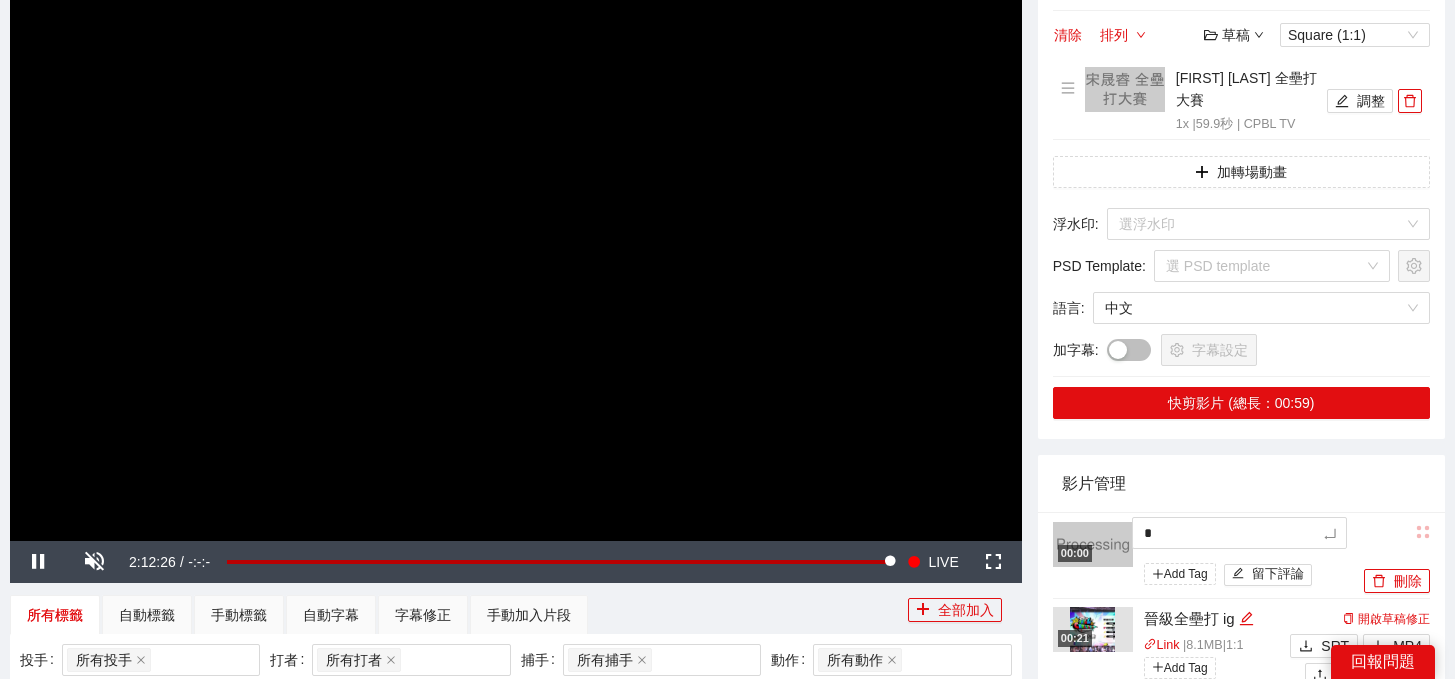 type on "**" 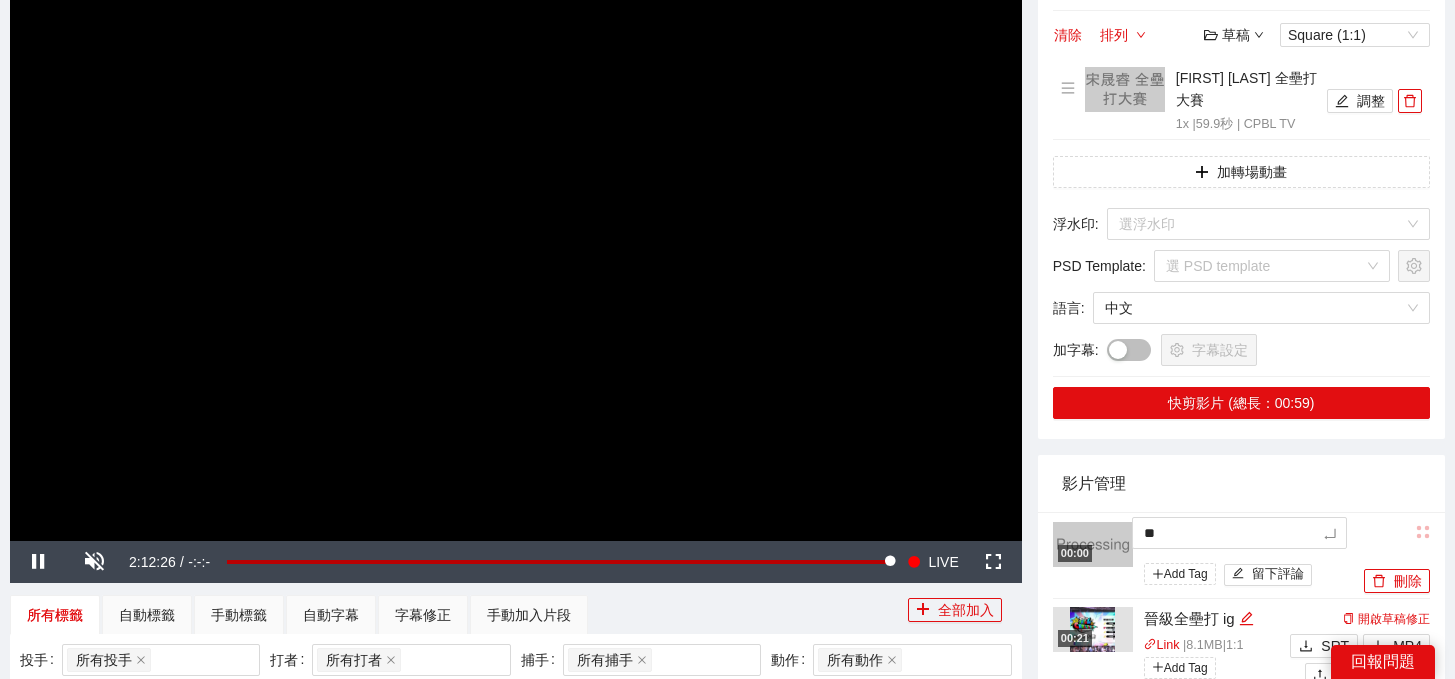 type on "***" 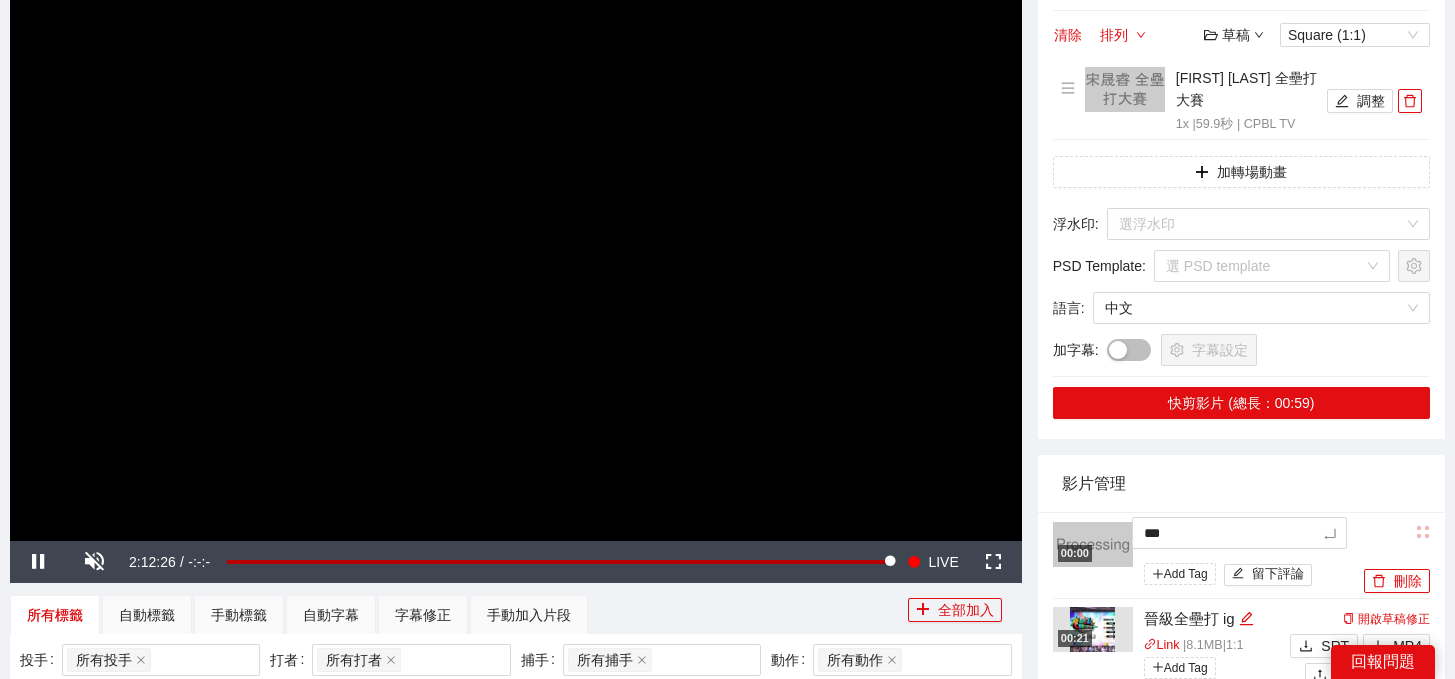 type on "*" 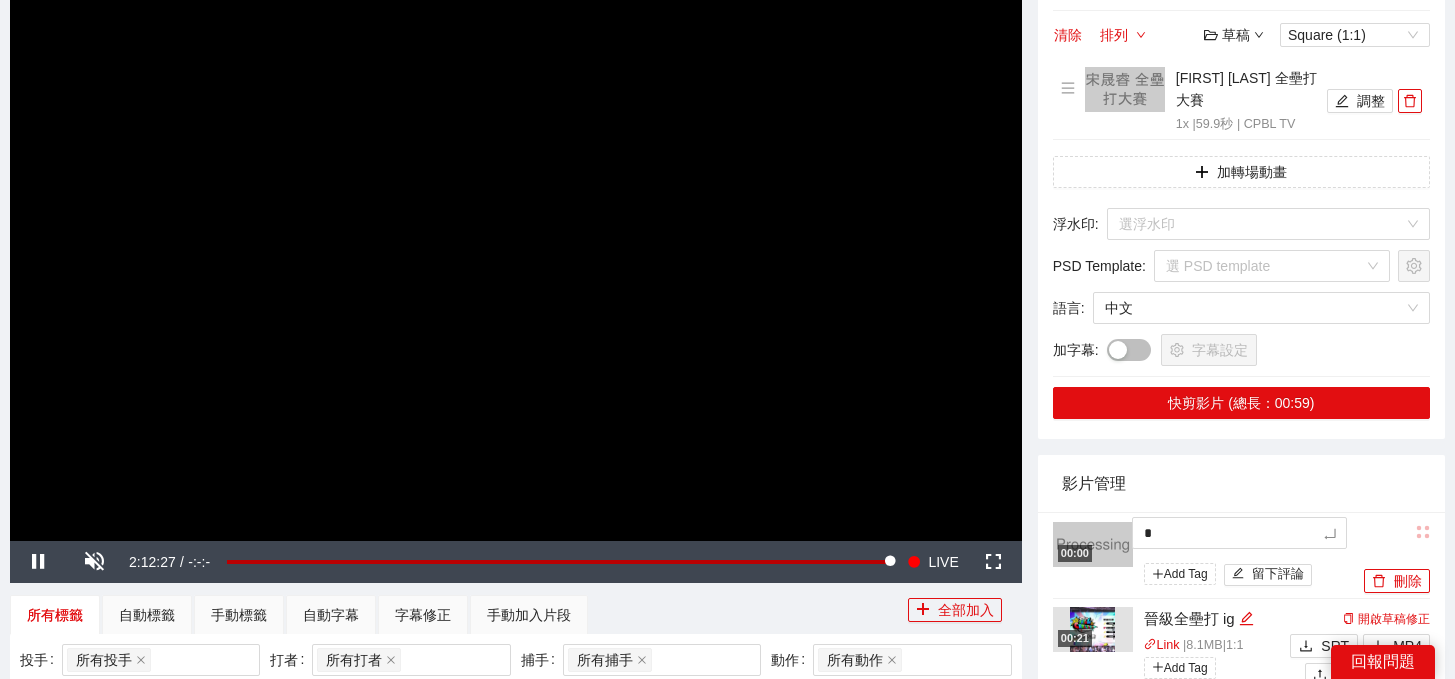 type on "**" 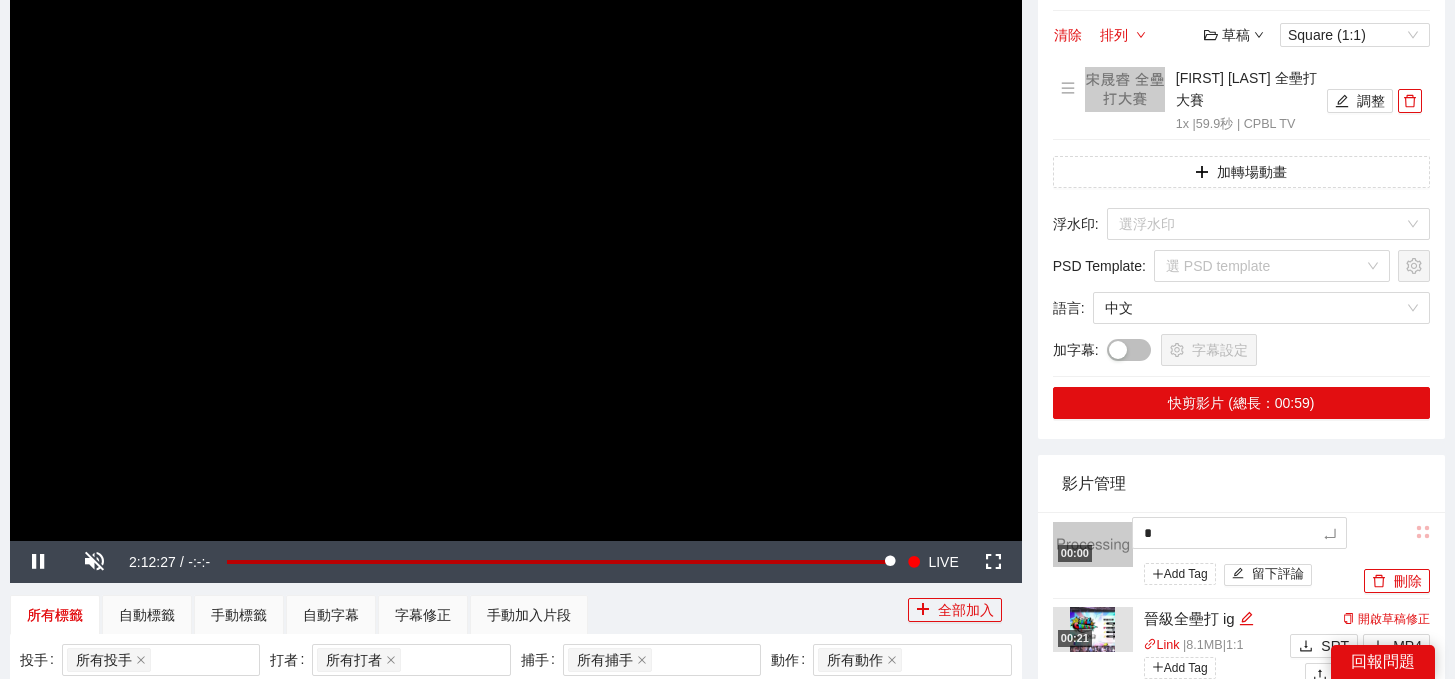 type on "**" 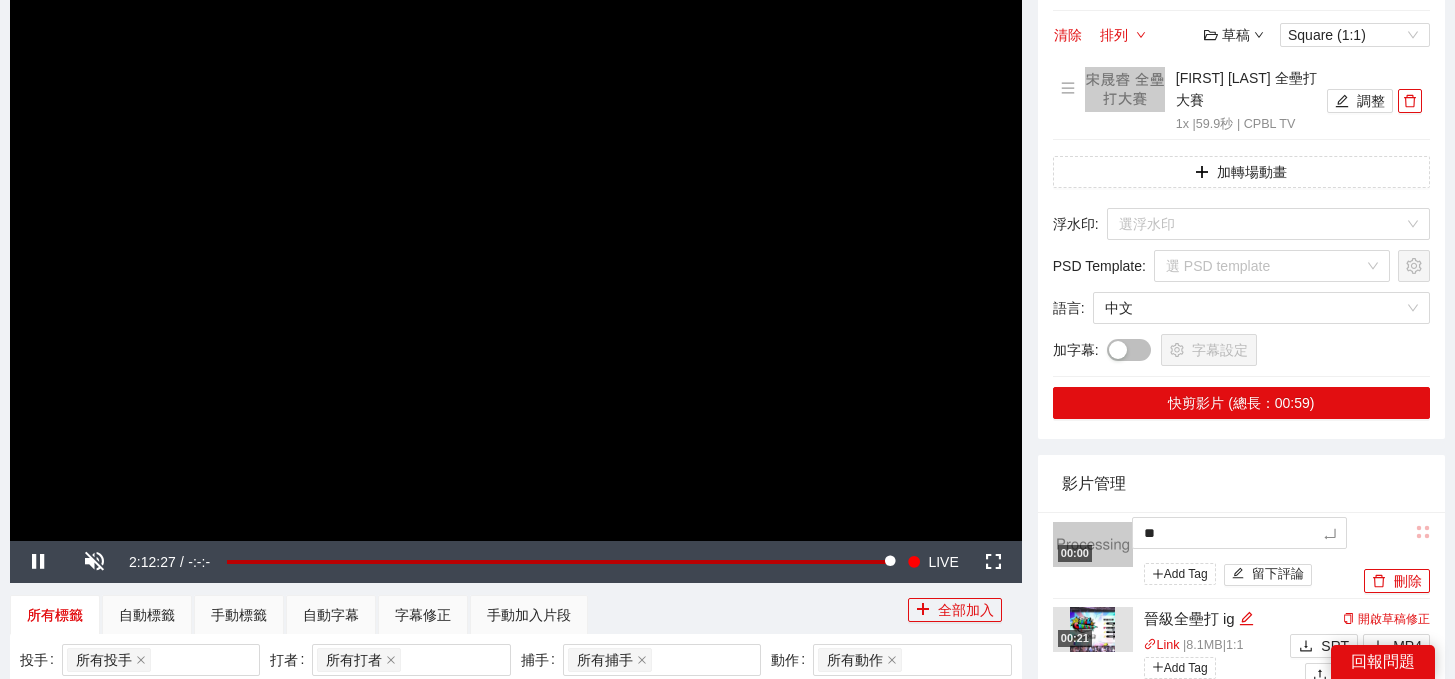 type on "***" 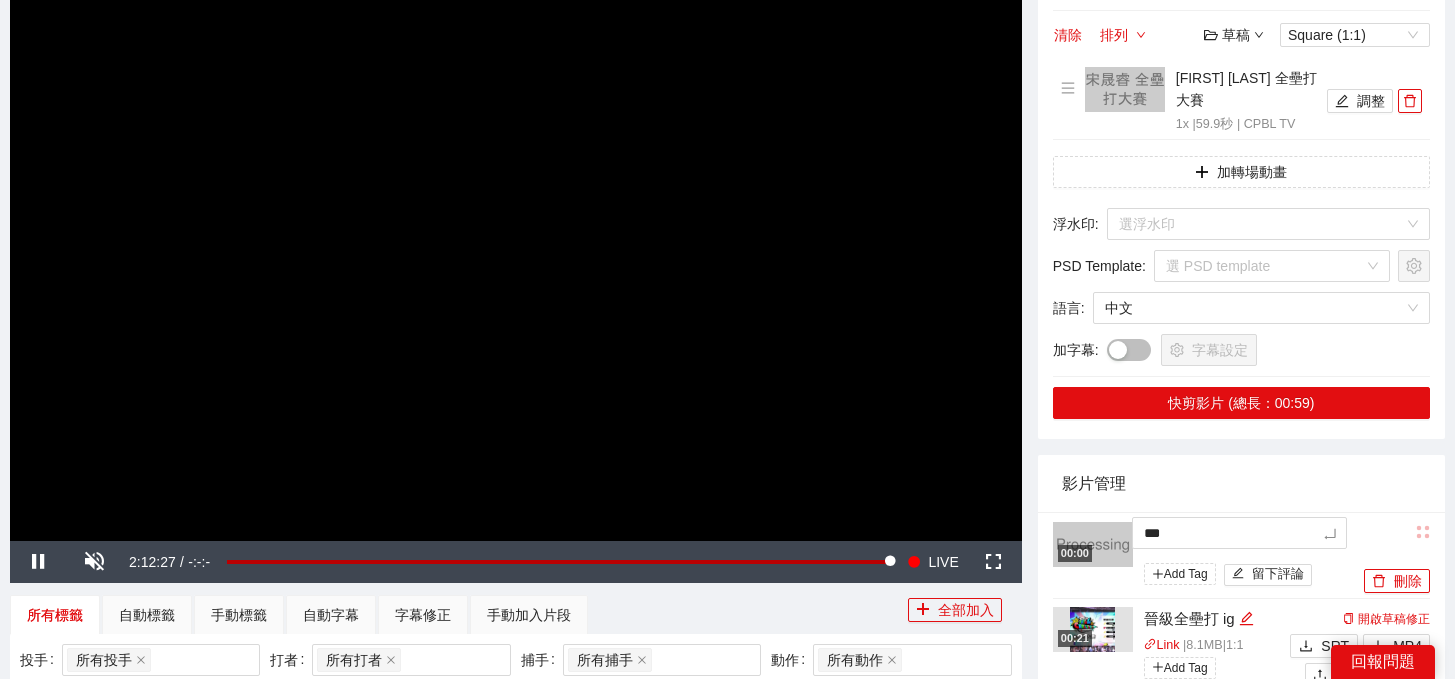 type on "**" 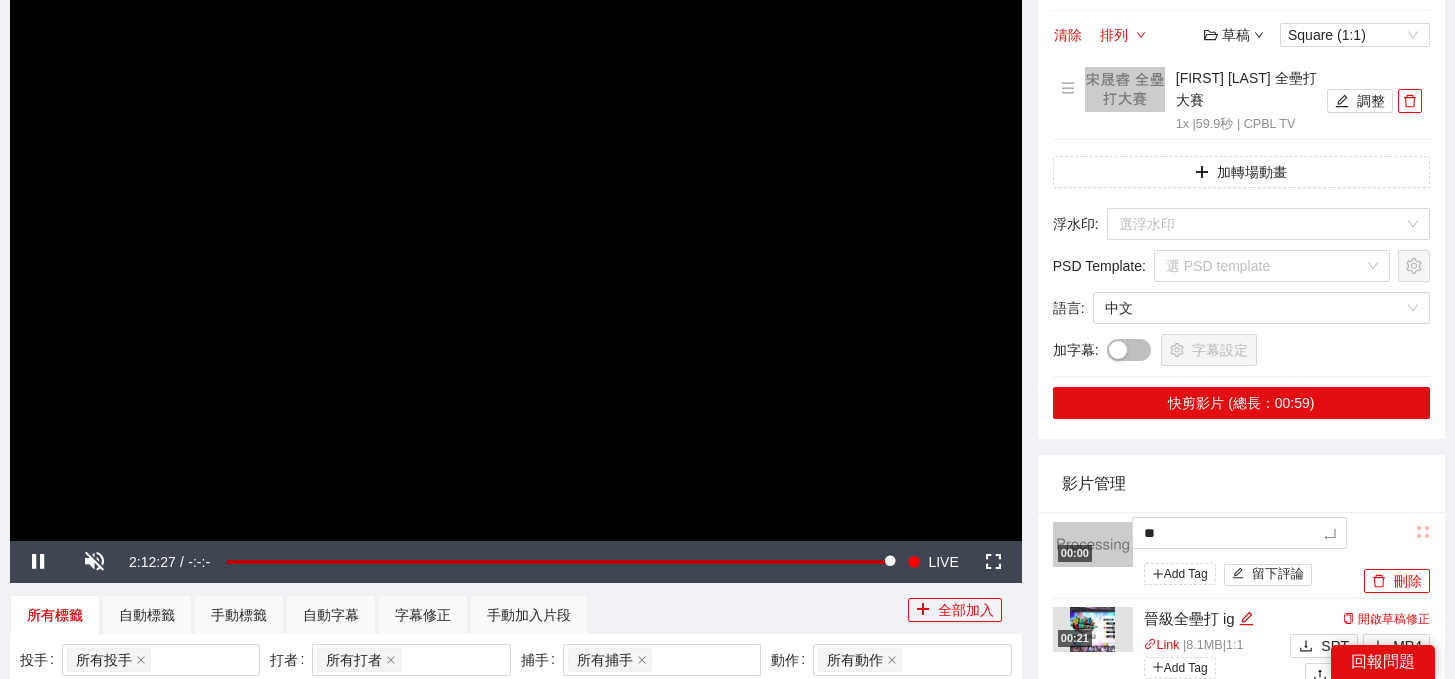 type on "***" 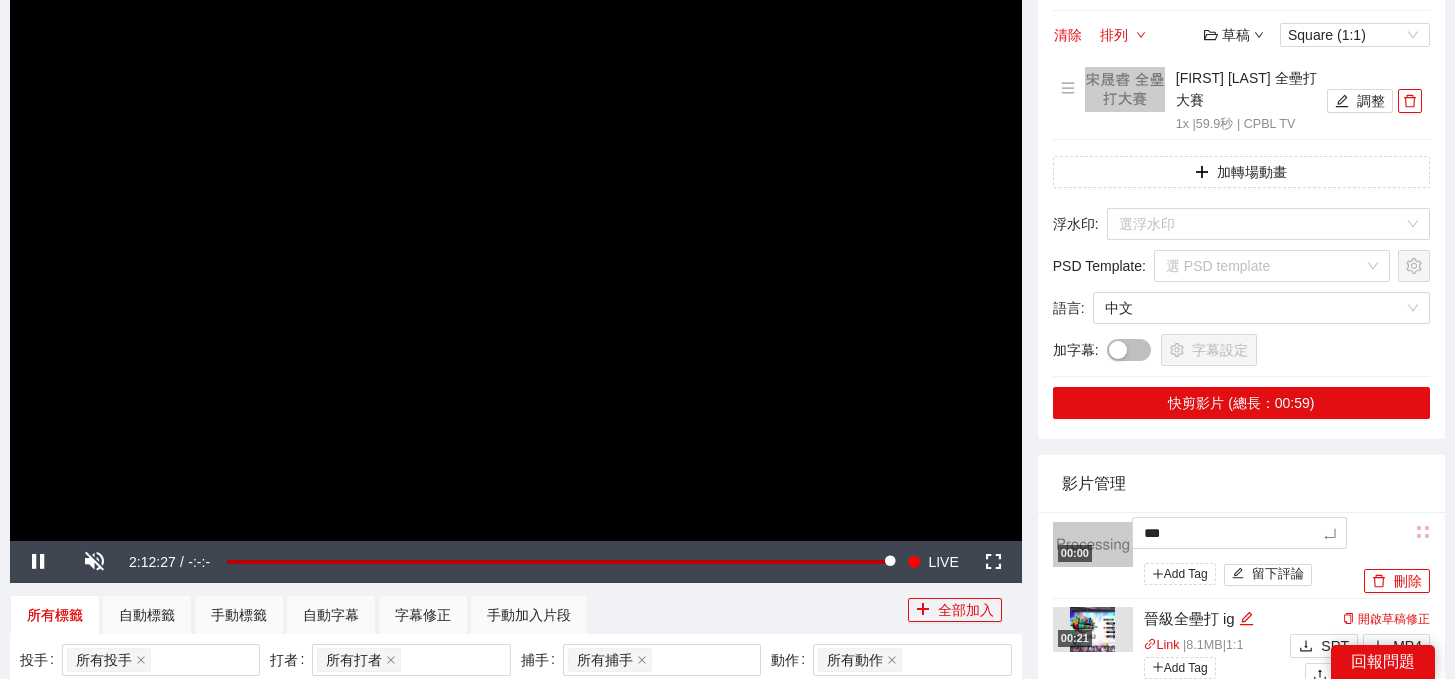type on "****" 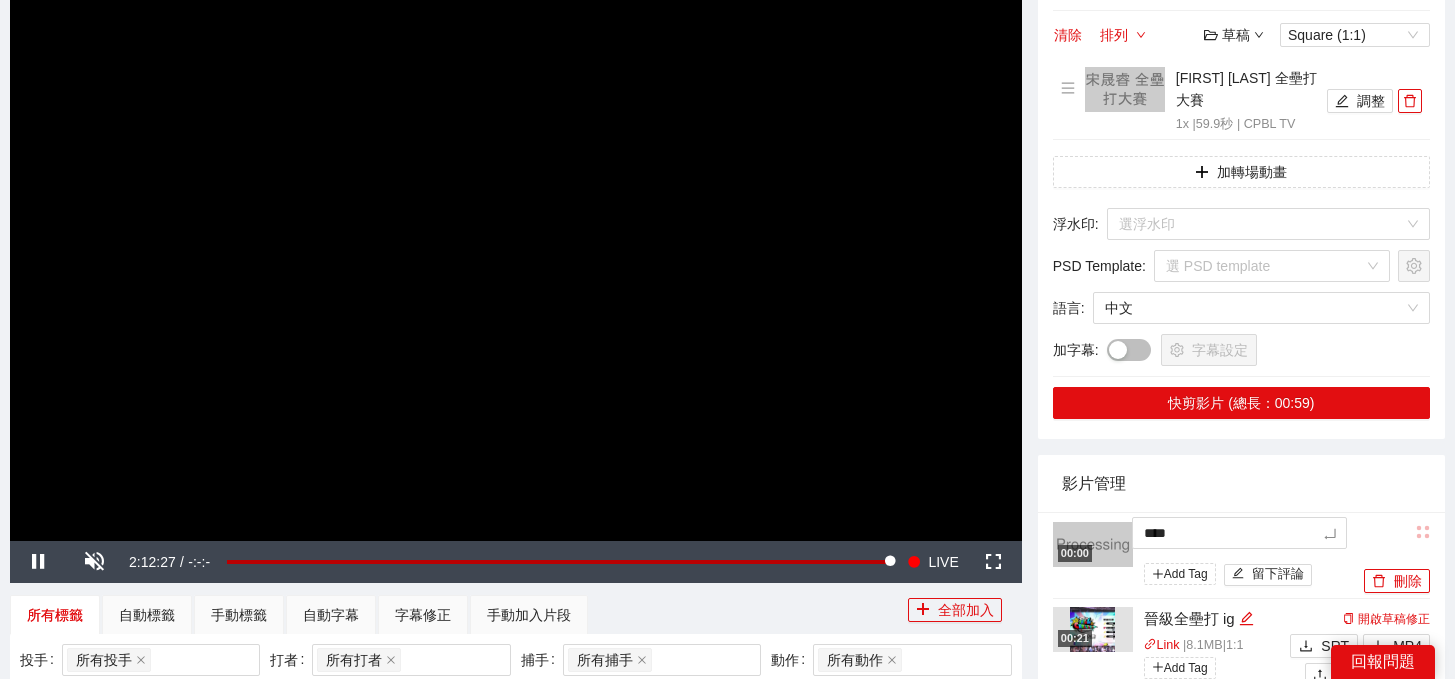 type on "*****" 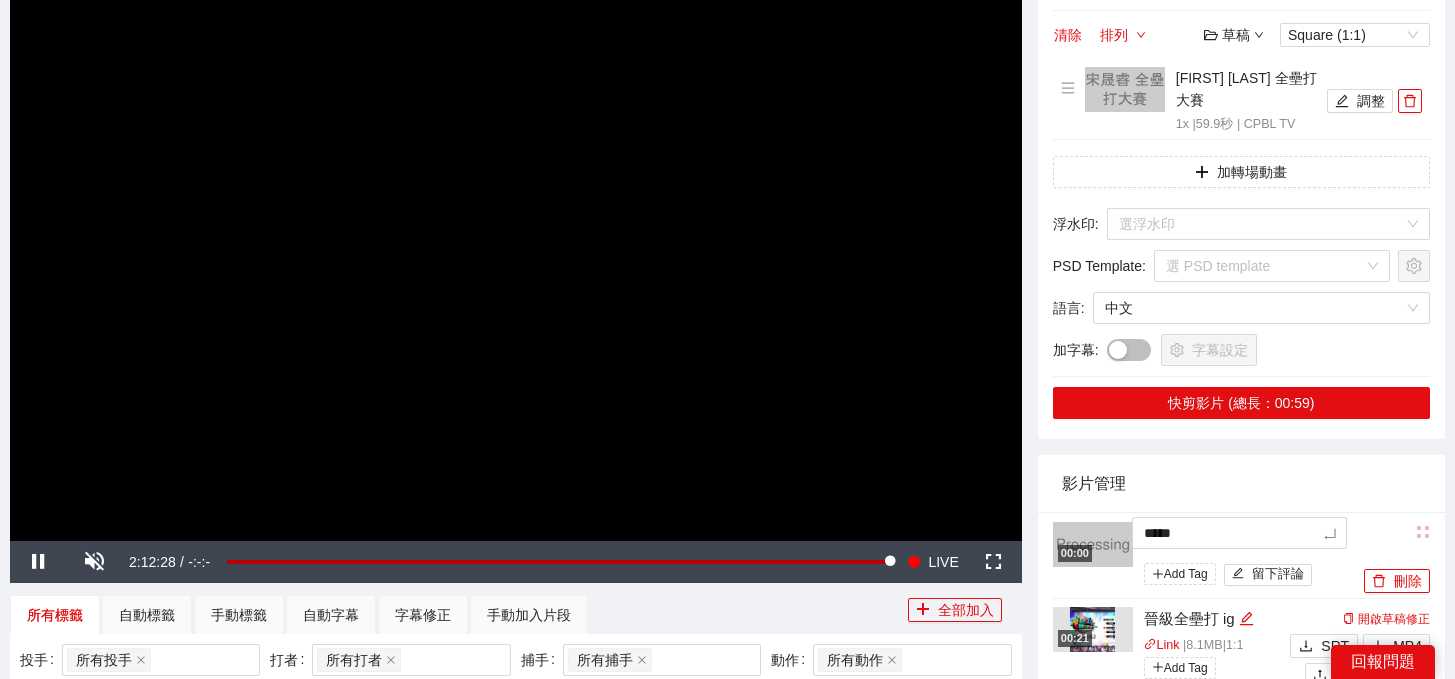 type on "***" 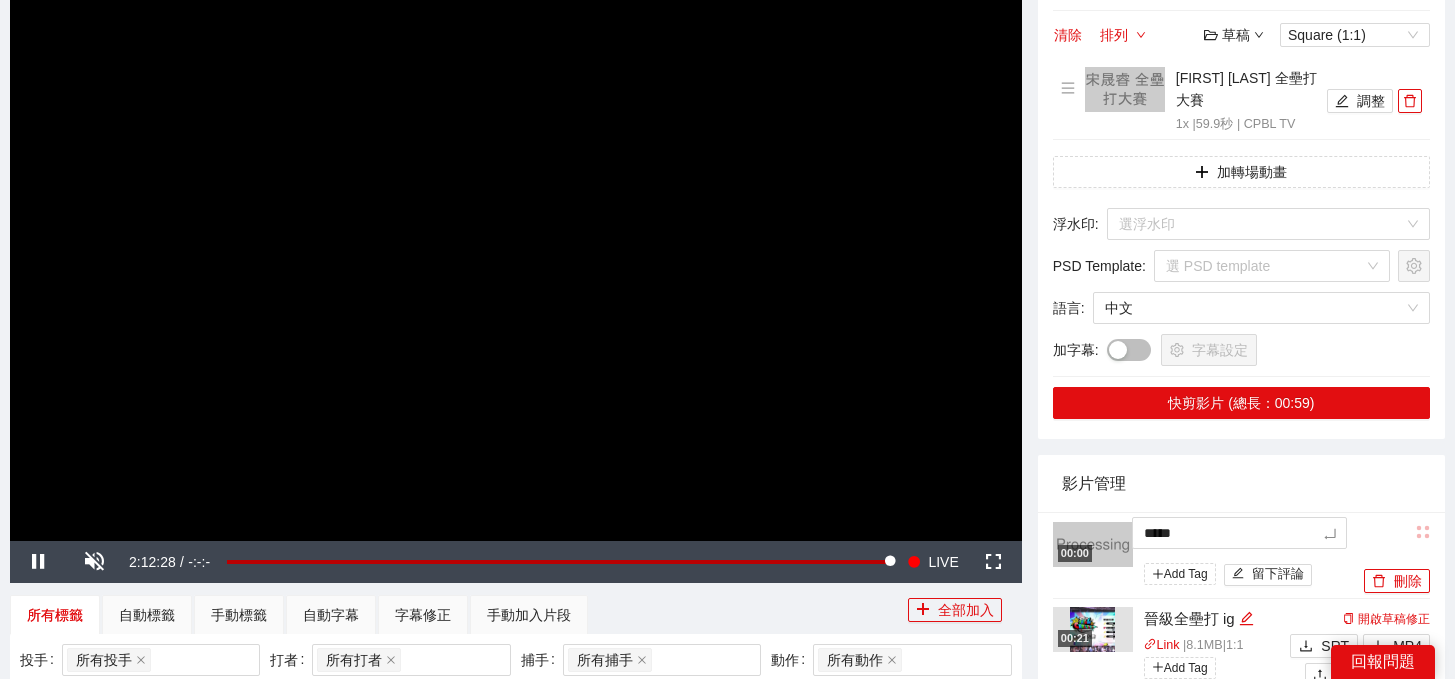 type on "***" 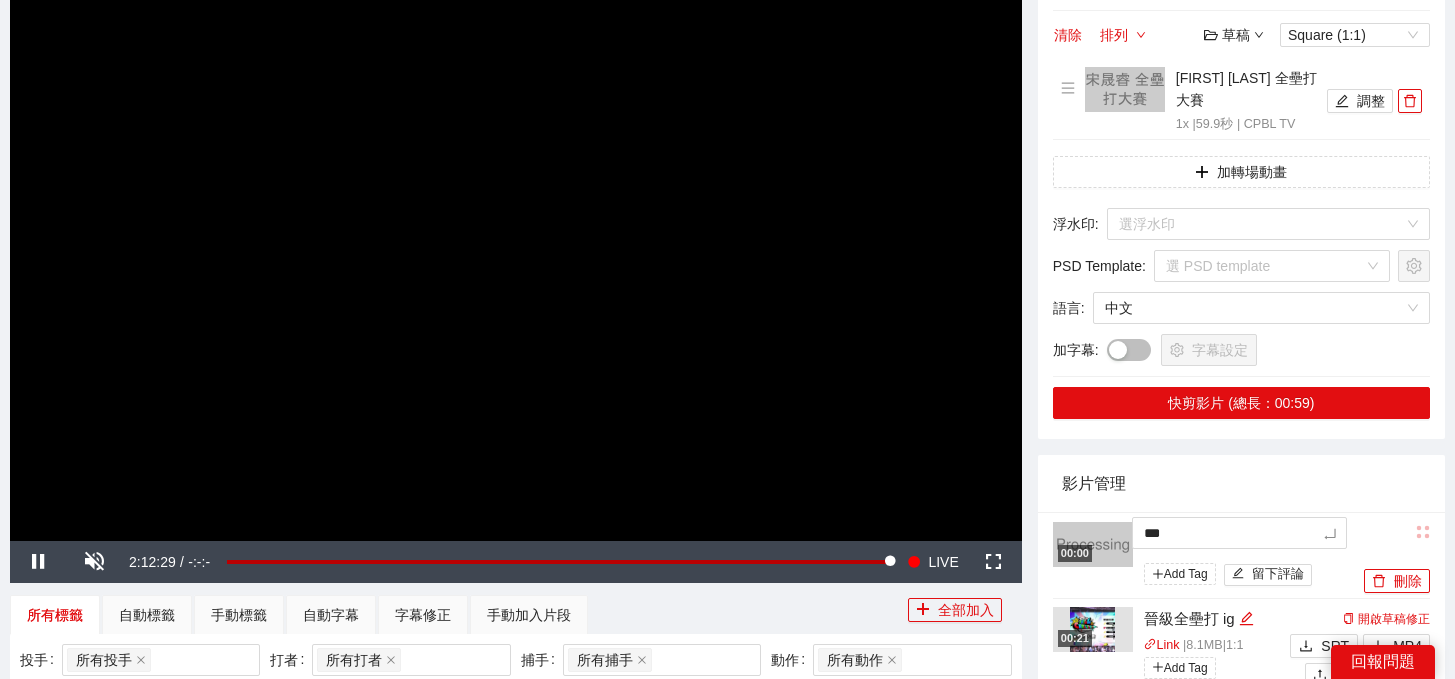 type on "****" 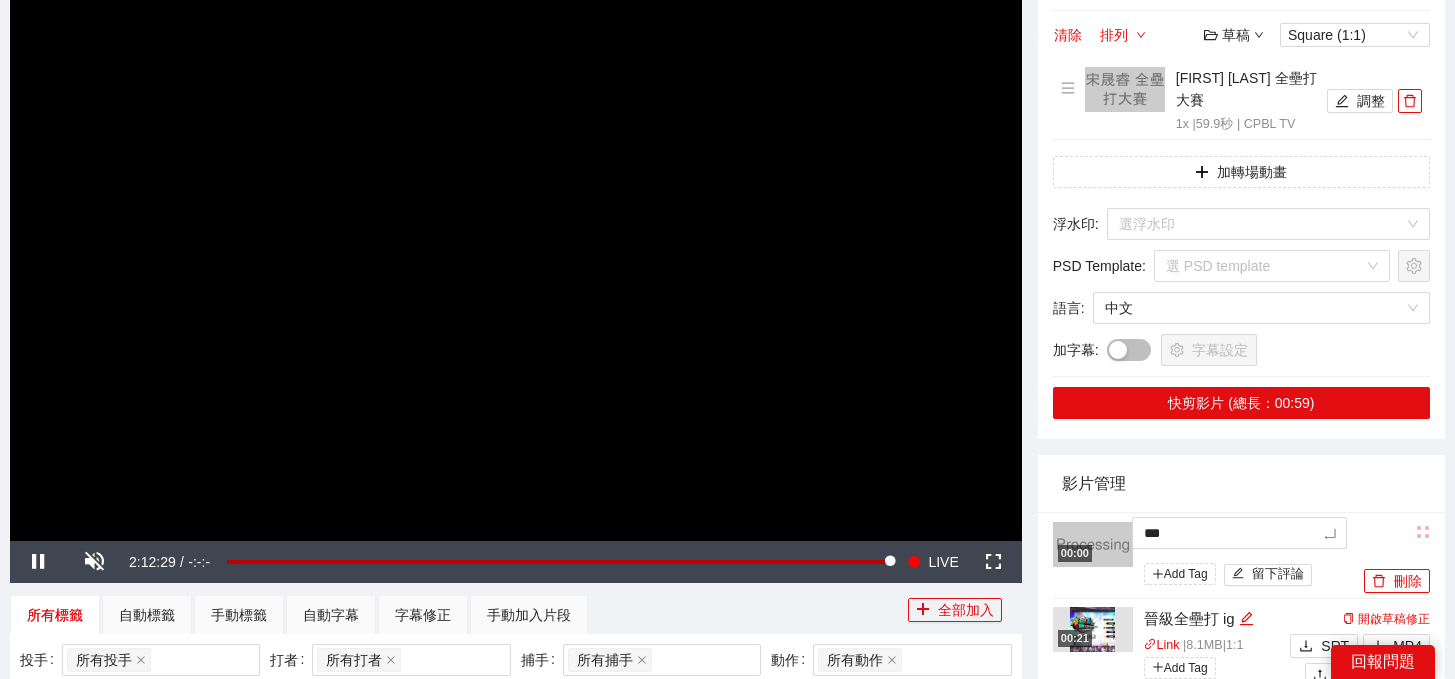 type on "****" 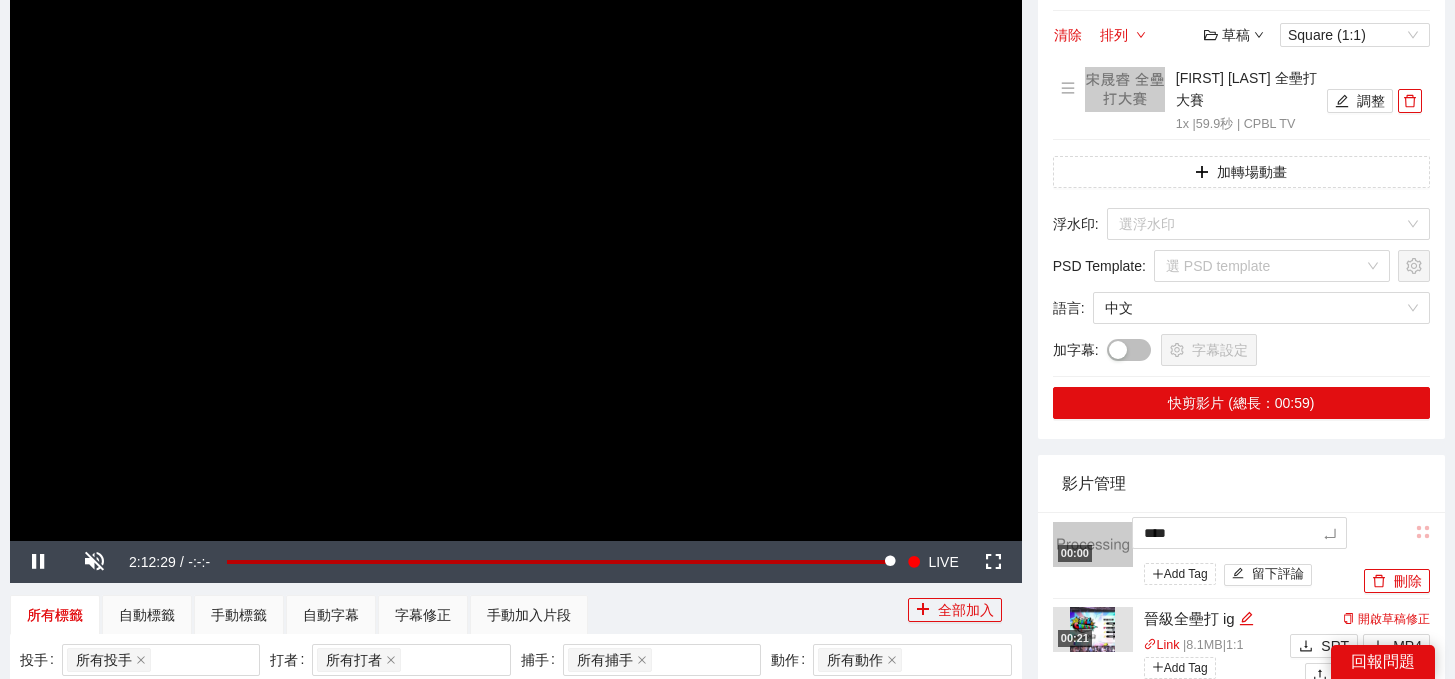 type on "***" 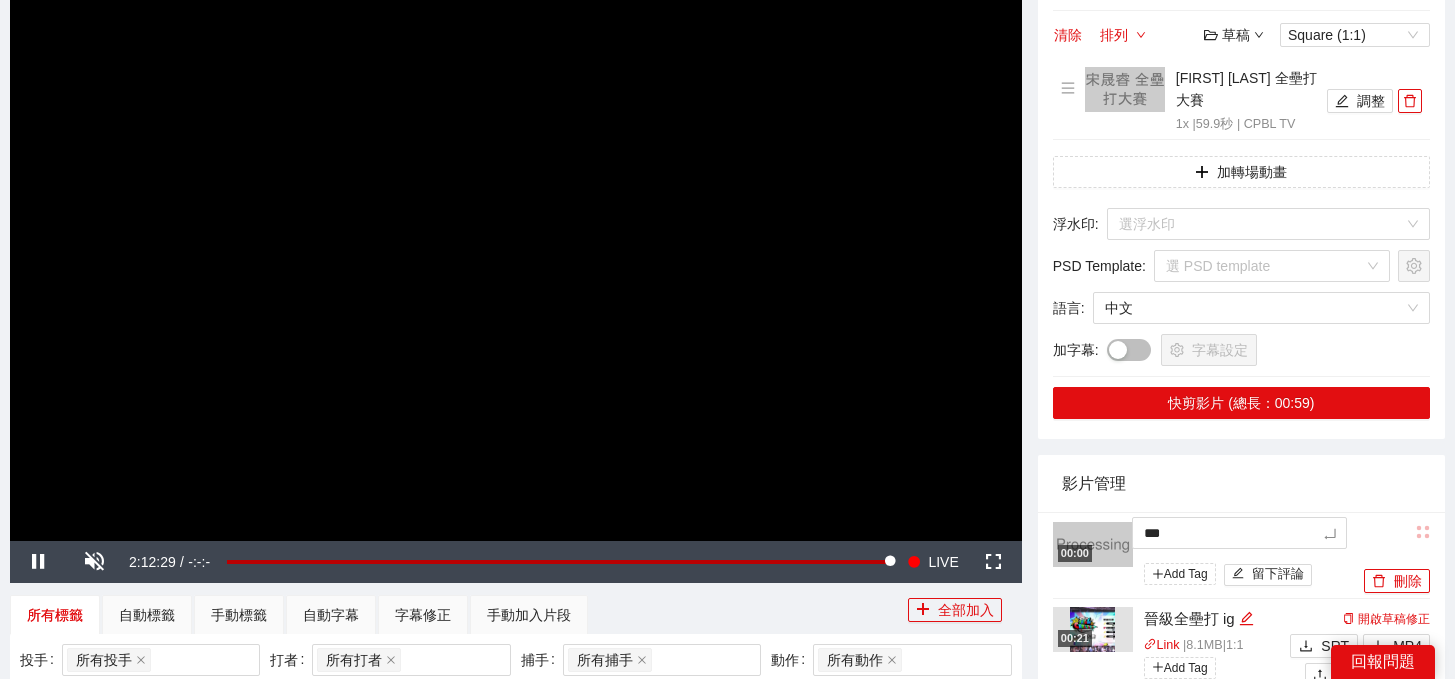 type on "****" 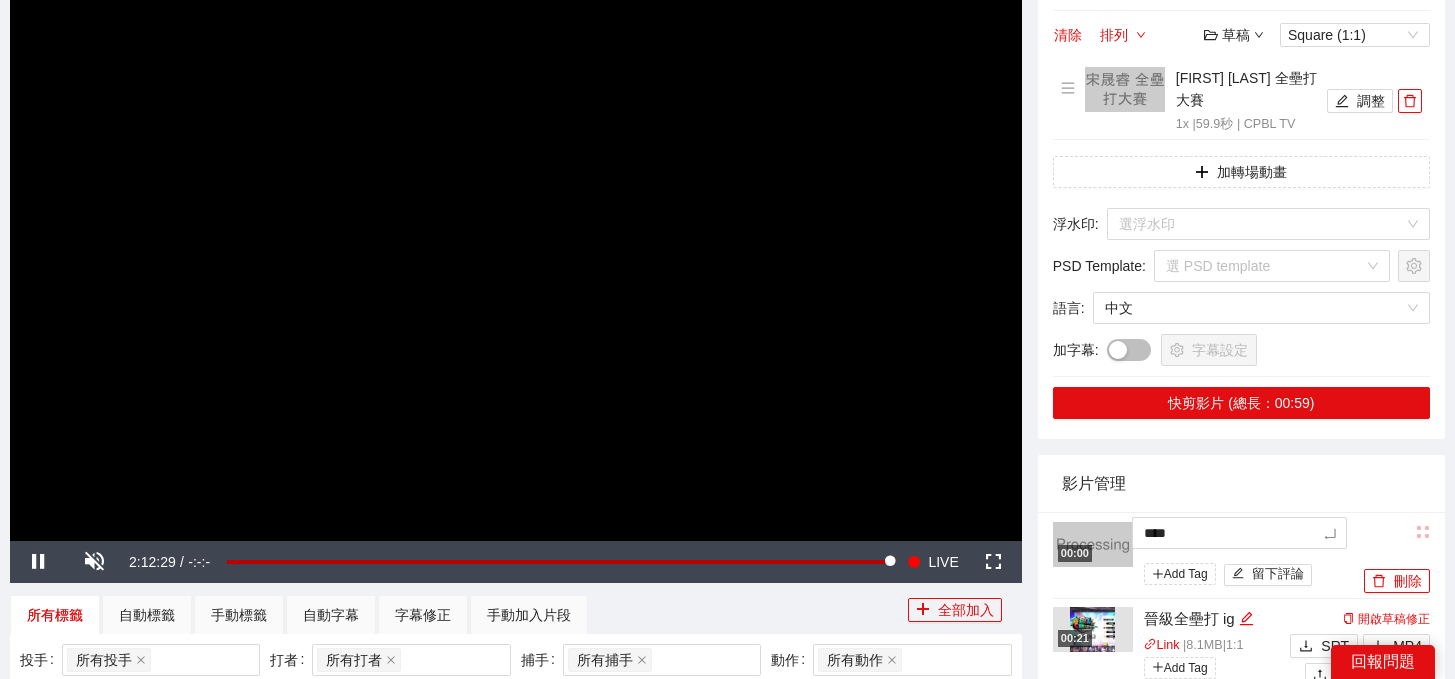 type on "***" 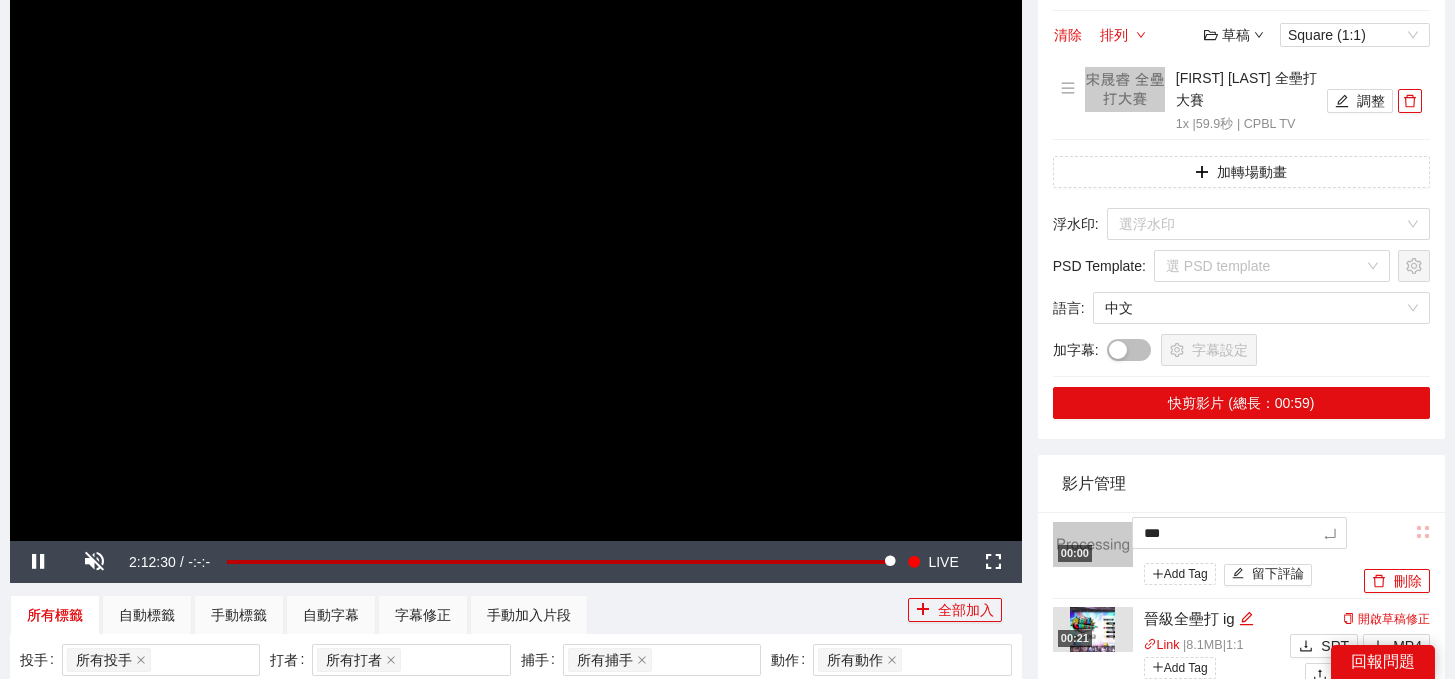 type 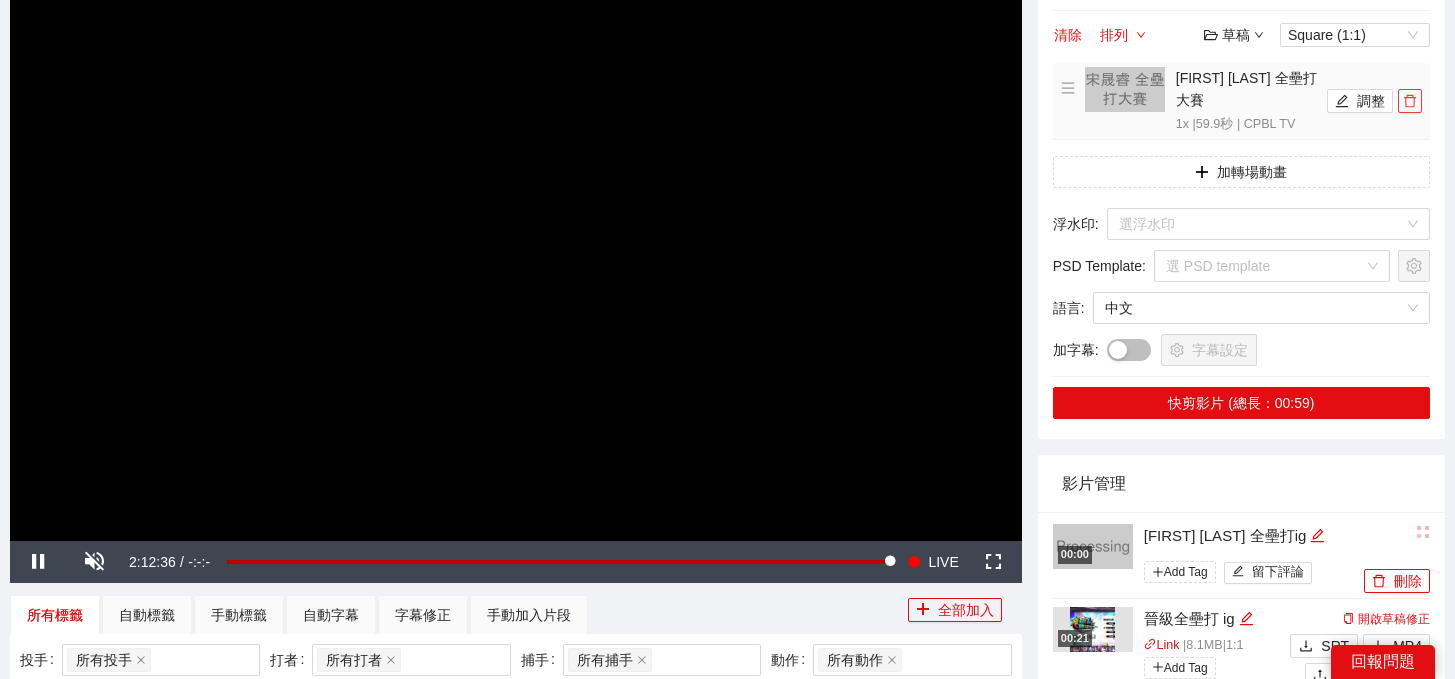 click 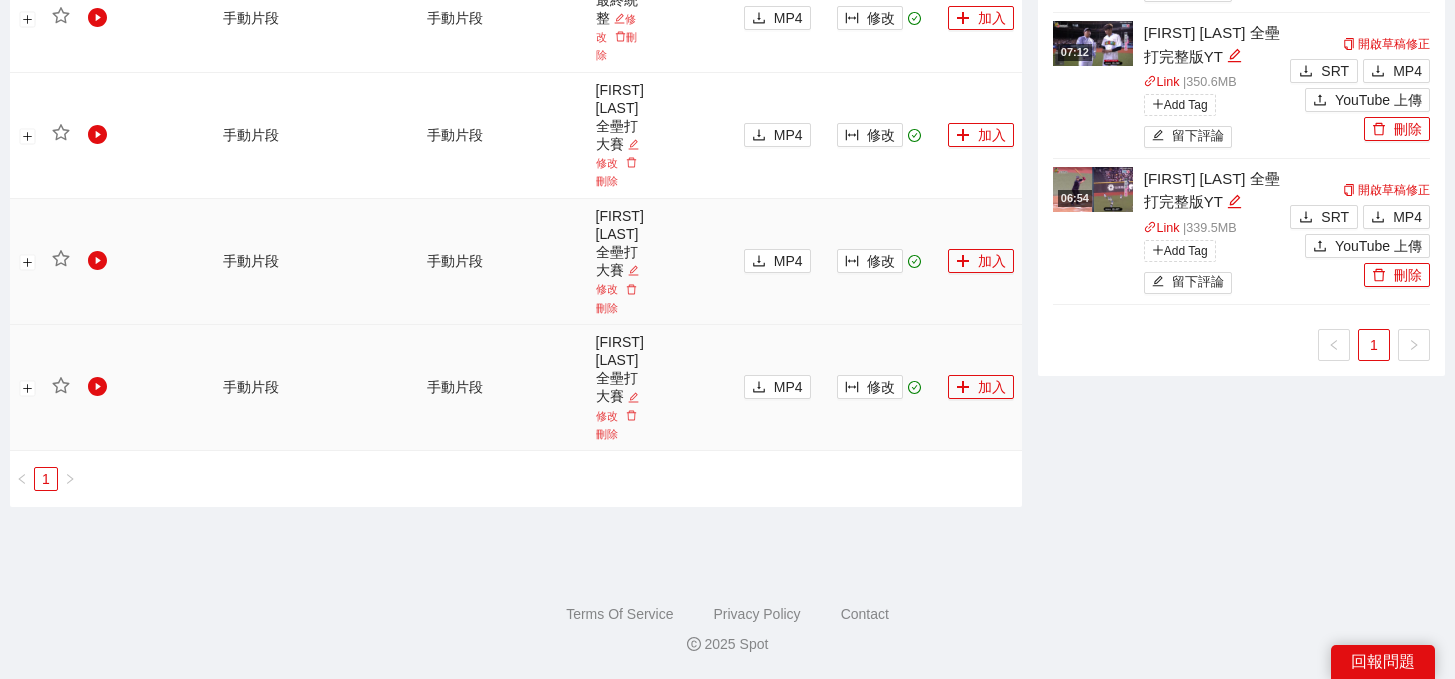 scroll, scrollTop: 1510, scrollLeft: 0, axis: vertical 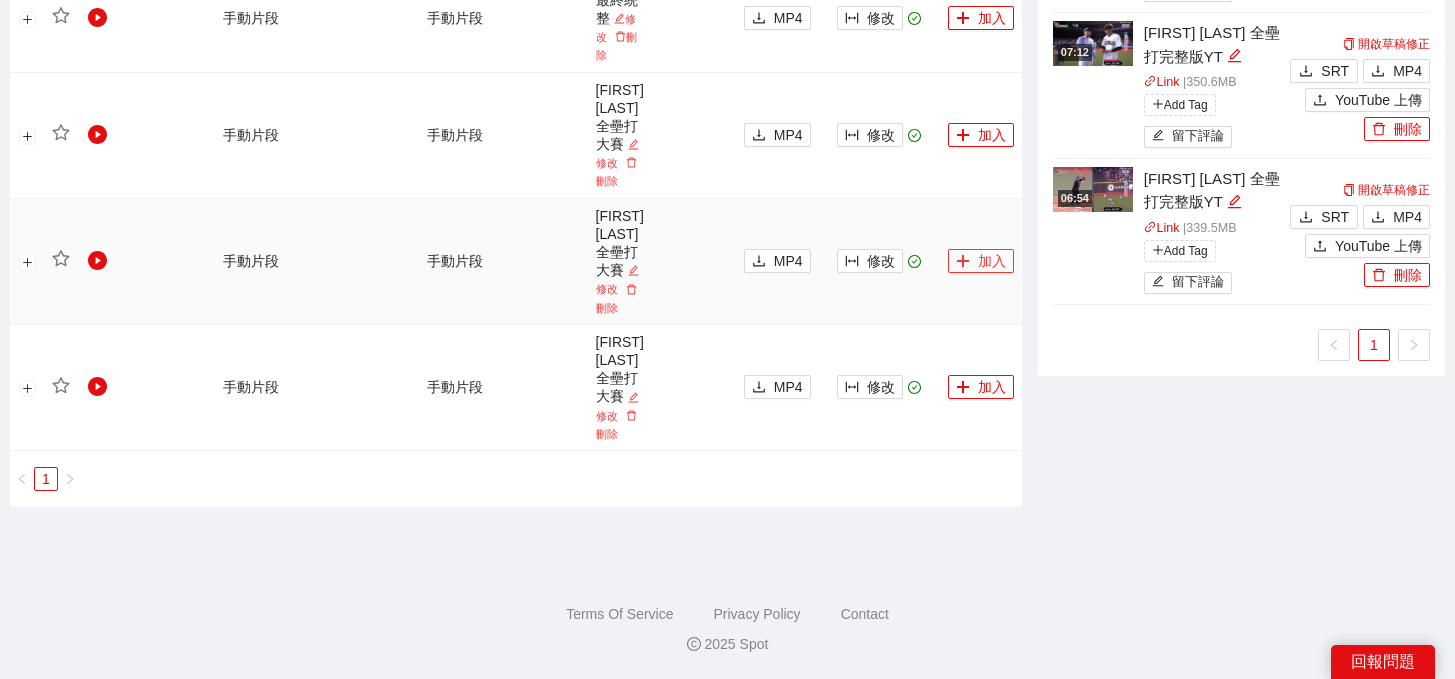 click at bounding box center [963, 262] 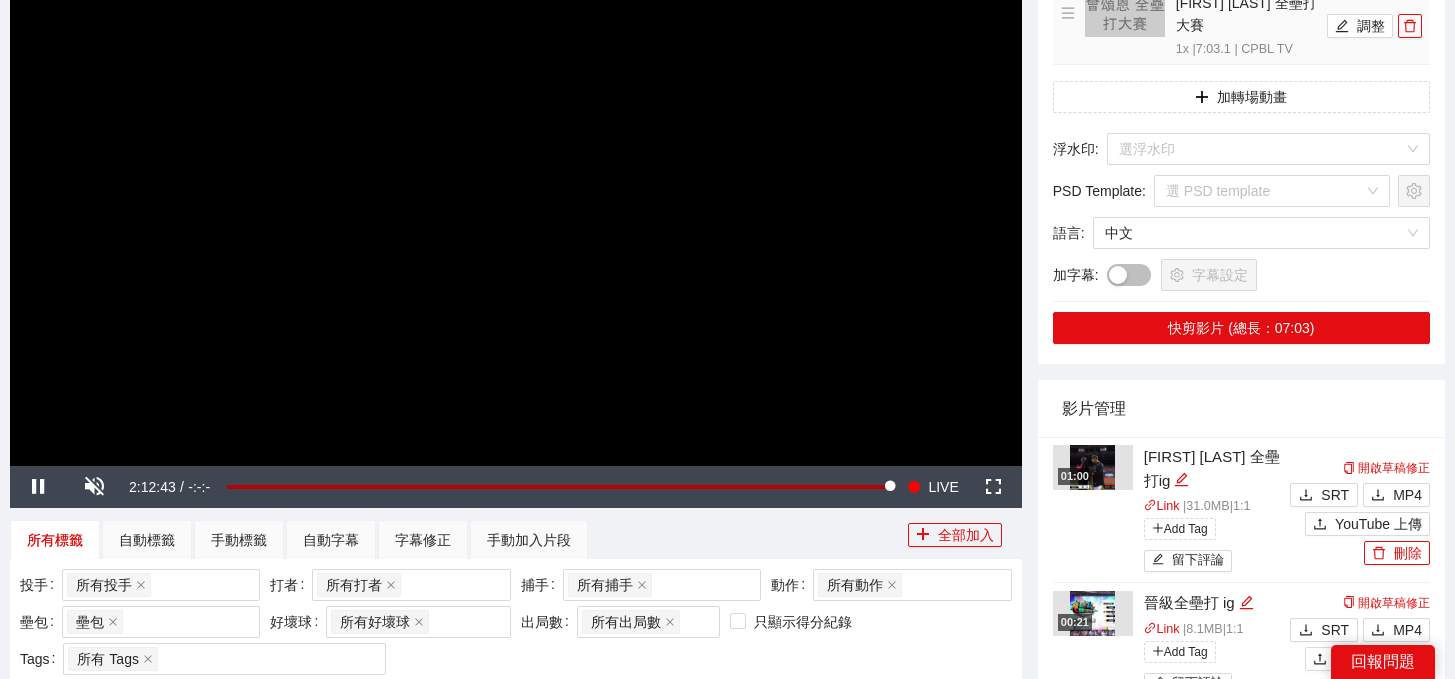 scroll, scrollTop: 0, scrollLeft: 0, axis: both 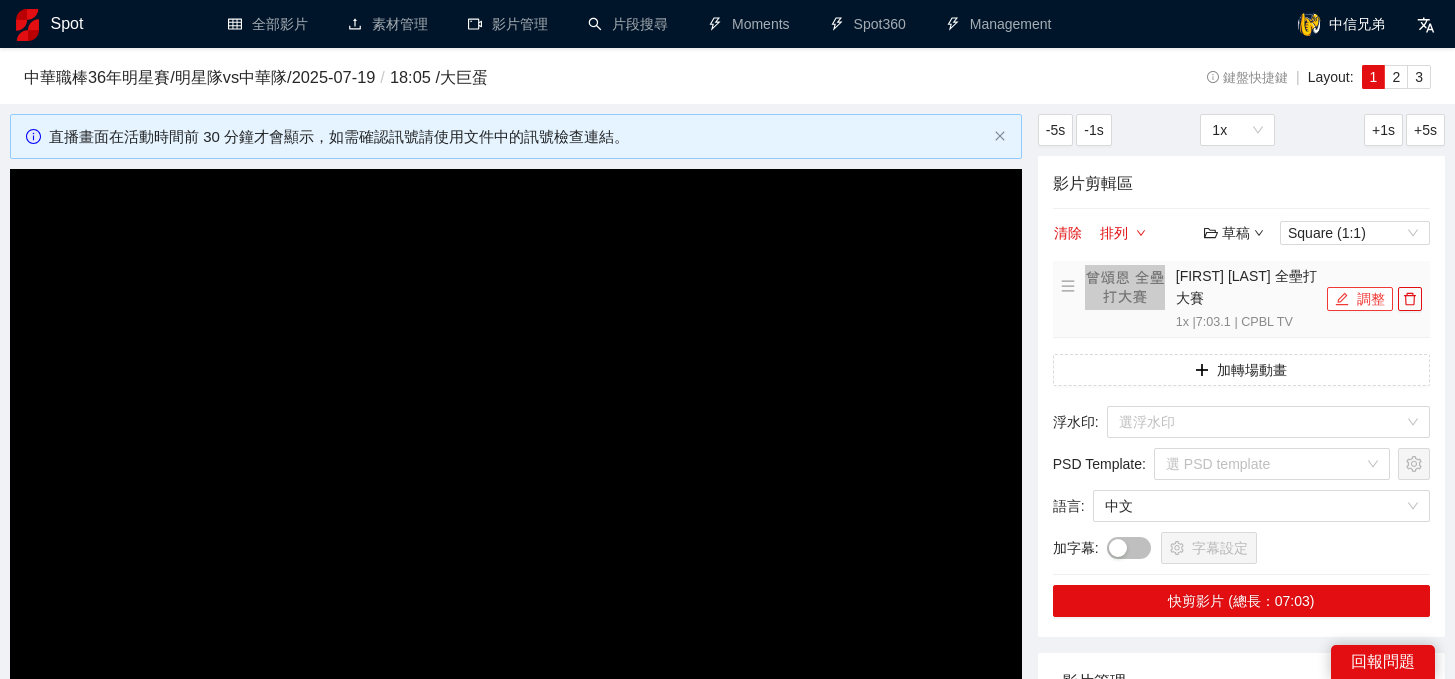 click on "調整" at bounding box center (1360, 299) 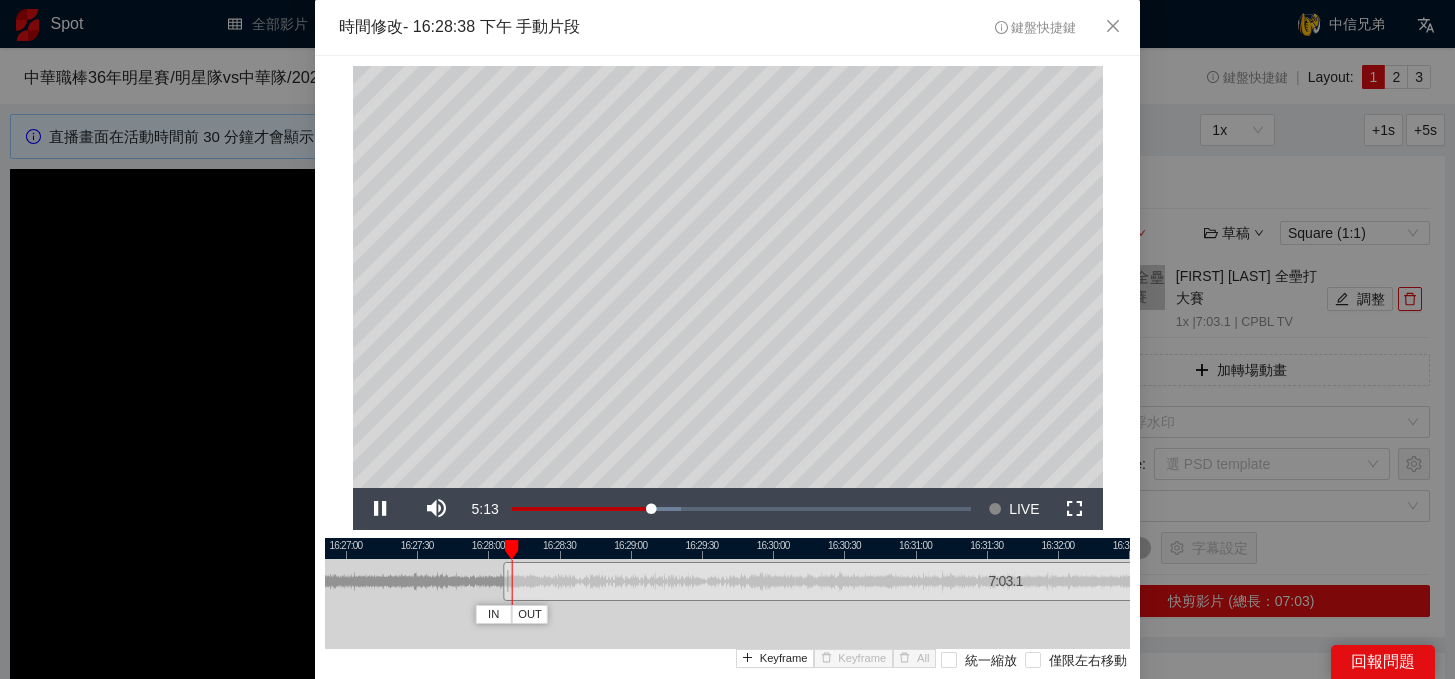 drag, startPoint x: 657, startPoint y: 547, endPoint x: 874, endPoint y: 546, distance: 217.0023 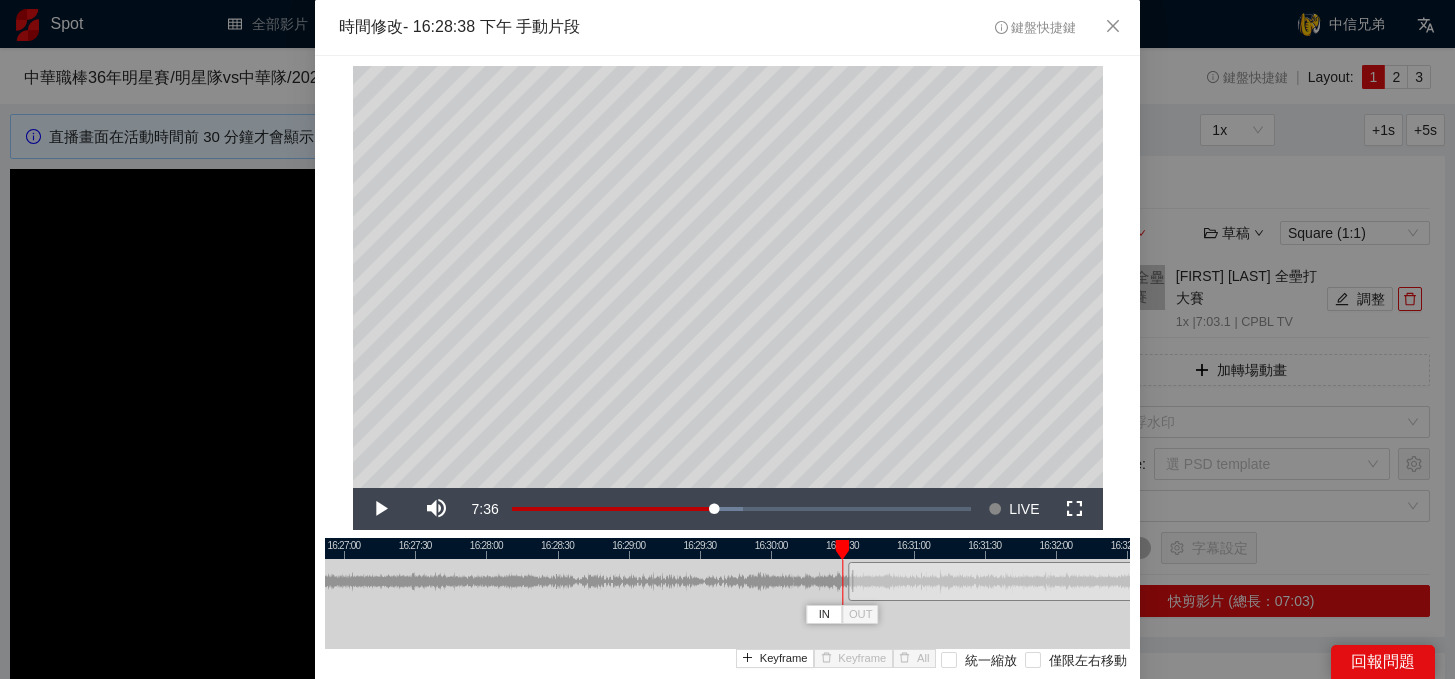 drag, startPoint x: 508, startPoint y: 579, endPoint x: 880, endPoint y: 580, distance: 372.00134 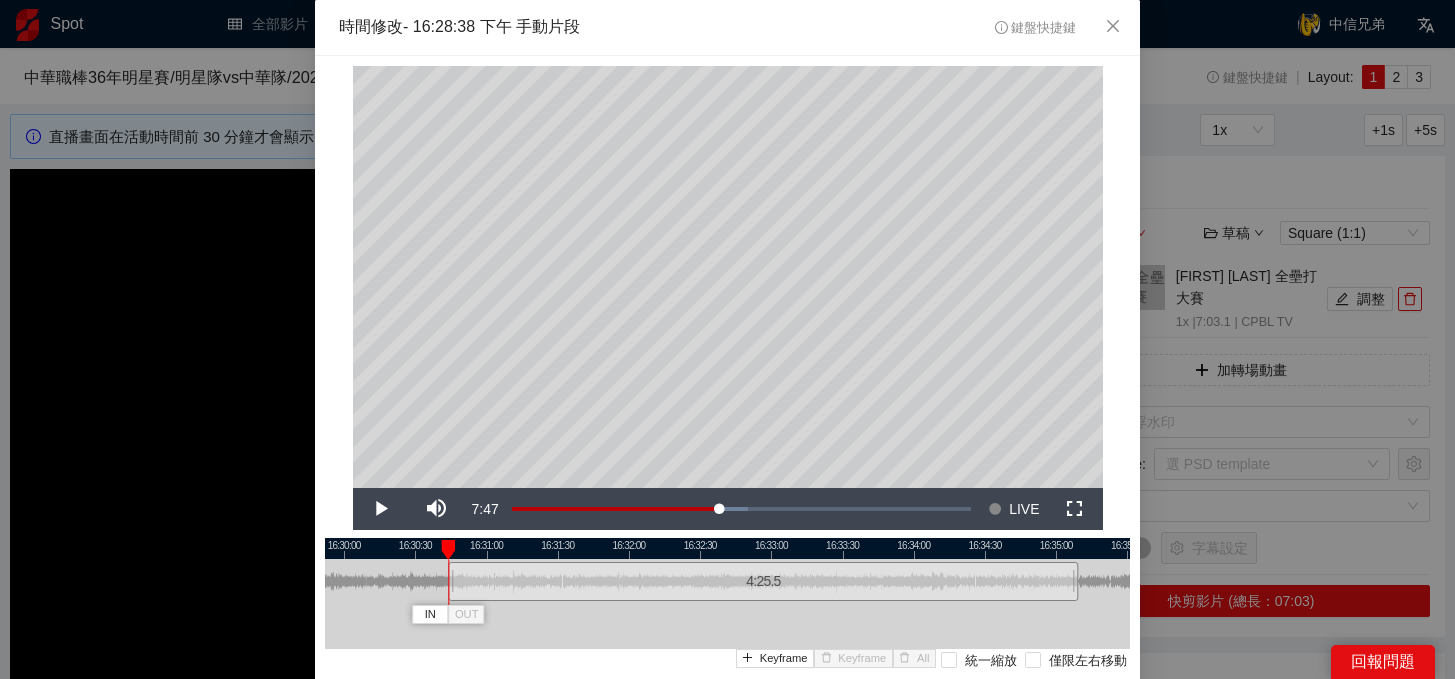 drag, startPoint x: 959, startPoint y: 546, endPoint x: 532, endPoint y: 530, distance: 427.29965 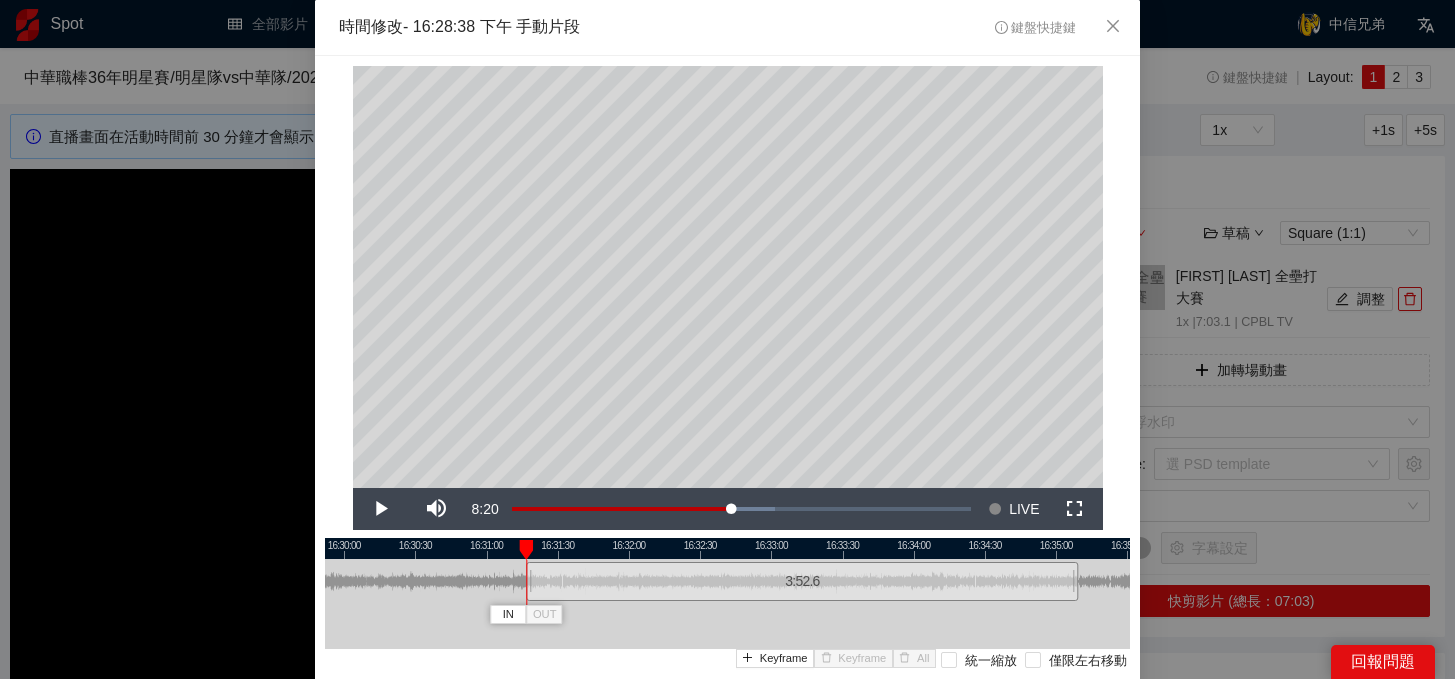 drag, startPoint x: 453, startPoint y: 584, endPoint x: 532, endPoint y: 582, distance: 79.025314 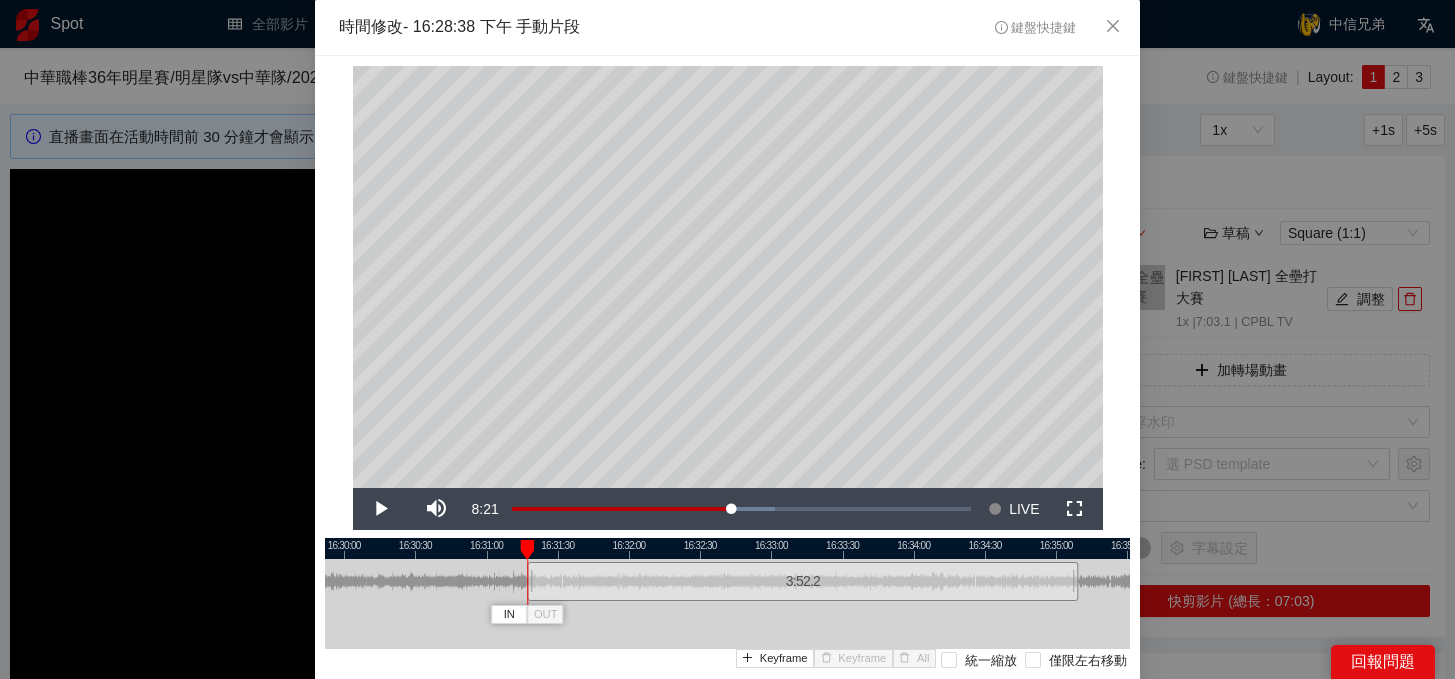 scroll, scrollTop: 146, scrollLeft: 0, axis: vertical 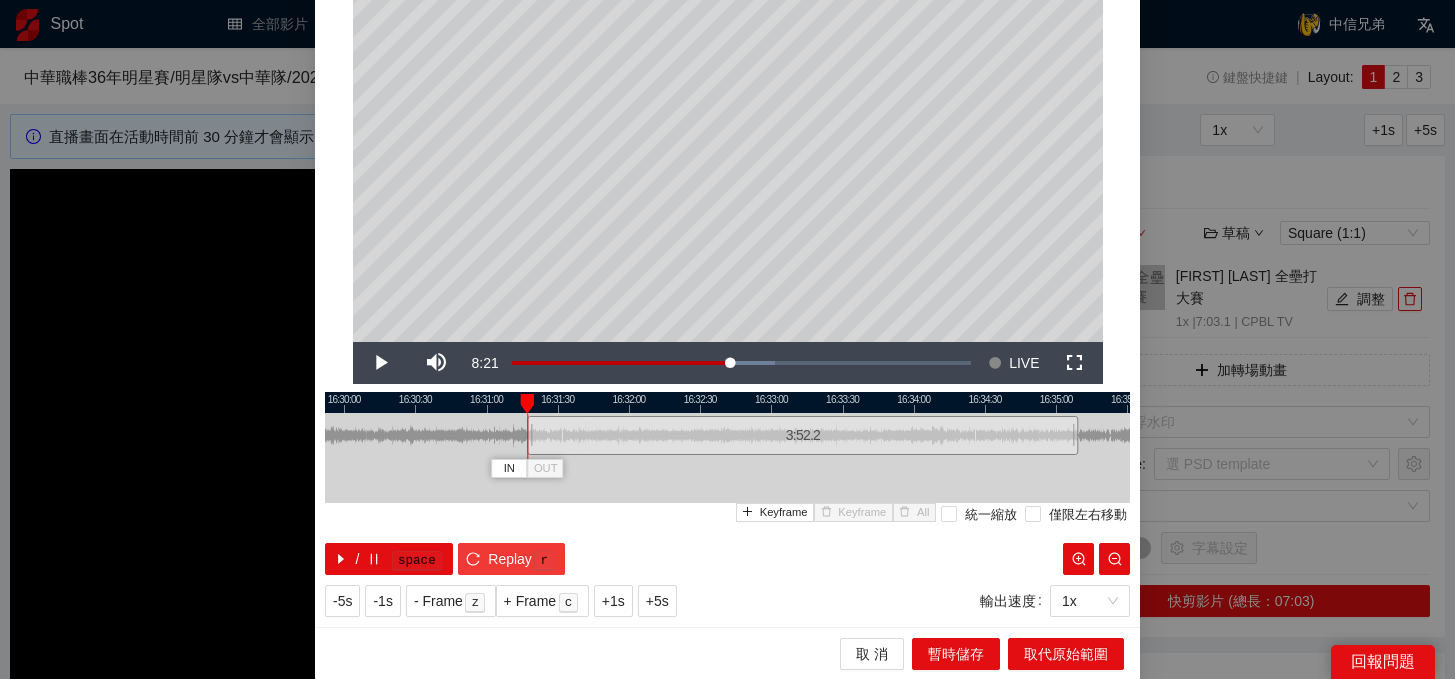 click on "r" at bounding box center (544, 561) 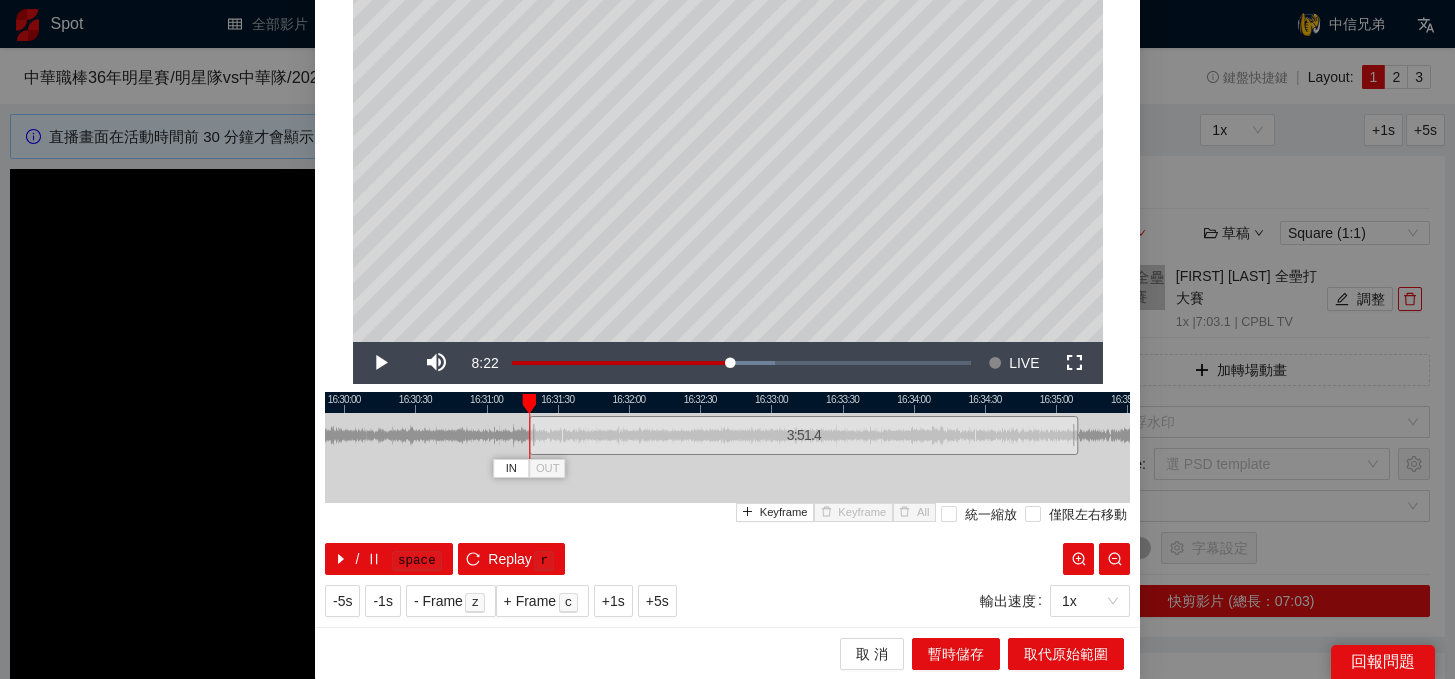 click at bounding box center (532, 435) 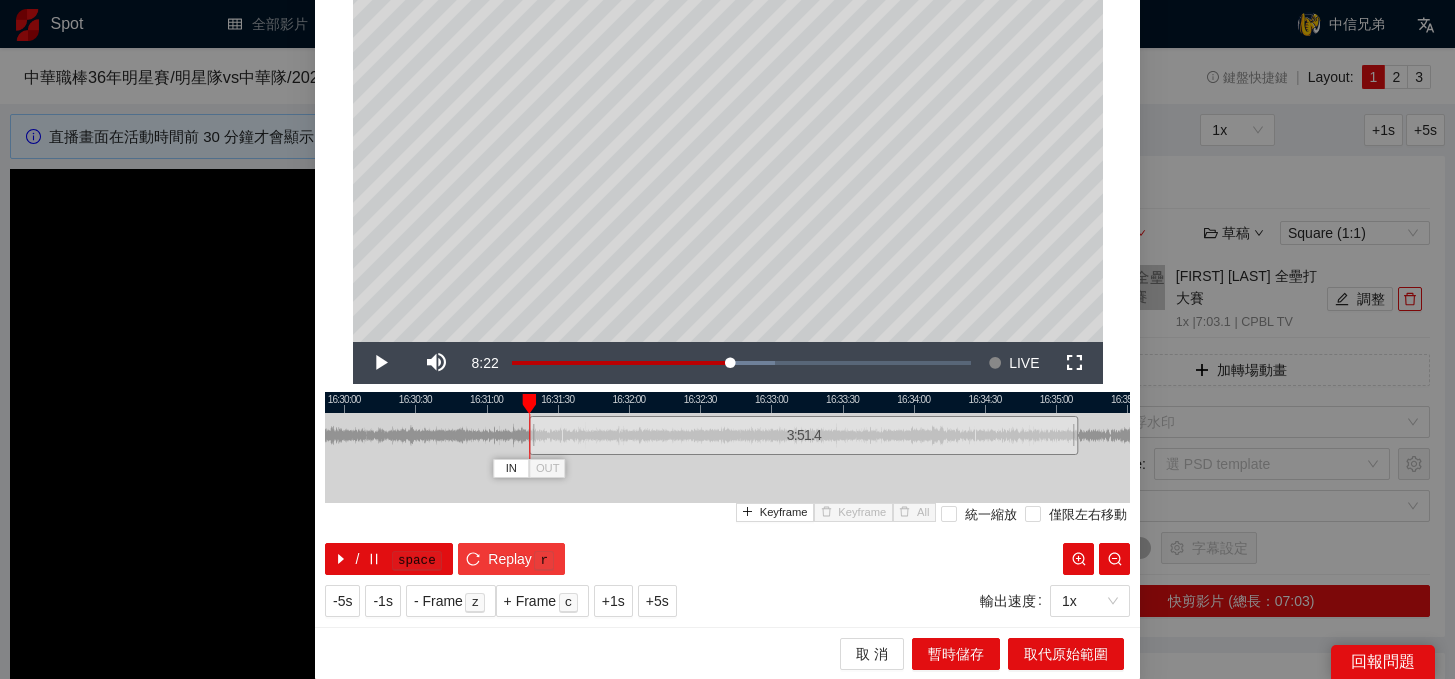 click on "Replay" at bounding box center [510, 559] 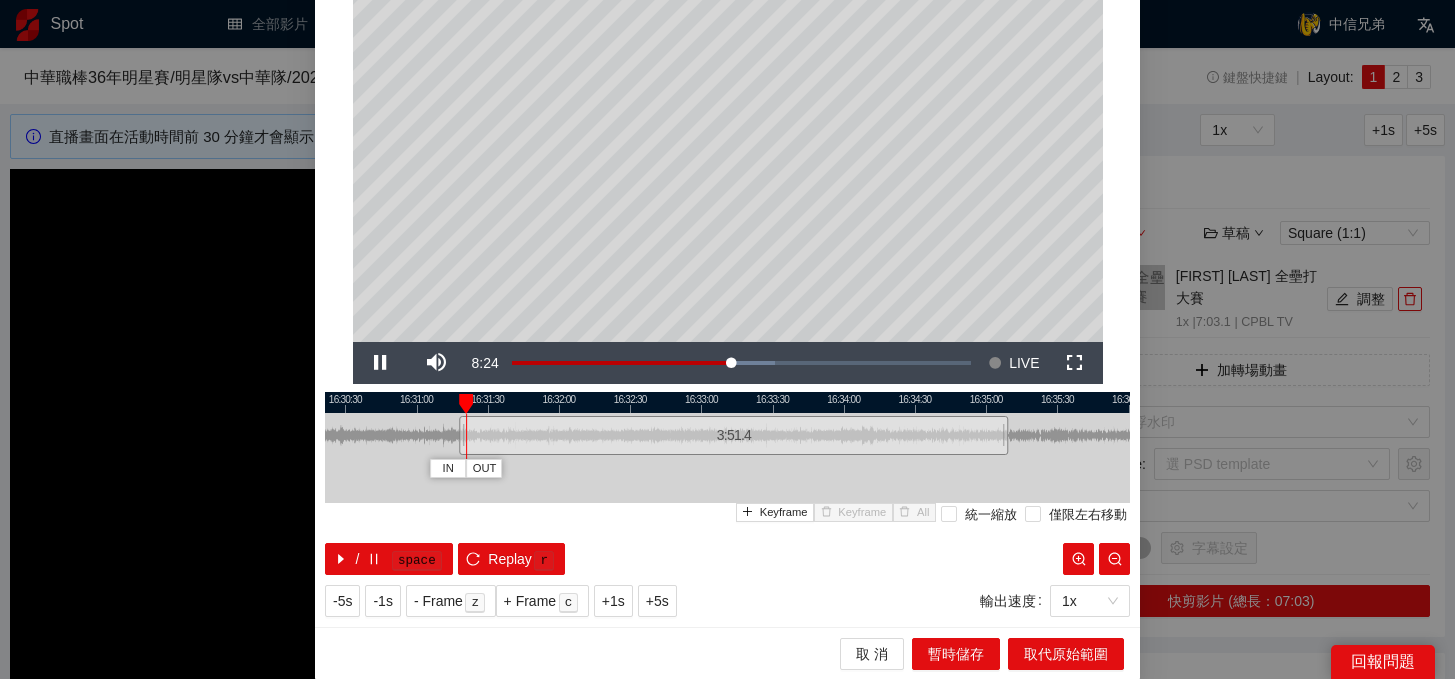 drag, startPoint x: 707, startPoint y: 397, endPoint x: 632, endPoint y: 399, distance: 75.026665 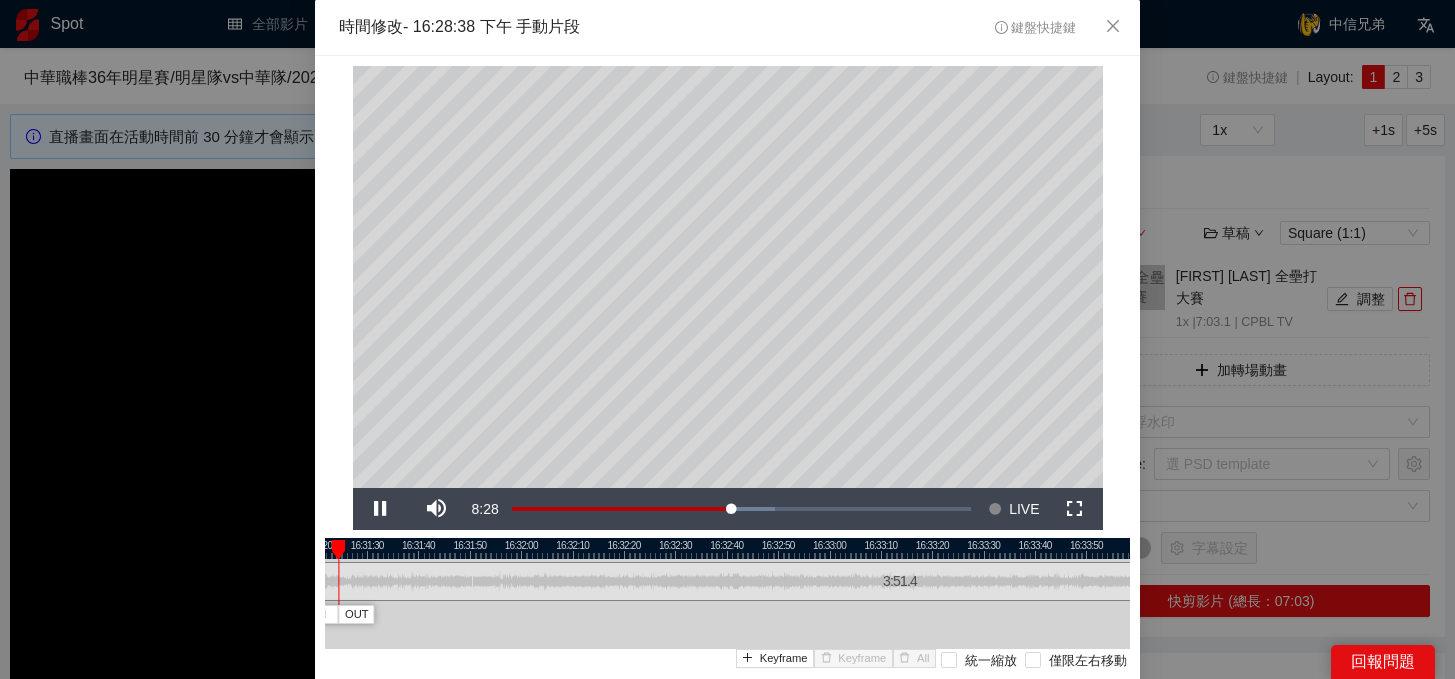 scroll, scrollTop: 1, scrollLeft: 0, axis: vertical 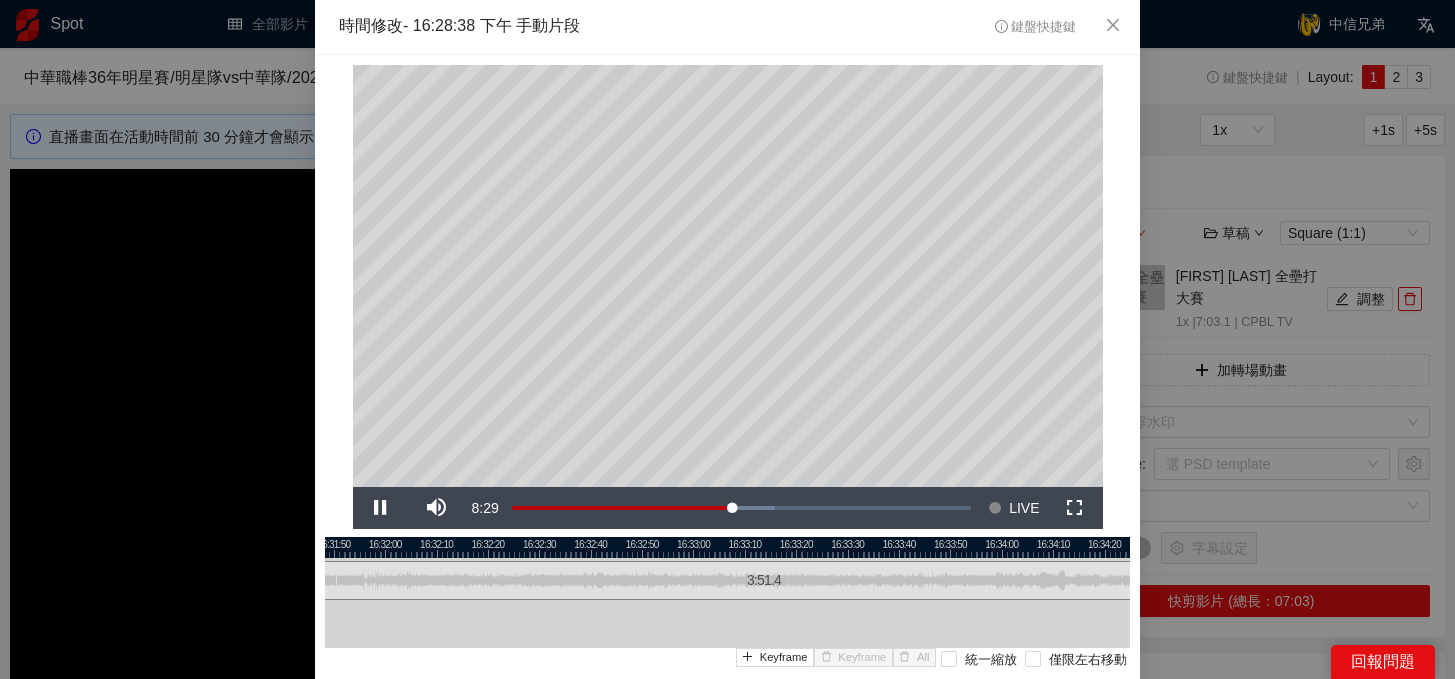 drag, startPoint x: 737, startPoint y: 545, endPoint x: 581, endPoint y: 541, distance: 156.05127 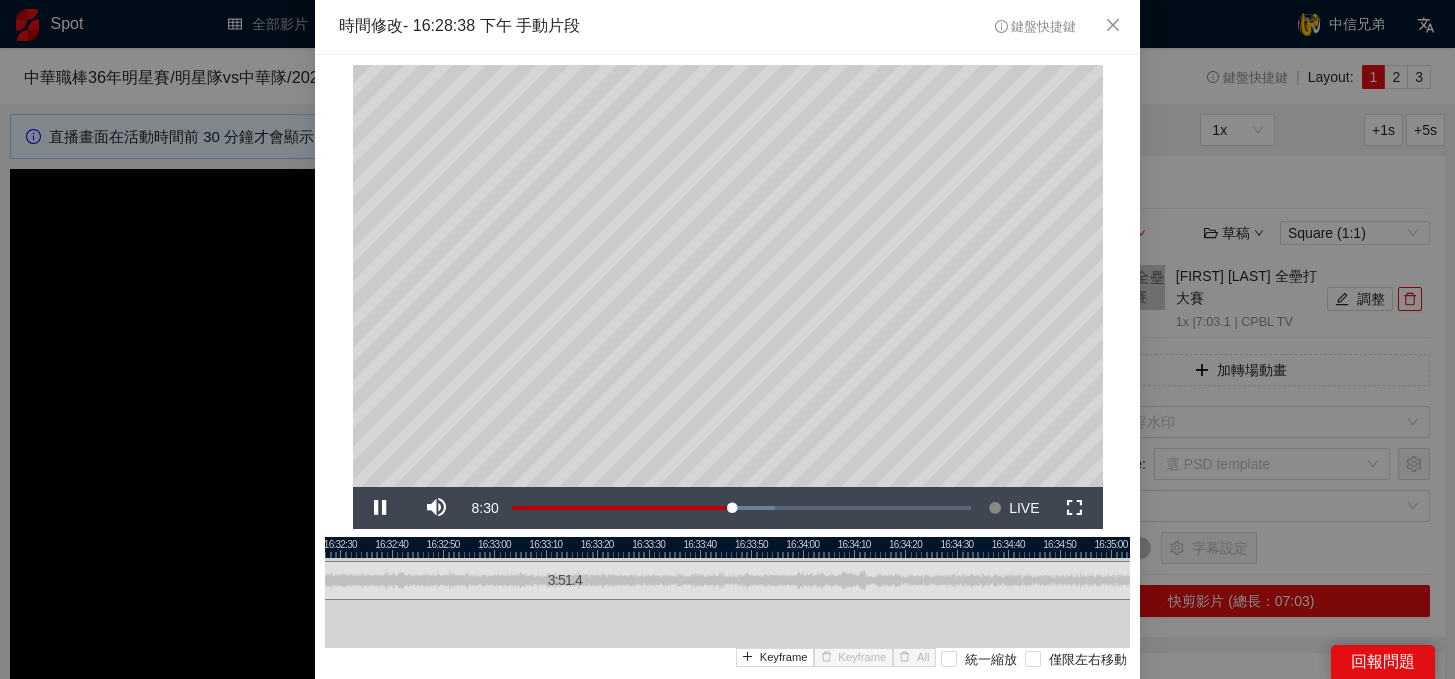 drag, startPoint x: 964, startPoint y: 551, endPoint x: 775, endPoint y: 550, distance: 189.00264 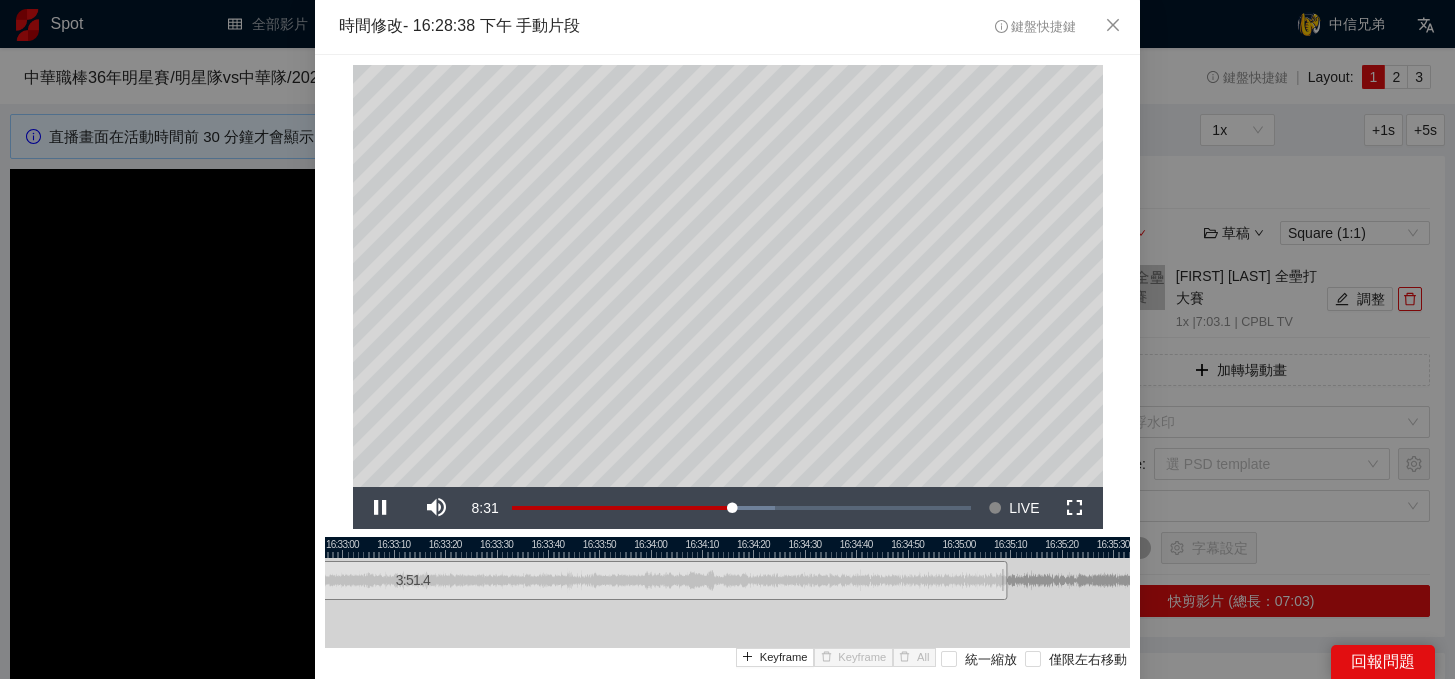drag, startPoint x: 949, startPoint y: 547, endPoint x: 787, endPoint y: 546, distance: 162.00308 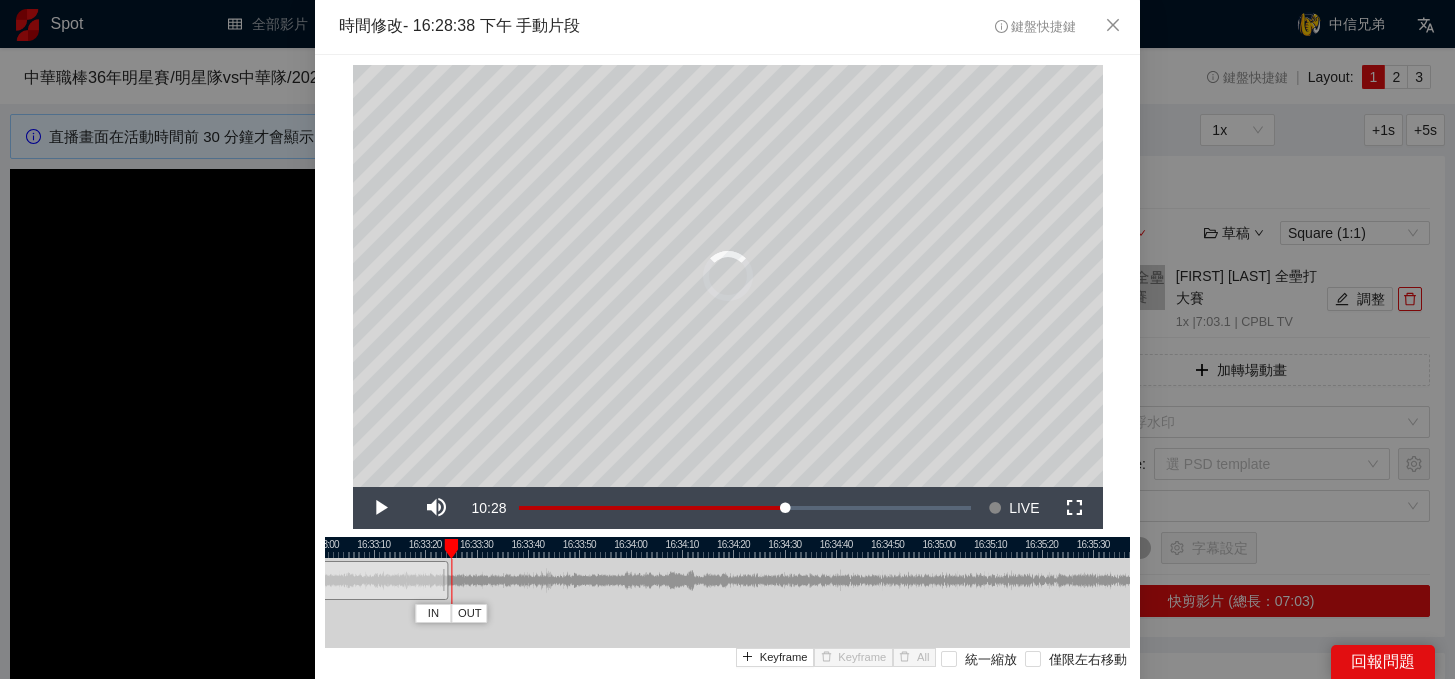 drag, startPoint x: 982, startPoint y: 587, endPoint x: 443, endPoint y: 579, distance: 539.0594 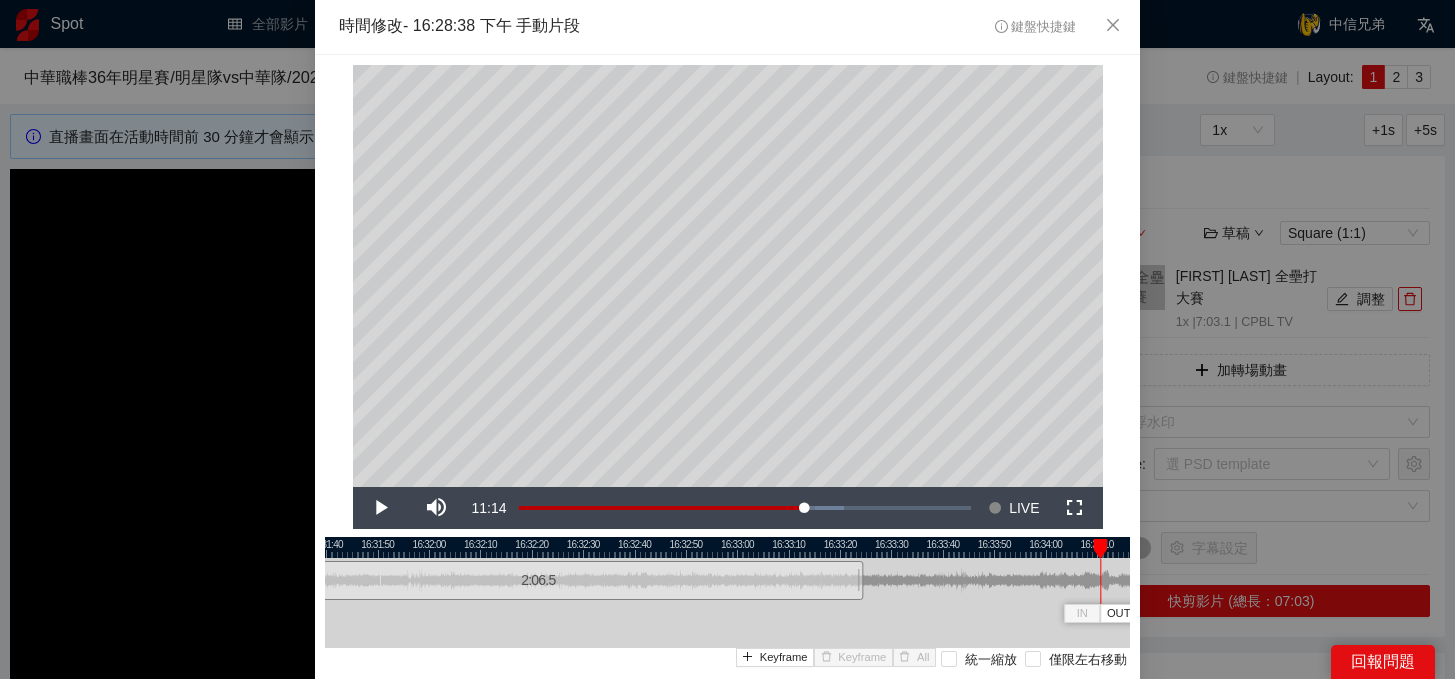 drag, startPoint x: 515, startPoint y: 542, endPoint x: 938, endPoint y: 544, distance: 423.00473 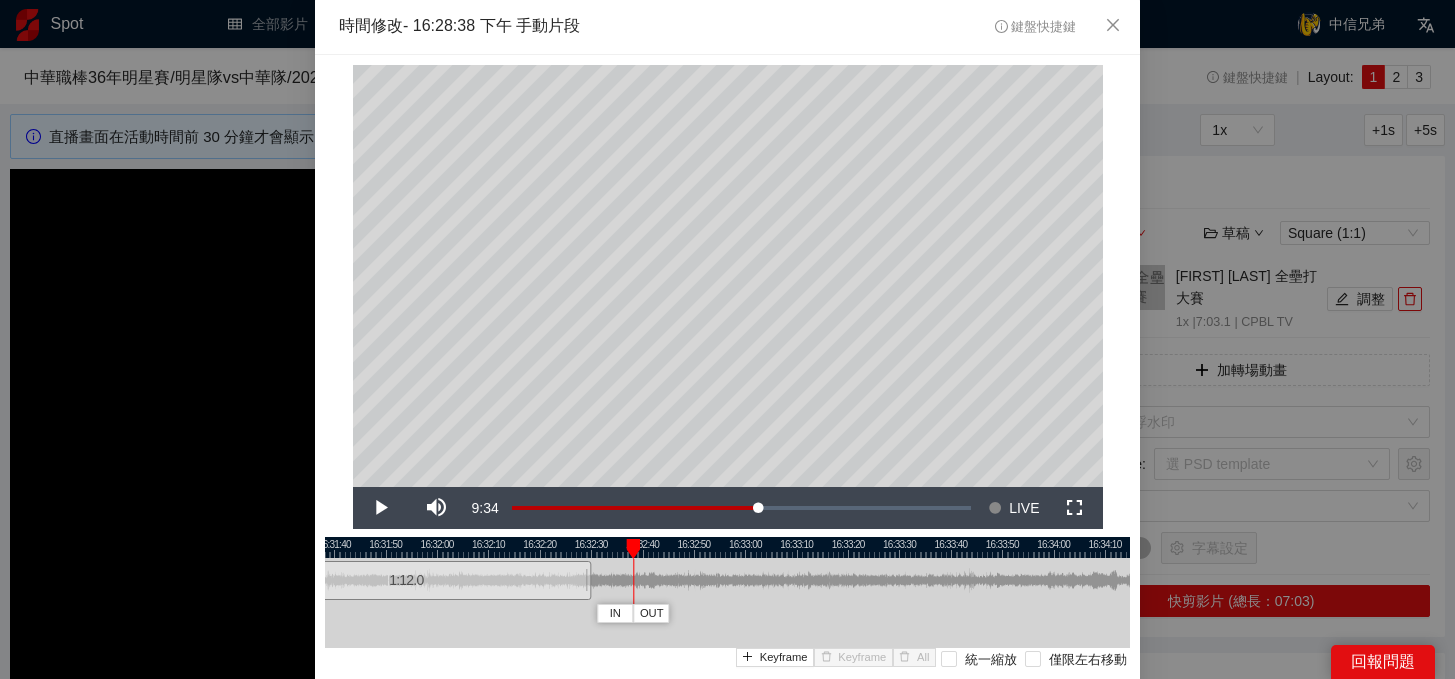 drag, startPoint x: 867, startPoint y: 588, endPoint x: 583, endPoint y: 580, distance: 284.11264 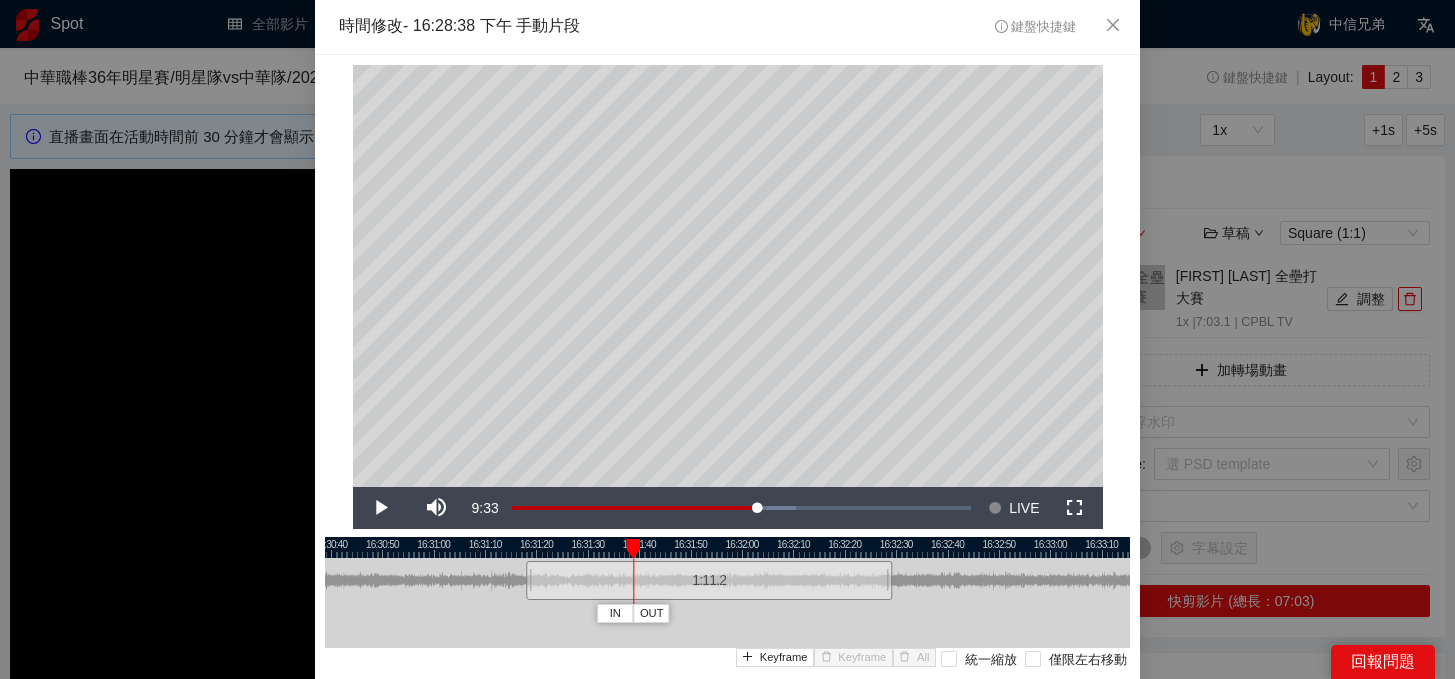 drag, startPoint x: 612, startPoint y: 547, endPoint x: 918, endPoint y: 555, distance: 306.10455 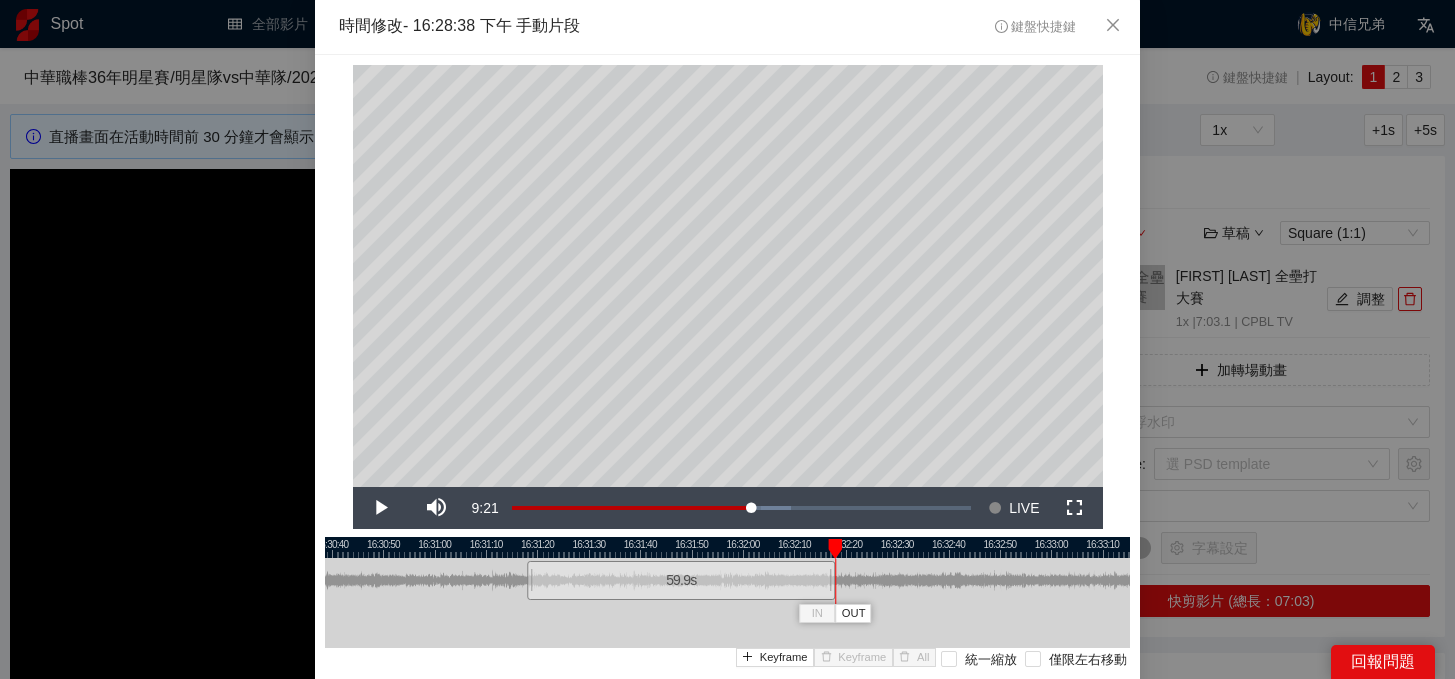 drag, startPoint x: 890, startPoint y: 579, endPoint x: 830, endPoint y: 585, distance: 60.299255 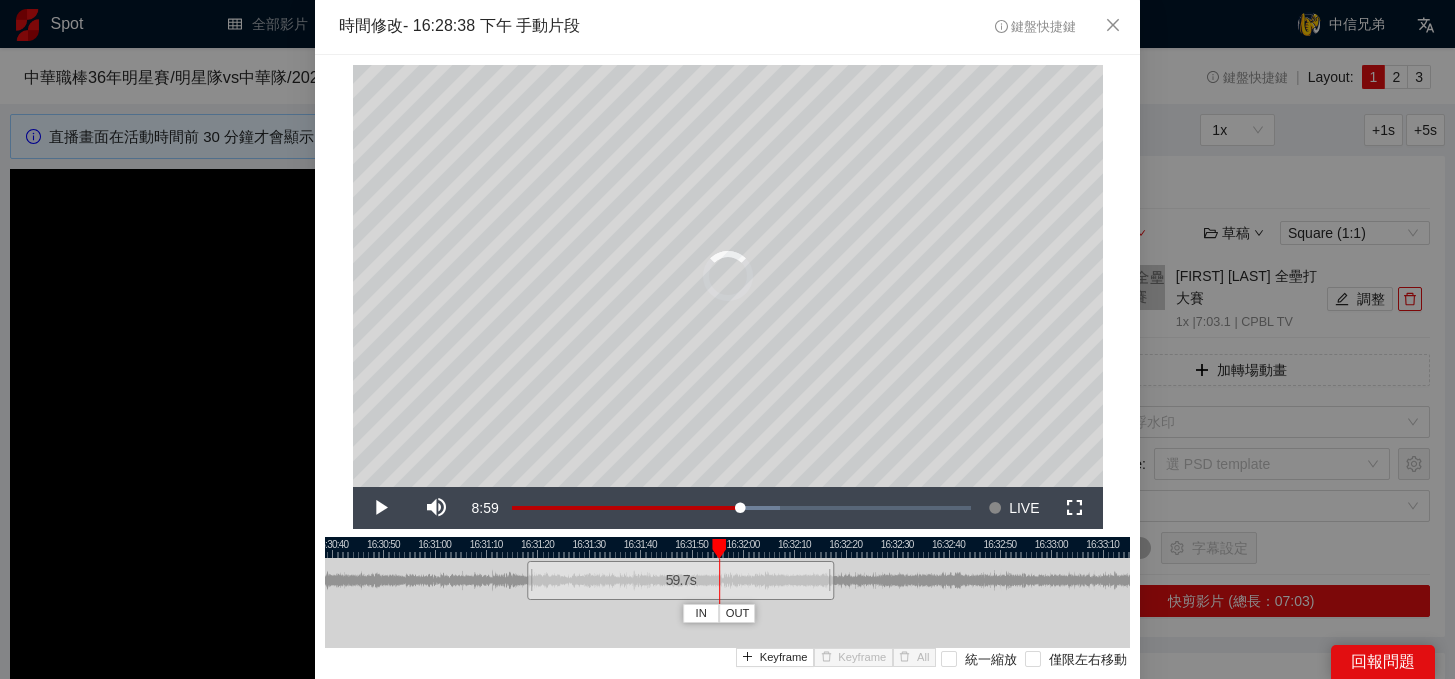 drag, startPoint x: 832, startPoint y: 547, endPoint x: 627, endPoint y: 550, distance: 205.02196 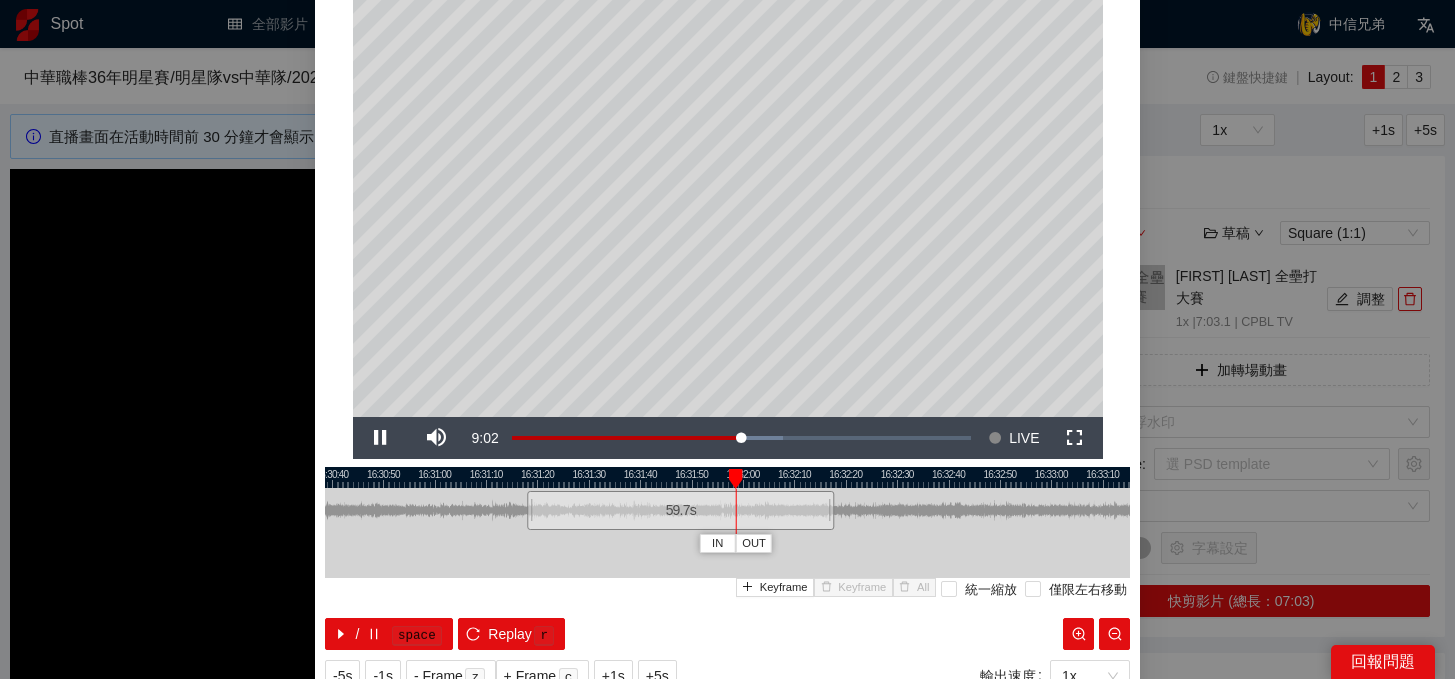 scroll, scrollTop: 92, scrollLeft: 0, axis: vertical 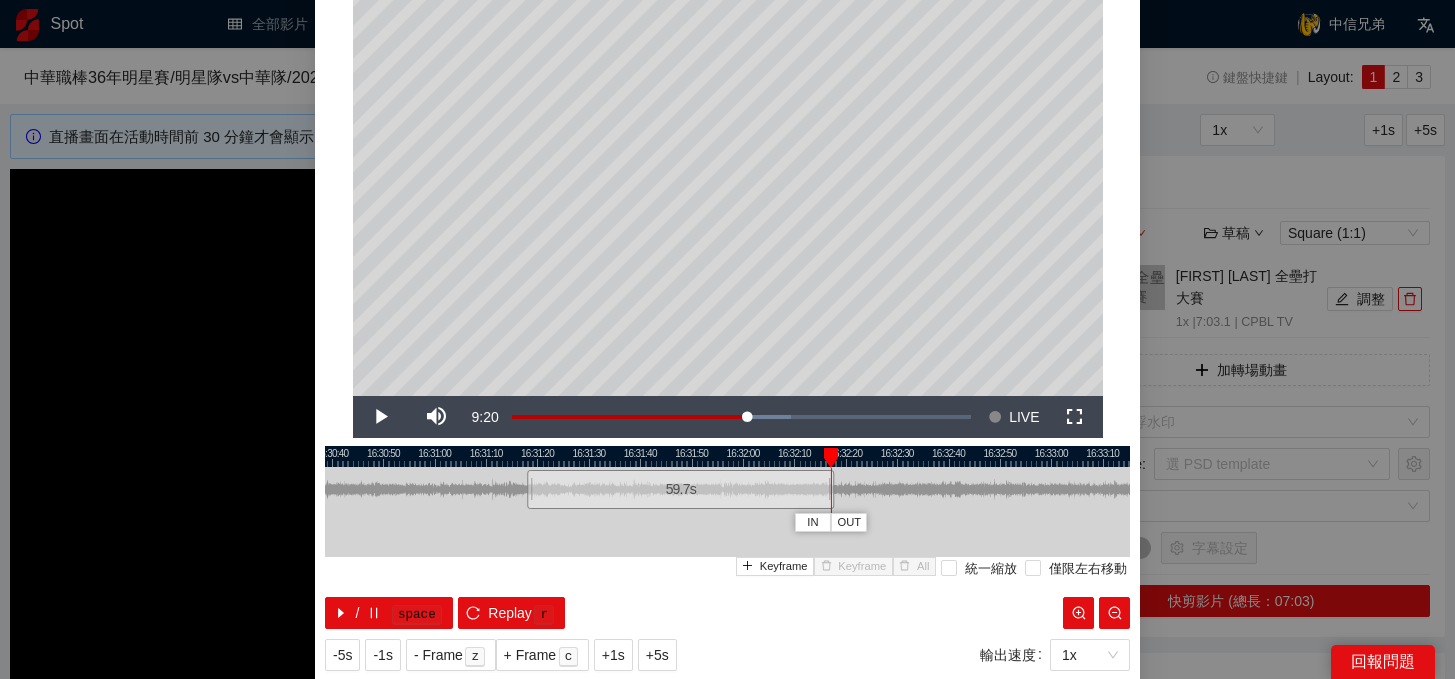 drag, startPoint x: 761, startPoint y: 452, endPoint x: 833, endPoint y: 454, distance: 72.02777 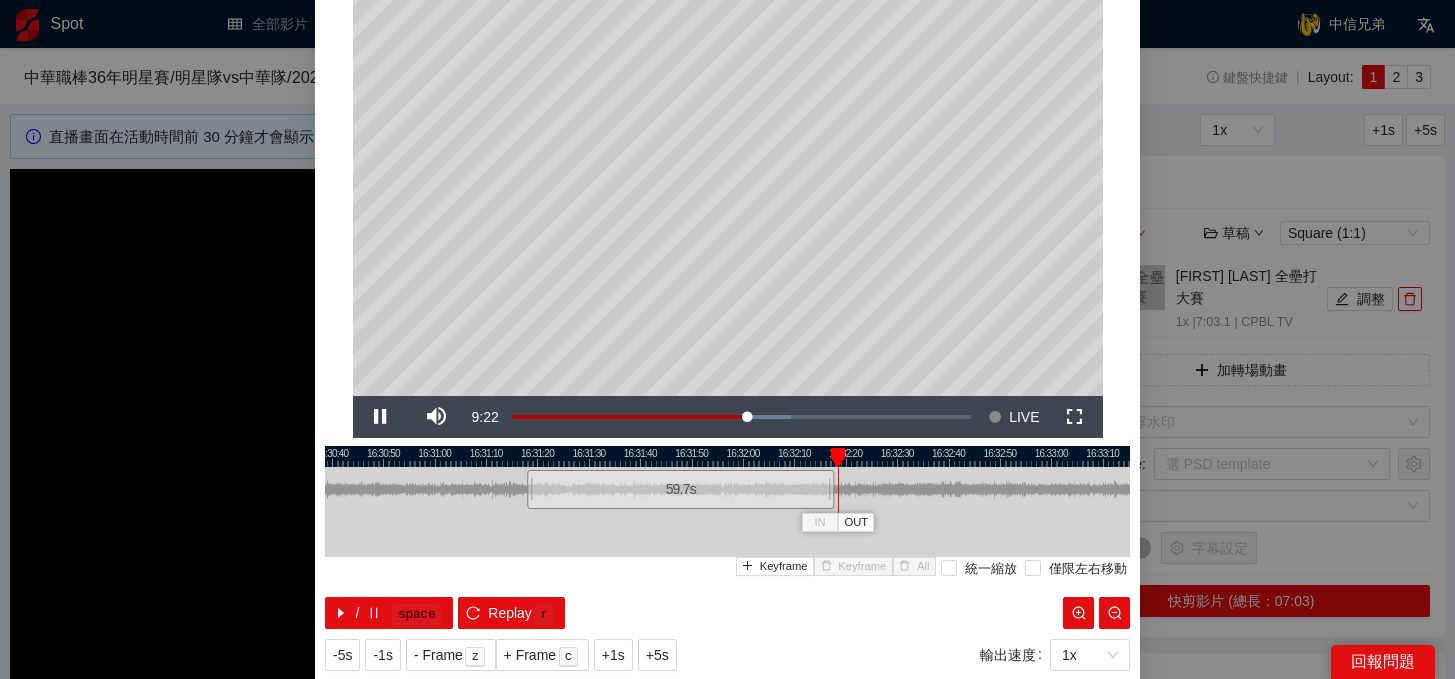 scroll, scrollTop: 146, scrollLeft: 0, axis: vertical 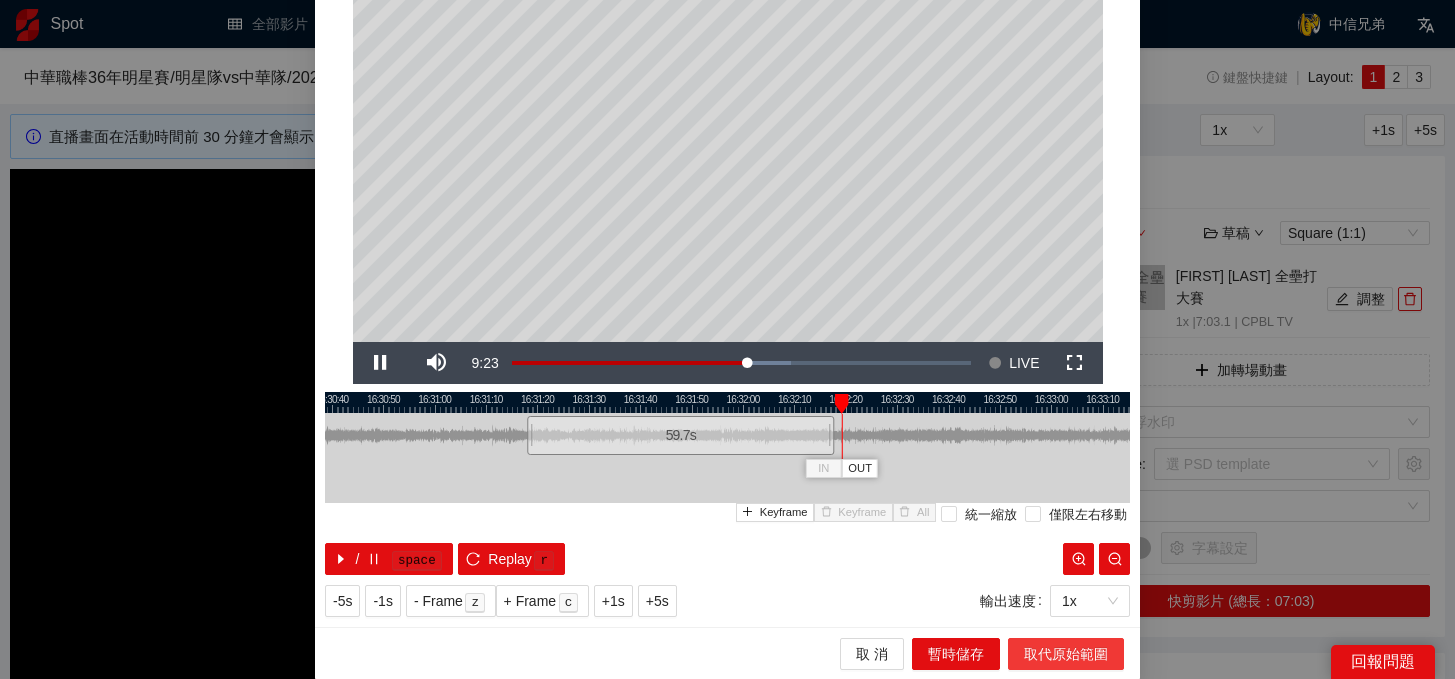 click on "取代原始範圍" at bounding box center [1066, 654] 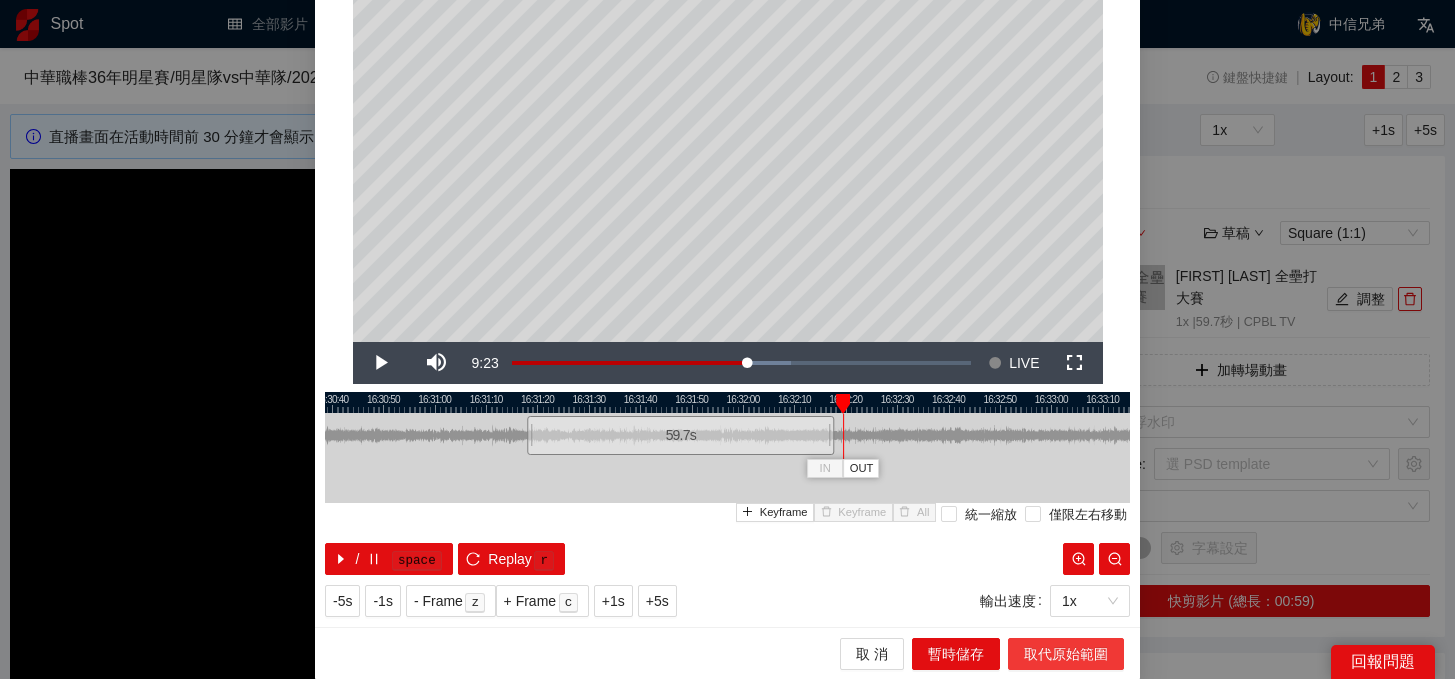 scroll, scrollTop: 0, scrollLeft: 0, axis: both 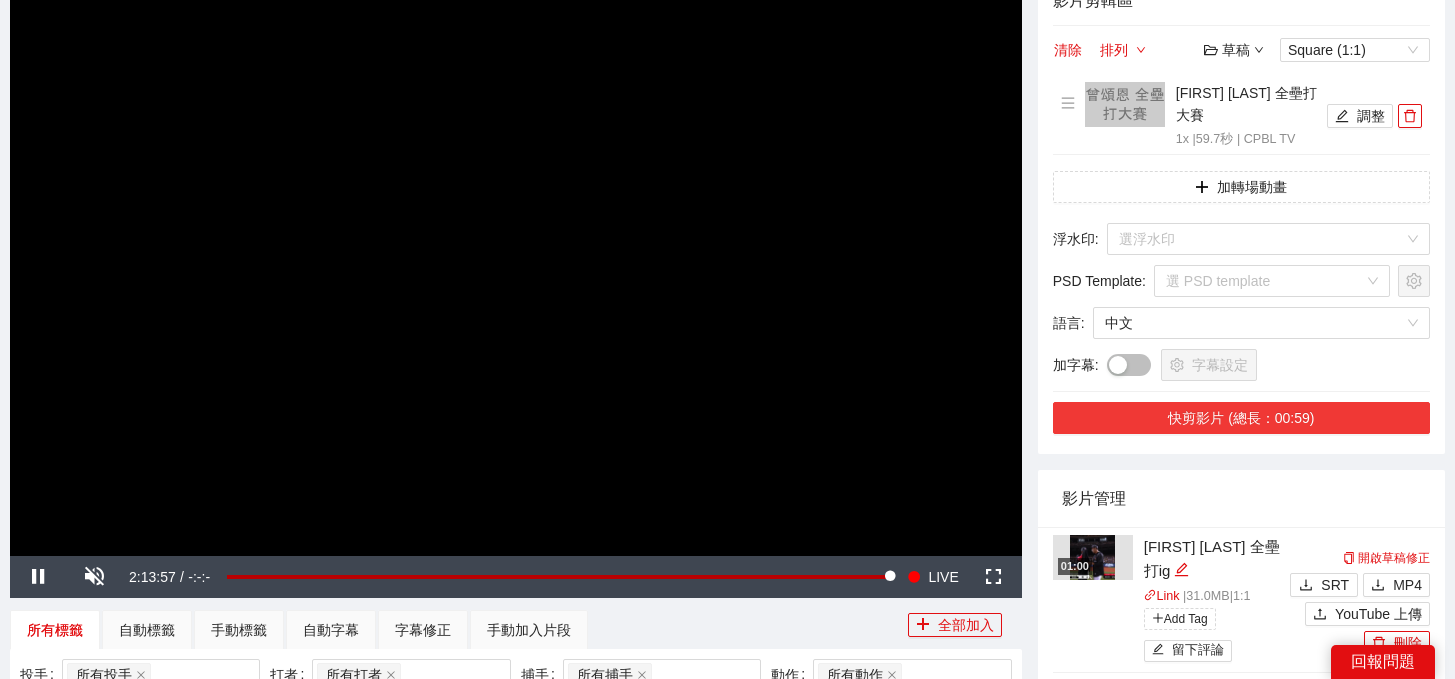 click on "快剪影片 (總長：00:59)" at bounding box center [1241, 418] 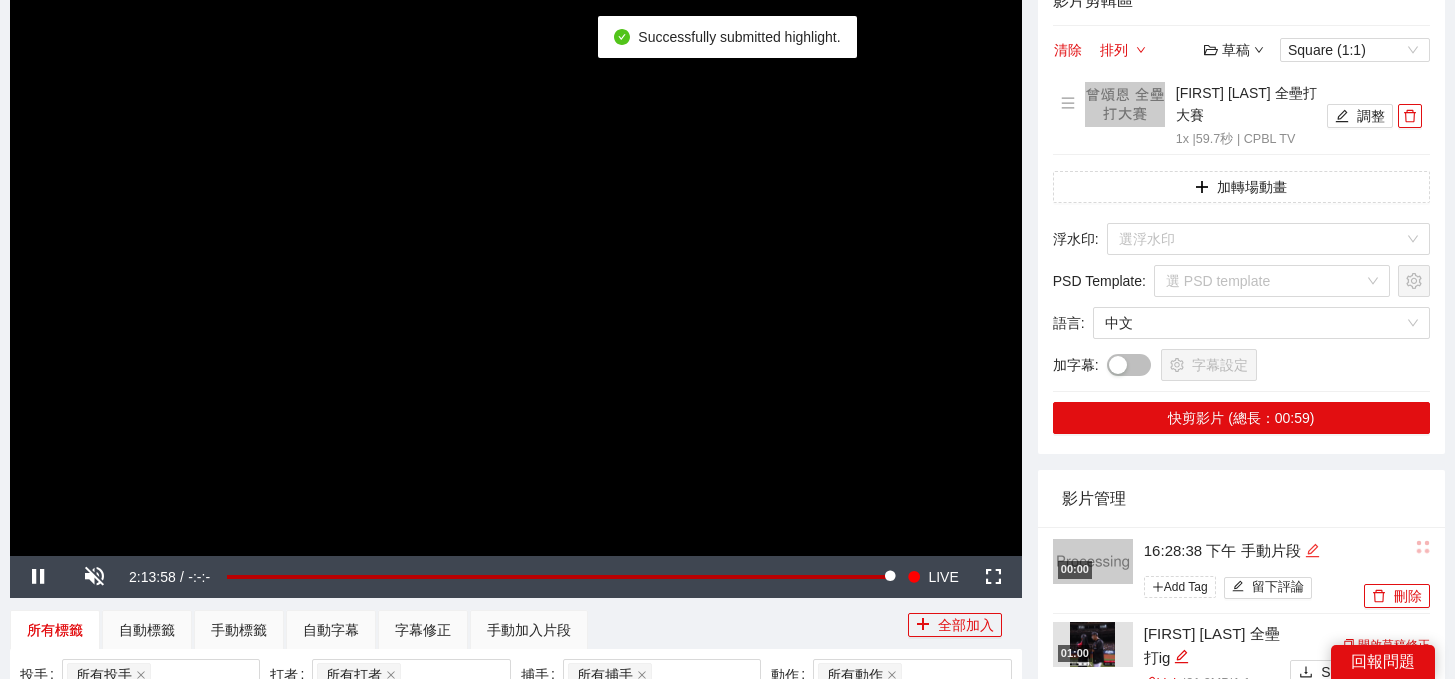 click 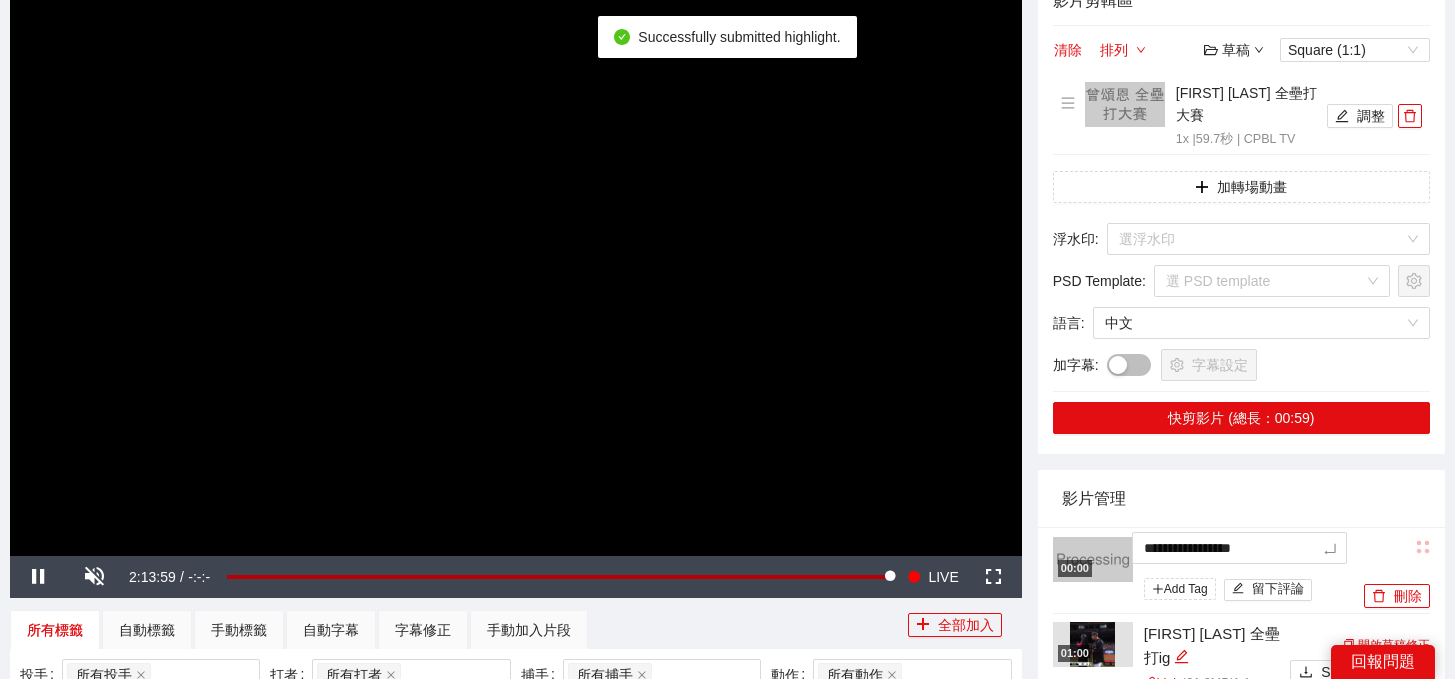 drag, startPoint x: 1320, startPoint y: 528, endPoint x: 987, endPoint y: 485, distance: 335.7648 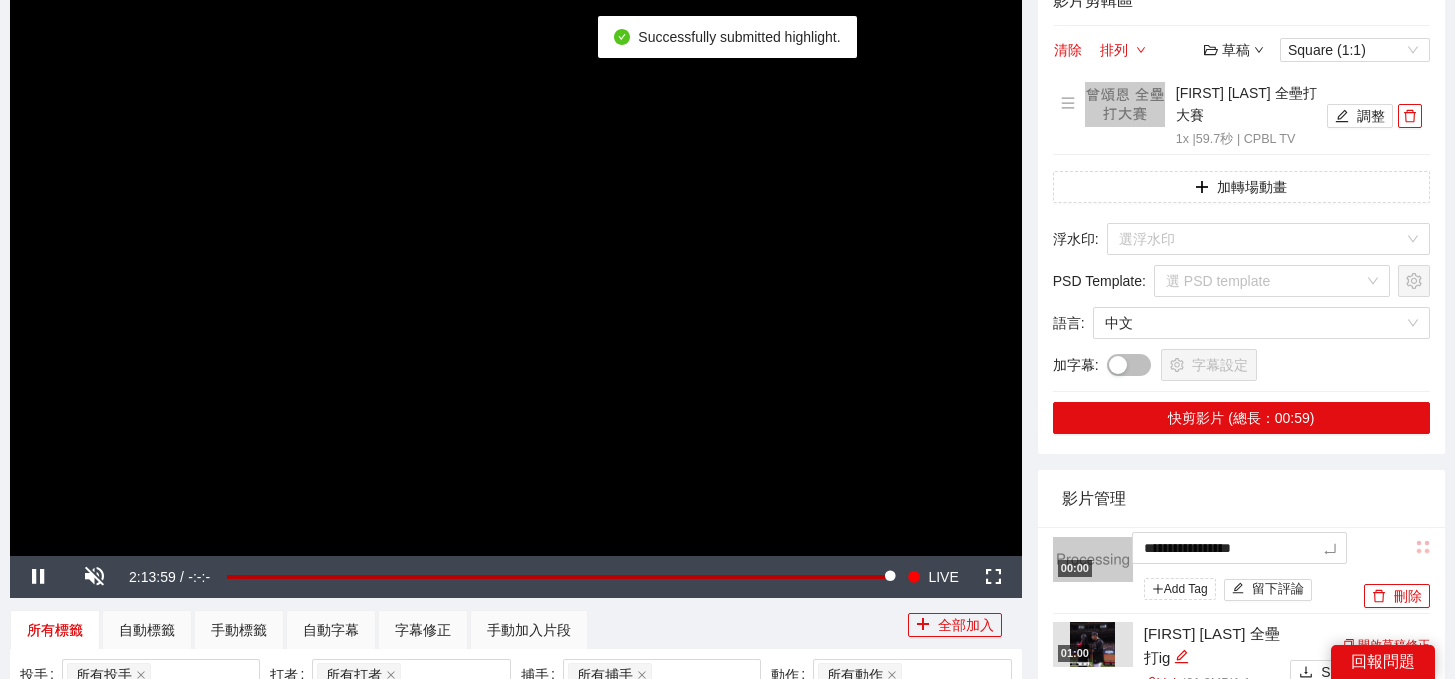 click on "**********" at bounding box center [727, 728] 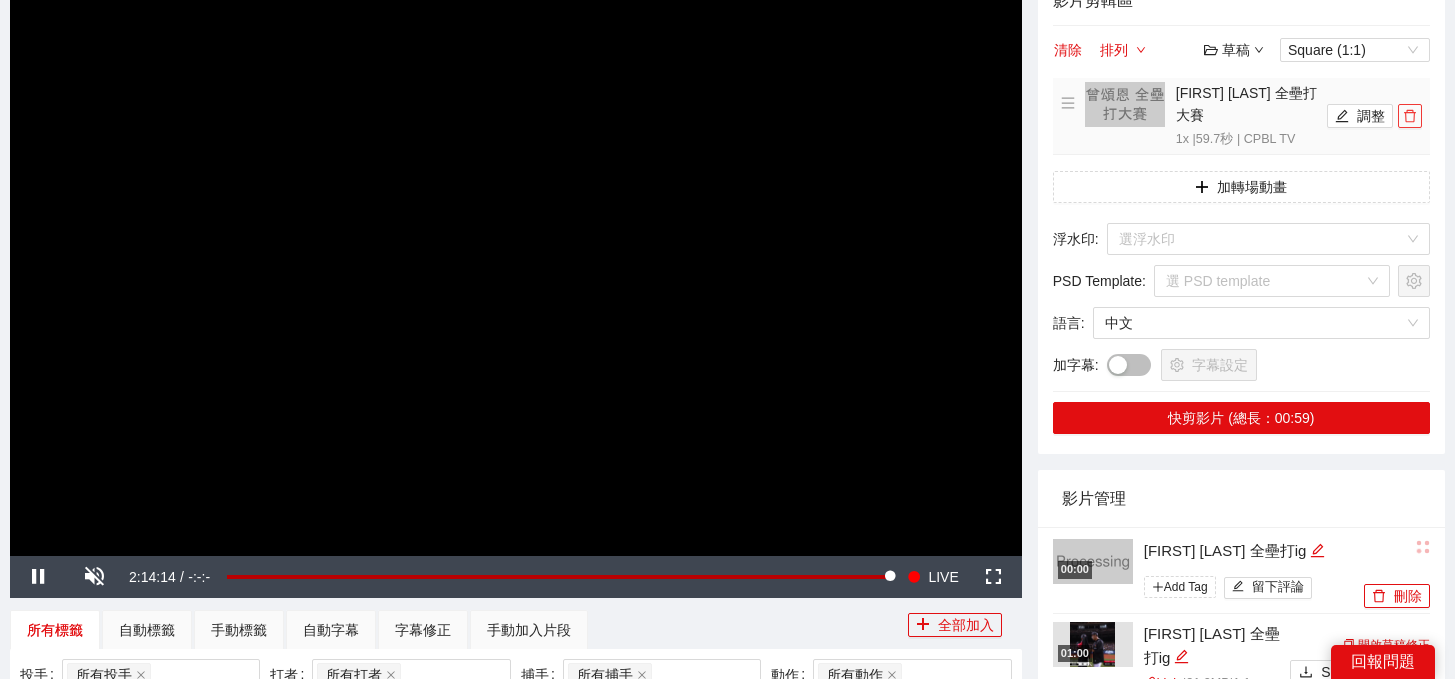 click at bounding box center [1410, 116] 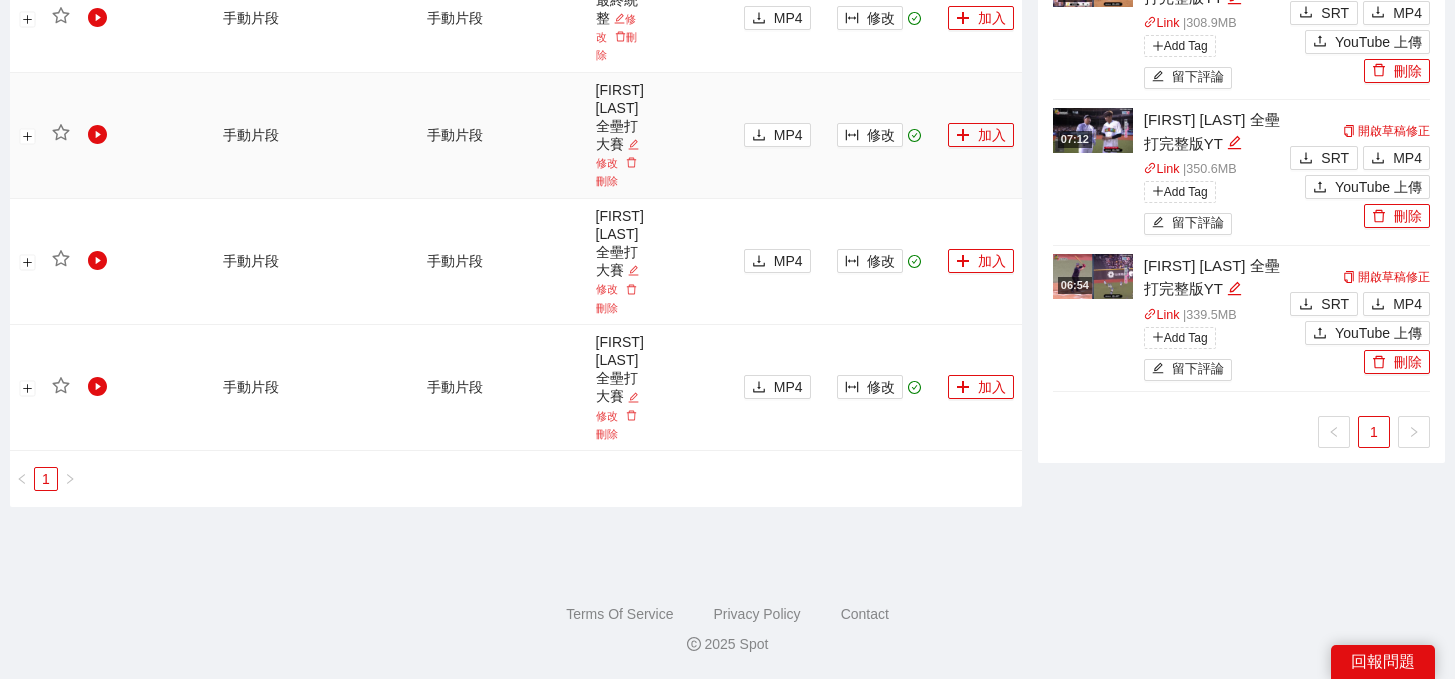 scroll, scrollTop: 1491, scrollLeft: 0, axis: vertical 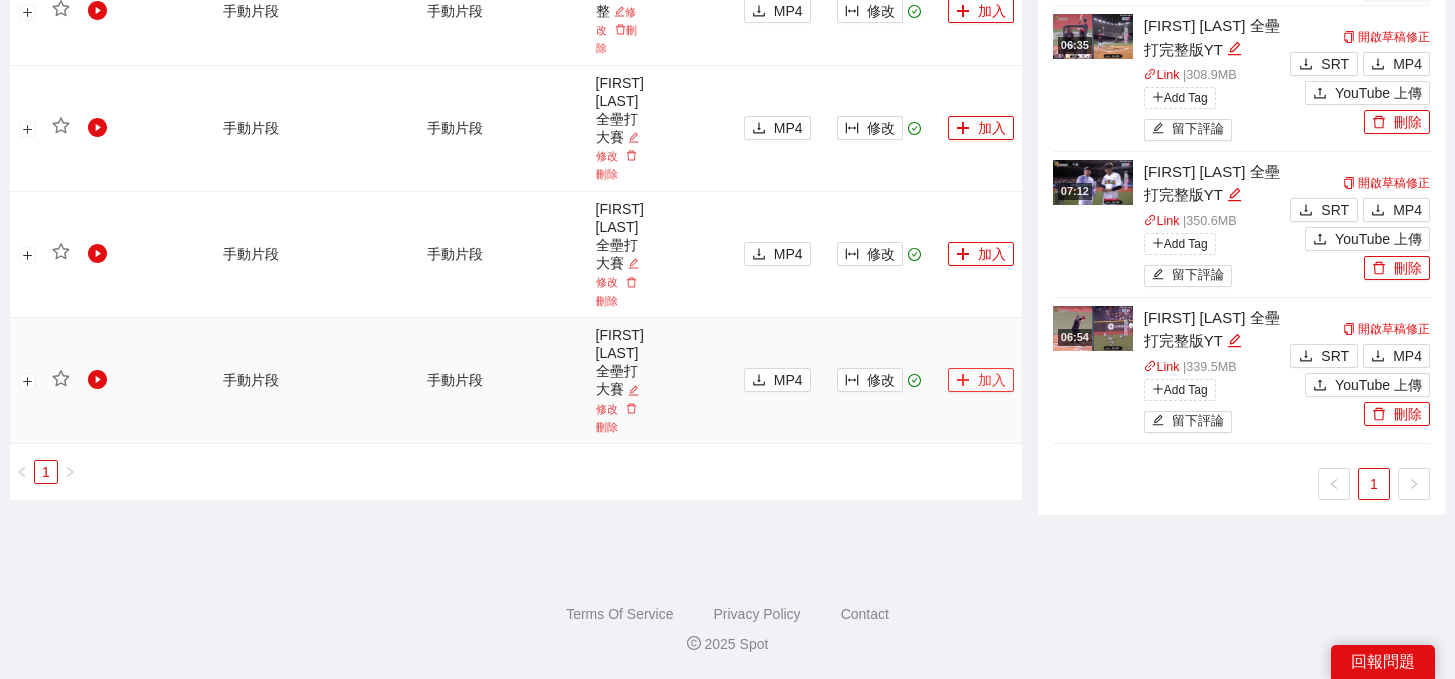 click 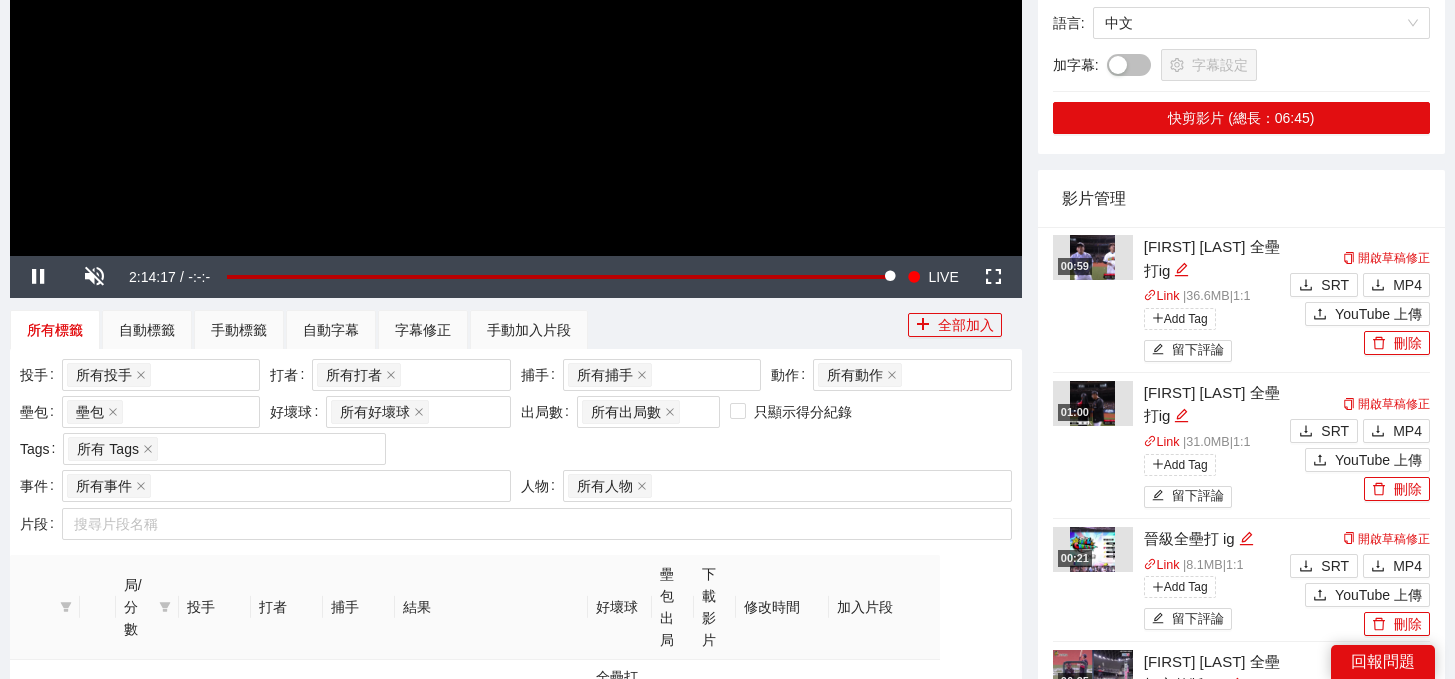 scroll, scrollTop: 0, scrollLeft: 0, axis: both 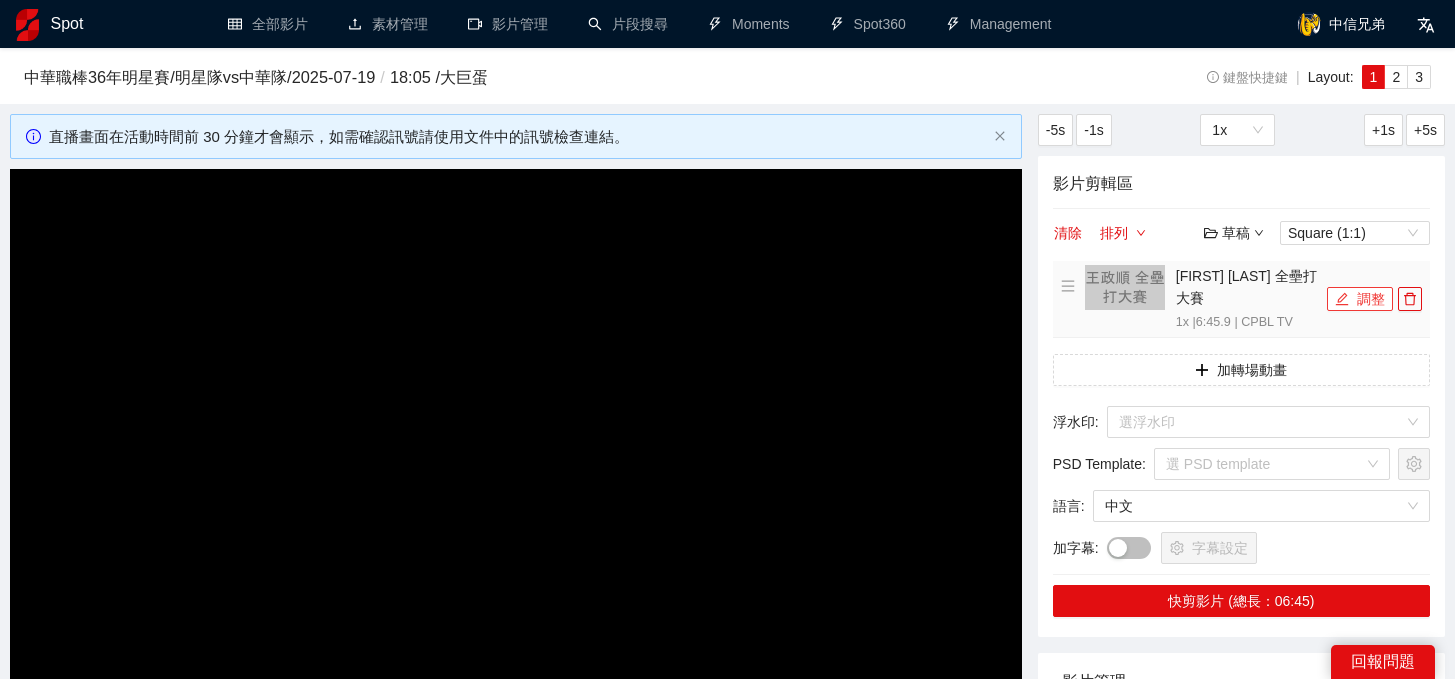 click on "調整" at bounding box center [1360, 299] 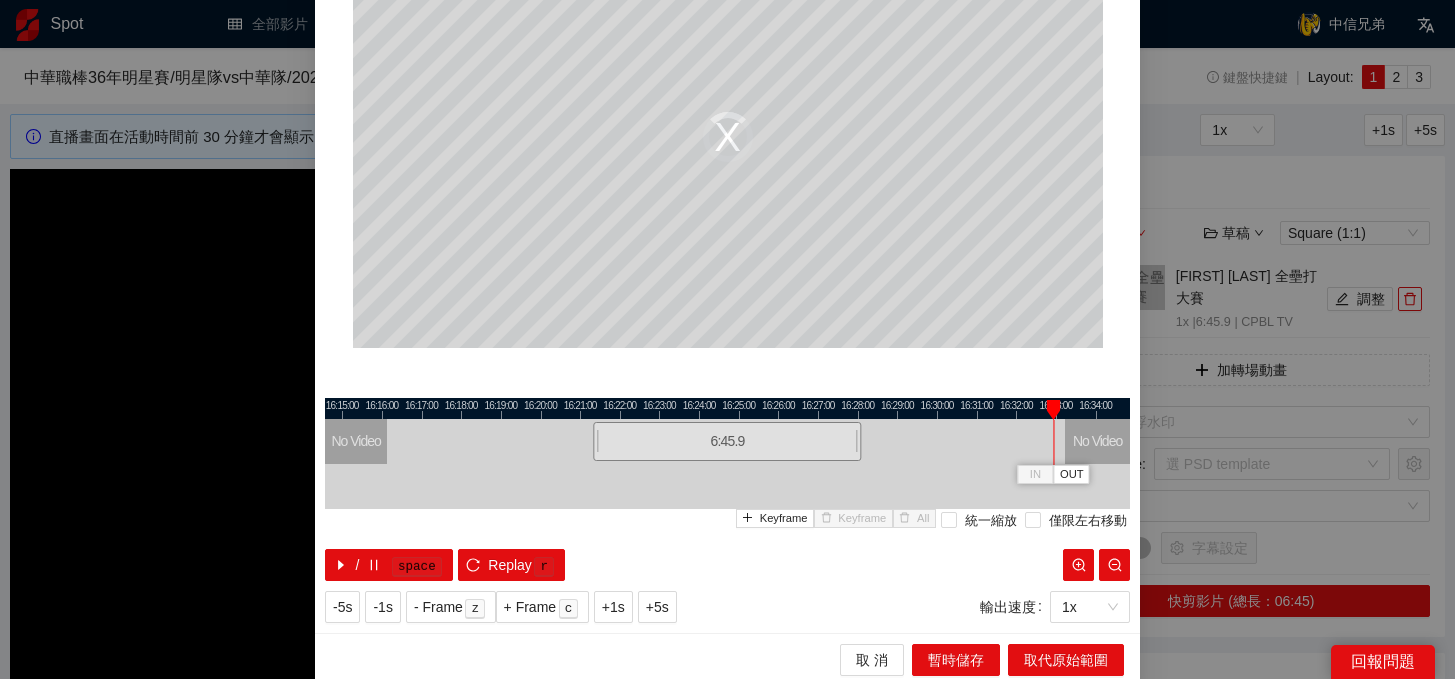 scroll, scrollTop: 146, scrollLeft: 0, axis: vertical 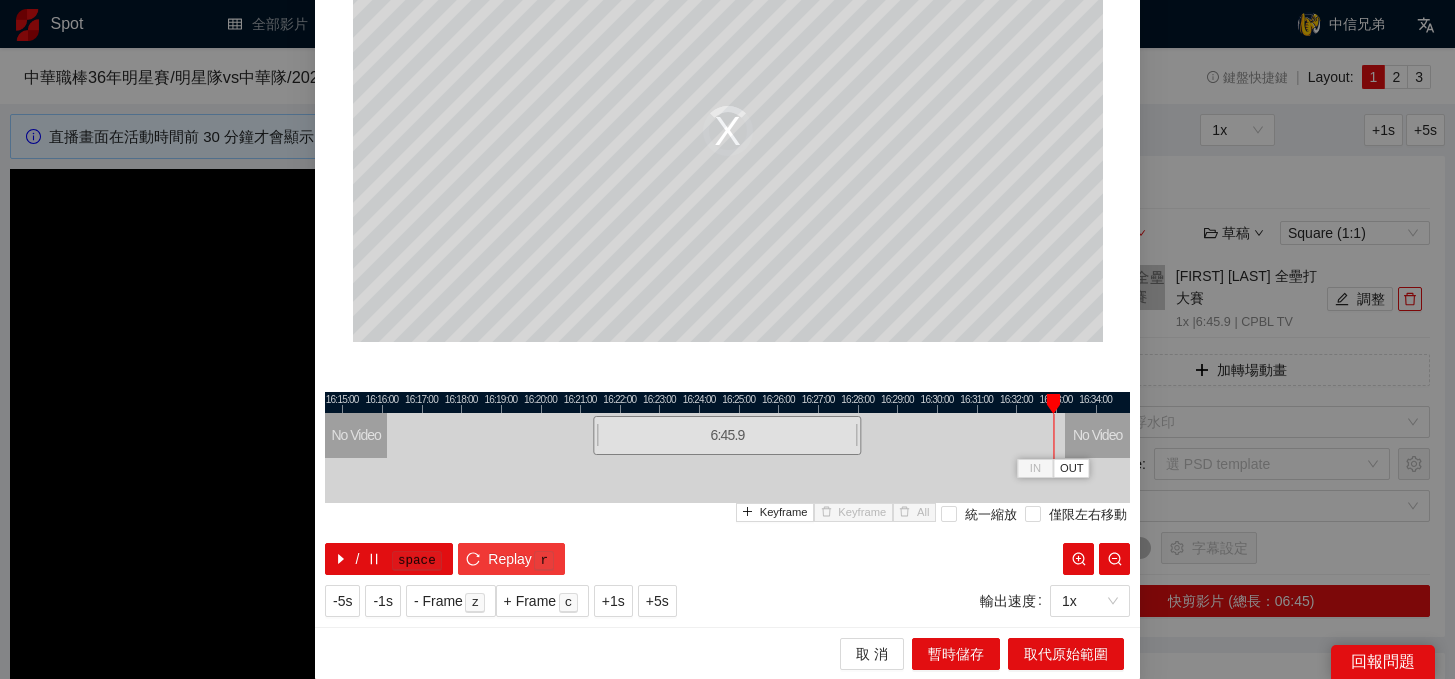 click on "Replay" at bounding box center (510, 559) 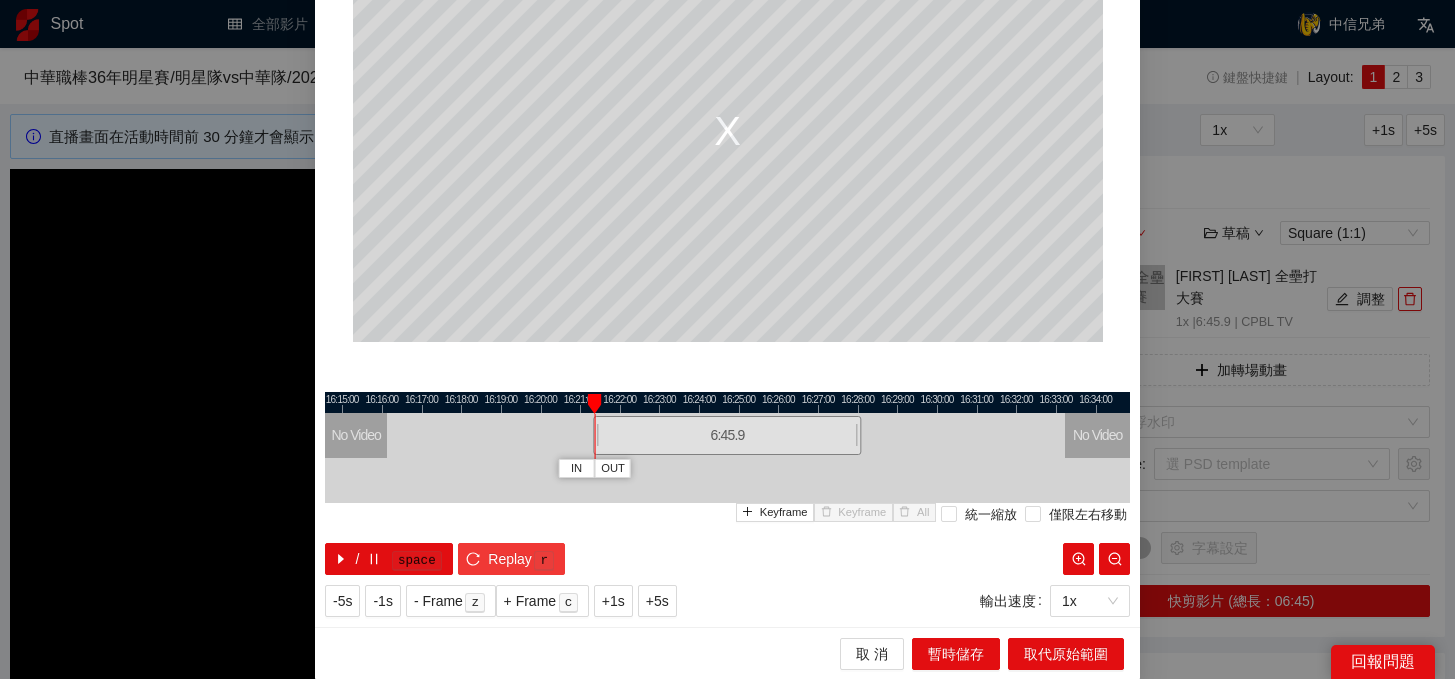 click on "Replay  r" at bounding box center (511, 559) 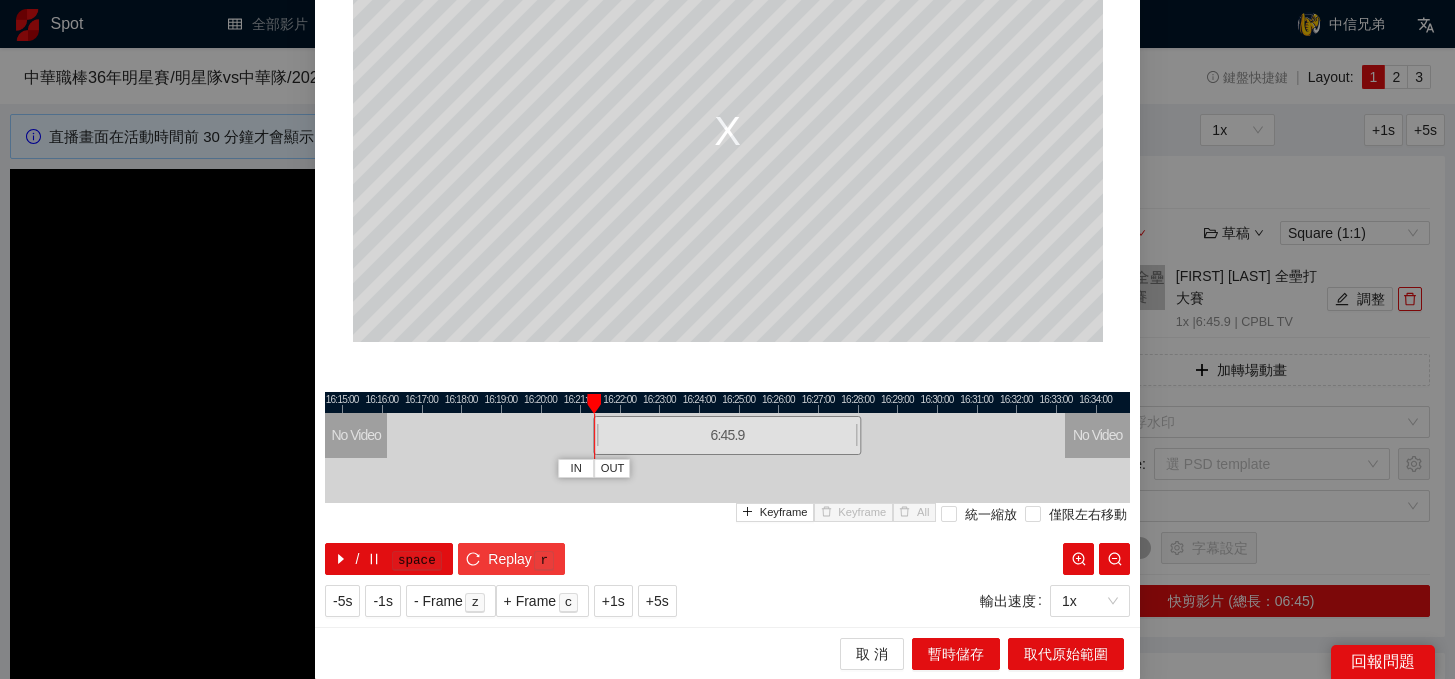 scroll, scrollTop: 0, scrollLeft: 0, axis: both 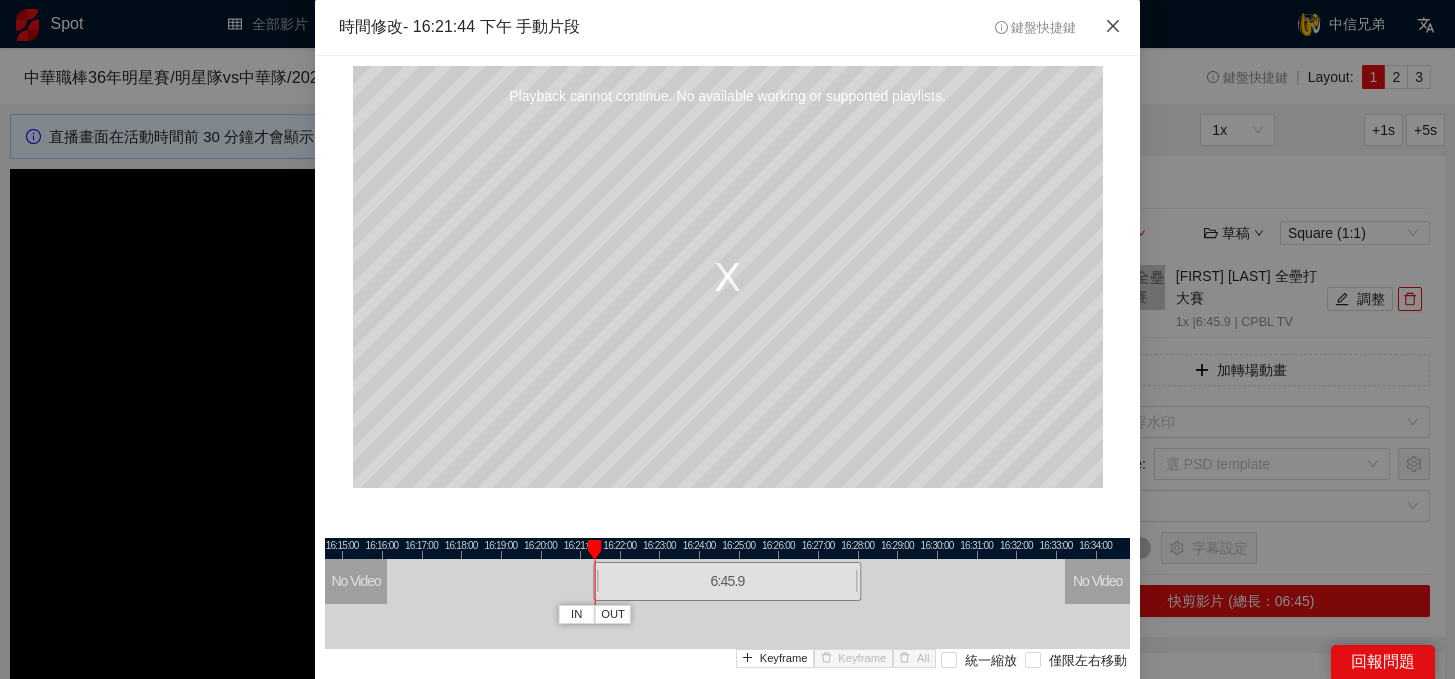 click 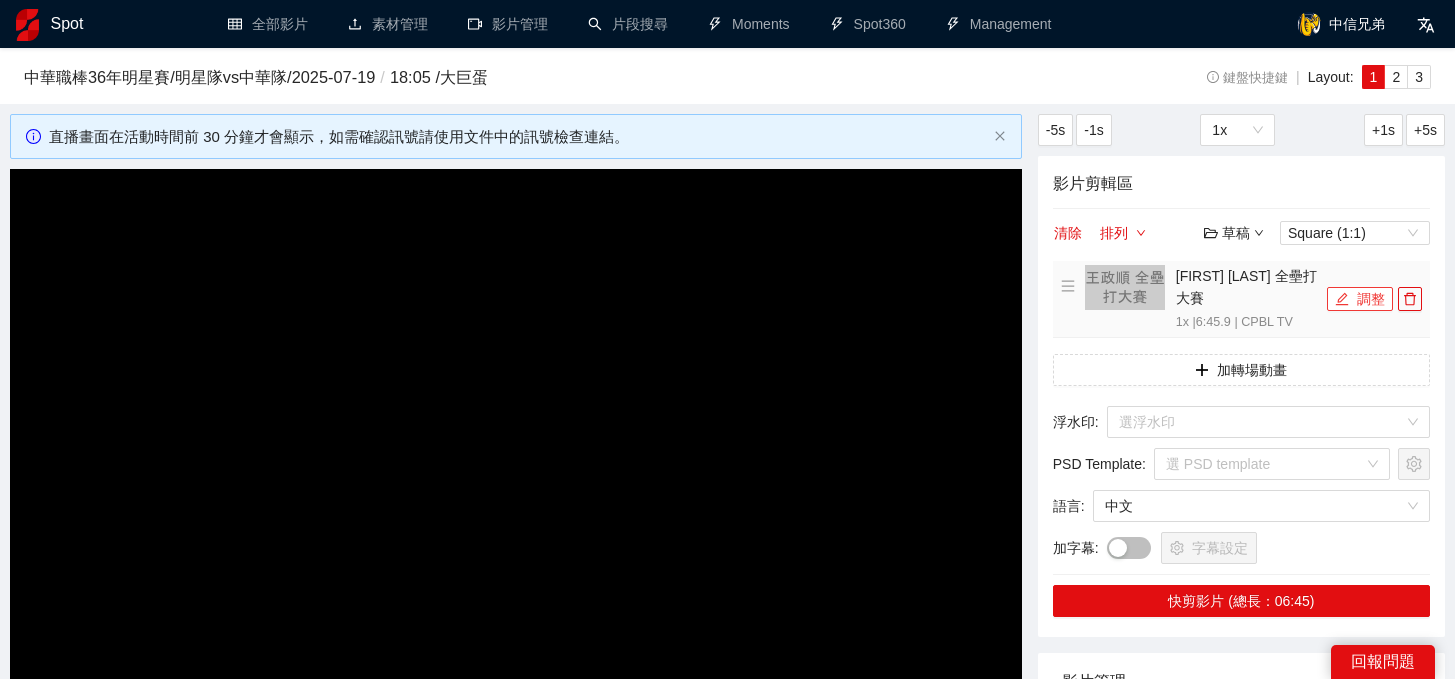 click on "調整" at bounding box center [1360, 299] 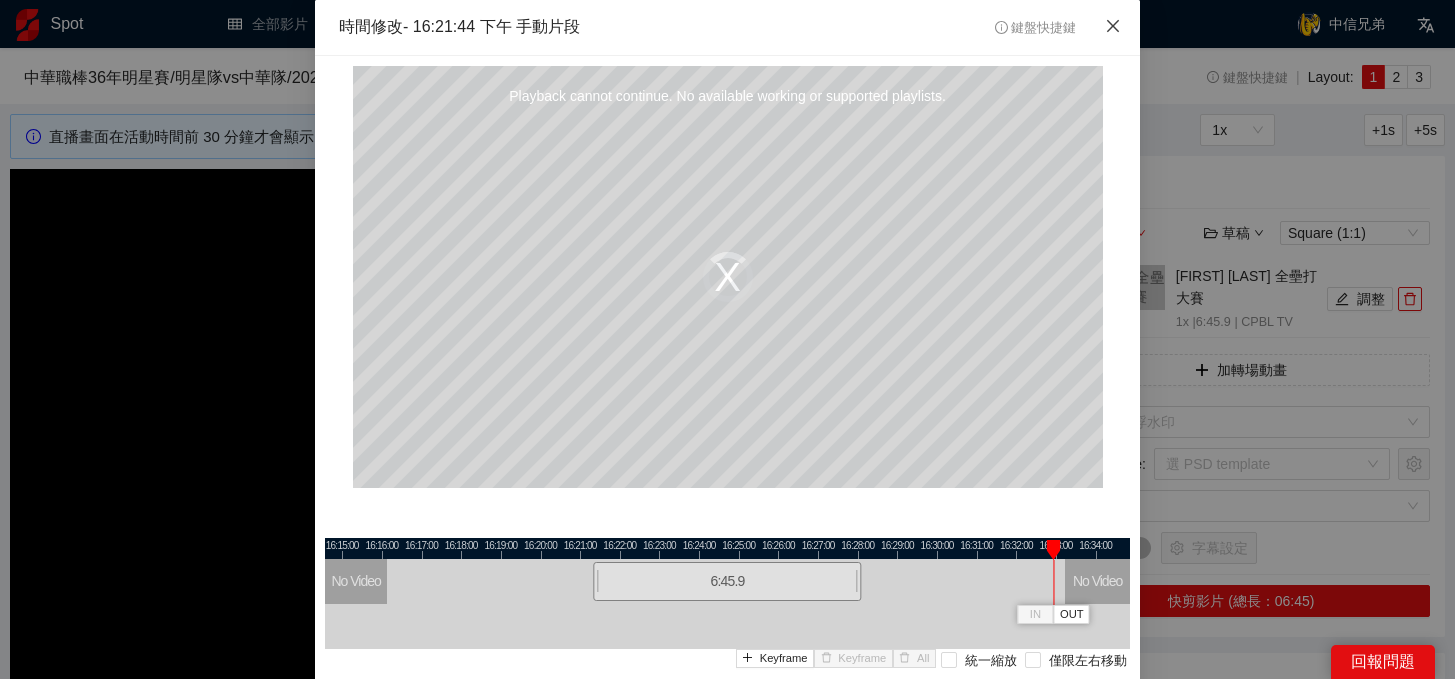 click 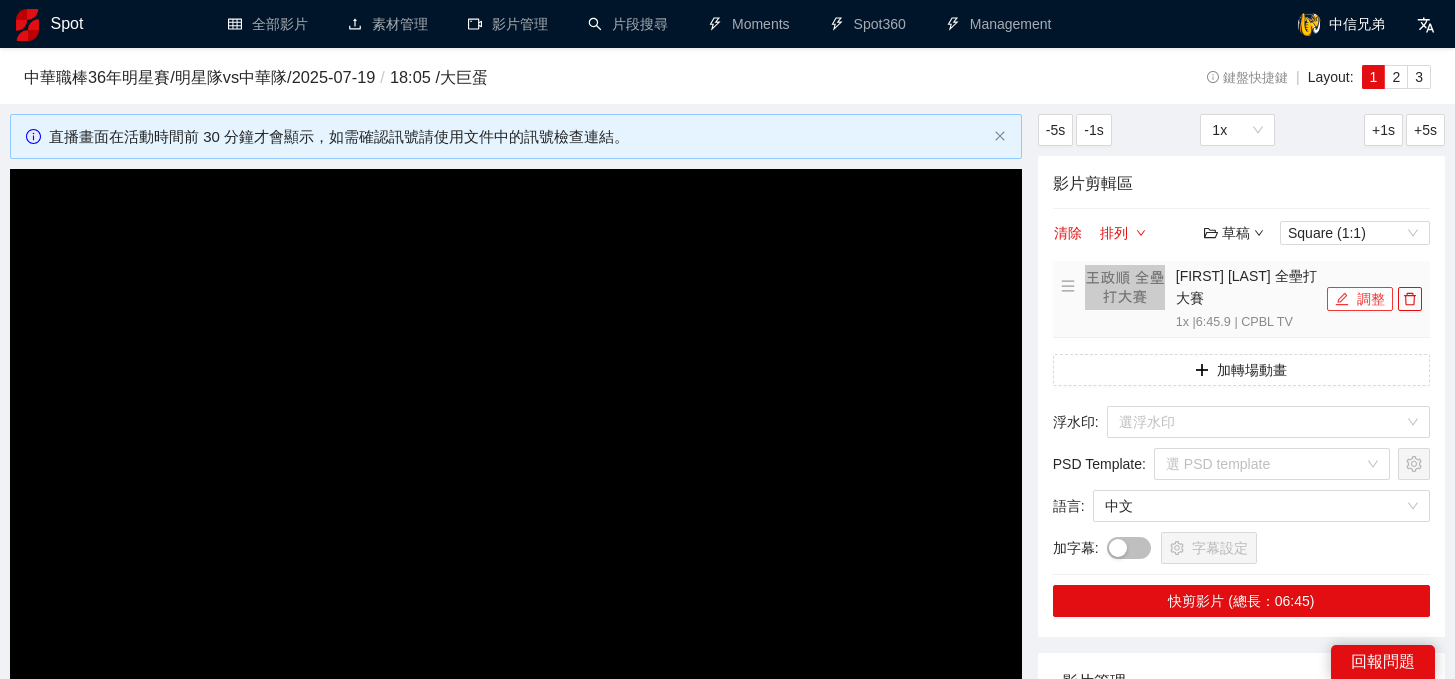 click on "調整" at bounding box center [1360, 299] 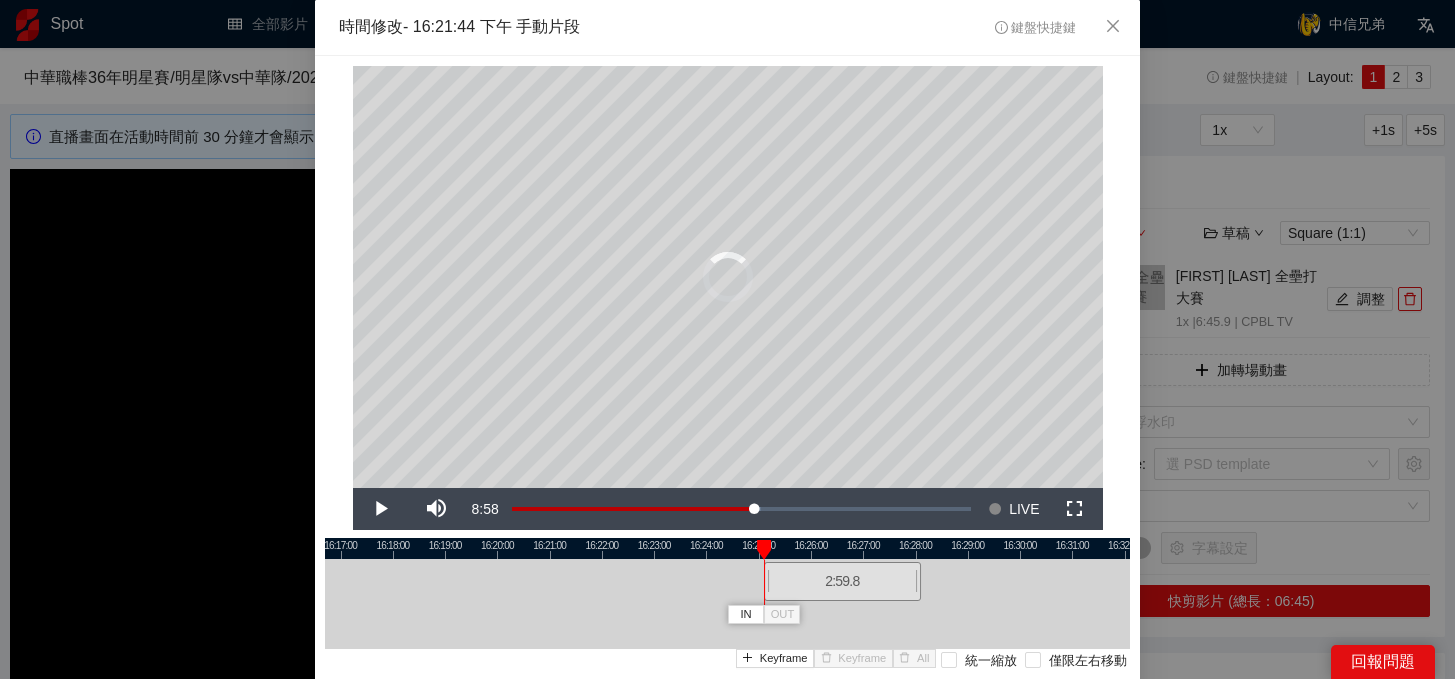 drag, startPoint x: 566, startPoint y: 576, endPoint x: 770, endPoint y: 571, distance: 204.06126 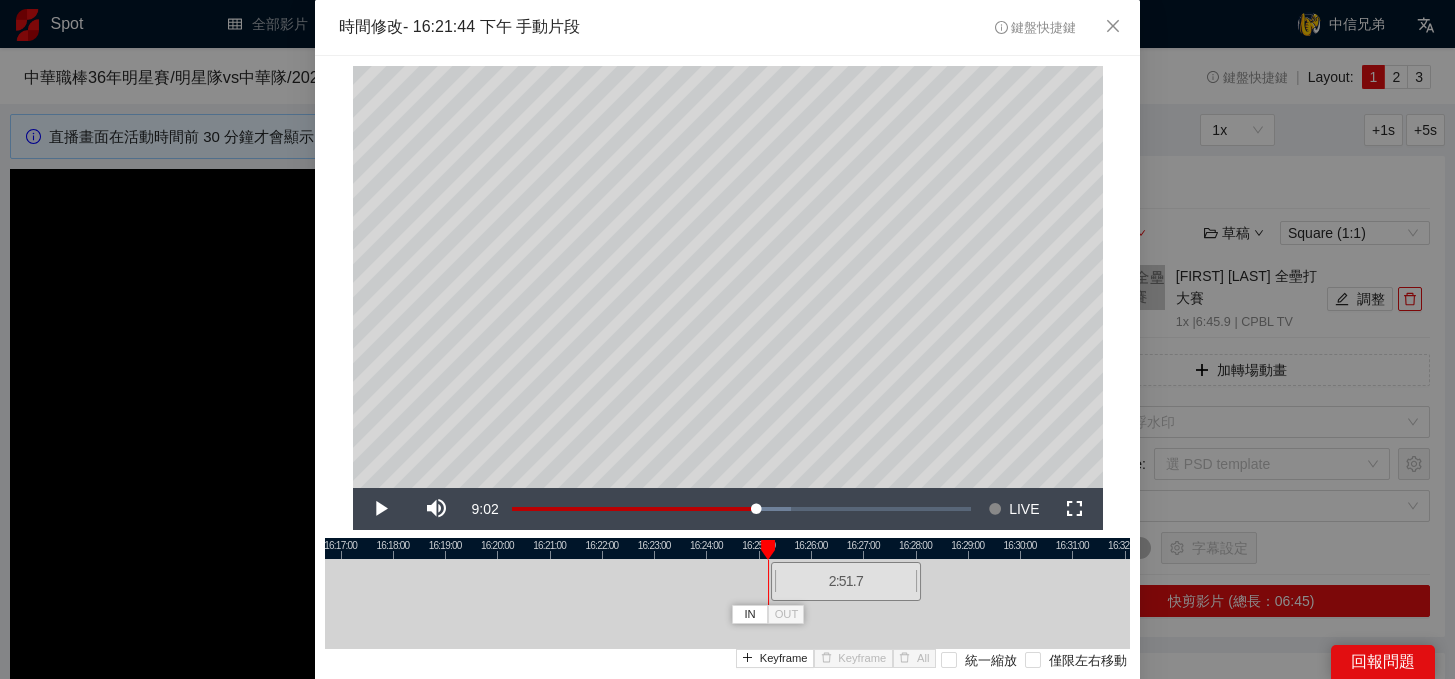 click at bounding box center (768, 582) 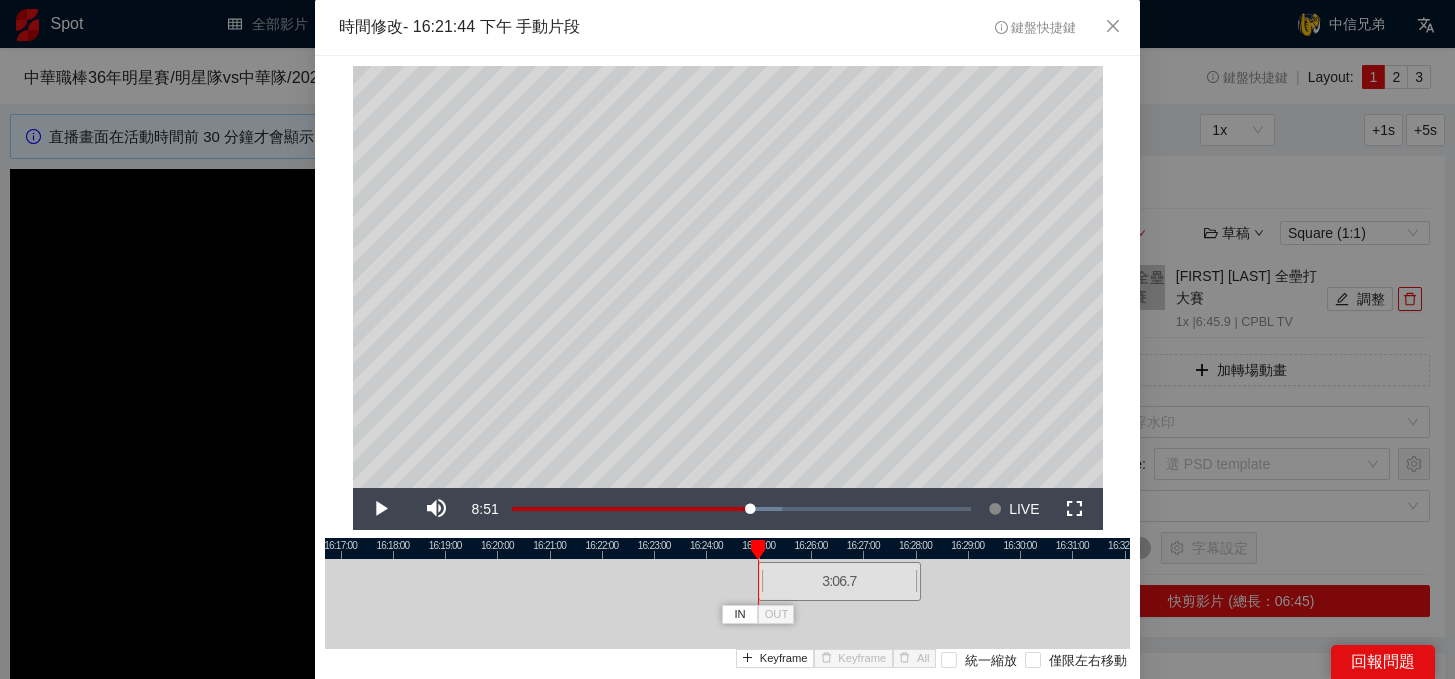 drag, startPoint x: 776, startPoint y: 577, endPoint x: 764, endPoint y: 578, distance: 12.0415945 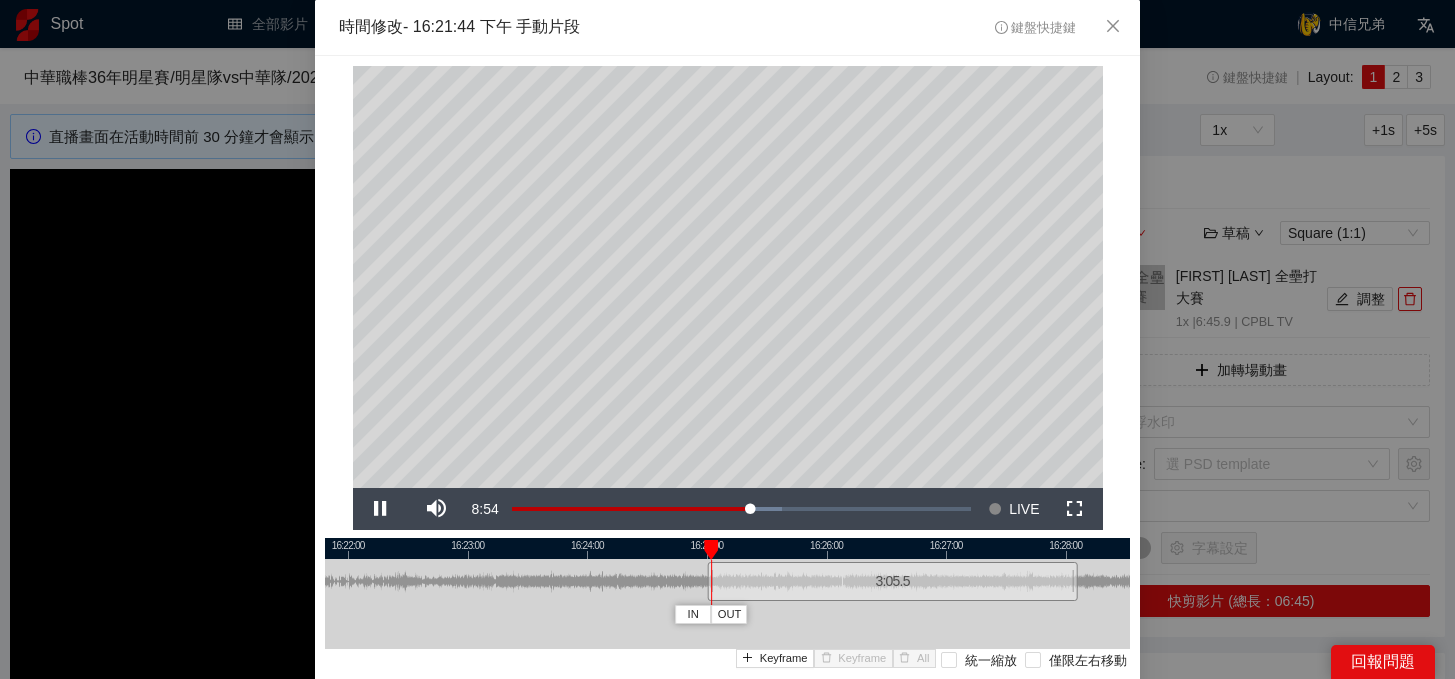 drag, startPoint x: 874, startPoint y: 545, endPoint x: 823, endPoint y: 544, distance: 51.009804 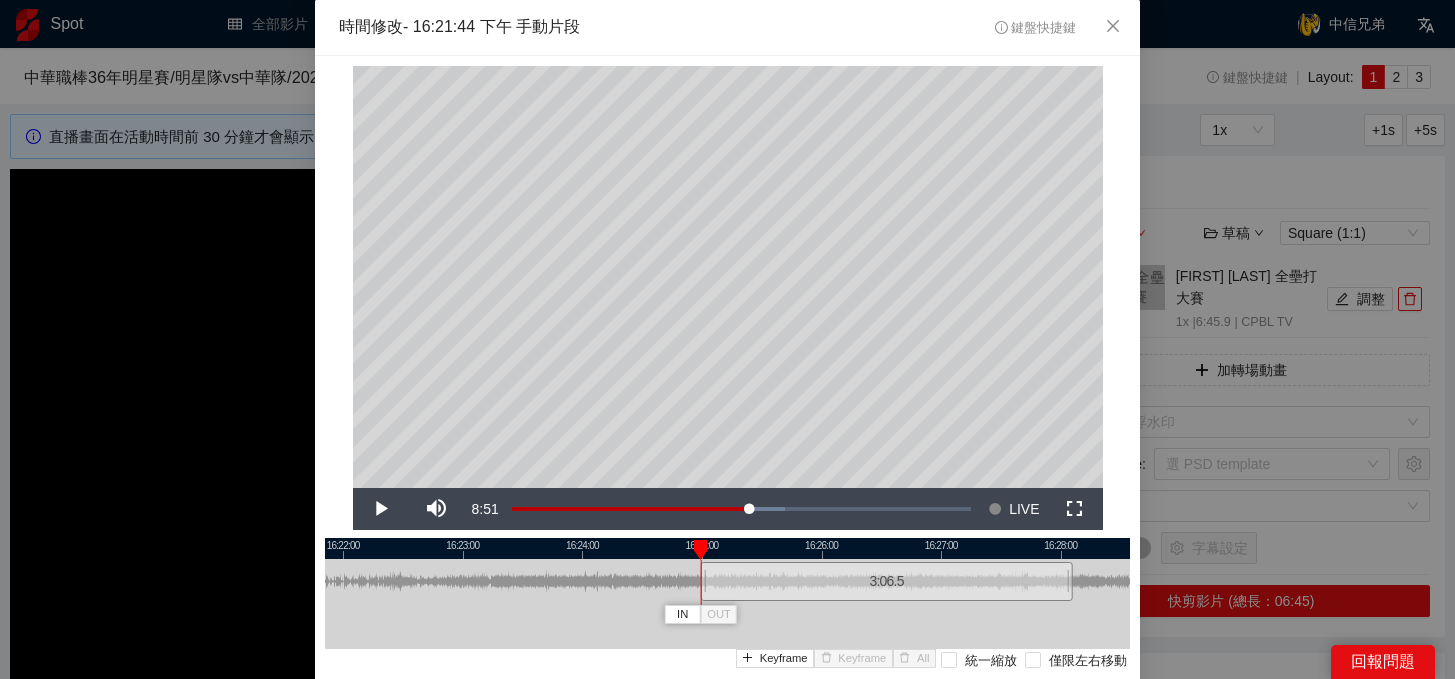 click at bounding box center (704, 581) 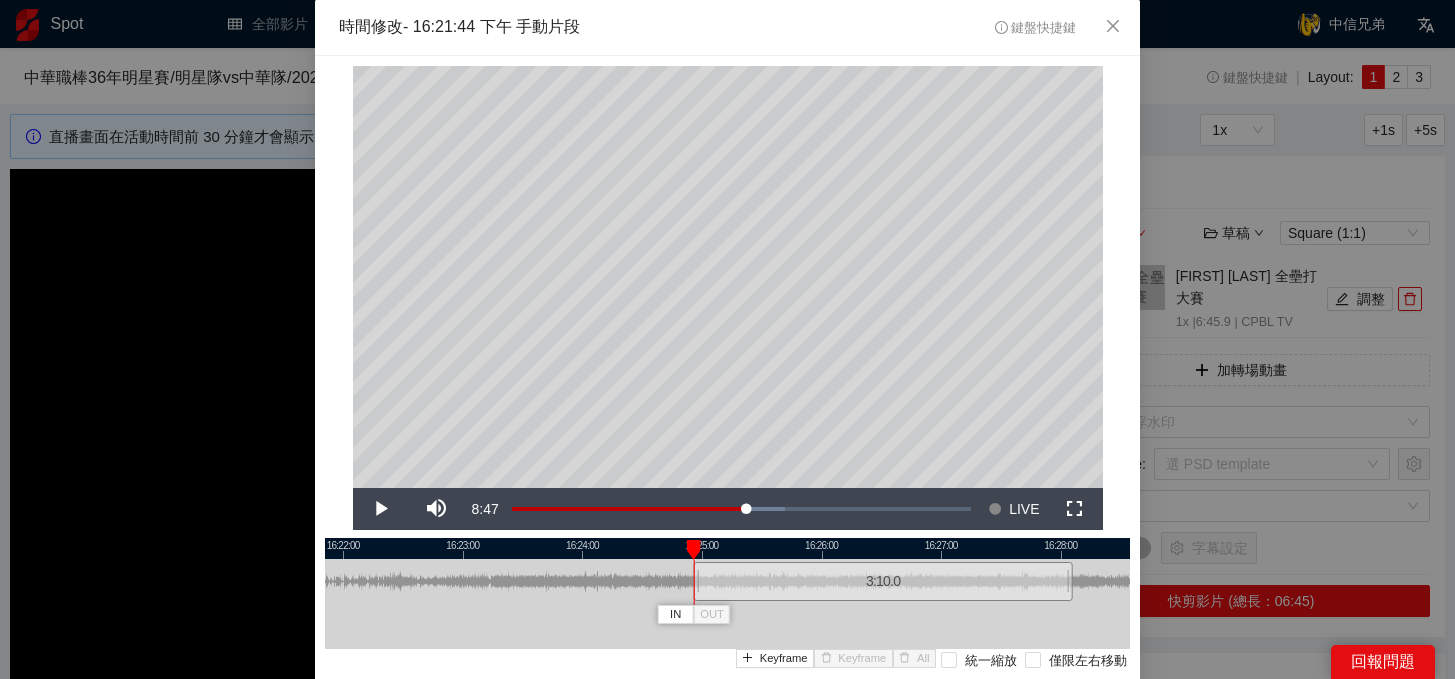 click at bounding box center [697, 581] 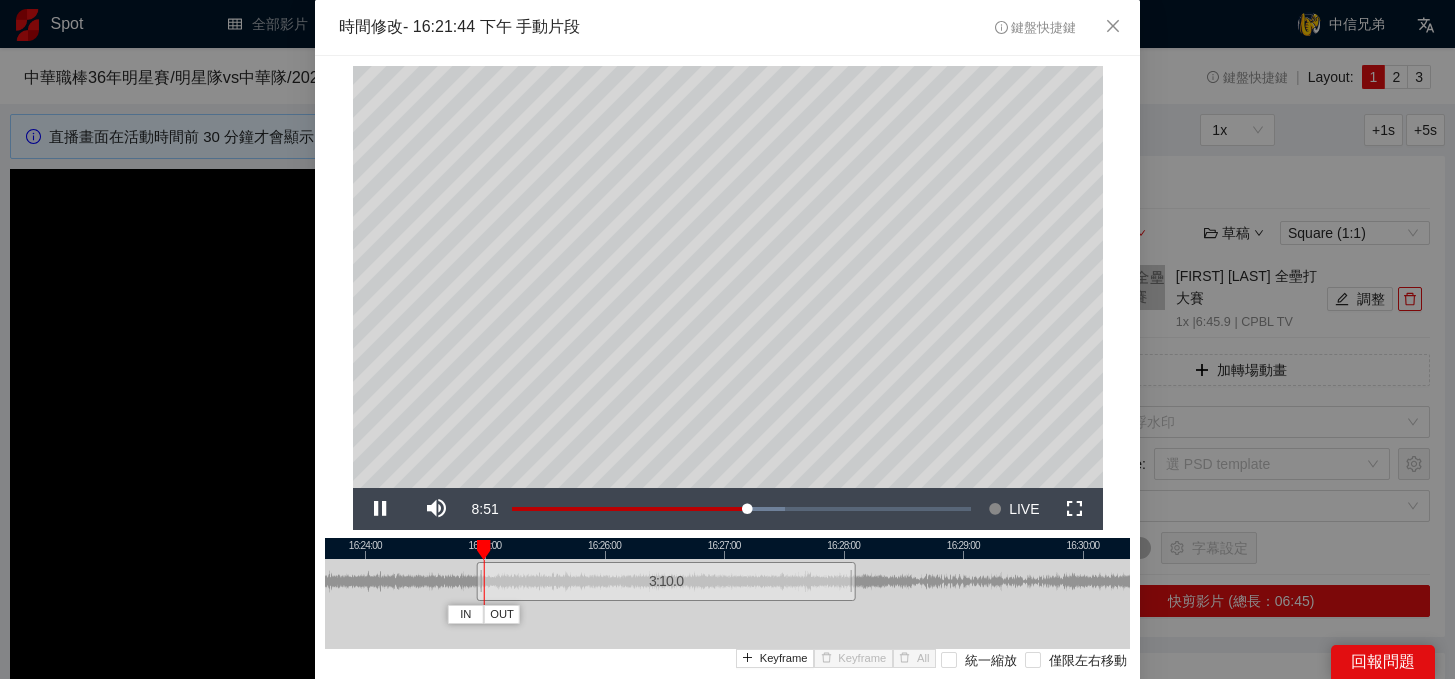 drag, startPoint x: 842, startPoint y: 550, endPoint x: 588, endPoint y: 552, distance: 254.00787 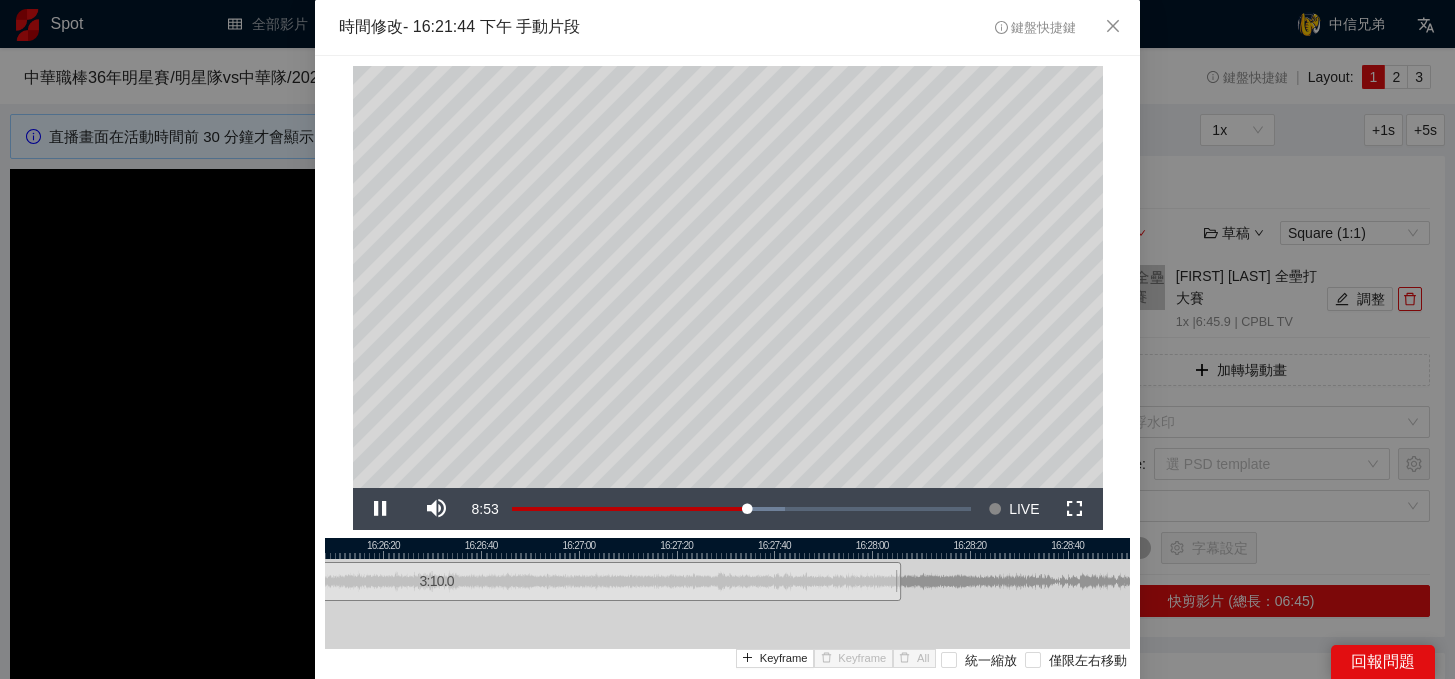 drag, startPoint x: 910, startPoint y: 543, endPoint x: 670, endPoint y: 560, distance: 240.60133 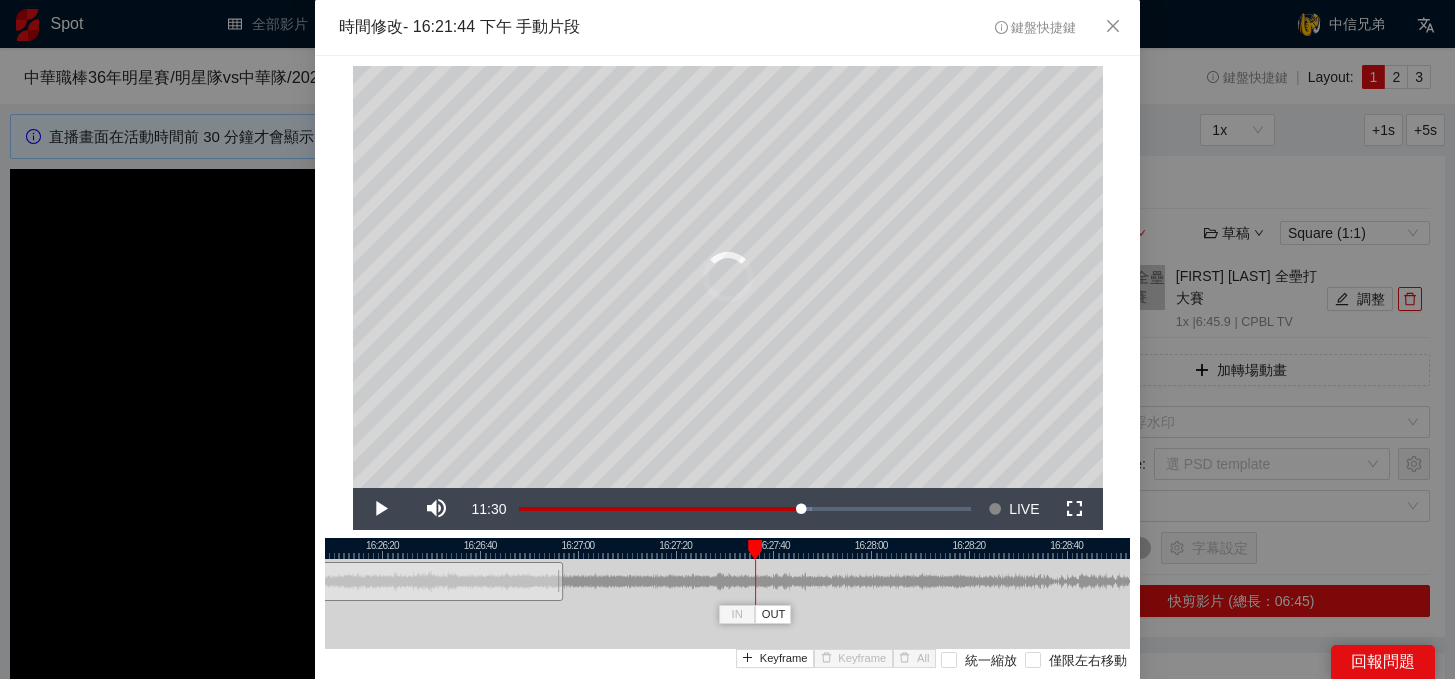 drag, startPoint x: 896, startPoint y: 586, endPoint x: 558, endPoint y: 597, distance: 338.17896 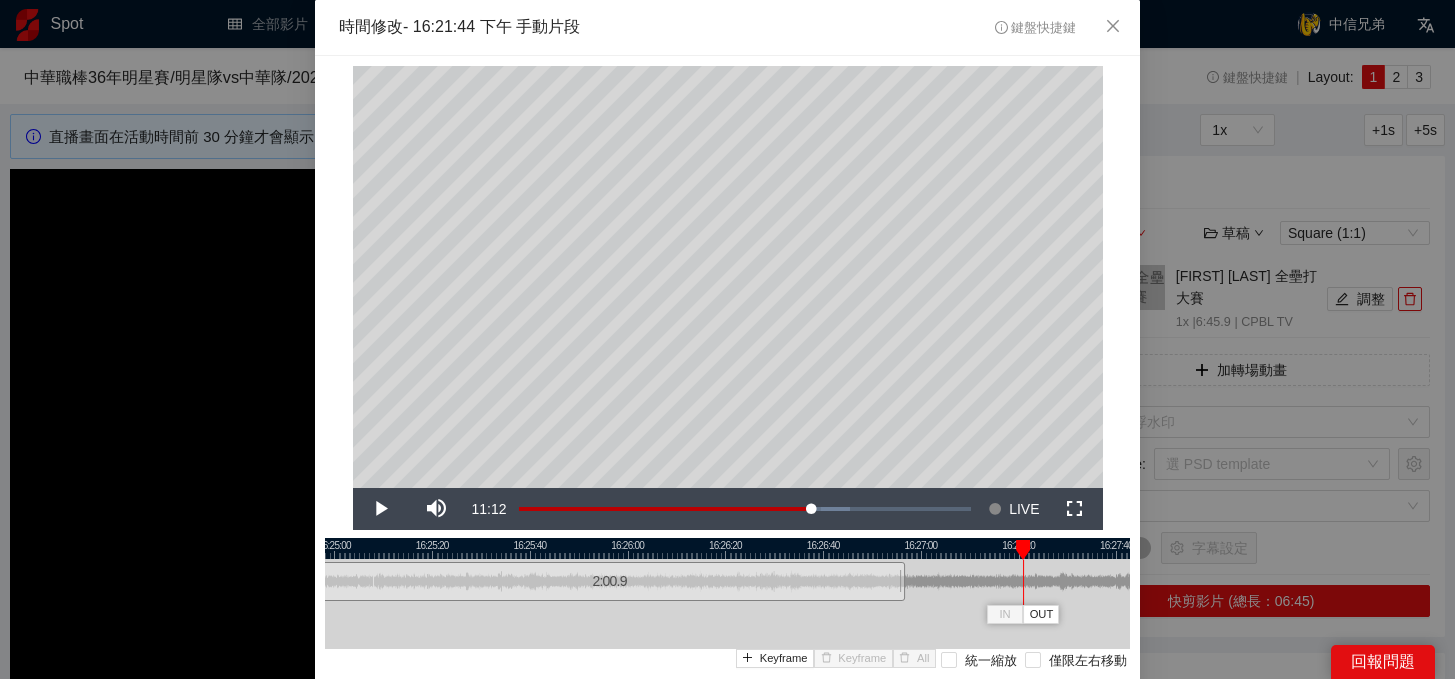 drag, startPoint x: 648, startPoint y: 547, endPoint x: 990, endPoint y: 552, distance: 342.03656 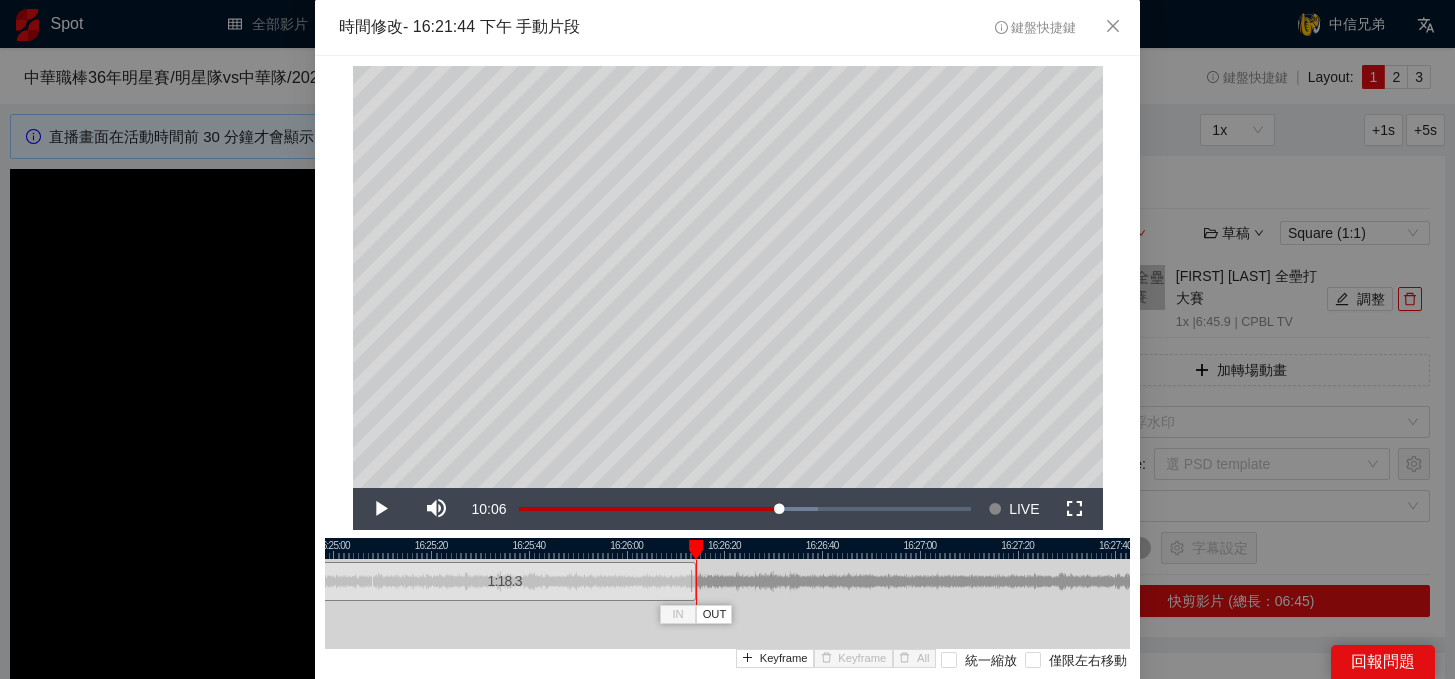 drag, startPoint x: 897, startPoint y: 582, endPoint x: 689, endPoint y: 585, distance: 208.02164 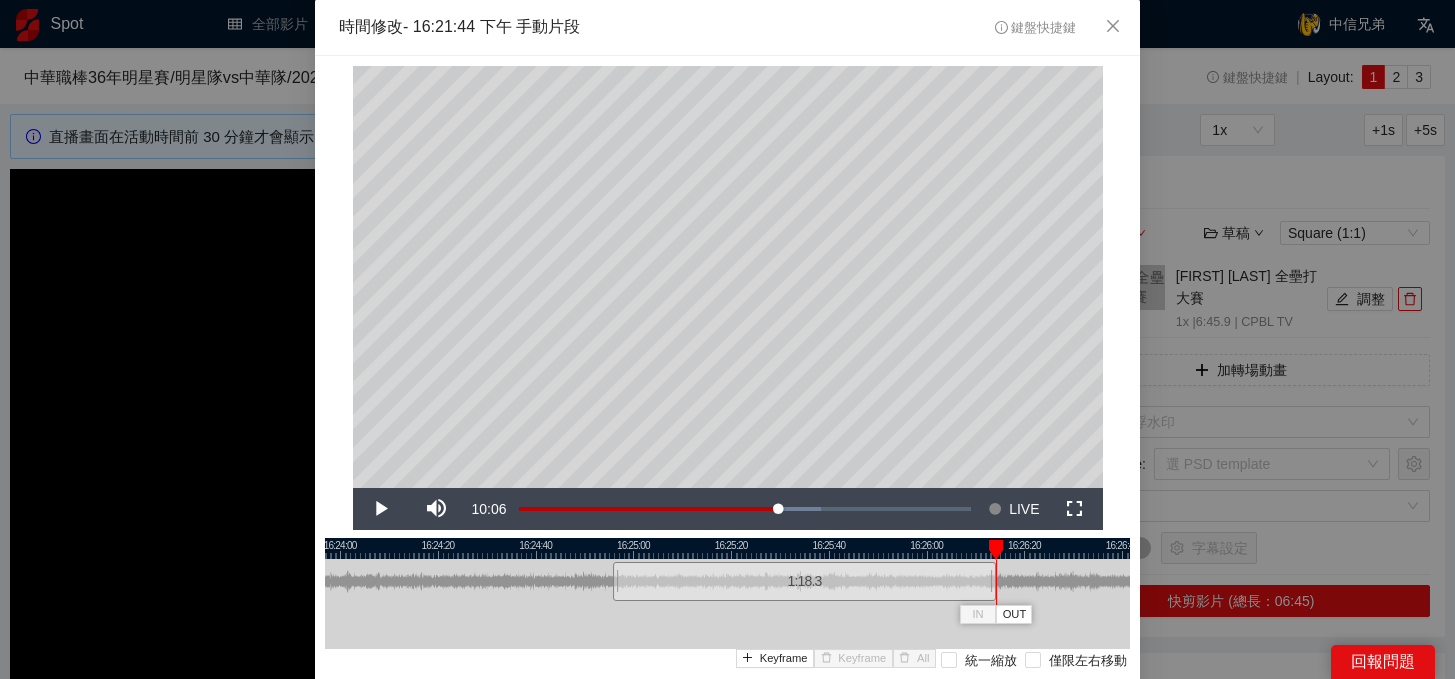 drag, startPoint x: 648, startPoint y: 550, endPoint x: 947, endPoint y: 544, distance: 299.06018 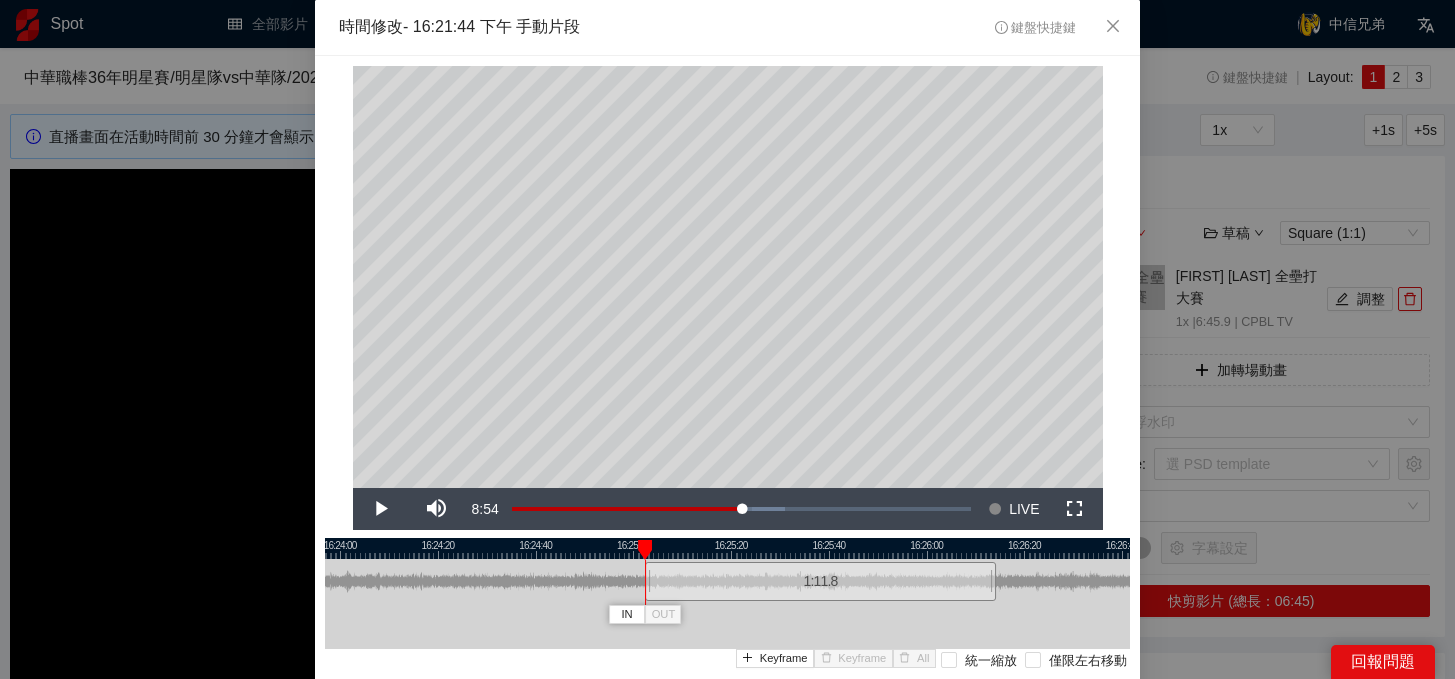 drag, startPoint x: 619, startPoint y: 581, endPoint x: 651, endPoint y: 578, distance: 32.140316 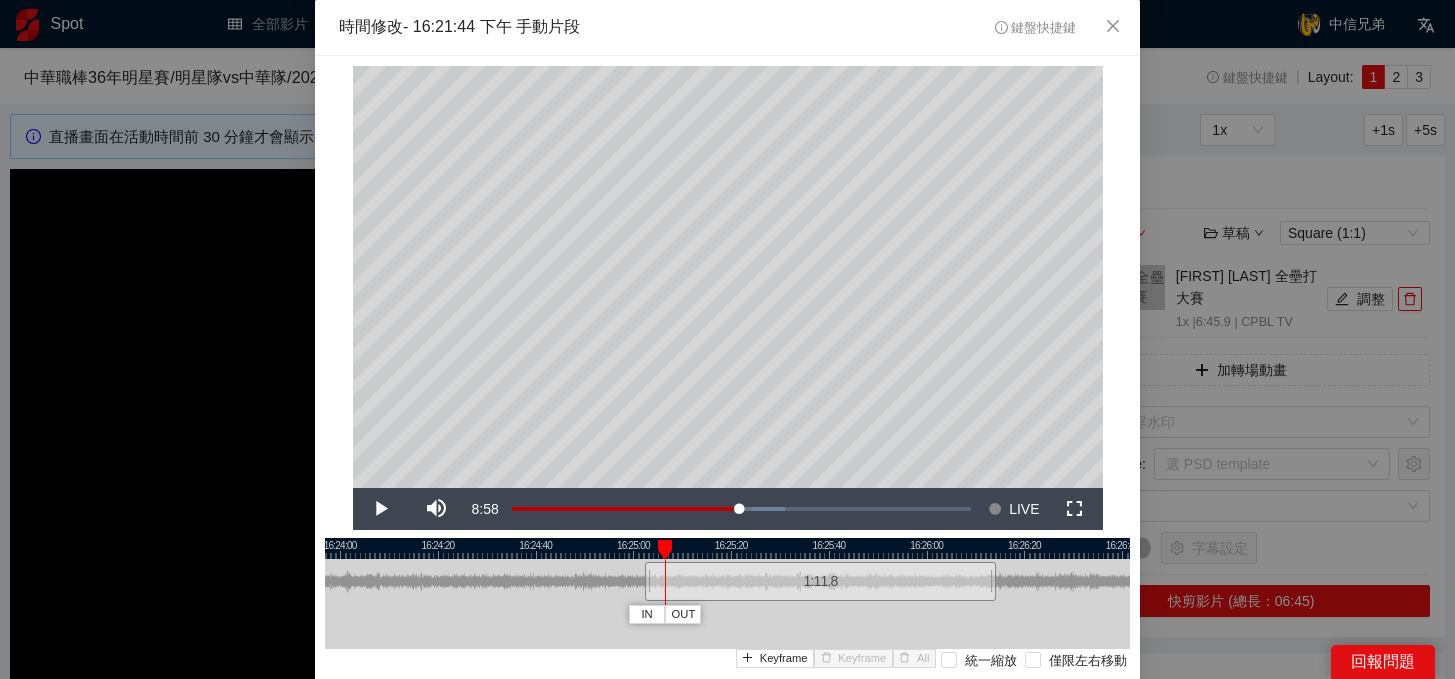 scroll, scrollTop: 122, scrollLeft: 0, axis: vertical 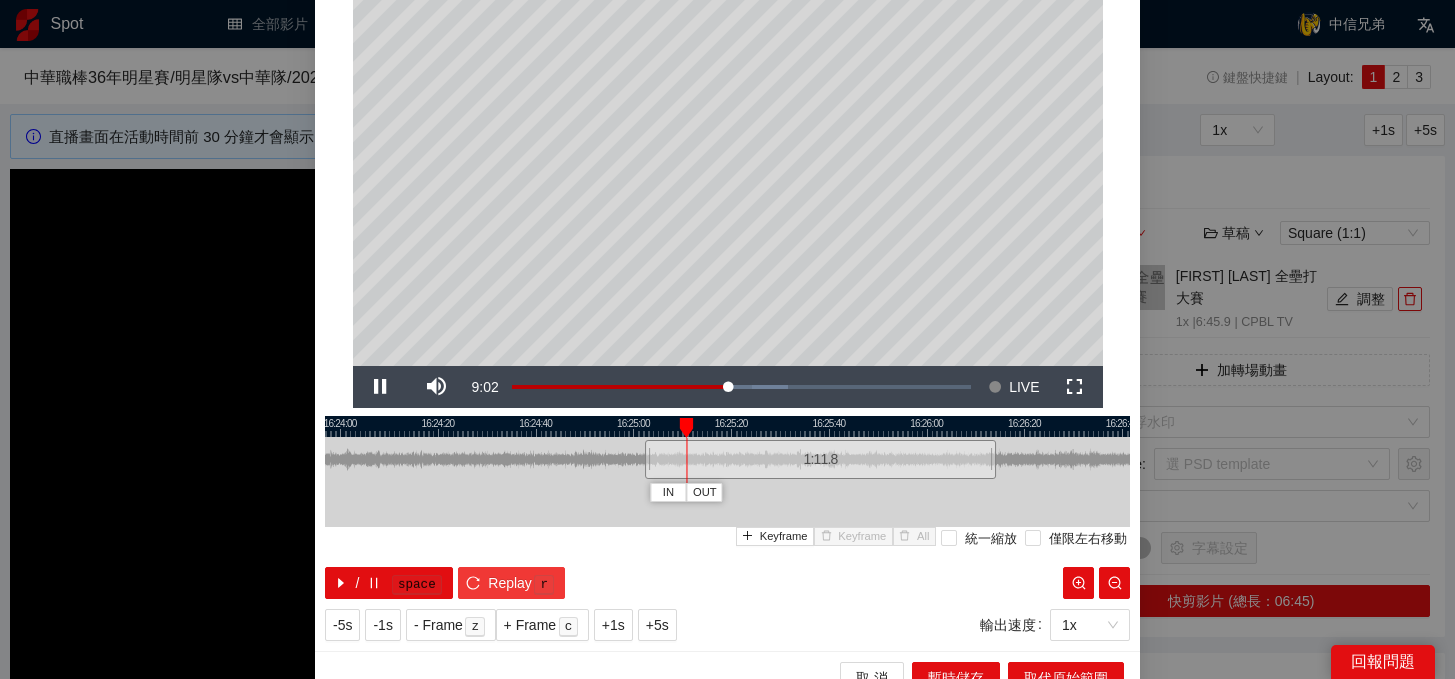 click on "Replay" at bounding box center (510, 583) 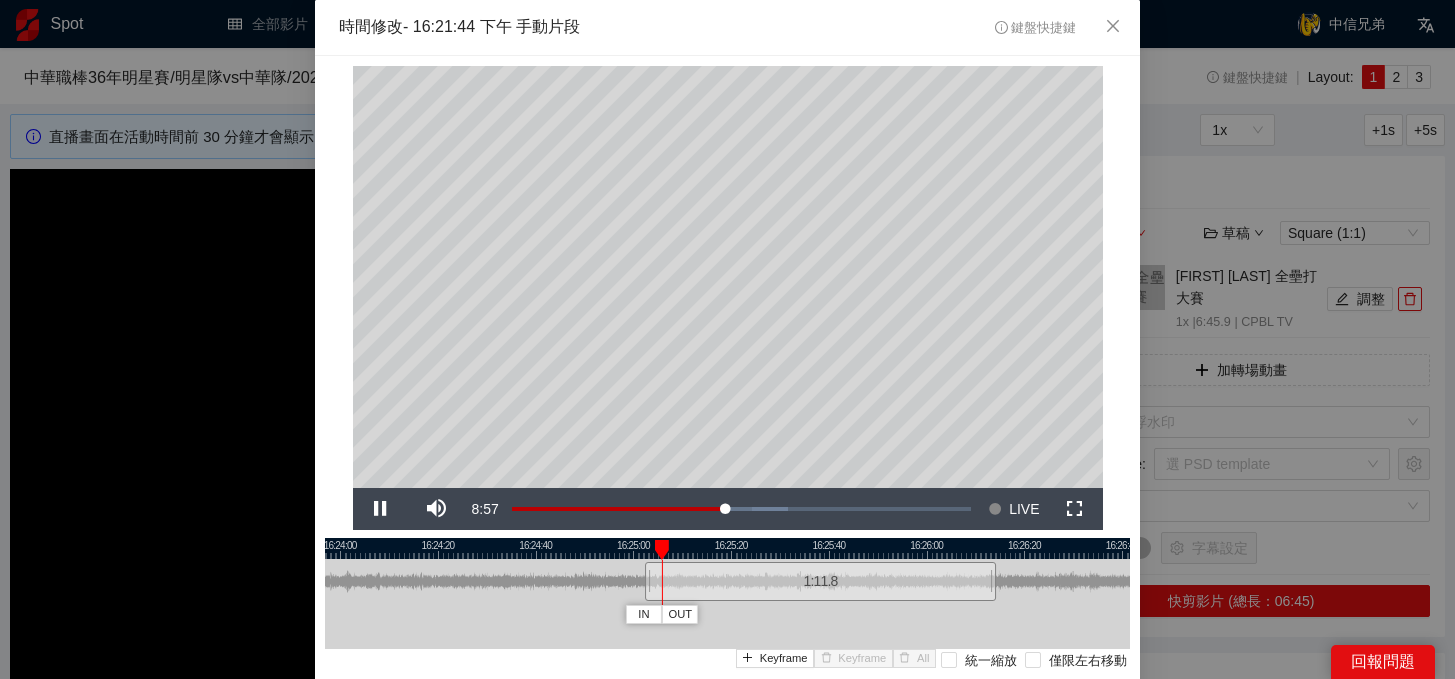 scroll, scrollTop: 40, scrollLeft: 0, axis: vertical 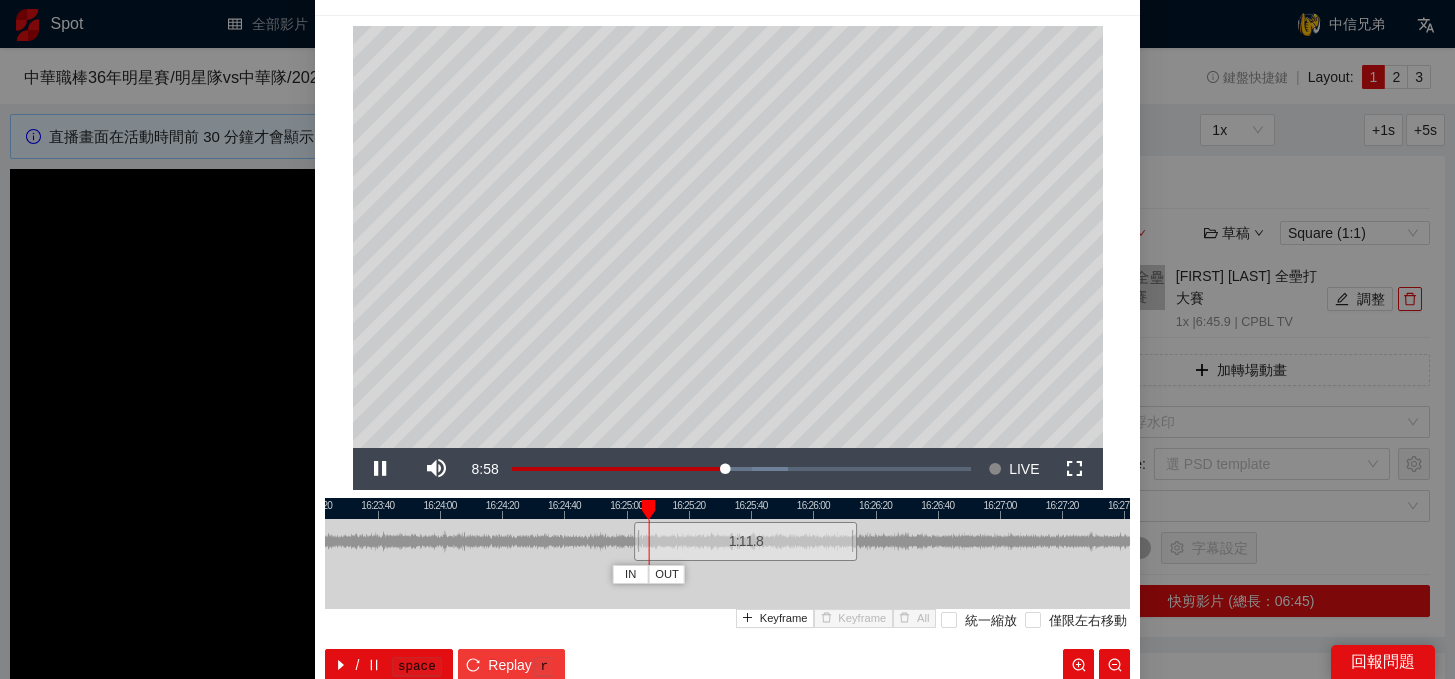 click on "Replay" at bounding box center [510, 665] 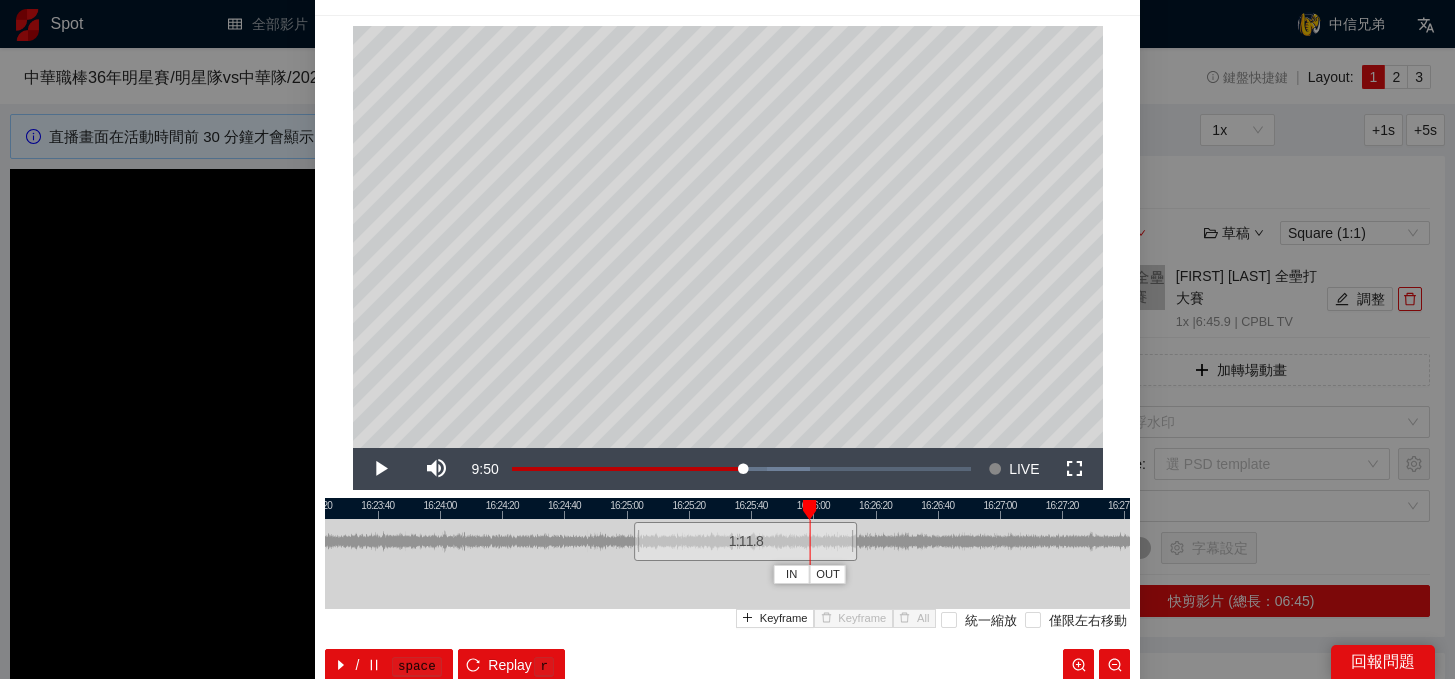 drag, startPoint x: 659, startPoint y: 506, endPoint x: 808, endPoint y: 531, distance: 151.08276 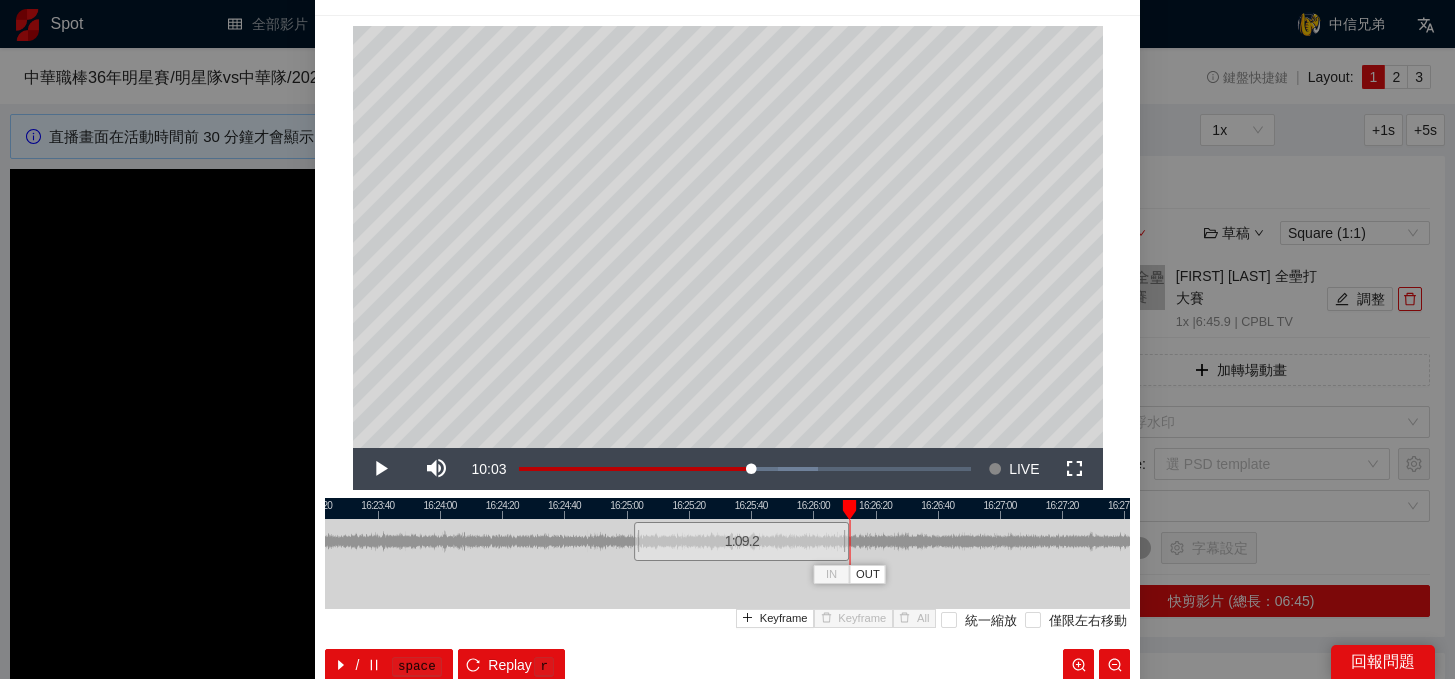 click at bounding box center [847, 541] 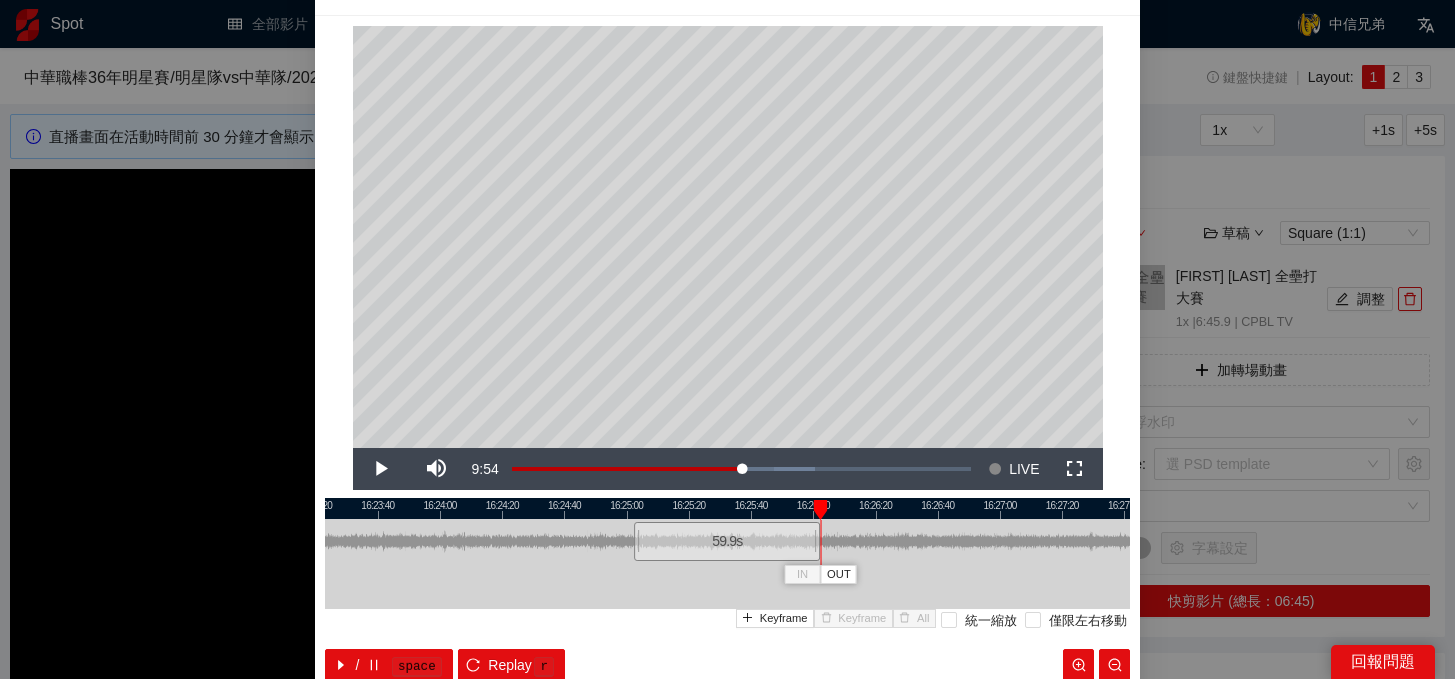 drag, startPoint x: 845, startPoint y: 545, endPoint x: 816, endPoint y: 544, distance: 29.017237 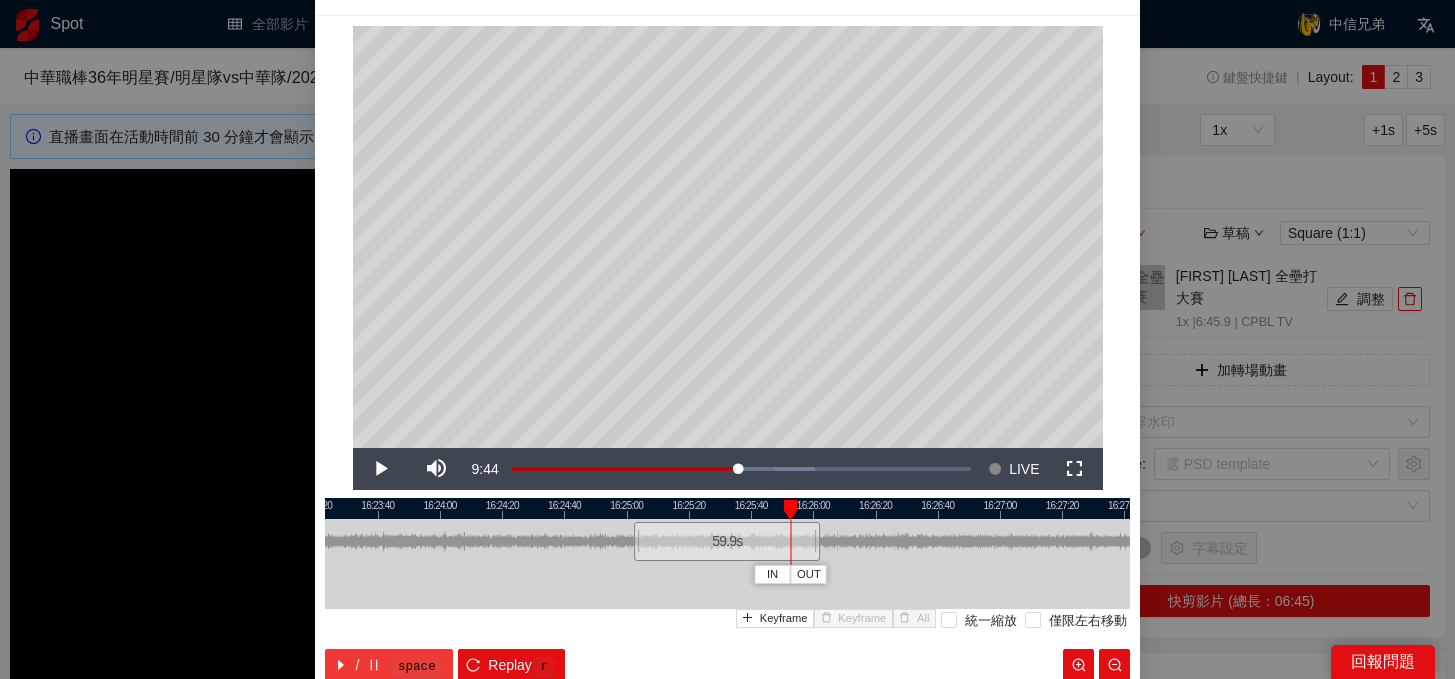 click on "/   space" at bounding box center (389, 665) 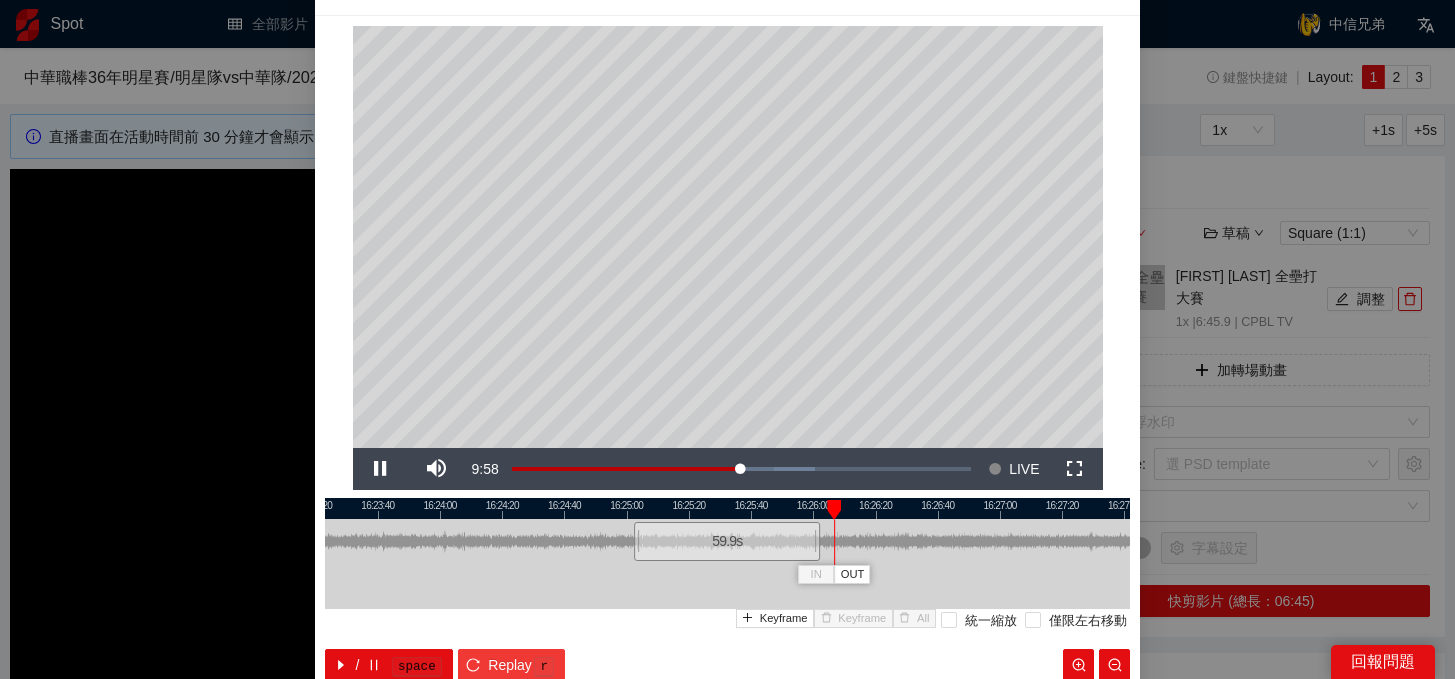 click on "Replay  r" at bounding box center (511, 665) 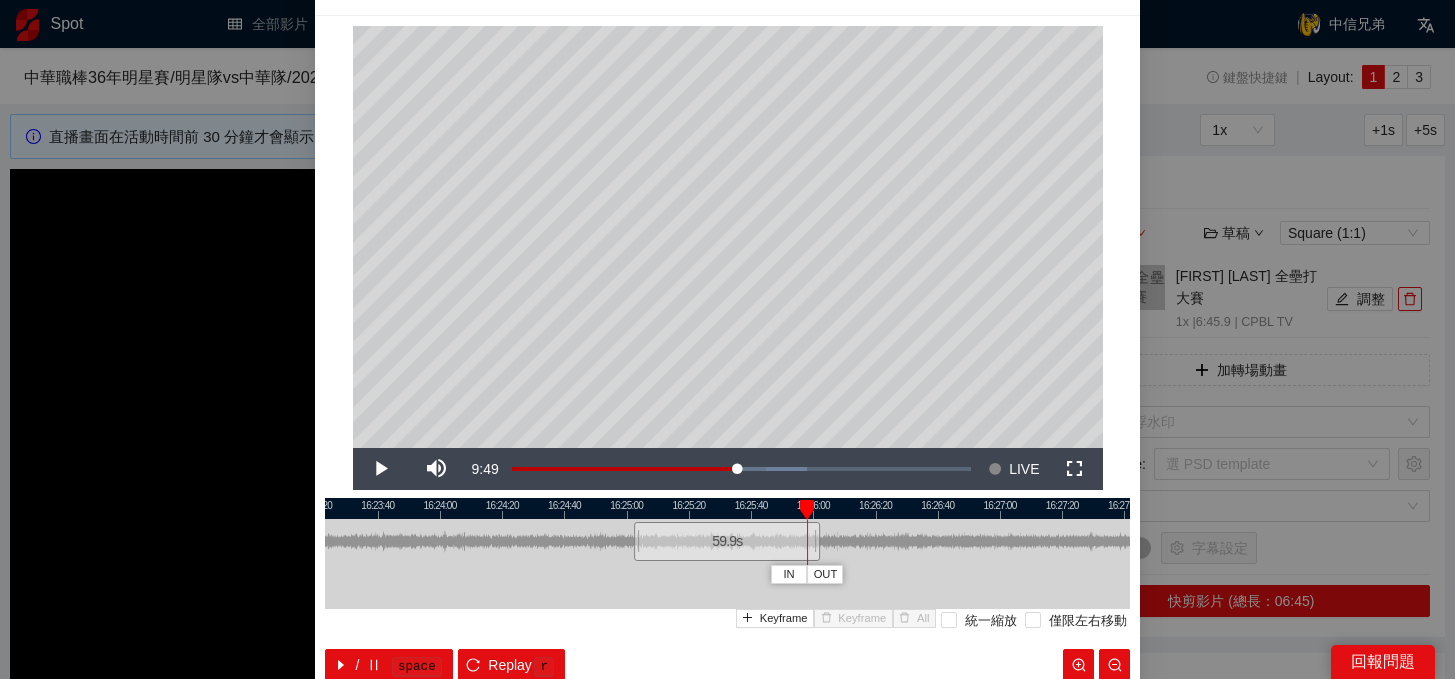 drag, startPoint x: 638, startPoint y: 510, endPoint x: 808, endPoint y: 513, distance: 170.02647 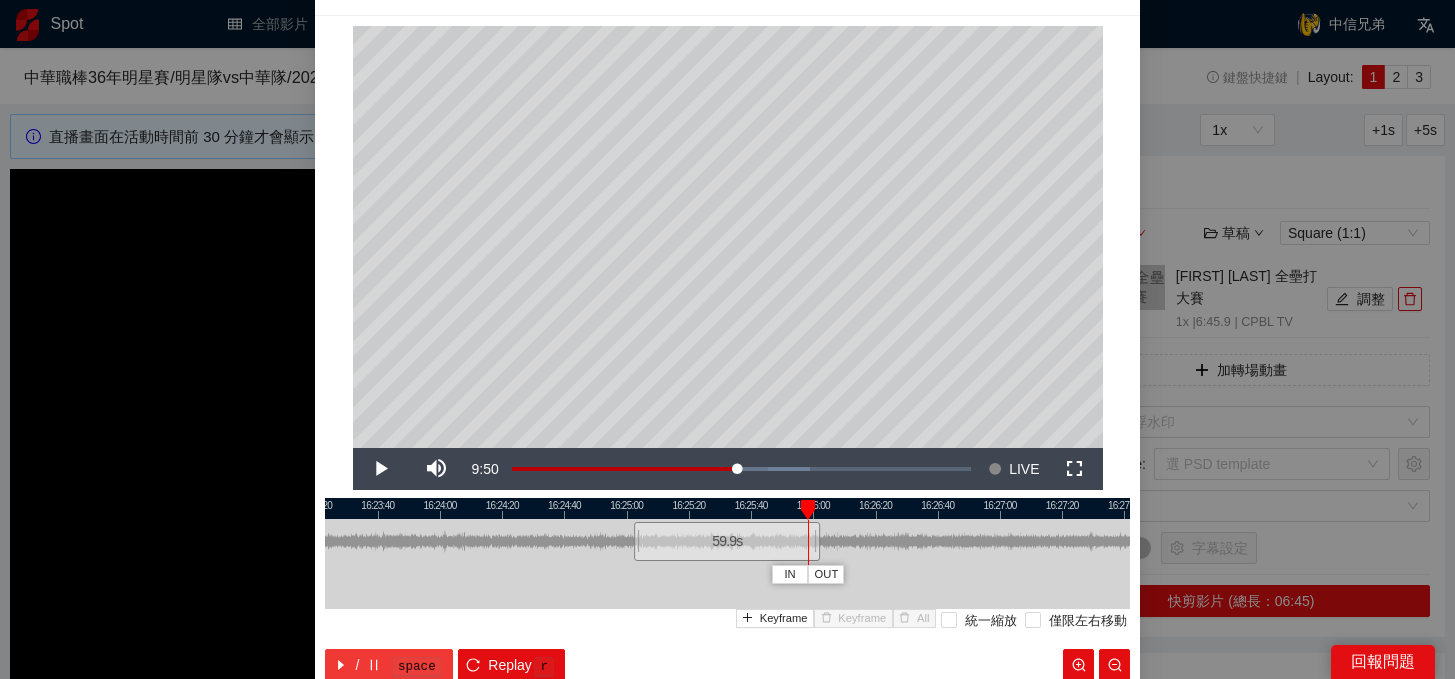 click on "/   space" at bounding box center [389, 665] 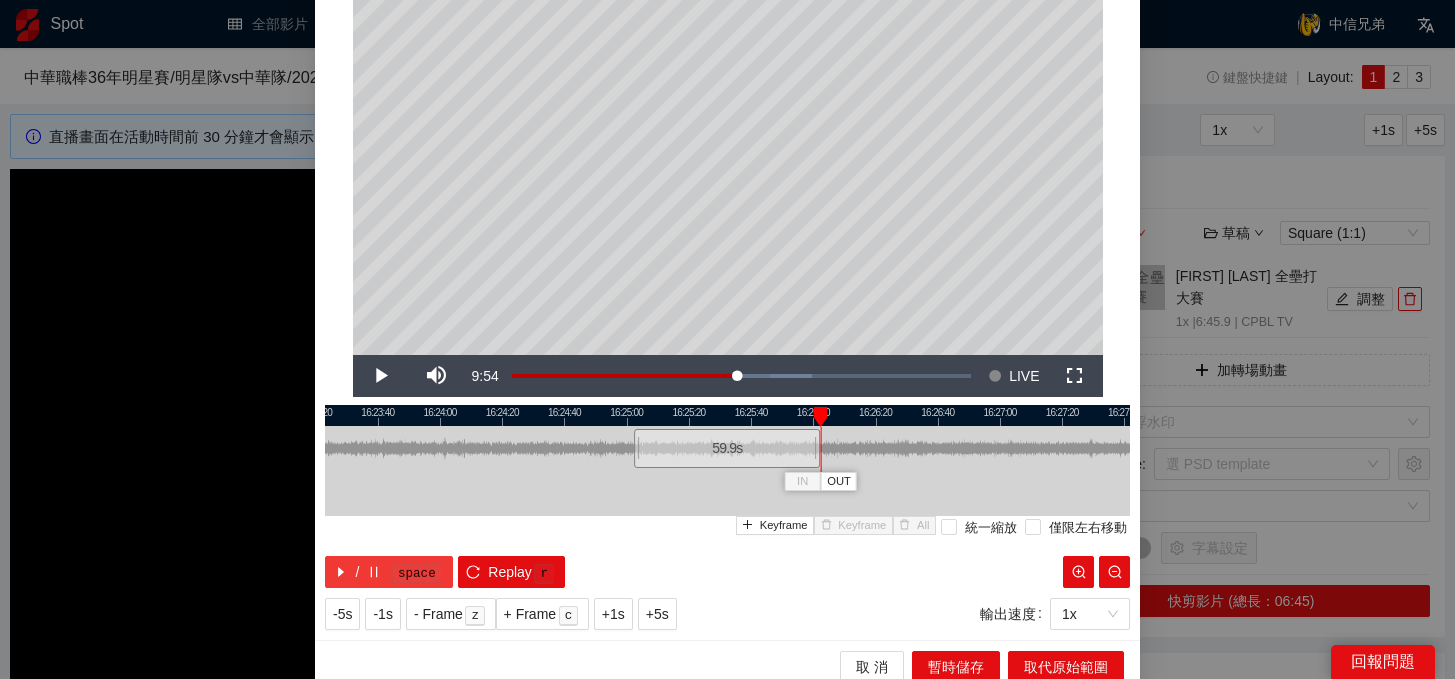 scroll, scrollTop: 146, scrollLeft: 0, axis: vertical 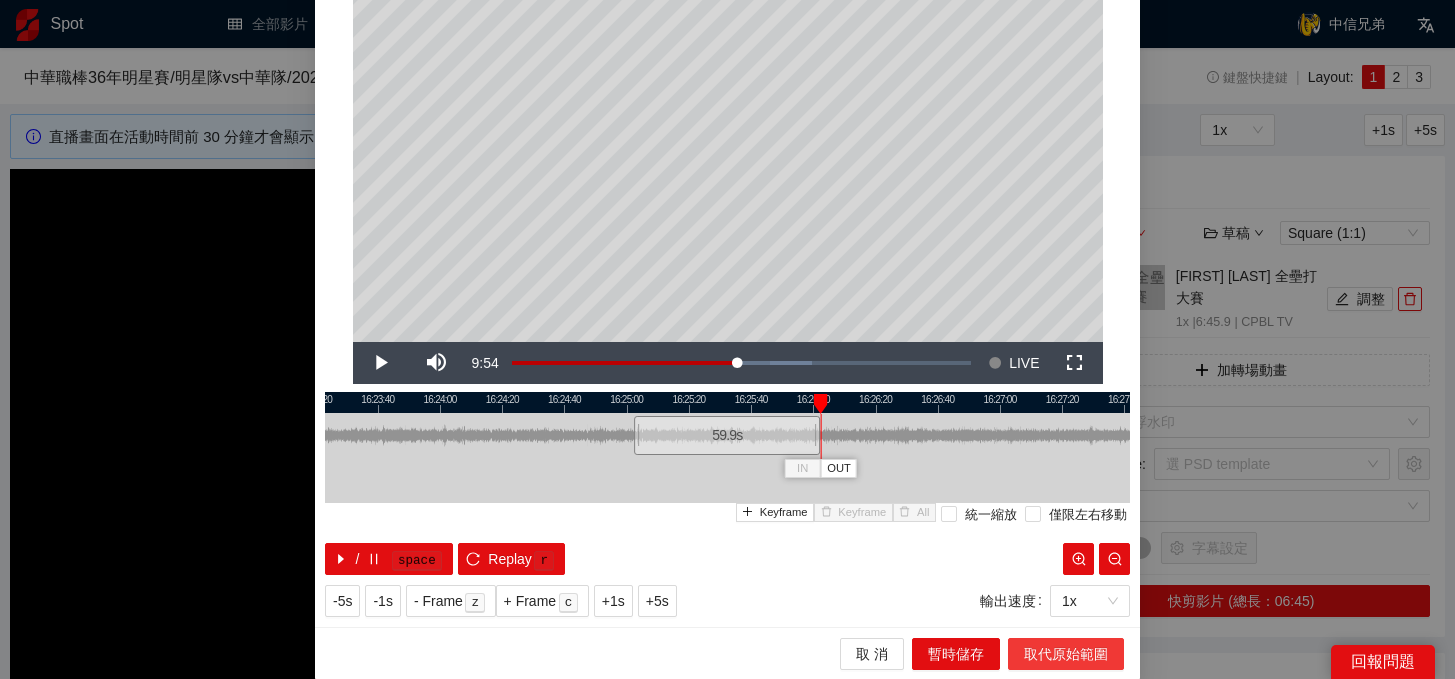 click on "取代原始範圍" at bounding box center [1066, 654] 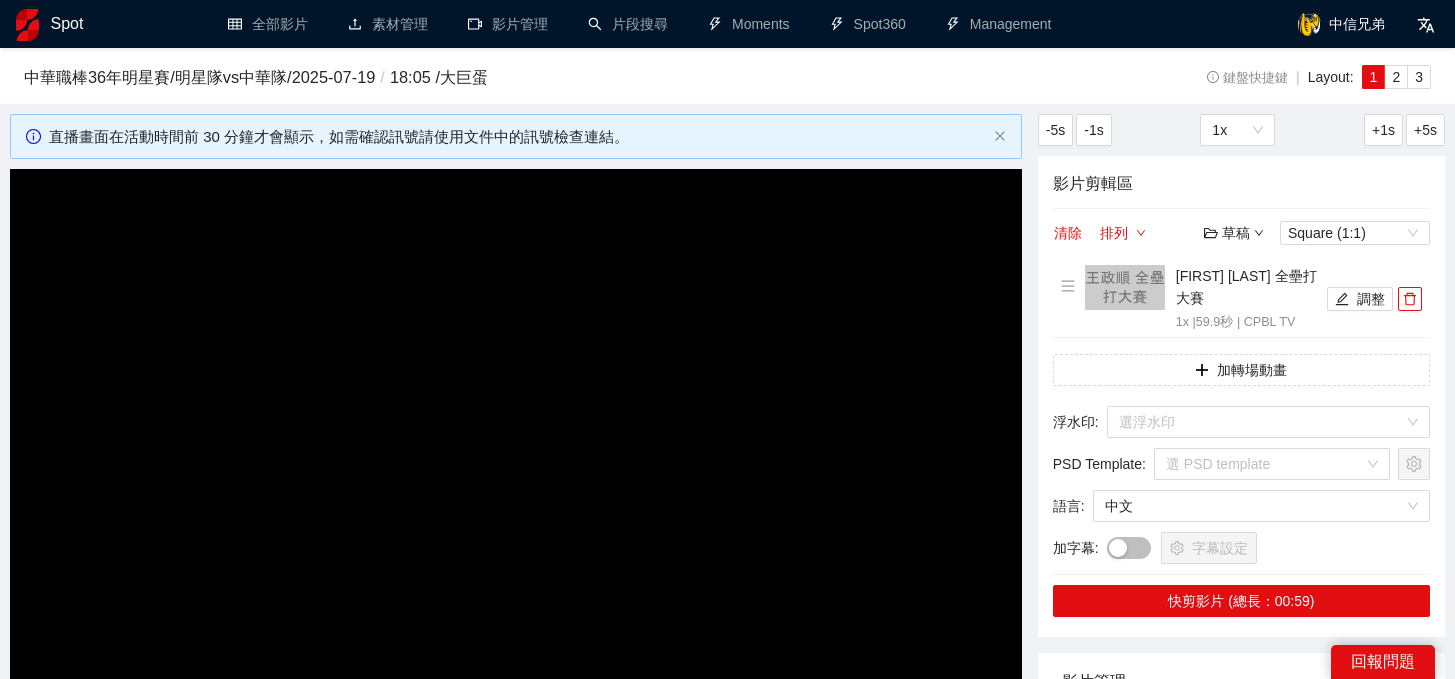 scroll, scrollTop: 0, scrollLeft: 0, axis: both 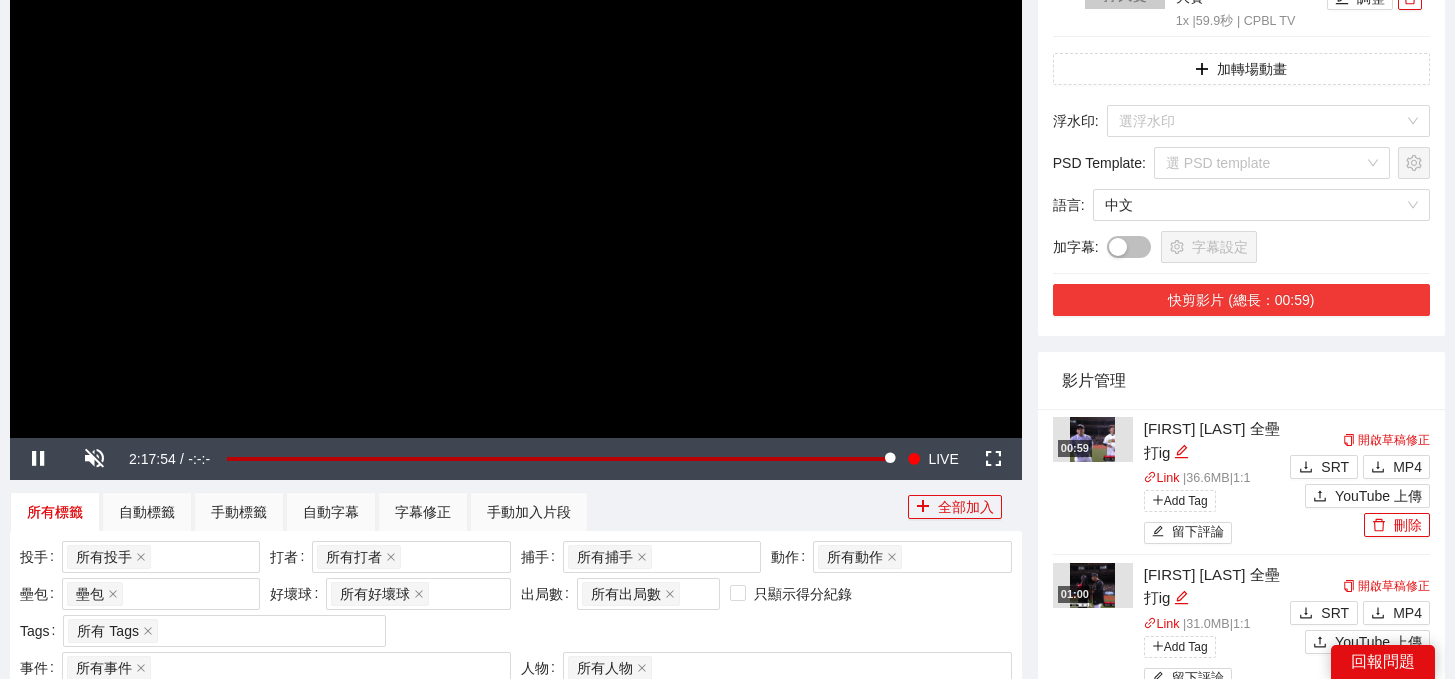 click on "快剪影片 (總長：00:59)" at bounding box center [1241, 300] 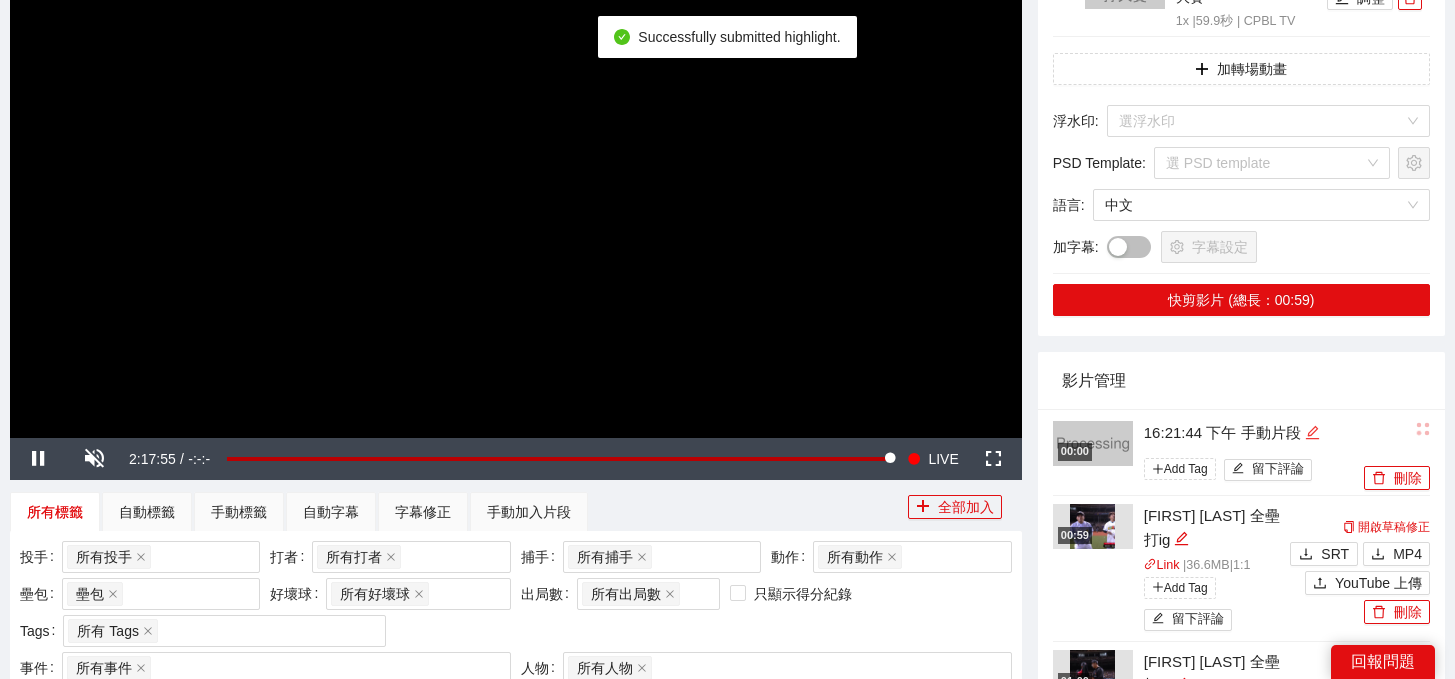 click on "[TIME] 下午 手動片段" at bounding box center [1251, 433] 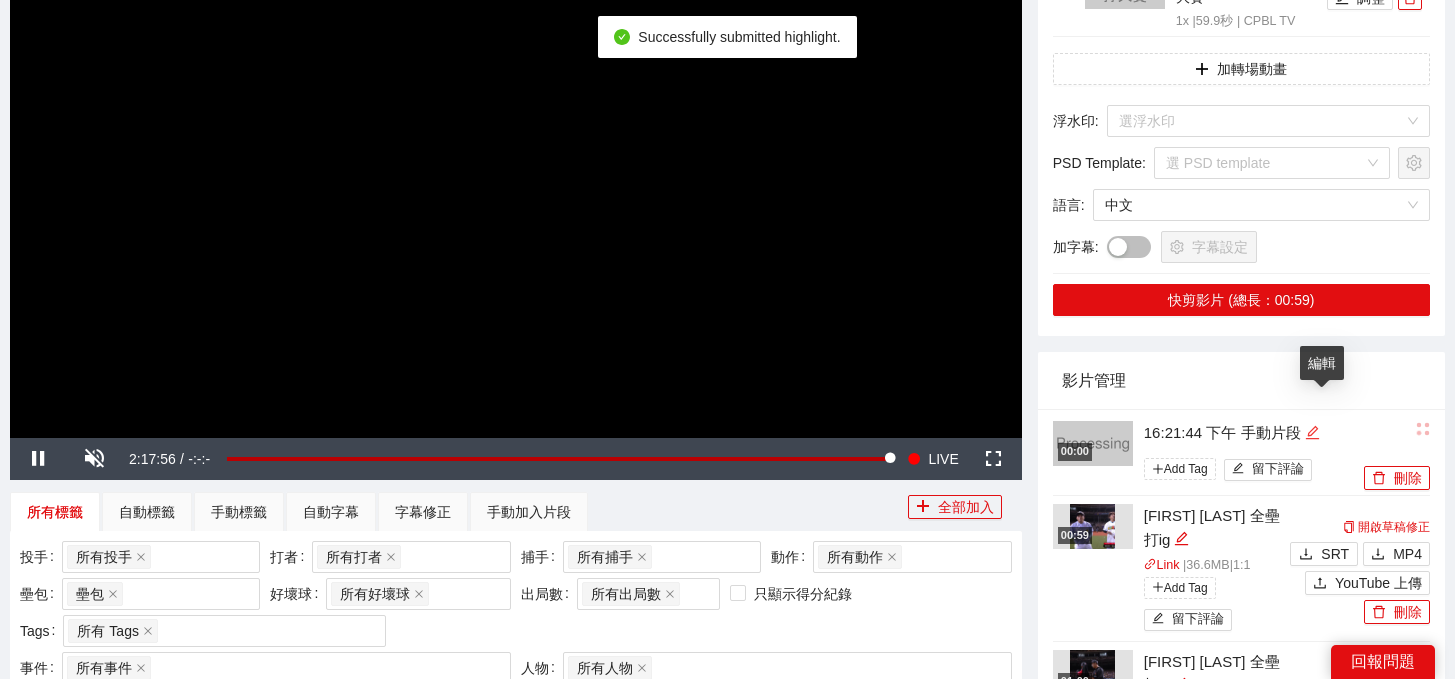 click 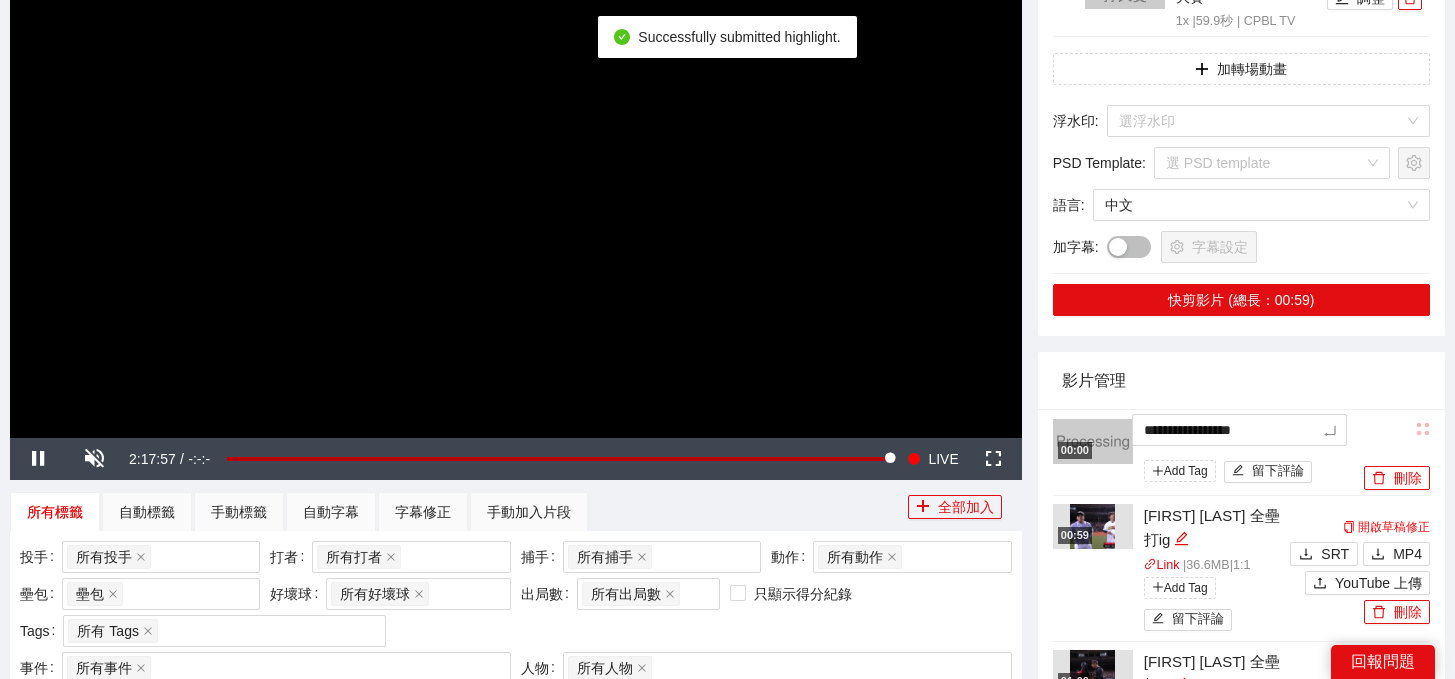 drag, startPoint x: 1319, startPoint y: 414, endPoint x: 993, endPoint y: 389, distance: 326.95718 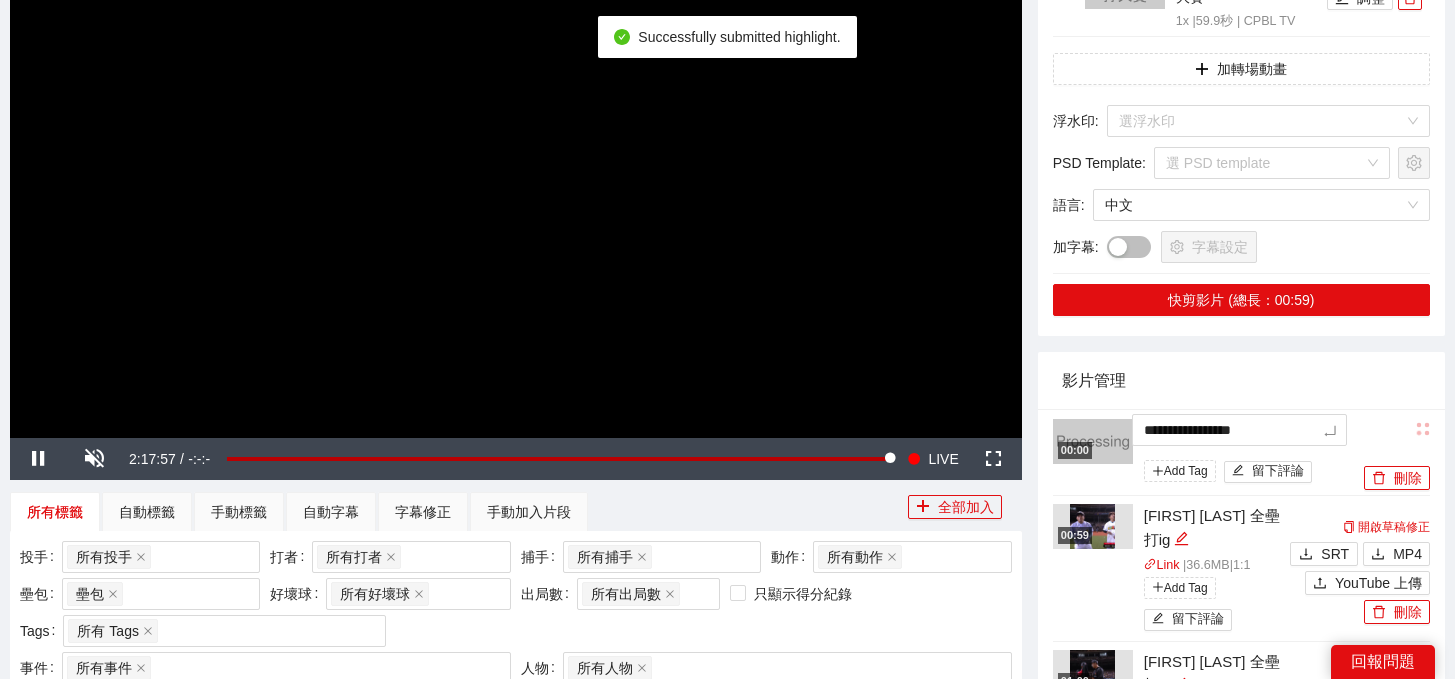 click on "**********" at bounding box center [727, 624] 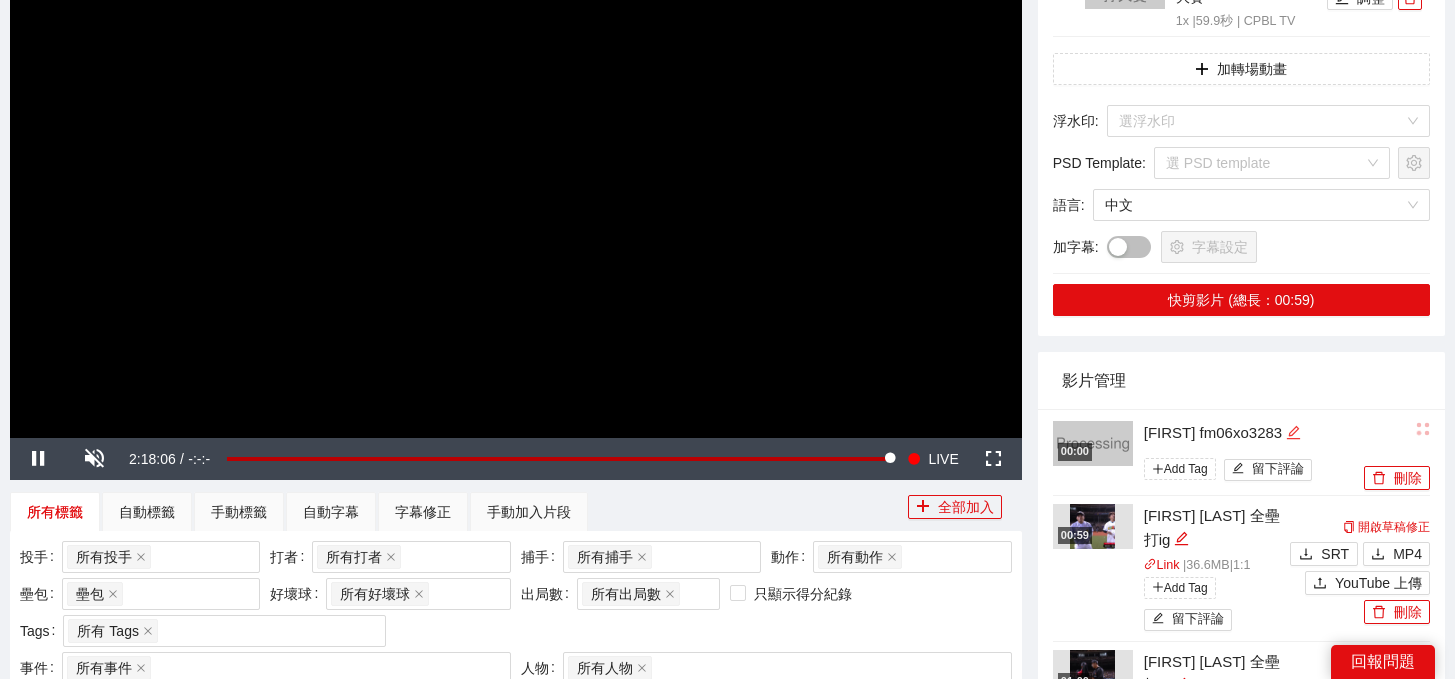 click 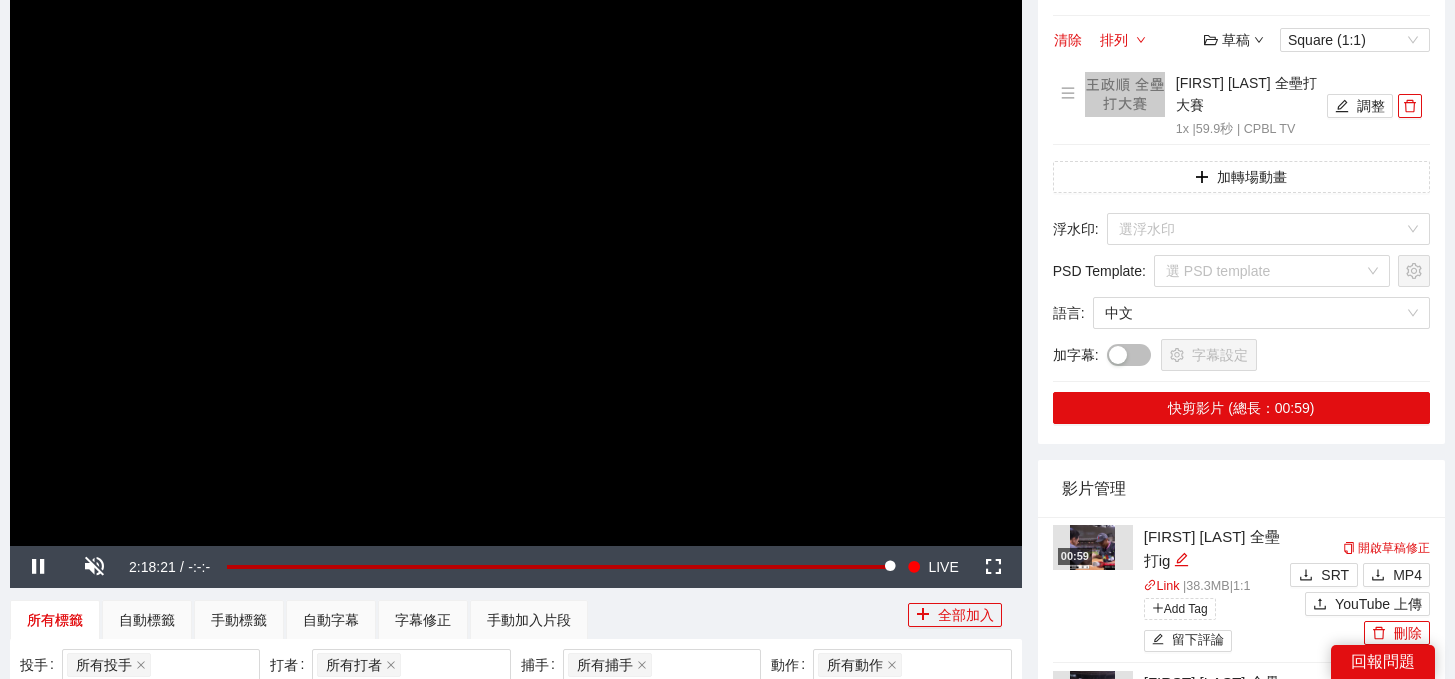 scroll, scrollTop: 79, scrollLeft: 0, axis: vertical 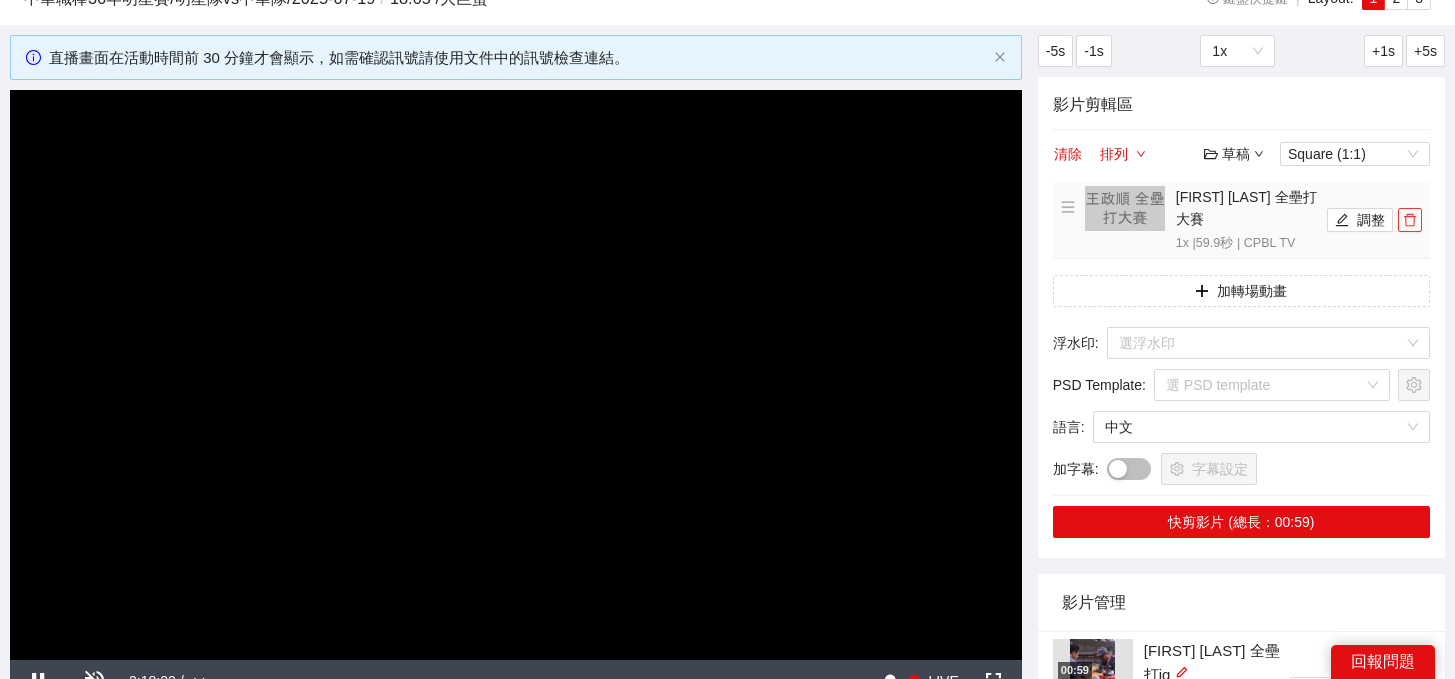 click 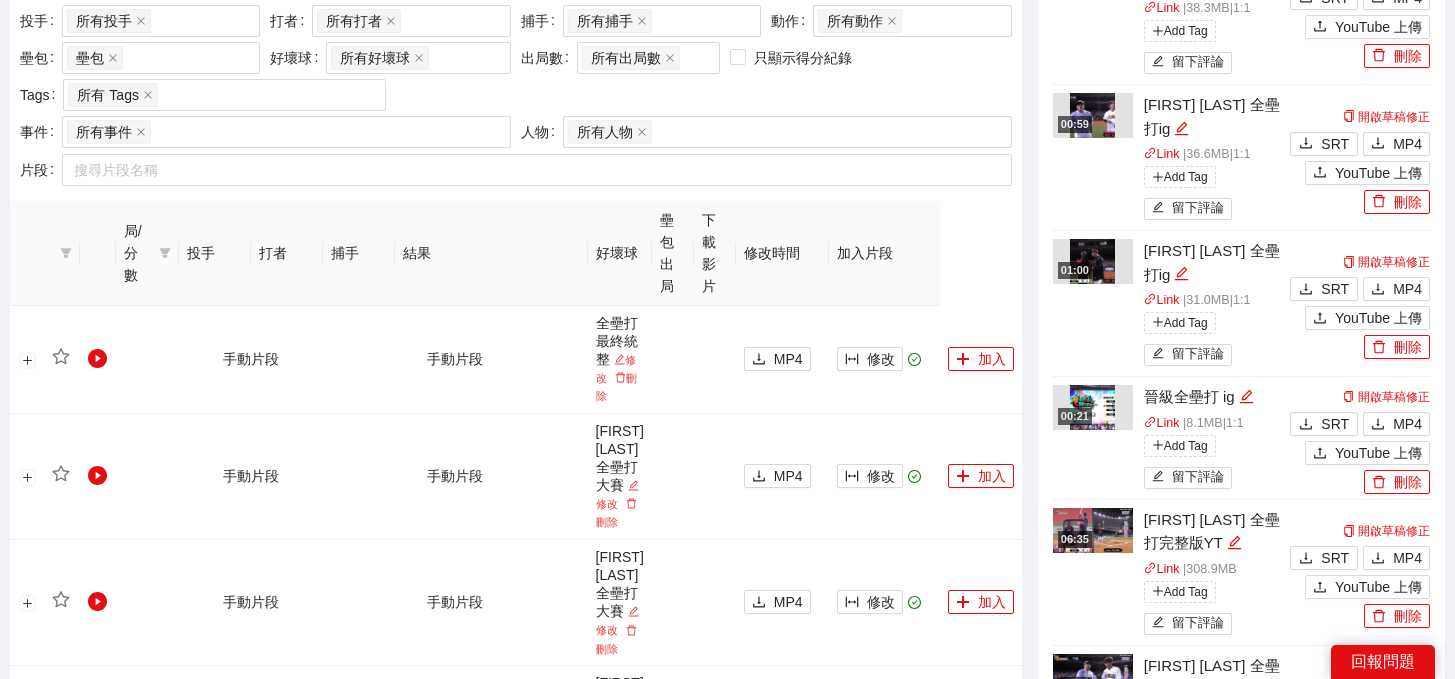 scroll, scrollTop: 741, scrollLeft: 0, axis: vertical 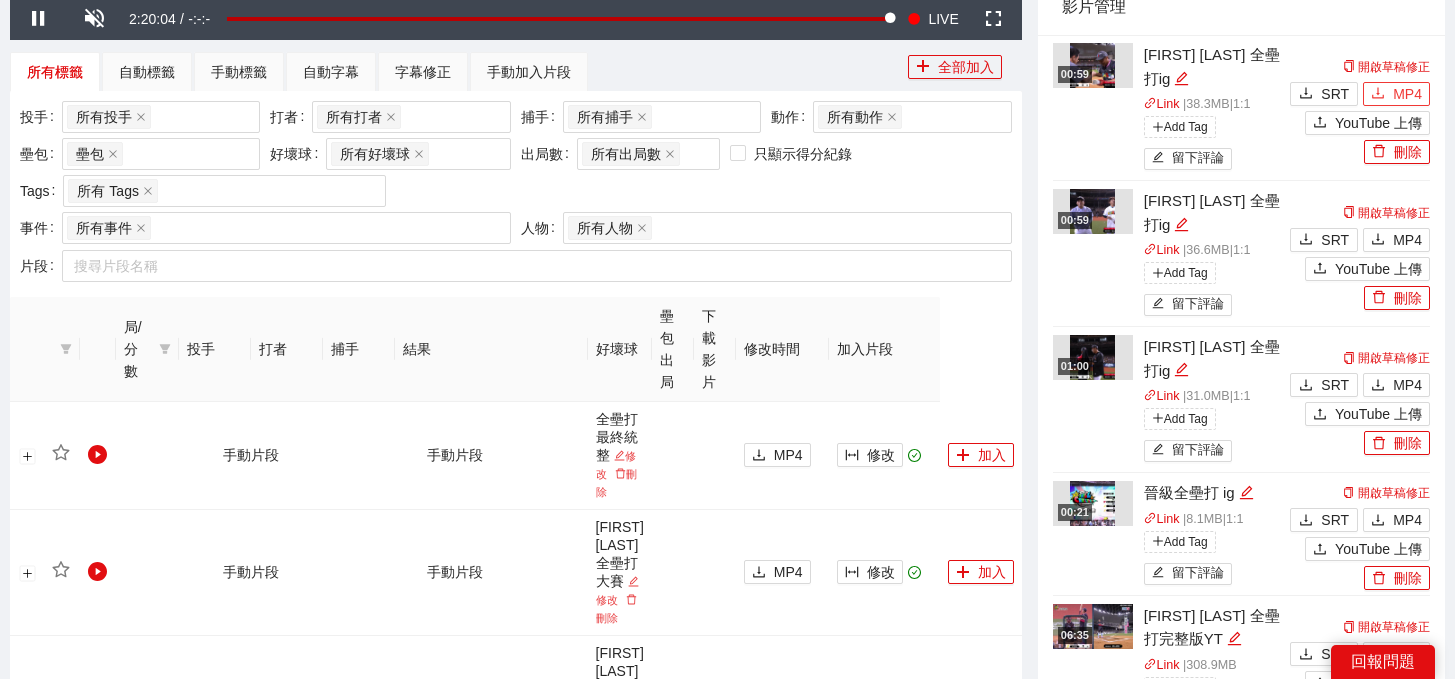 click on "MP4" at bounding box center (1407, 94) 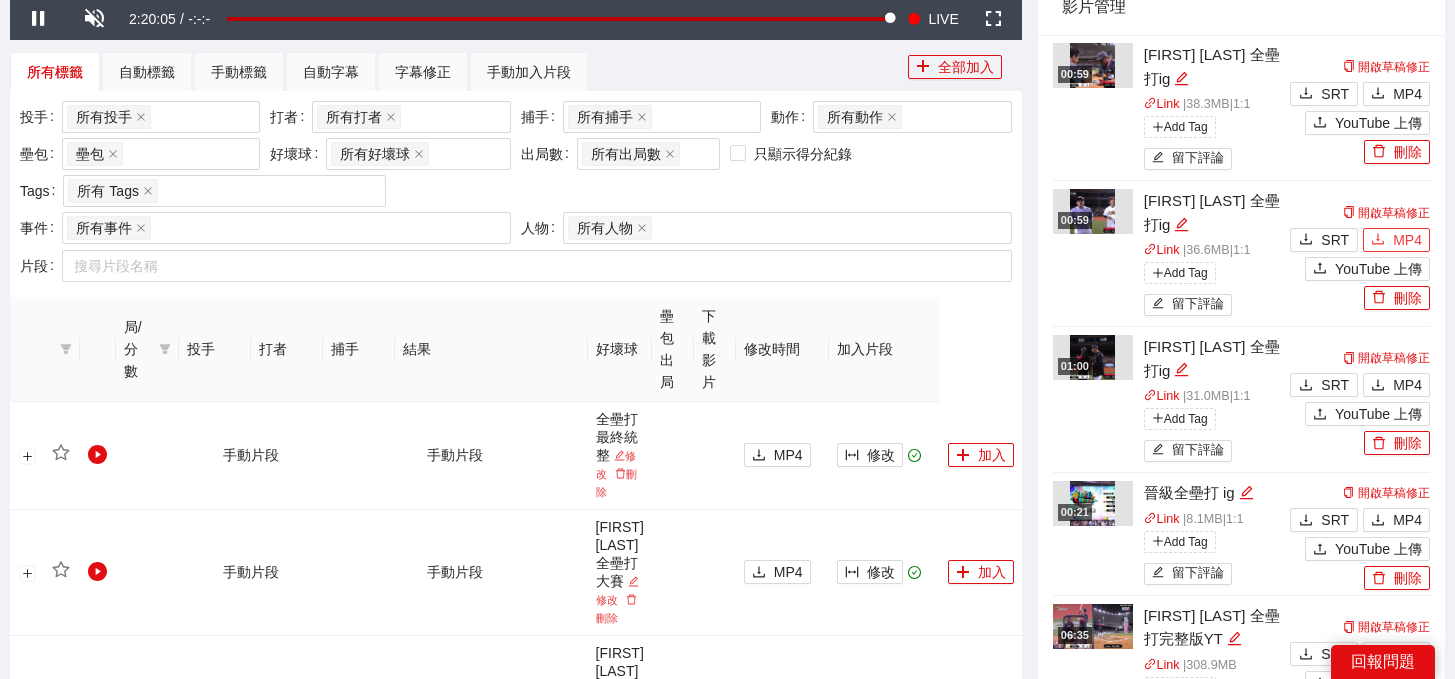 click on "MP4" at bounding box center (1407, 240) 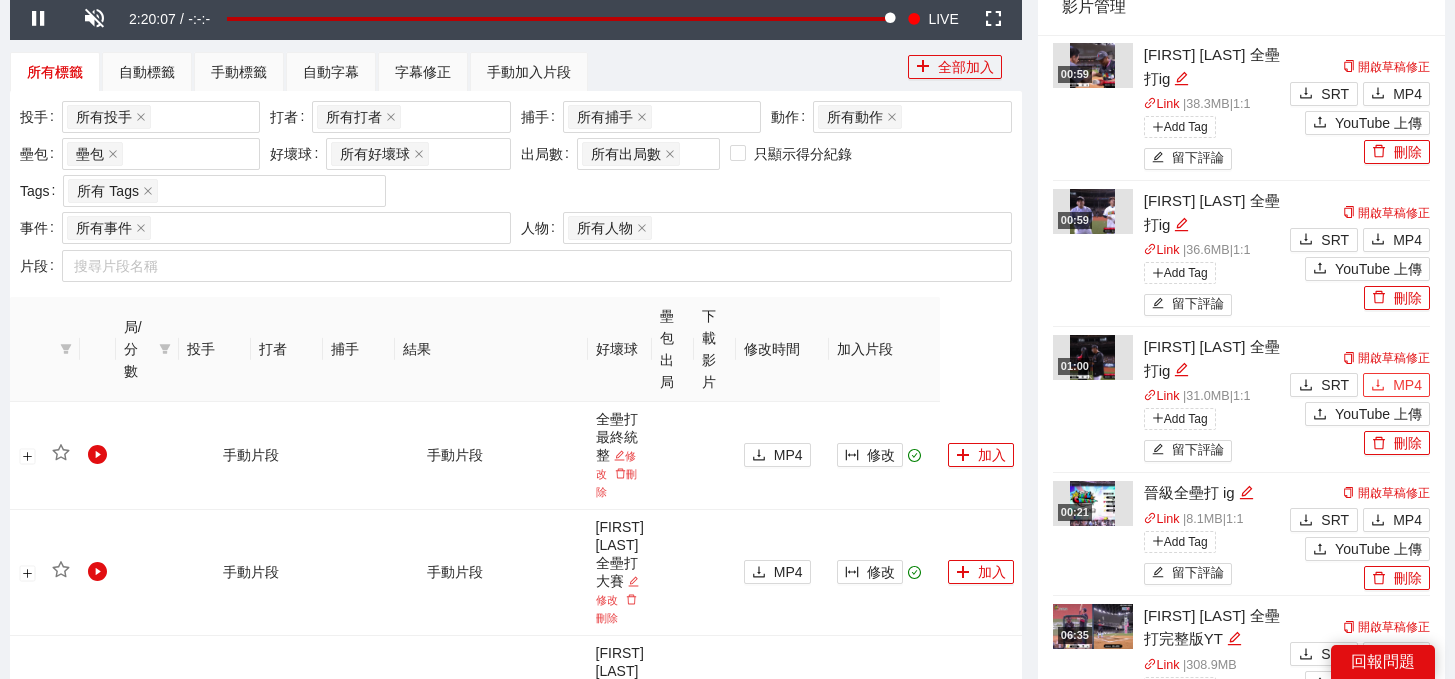 click on "MP4" at bounding box center (1407, 385) 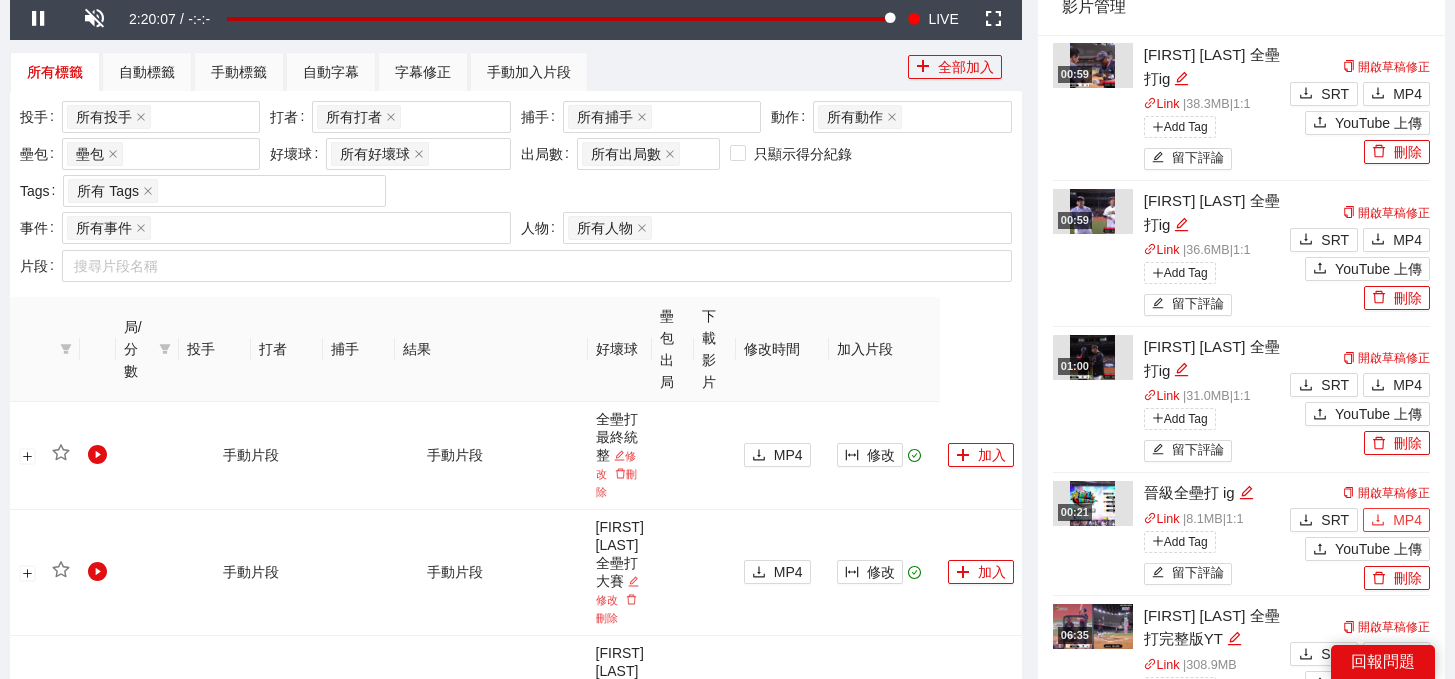click on "MP4" at bounding box center (1396, 520) 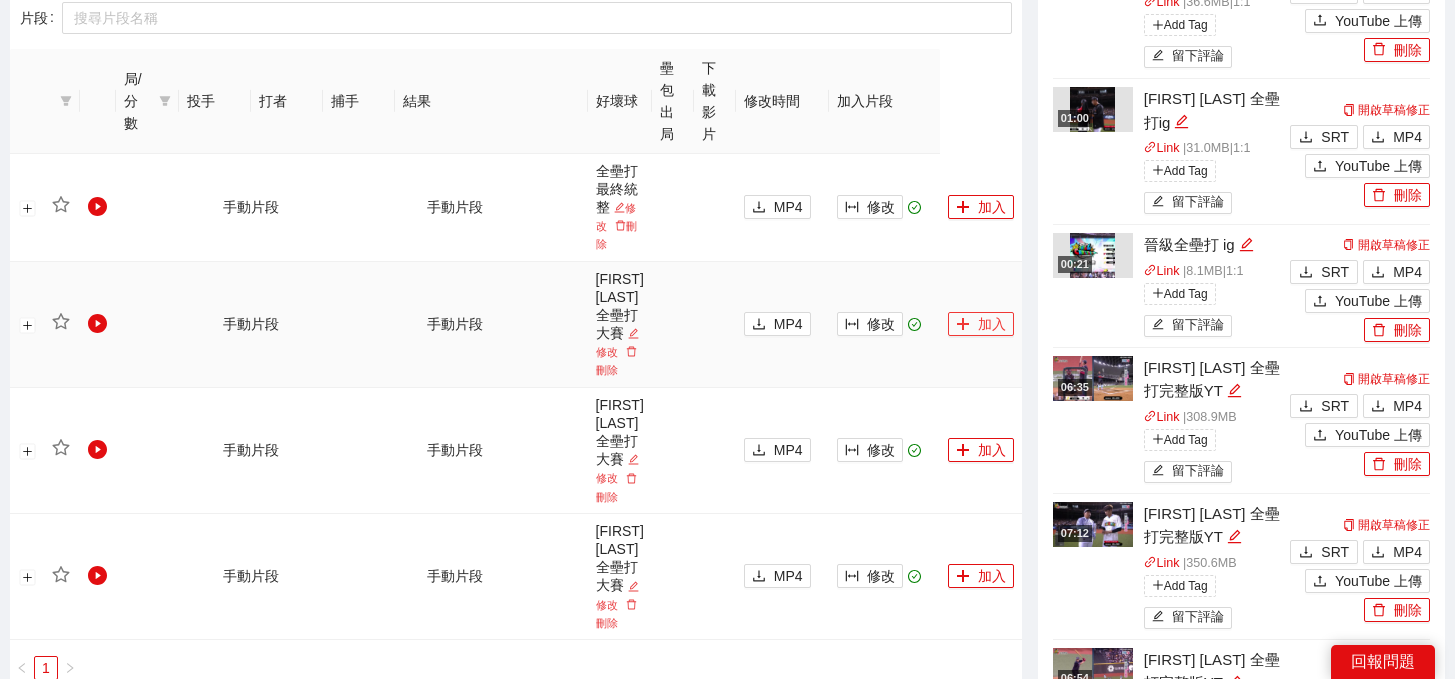 scroll, scrollTop: 918, scrollLeft: 0, axis: vertical 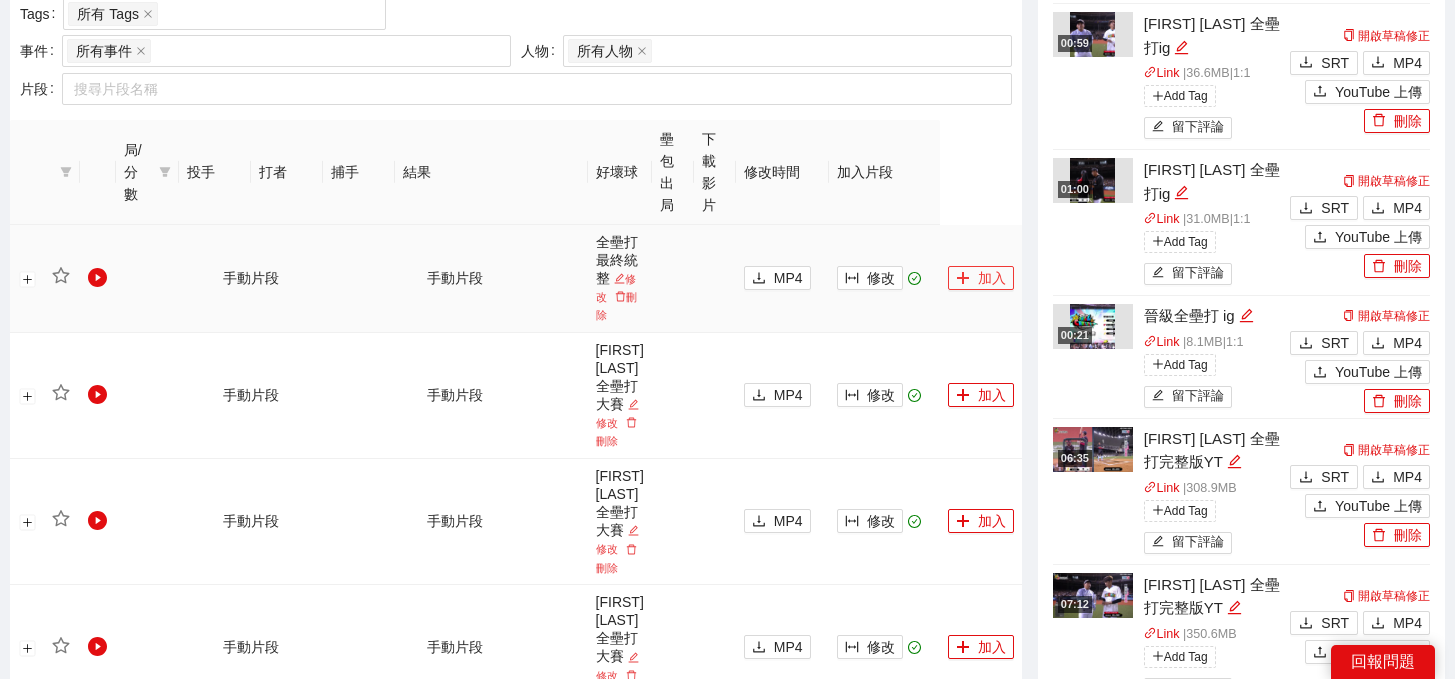 click on "加入" at bounding box center [981, 278] 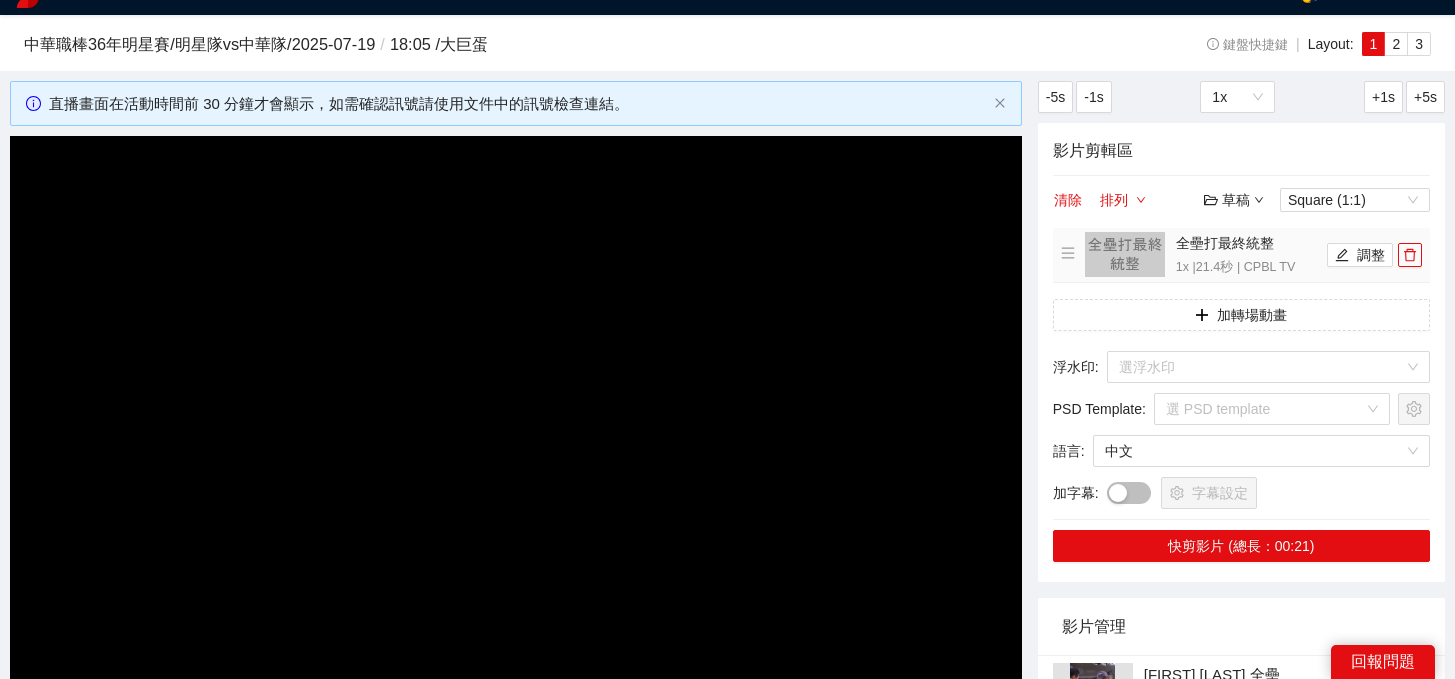 scroll, scrollTop: 0, scrollLeft: 0, axis: both 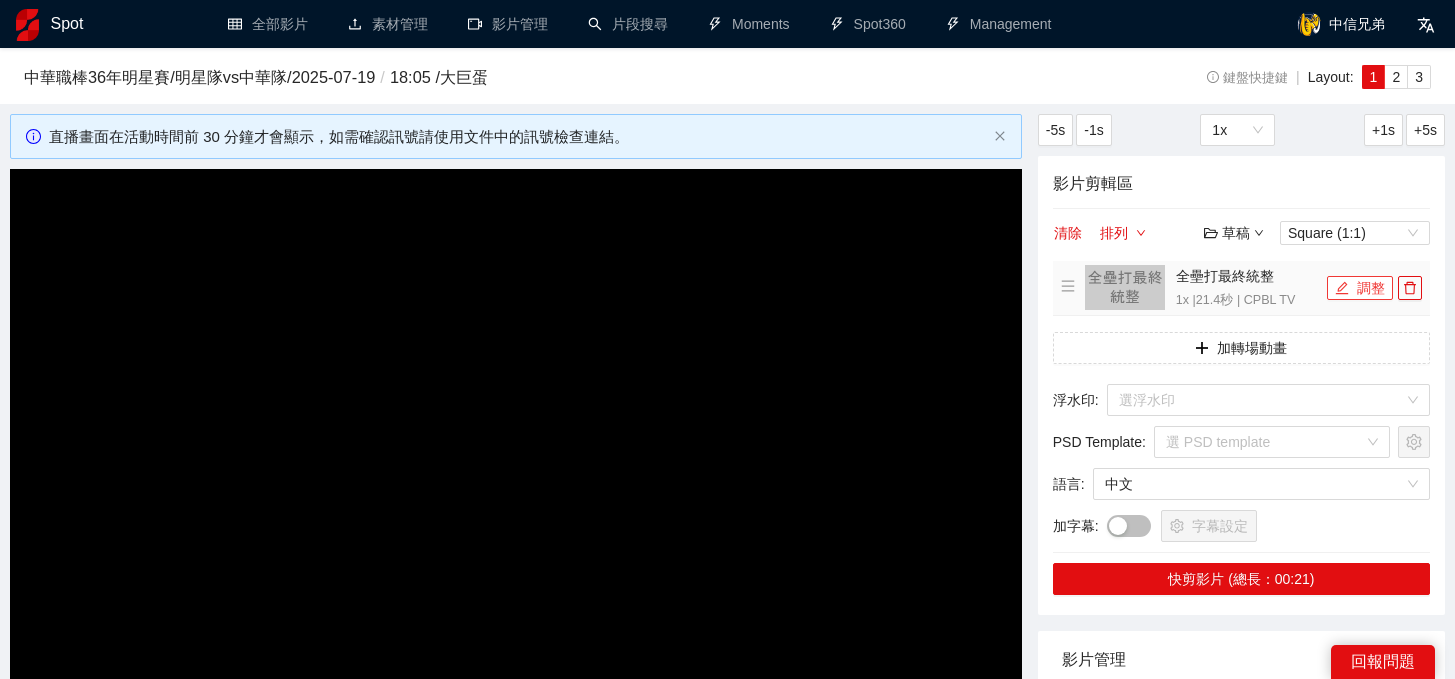 click on "調整" at bounding box center [1360, 288] 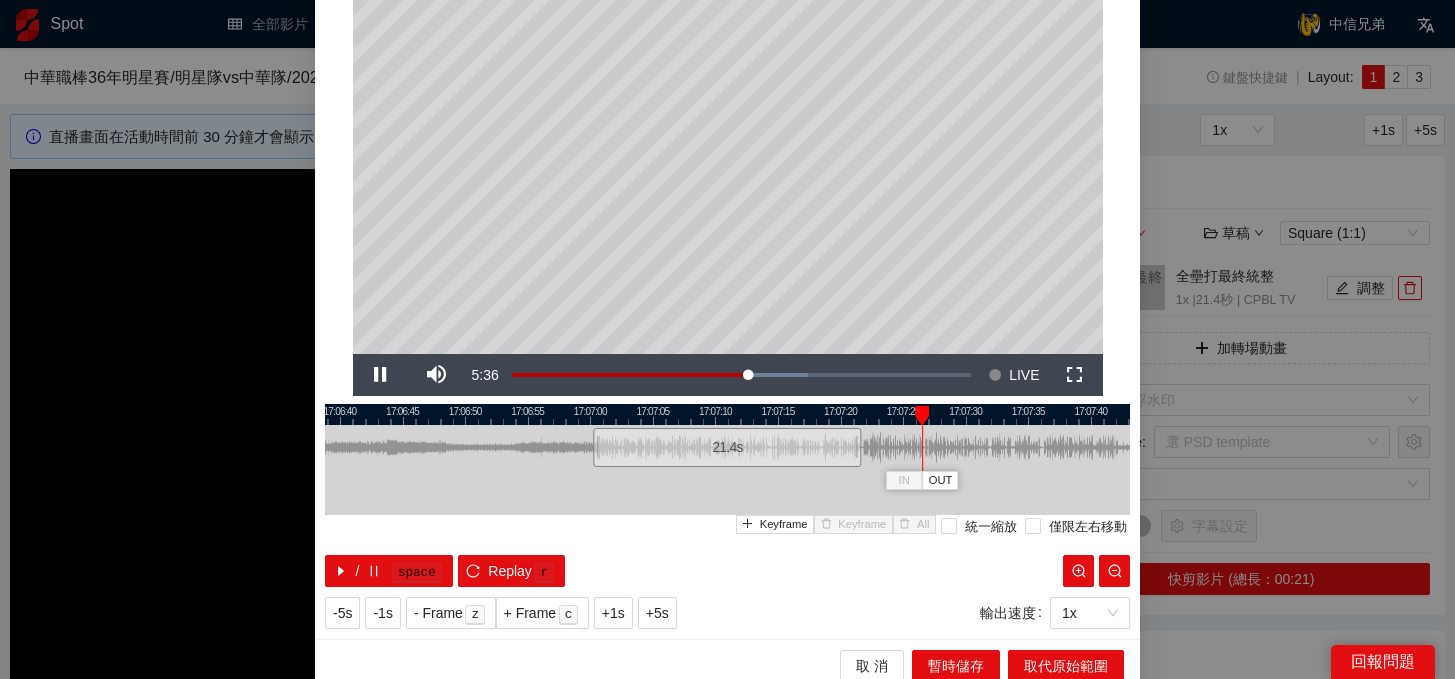 scroll, scrollTop: 146, scrollLeft: 0, axis: vertical 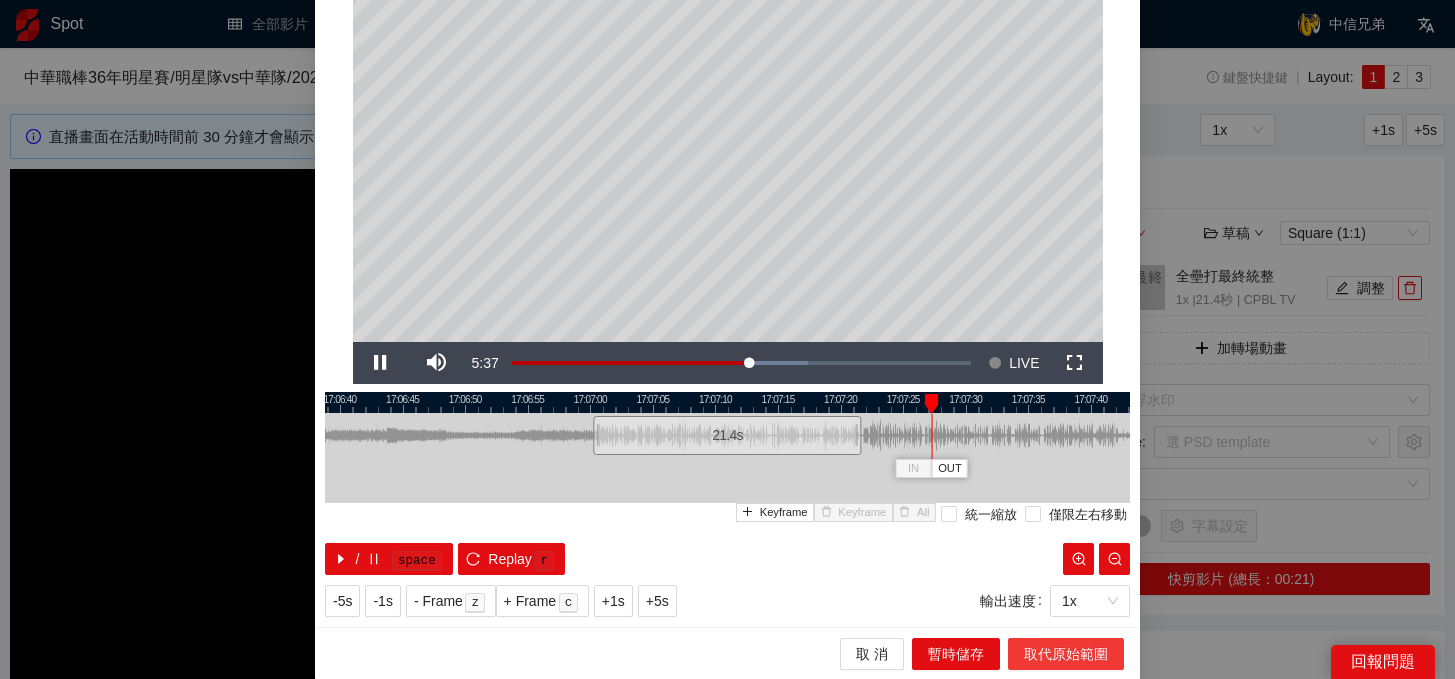 click on "取代原始範圍" at bounding box center [1066, 654] 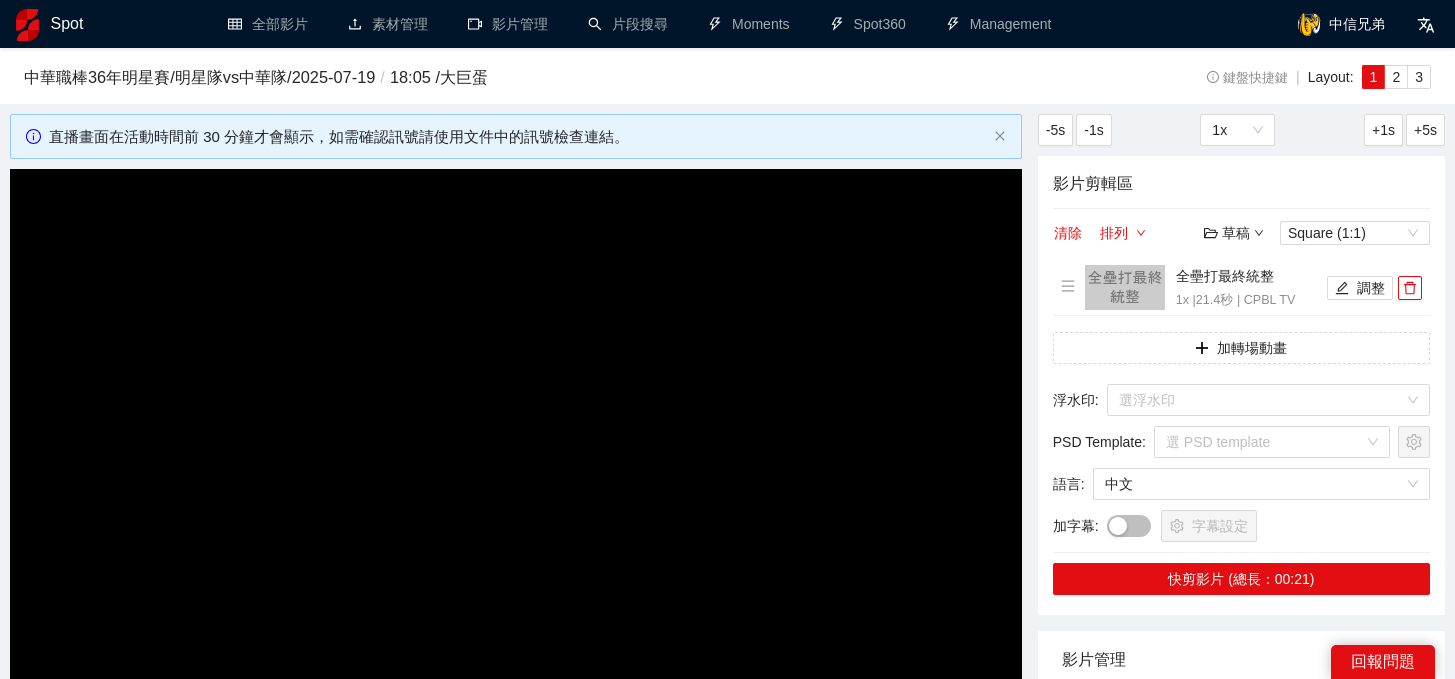 scroll, scrollTop: 0, scrollLeft: 0, axis: both 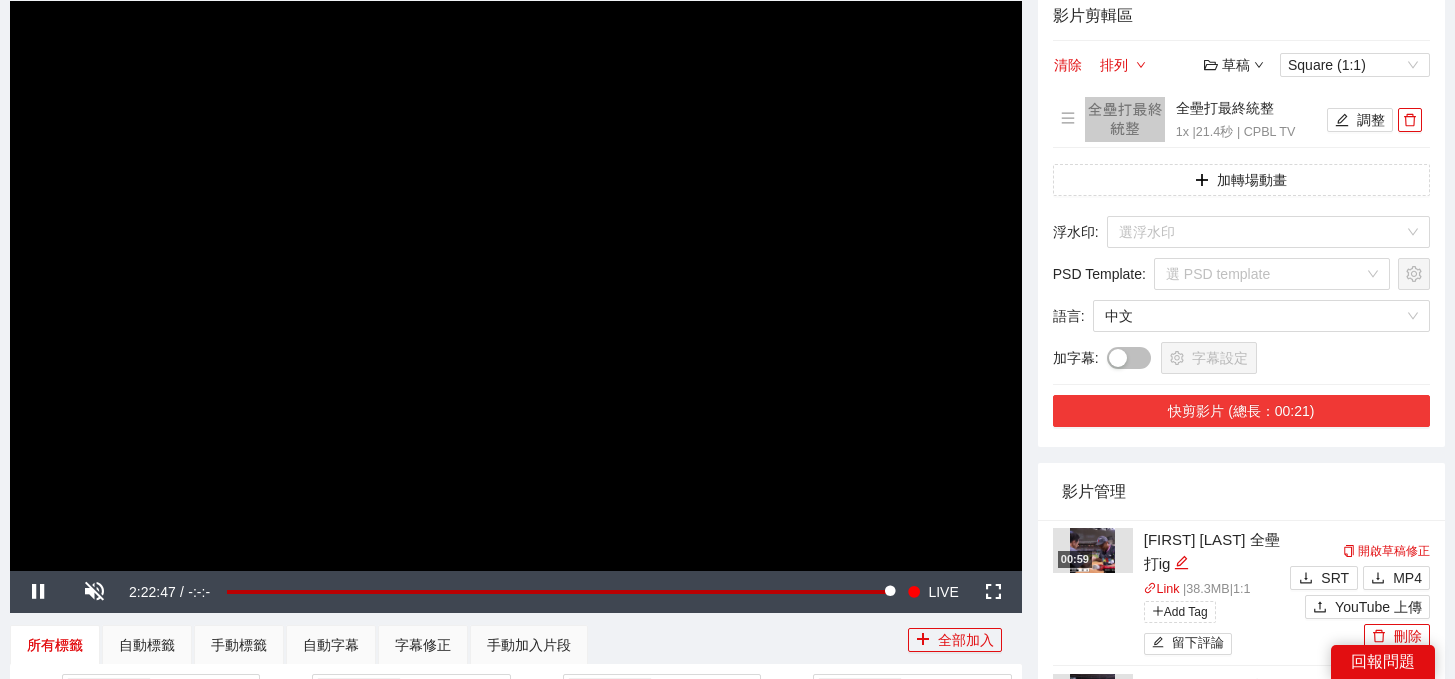 click on "快剪影片 (總長：00:21)" at bounding box center (1241, 411) 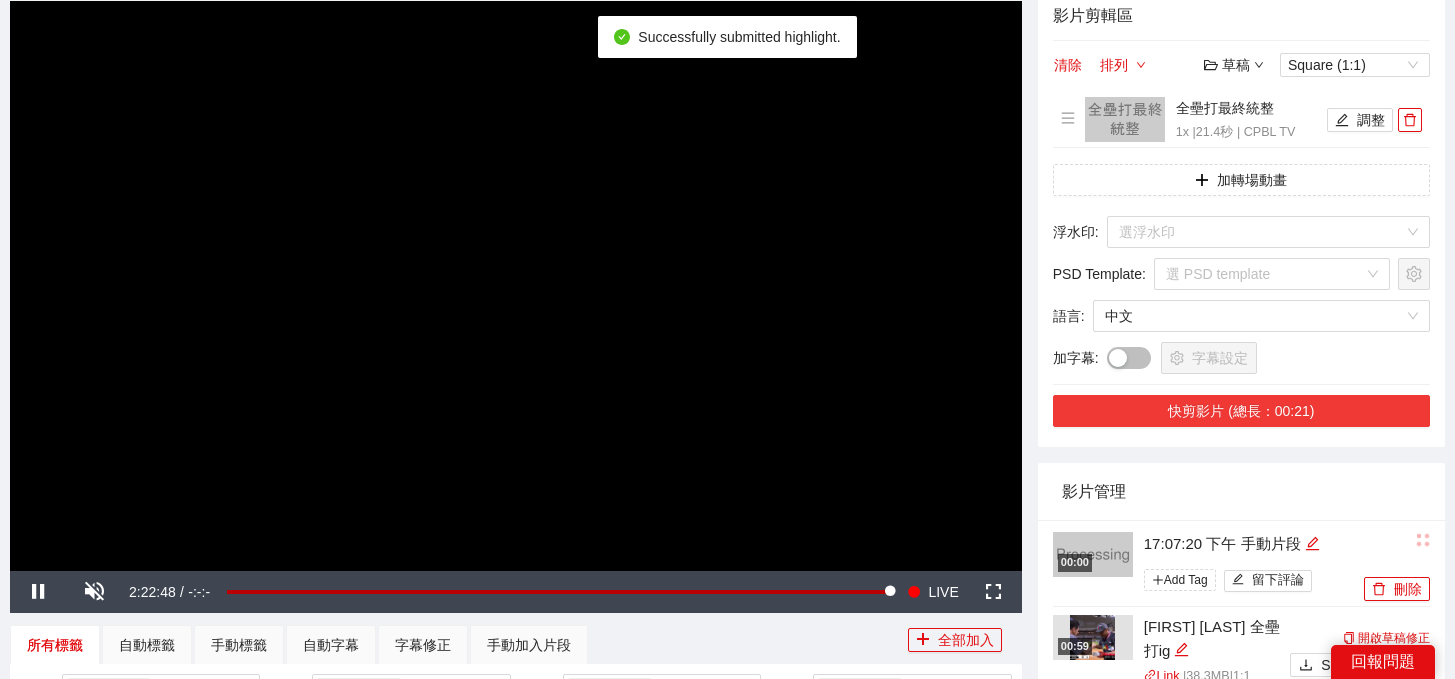 scroll, scrollTop: 298, scrollLeft: 0, axis: vertical 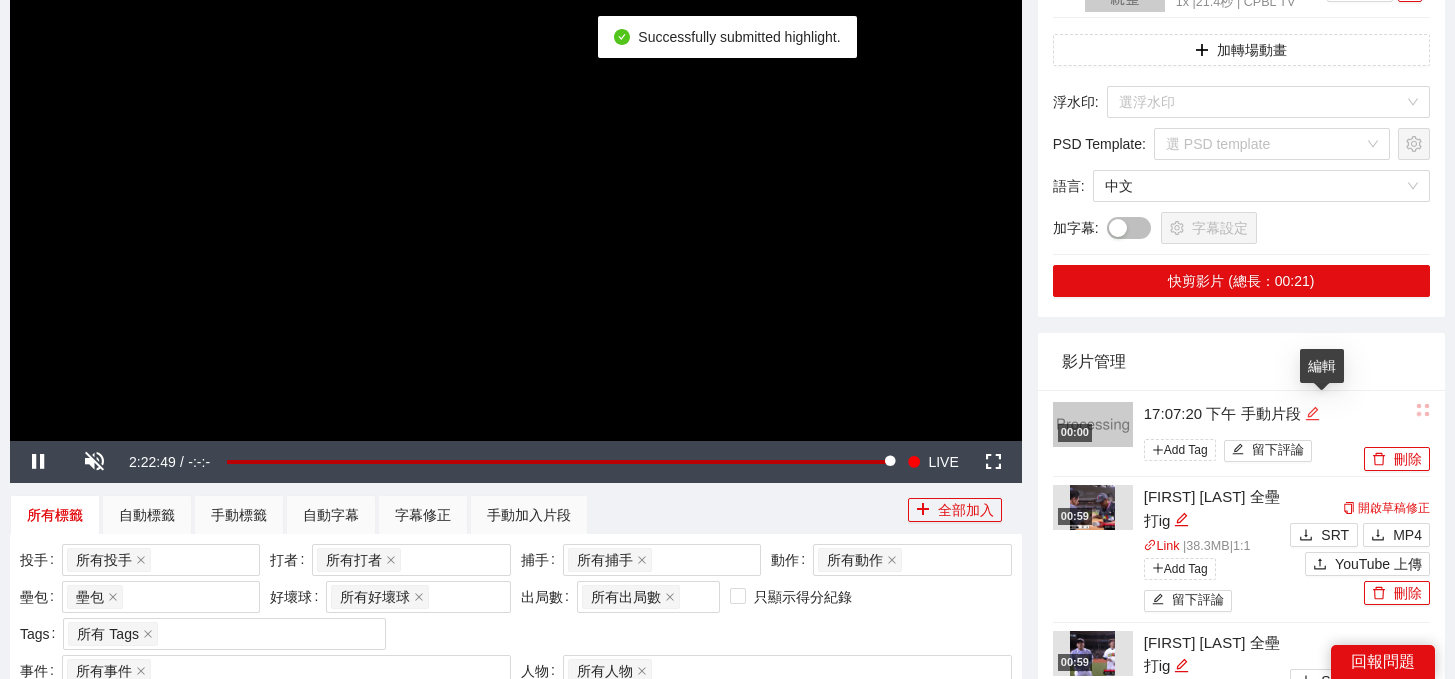 click 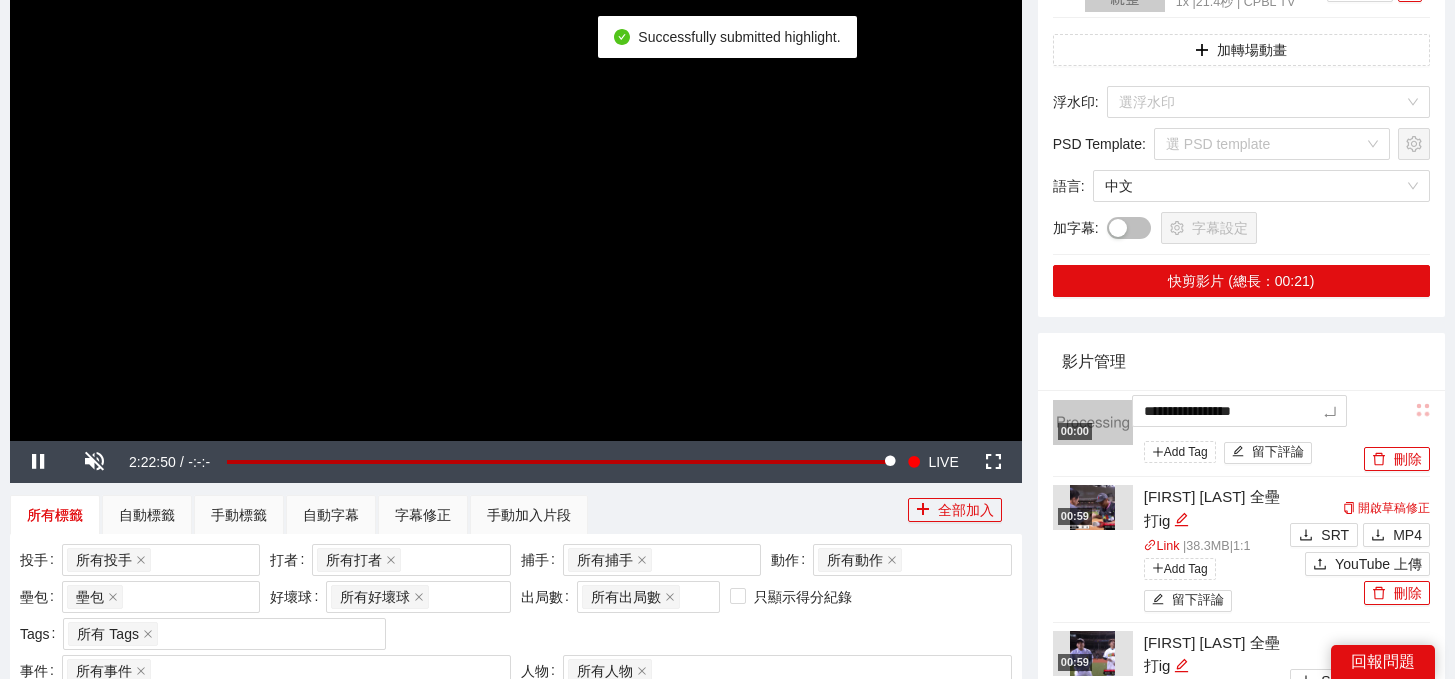 drag, startPoint x: 1321, startPoint y: 406, endPoint x: 1005, endPoint y: 392, distance: 316.30997 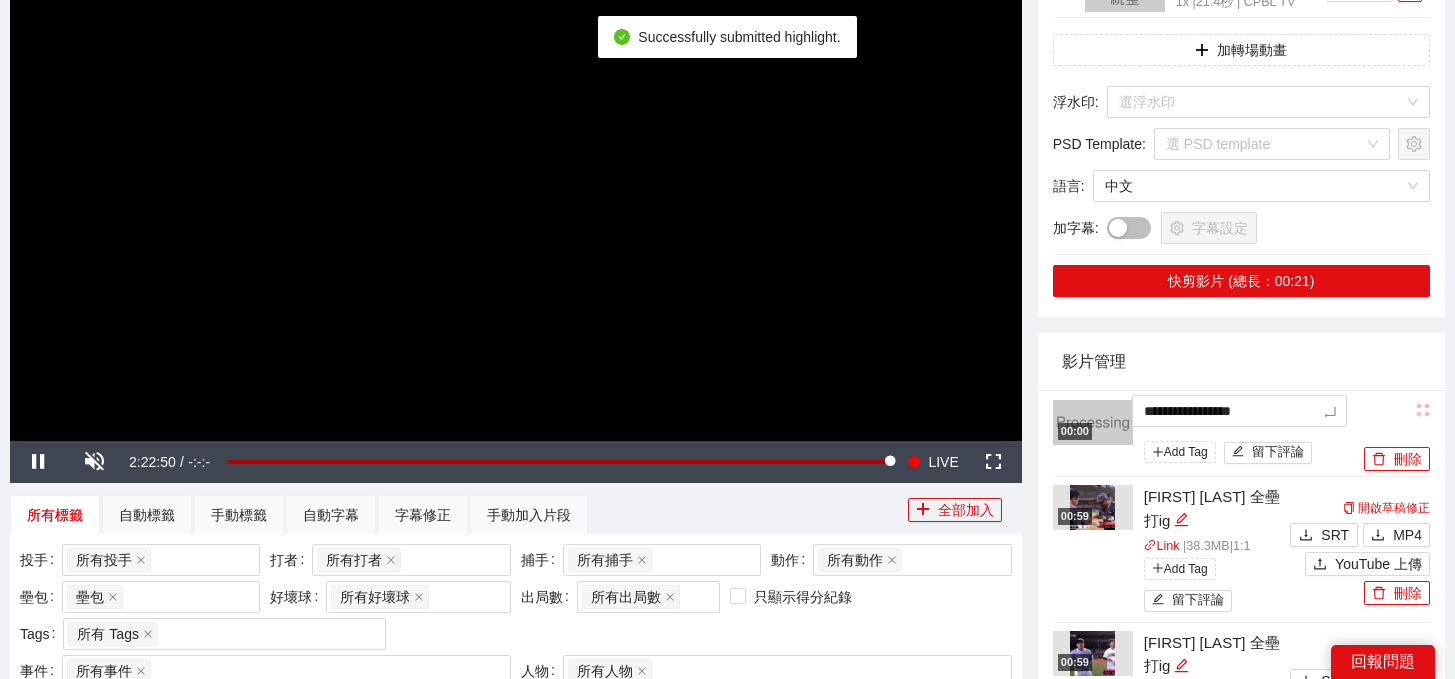 click on "**********" at bounding box center [727, 689] 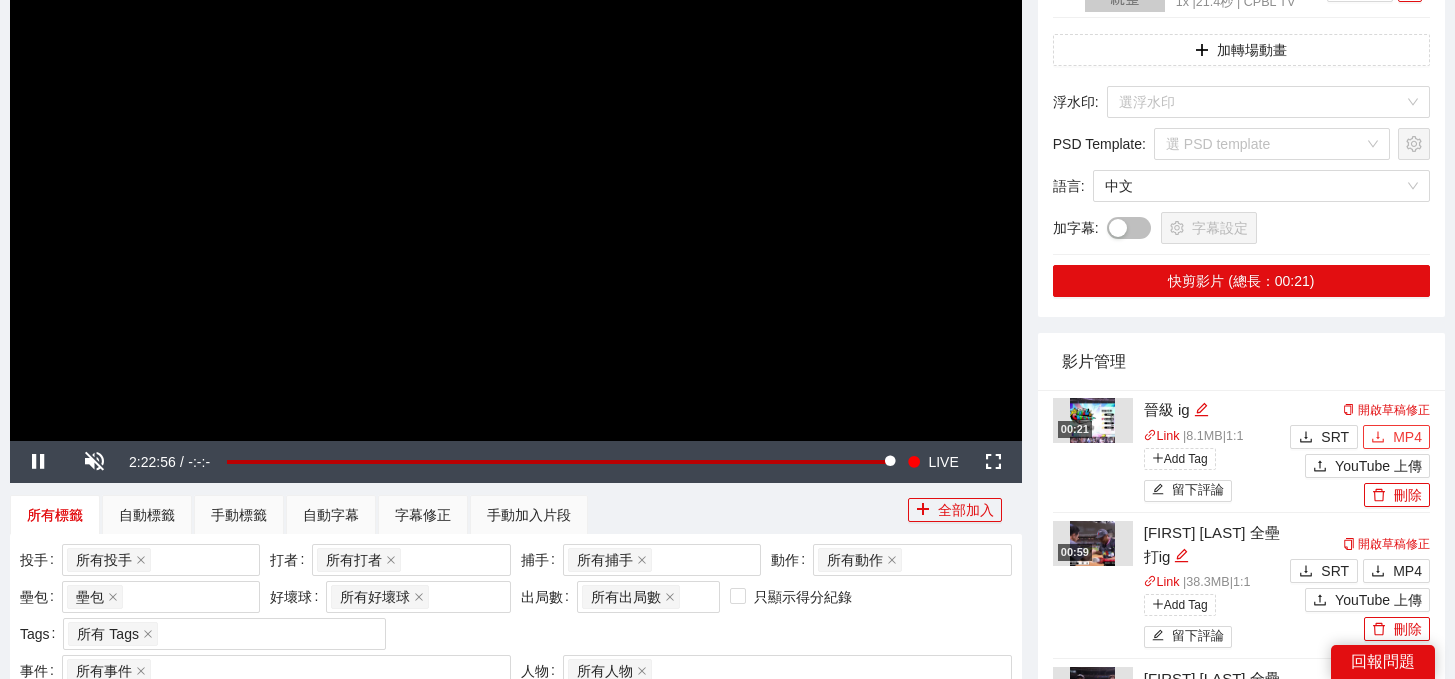 click on "MP4" at bounding box center [1407, 437] 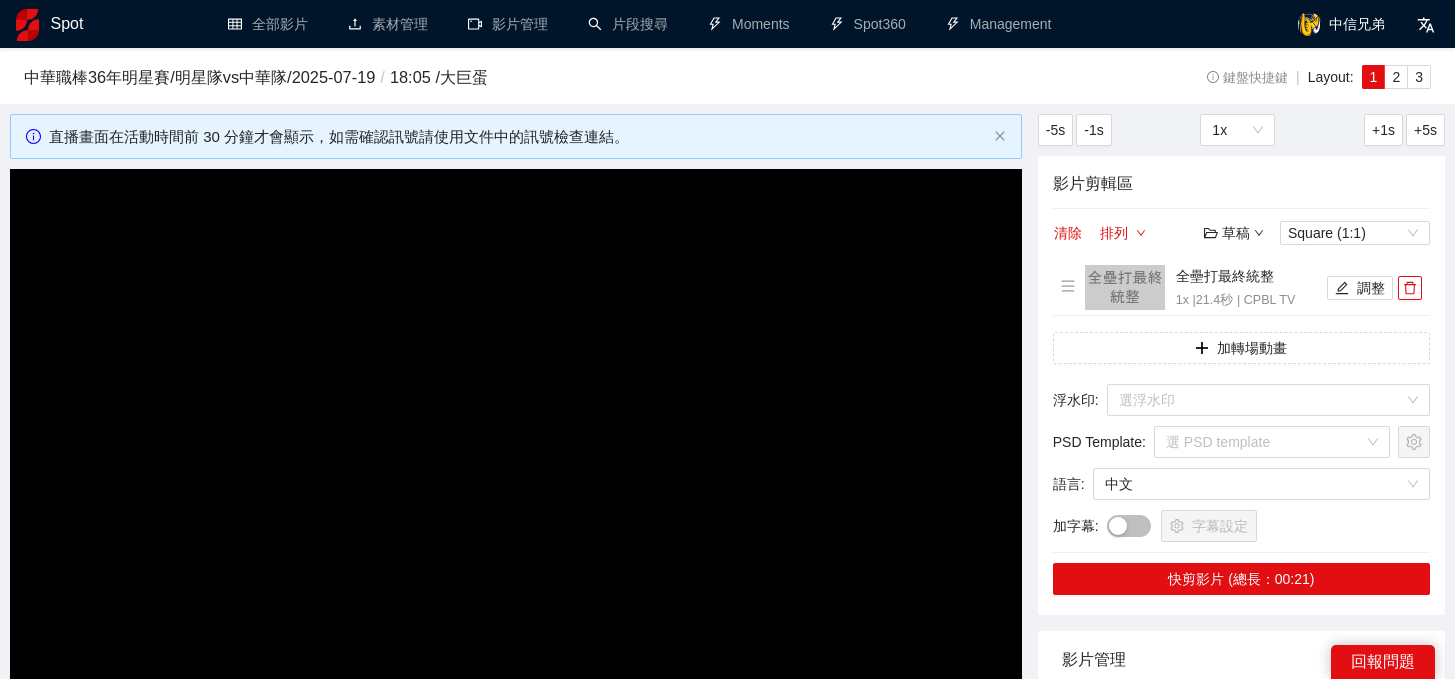 scroll, scrollTop: 298, scrollLeft: 0, axis: vertical 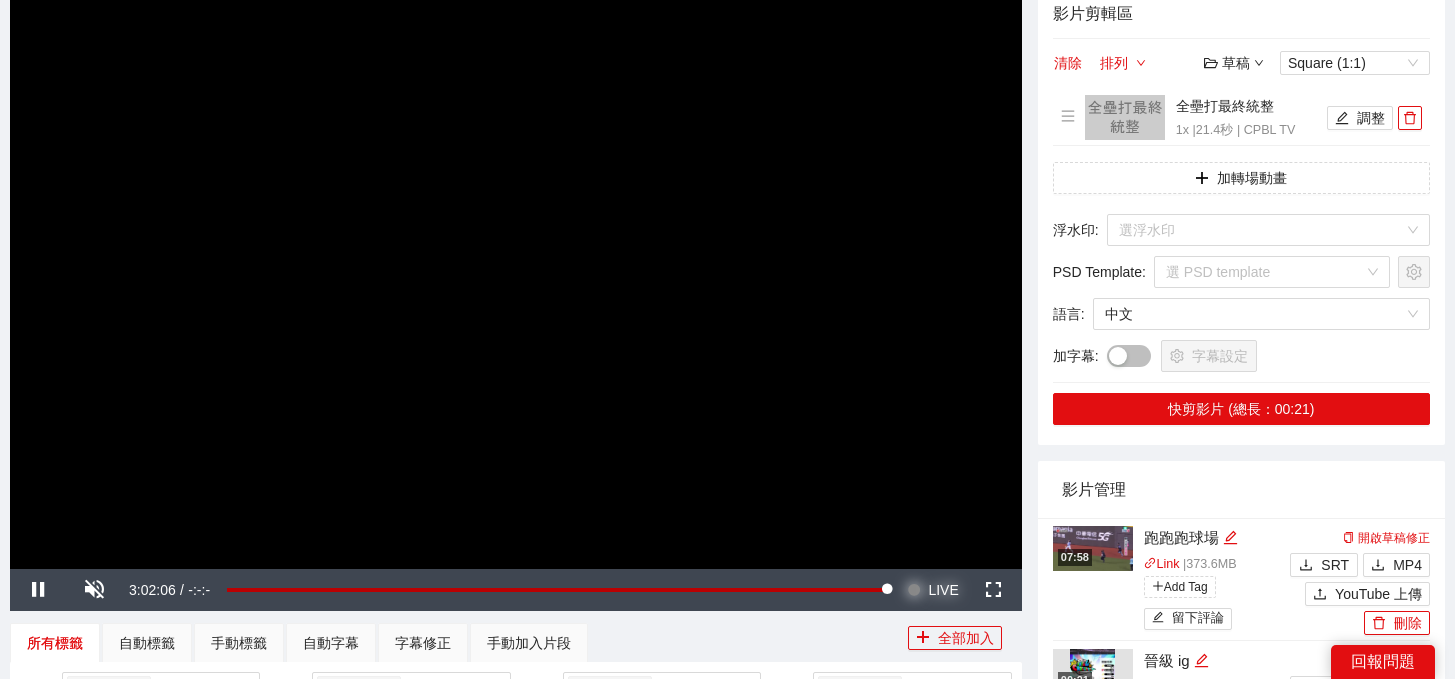 click on "LIVE" at bounding box center (943, 590) 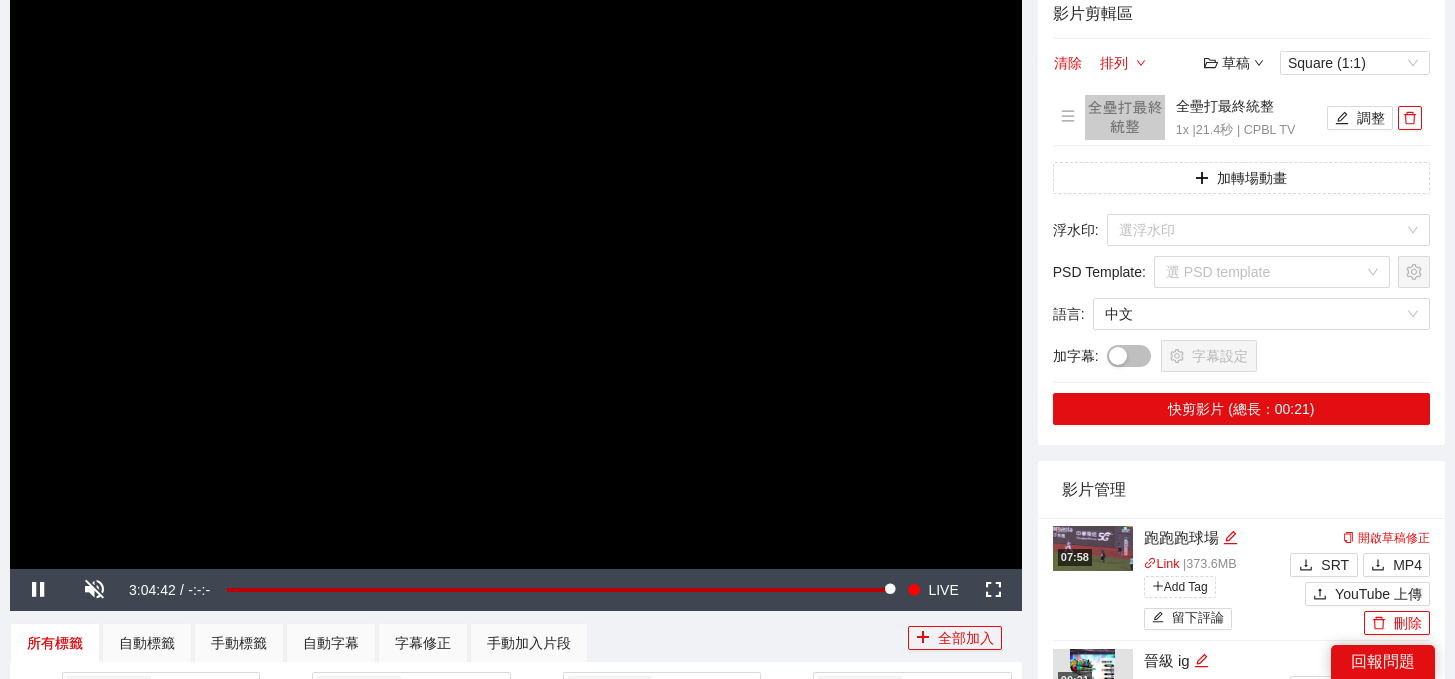 scroll, scrollTop: 92, scrollLeft: 0, axis: vertical 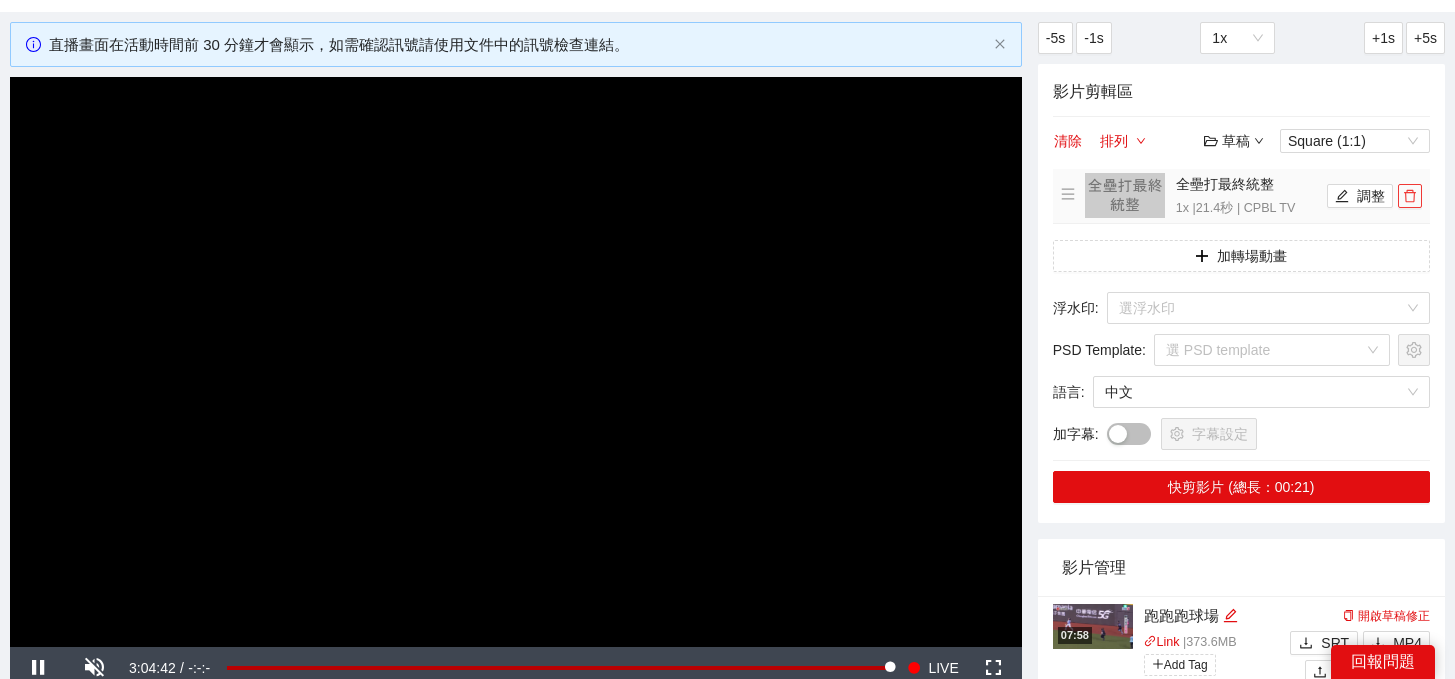 click 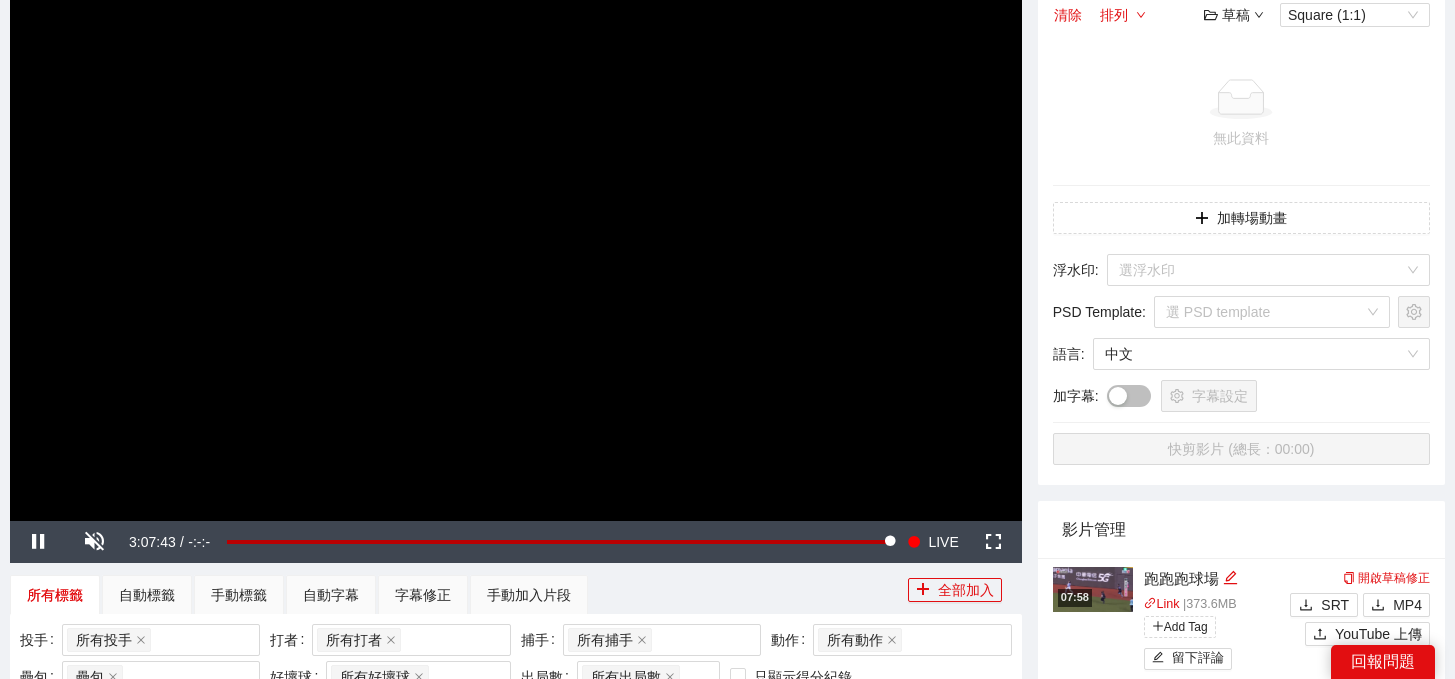 scroll, scrollTop: 188, scrollLeft: 0, axis: vertical 